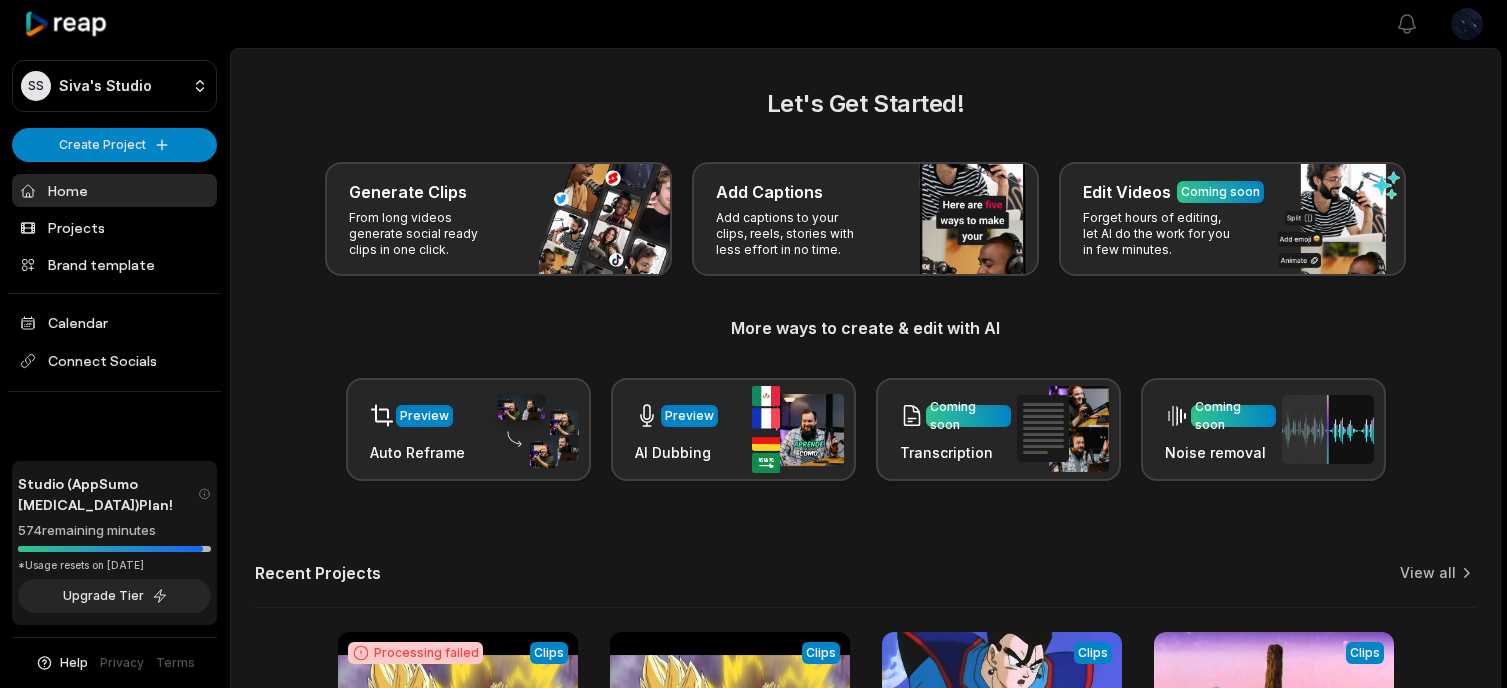 scroll, scrollTop: 0, scrollLeft: 0, axis: both 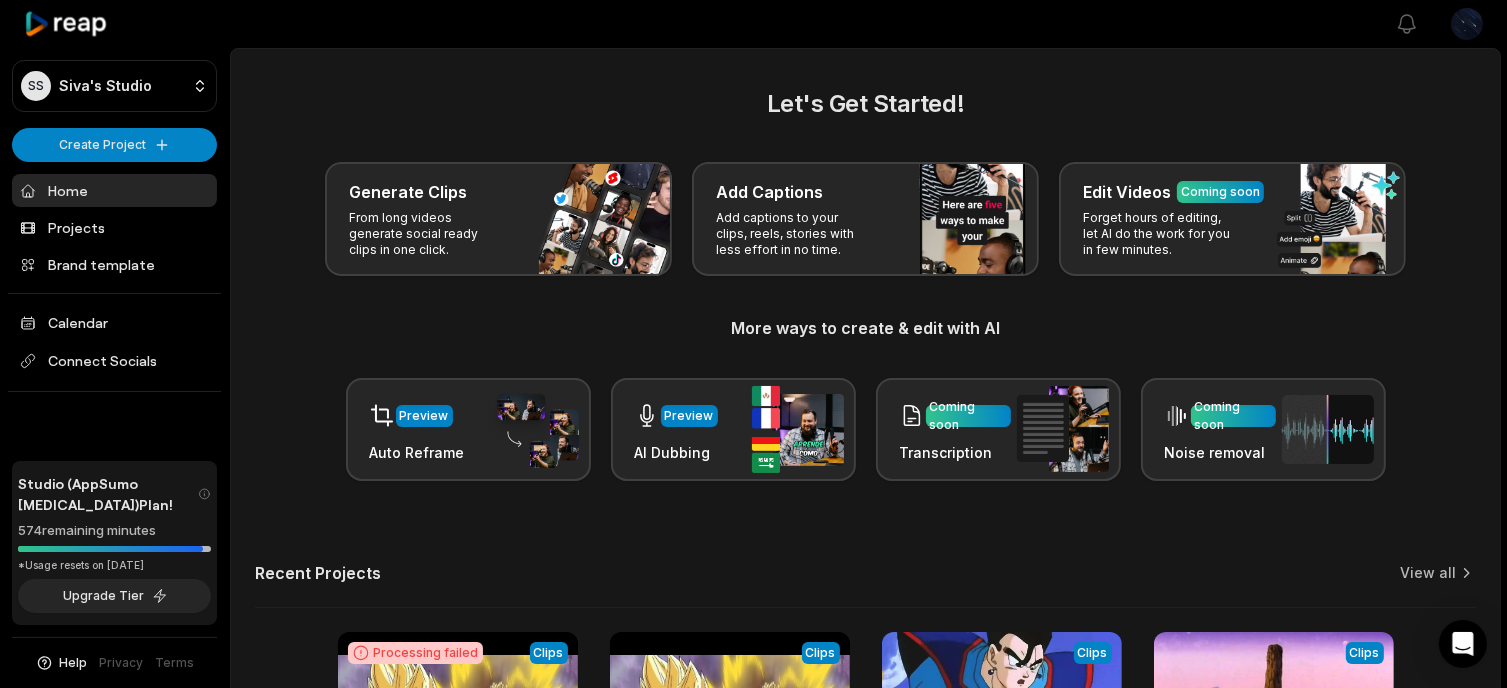 click on "More ways to create & edit with AI" at bounding box center (865, 328) 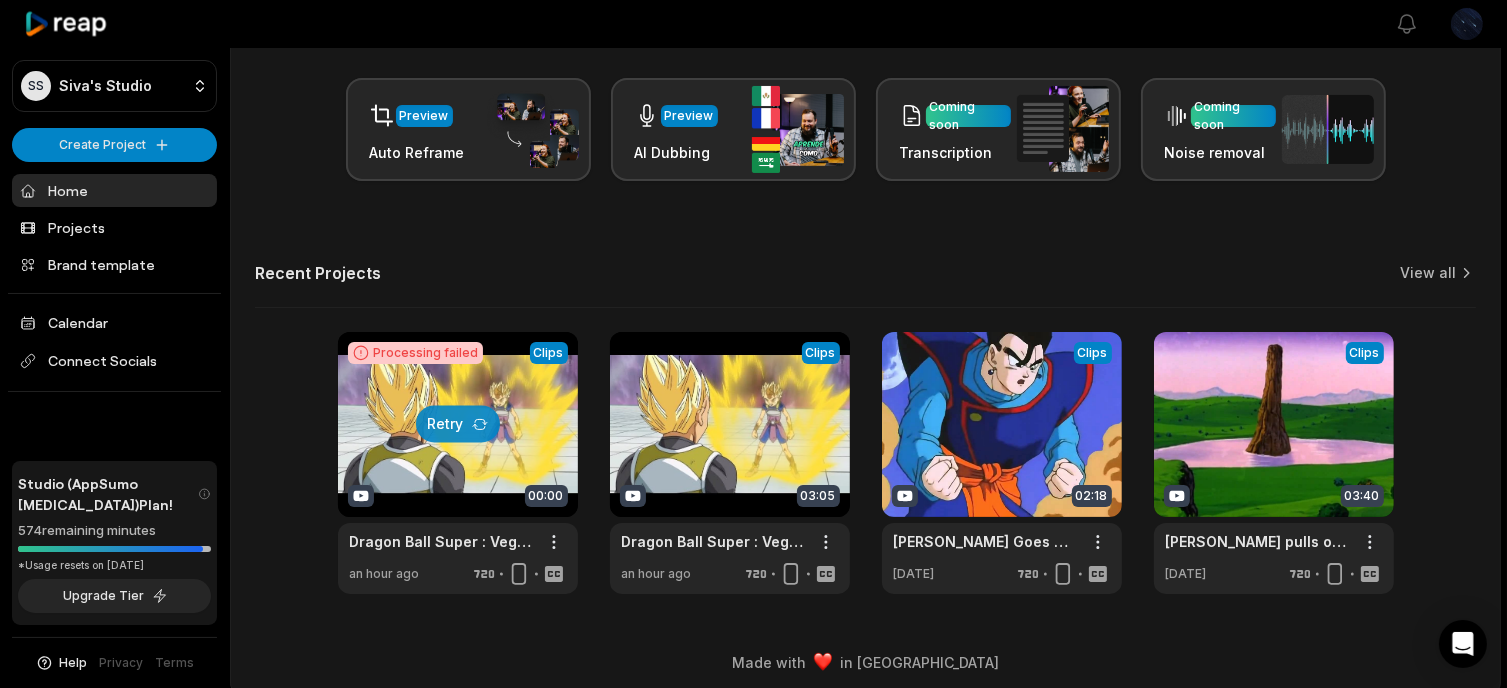 scroll, scrollTop: 309, scrollLeft: 0, axis: vertical 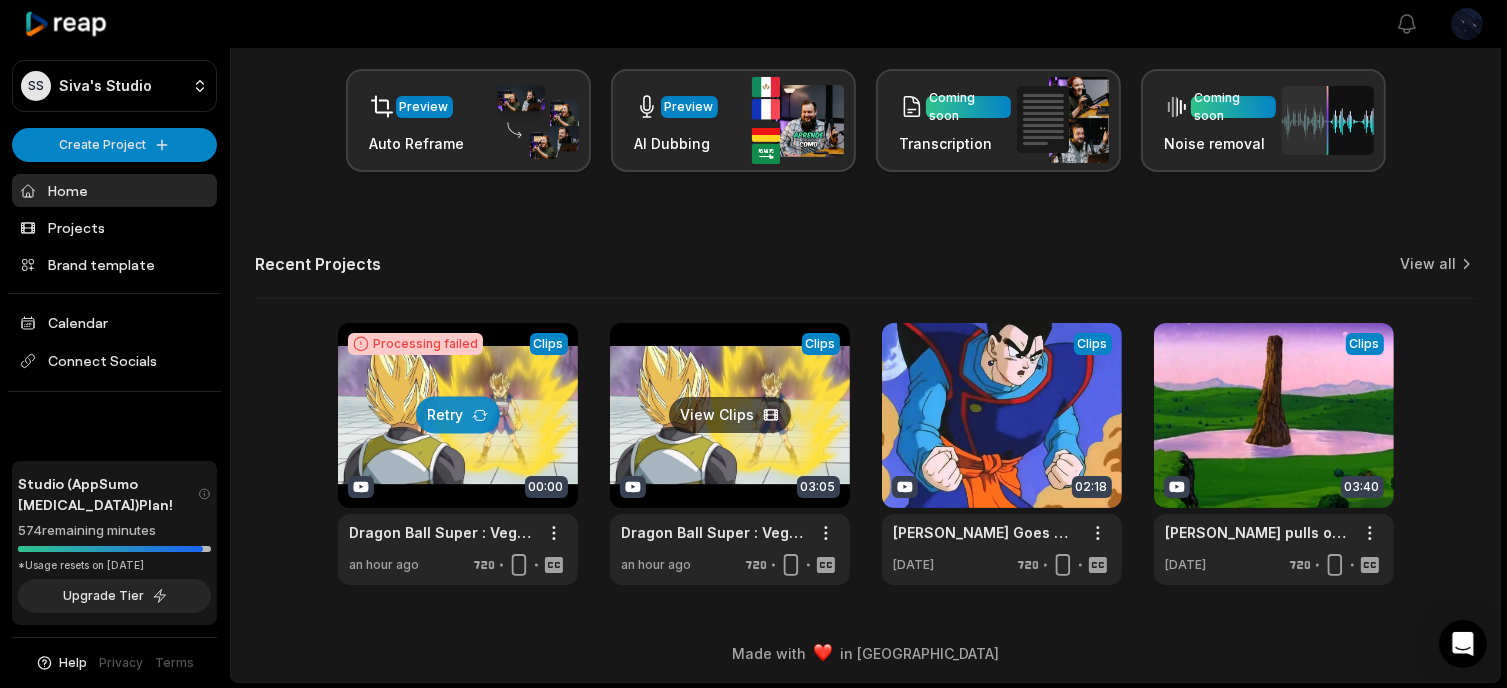 click at bounding box center [730, 454] 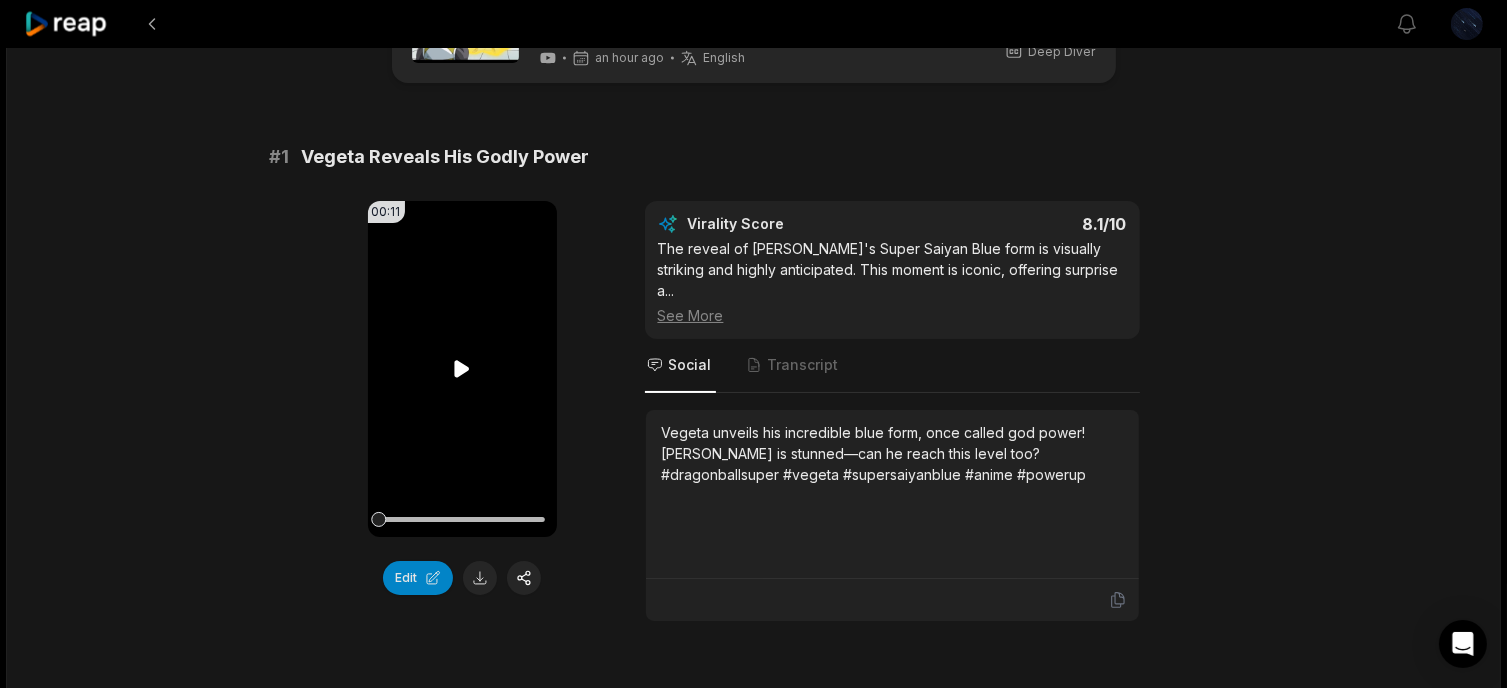scroll, scrollTop: 166, scrollLeft: 0, axis: vertical 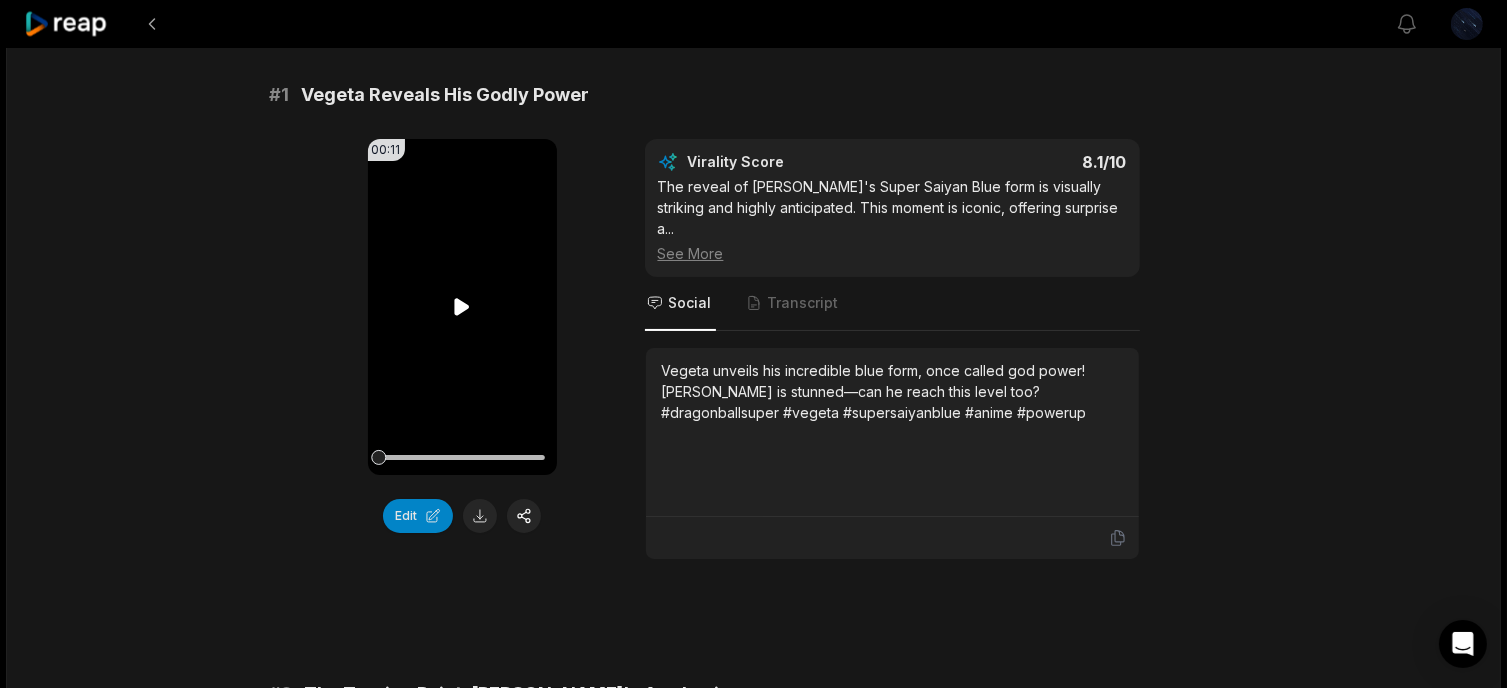 click 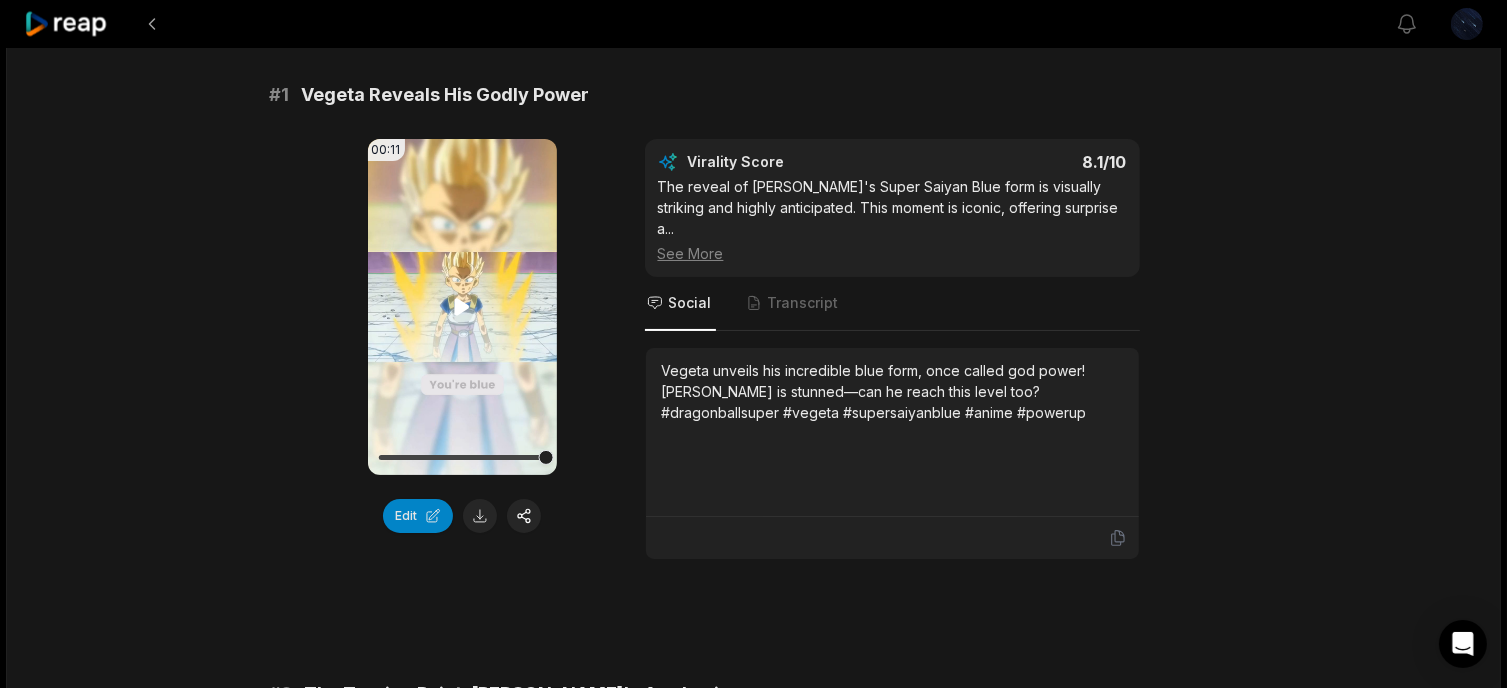 click on "Your browser does not support mp4 format." at bounding box center [462, 307] 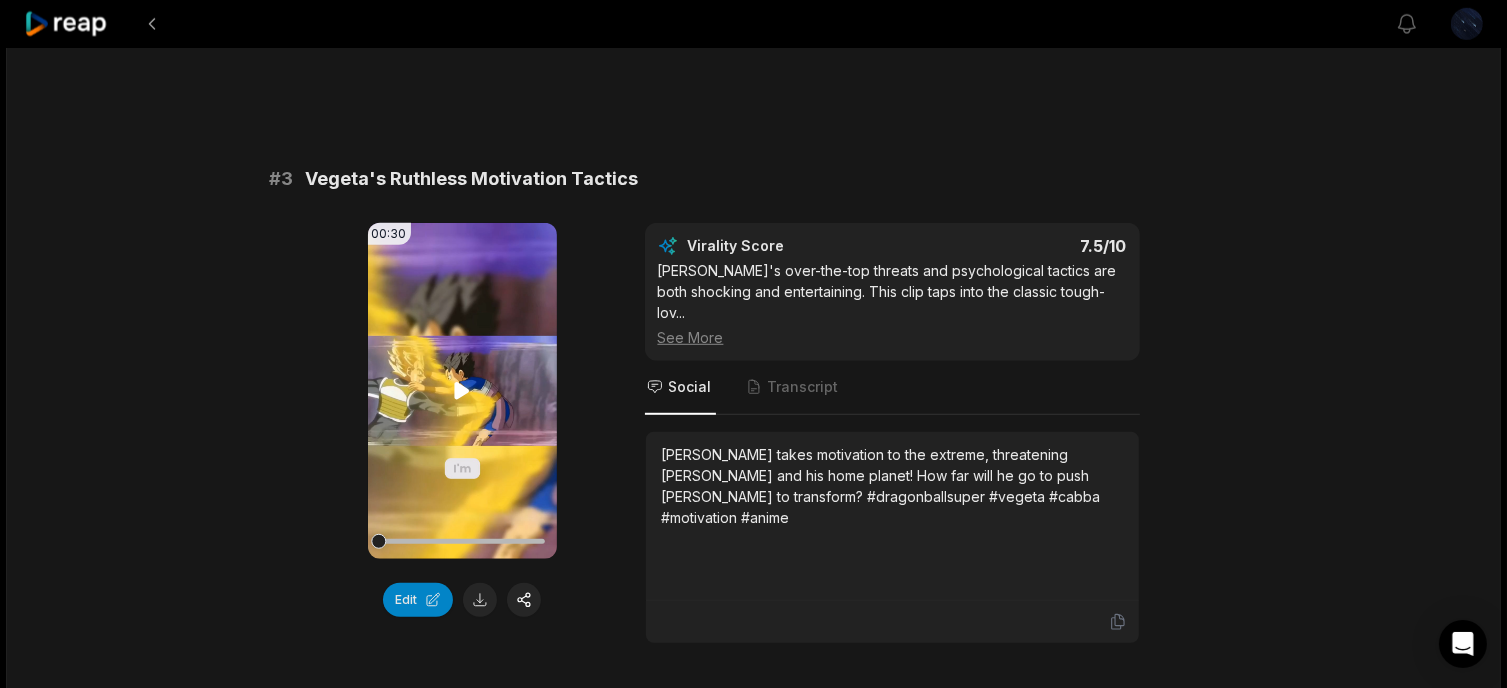 scroll, scrollTop: 1333, scrollLeft: 0, axis: vertical 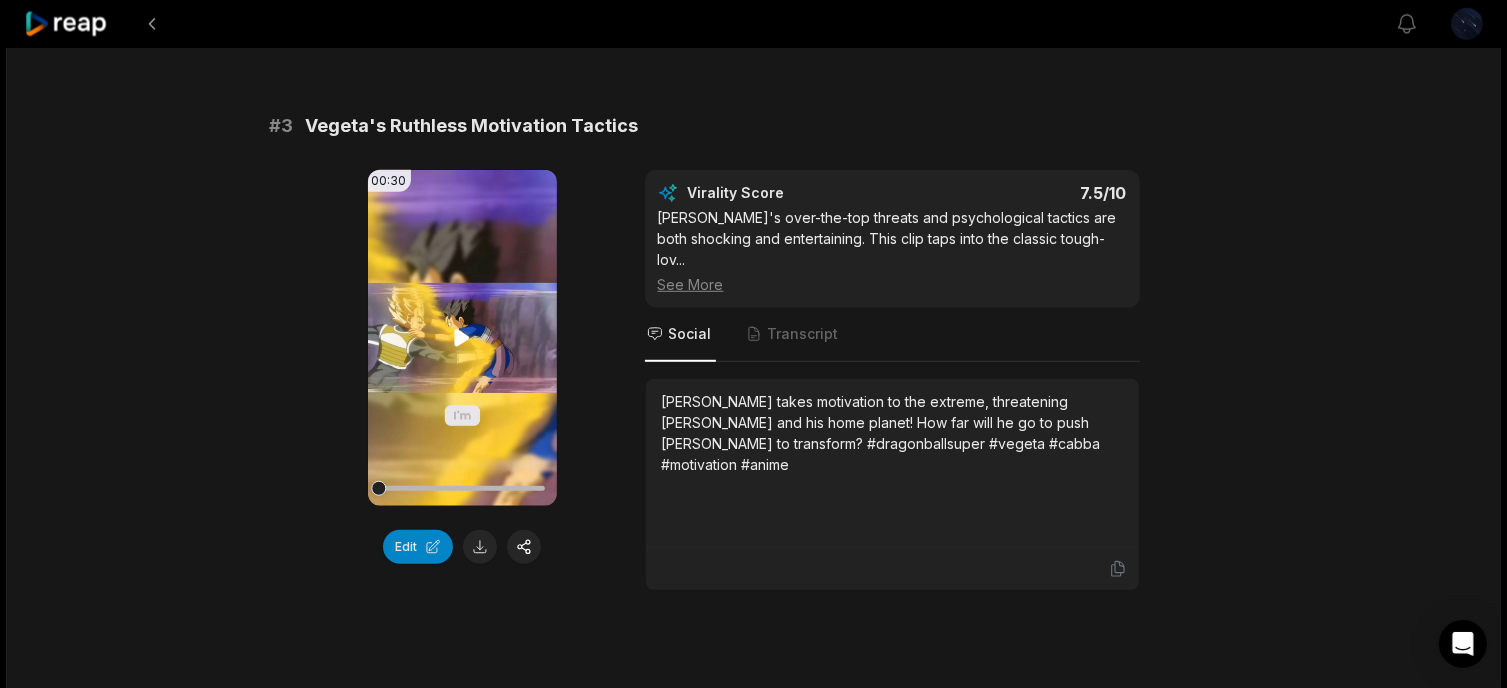 click on "Your browser does not support mp4 format." at bounding box center (462, 338) 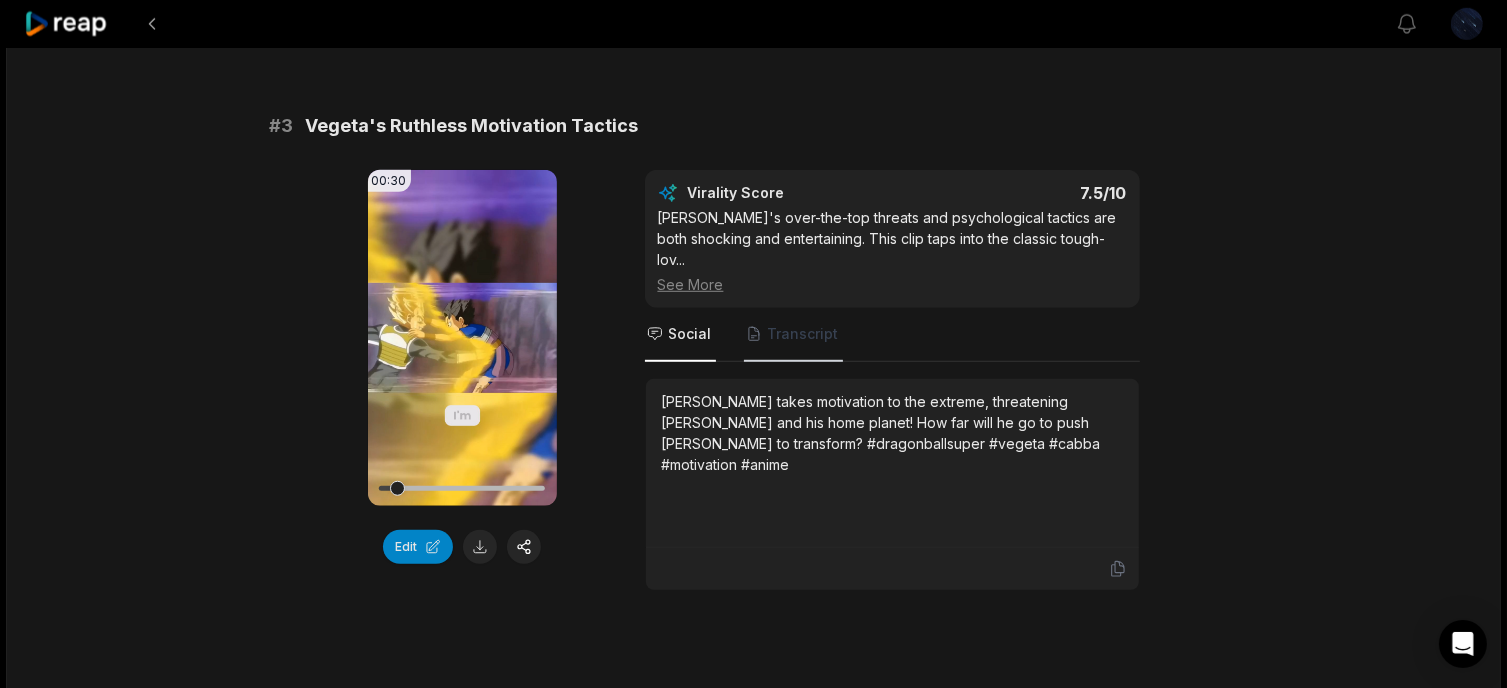 click on "Transcript" at bounding box center (803, 334) 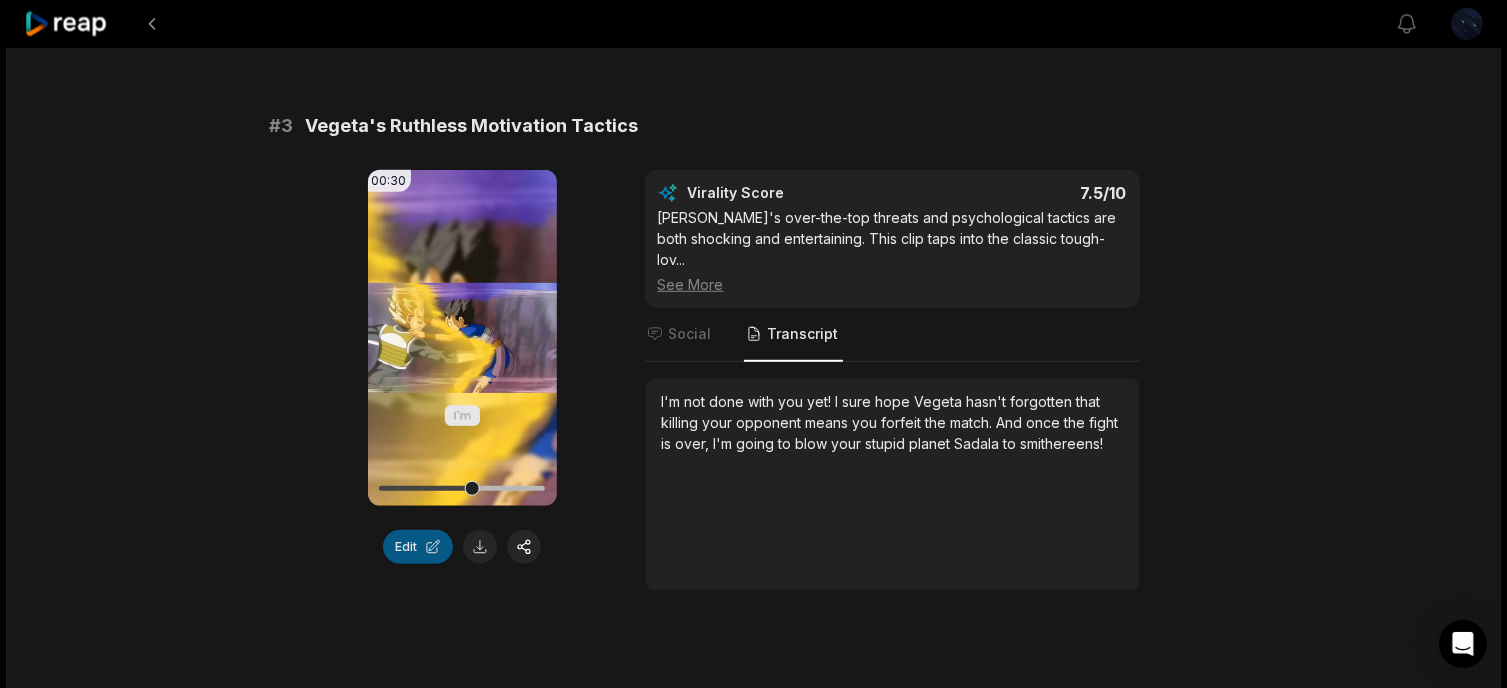 click on "Edit" at bounding box center [418, 547] 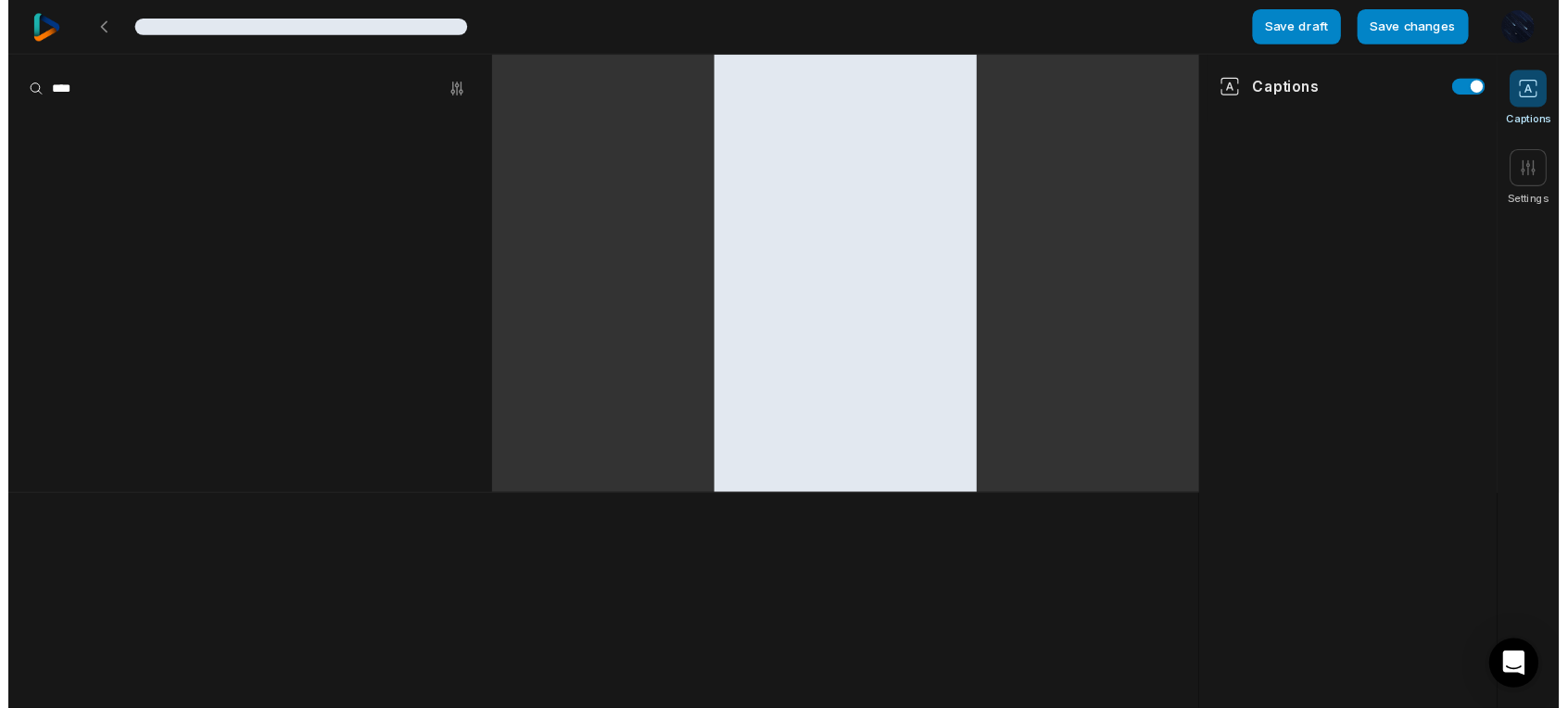 scroll, scrollTop: 0, scrollLeft: 0, axis: both 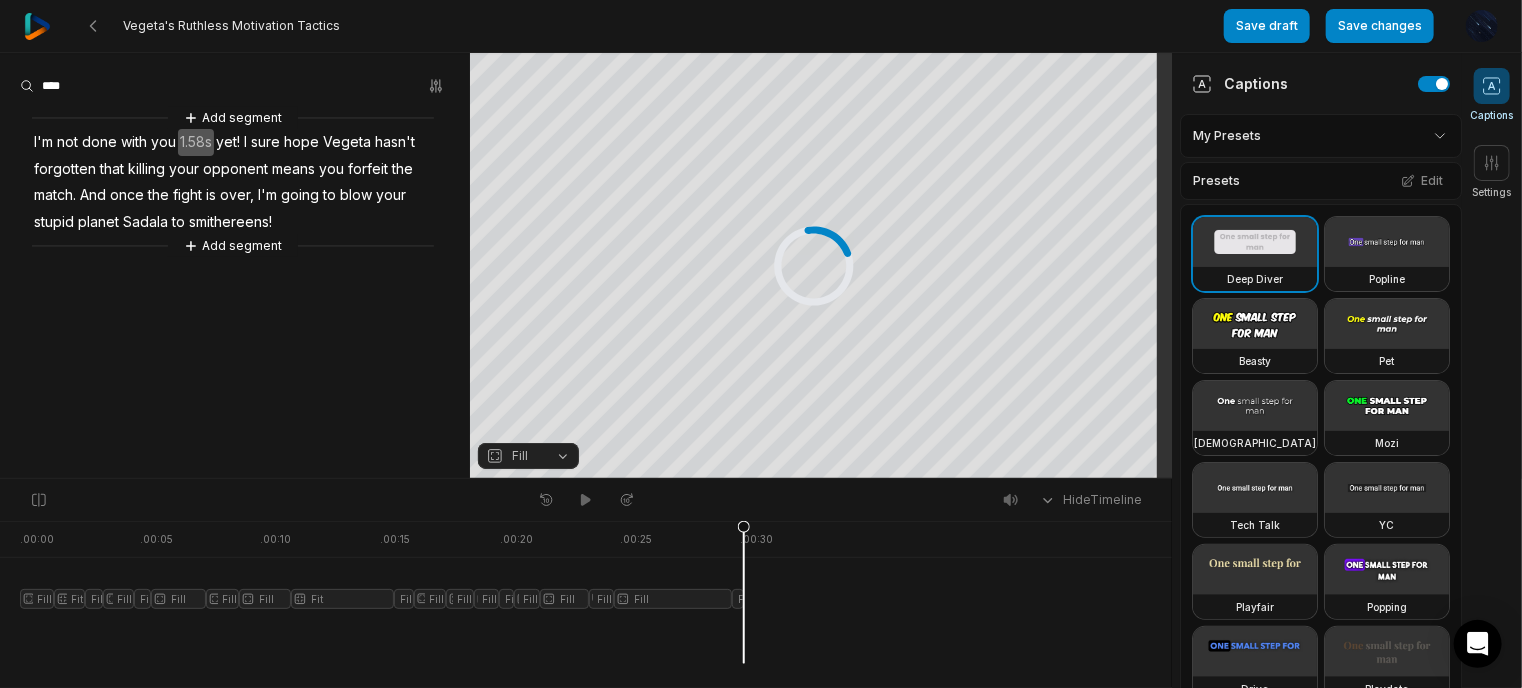 click on "I'm" at bounding box center (43, 142) 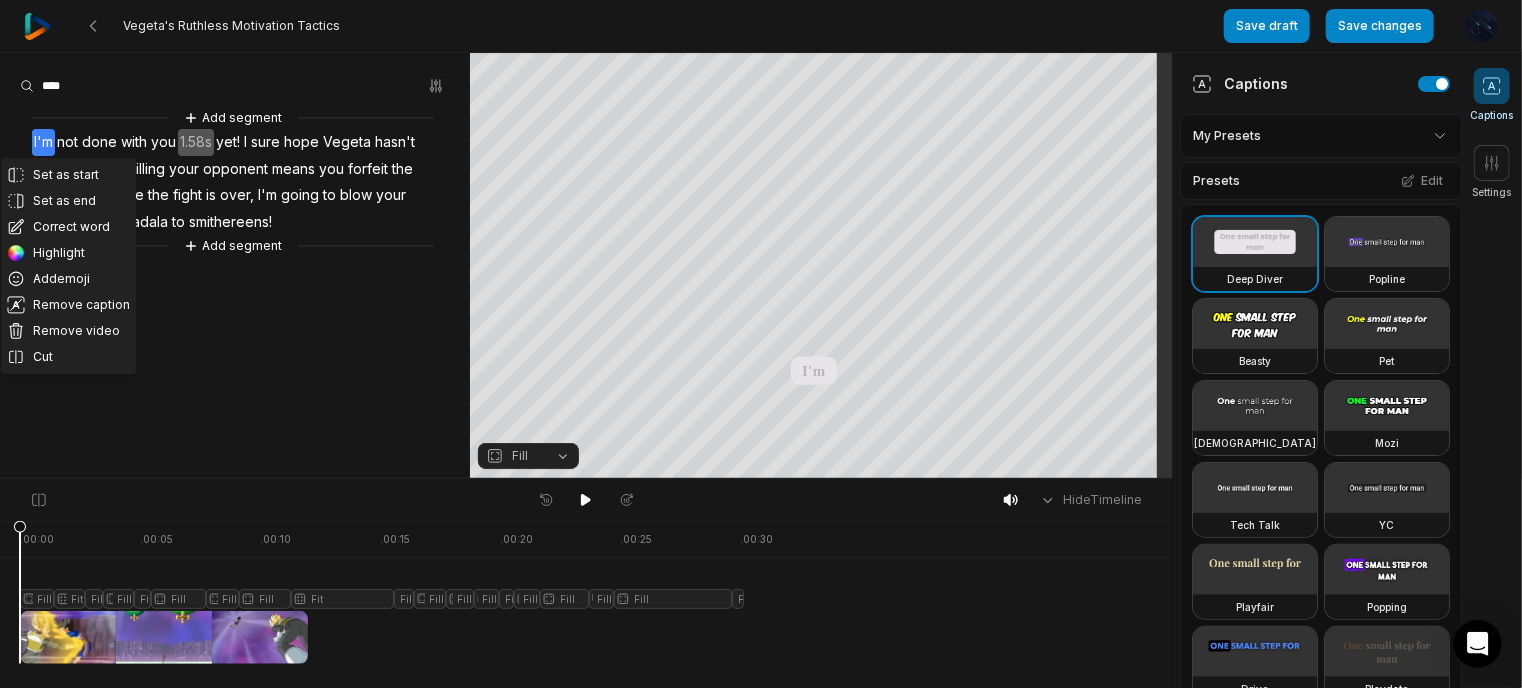 click at bounding box center [382, 592] 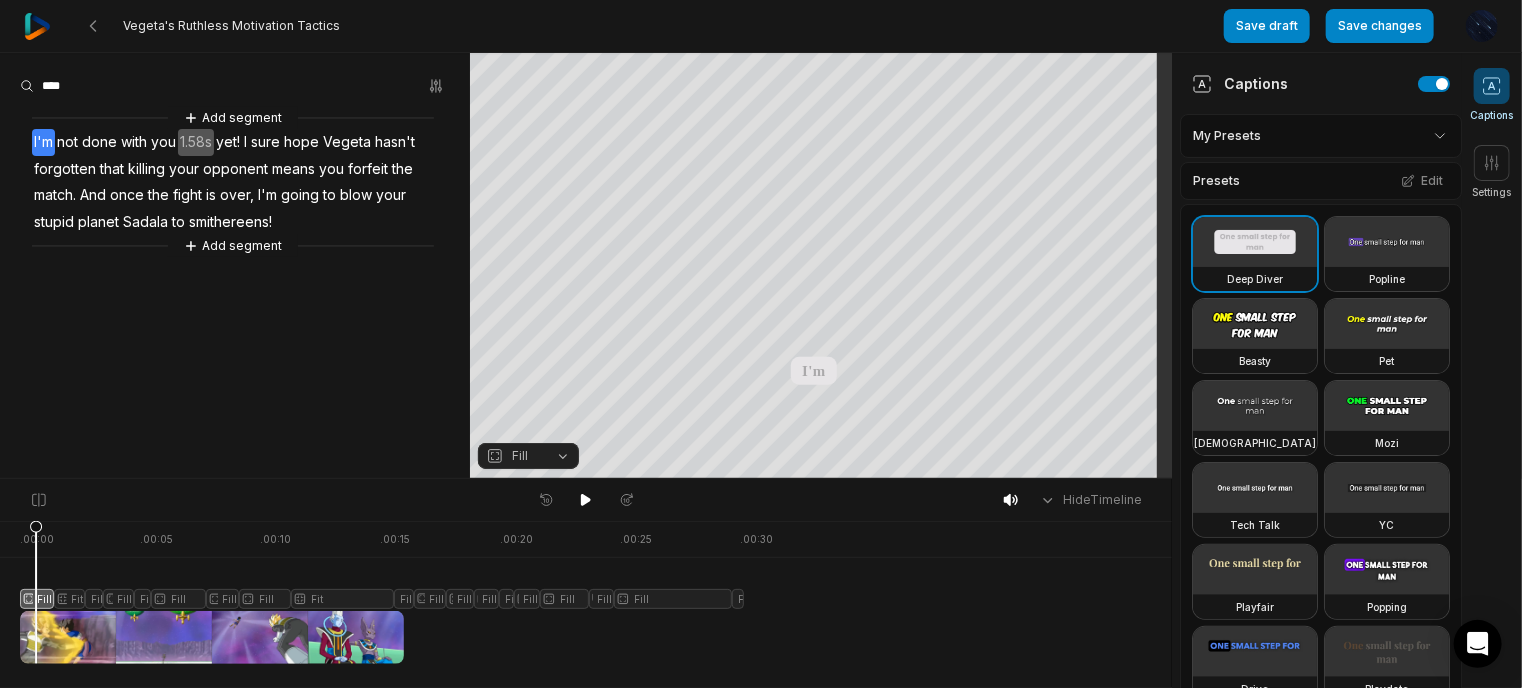 click on "Fill" at bounding box center (512, 456) 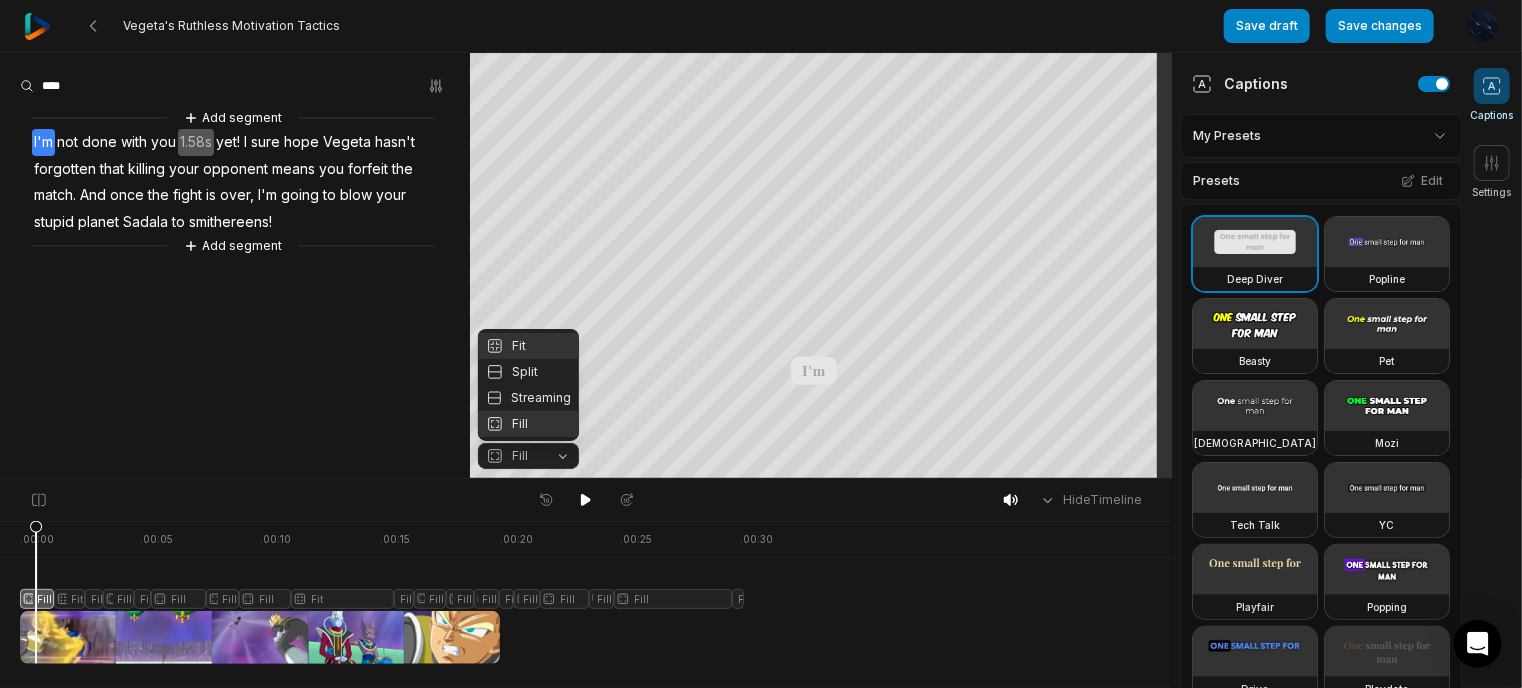 click on "Fit" at bounding box center [528, 346] 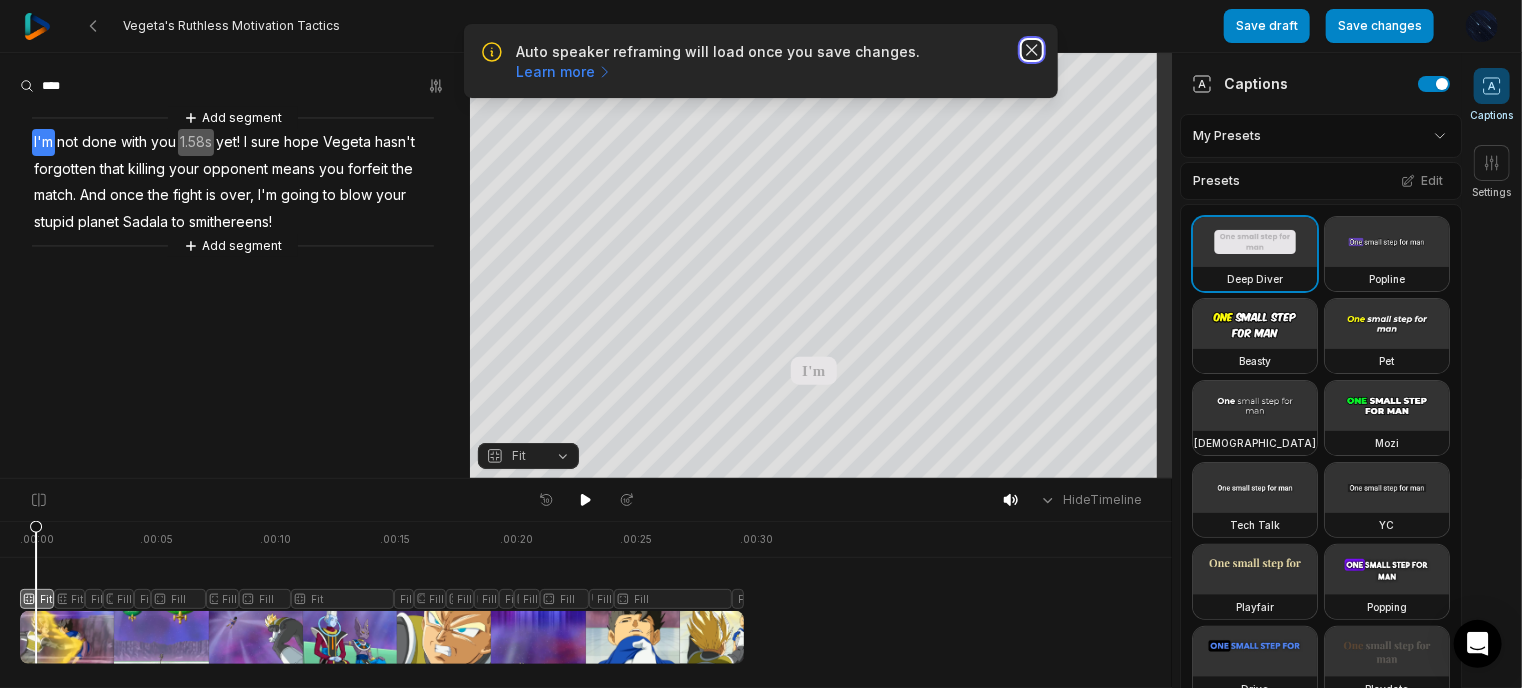 click 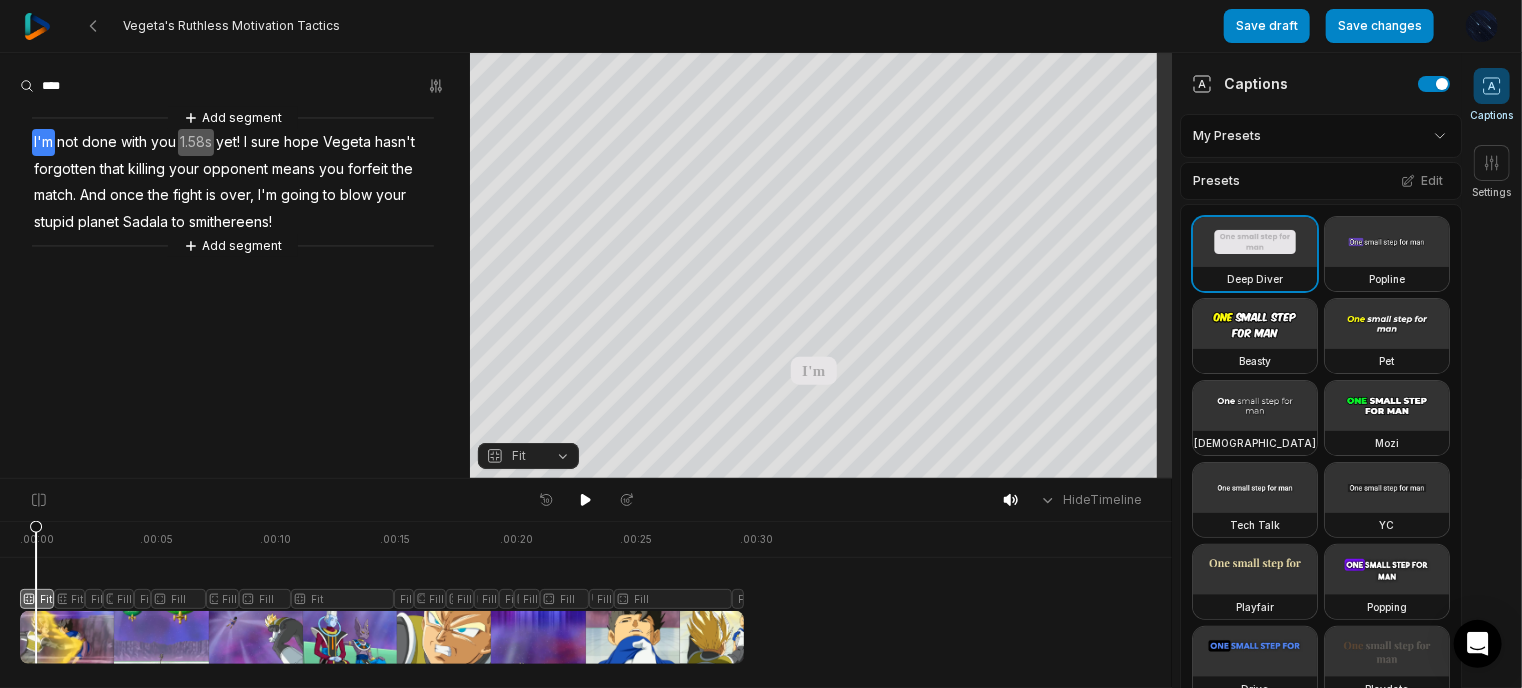 click on "Fit" at bounding box center (528, 456) 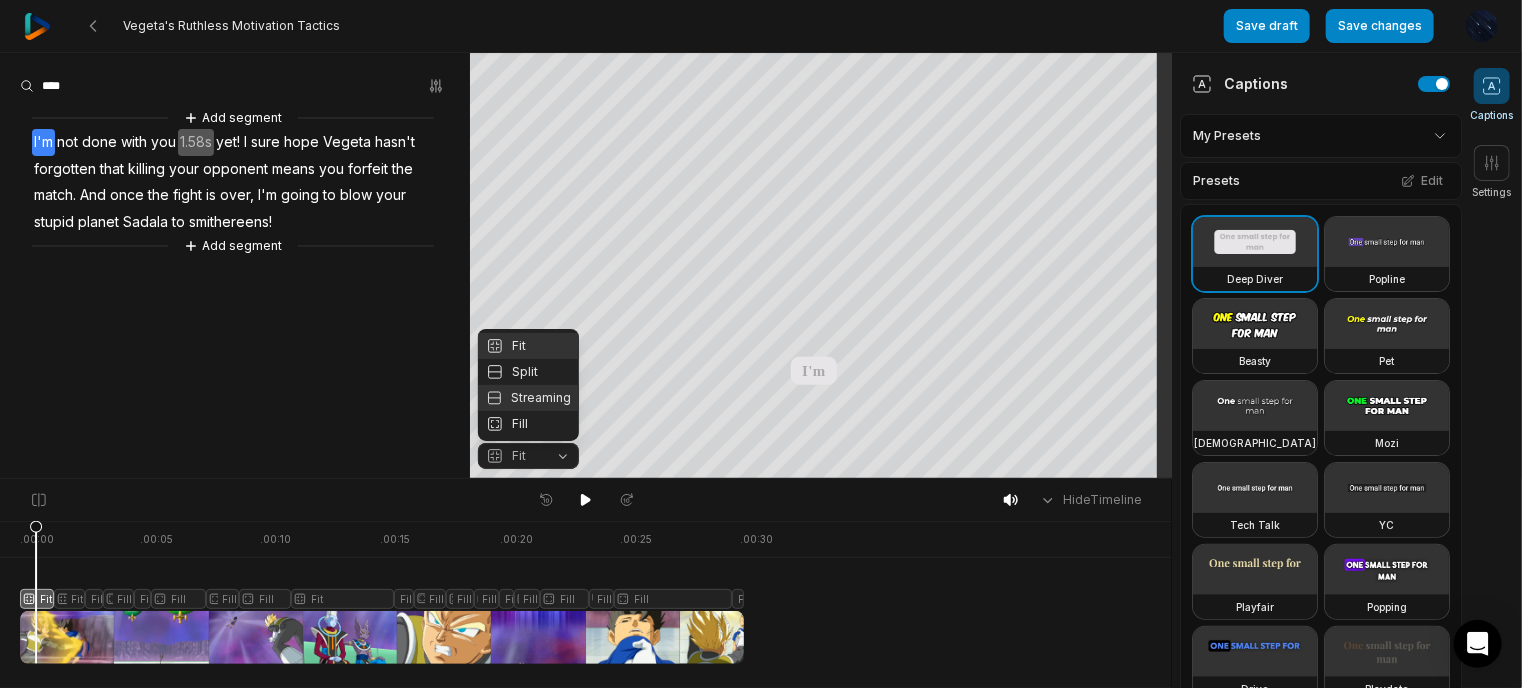 click on "Your browser does not support mp4 format. Your browser does not support mp4 format. I'm not   done   with   you   yet! I   sure   hope   Vegeta hasn't forgotten   that   killing your   opponent   means you forfeit   the   match And   once   the   fight   is over,   I'm   going   to   blow your   stupid   planet Sadala to   smithereens! Crop Hex ********* * % Fit Fit Split Streaming Fill" at bounding box center [586, 266] 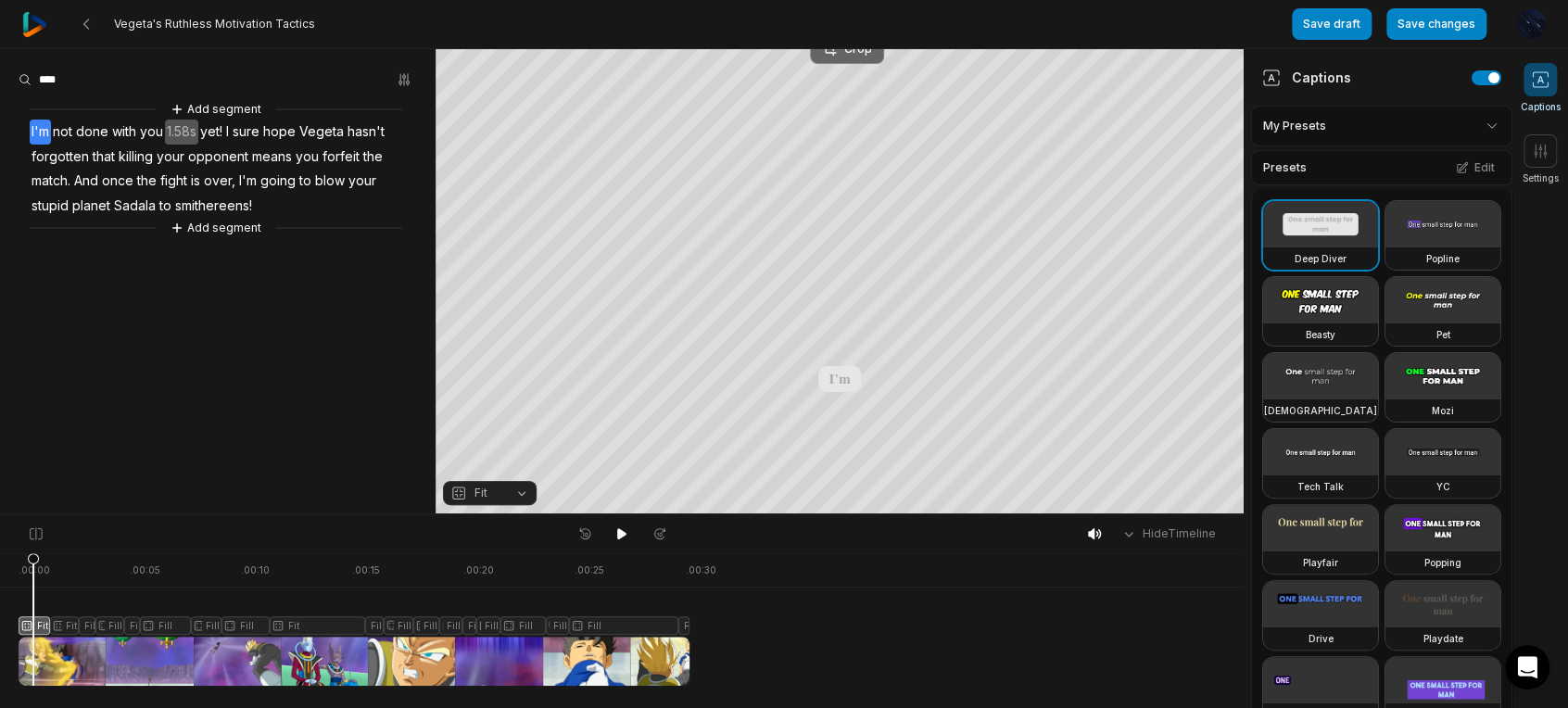 click on "Crop" at bounding box center [847, 49] 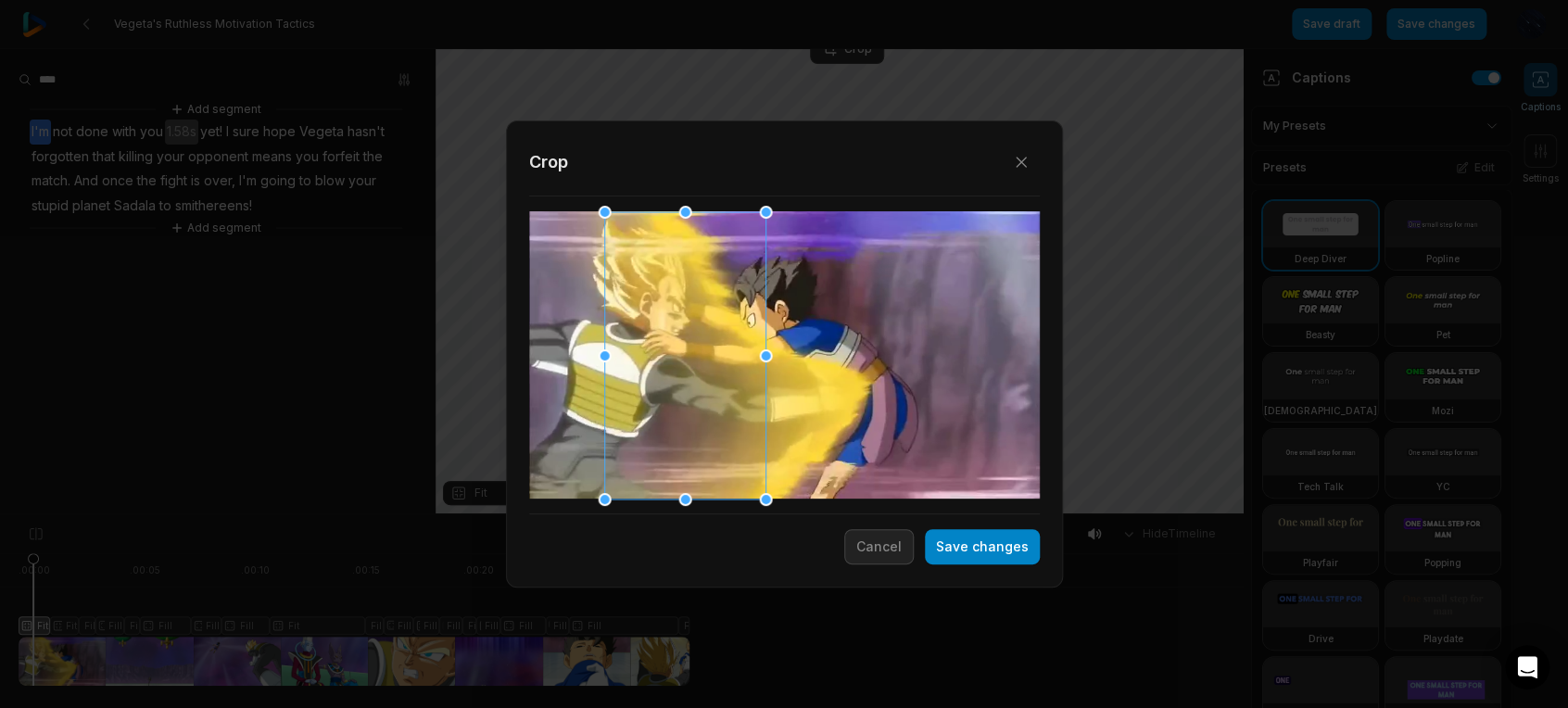 drag, startPoint x: 766, startPoint y: 422, endPoint x: 680, endPoint y: 416, distance: 86.209048 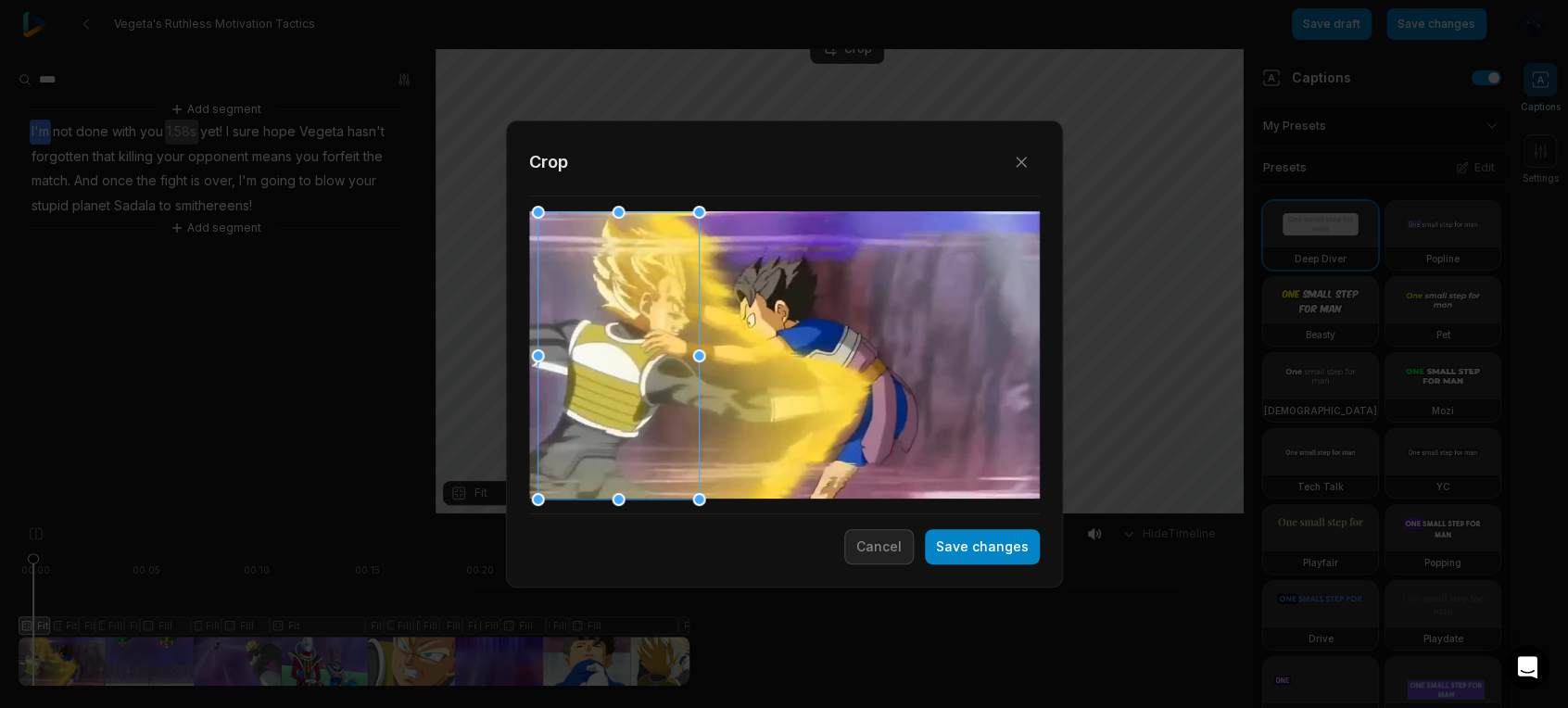 drag, startPoint x: 709, startPoint y: 371, endPoint x: 641, endPoint y: 383, distance: 69.0507 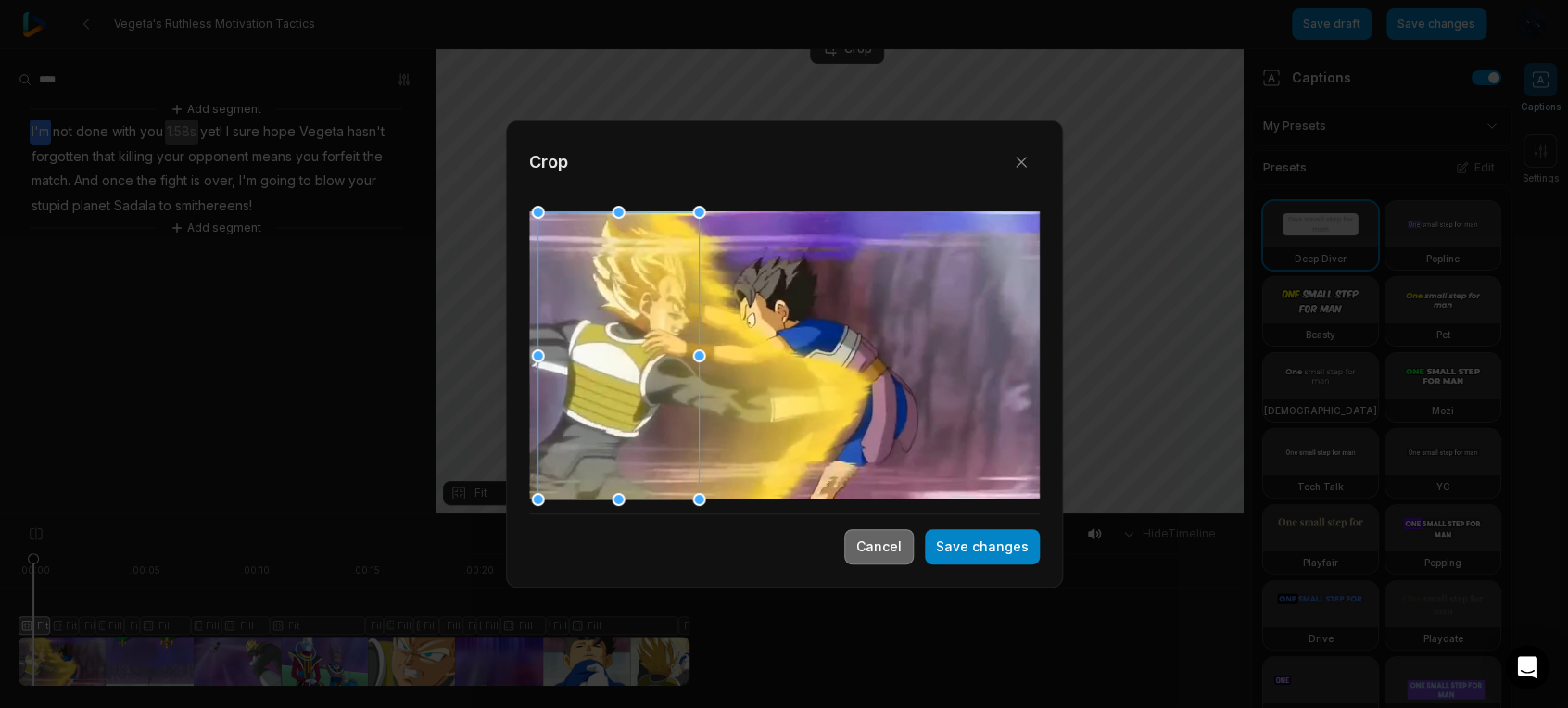 click on "Cancel" at bounding box center (879, 547) 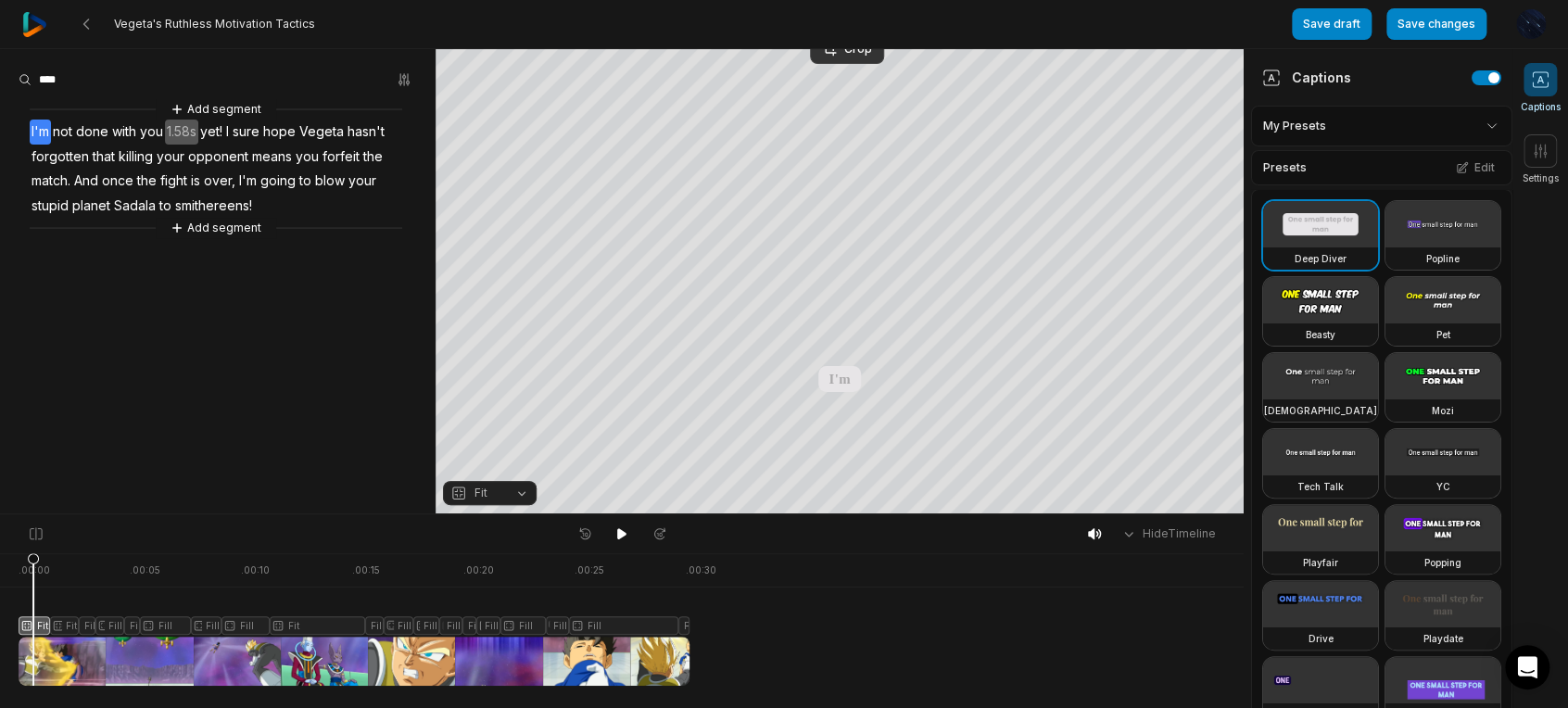 click on "Fit" at bounding box center [489, 493] 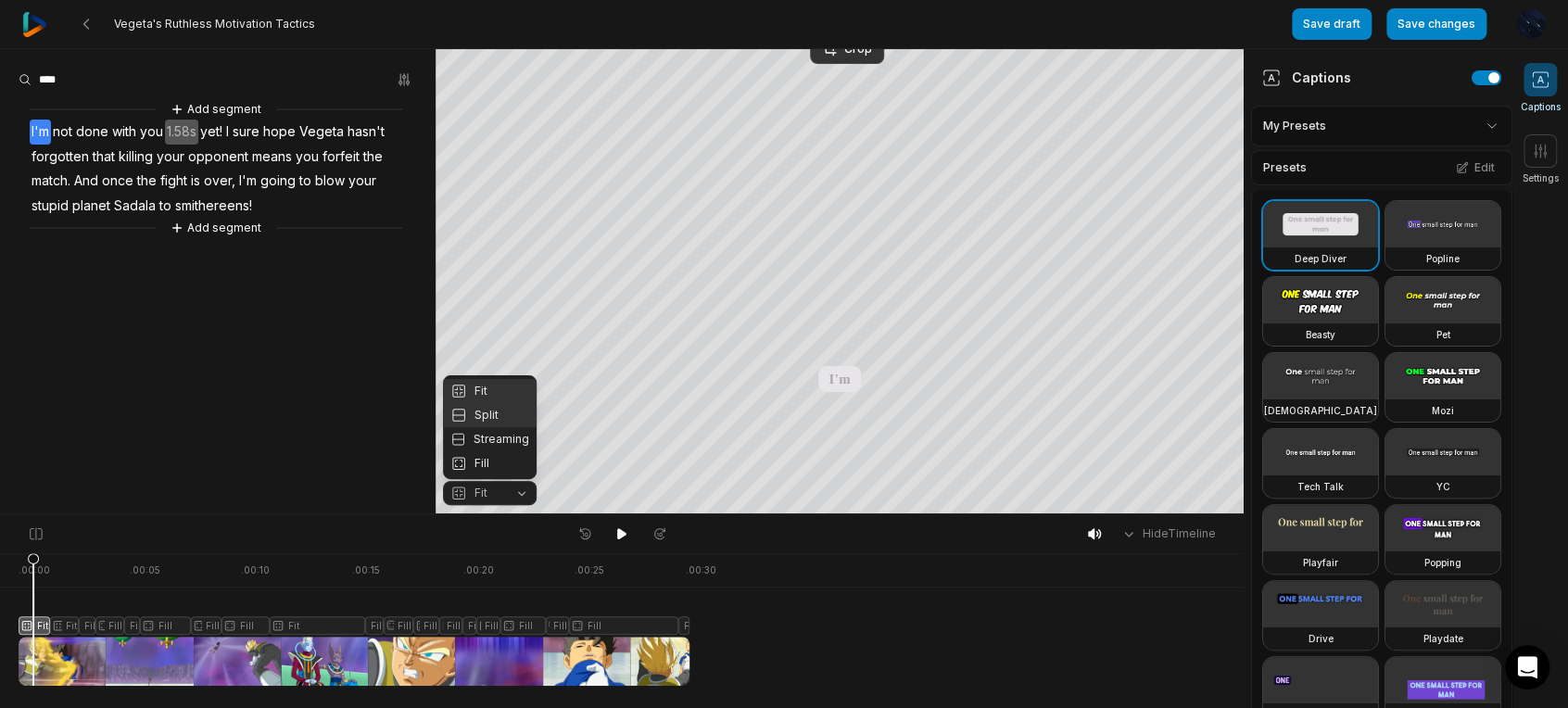 click on "Split" at bounding box center (489, 415) 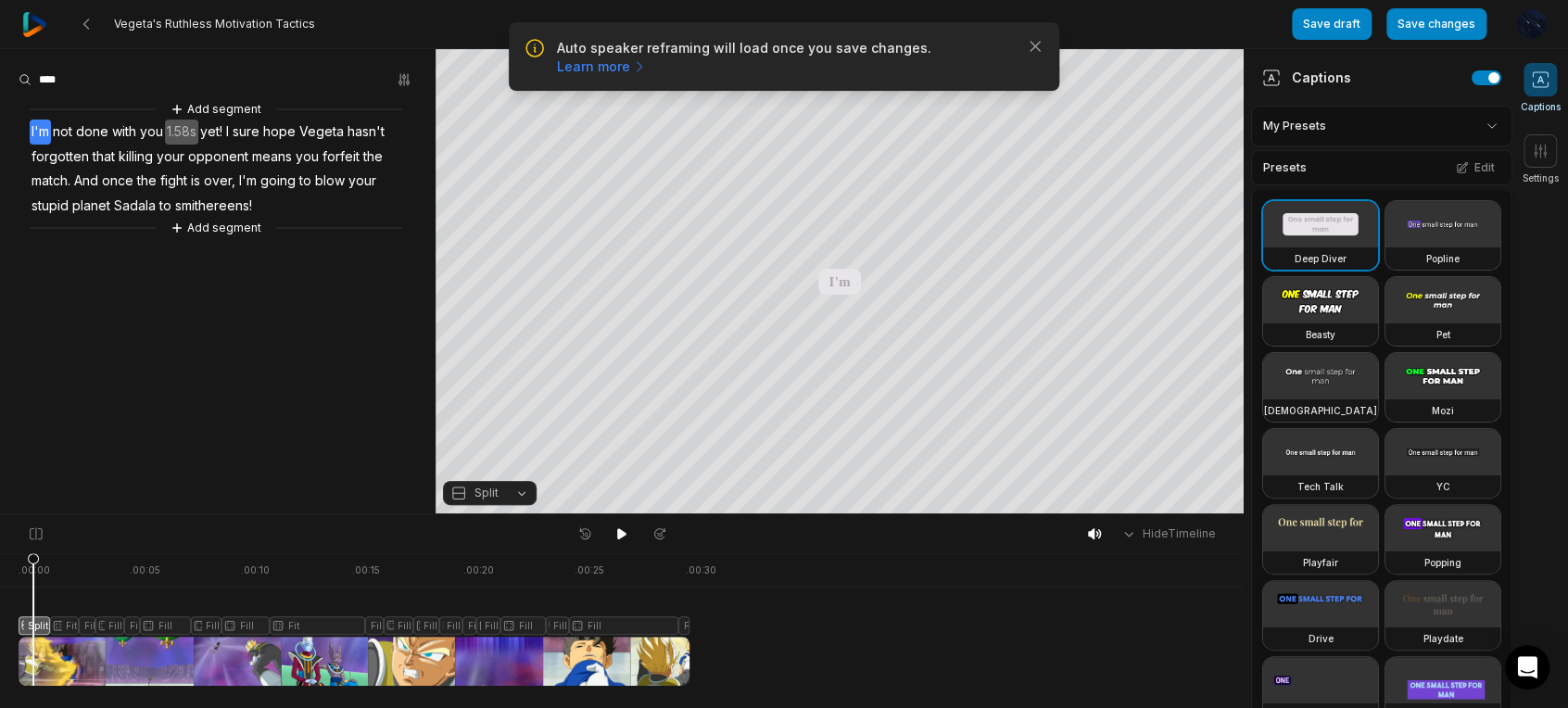 click on "Auto speaker reframing will load once you save changes.  Learn more  Close" at bounding box center (784, 57) 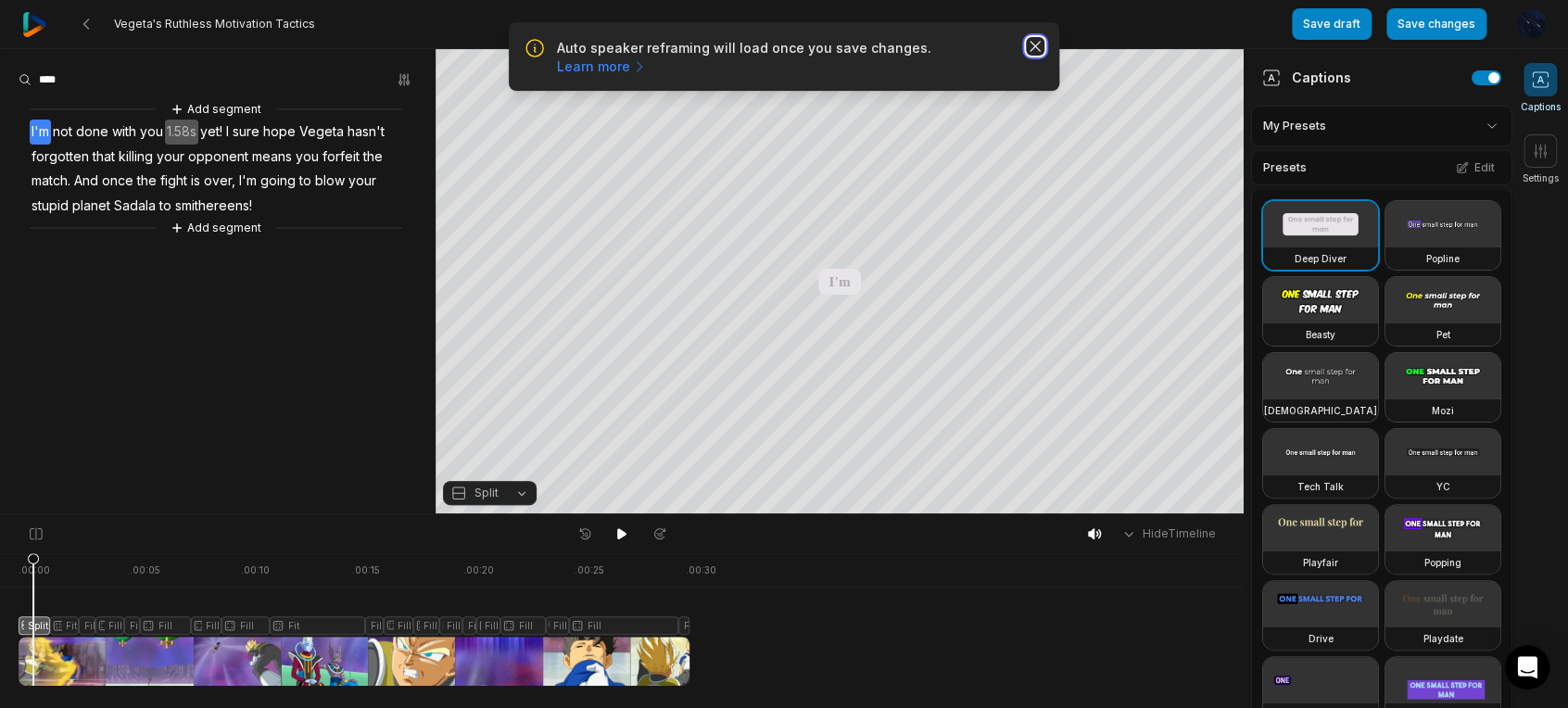 click 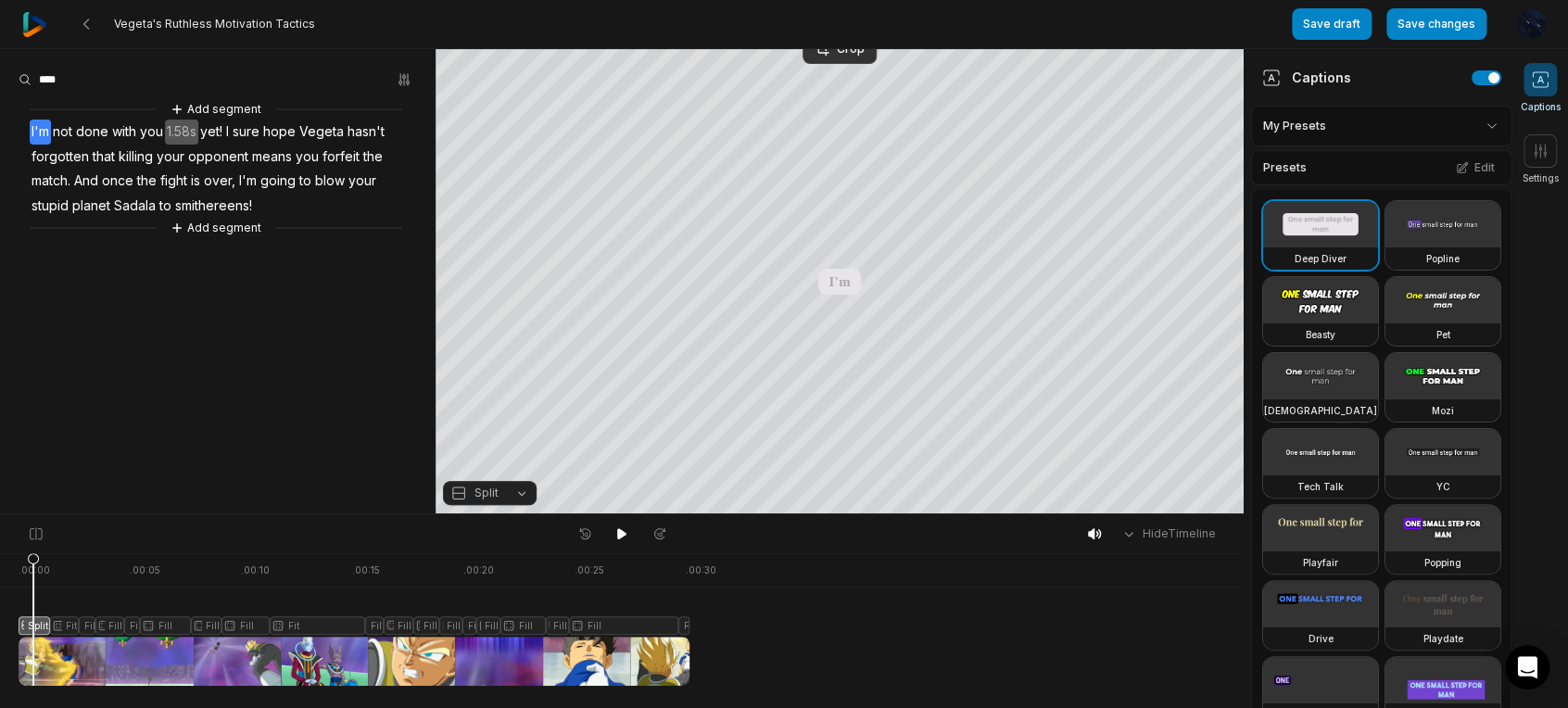 click on "Vegeta's Ruthless Motivation Tactics" at bounding box center (657, 24) 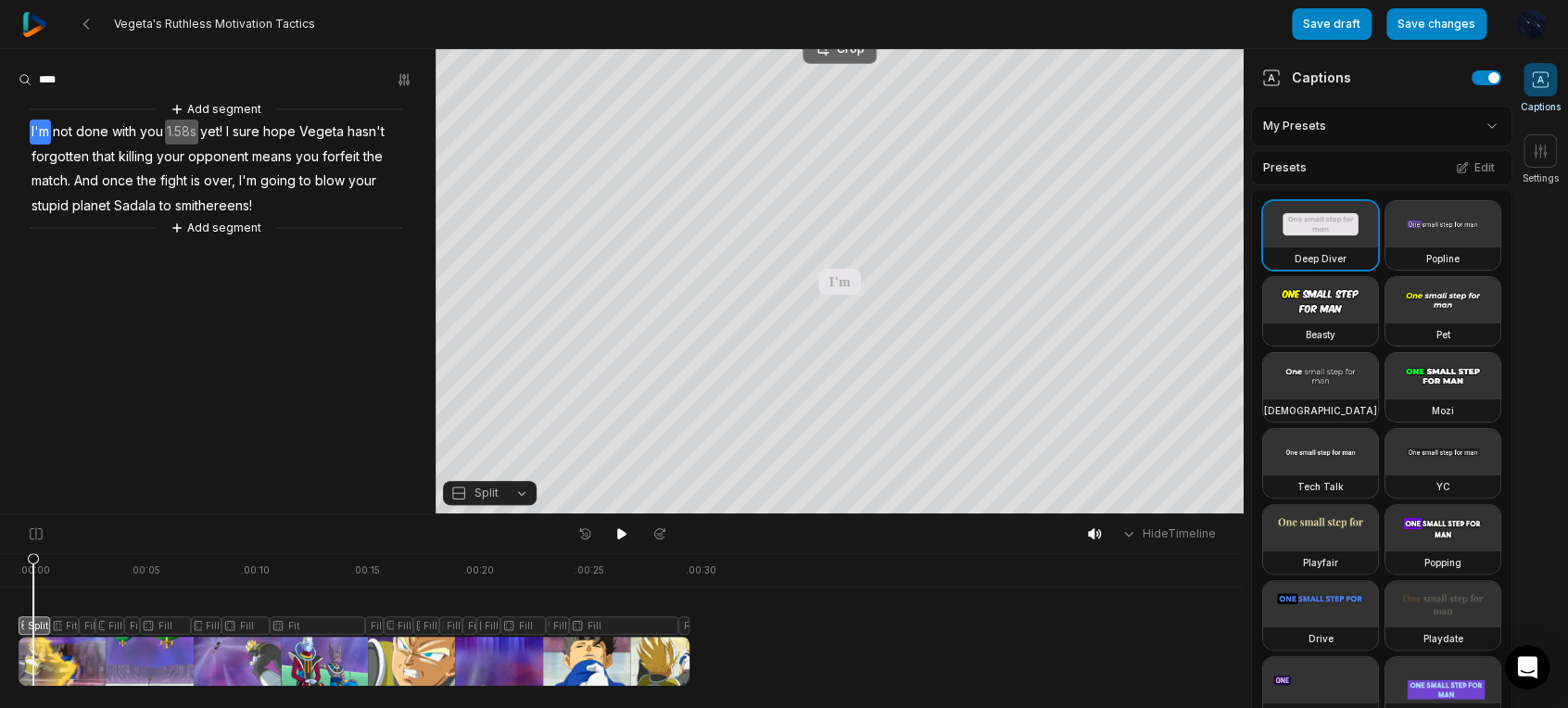 click on "Crop" at bounding box center [840, 49] 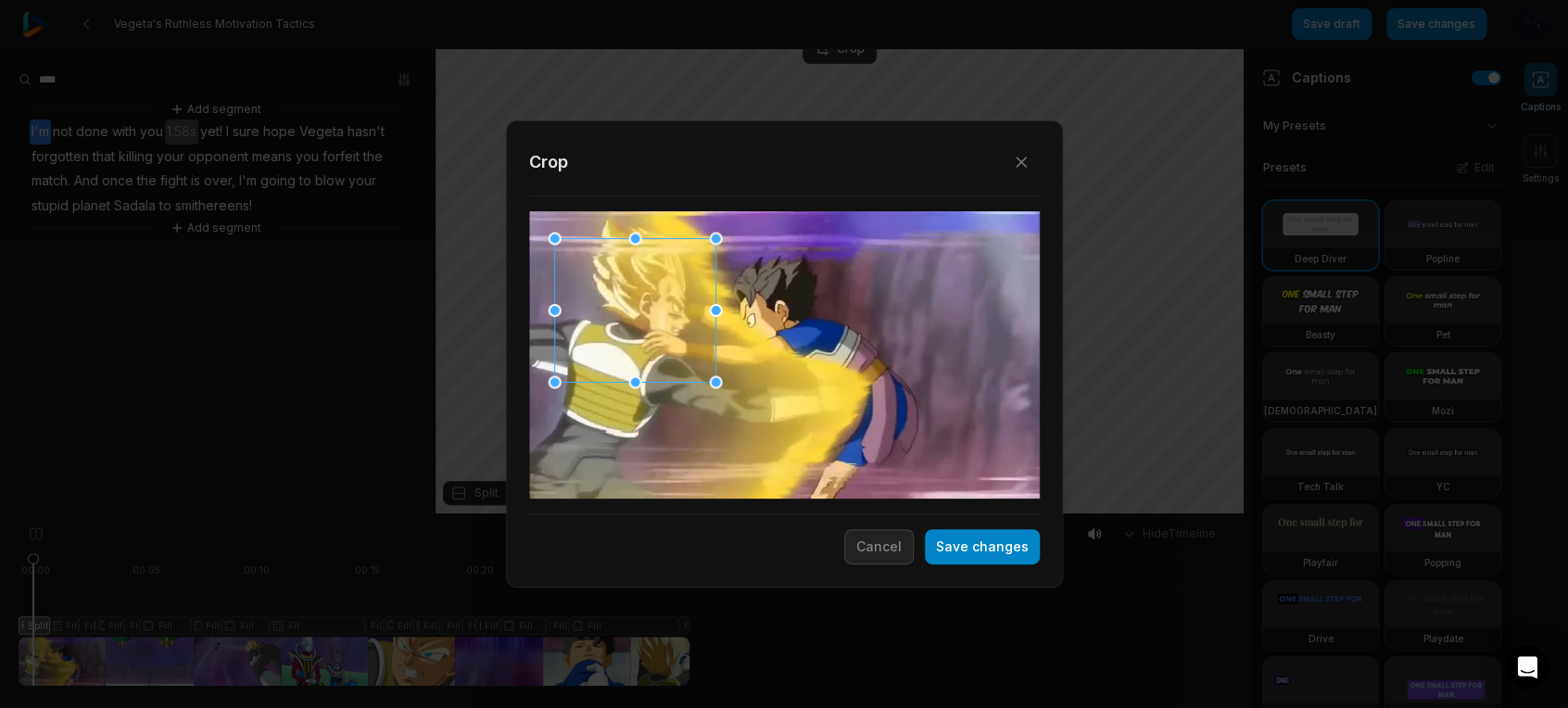 drag, startPoint x: 776, startPoint y: 385, endPoint x: 648, endPoint y: 352, distance: 132.18548 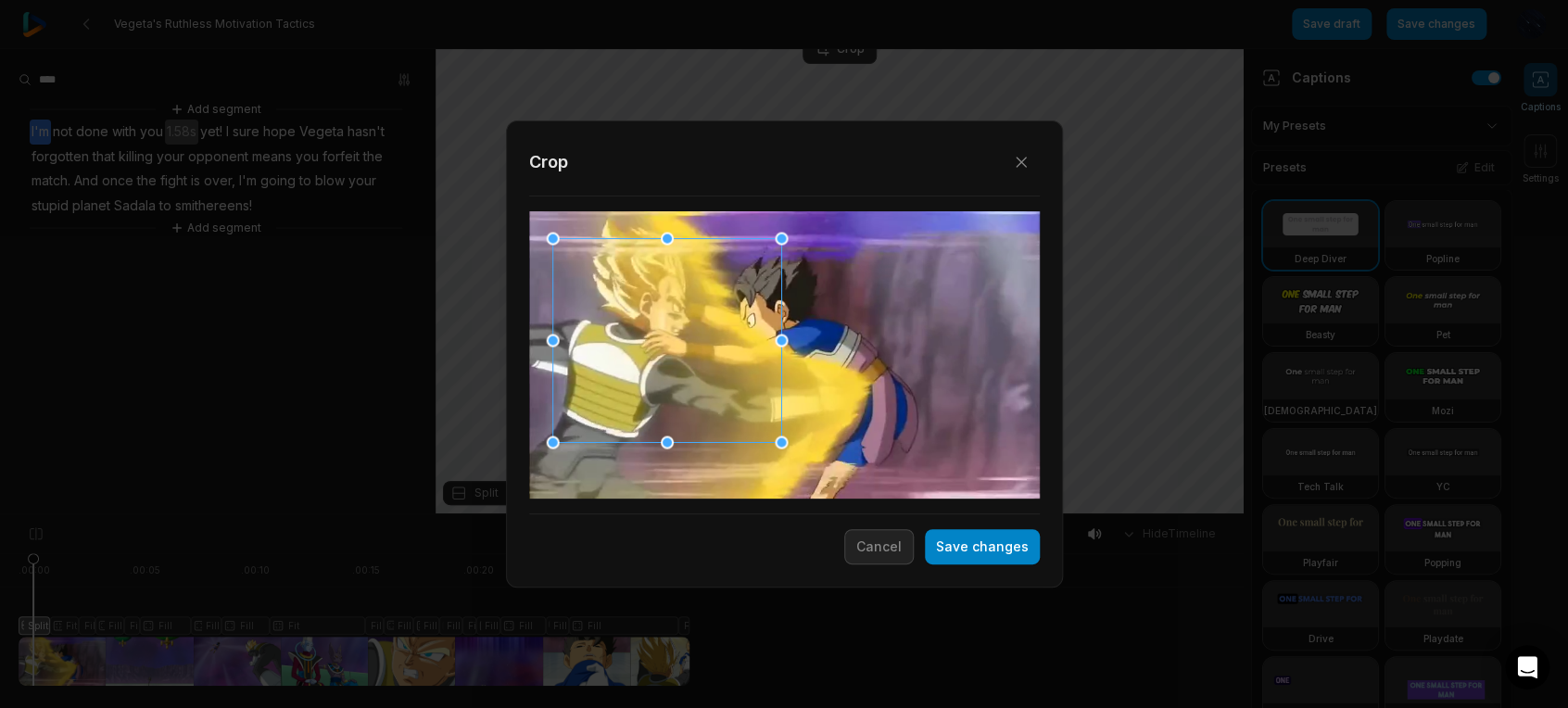 drag, startPoint x: 715, startPoint y: 382, endPoint x: 775, endPoint y: 453, distance: 92.95698 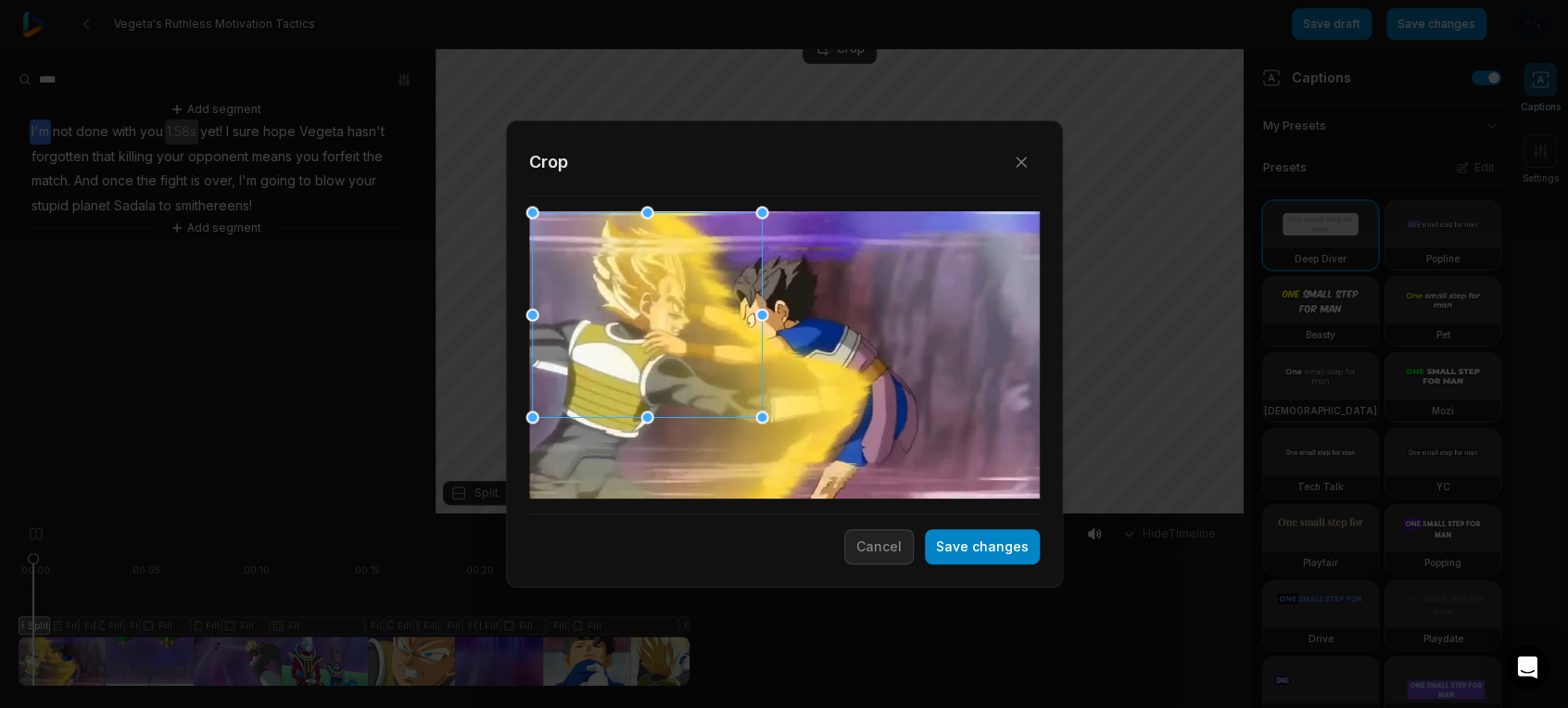 drag, startPoint x: 707, startPoint y: 415, endPoint x: 646, endPoint y: 377, distance: 71.867934 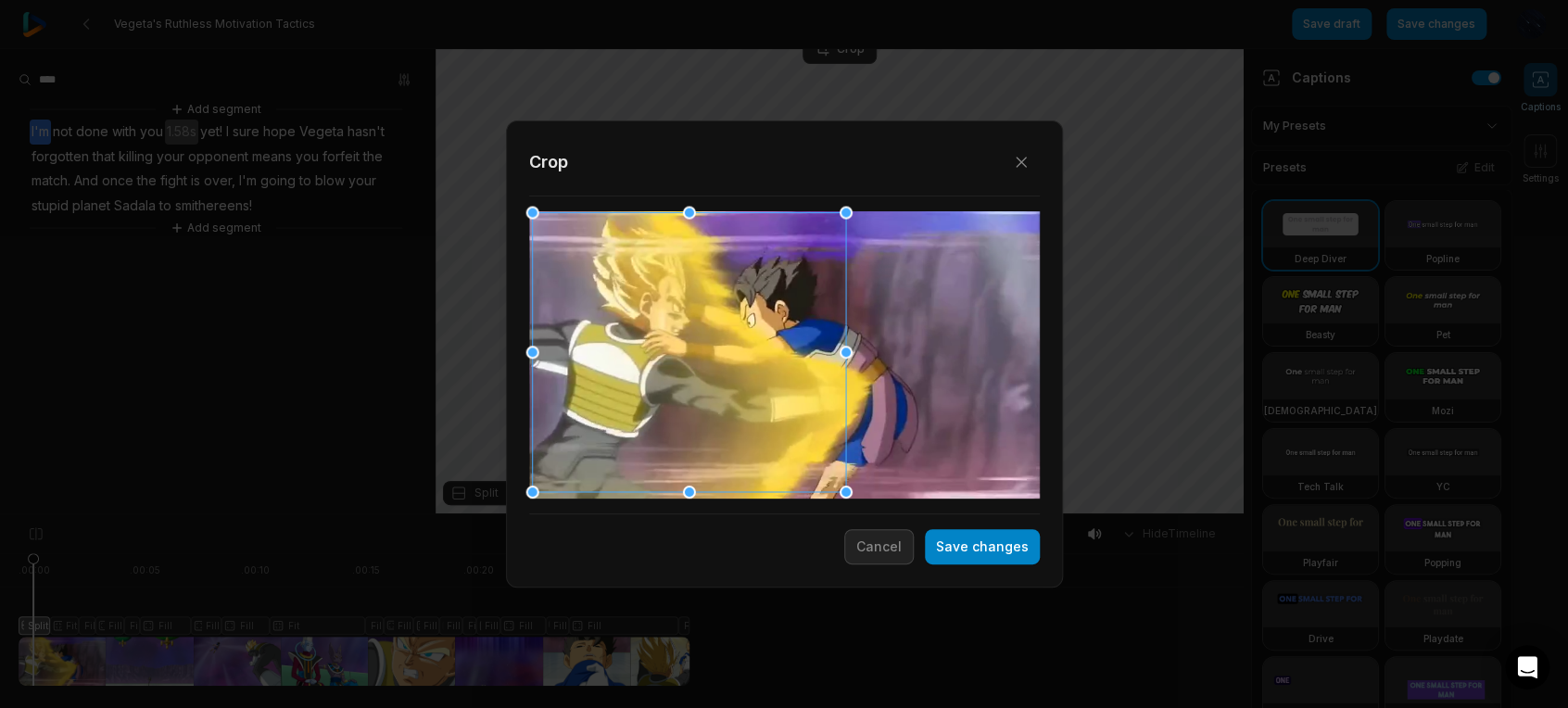 drag, startPoint x: 761, startPoint y: 422, endPoint x: 966, endPoint y: 472, distance: 211.00948 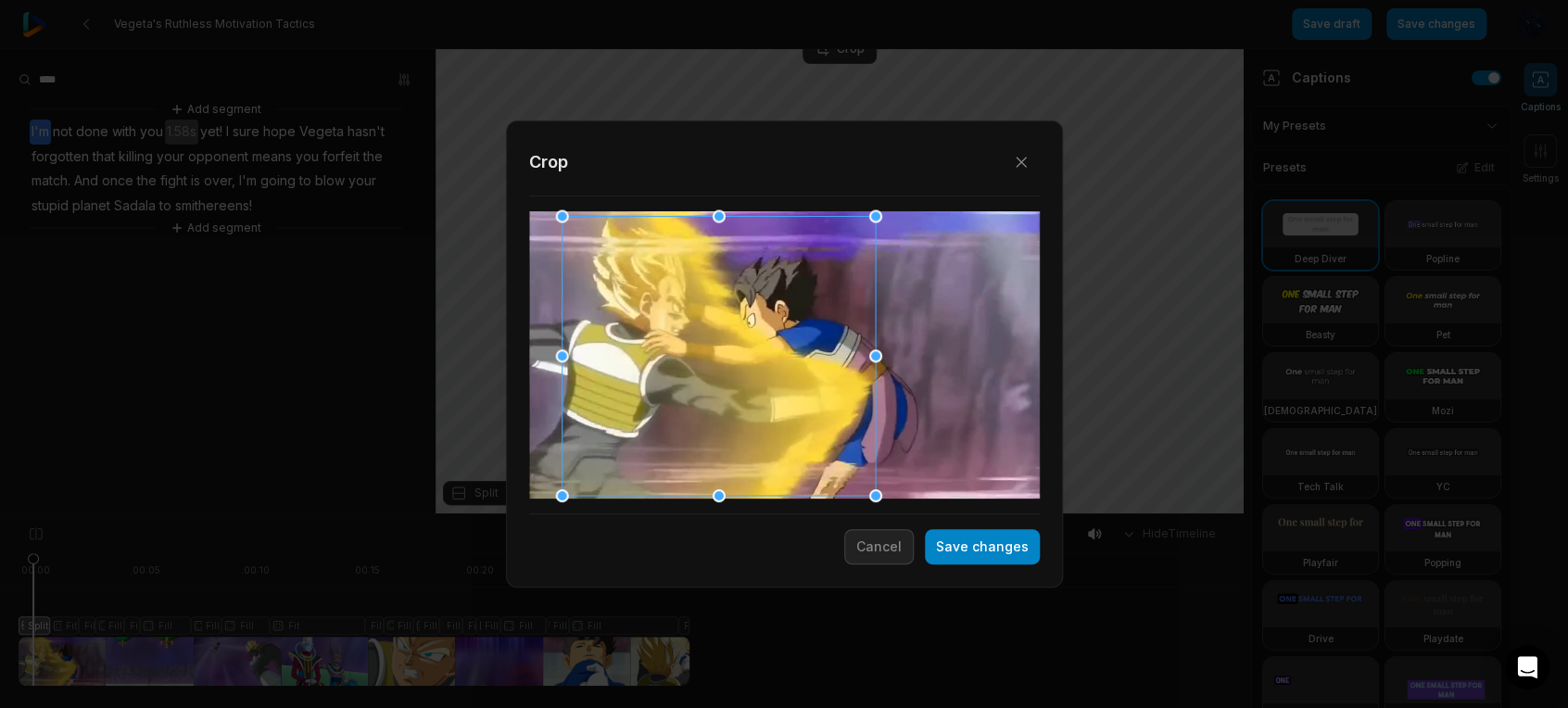 drag, startPoint x: 844, startPoint y: 413, endPoint x: 874, endPoint y: 417, distance: 30.26549 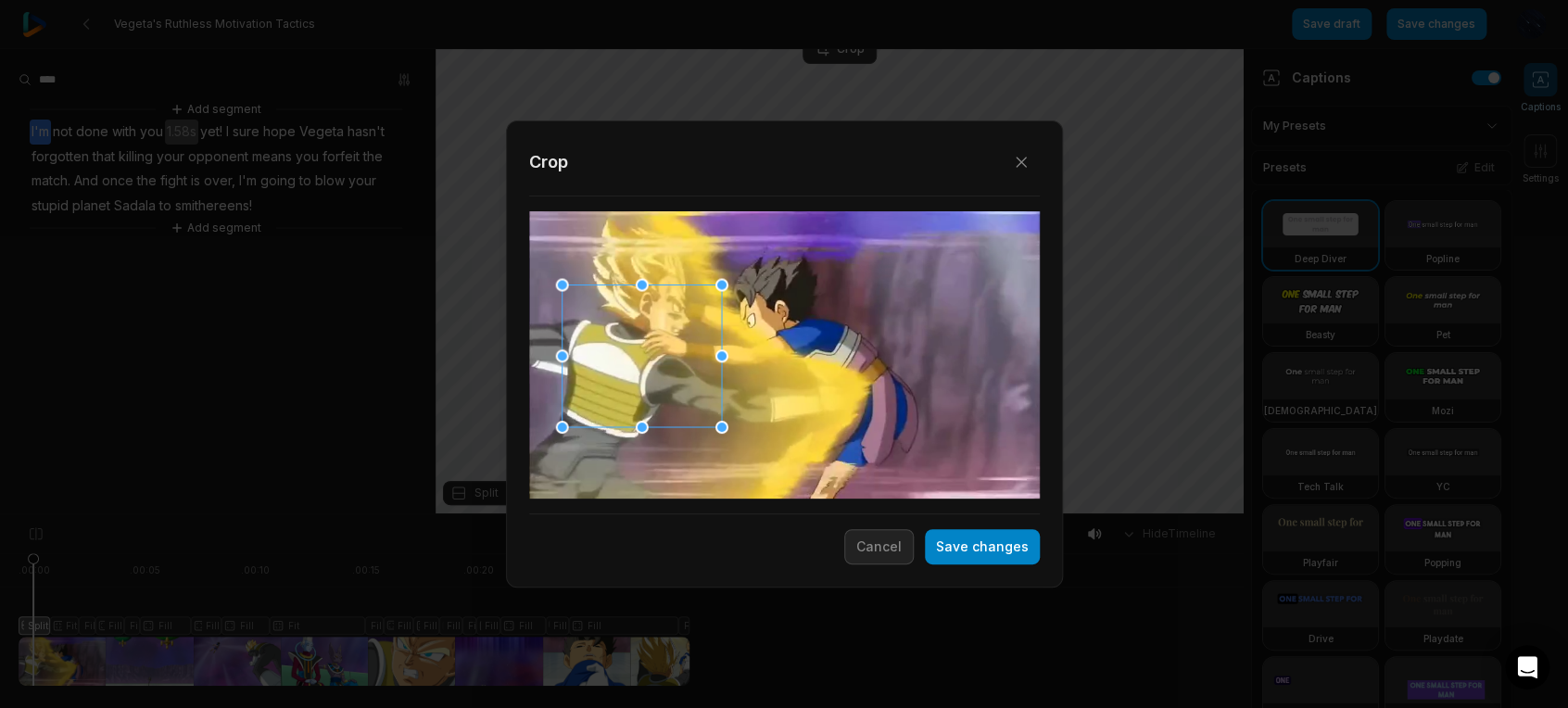 drag, startPoint x: 870, startPoint y: 355, endPoint x: 716, endPoint y: 389, distance: 157.70859 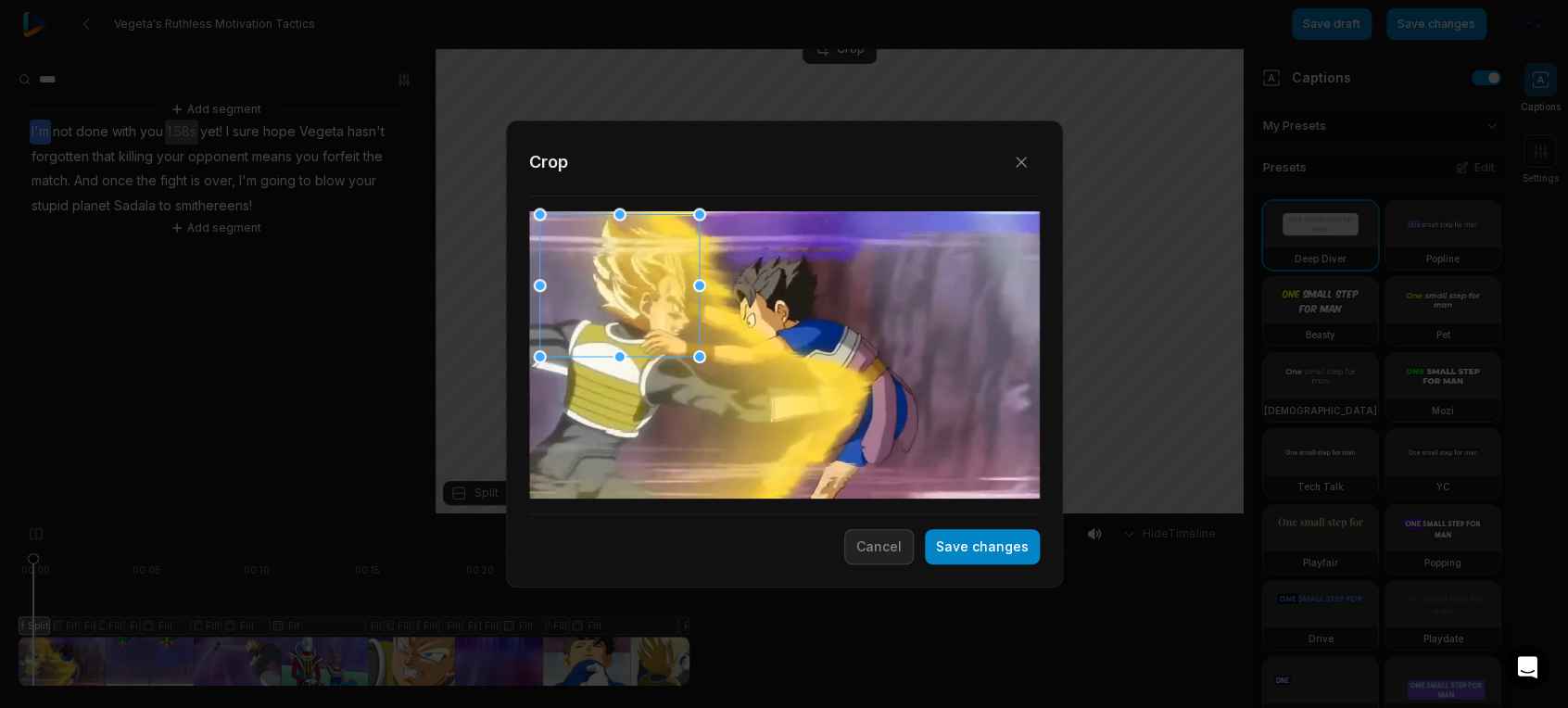 drag, startPoint x: 659, startPoint y: 362, endPoint x: 645, endPoint y: 312, distance: 51.92302 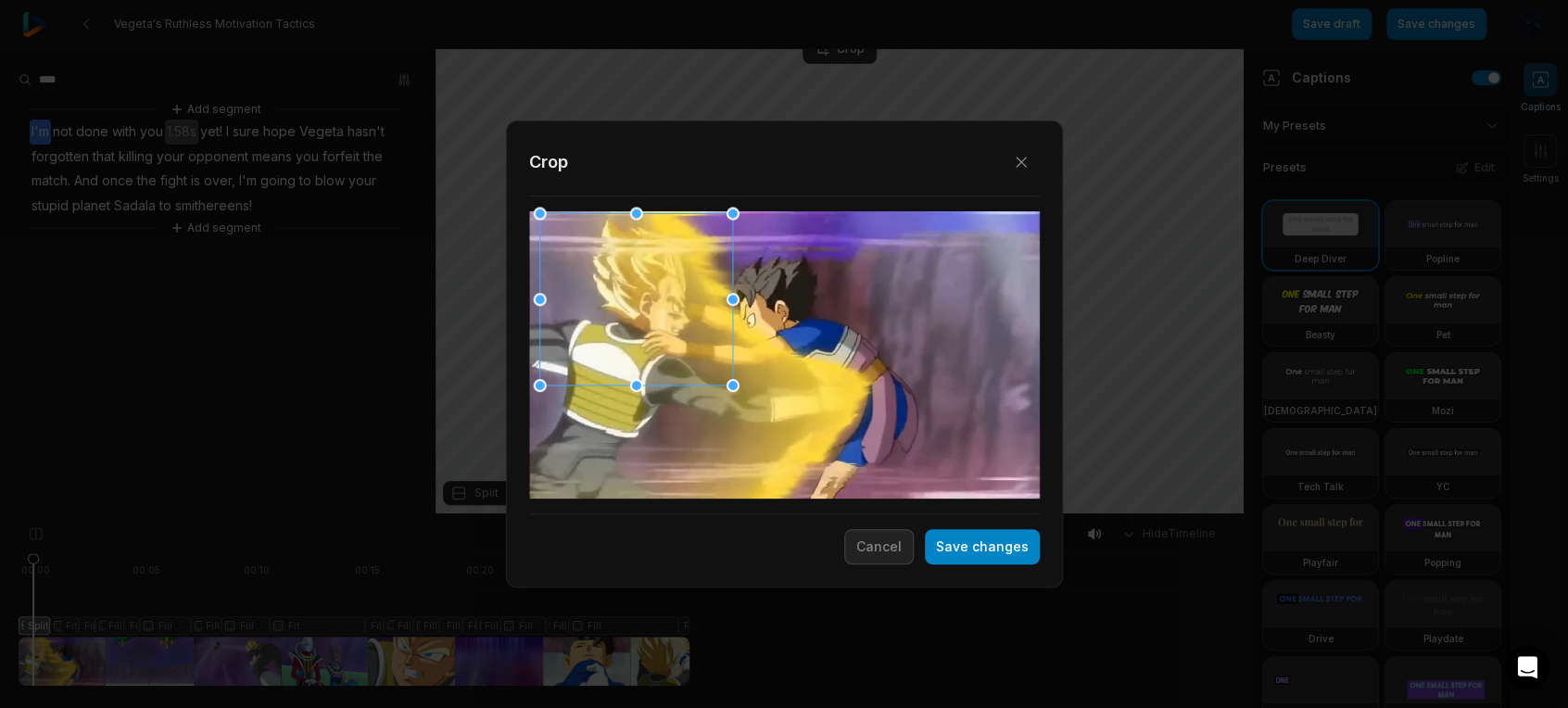 drag, startPoint x: 702, startPoint y: 360, endPoint x: 725, endPoint y: 421, distance: 65.192024 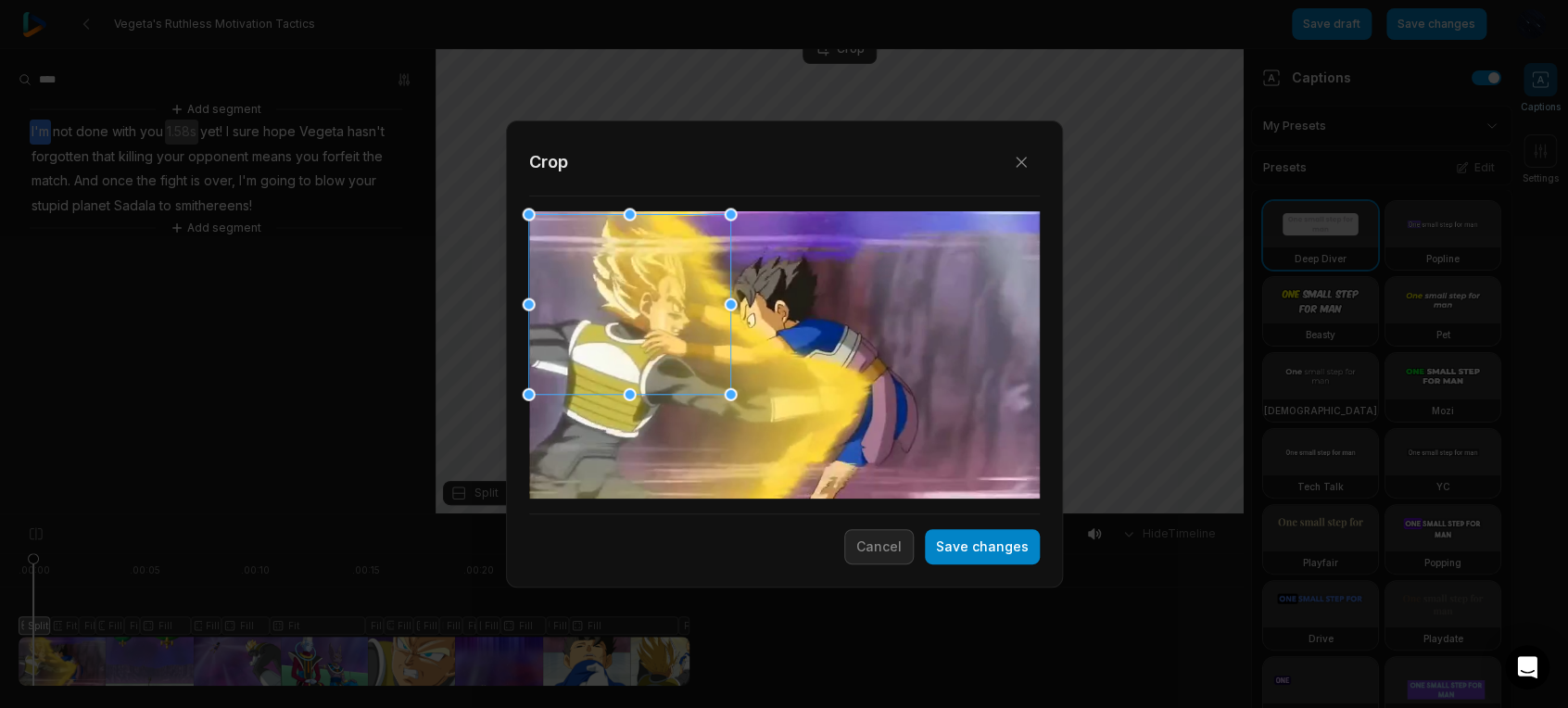 drag, startPoint x: 672, startPoint y: 368, endPoint x: 627, endPoint y: 327, distance: 60.87693 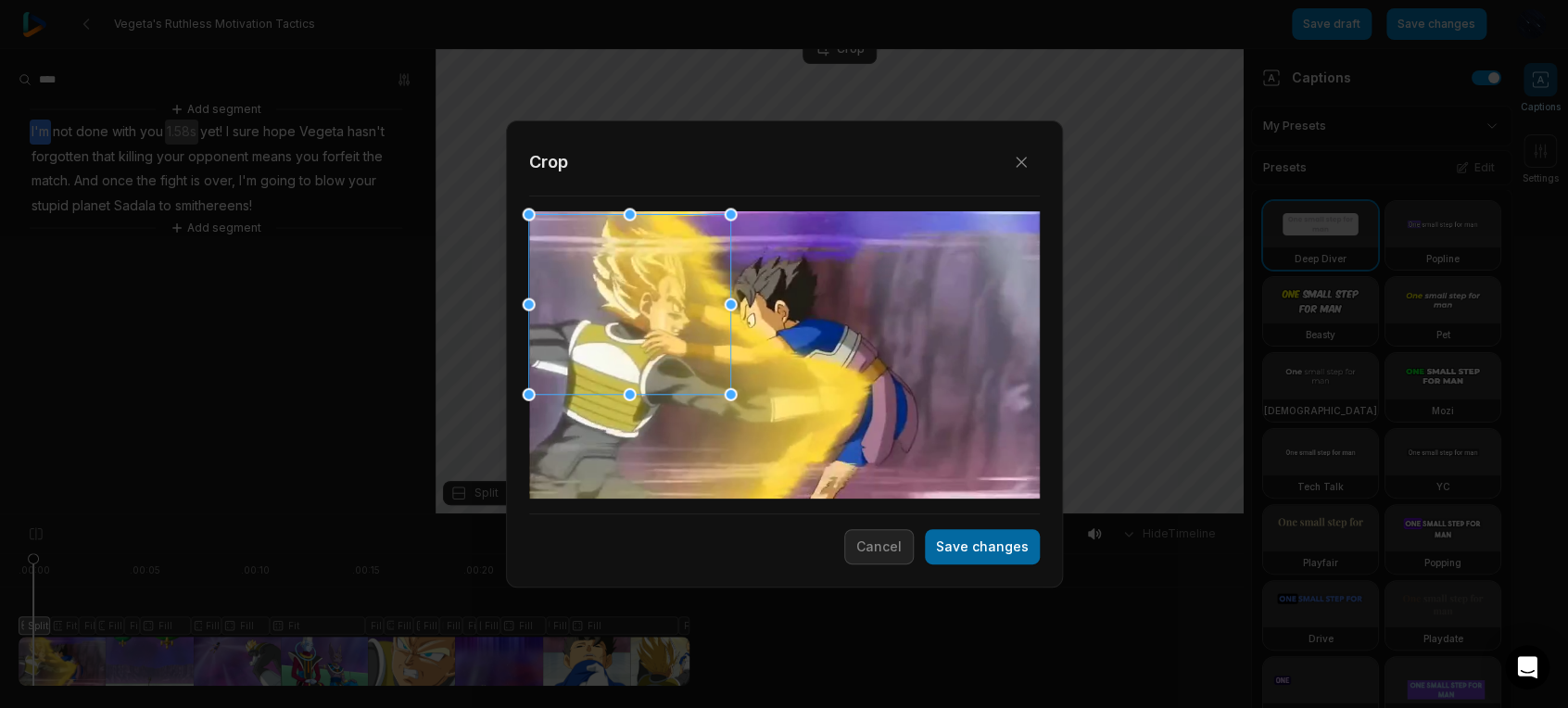 click on "Save changes" at bounding box center [982, 547] 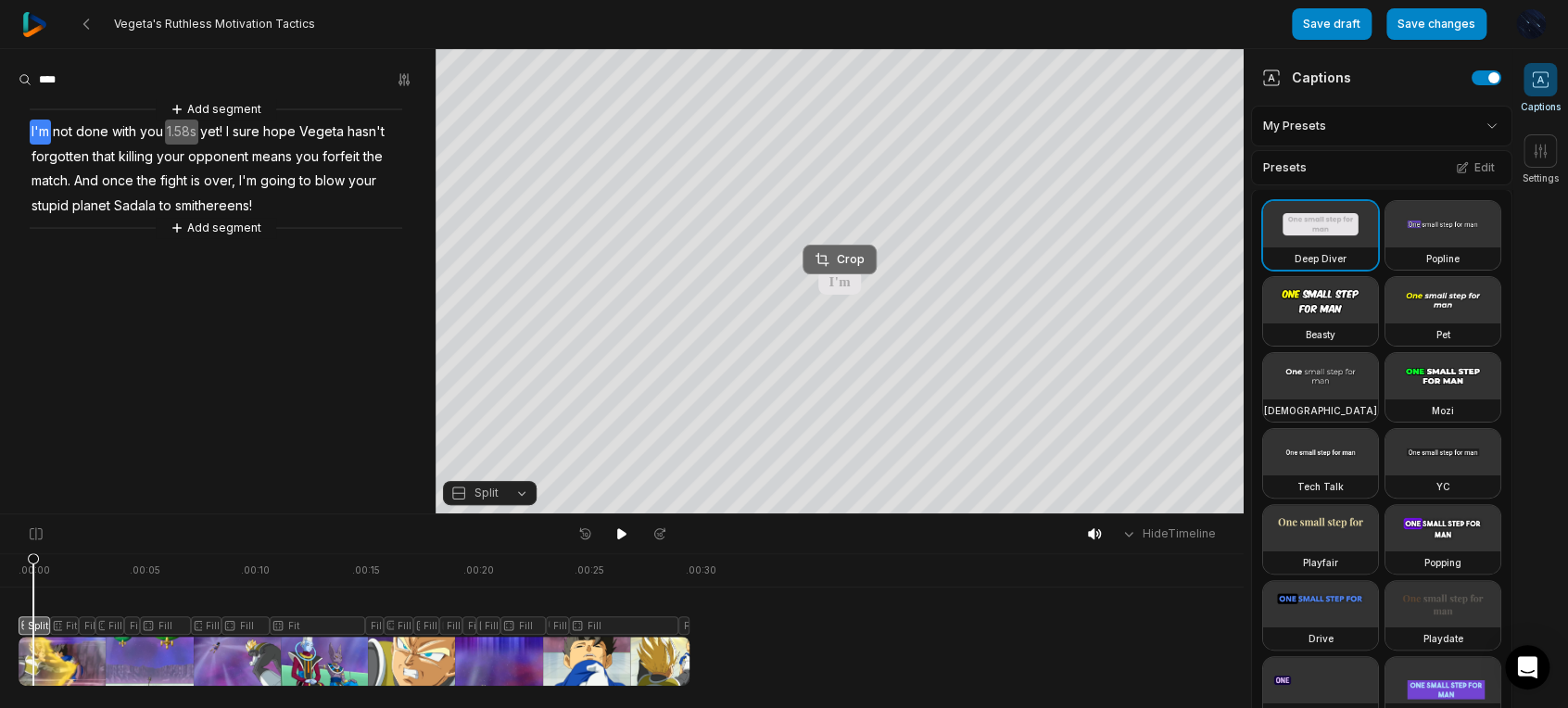 click on "Crop" at bounding box center (840, 259) 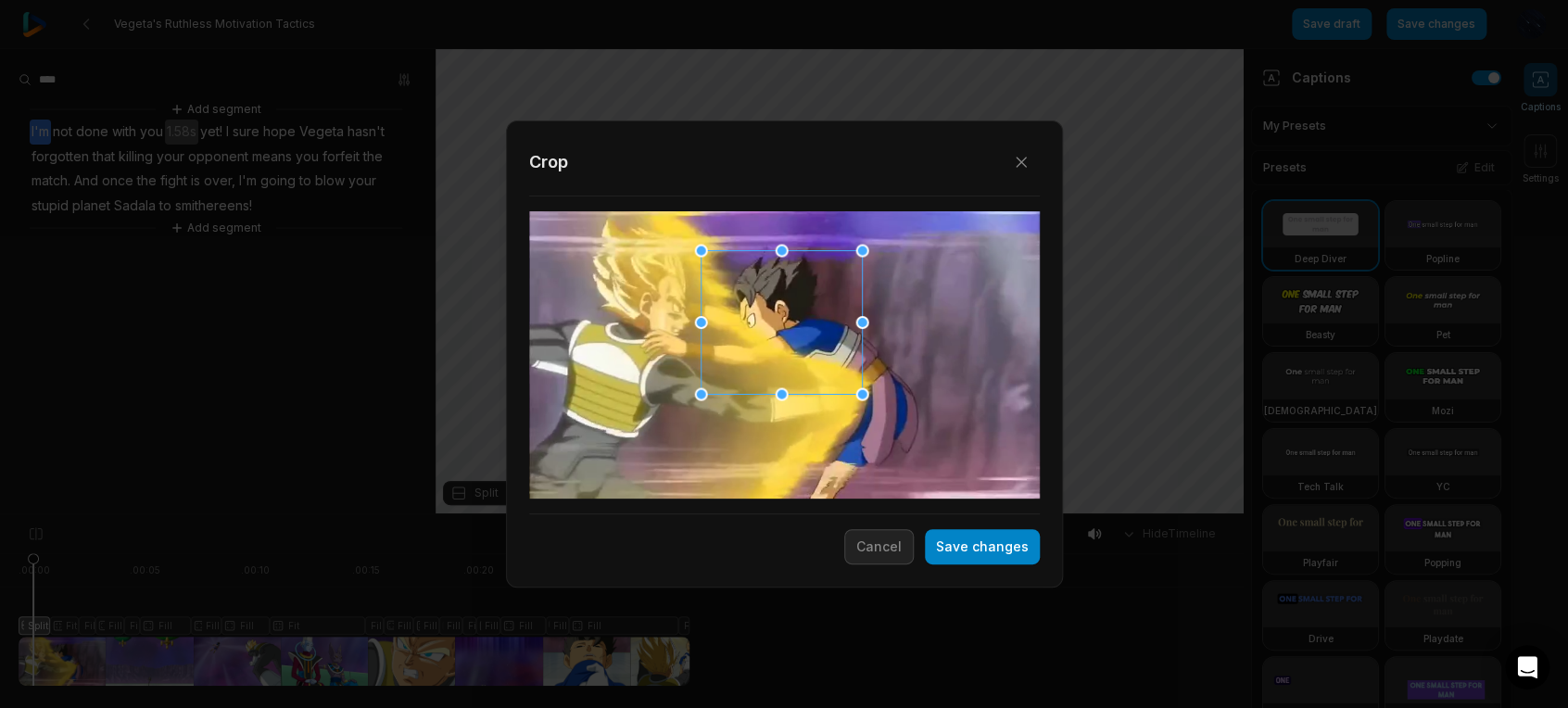 drag, startPoint x: 803, startPoint y: 380, endPoint x: 801, endPoint y: 347, distance: 33.06055 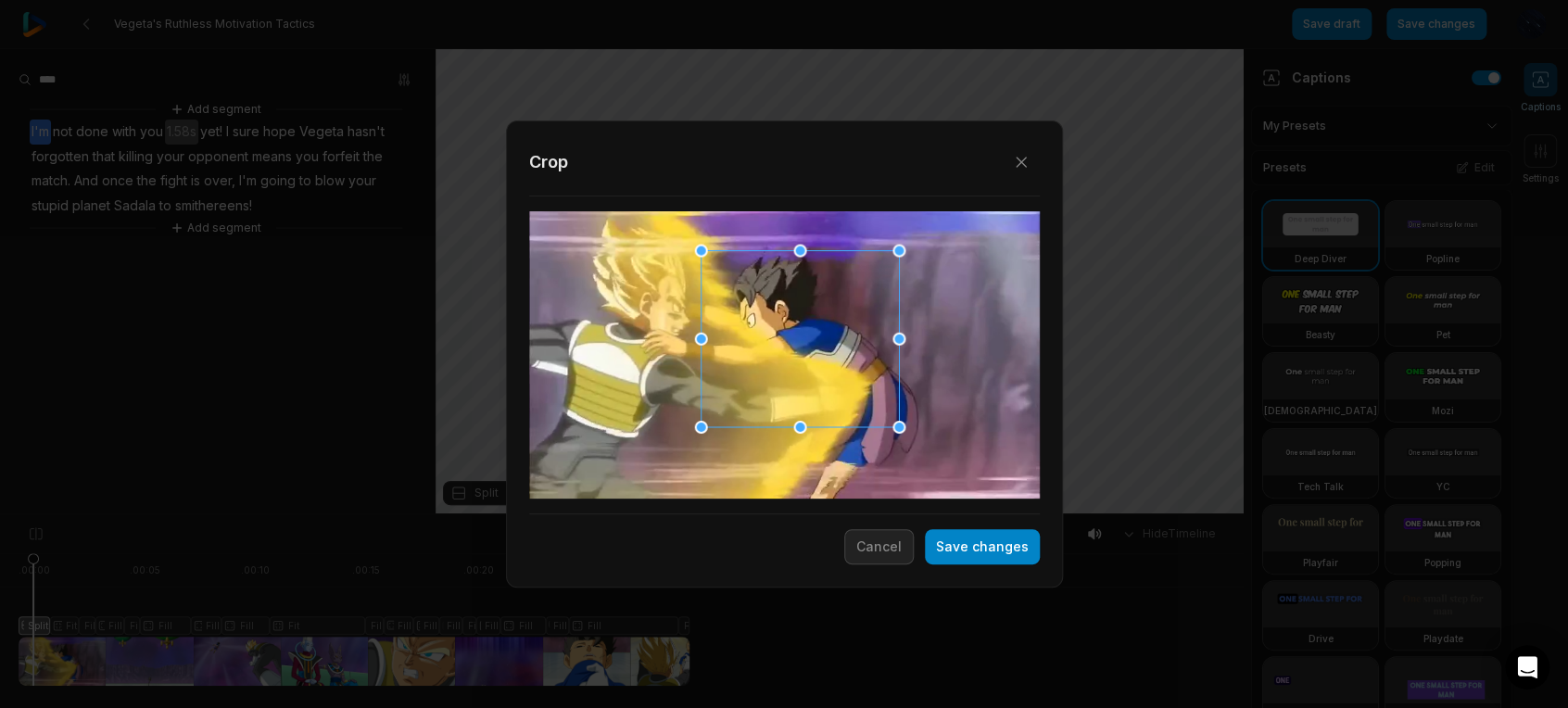 drag, startPoint x: 866, startPoint y: 391, endPoint x: 919, endPoint y: 417, distance: 59.03389 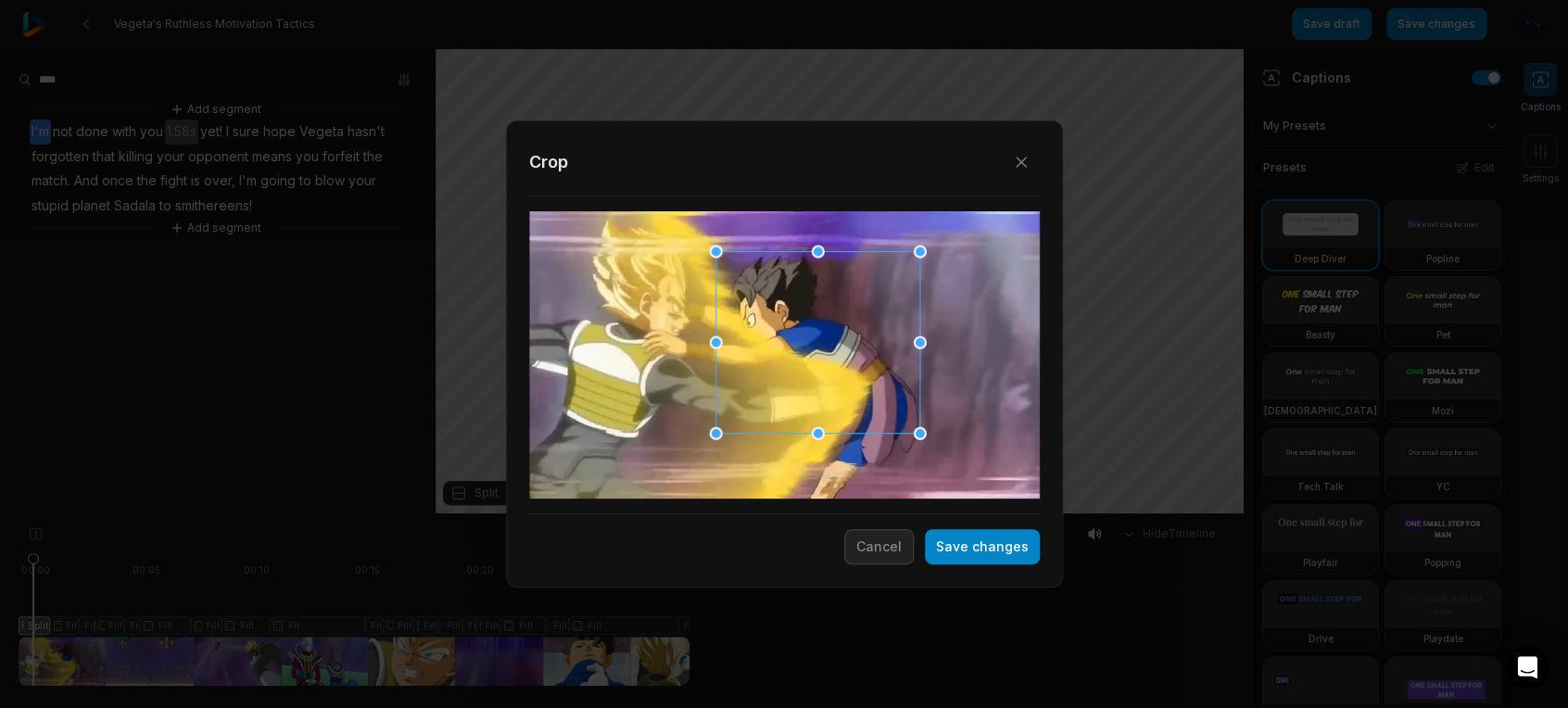drag, startPoint x: 878, startPoint y: 404, endPoint x: 881, endPoint y: 394, distance: 10.4403065 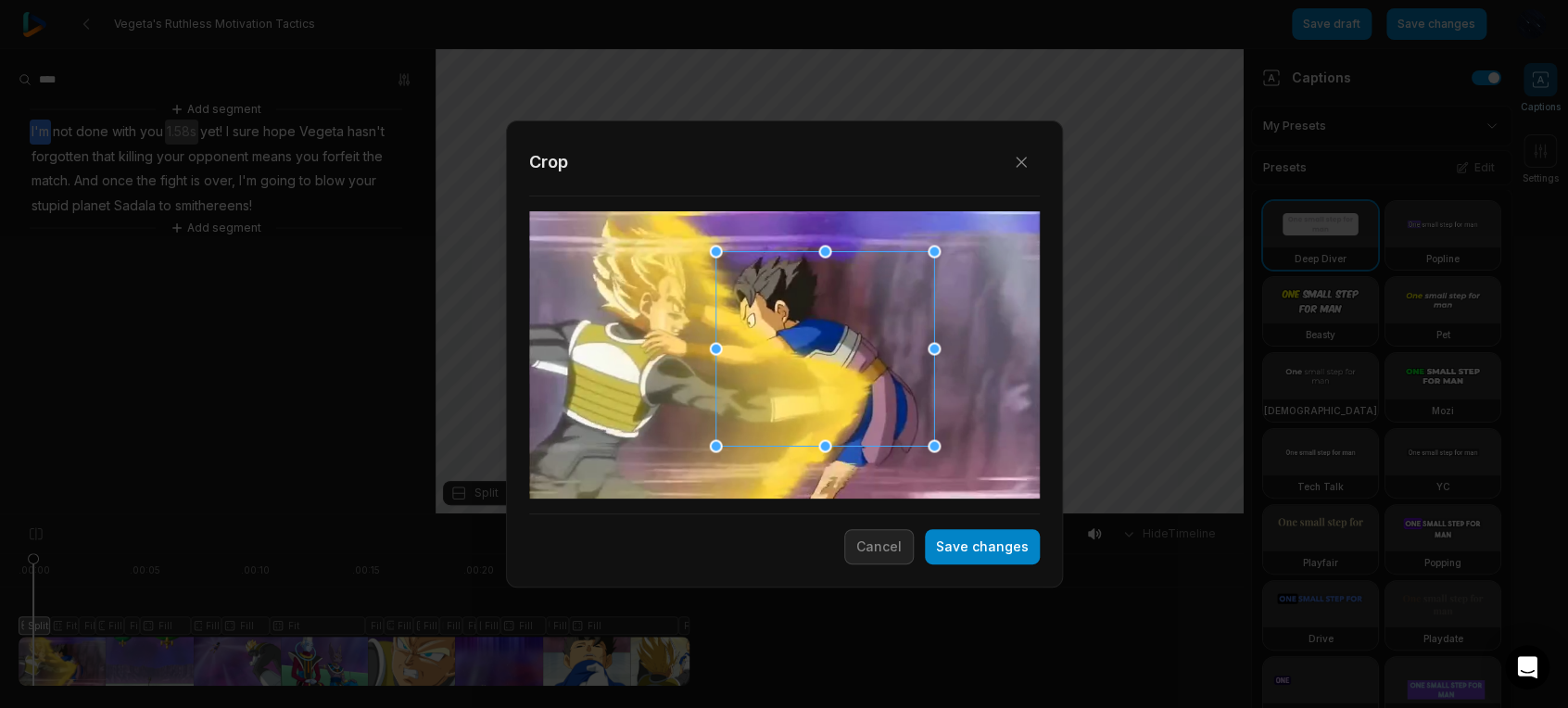 drag, startPoint x: 917, startPoint y: 436, endPoint x: 926, endPoint y: 456, distance: 21.931712 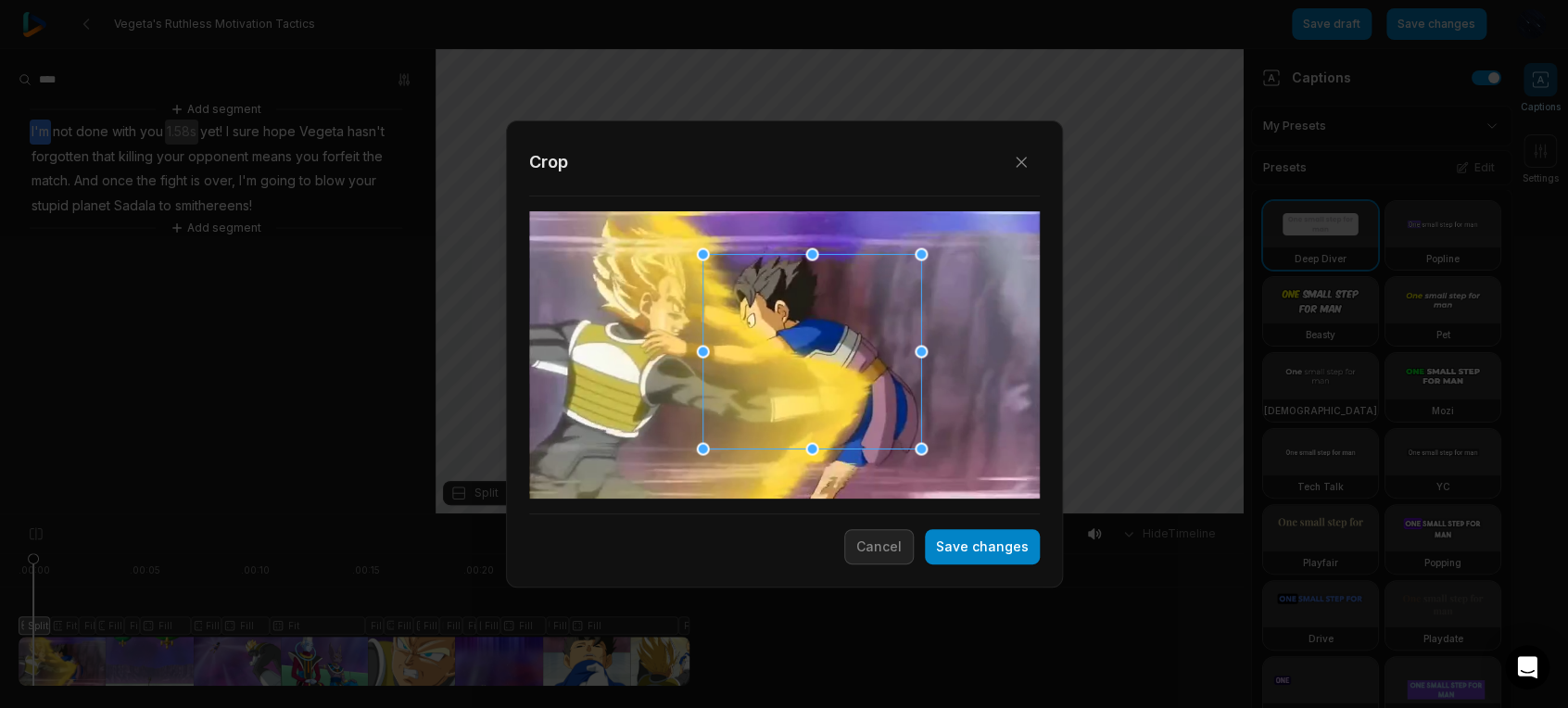 drag, startPoint x: 886, startPoint y: 413, endPoint x: 873, endPoint y: 416, distance: 13.3416641 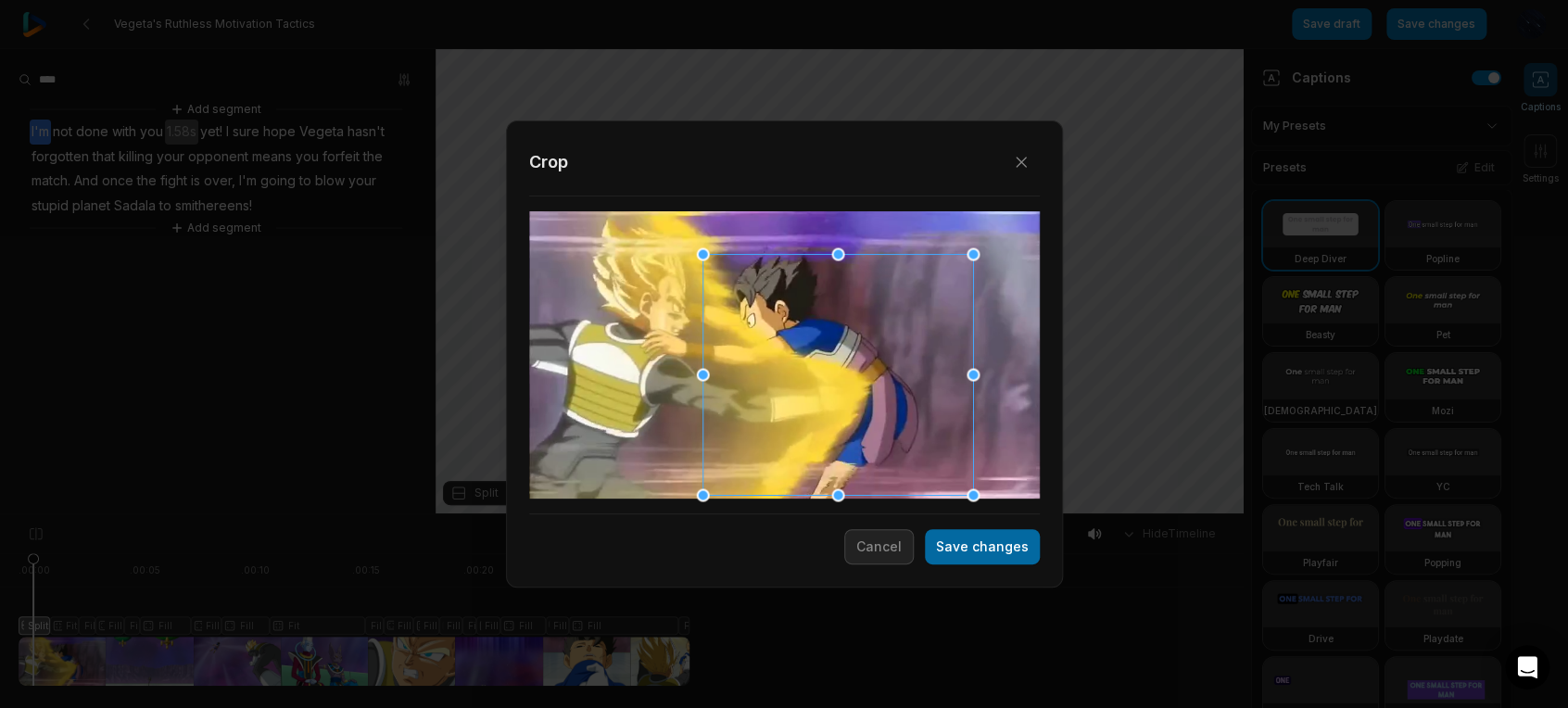 drag, startPoint x: 919, startPoint y: 449, endPoint x: 959, endPoint y: 539, distance: 98.48858 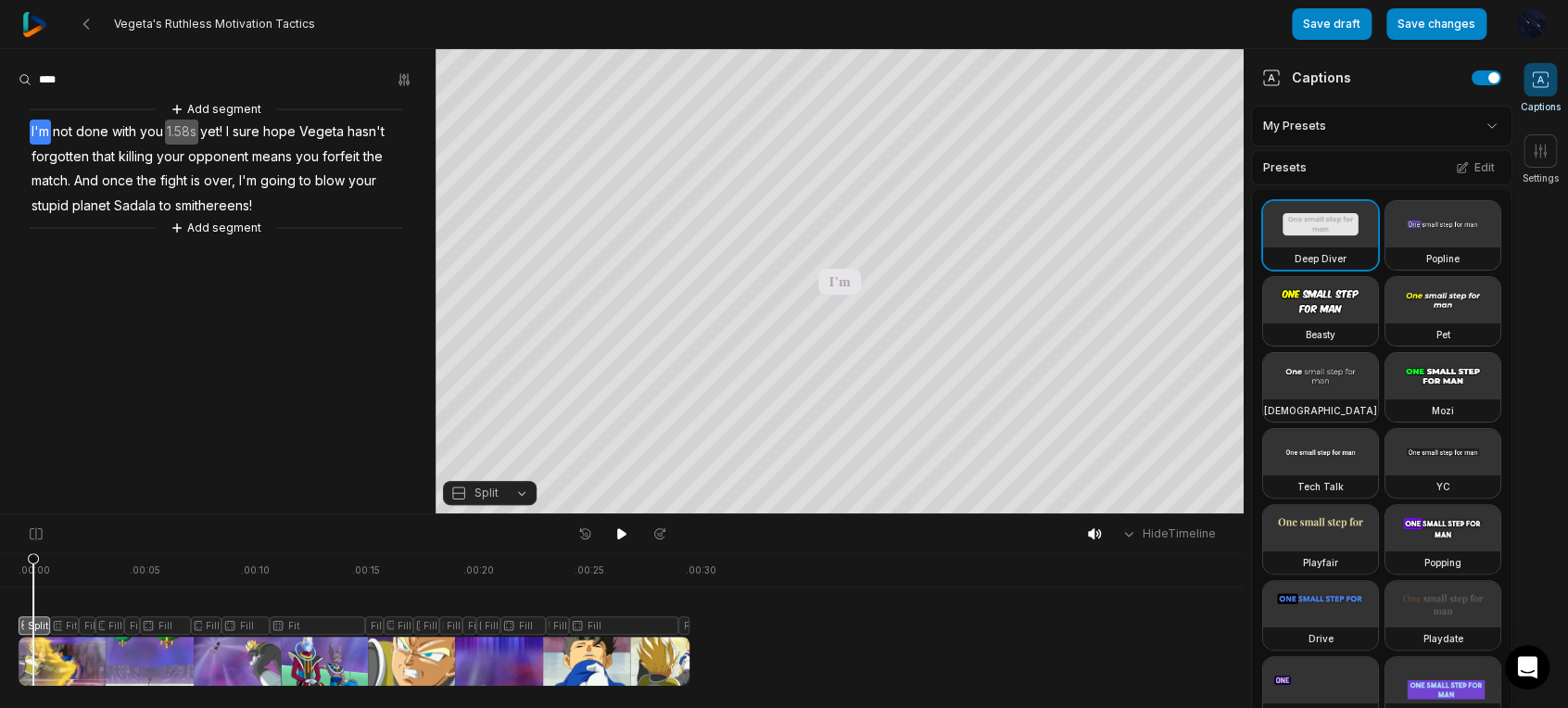 click at bounding box center [354, 619] 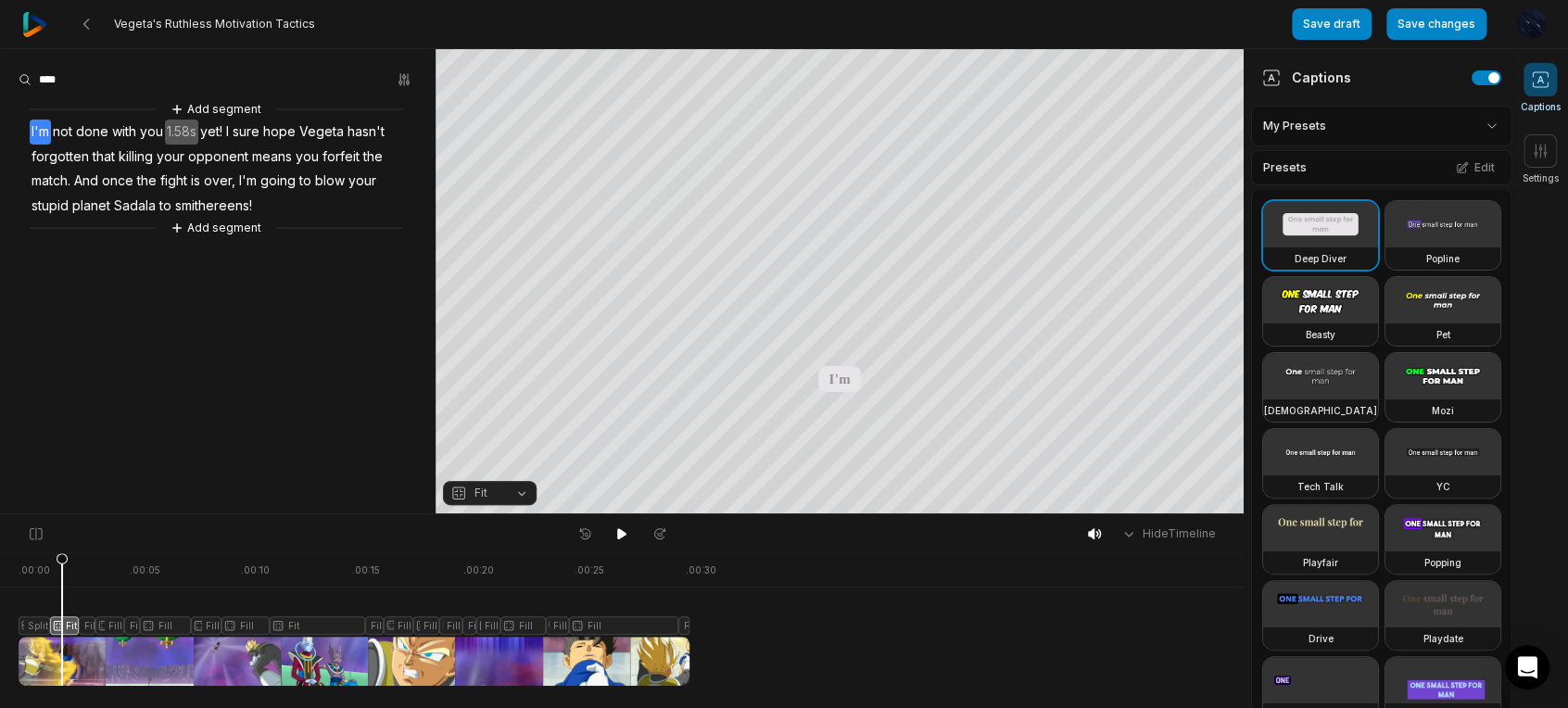 click on "Fit" at bounding box center (489, 493) 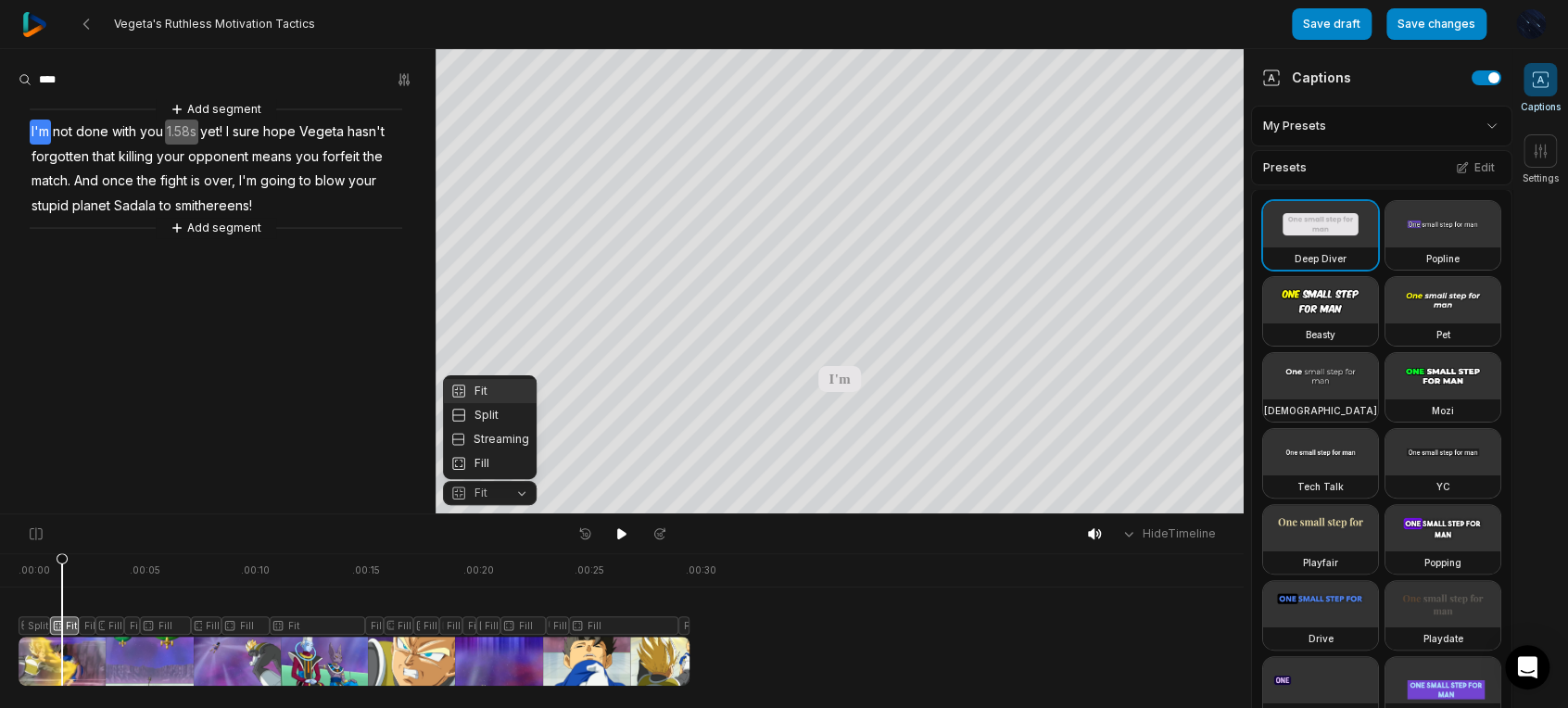 click on "Your browser does not support mp4 format. Your browser does not support mp4 format. I'm not   done   with   you   yet! I   sure   hope   Vegeta hasn't forgotten   that   killing your   opponent   means you forfeit   the   match And   once   the   fight   is over,   I'm   going   to   blow your   stupid   planet Sadala to   smithereens! Crop Hex ********* * % Fit Fit Split Streaming Fill" at bounding box center [622, 282] 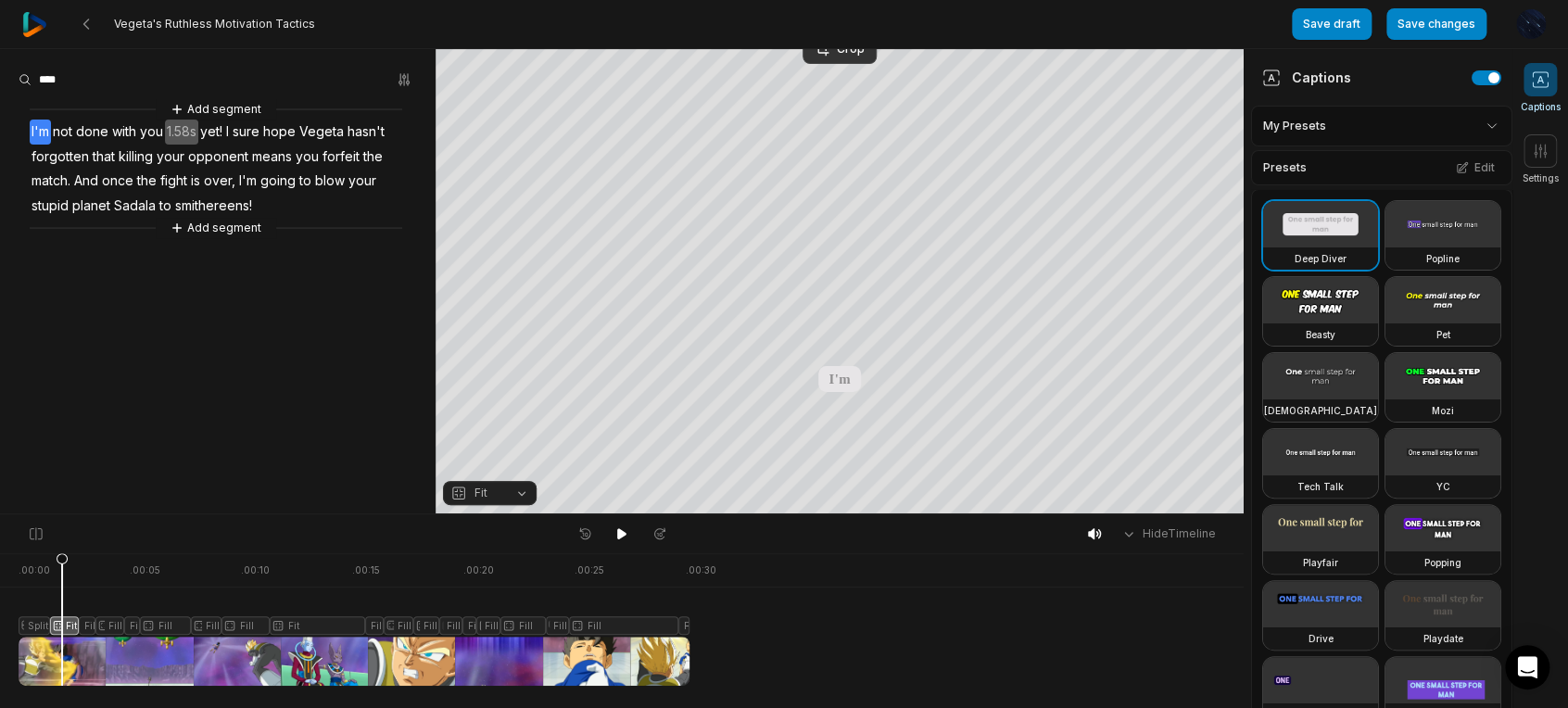 click on "Vegeta's Ruthless Motivation Tactics" at bounding box center (657, 24) 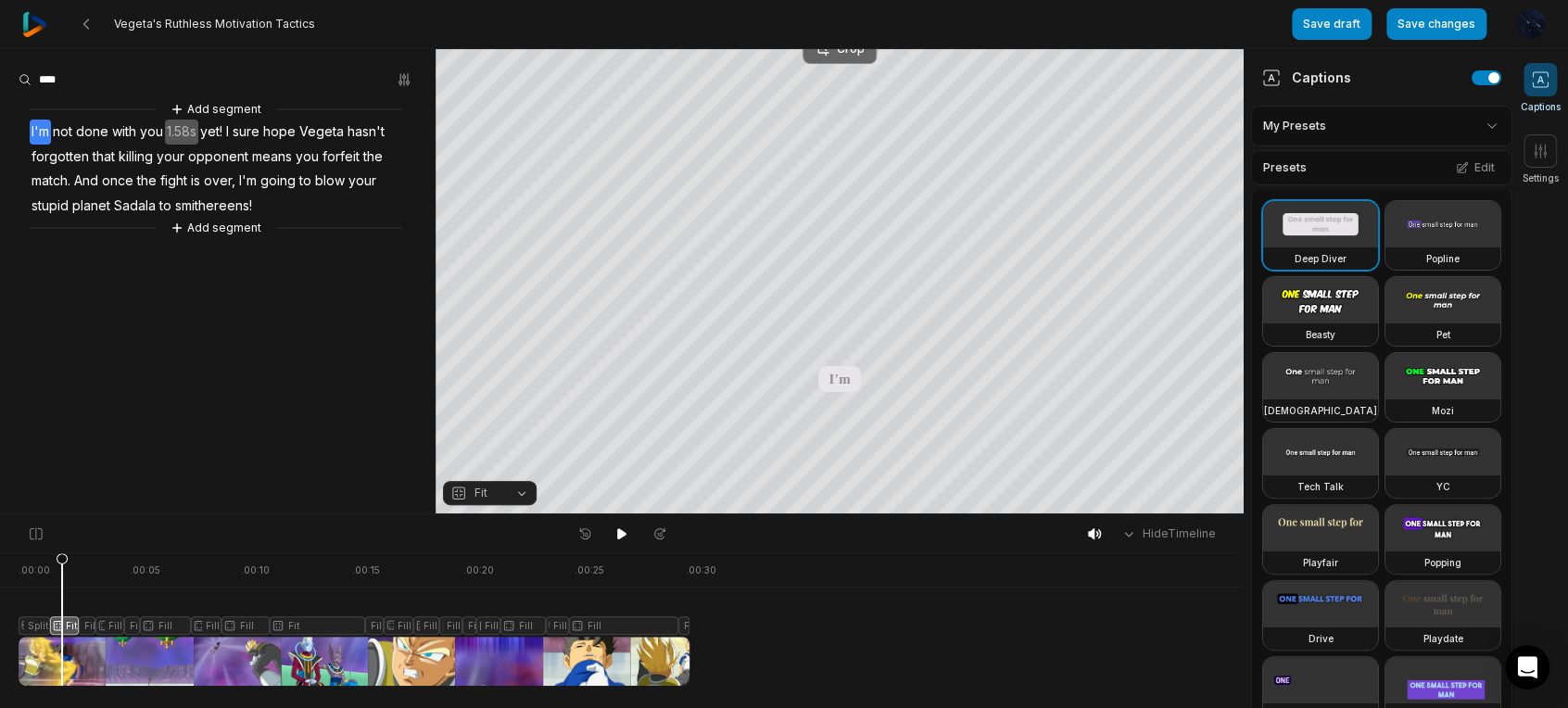 click on "Crop" at bounding box center (840, 49) 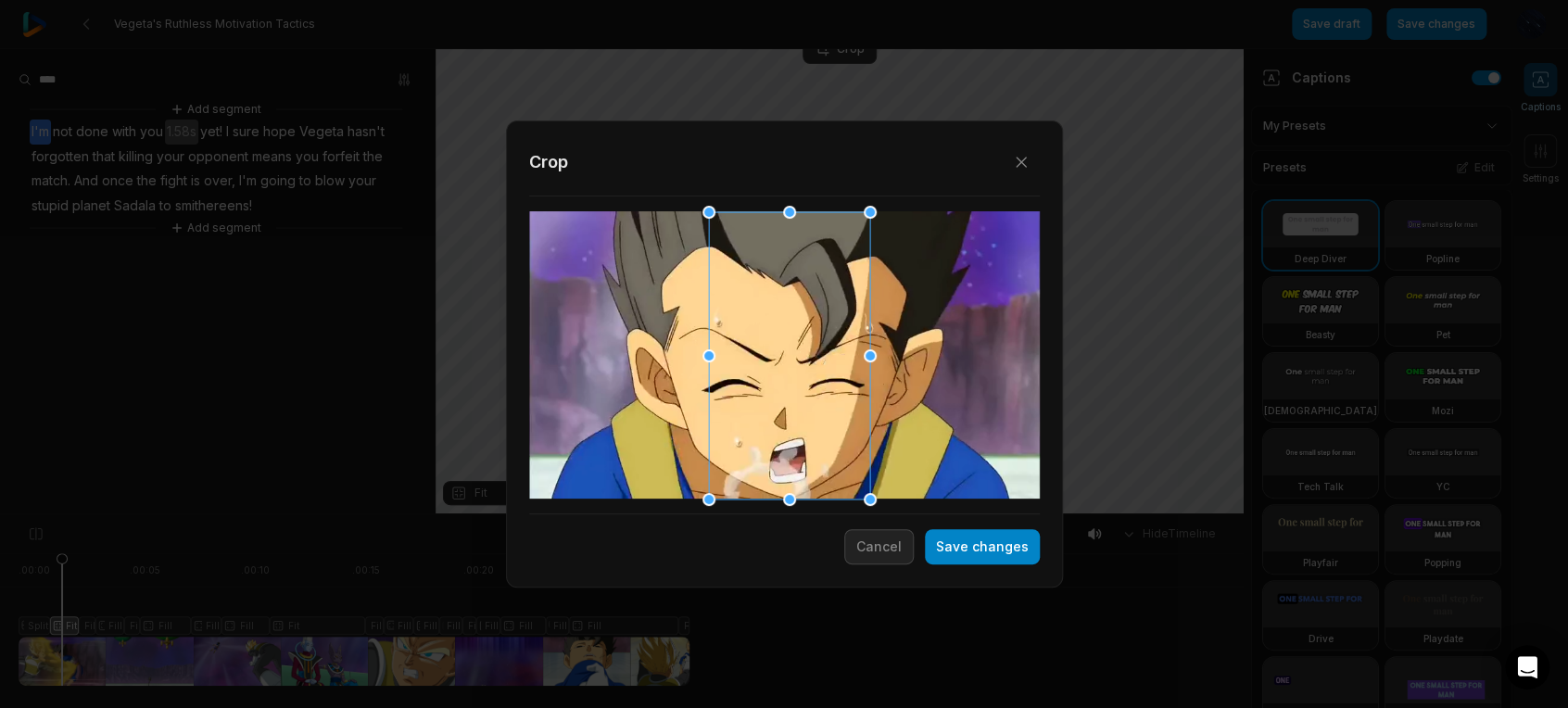 drag, startPoint x: 773, startPoint y: 398, endPoint x: 1105, endPoint y: 385, distance: 332.25442 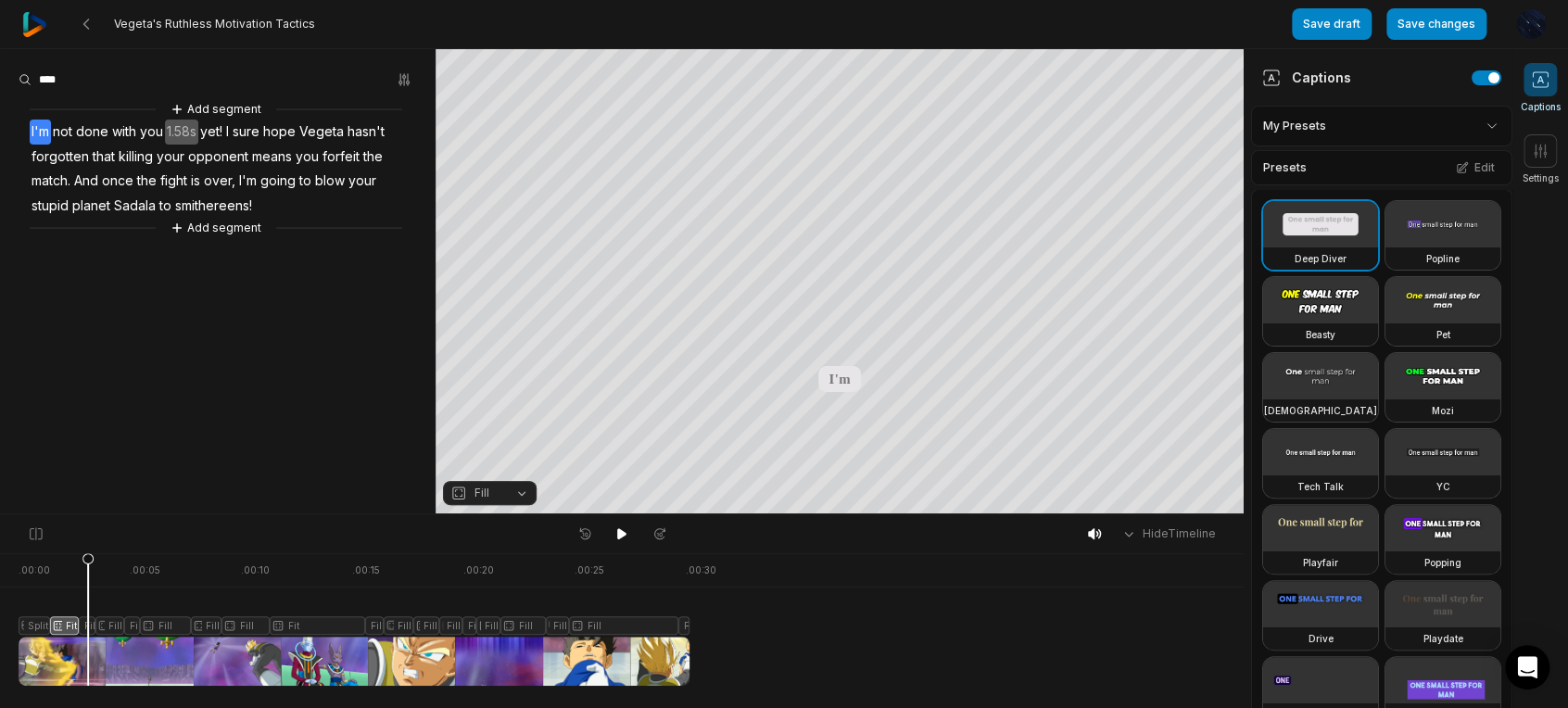 click at bounding box center (354, 619) 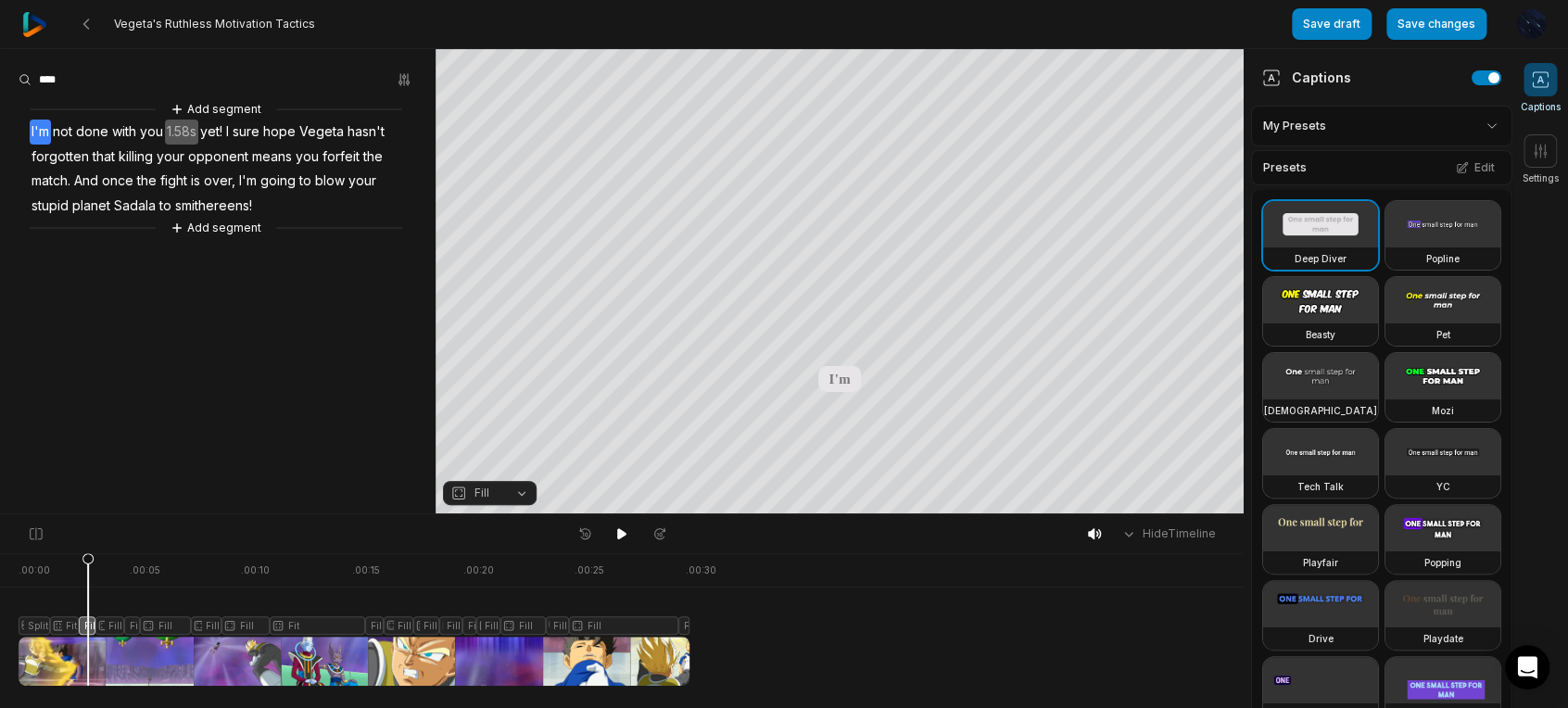 click on "Fill" at bounding box center (489, 493) 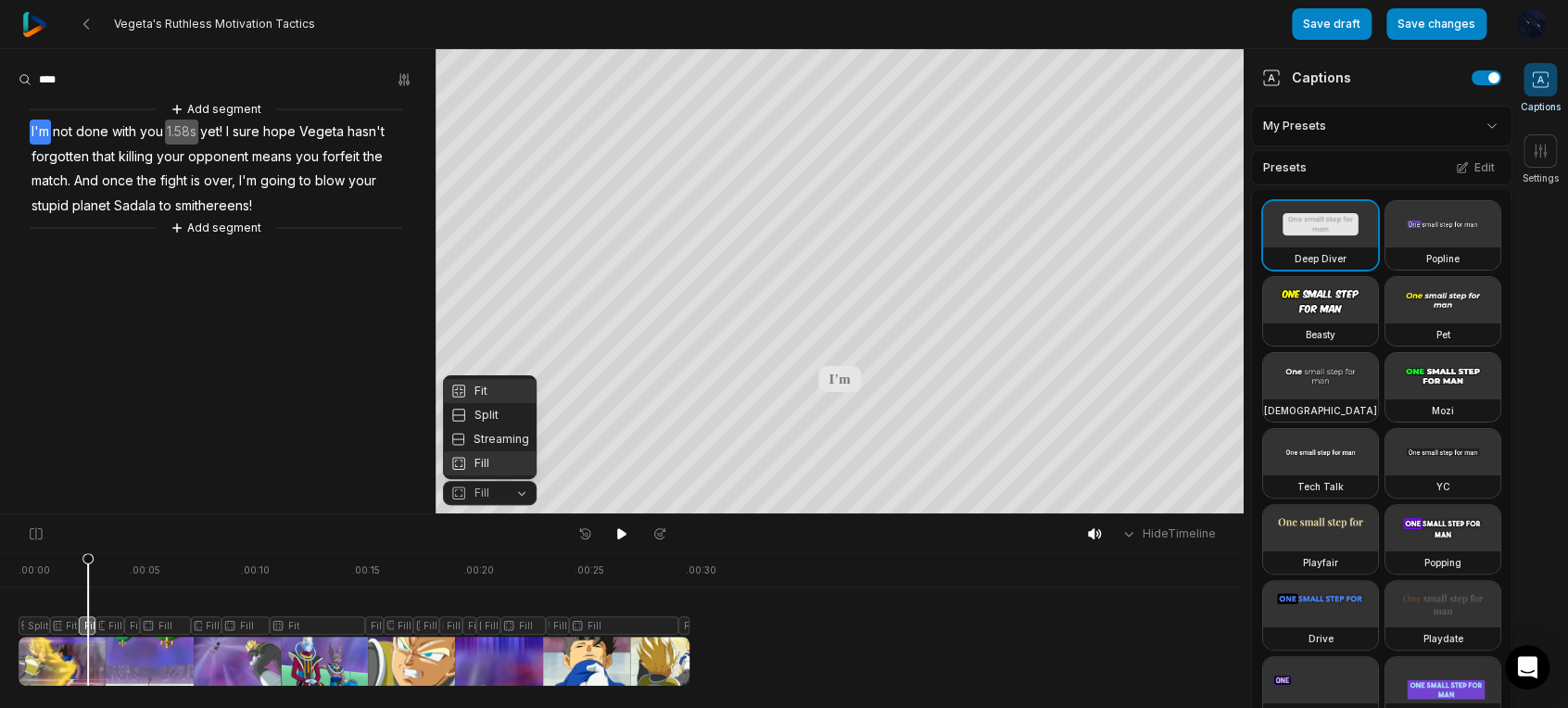 click on "Fit" at bounding box center [489, 391] 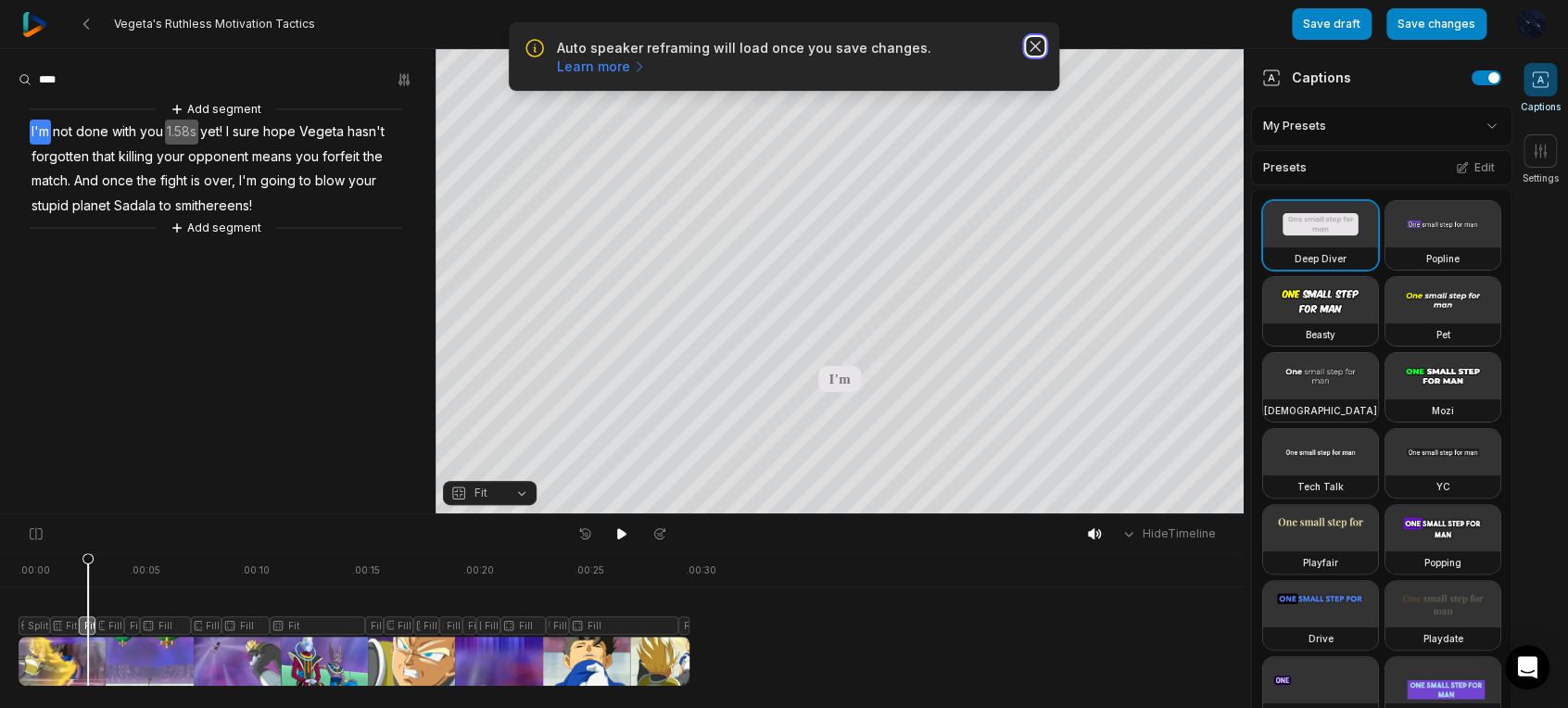 click 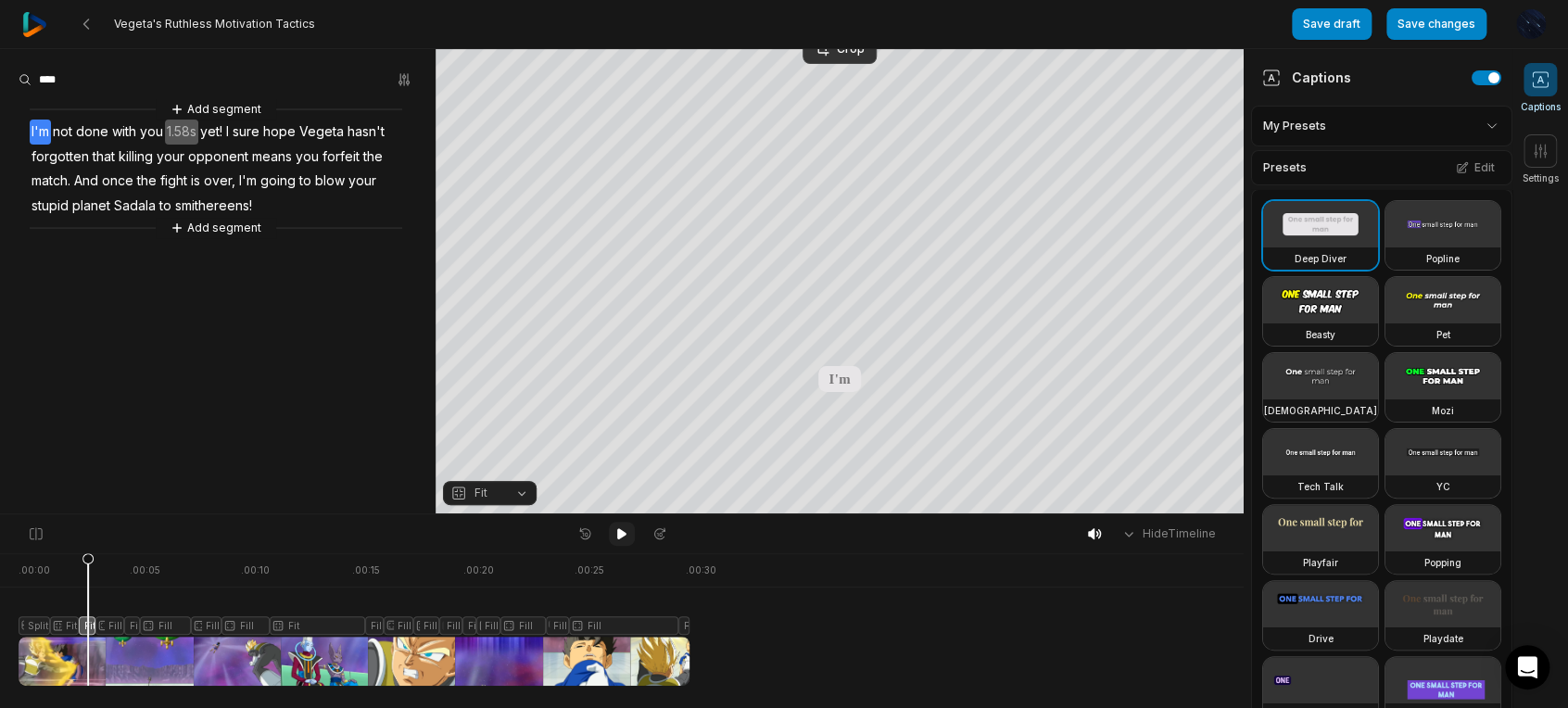 click 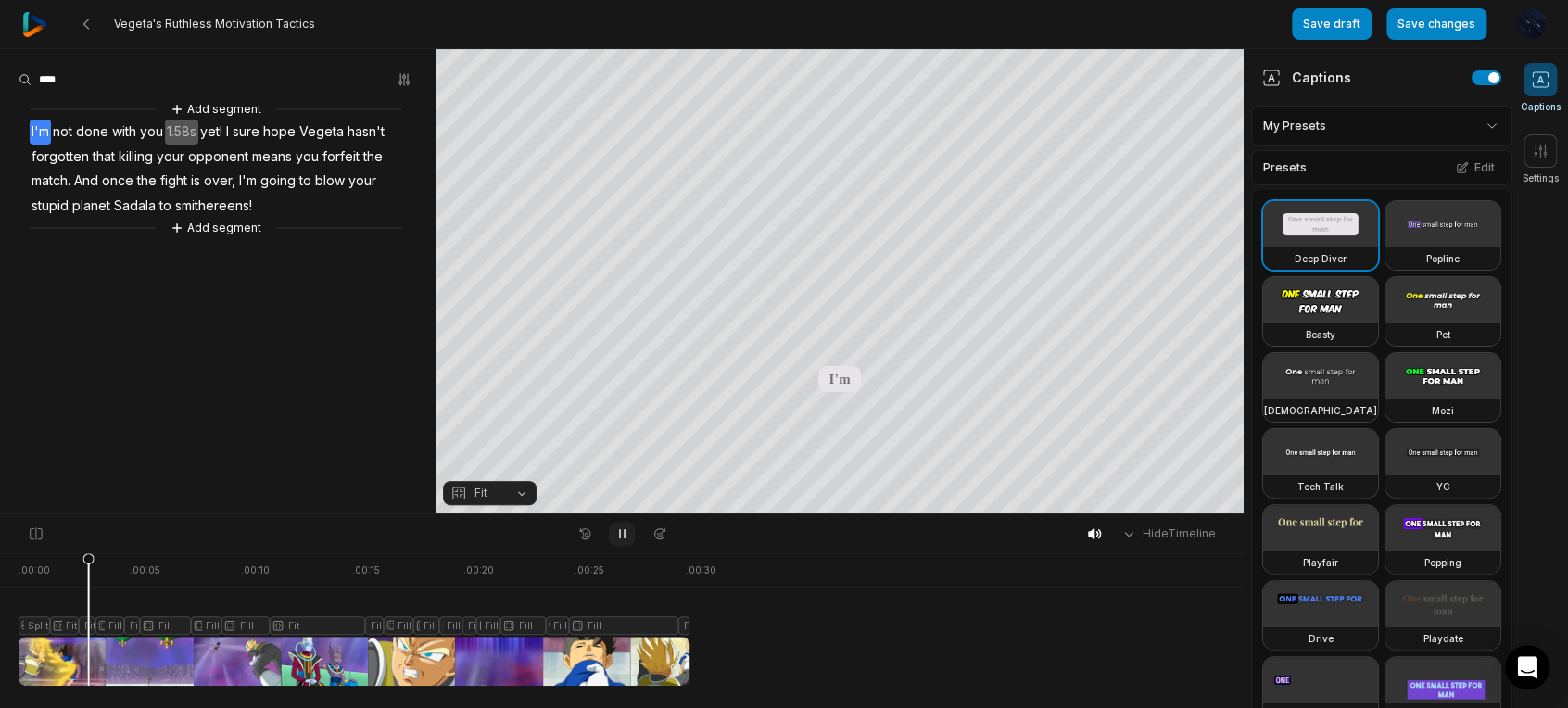 click 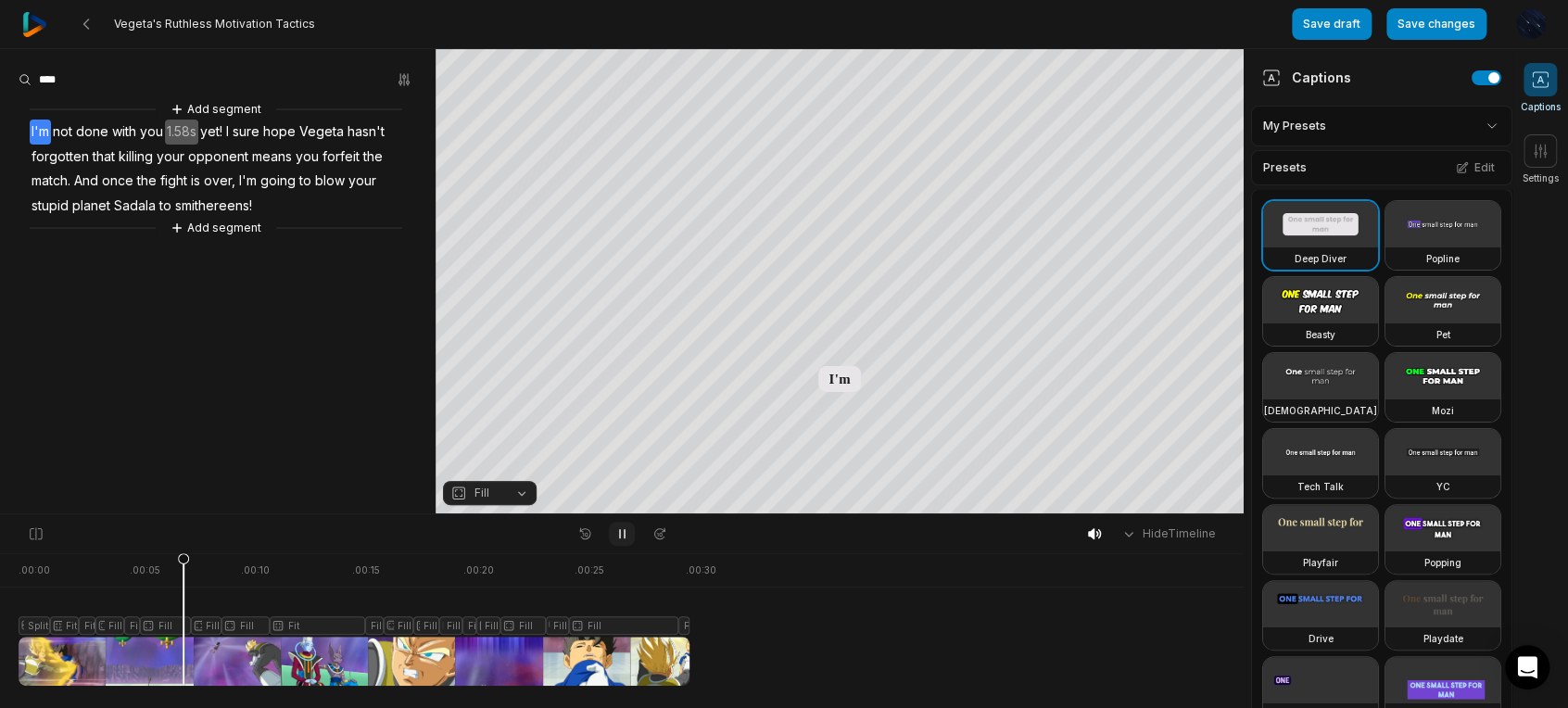 click at bounding box center (622, 534) 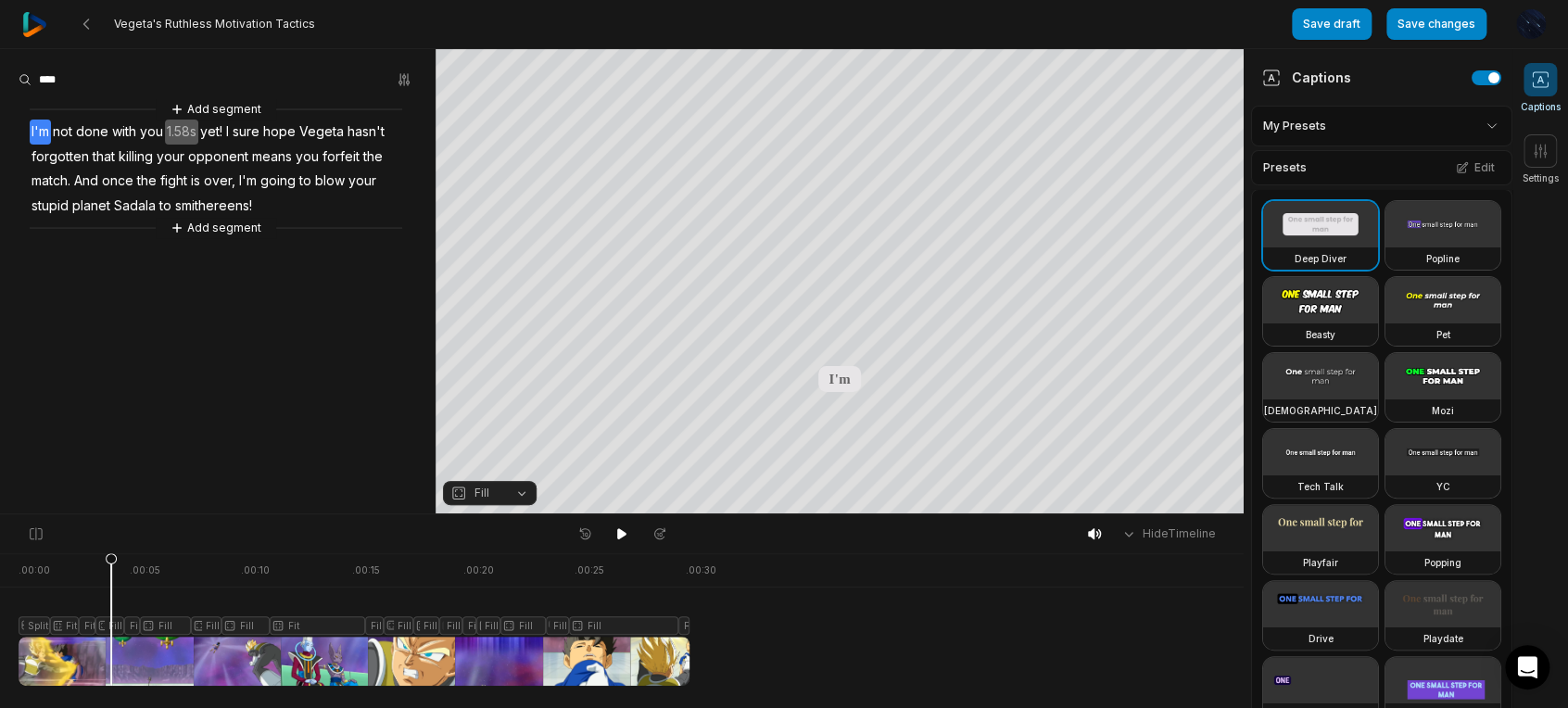 click at bounding box center (354, 619) 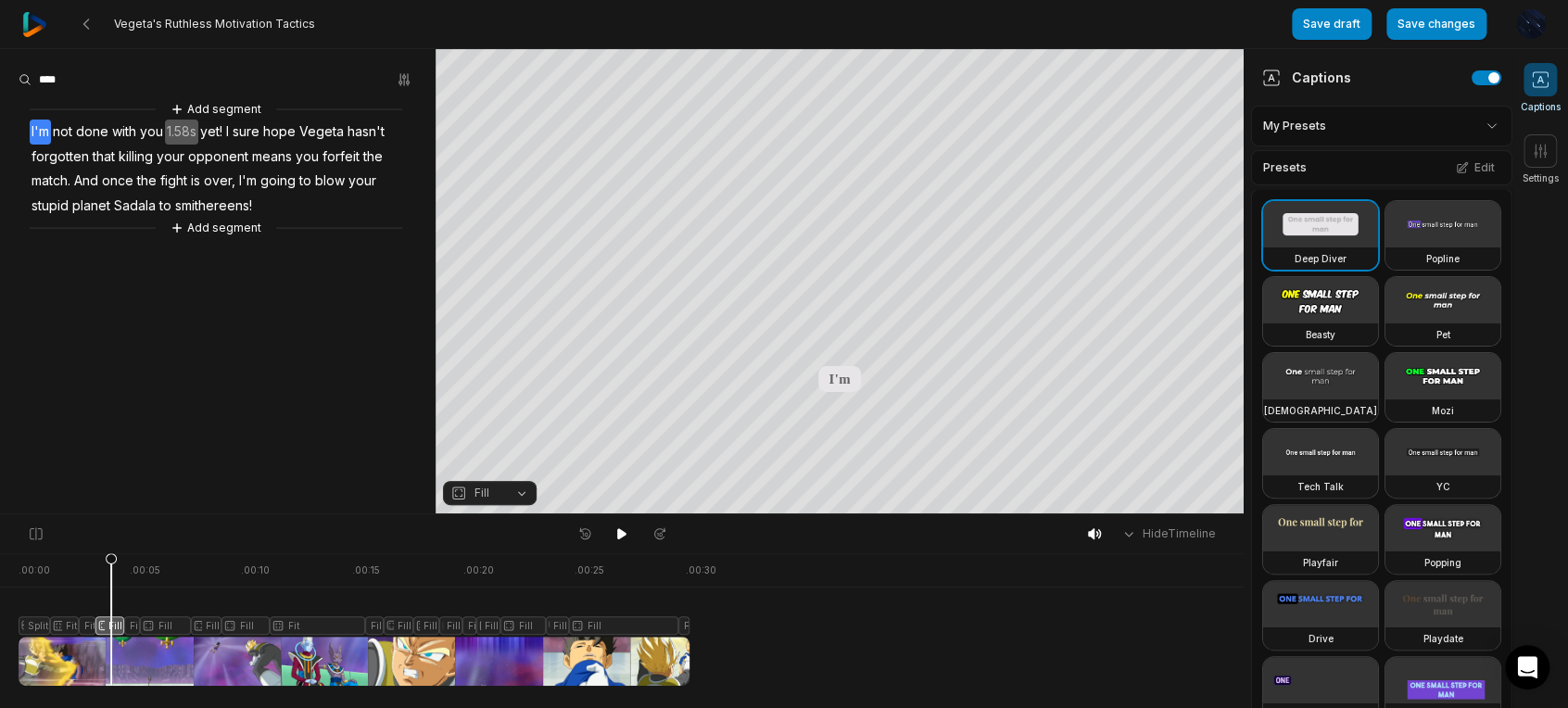 click on "Fill" at bounding box center [489, 493] 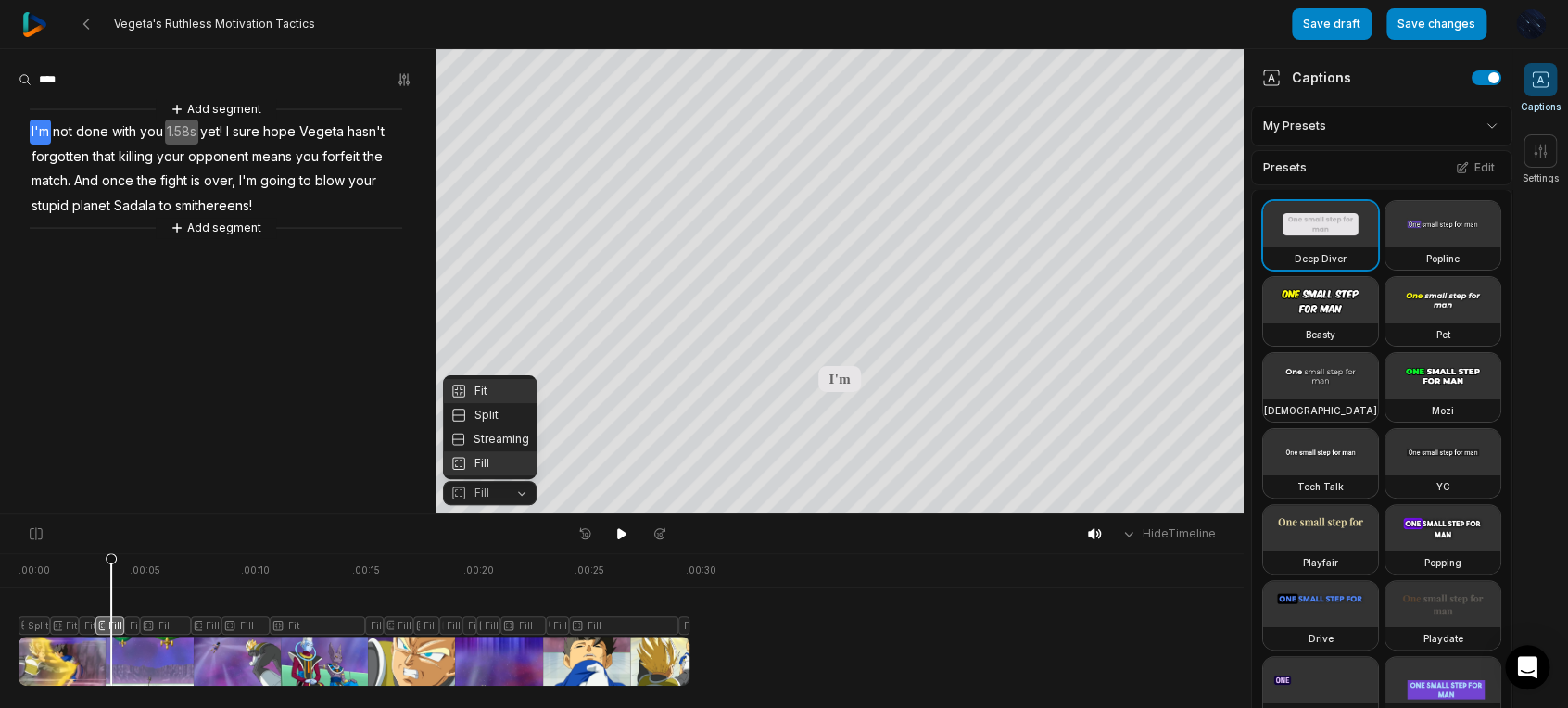 click on "Fit" at bounding box center [489, 391] 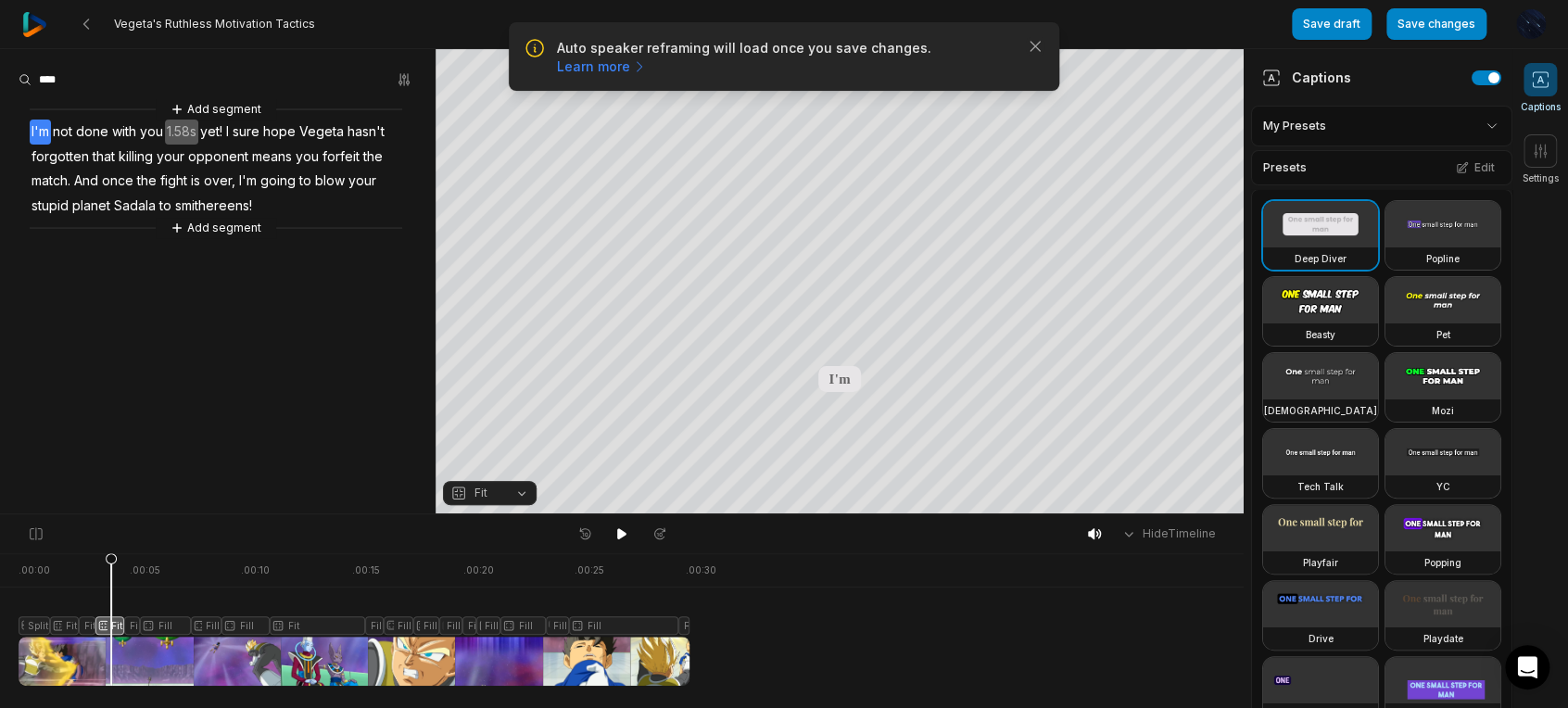 click at bounding box center (354, 619) 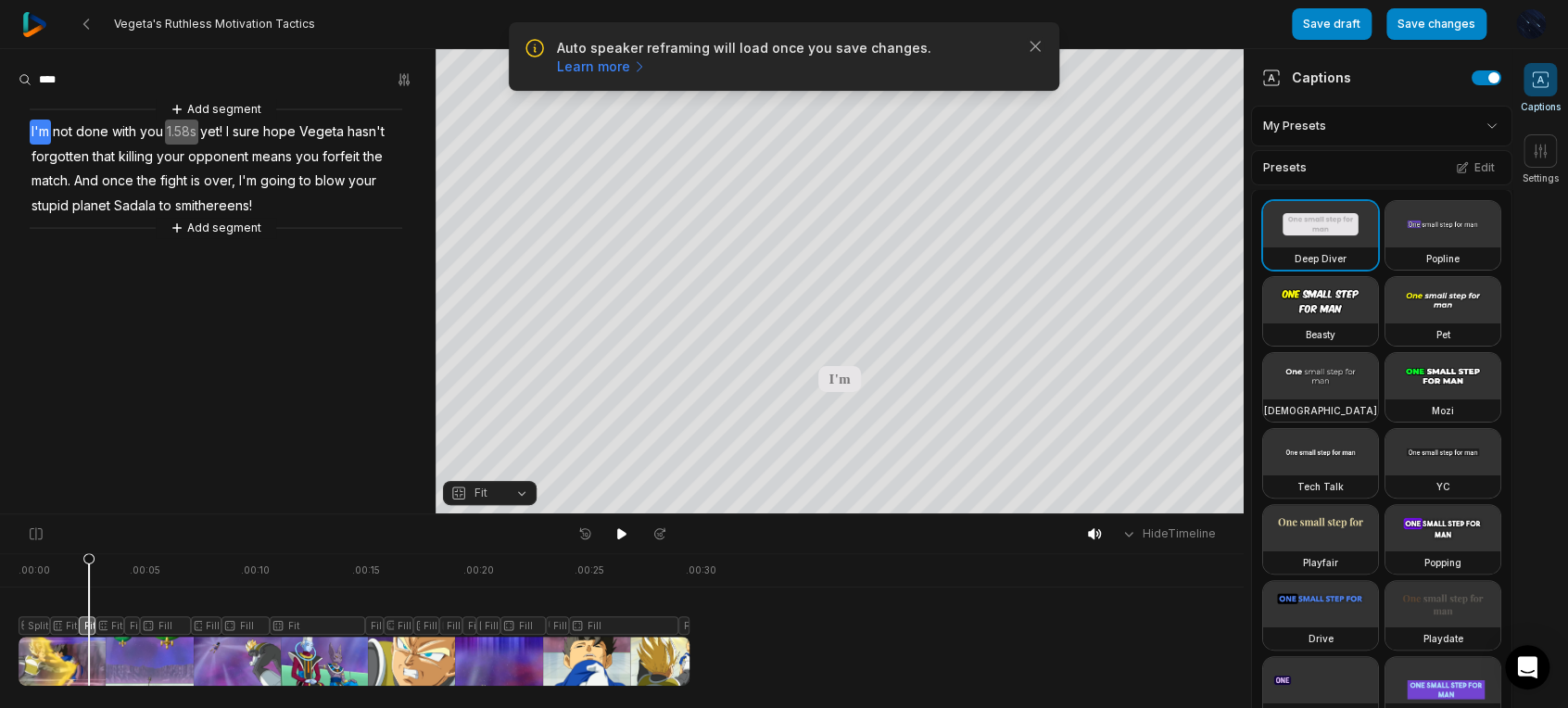 click on "Fit" at bounding box center (489, 493) 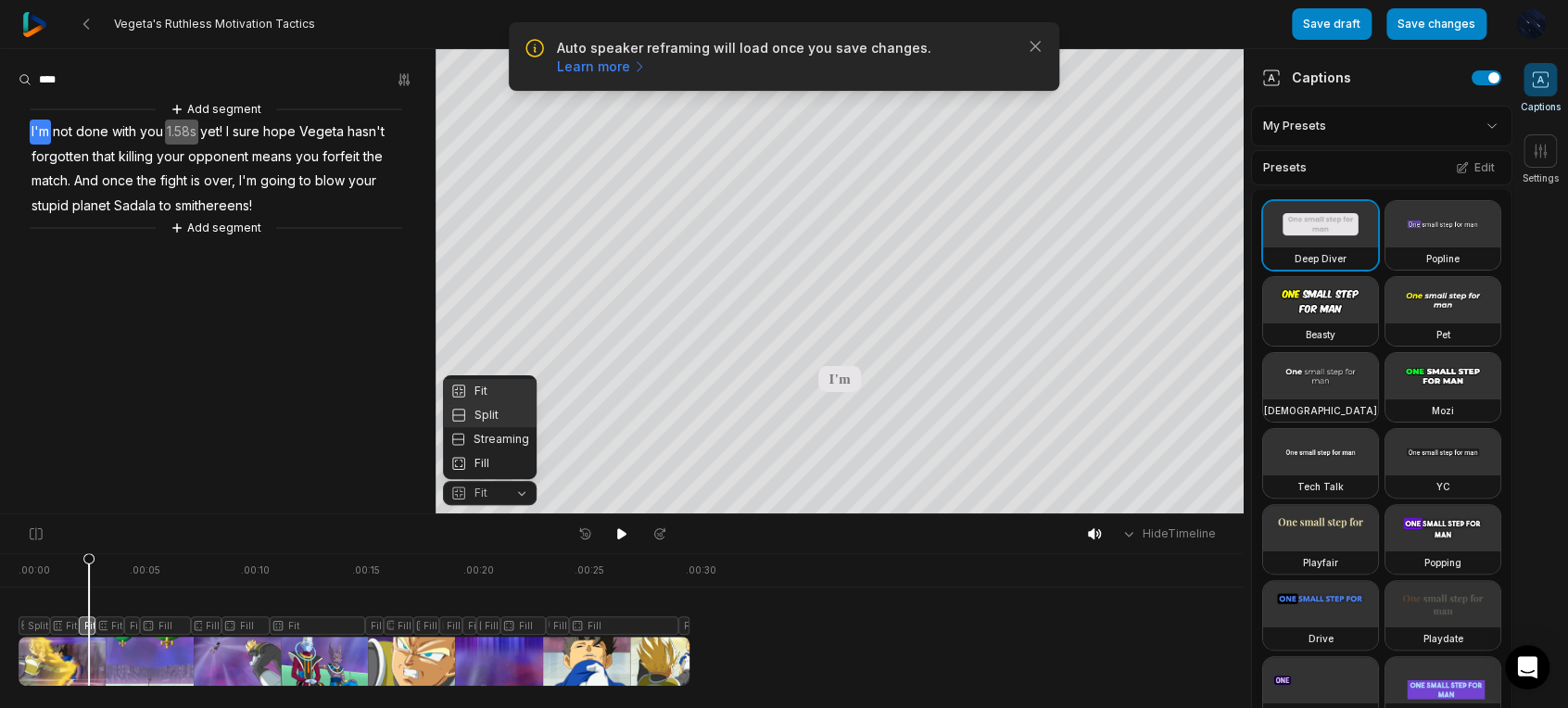 click on "Split" at bounding box center [489, 415] 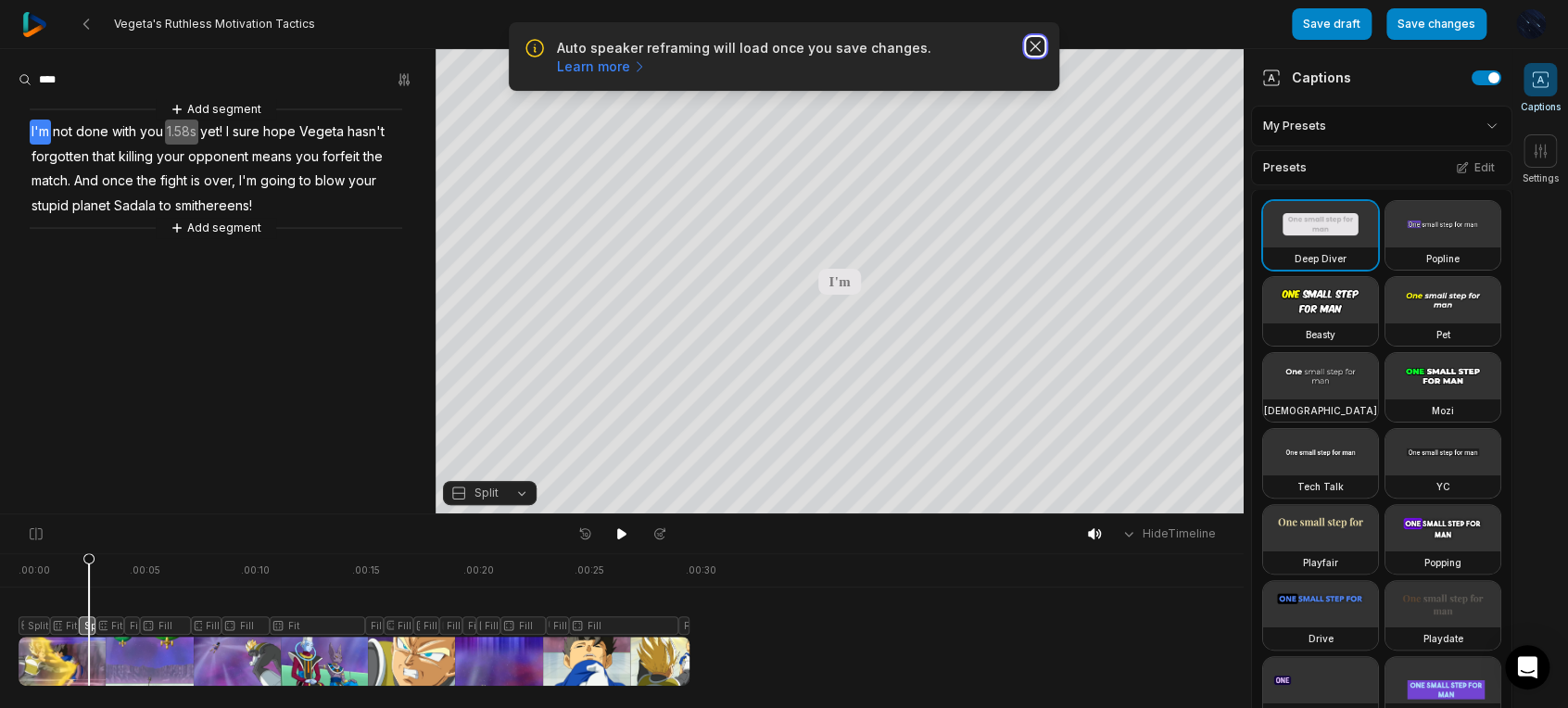 click 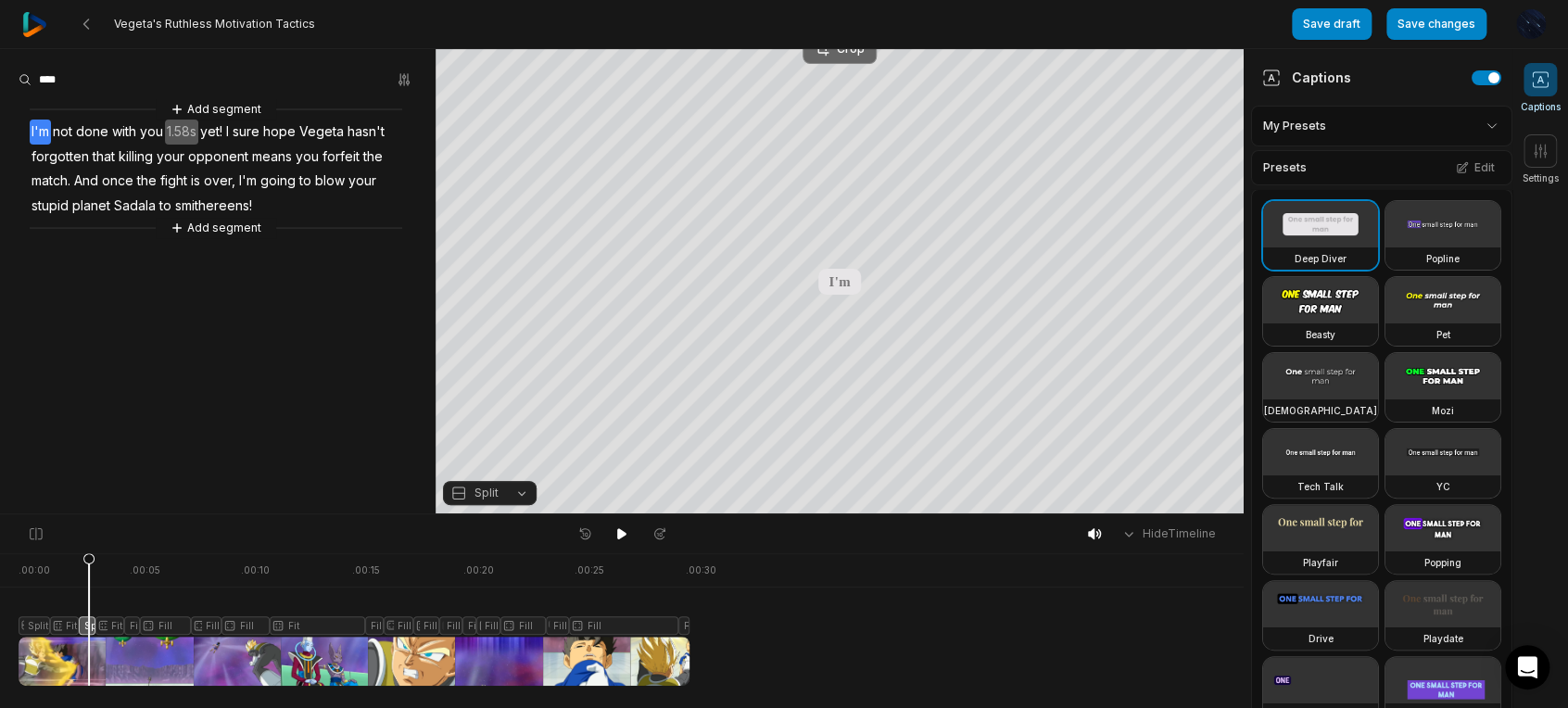 click on "Crop" at bounding box center [840, 49] 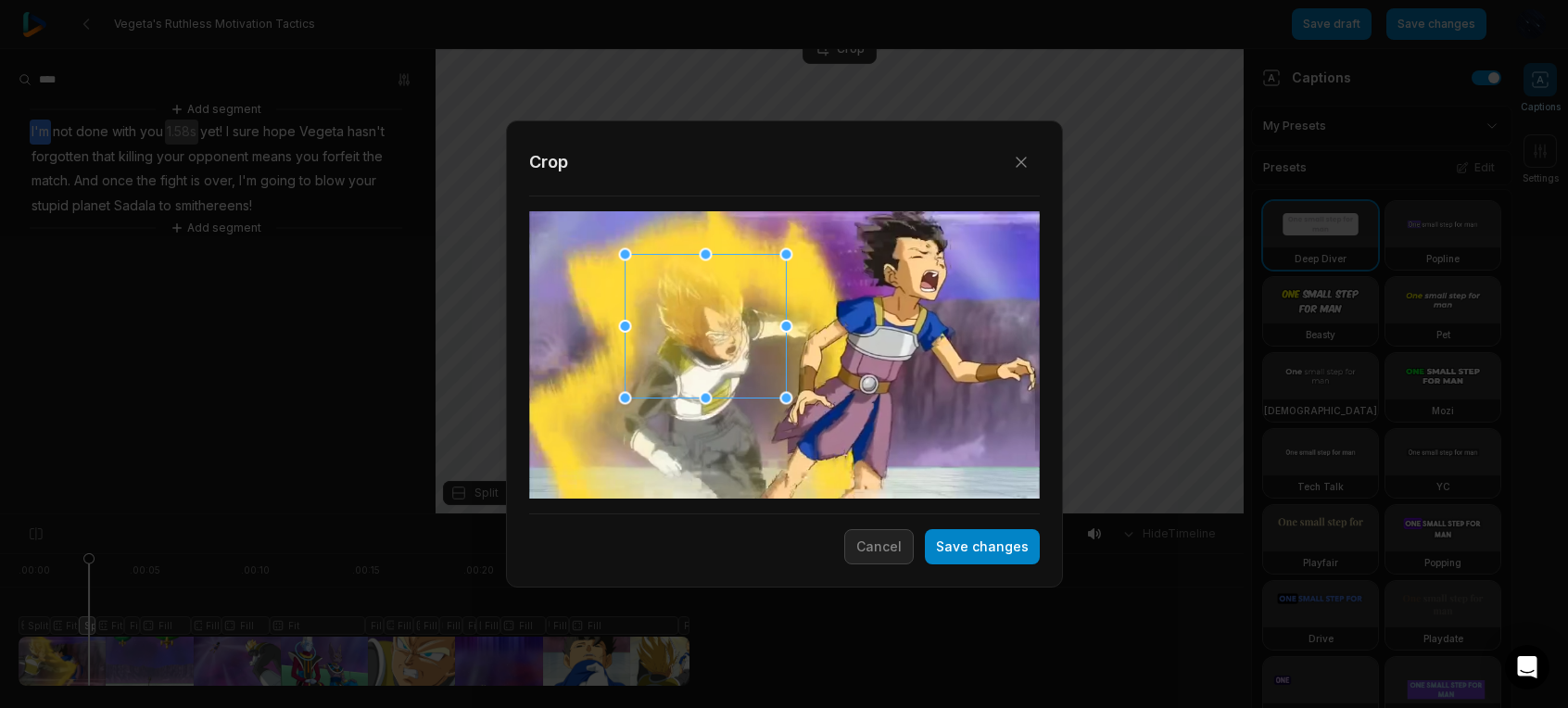 scroll, scrollTop: 0, scrollLeft: 0, axis: both 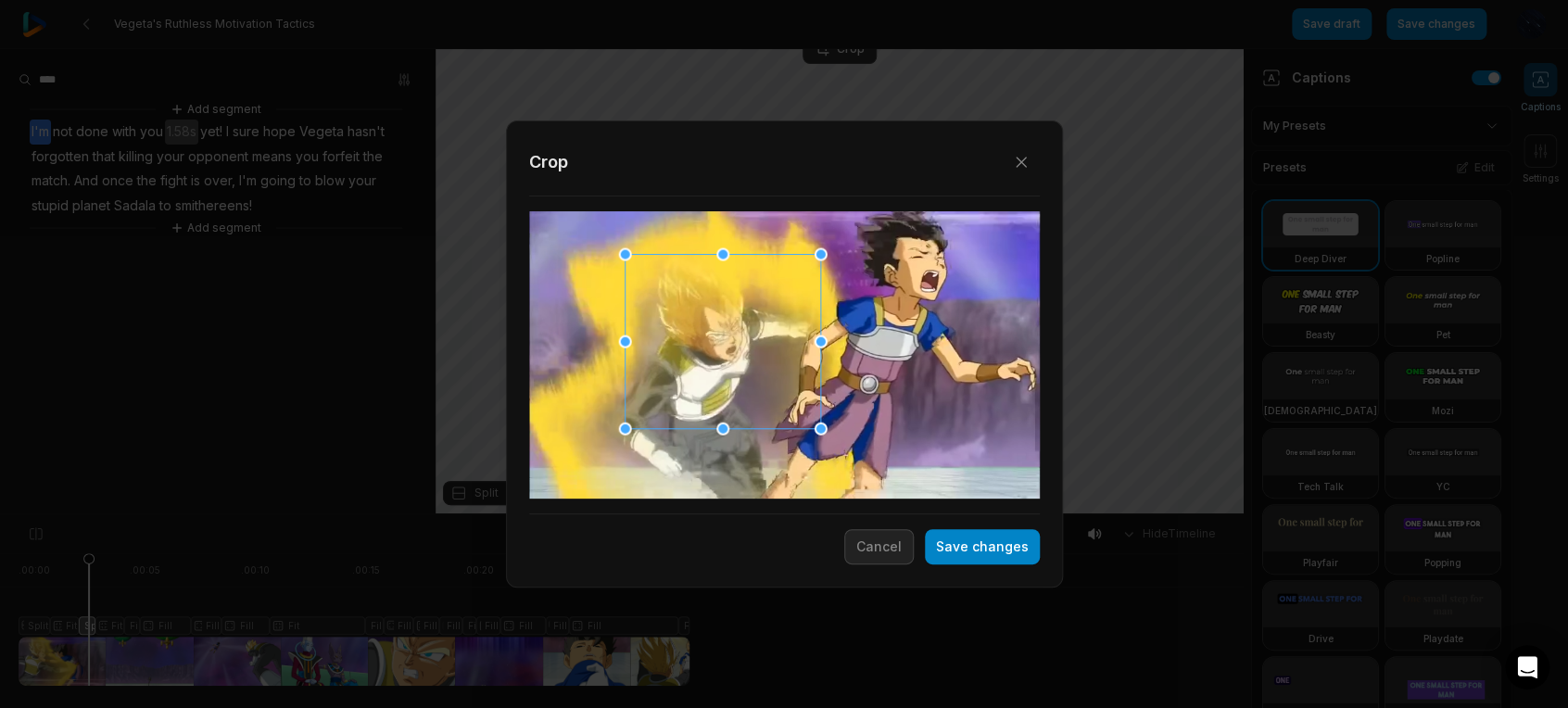 drag, startPoint x: 786, startPoint y: 402, endPoint x: 816, endPoint y: 438, distance: 46.861498 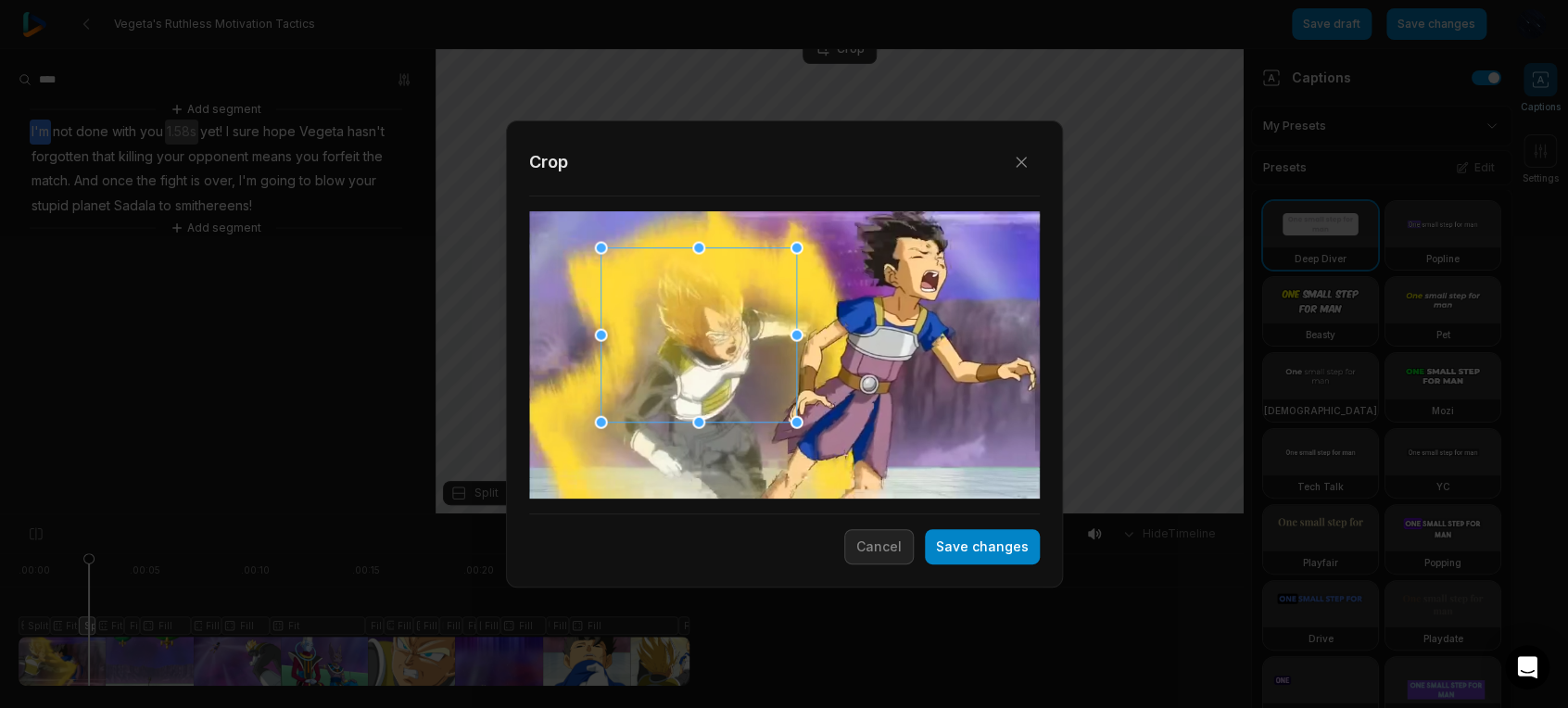 drag, startPoint x: 780, startPoint y: 391, endPoint x: 757, endPoint y: 385, distance: 23.76973 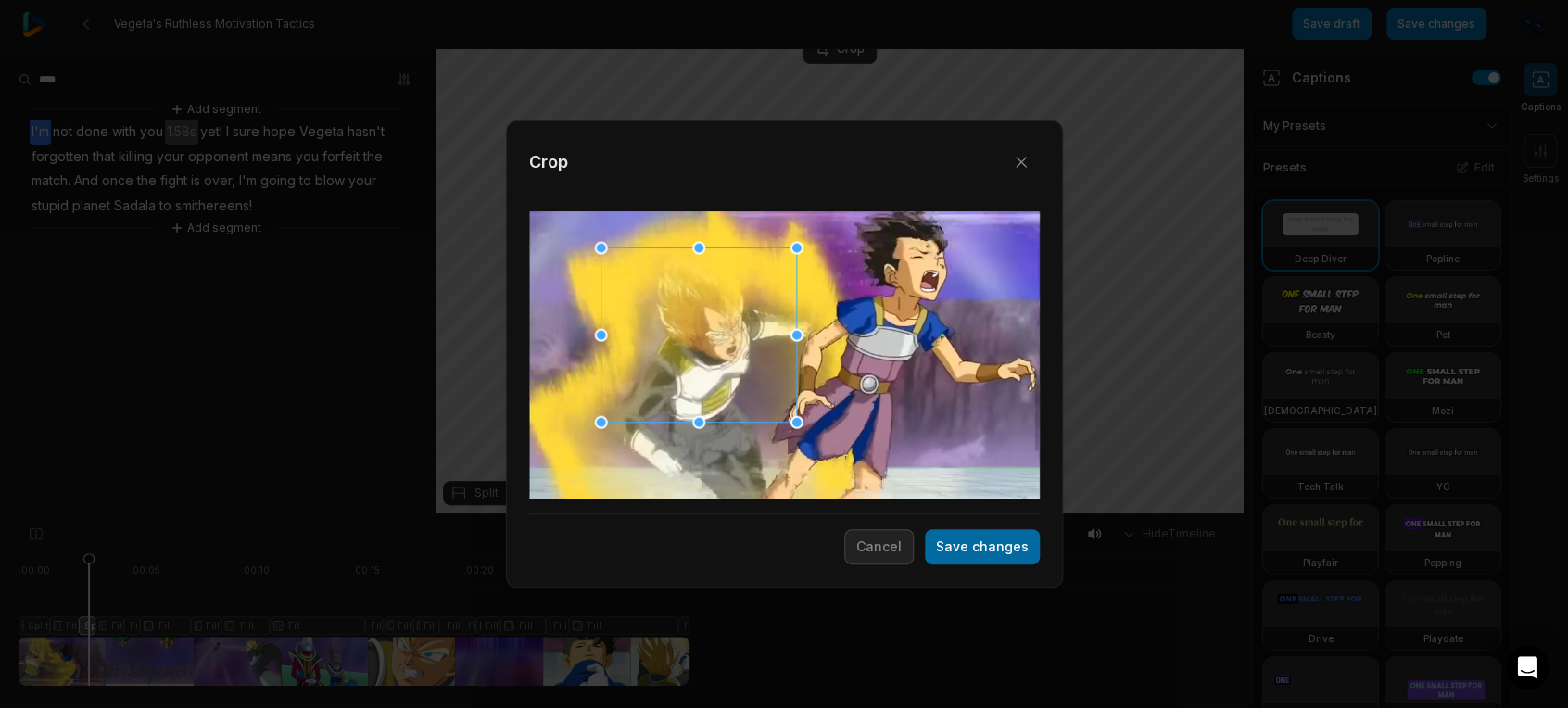 click on "Save changes" at bounding box center [982, 547] 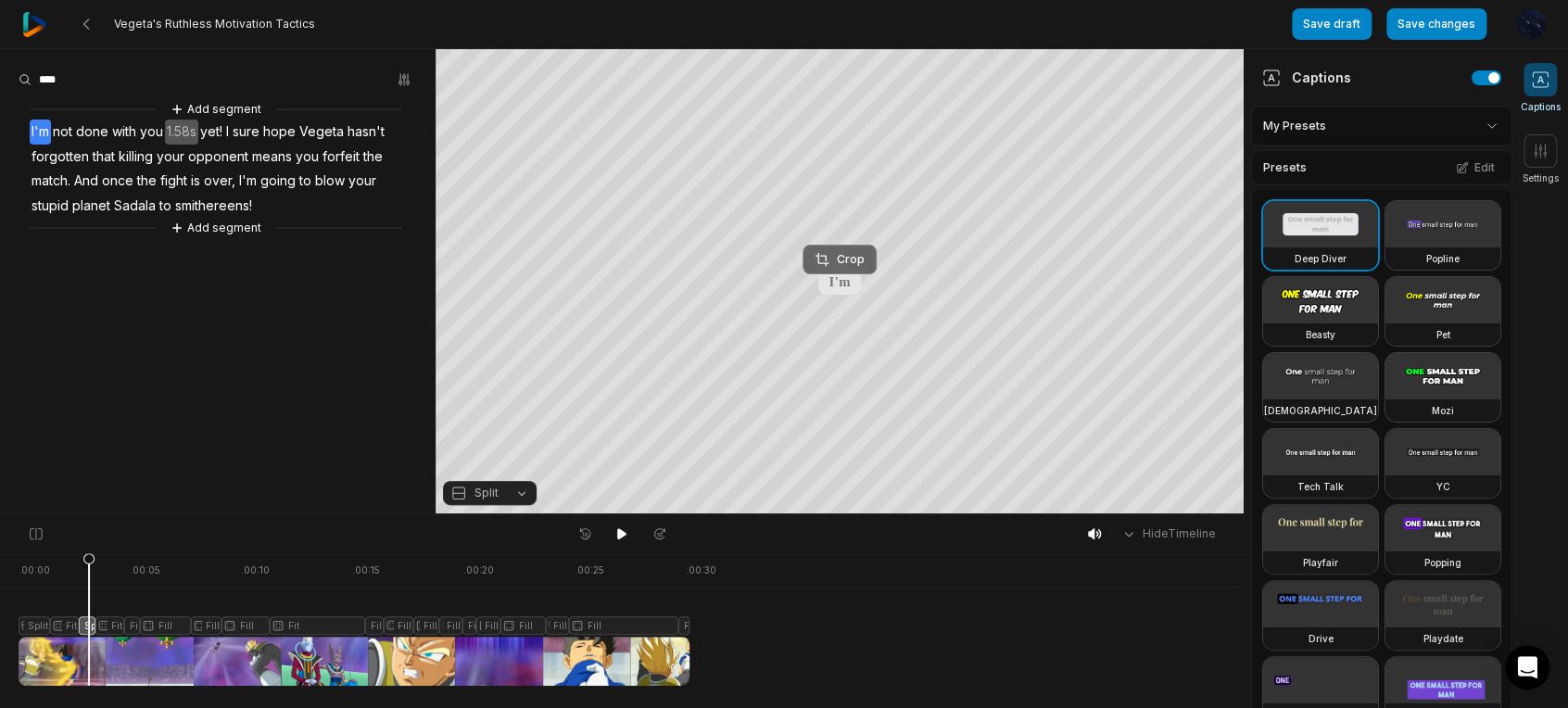 click on "Crop" at bounding box center (840, 259) 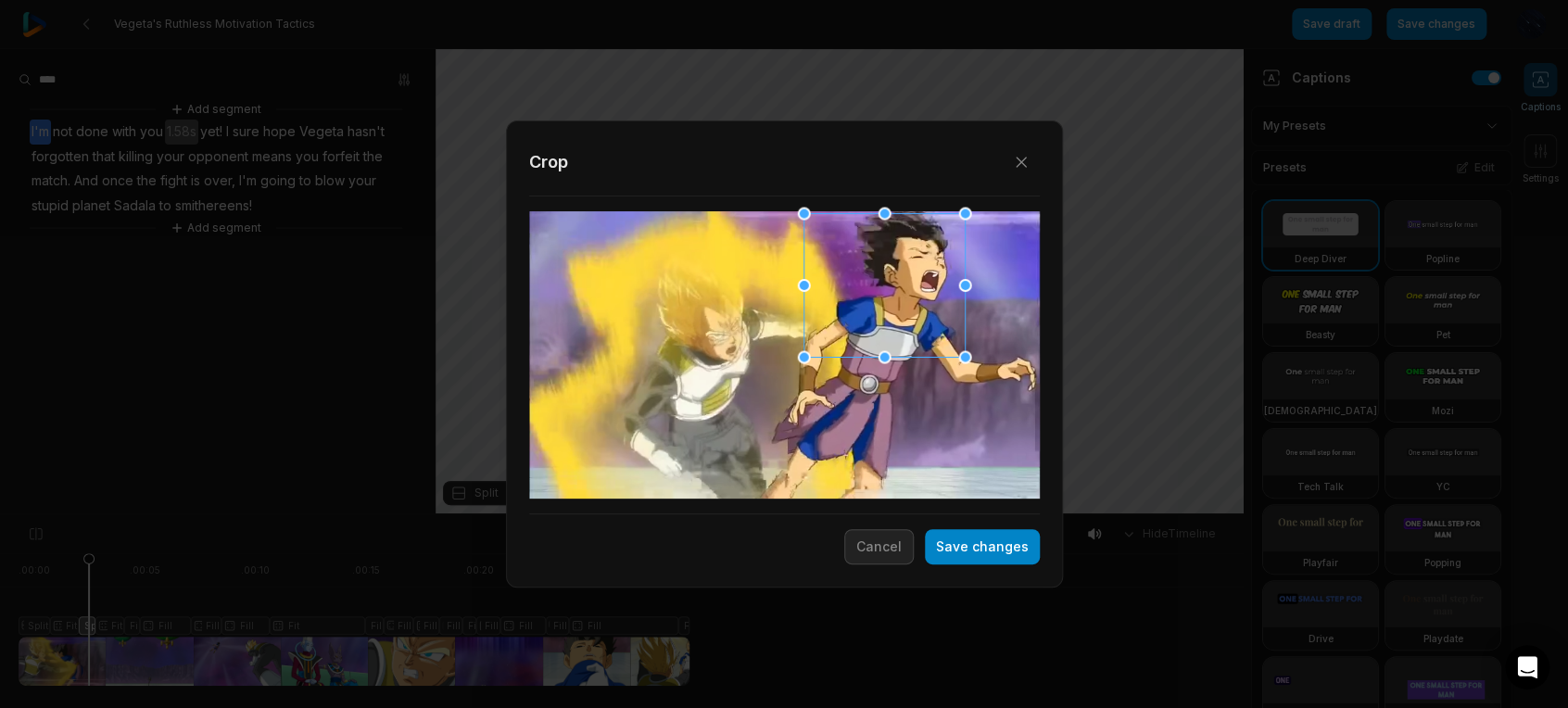drag, startPoint x: 868, startPoint y: 344, endPoint x: 906, endPoint y: 317, distance: 46.615448 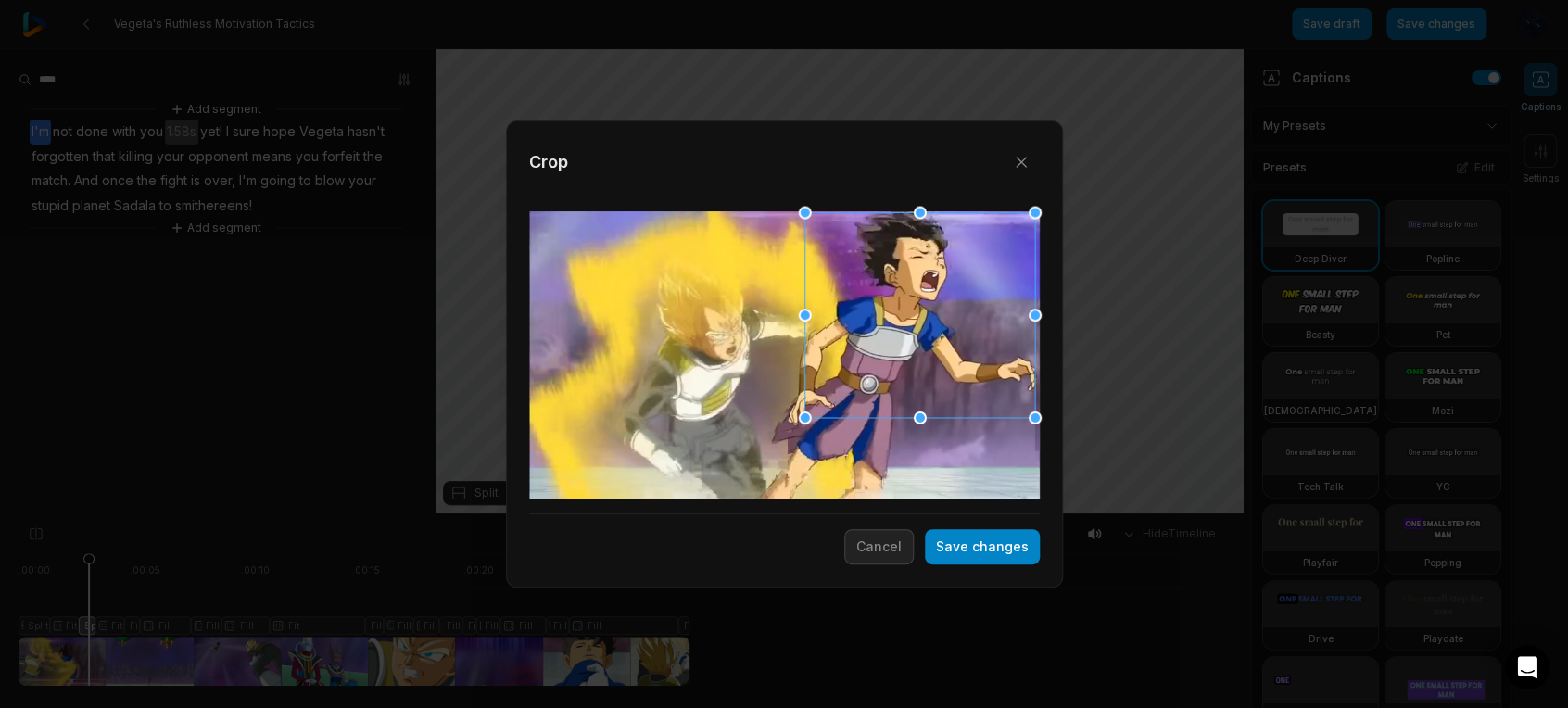 drag, startPoint x: 964, startPoint y: 360, endPoint x: 1038, endPoint y: 450, distance: 116.51609 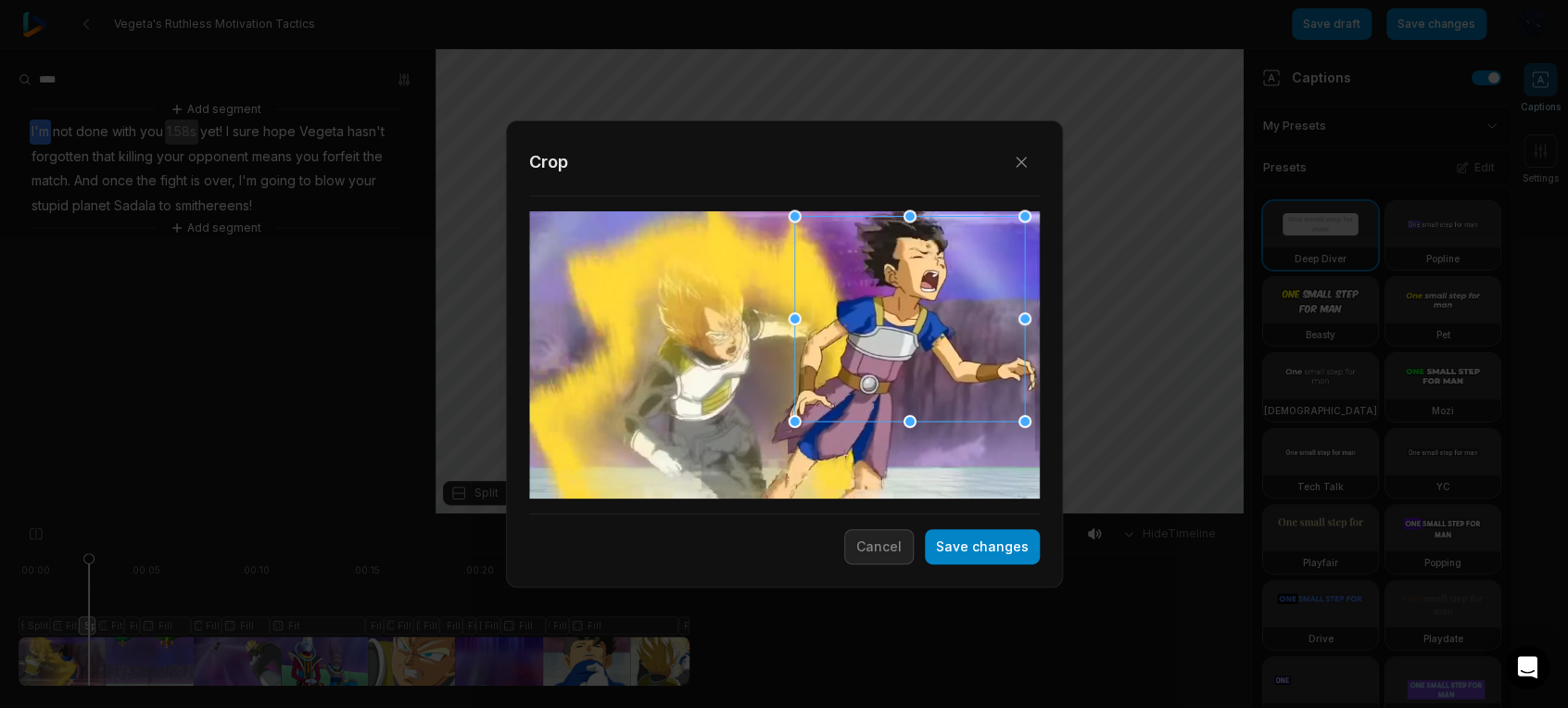 click at bounding box center [910, 318] 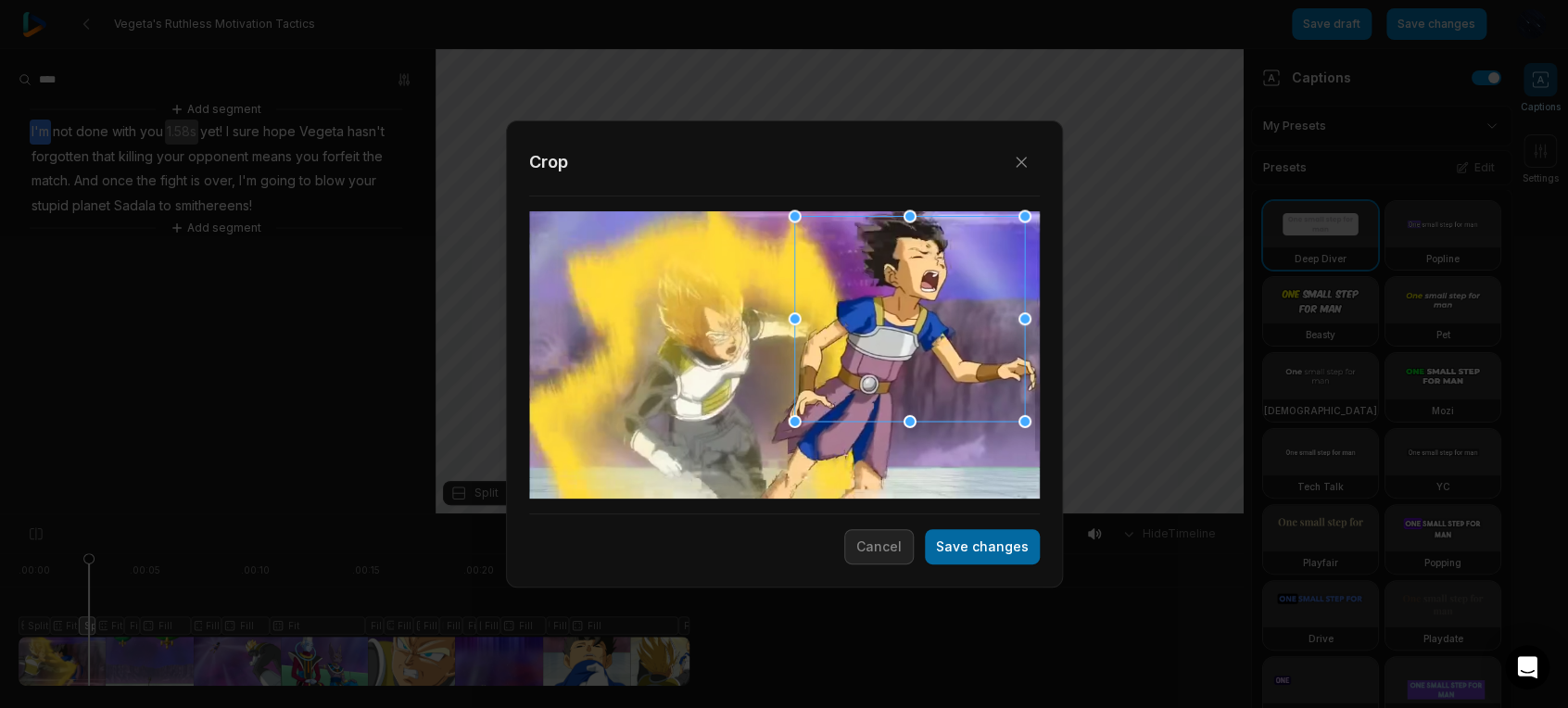 drag, startPoint x: 988, startPoint y: 540, endPoint x: 981, endPoint y: 556, distance: 17.464249 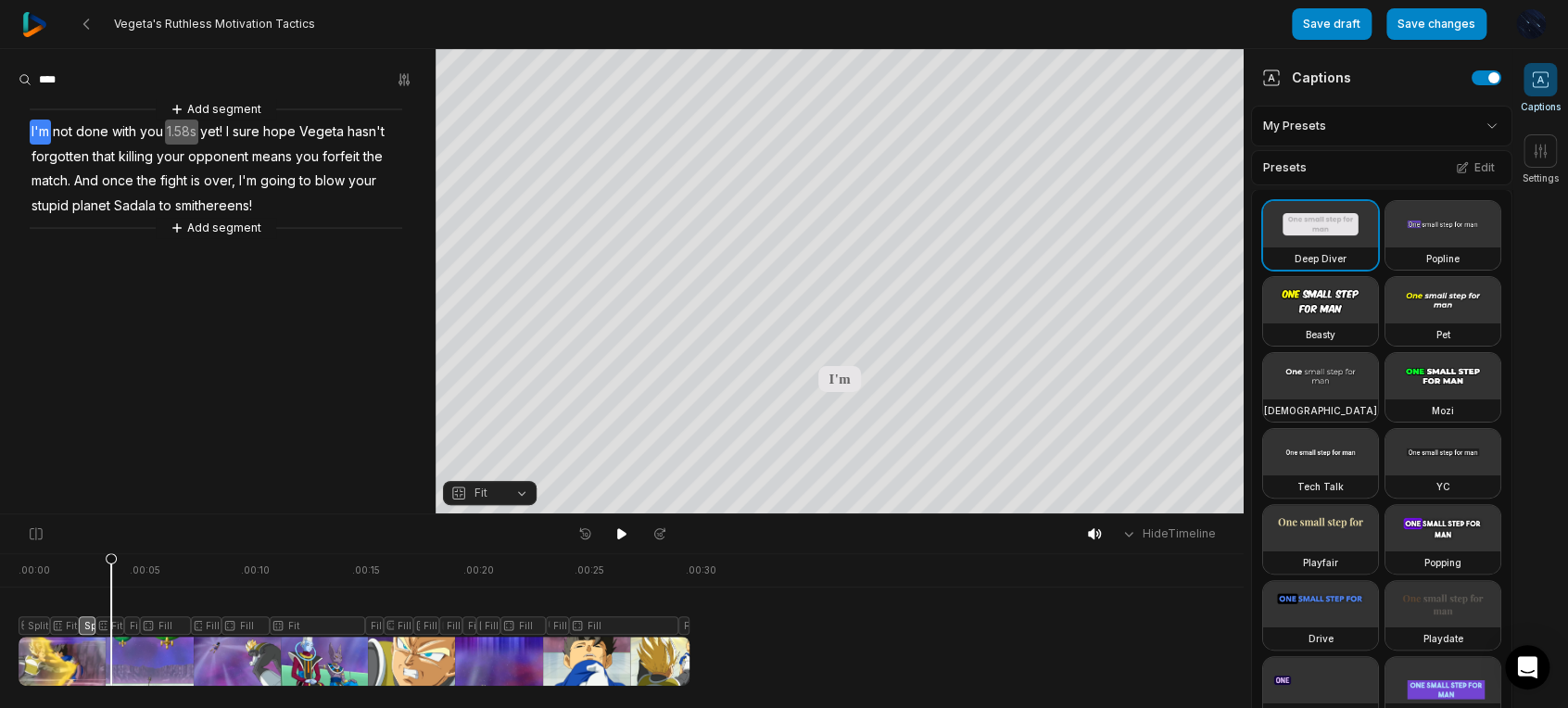click at bounding box center (354, 619) 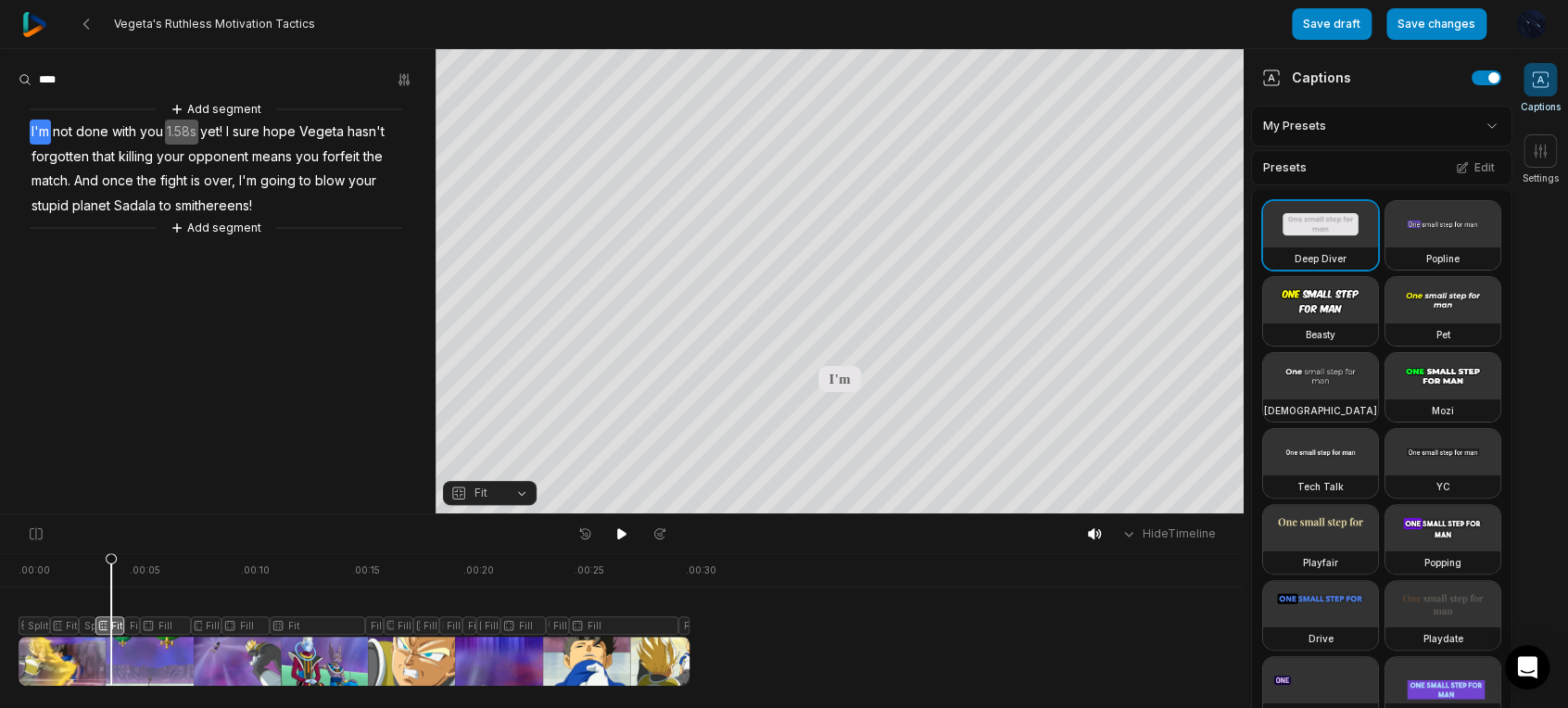 click on "Fit" at bounding box center [481, 493] 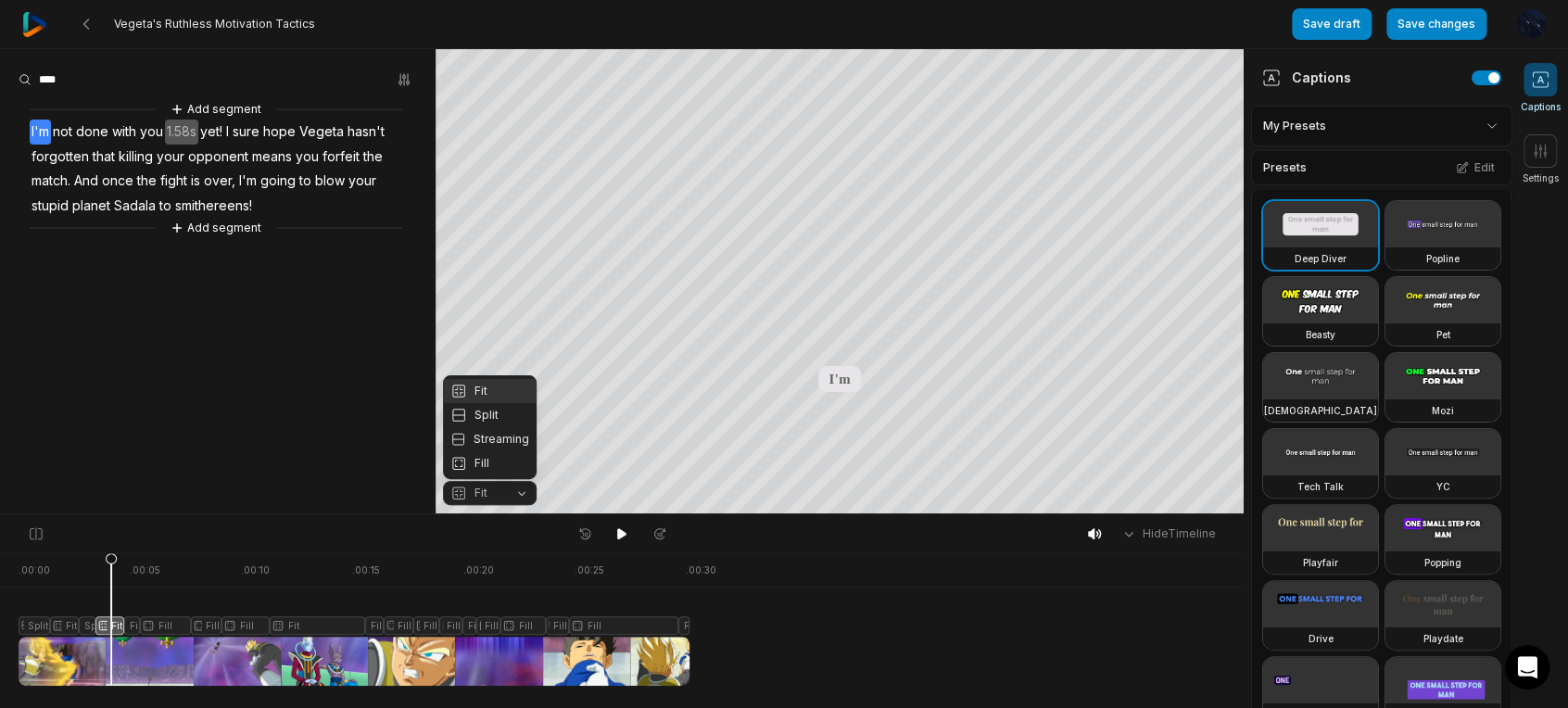 click on "Your browser does not support mp4 format. Your browser does not support mp4 format. I'm not   done   with   you   yet! I   sure   hope   Vegeta hasn't forgotten   that   killing your   opponent   means you forfeit   the   match And   once   the   fight   is over,   I'm   going   to   blow your   stupid   planet Sadala to   smithereens! Crop Hex ********* * % Fit Fit Split Streaming Fill" at bounding box center [622, 282] 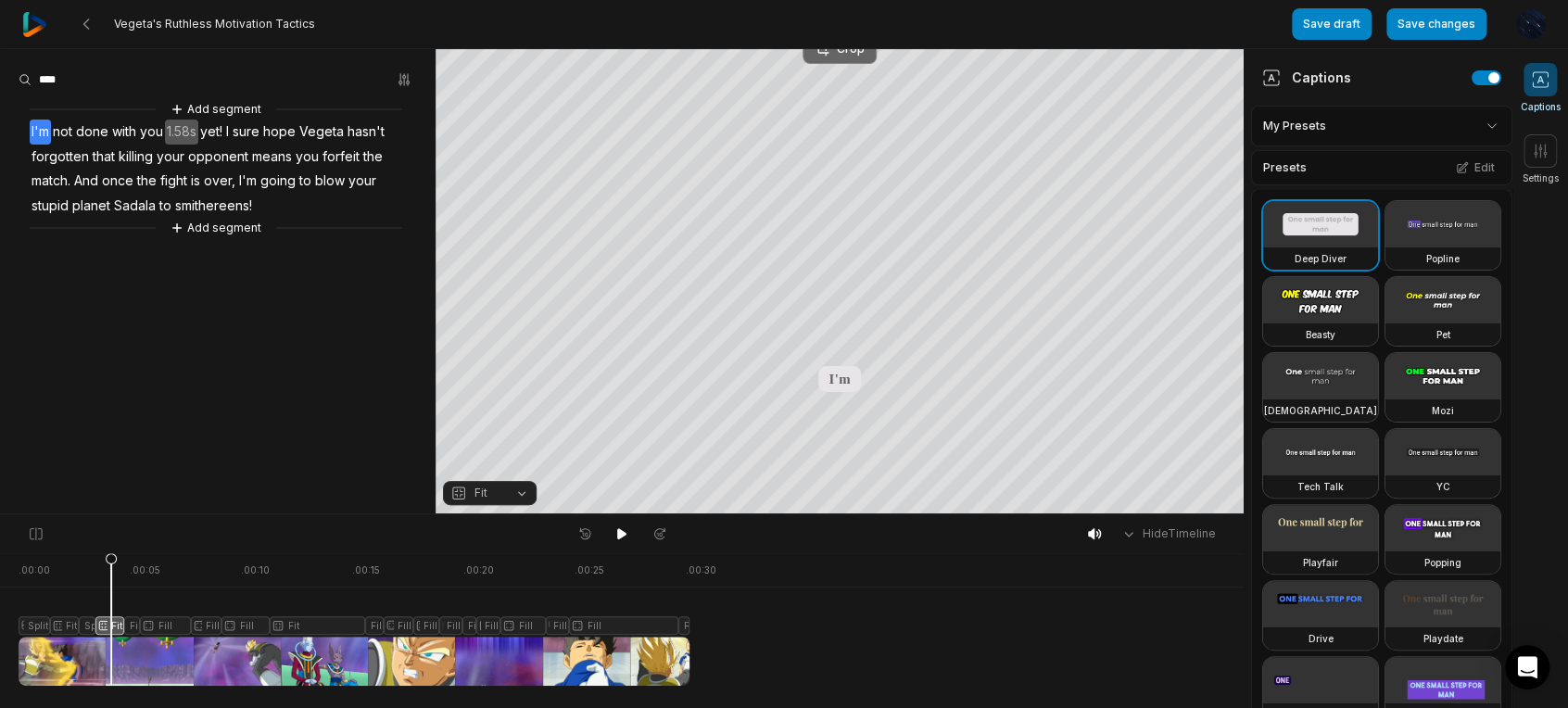 click on "Crop" at bounding box center (840, 49) 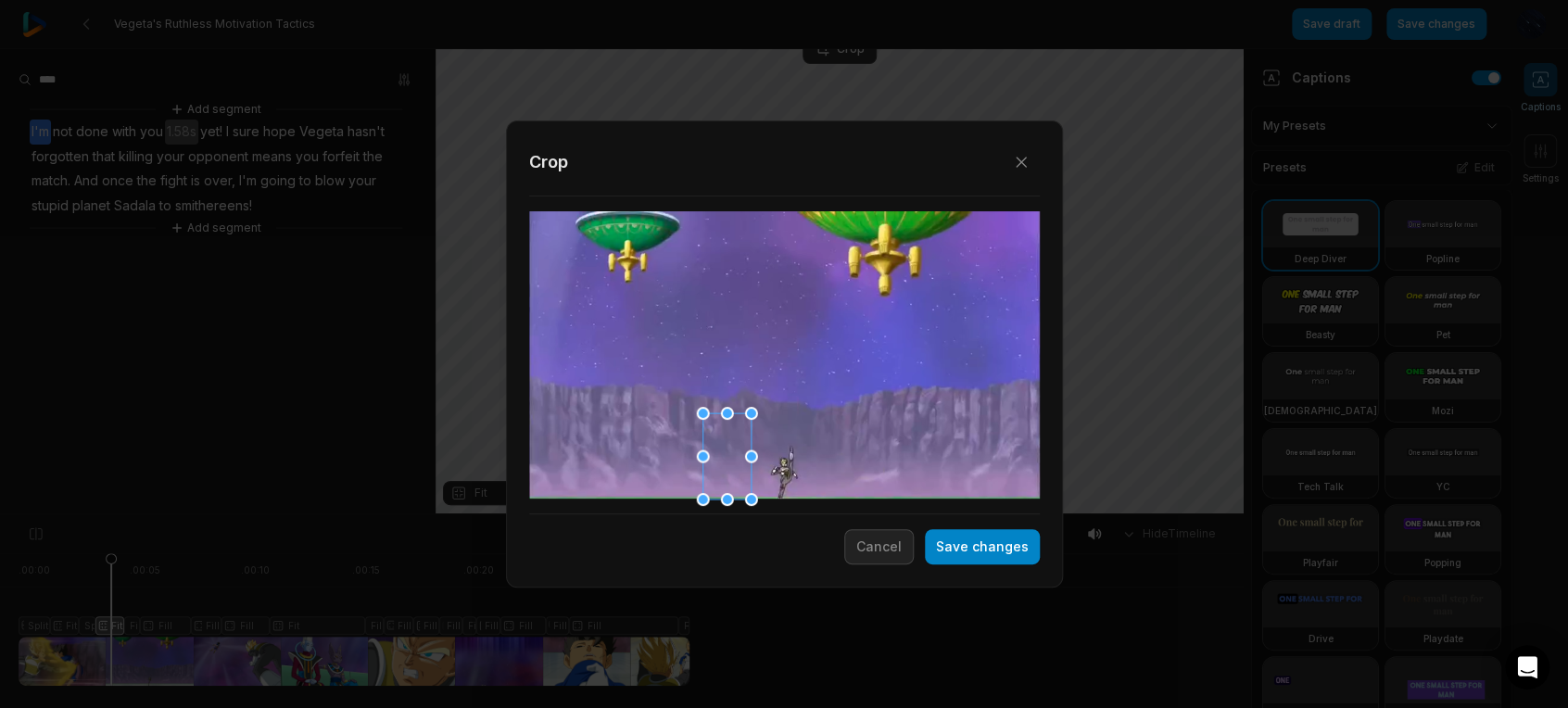 drag, startPoint x: 866, startPoint y: 211, endPoint x: 790, endPoint y: 440, distance: 241.28199 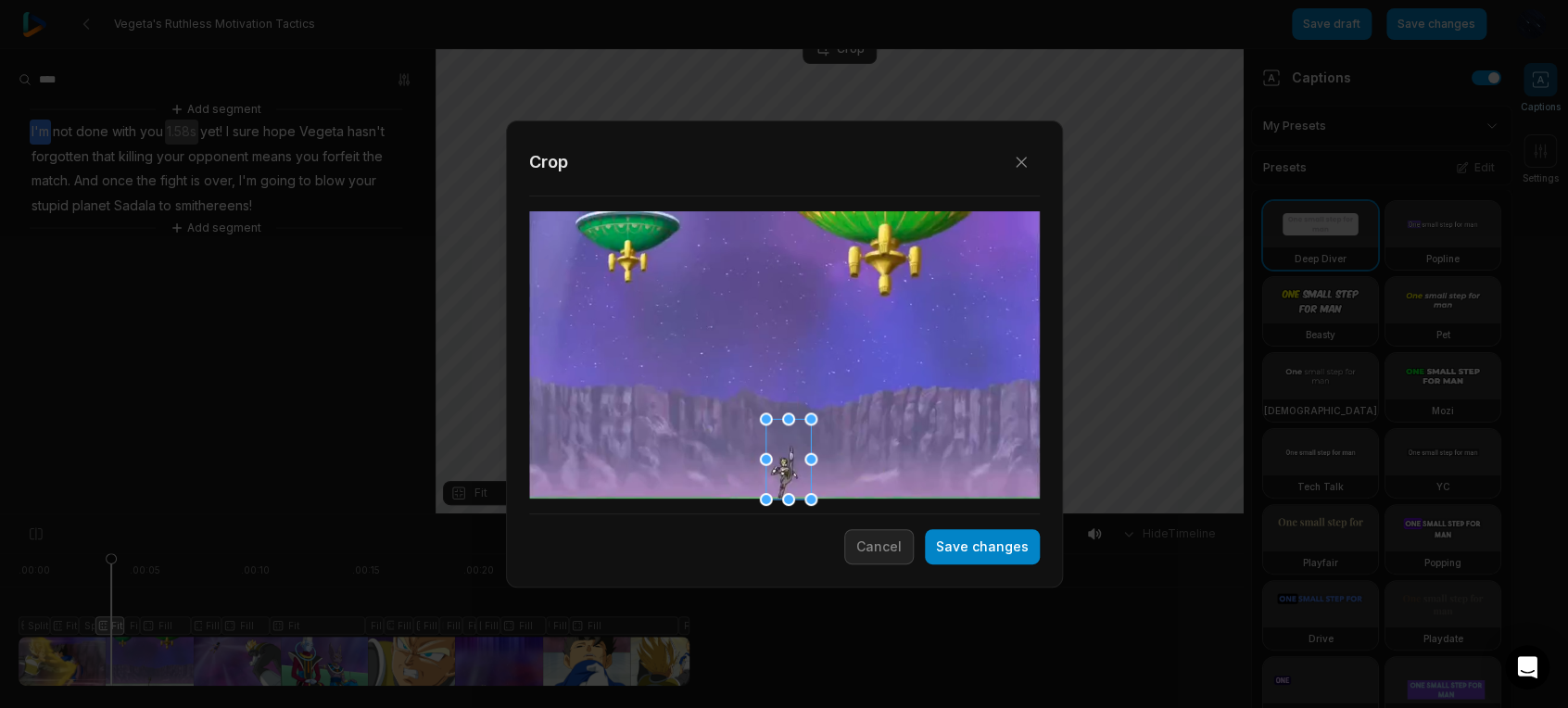 drag, startPoint x: 727, startPoint y: 461, endPoint x: 786, endPoint y: 470, distance: 59.68249 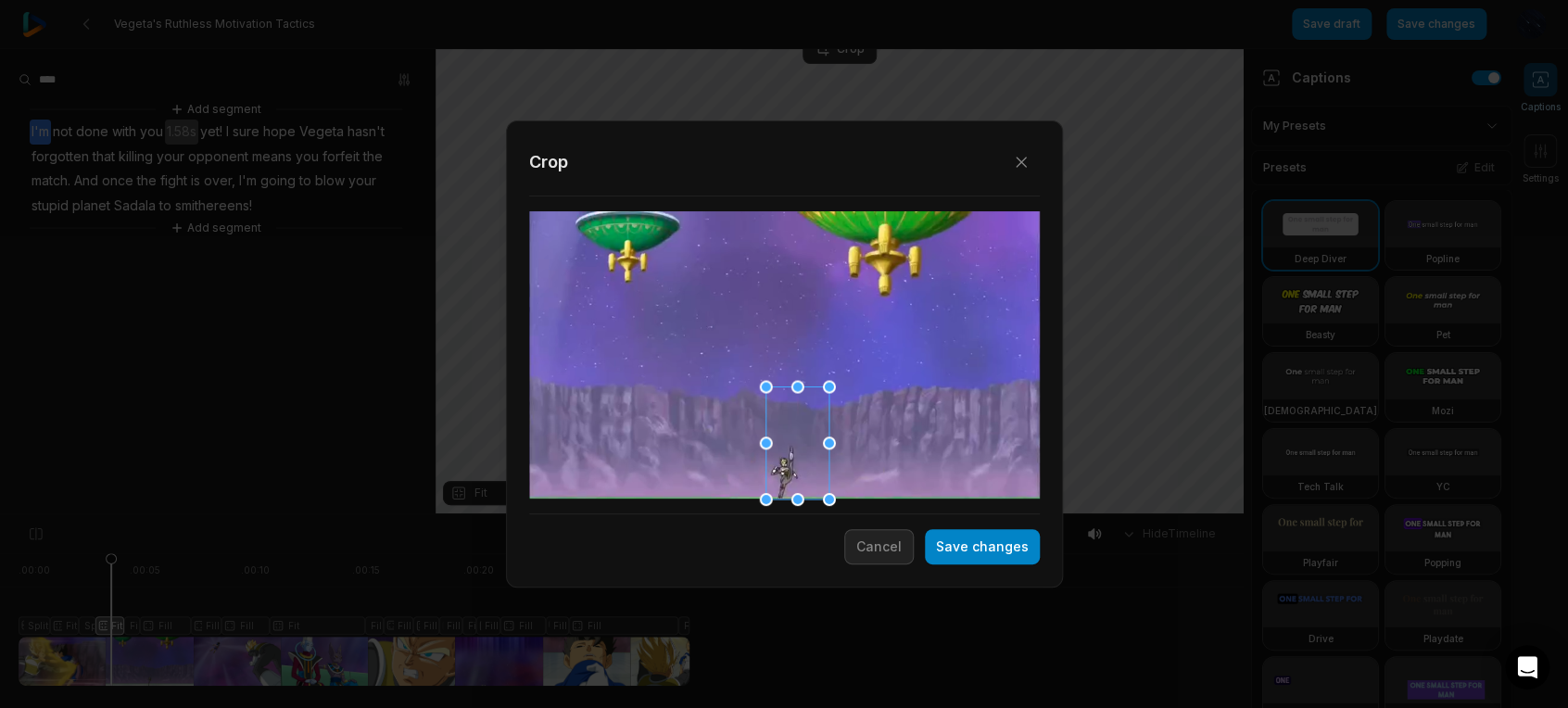 drag, startPoint x: 808, startPoint y: 415, endPoint x: 836, endPoint y: 388, distance: 38.897301 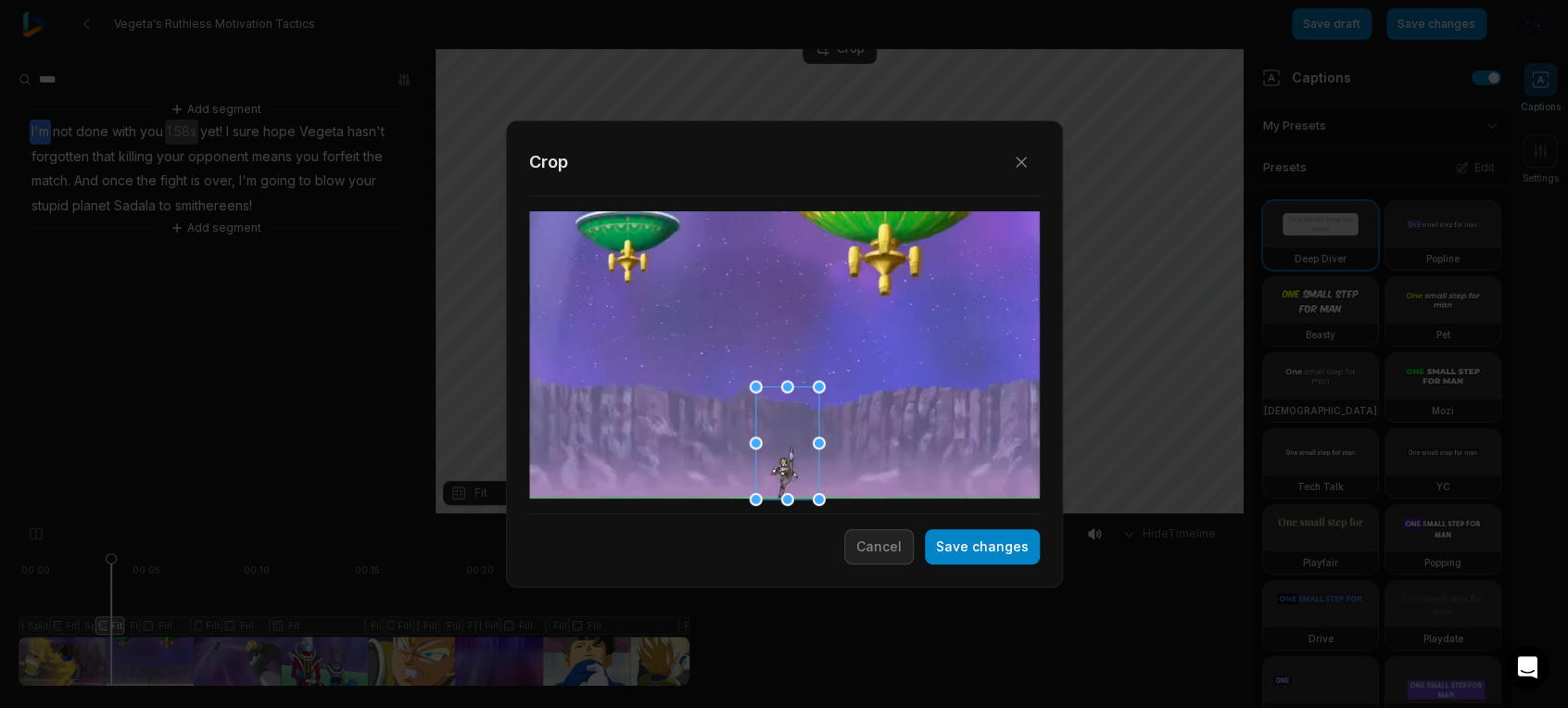 drag, startPoint x: 809, startPoint y: 424, endPoint x: 800, endPoint y: 424, distance: 9 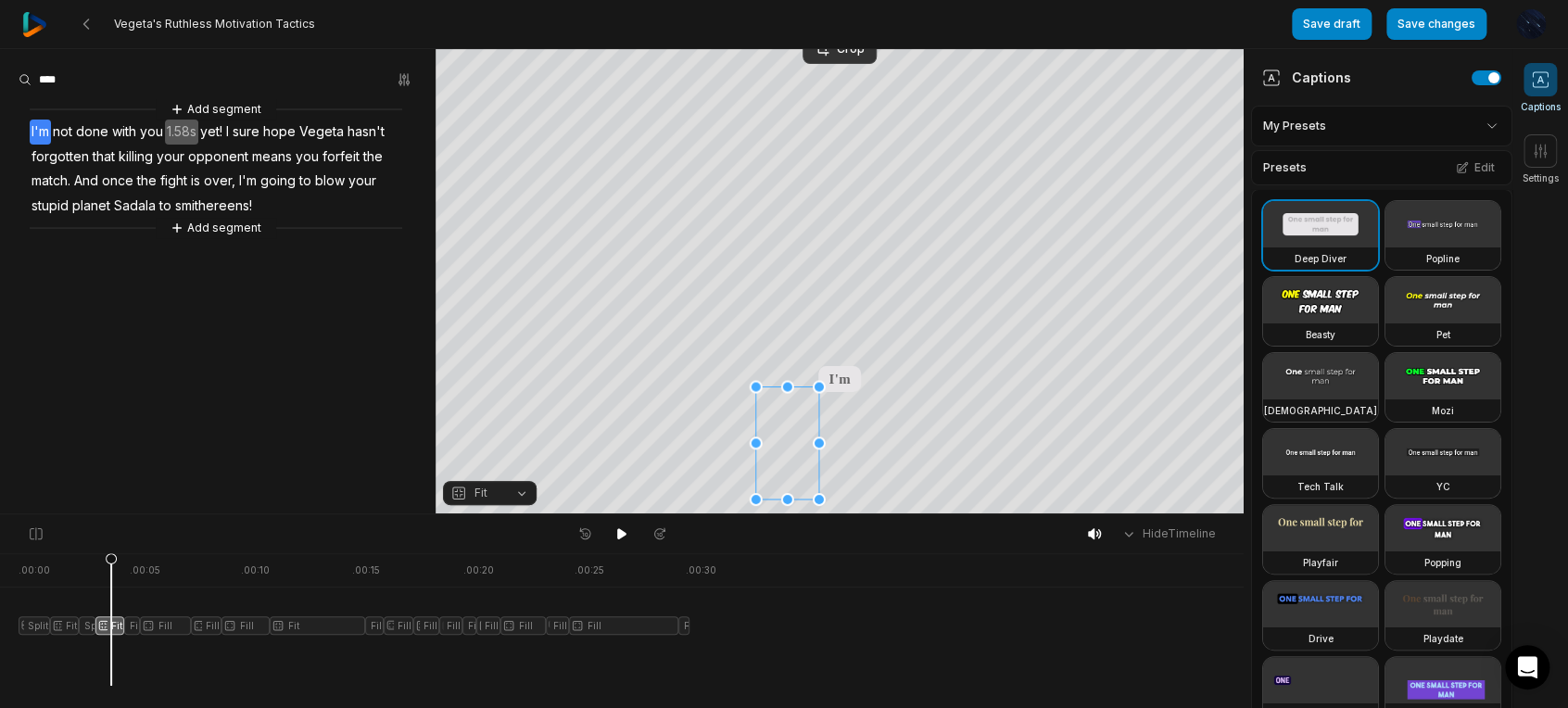 click on "Crop" at bounding box center (784, 162) 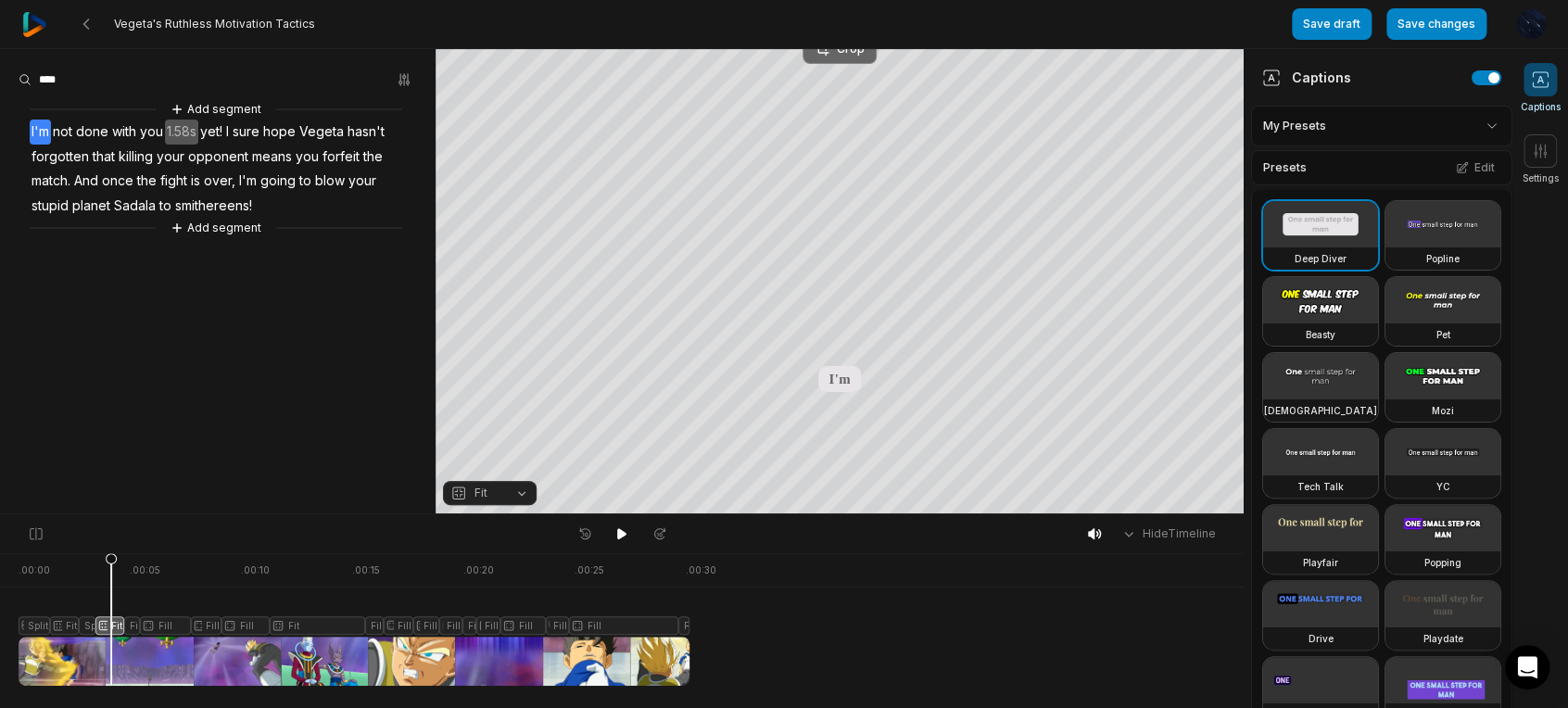 click on "Crop" at bounding box center (840, 49) 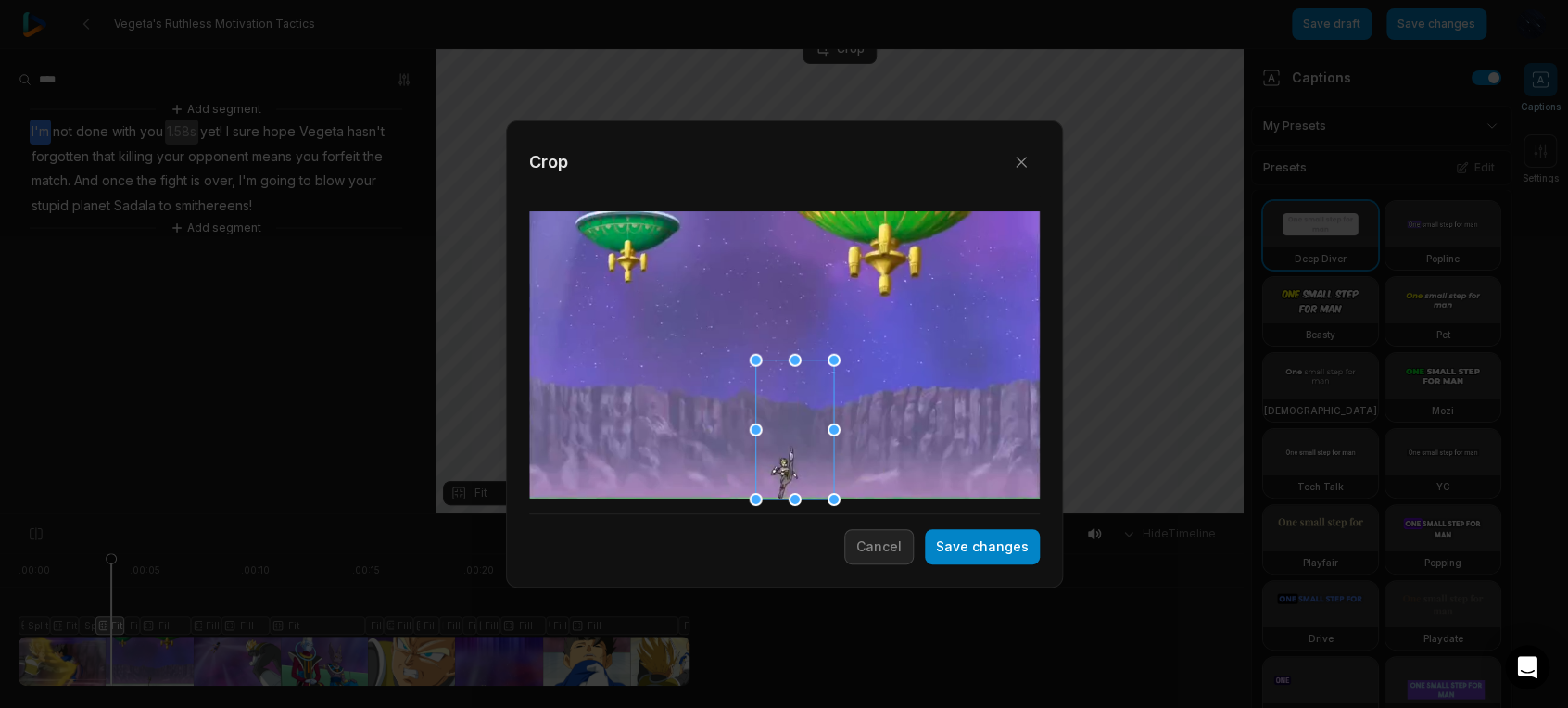 drag, startPoint x: 820, startPoint y: 384, endPoint x: 925, endPoint y: 241, distance: 177.40913 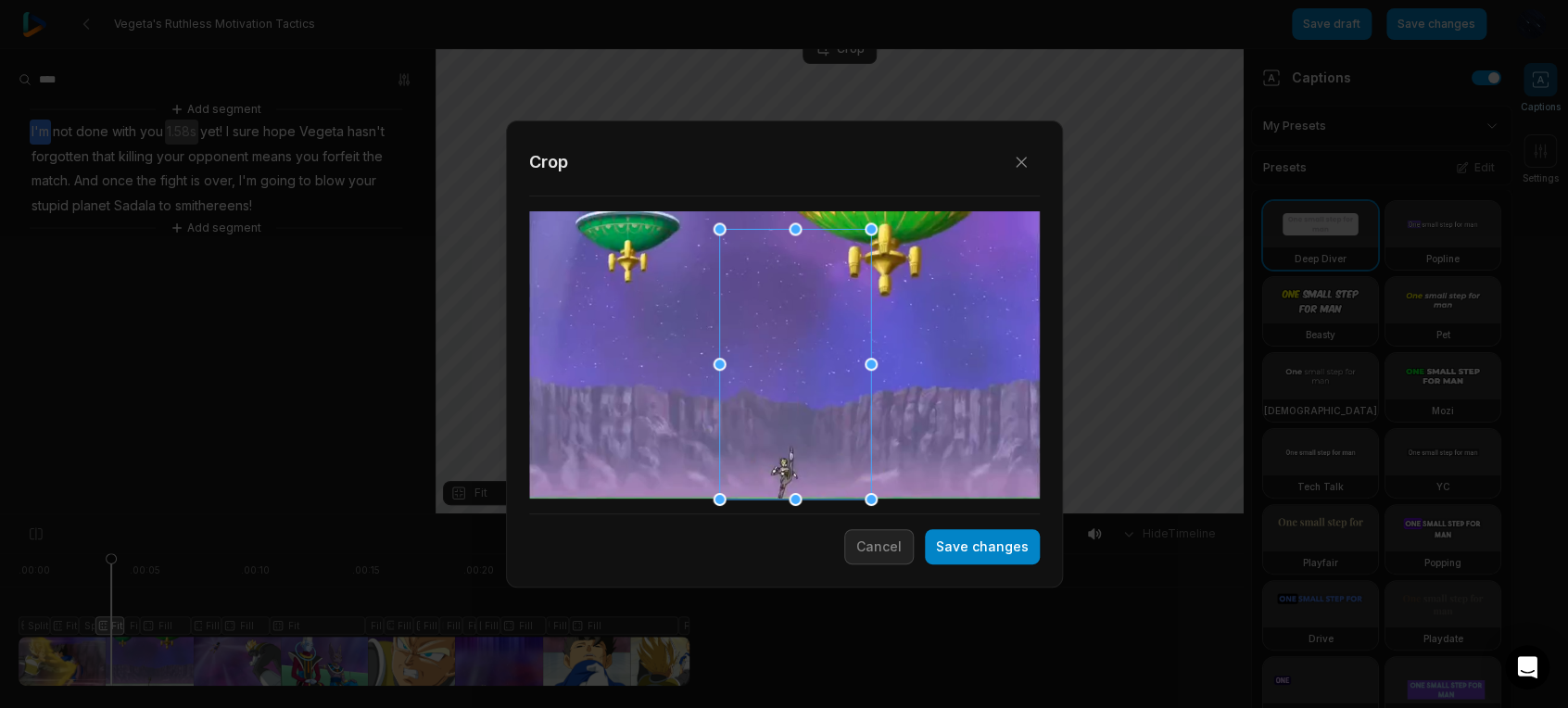 drag, startPoint x: 828, startPoint y: 362, endPoint x: 802, endPoint y: 368, distance: 26.683328 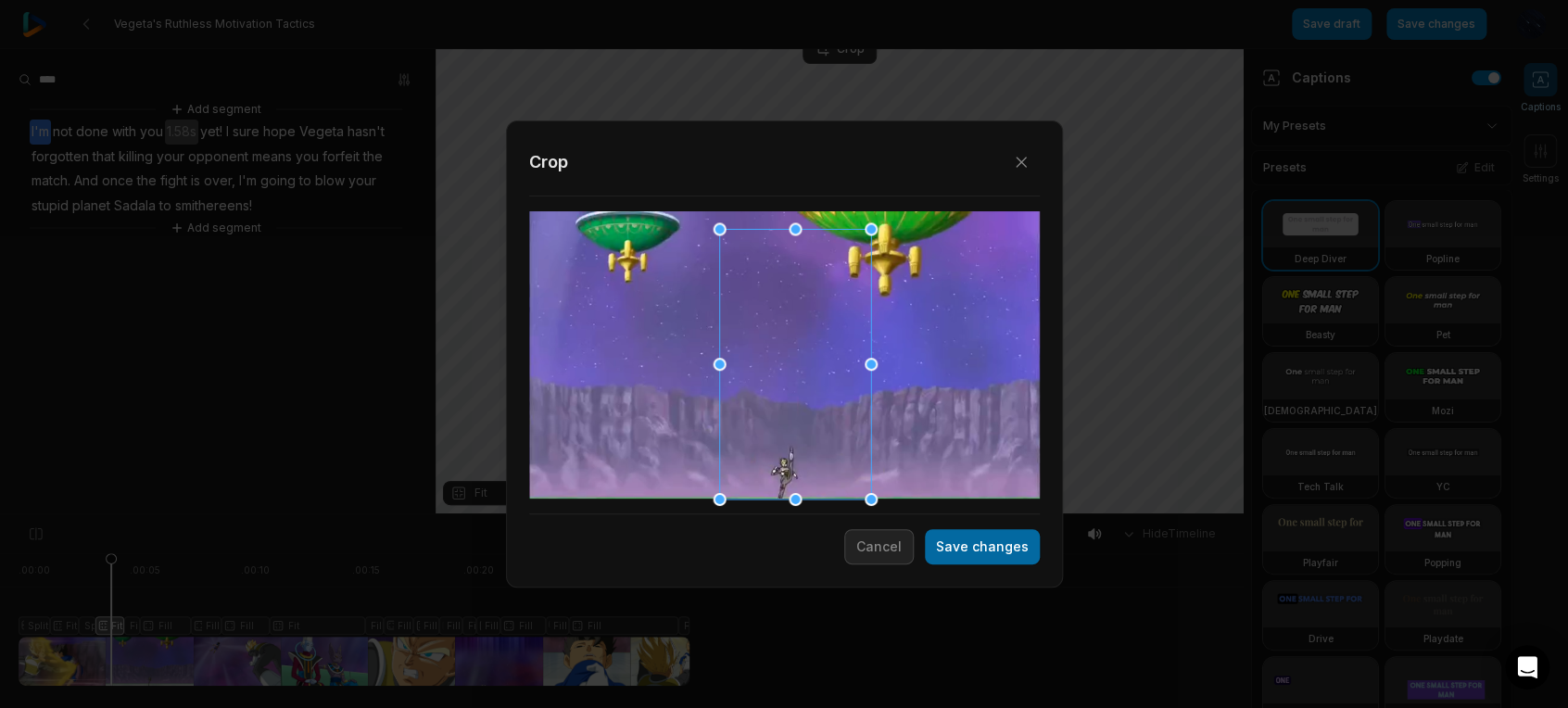 click on "Save changes" at bounding box center (982, 547) 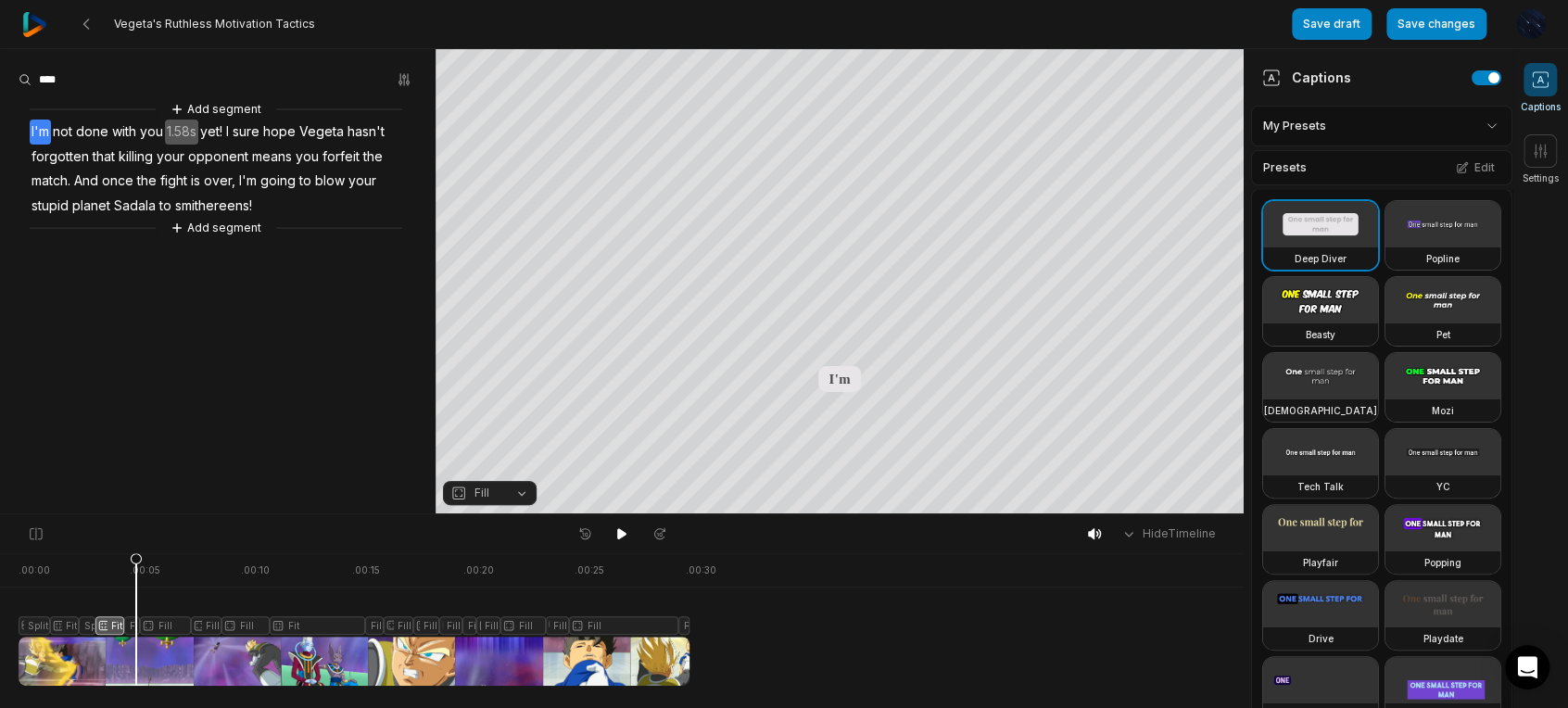 click at bounding box center [354, 619] 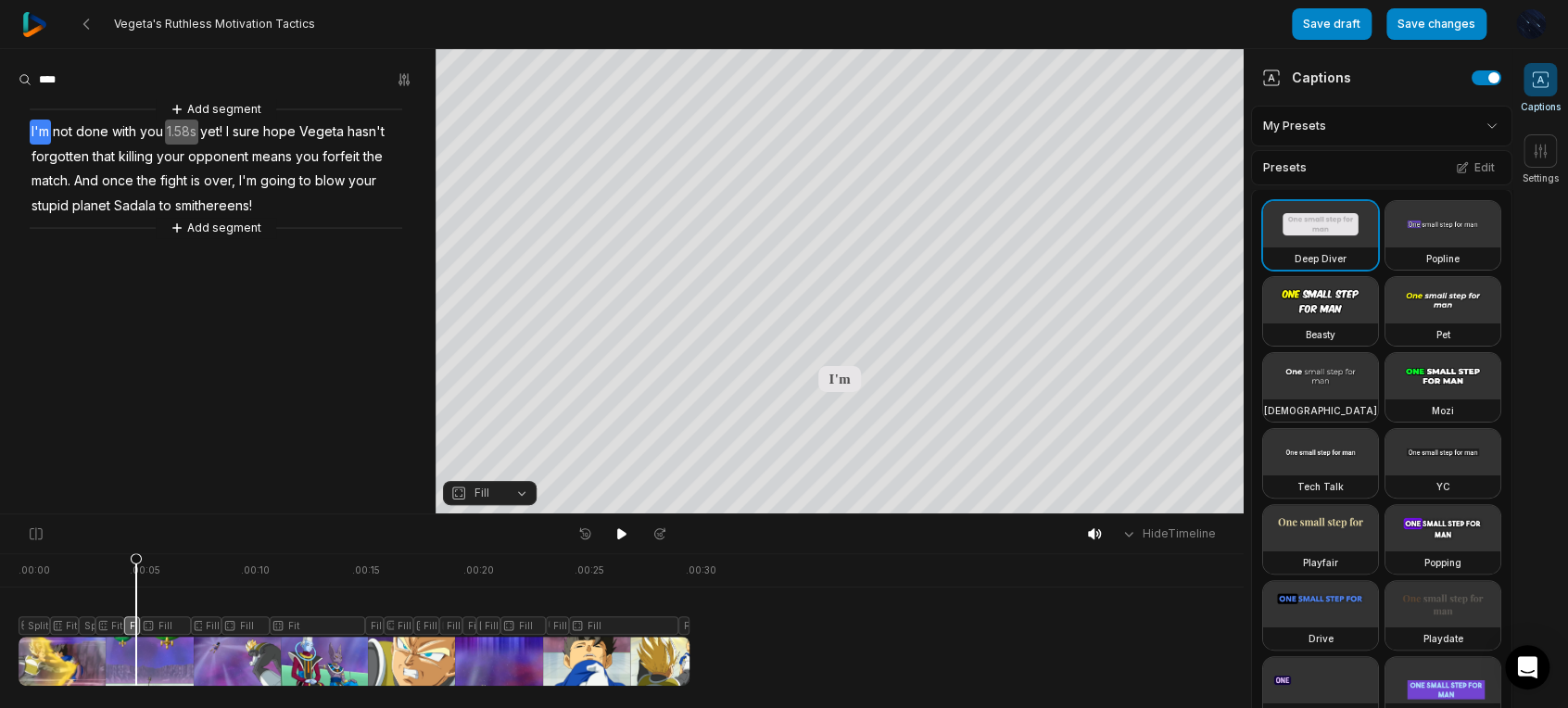 click on "Fill" at bounding box center [482, 493] 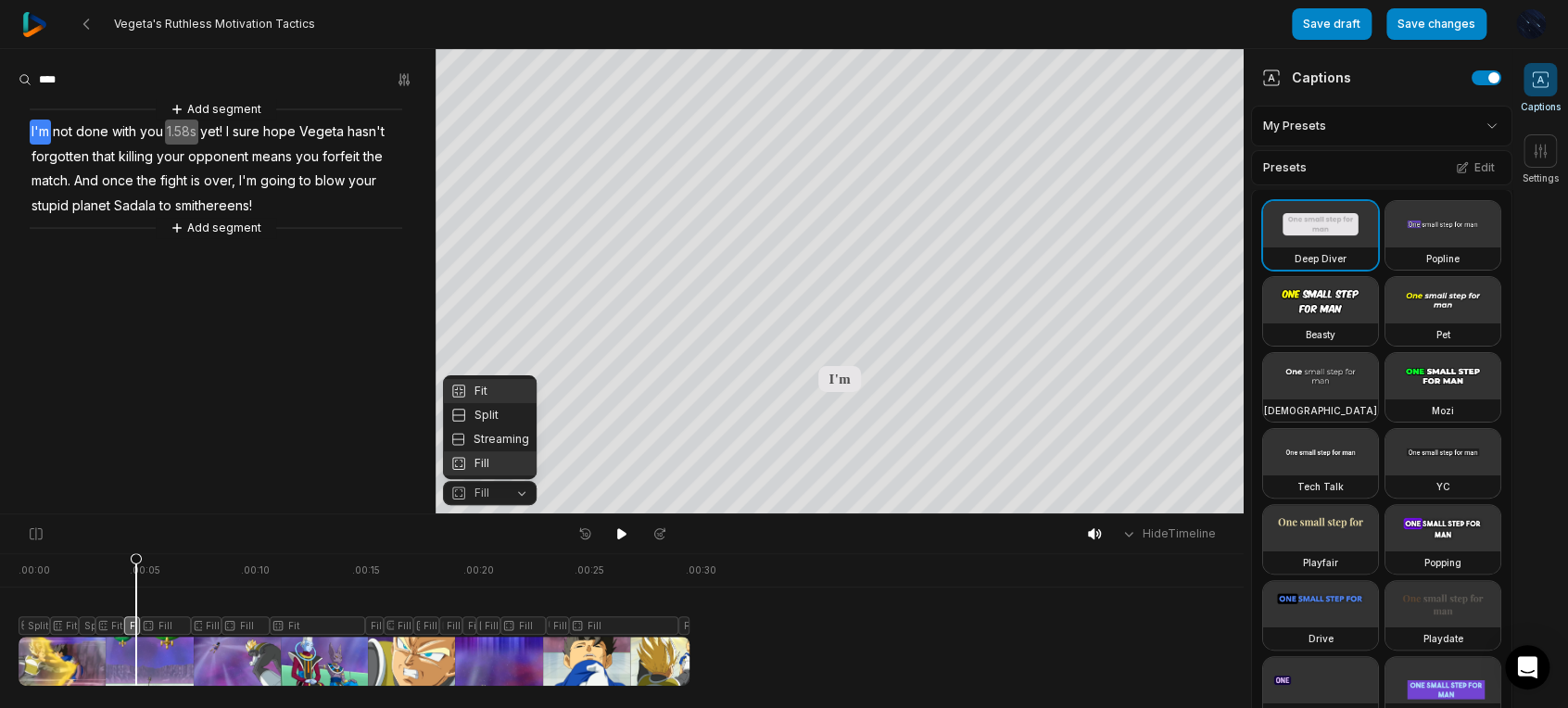 click on "Fit Split Streaming Fill" at bounding box center [489, 427] 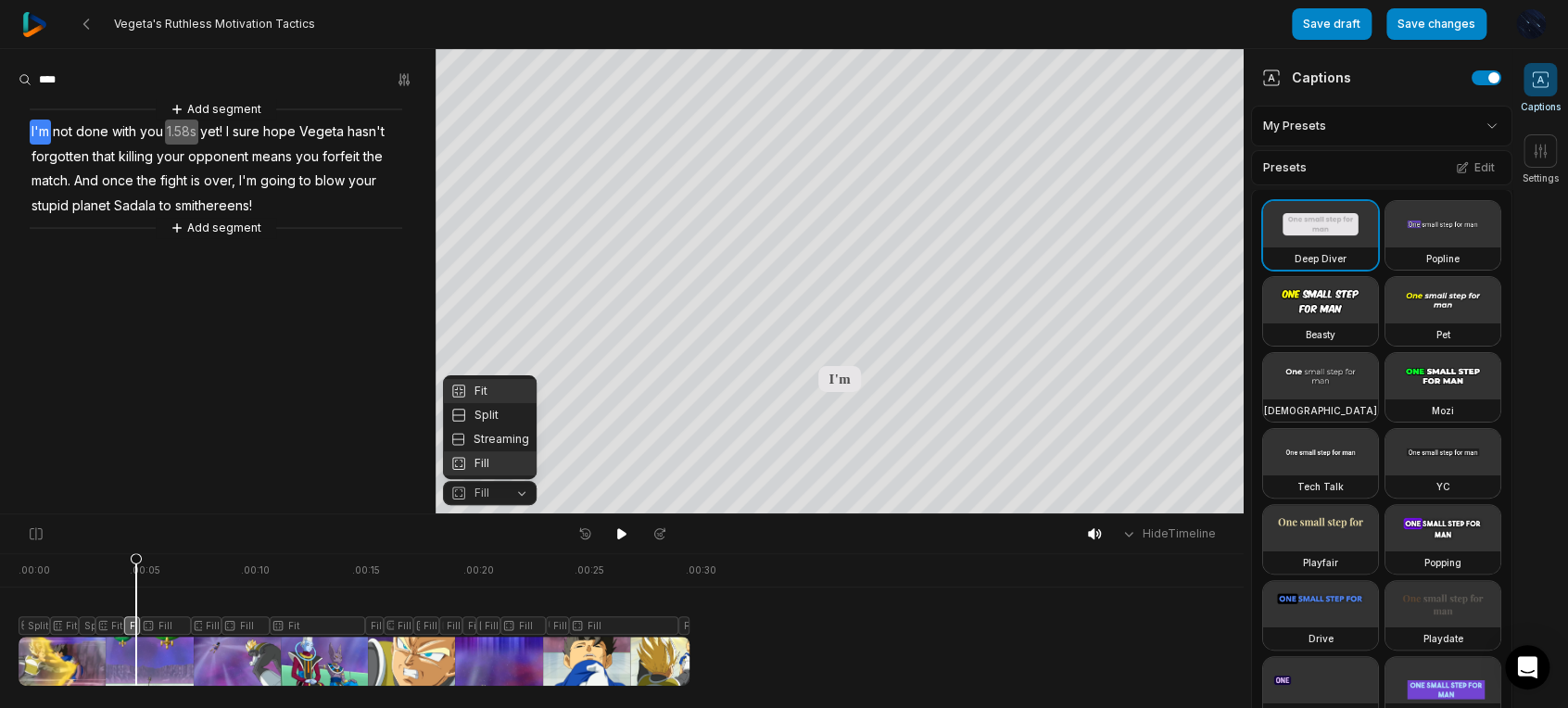 click on "Fit" at bounding box center [489, 391] 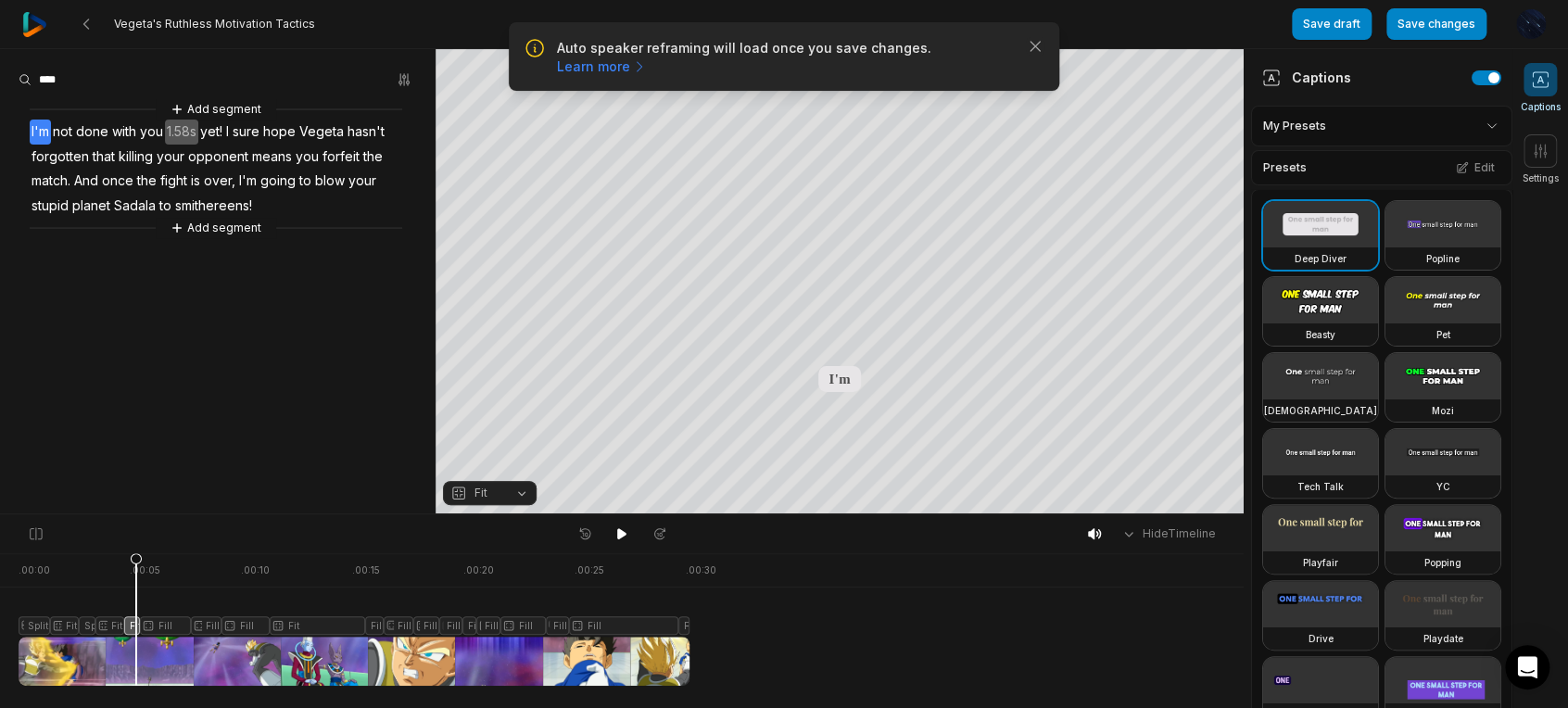 click at bounding box center [354, 619] 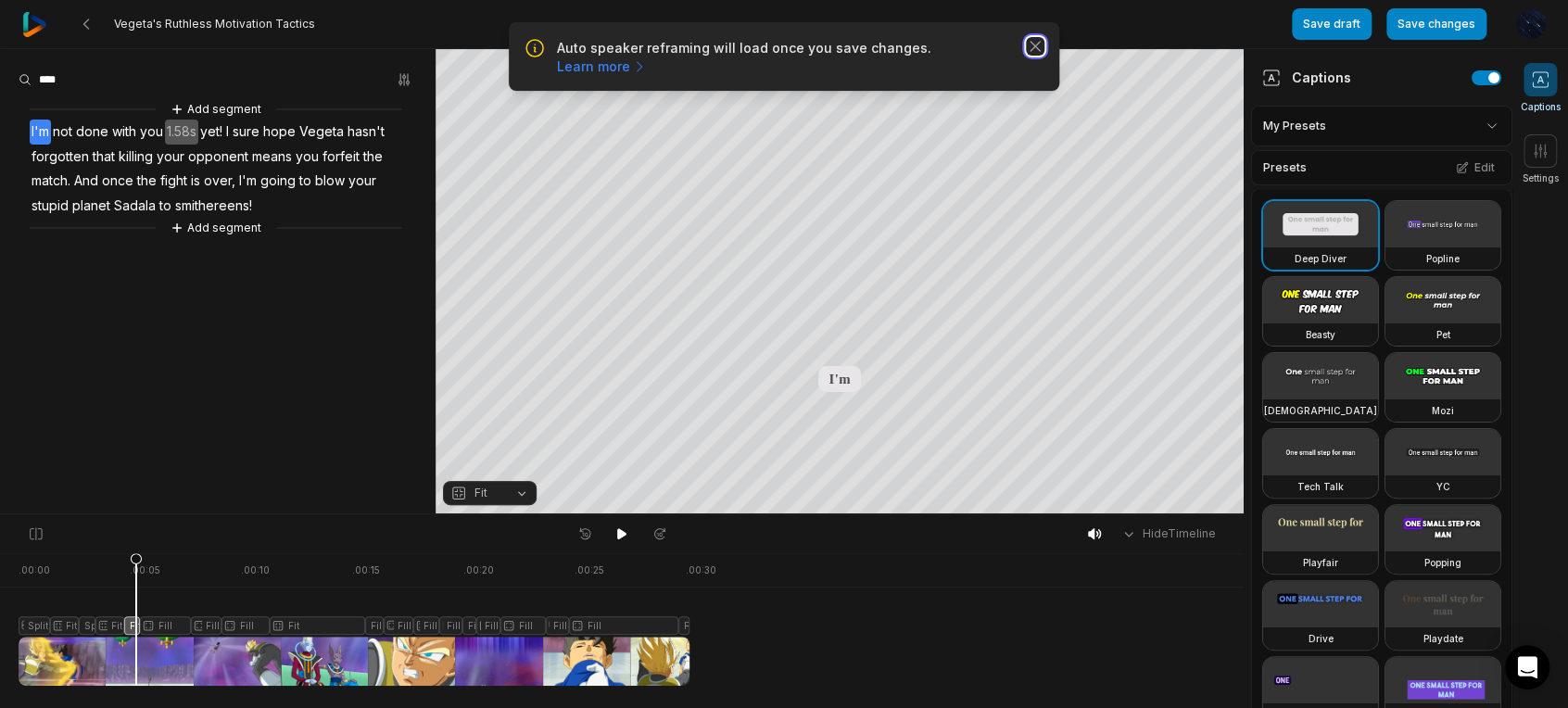 click 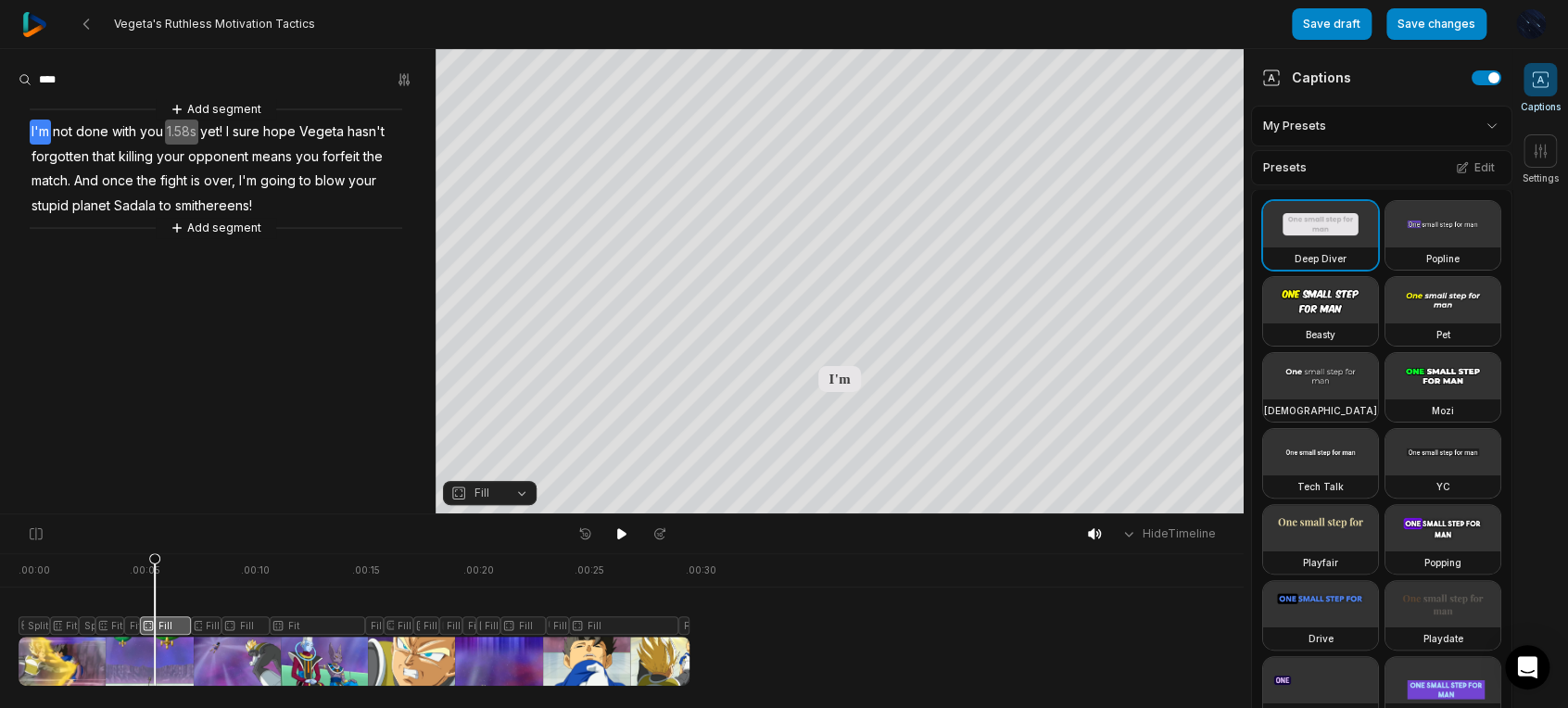 click on "Fill" at bounding box center [489, 493] 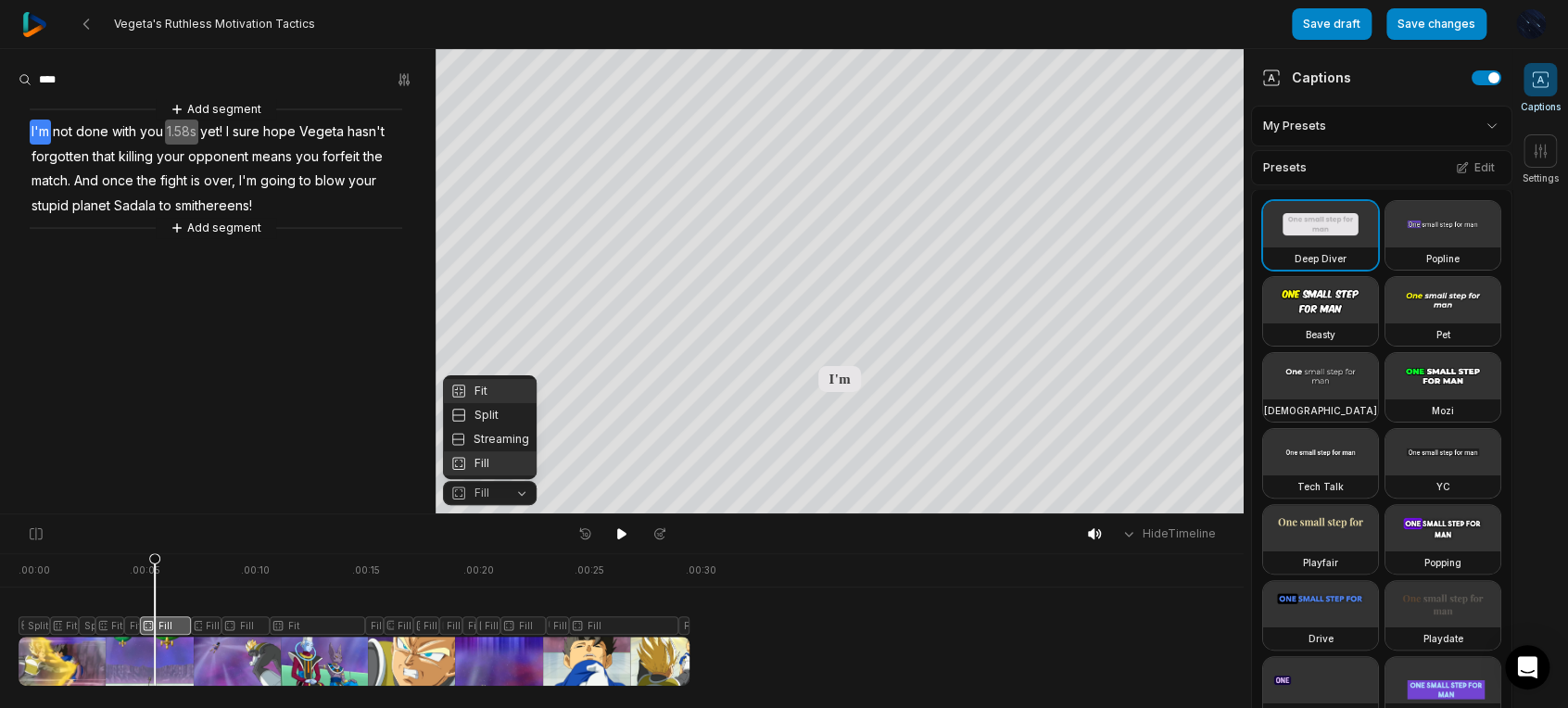 click on "Fit" at bounding box center [489, 391] 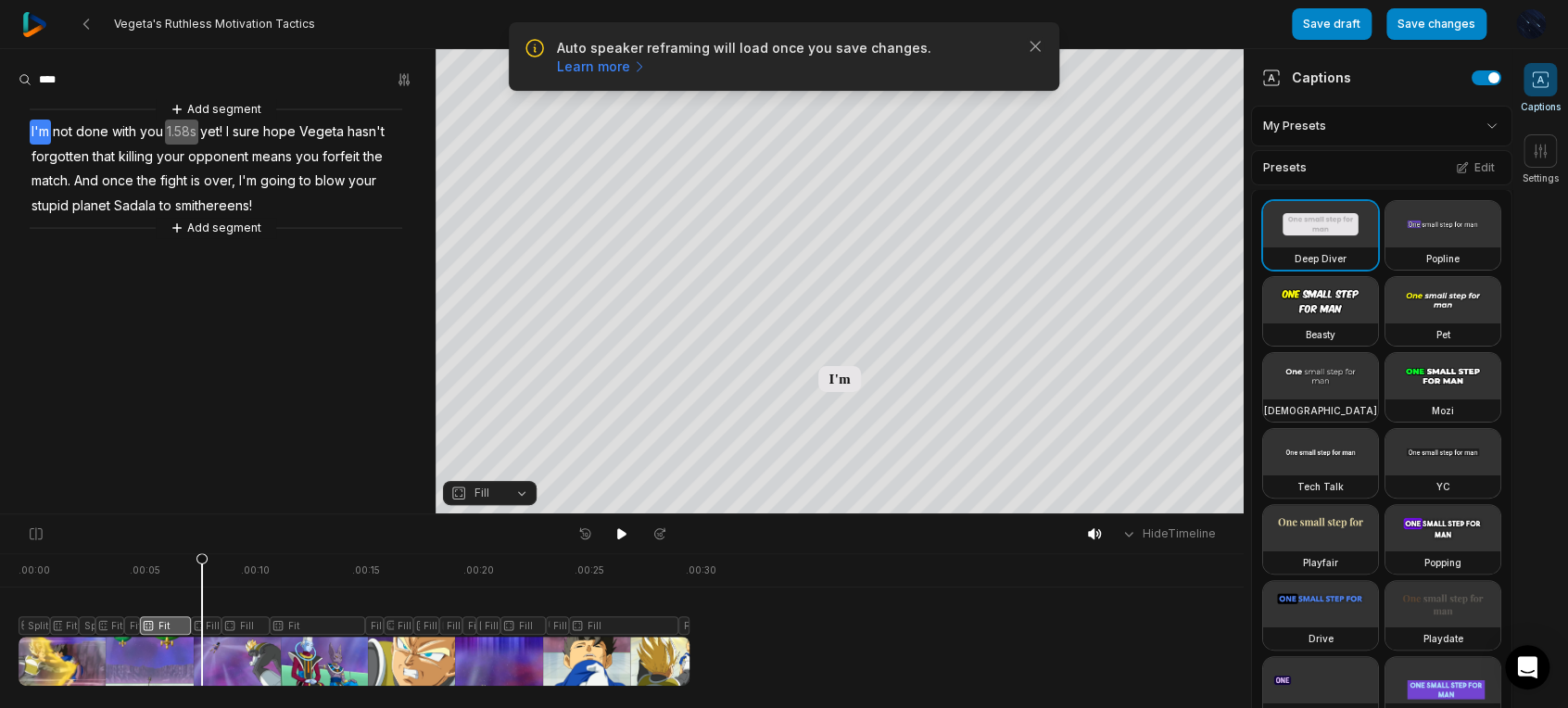 click at bounding box center (354, 619) 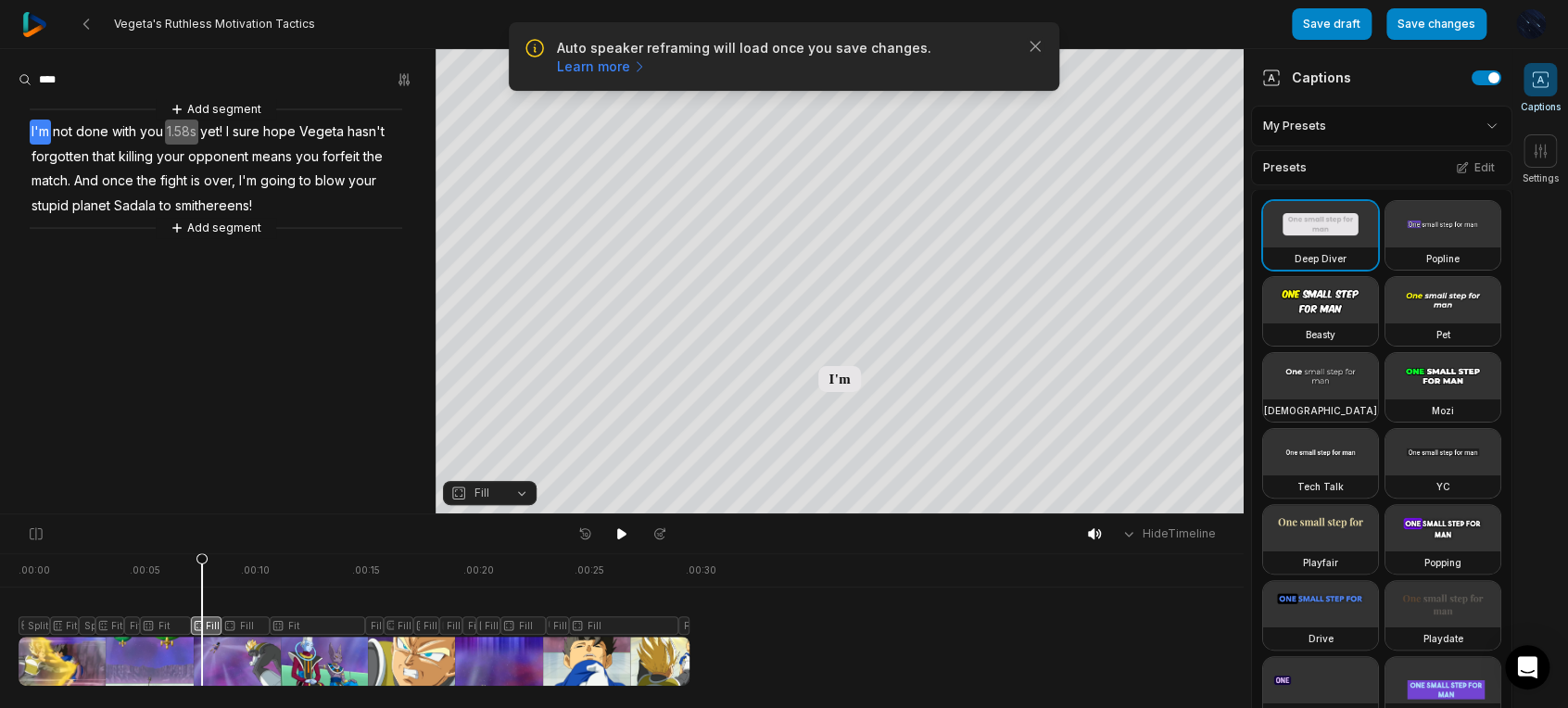 click on "Fill" at bounding box center (482, 493) 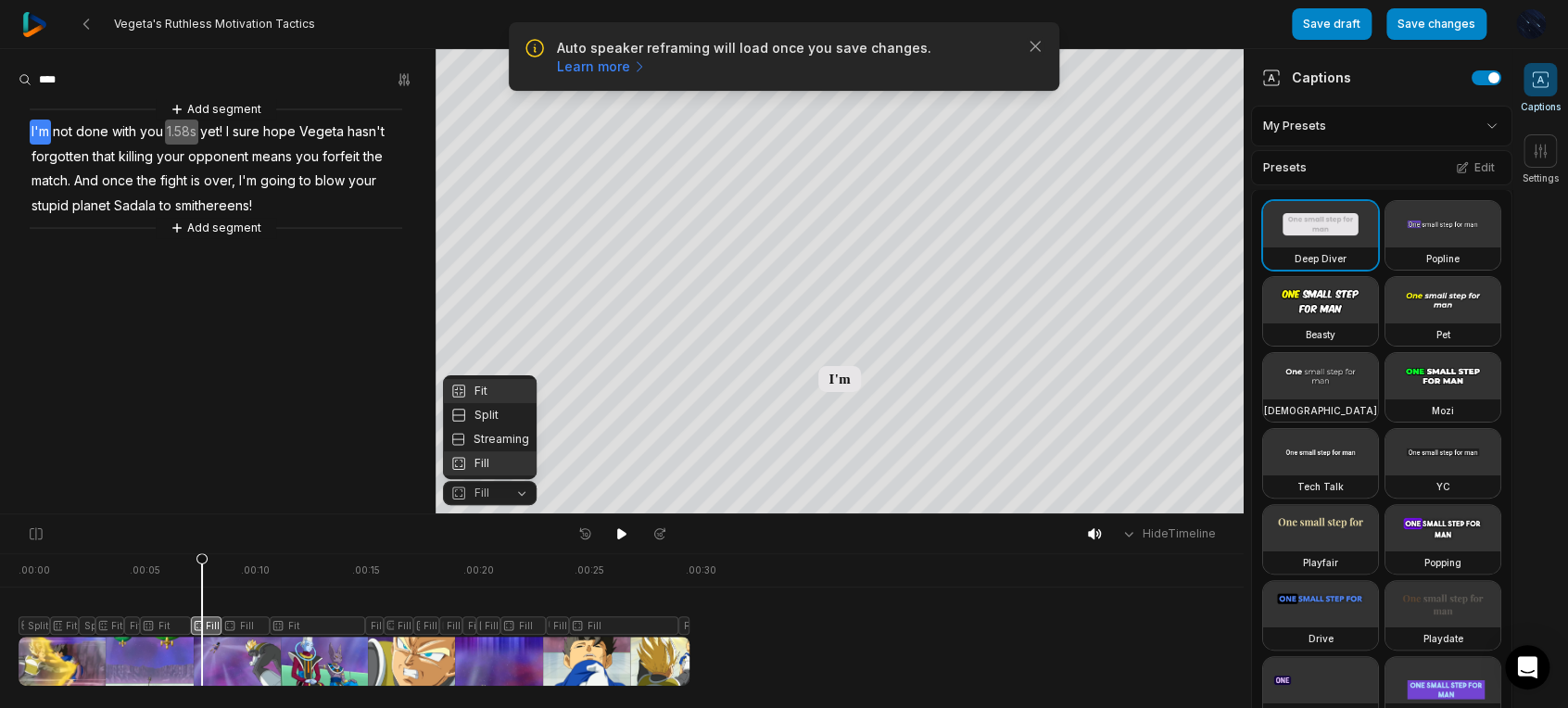 click on "Fit" at bounding box center (489, 391) 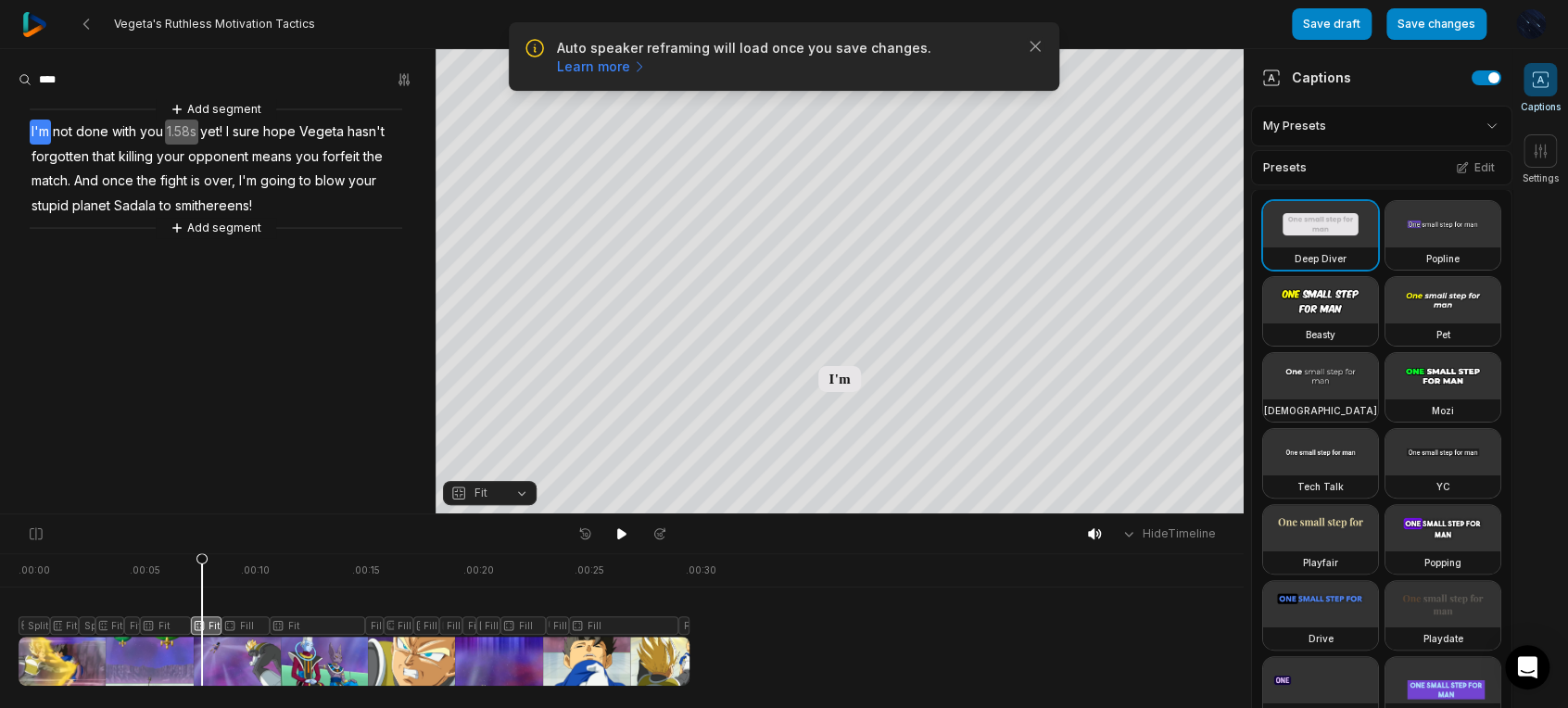 click on "Fit" at bounding box center [474, 493] 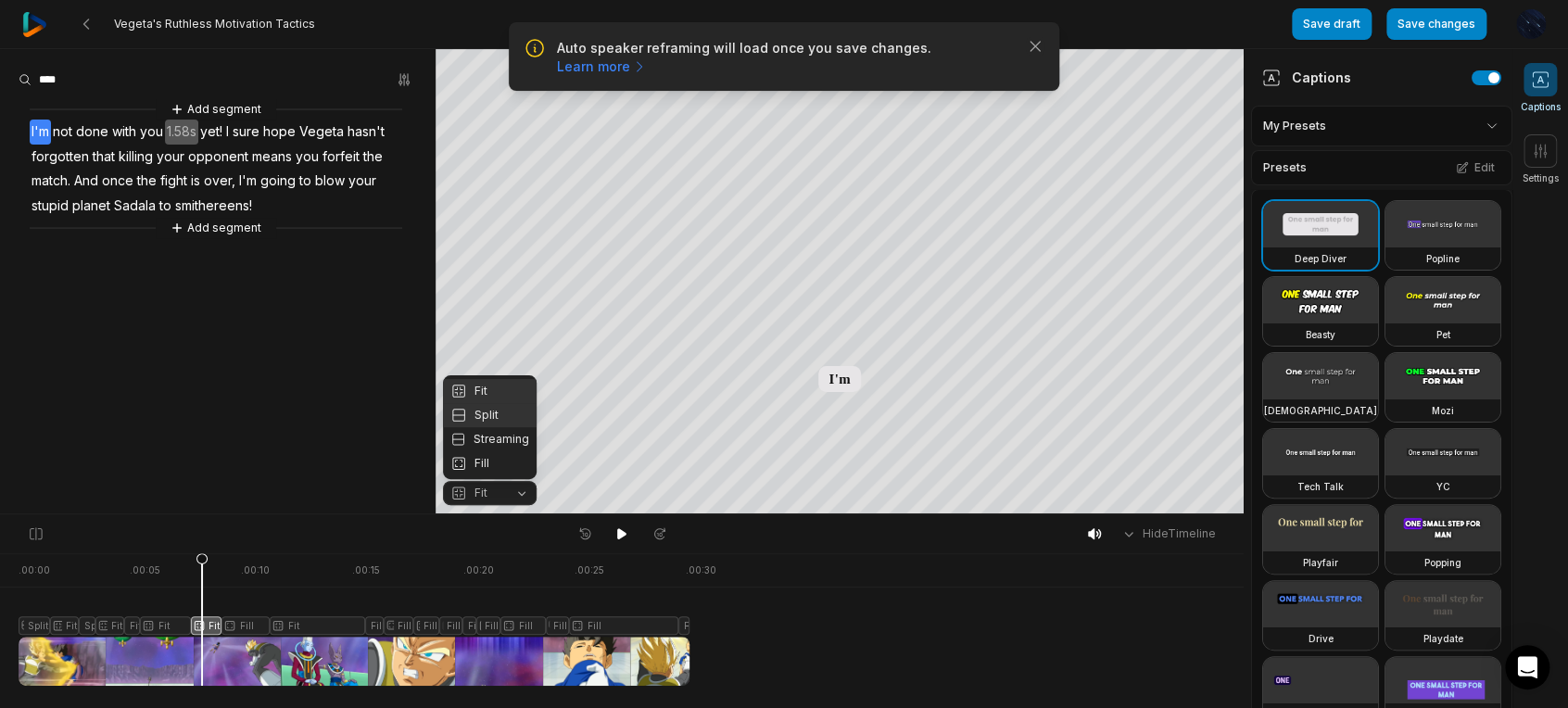 click on "Split" at bounding box center (489, 415) 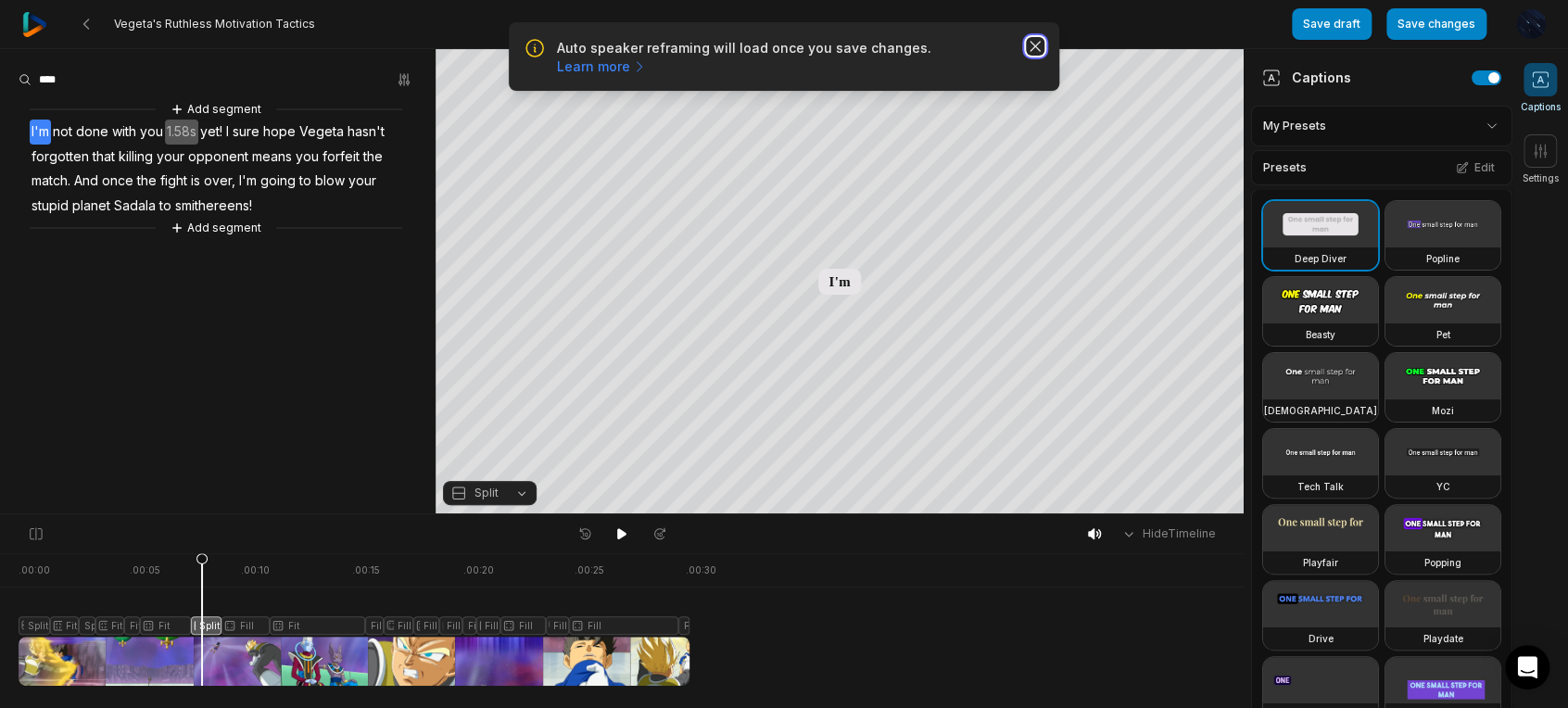 click 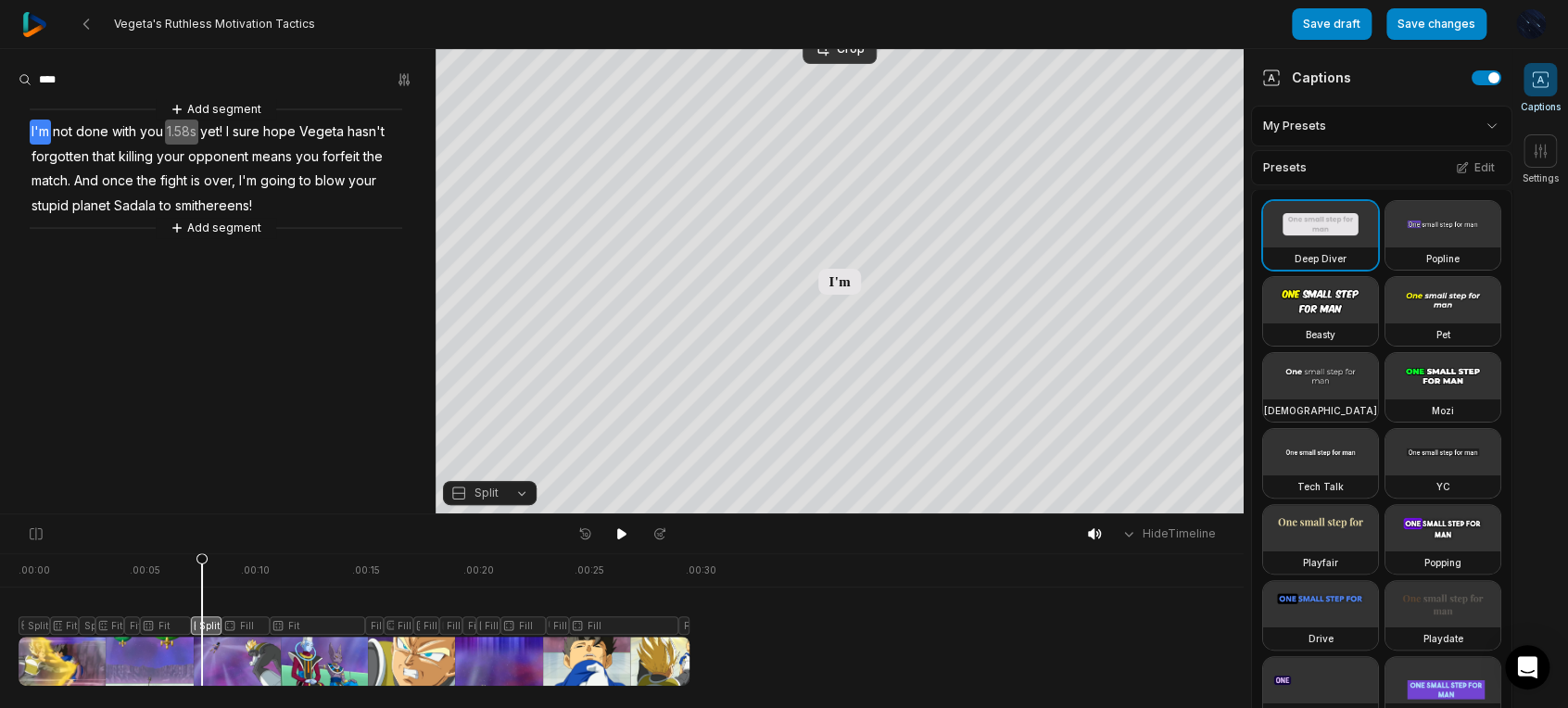 click on "Vegeta's Ruthless Motivation Tactics" at bounding box center [657, 24] 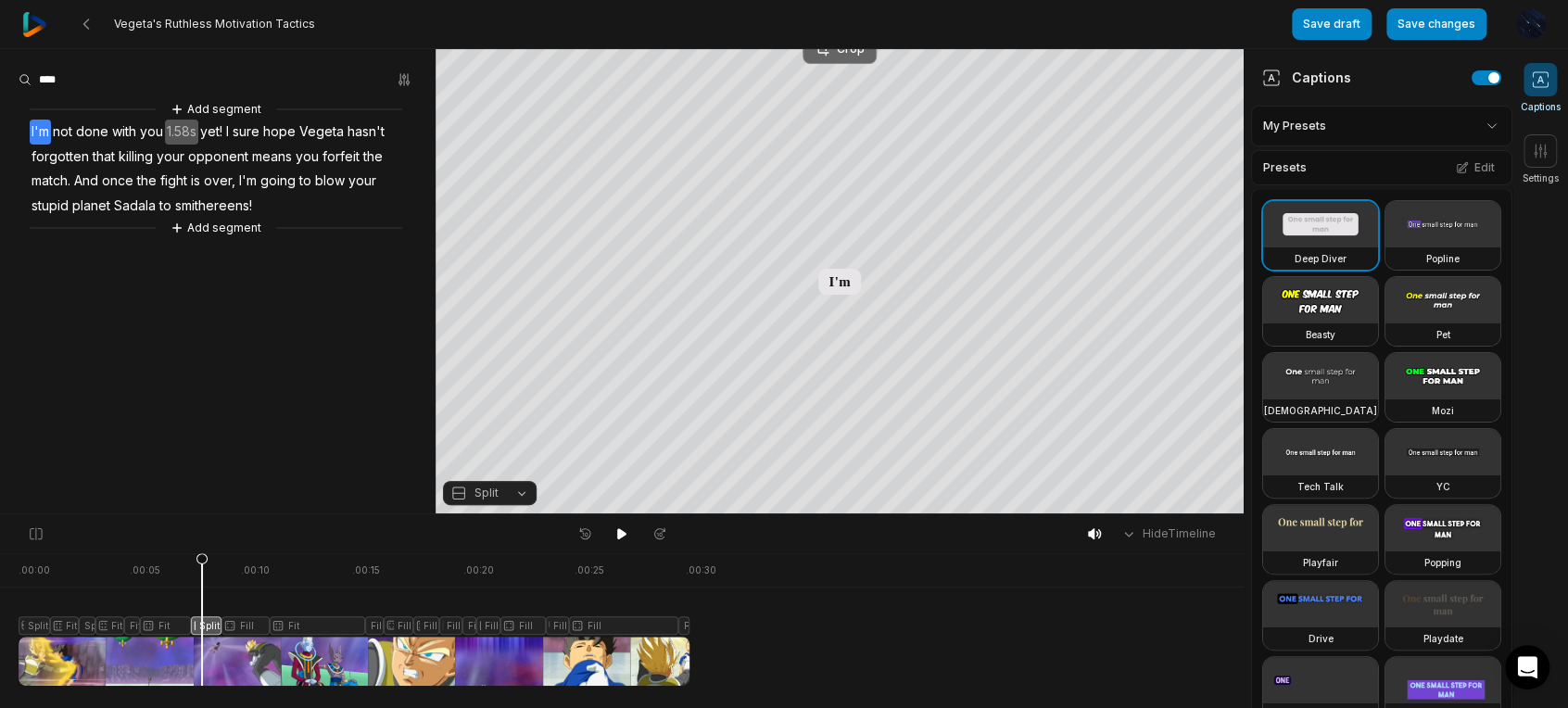 click on "Crop" at bounding box center [840, 49] 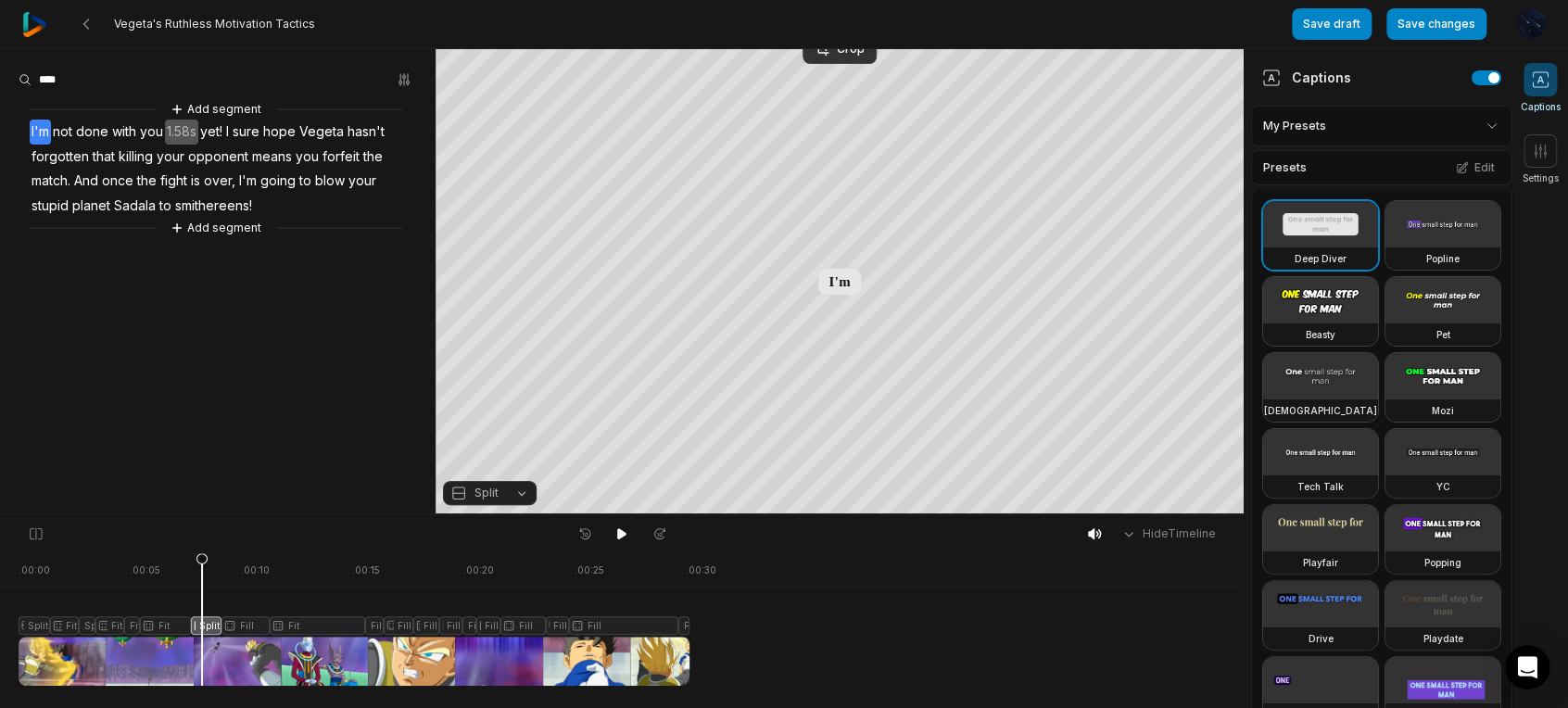 click on "Vegeta's Ruthless Motivation Tactics" at bounding box center (657, 24) 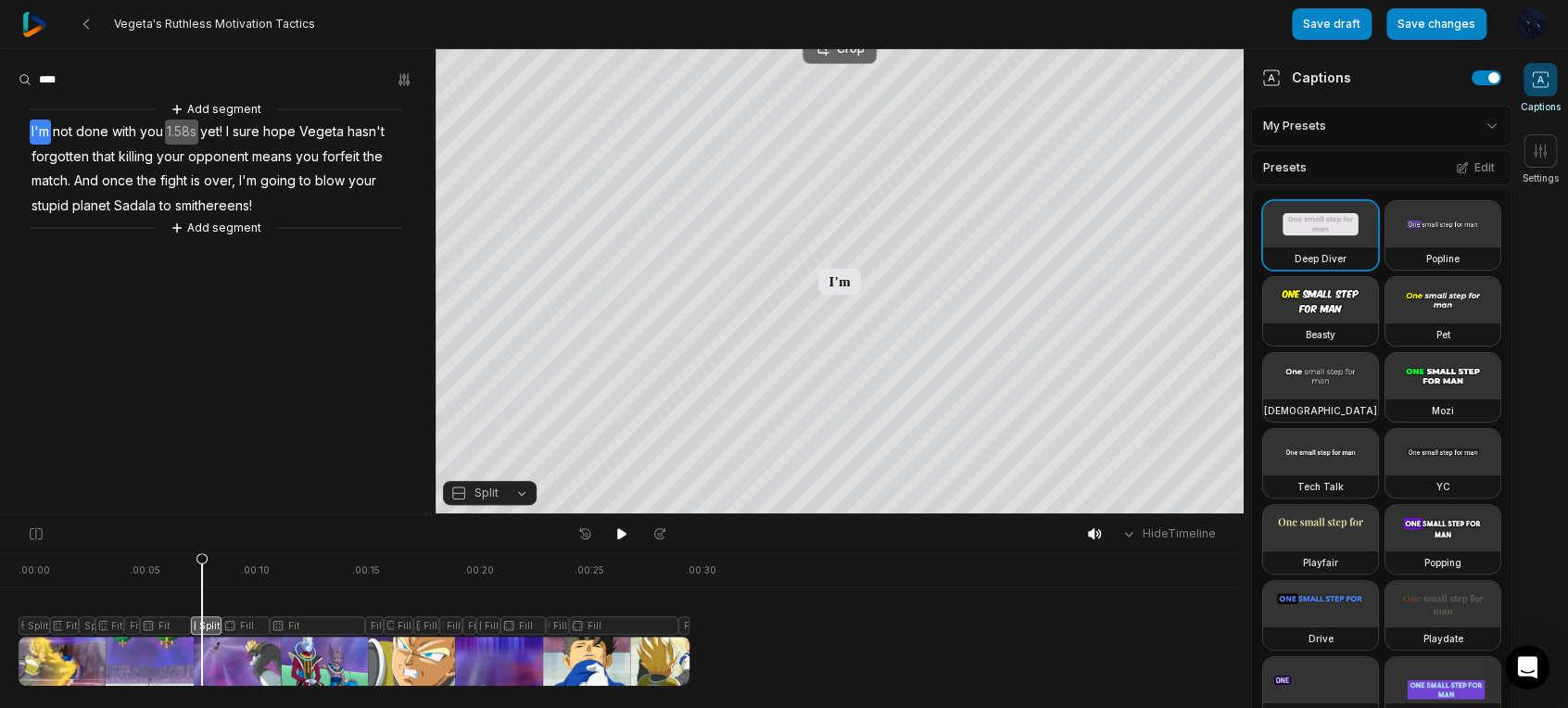 click on "Crop" at bounding box center (840, 49) 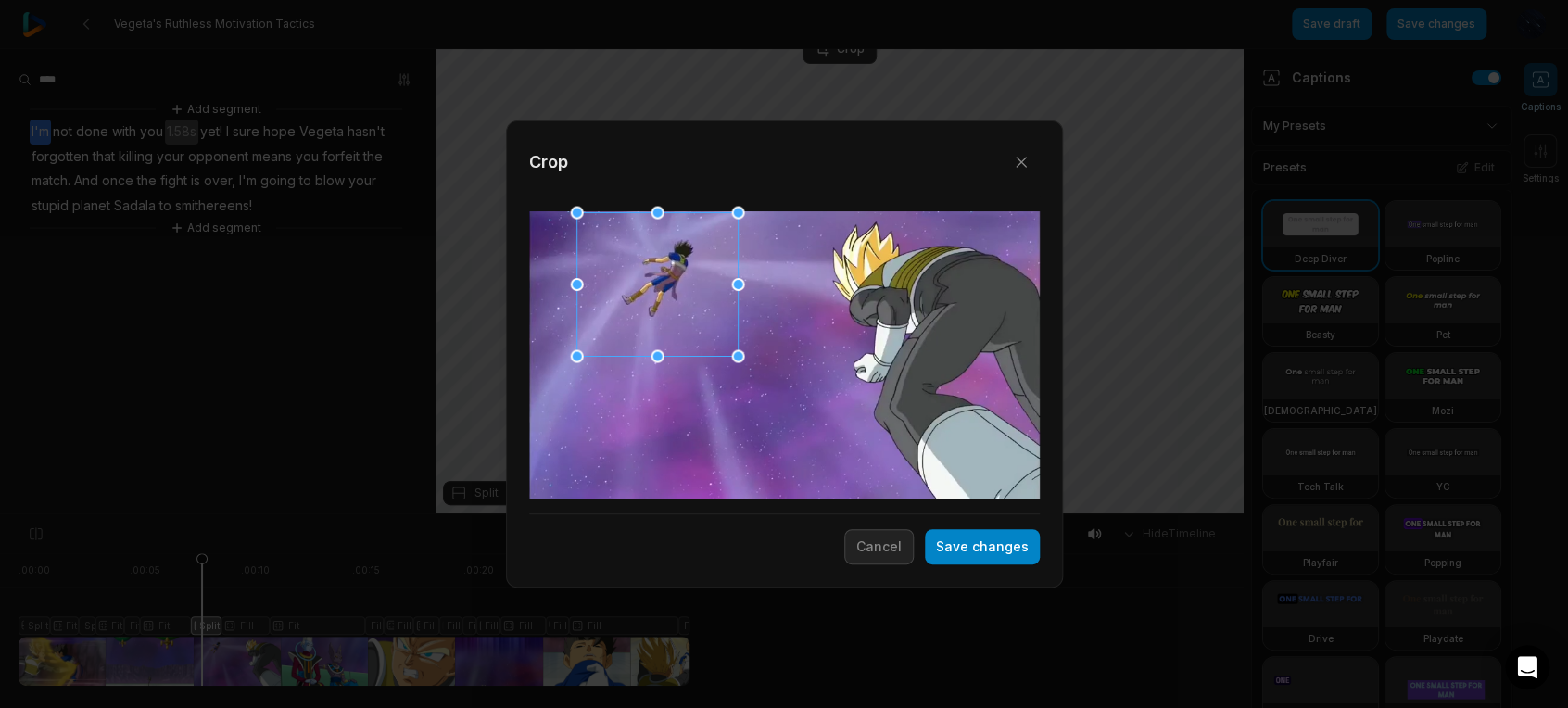 drag, startPoint x: 793, startPoint y: 339, endPoint x: 667, endPoint y: 249, distance: 154.8419 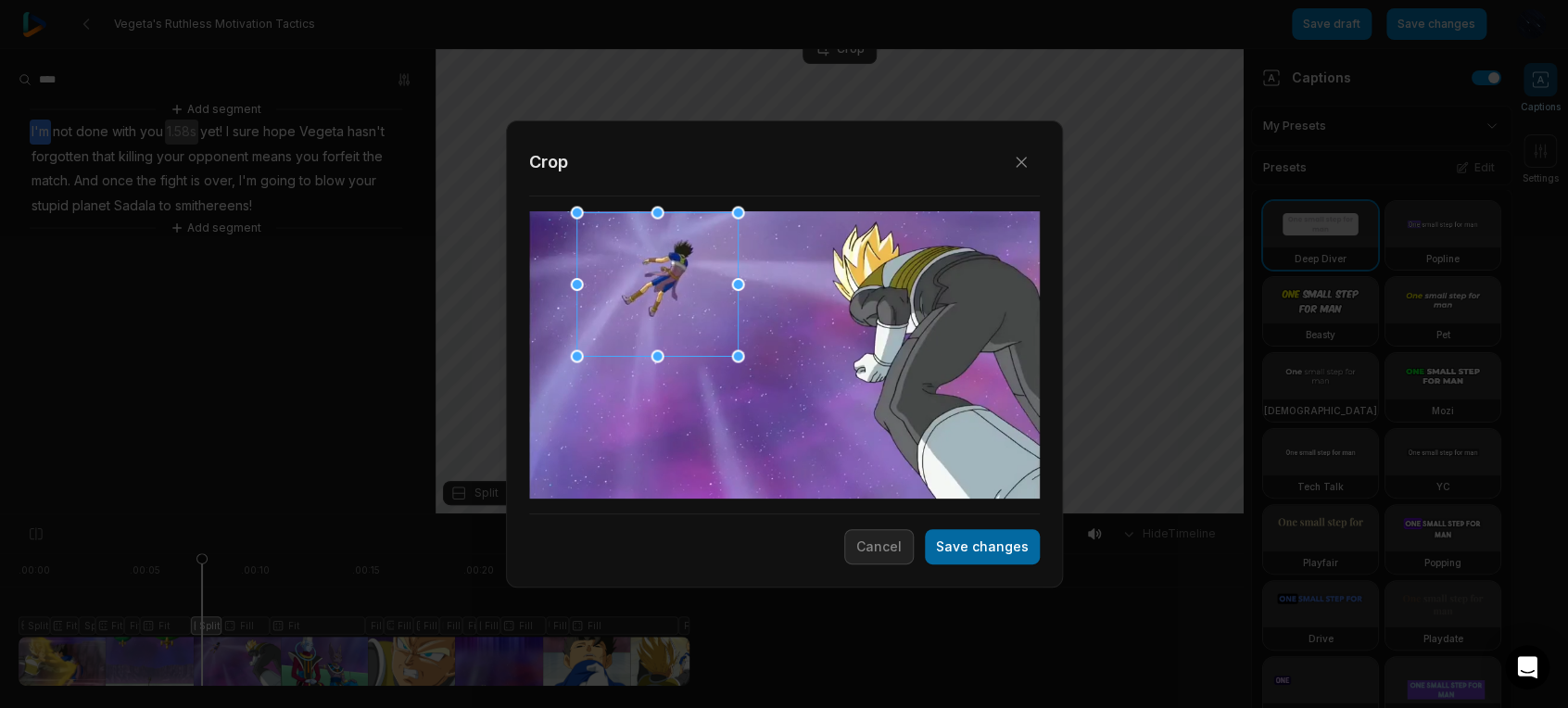 click on "Save changes" at bounding box center (982, 547) 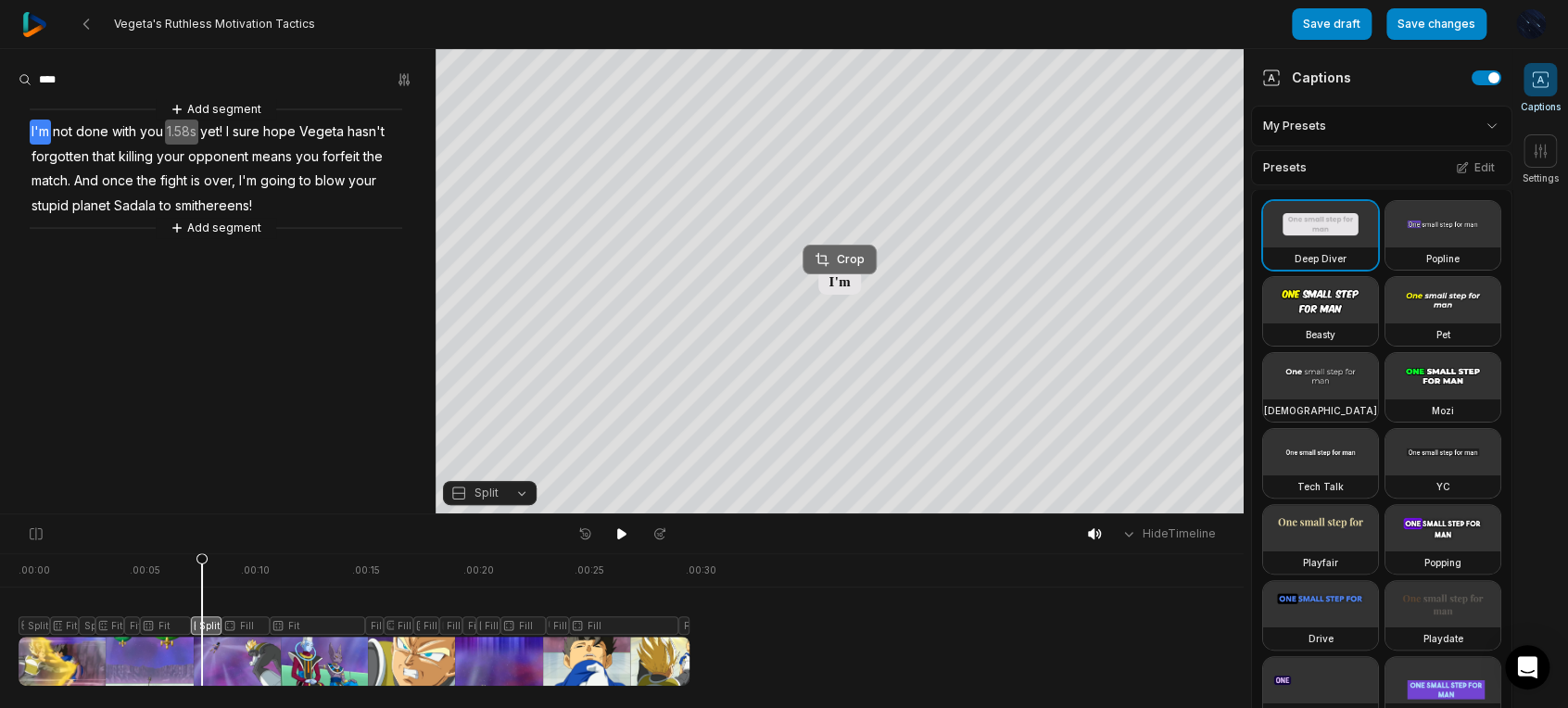 click on "Crop" at bounding box center [840, 259] 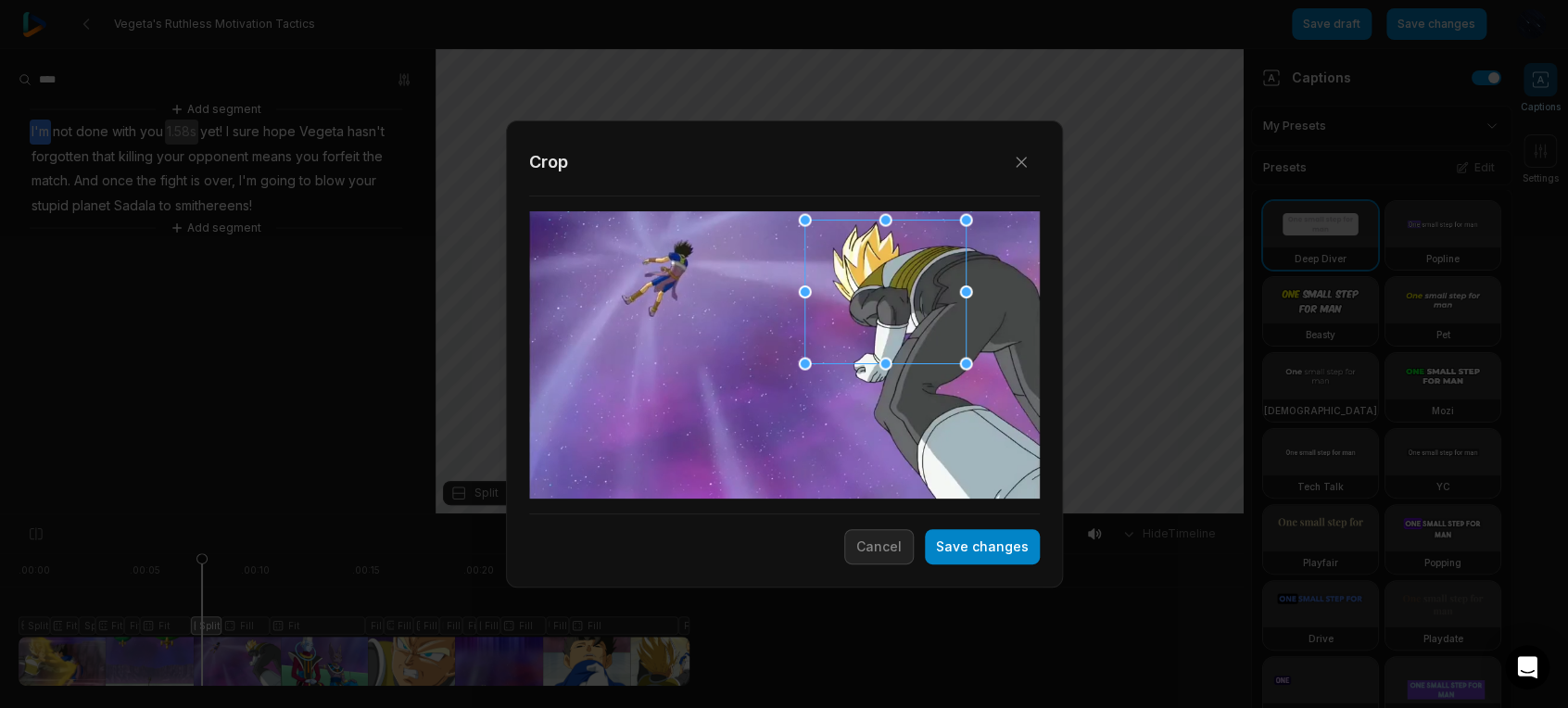 drag, startPoint x: 829, startPoint y: 368, endPoint x: 962, endPoint y: 360, distance: 133.24038 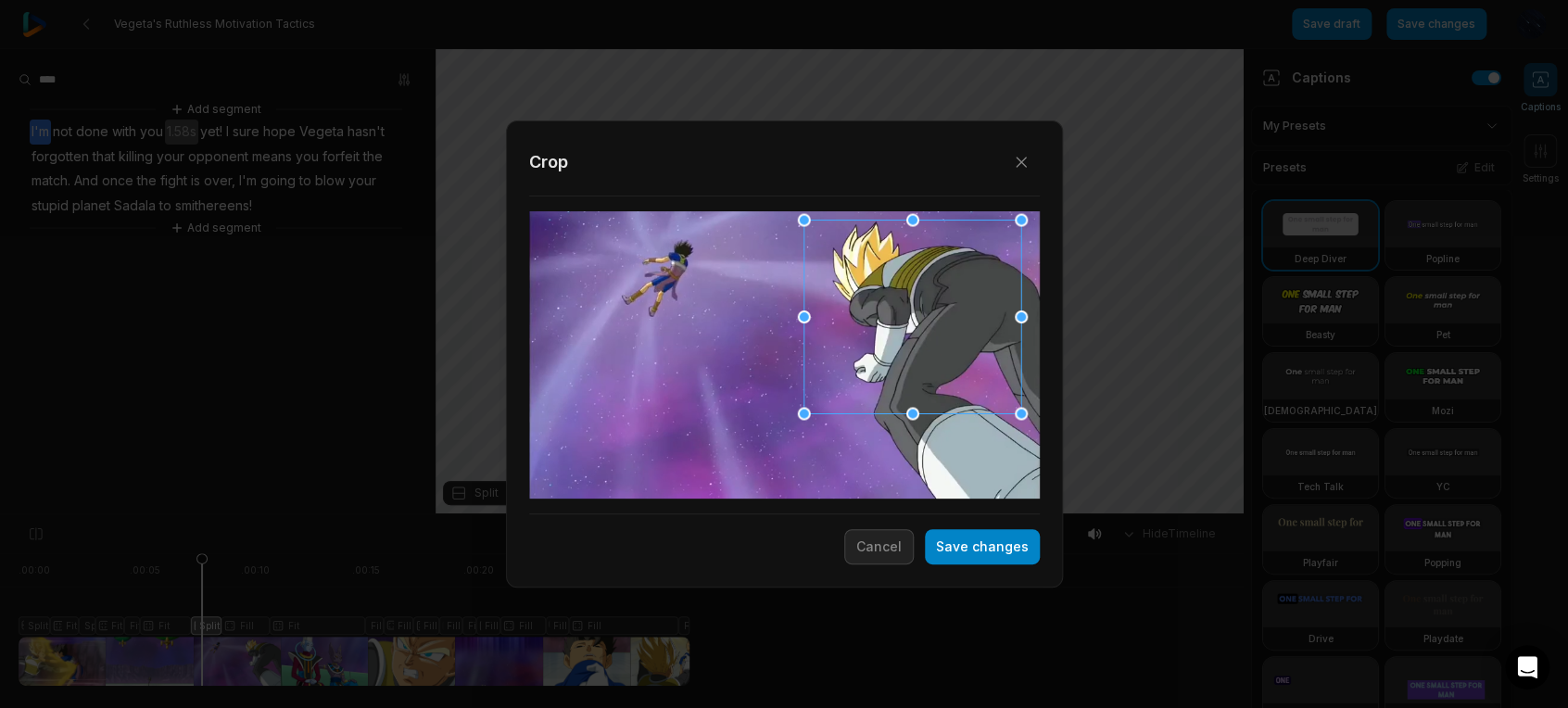drag, startPoint x: 973, startPoint y: 373, endPoint x: 1119, endPoint y: 521, distance: 207.8942 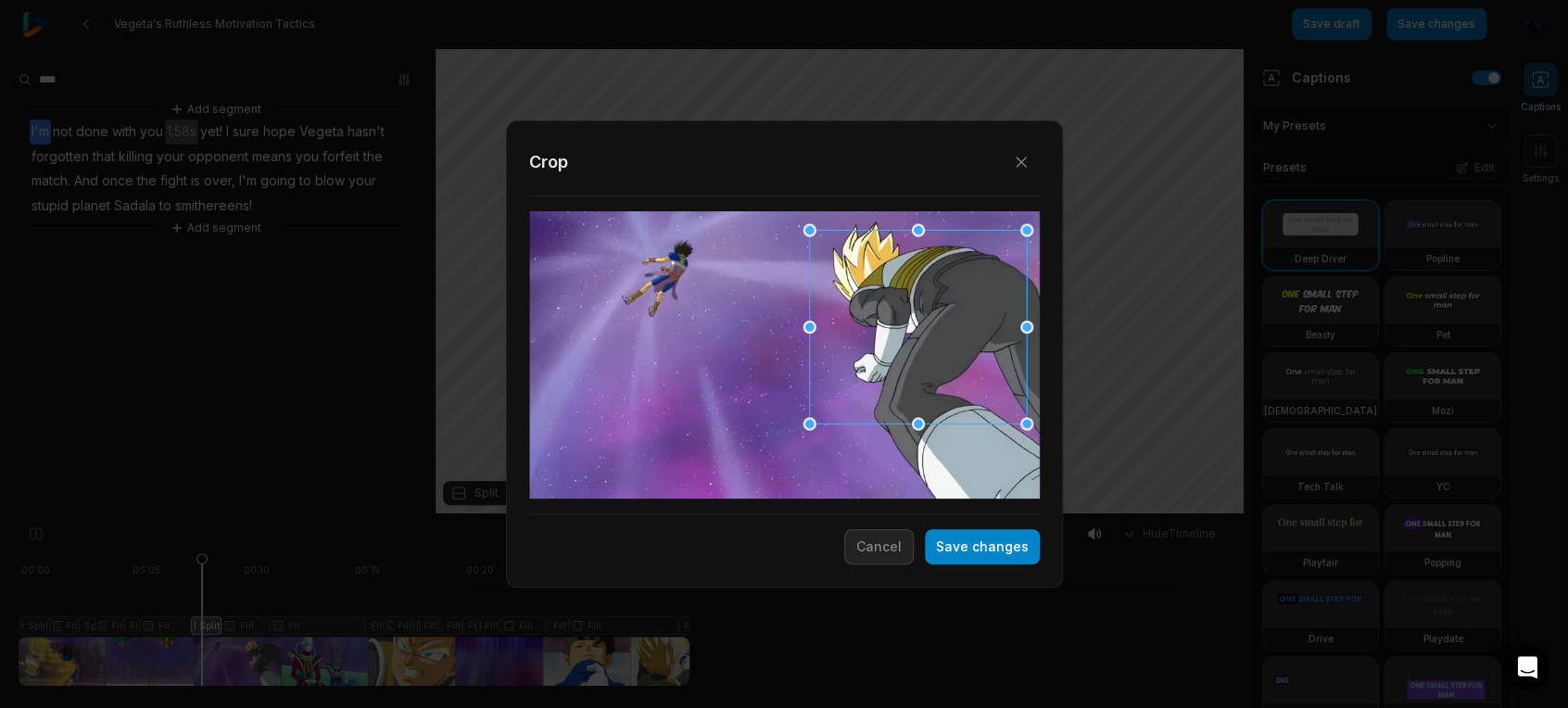 drag, startPoint x: 989, startPoint y: 388, endPoint x: 993, endPoint y: 398, distance: 10.77033 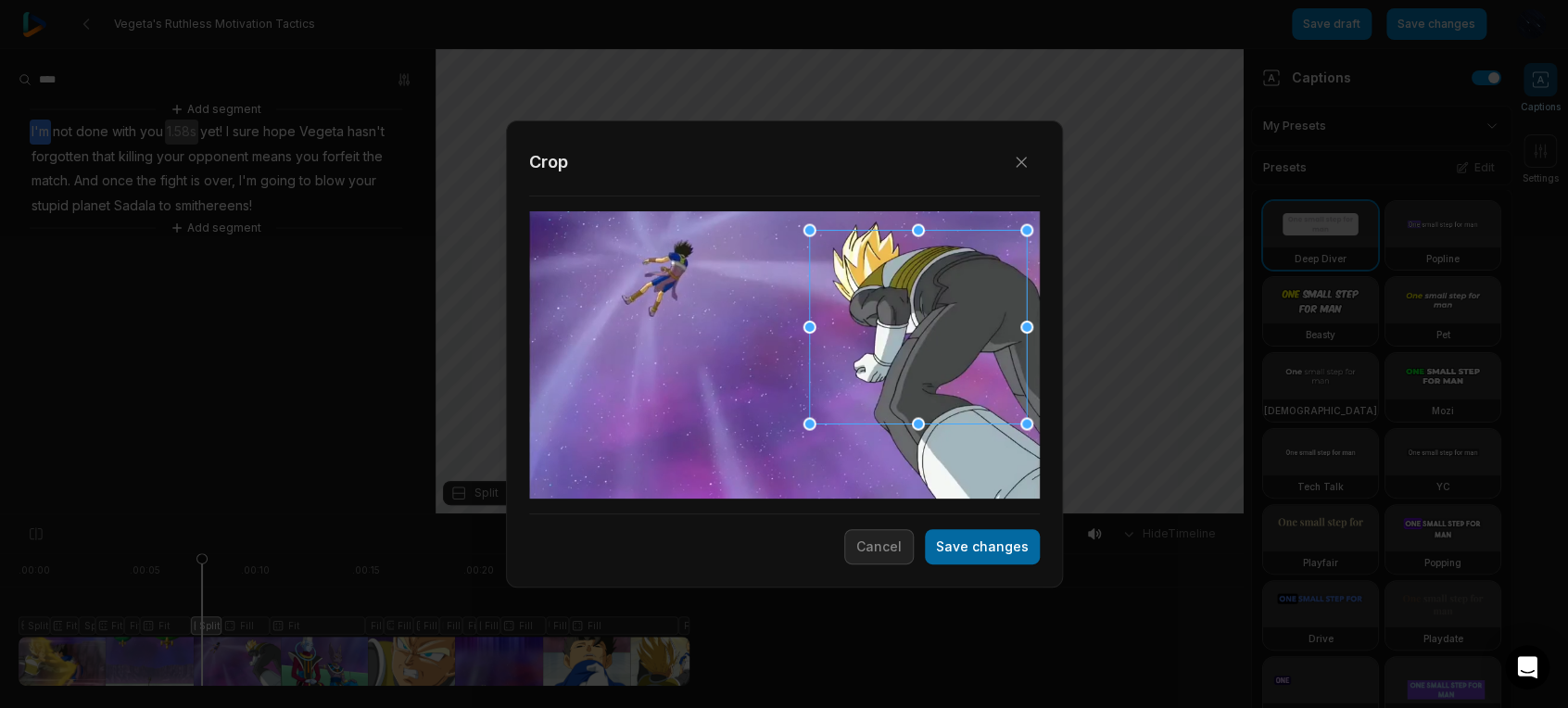 click on "Save changes" at bounding box center [982, 547] 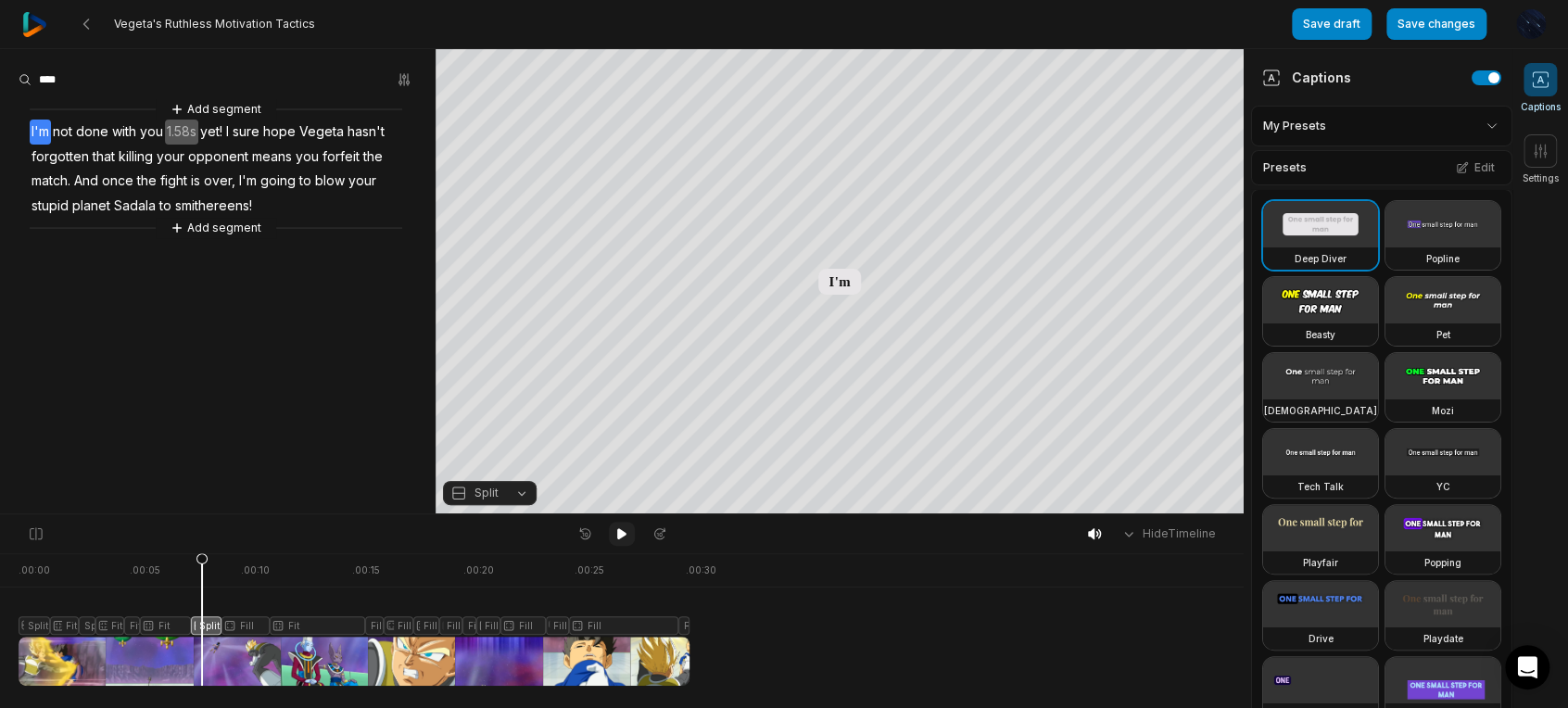 click 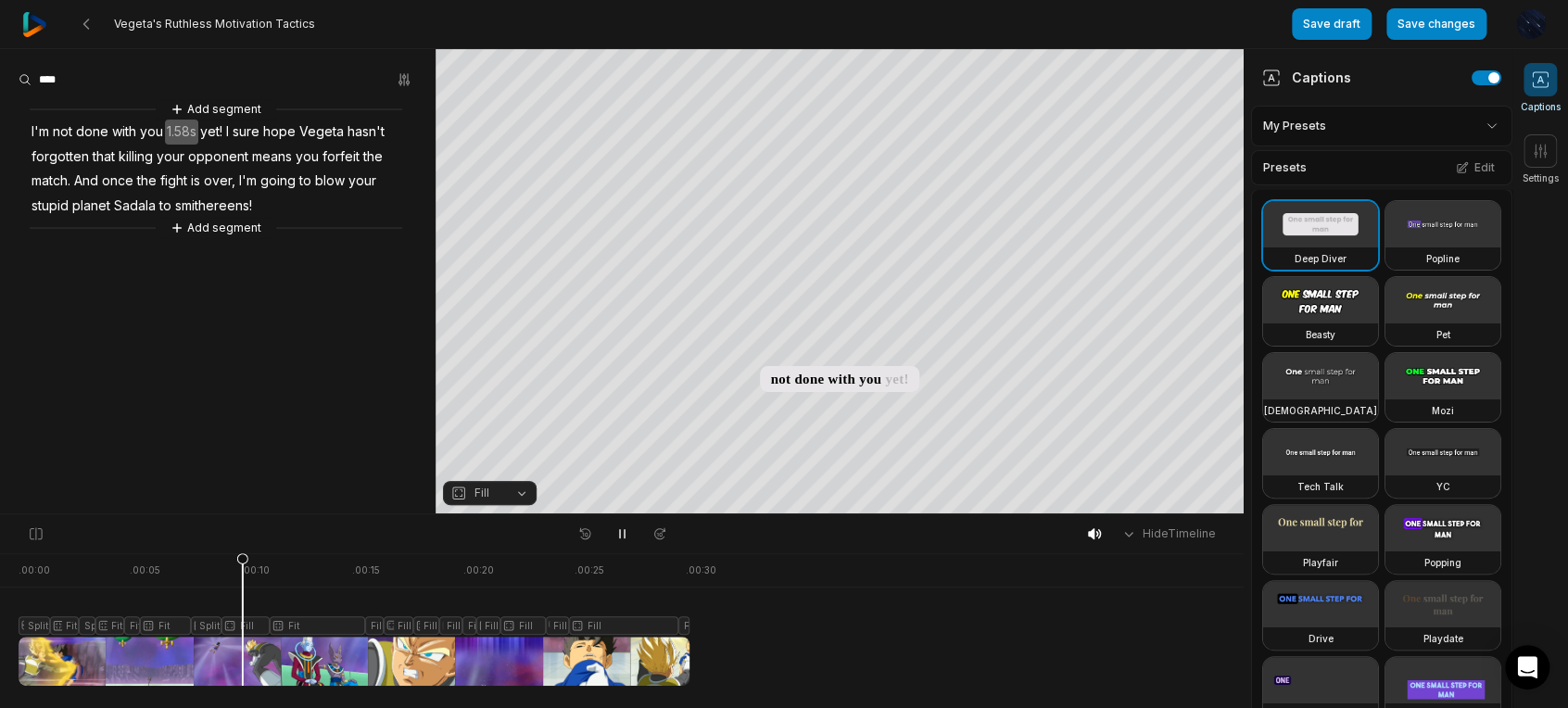 click at bounding box center (622, 534) 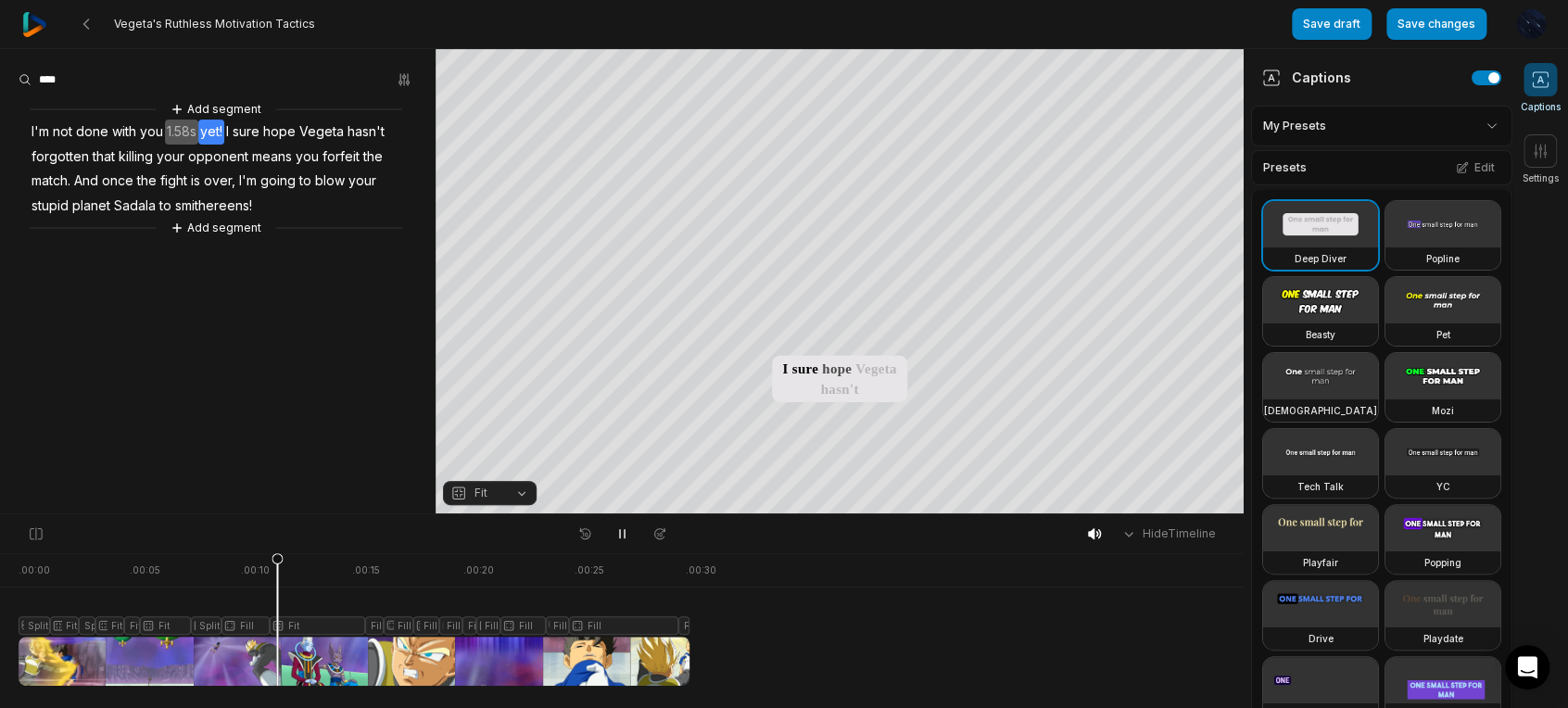 drag, startPoint x: 623, startPoint y: 532, endPoint x: 853, endPoint y: 616, distance: 244.85914 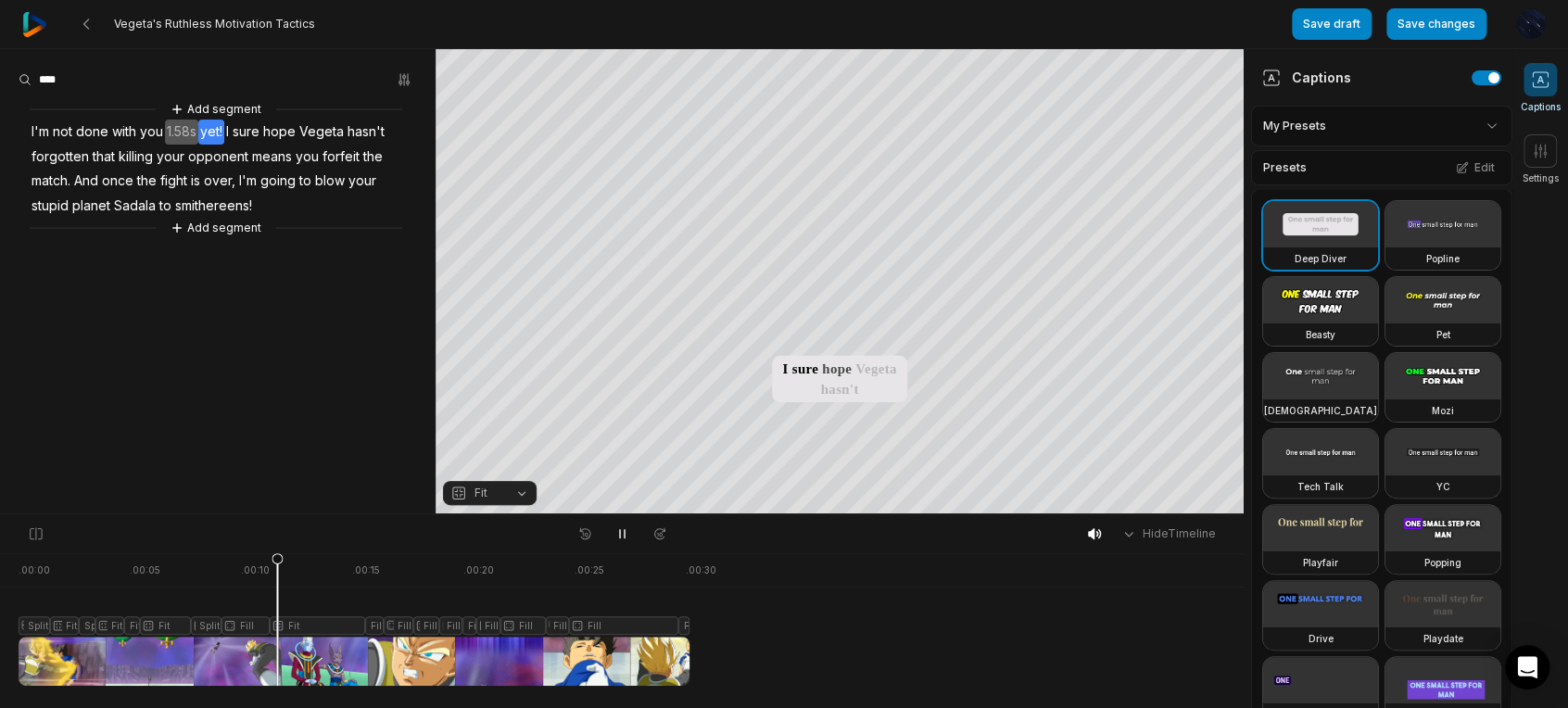 click 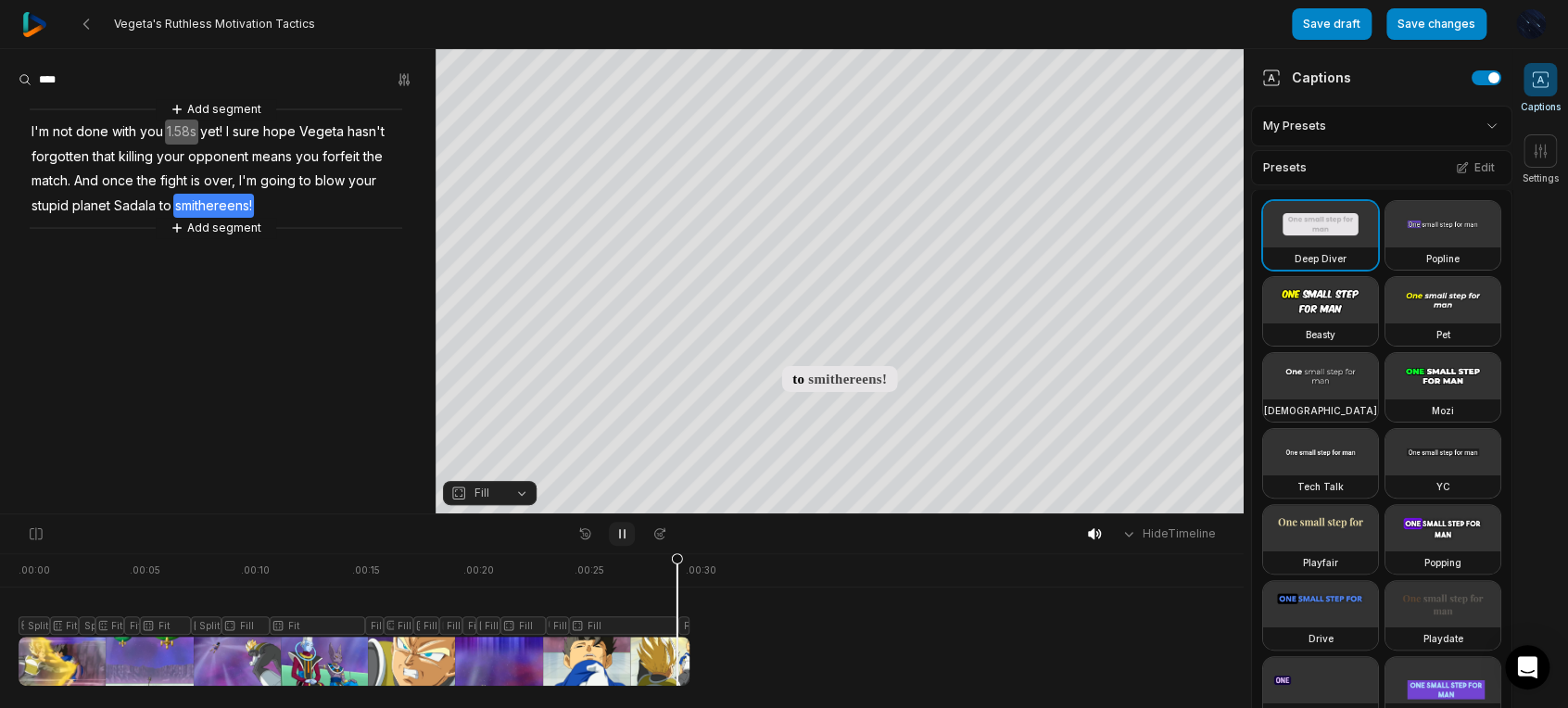 click 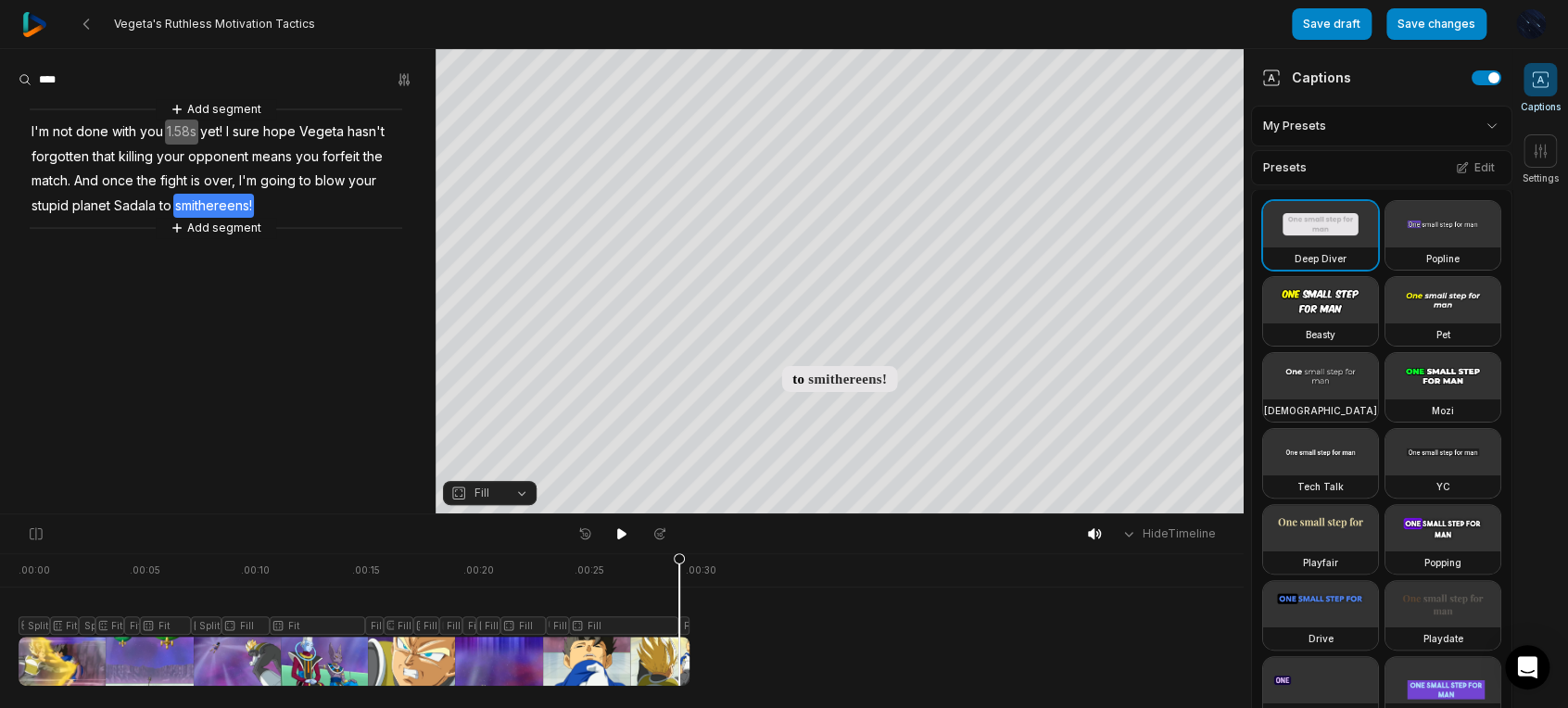 click at bounding box center (354, 619) 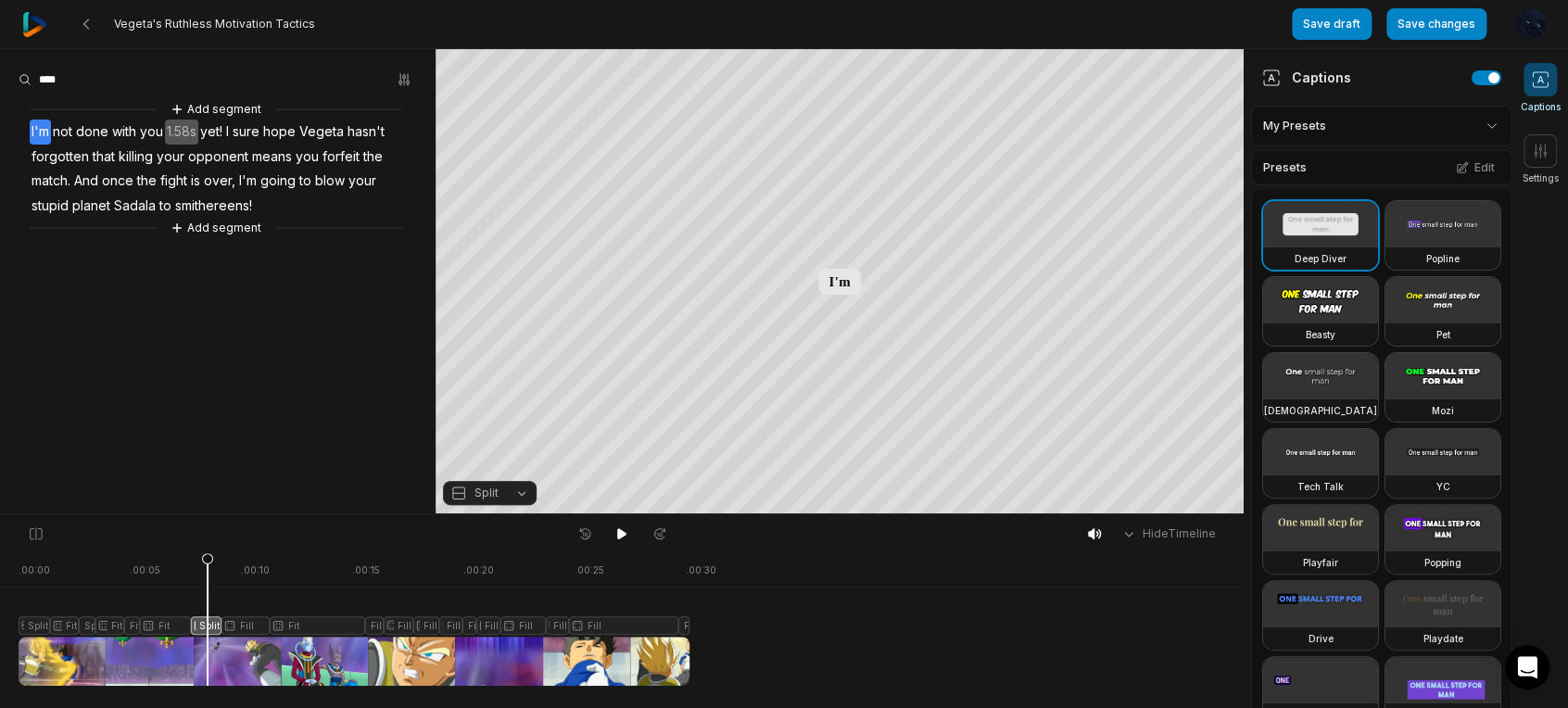 click at bounding box center [354, 619] 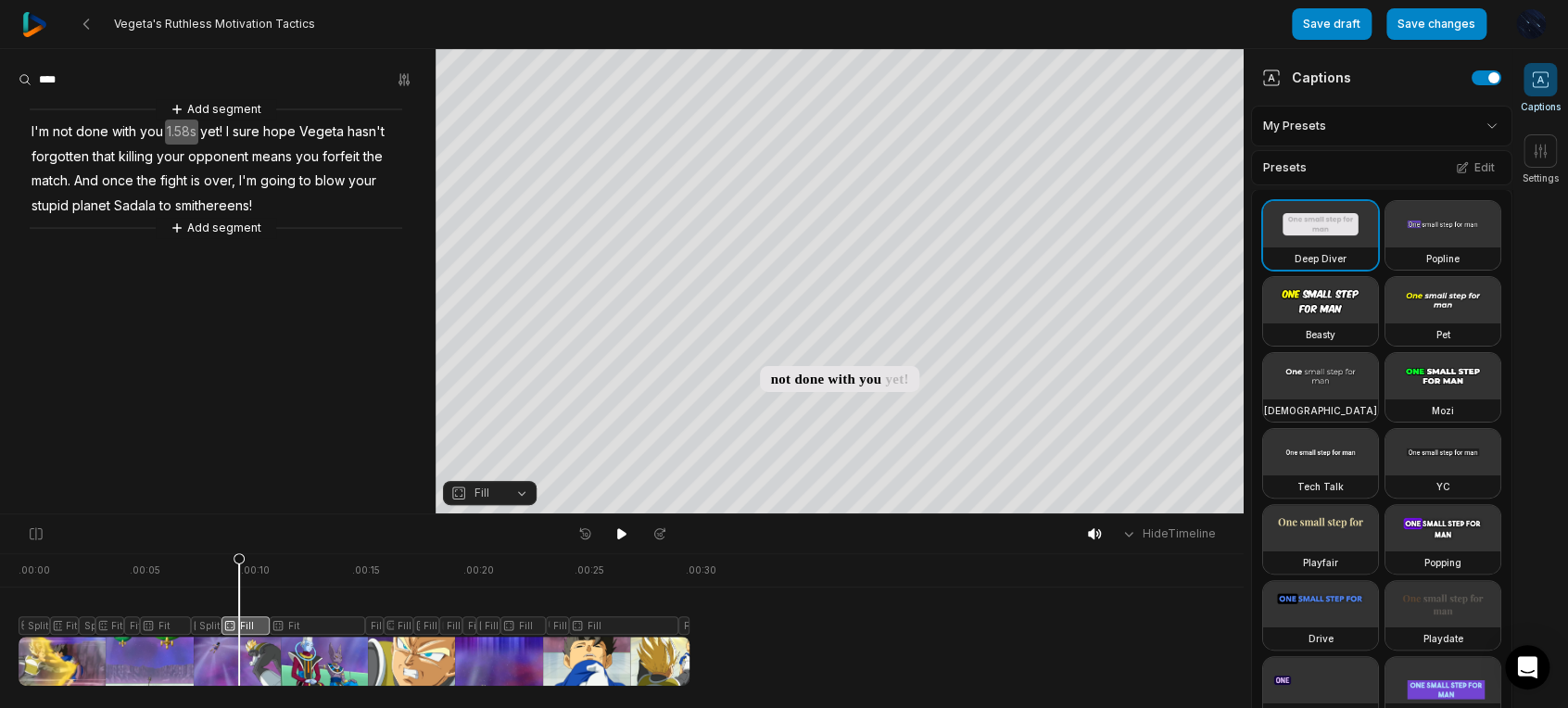click on "Fill" at bounding box center [489, 493] 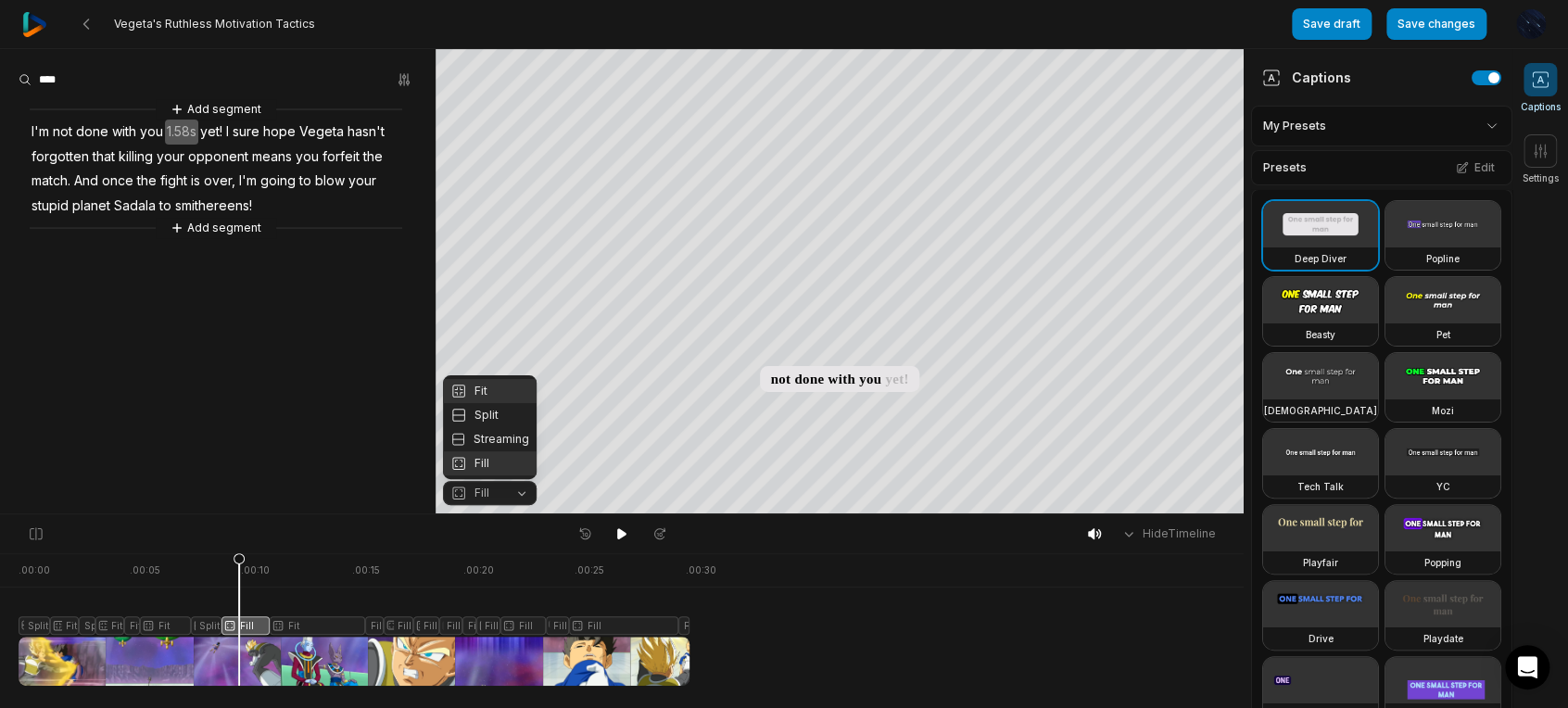 click on "Fit" at bounding box center [489, 391] 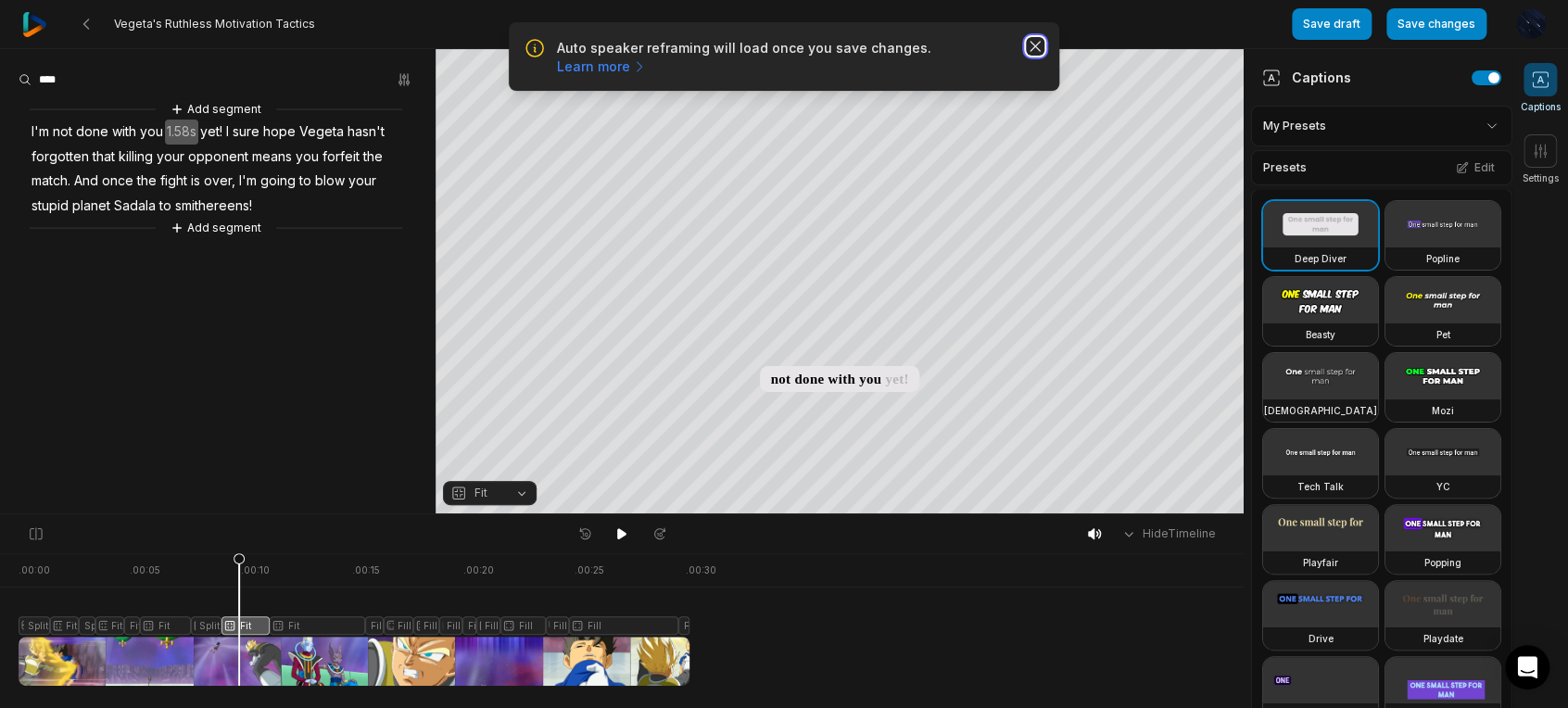 click 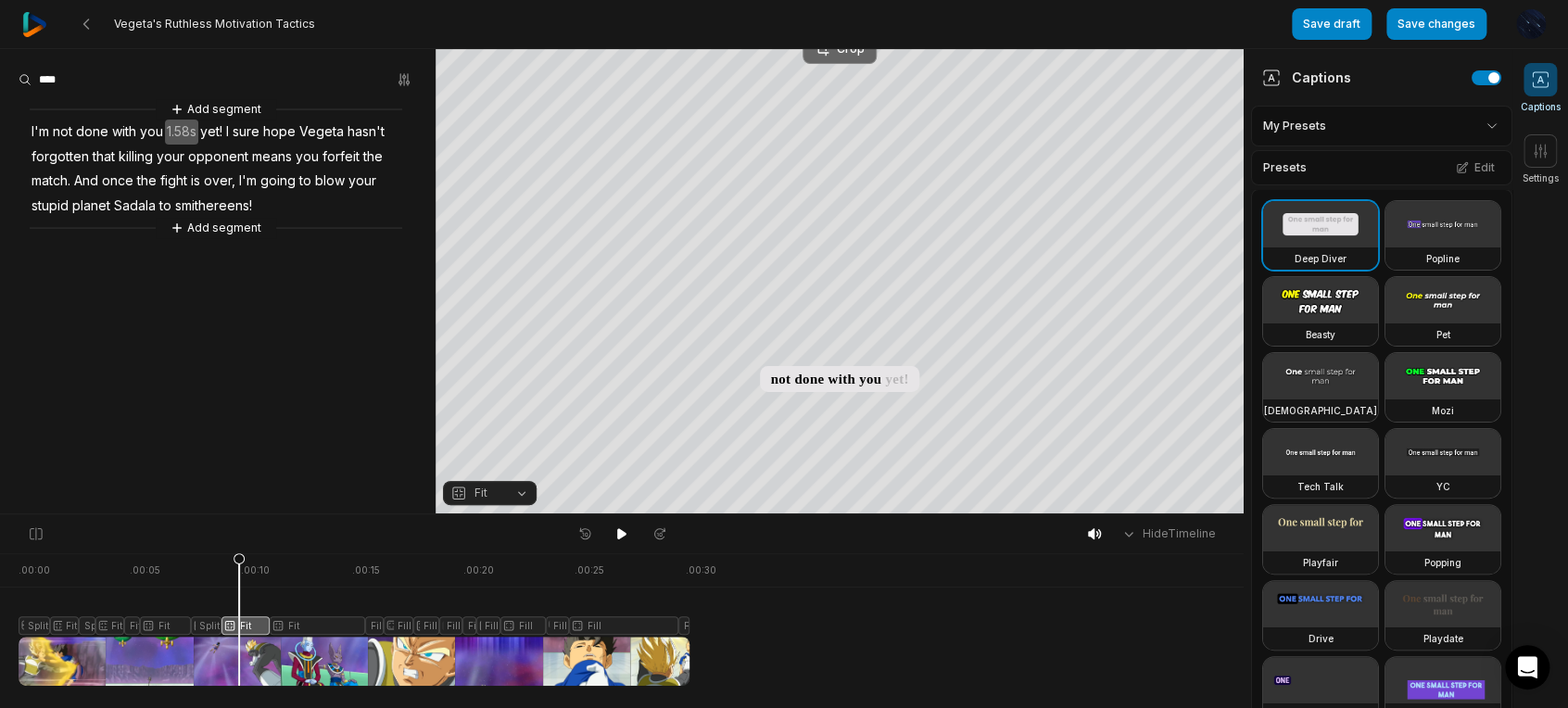 click on "Crop" at bounding box center [840, 49] 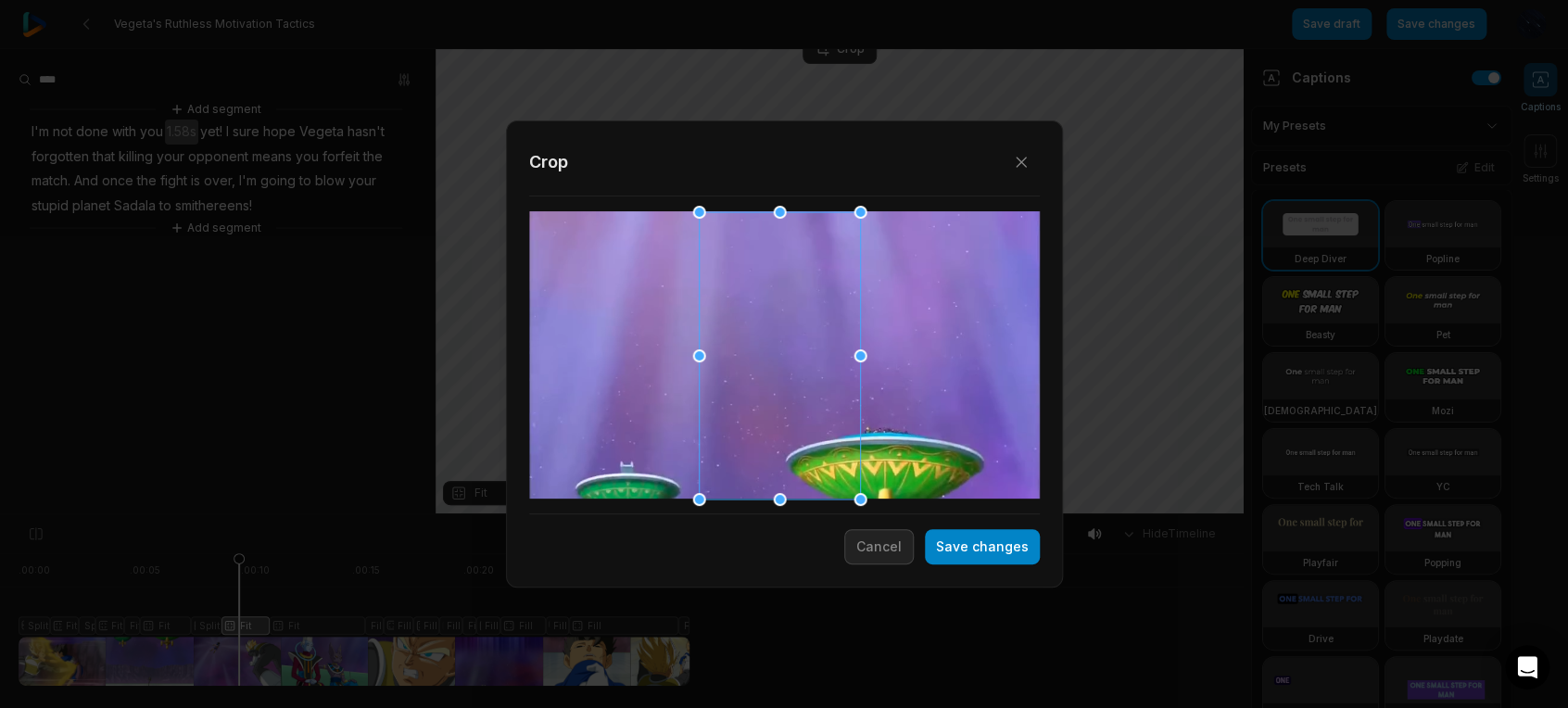 drag, startPoint x: 842, startPoint y: 381, endPoint x: 851, endPoint y: 360, distance: 22.847319 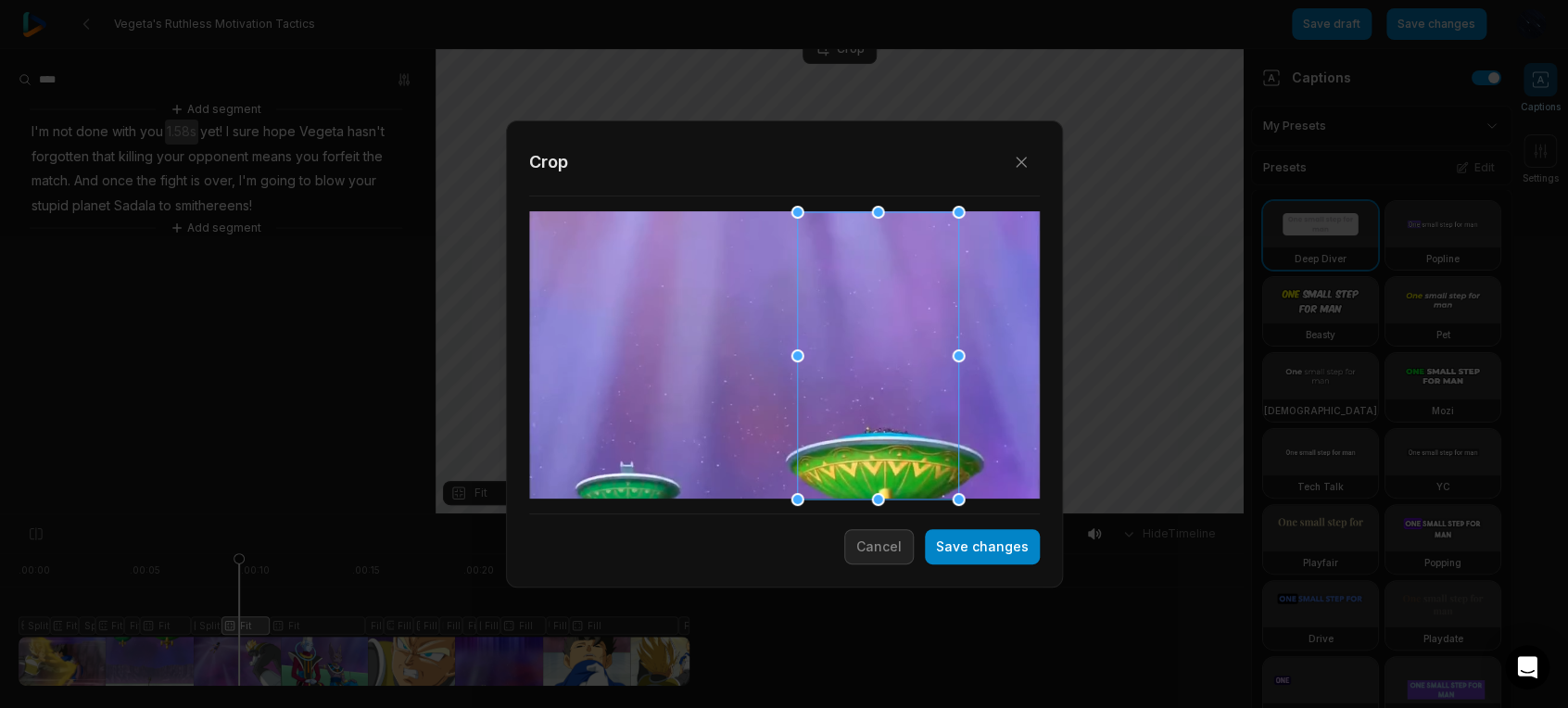 drag, startPoint x: 851, startPoint y: 360, endPoint x: 878, endPoint y: 384, distance: 36.12478 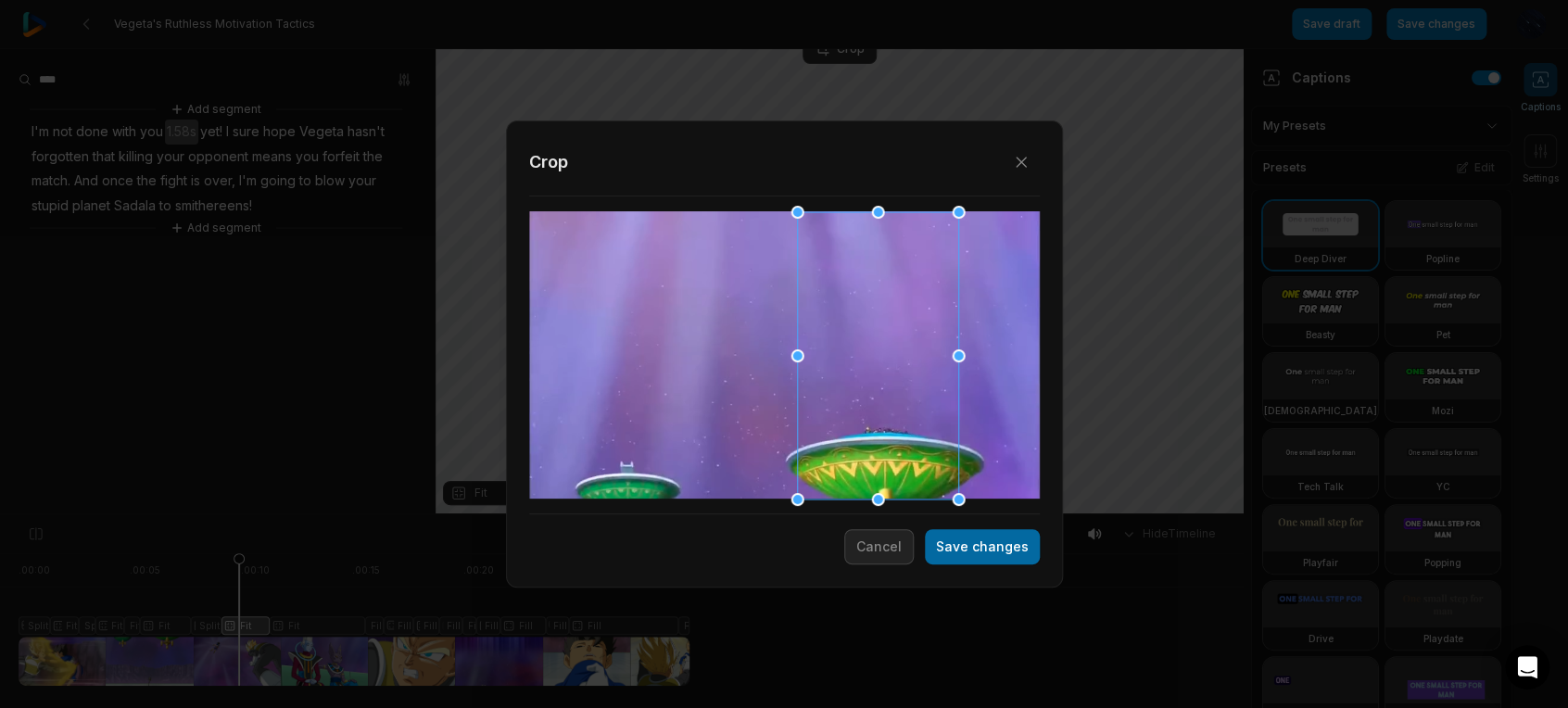 click on "Save changes" at bounding box center (982, 547) 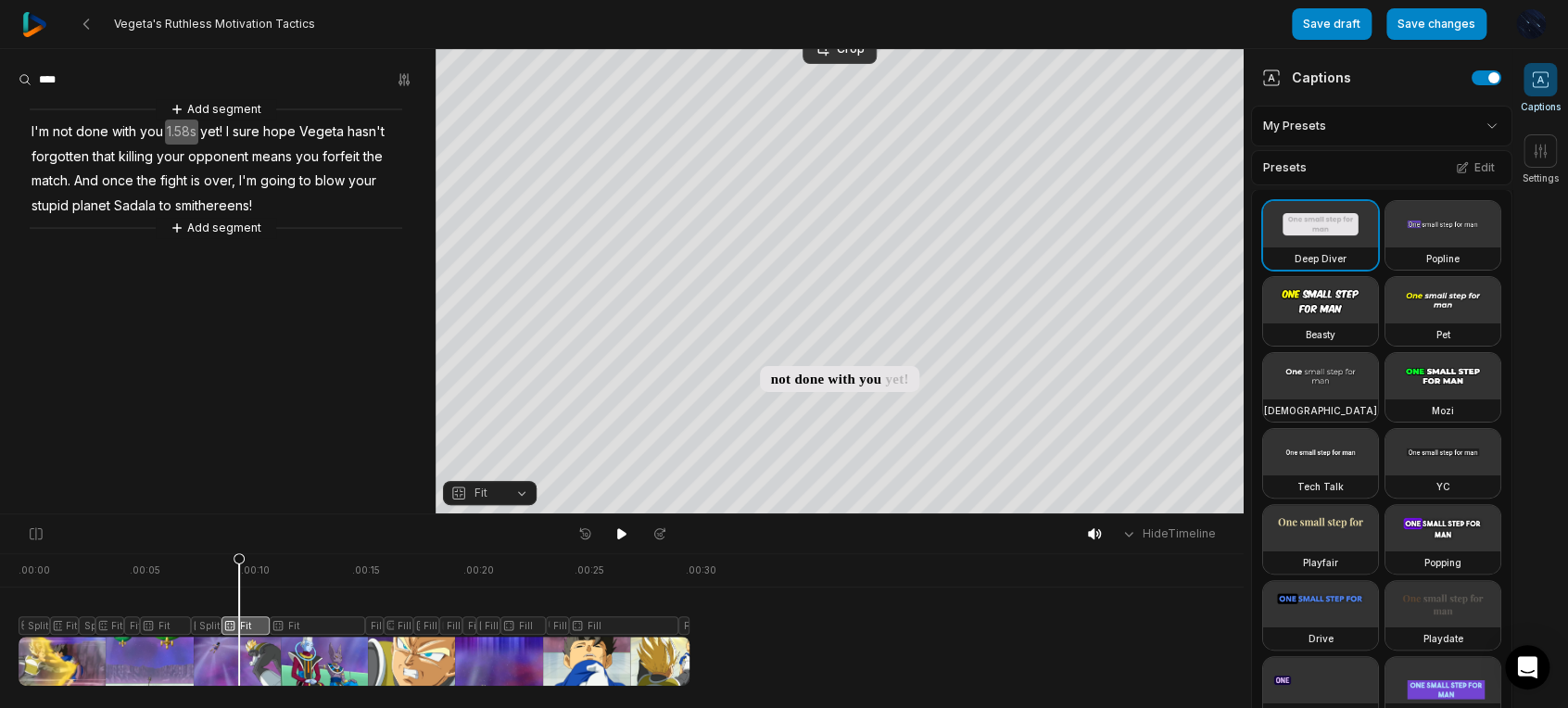 click at bounding box center [354, 619] 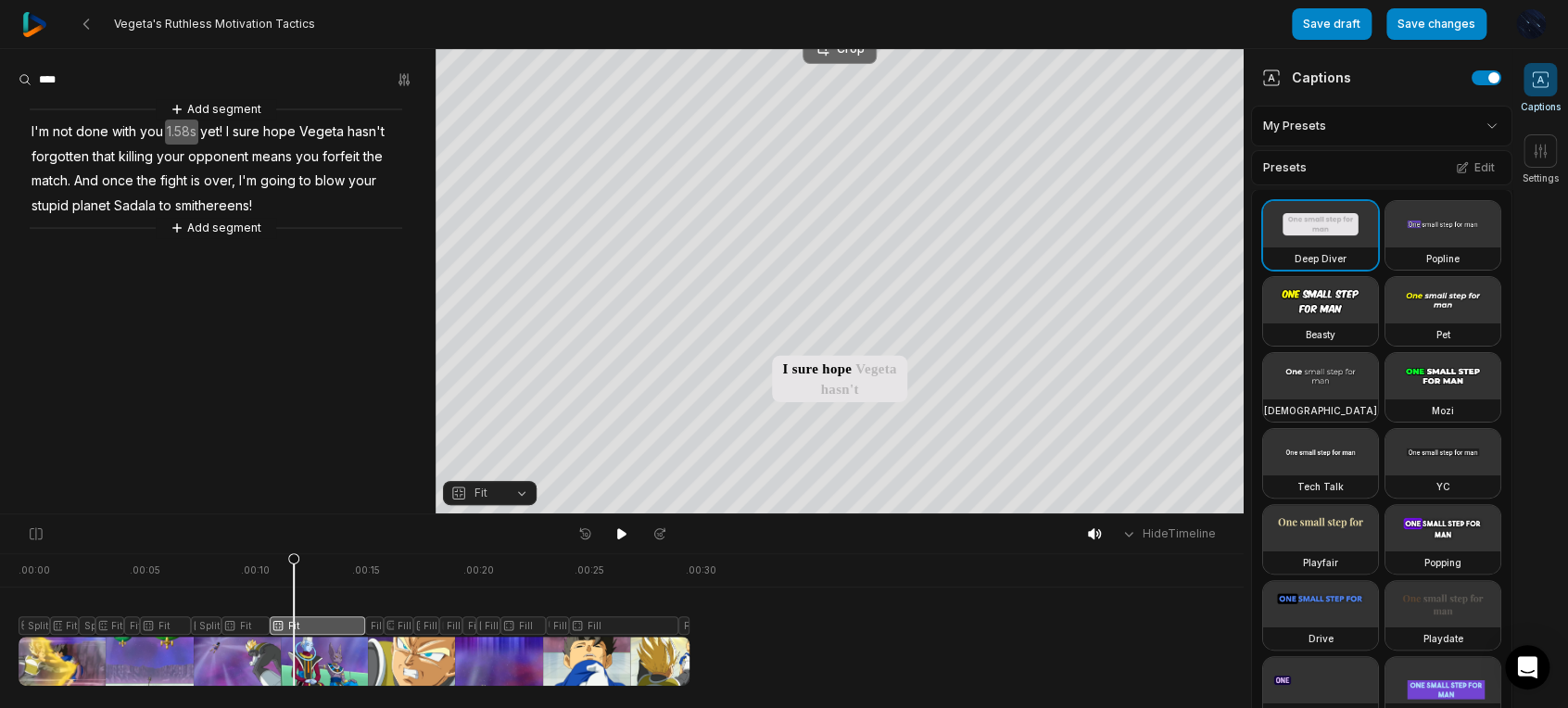 click on "Crop" at bounding box center (840, 49) 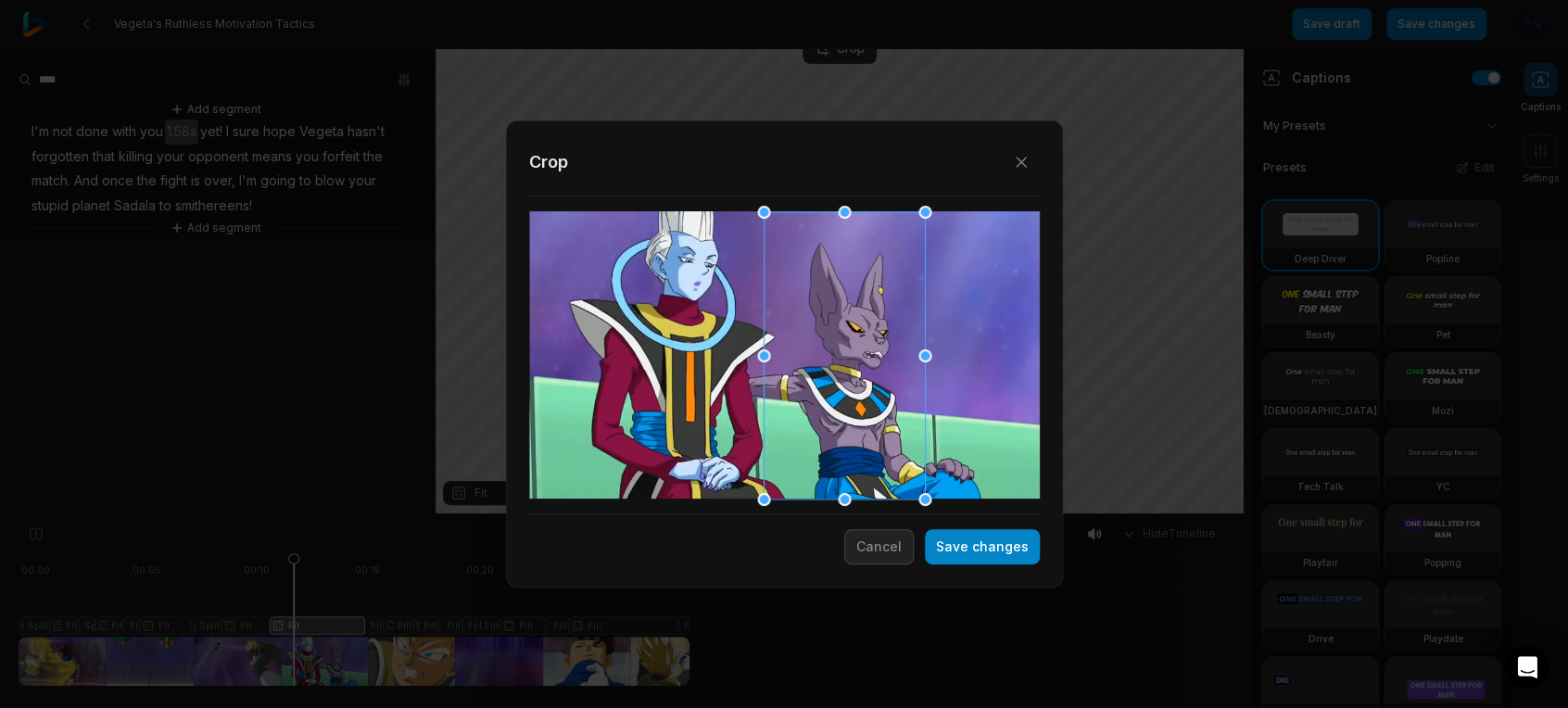 drag, startPoint x: 755, startPoint y: 403, endPoint x: 910, endPoint y: 398, distance: 155.08062 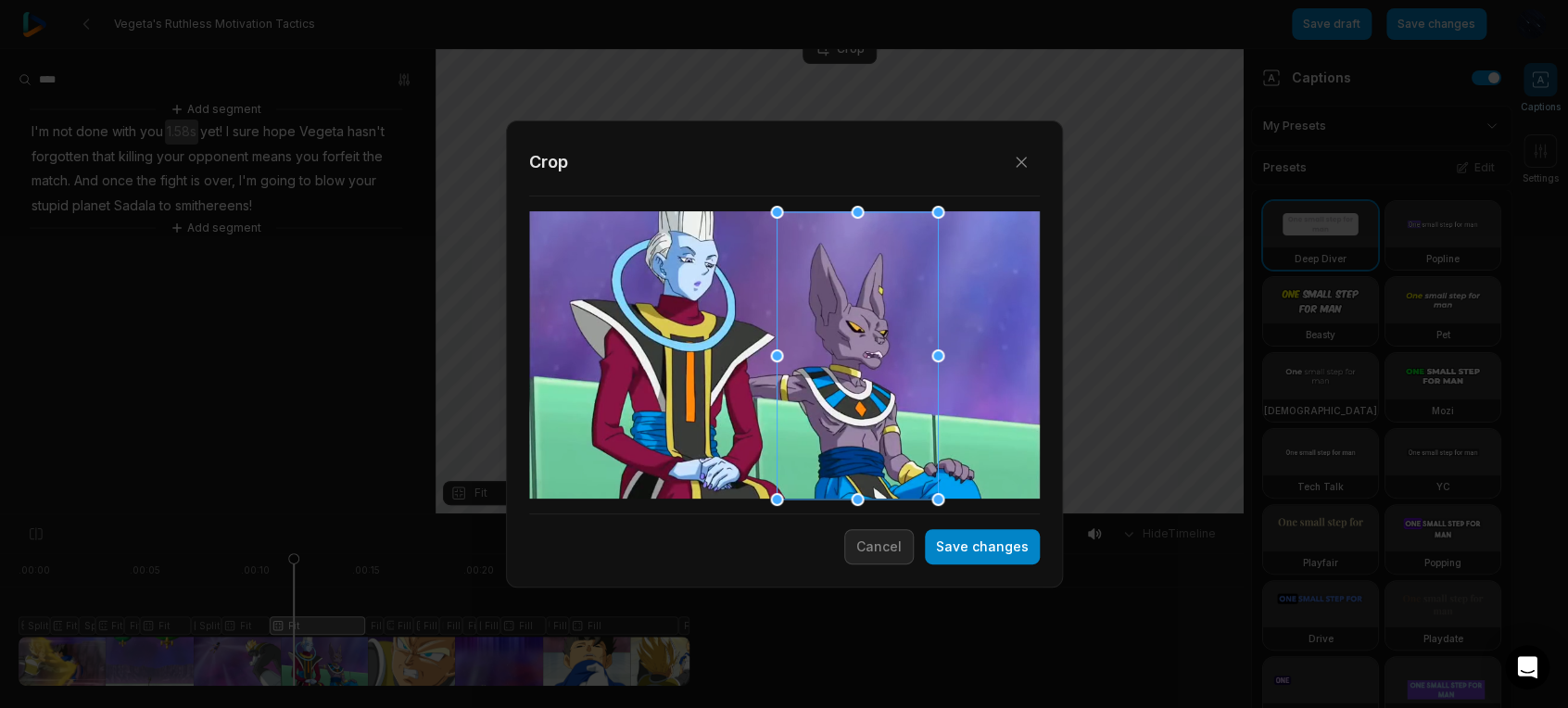 click at bounding box center (858, 355) 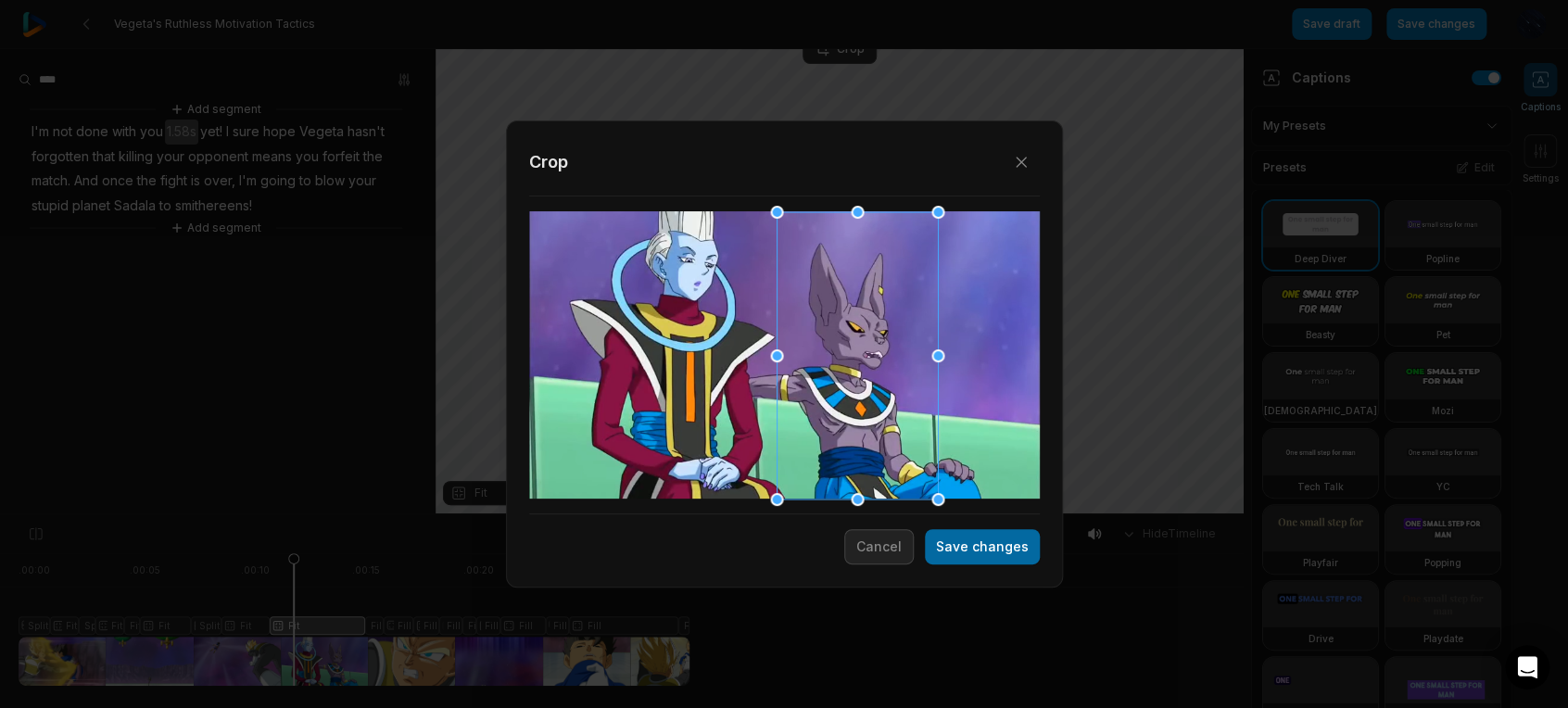 click on "Save changes" at bounding box center [982, 547] 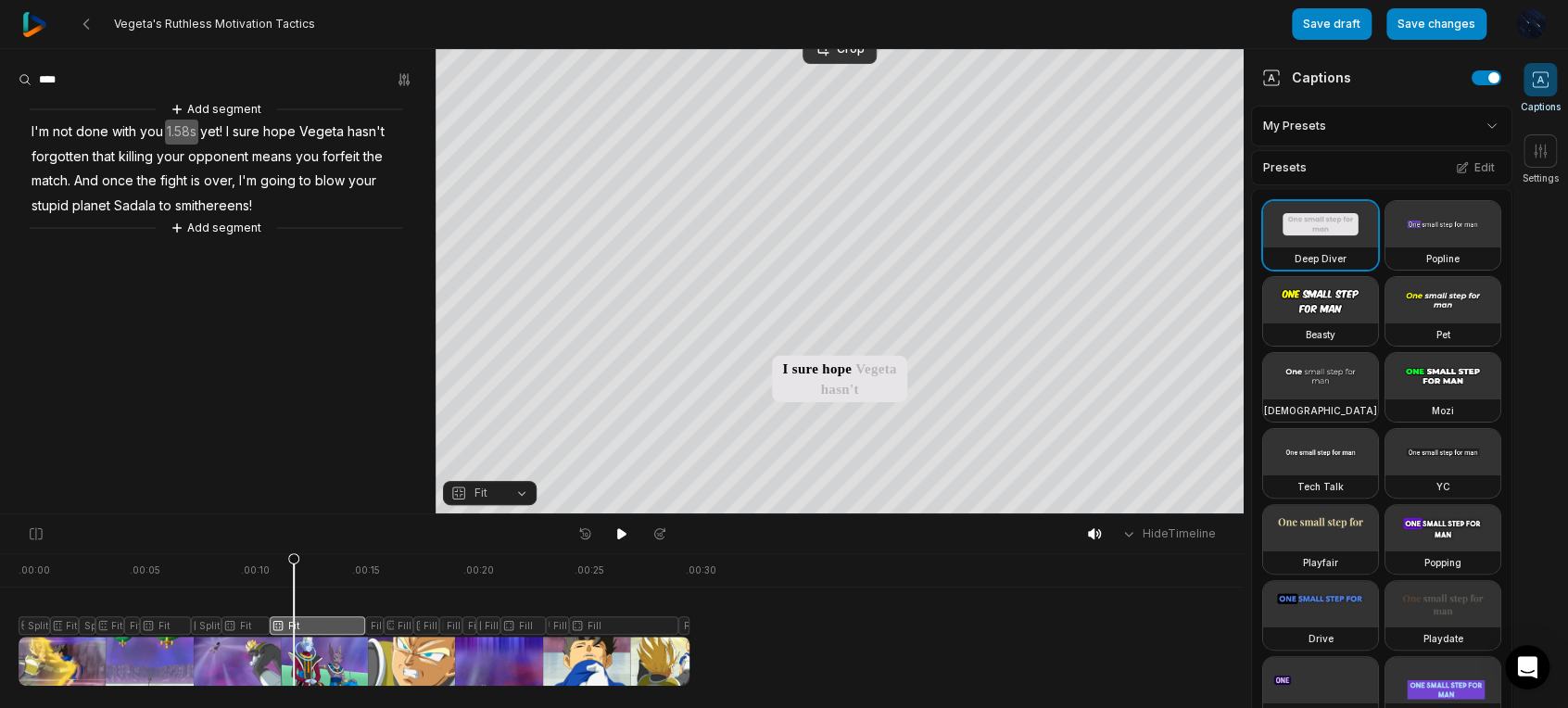 click at bounding box center [354, 619] 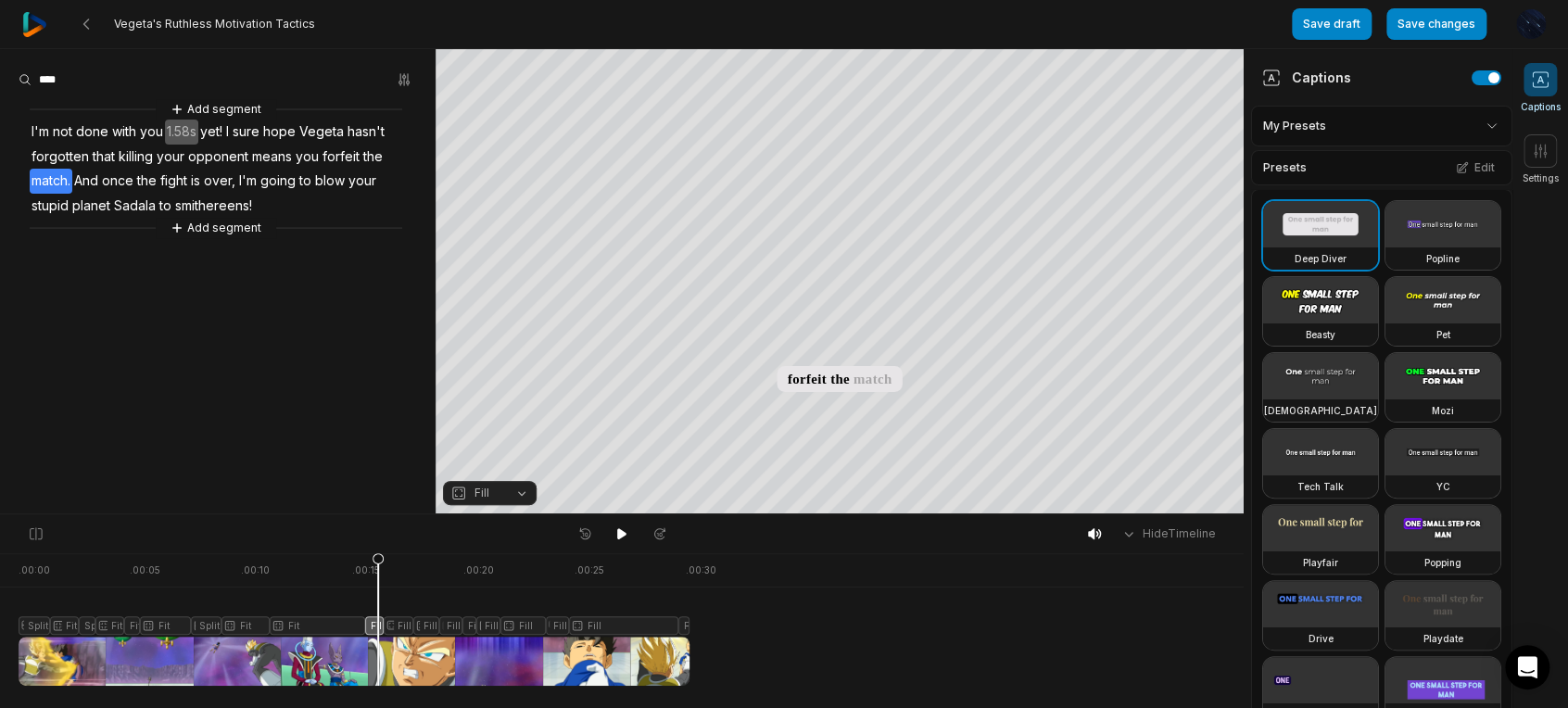 click on "Fill" at bounding box center [489, 493] 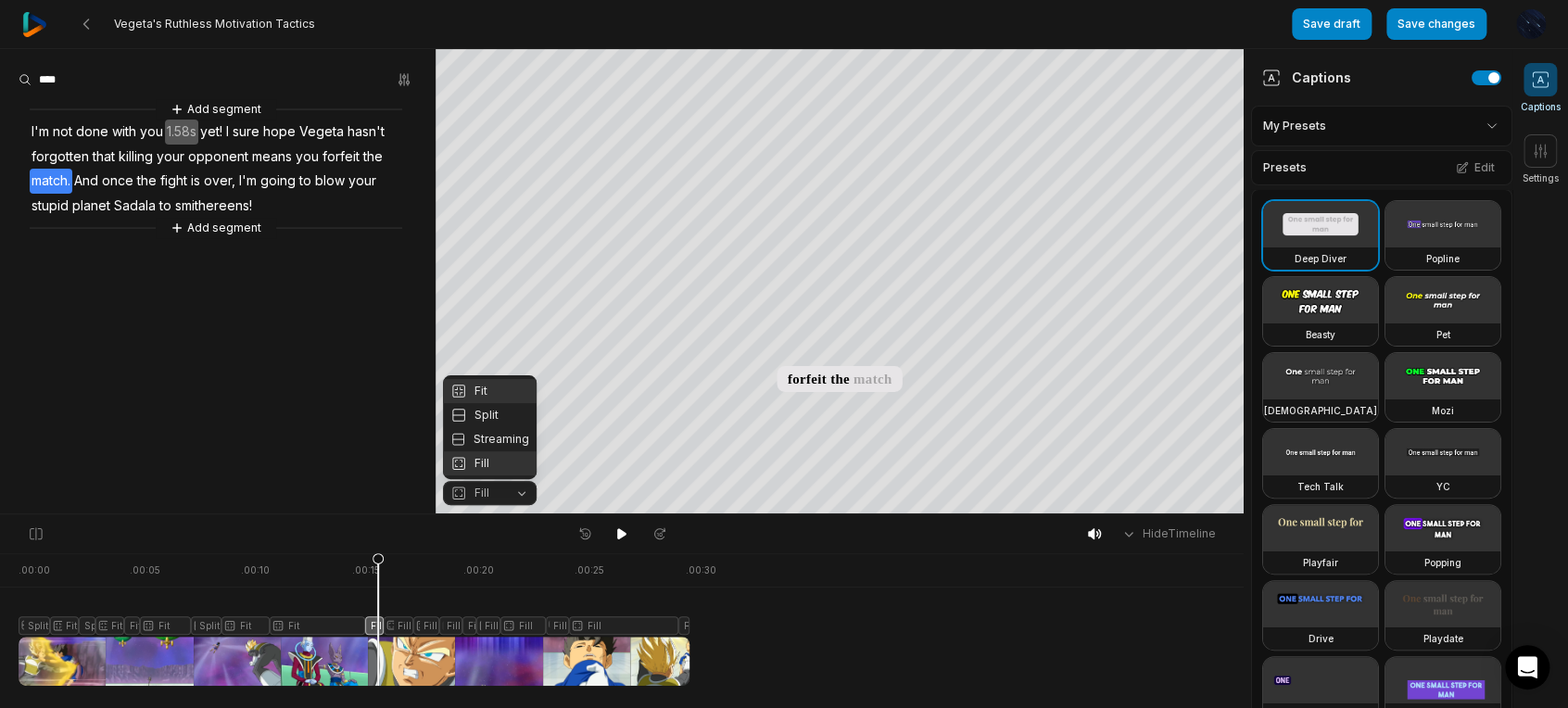 drag, startPoint x: 479, startPoint y: 388, endPoint x: 488, endPoint y: 389, distance: 9.055385 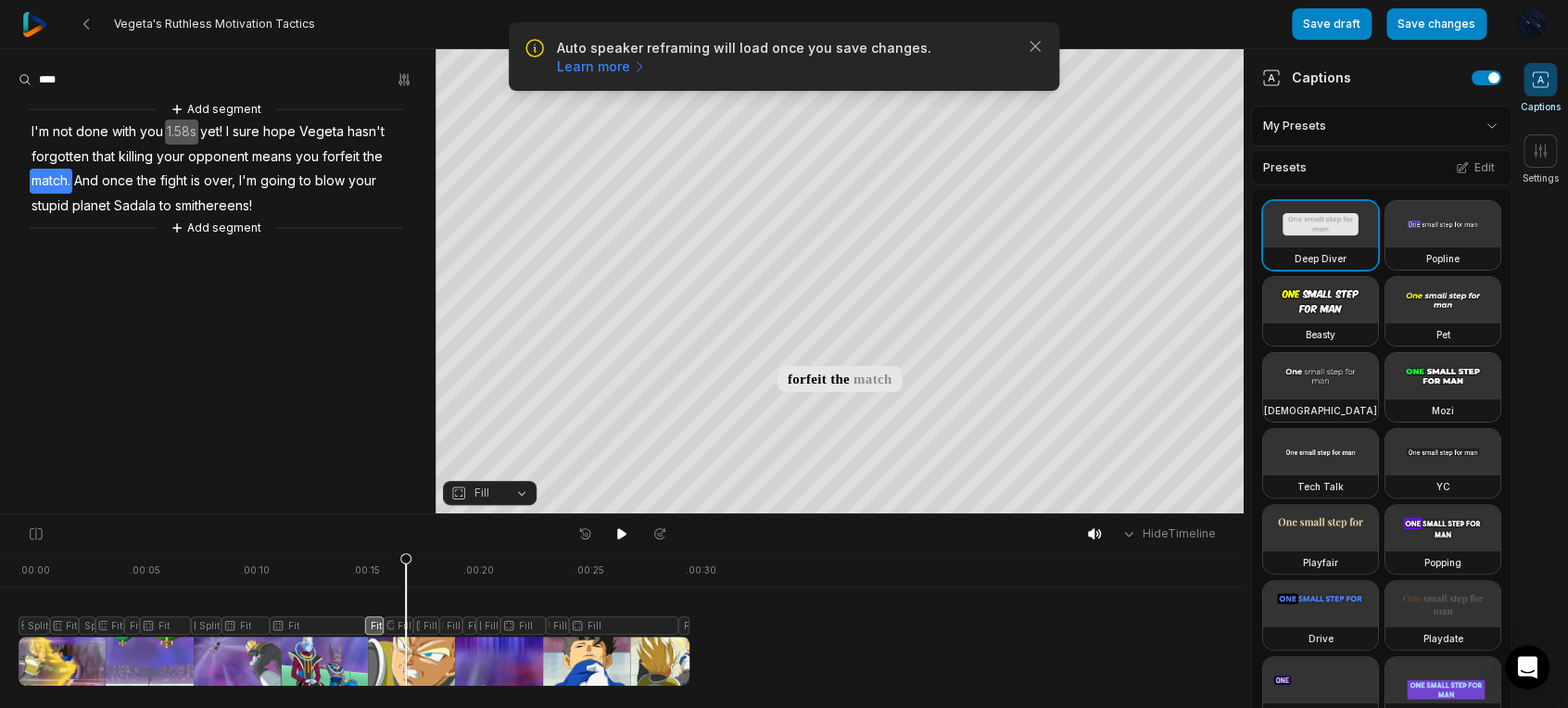 click at bounding box center [354, 619] 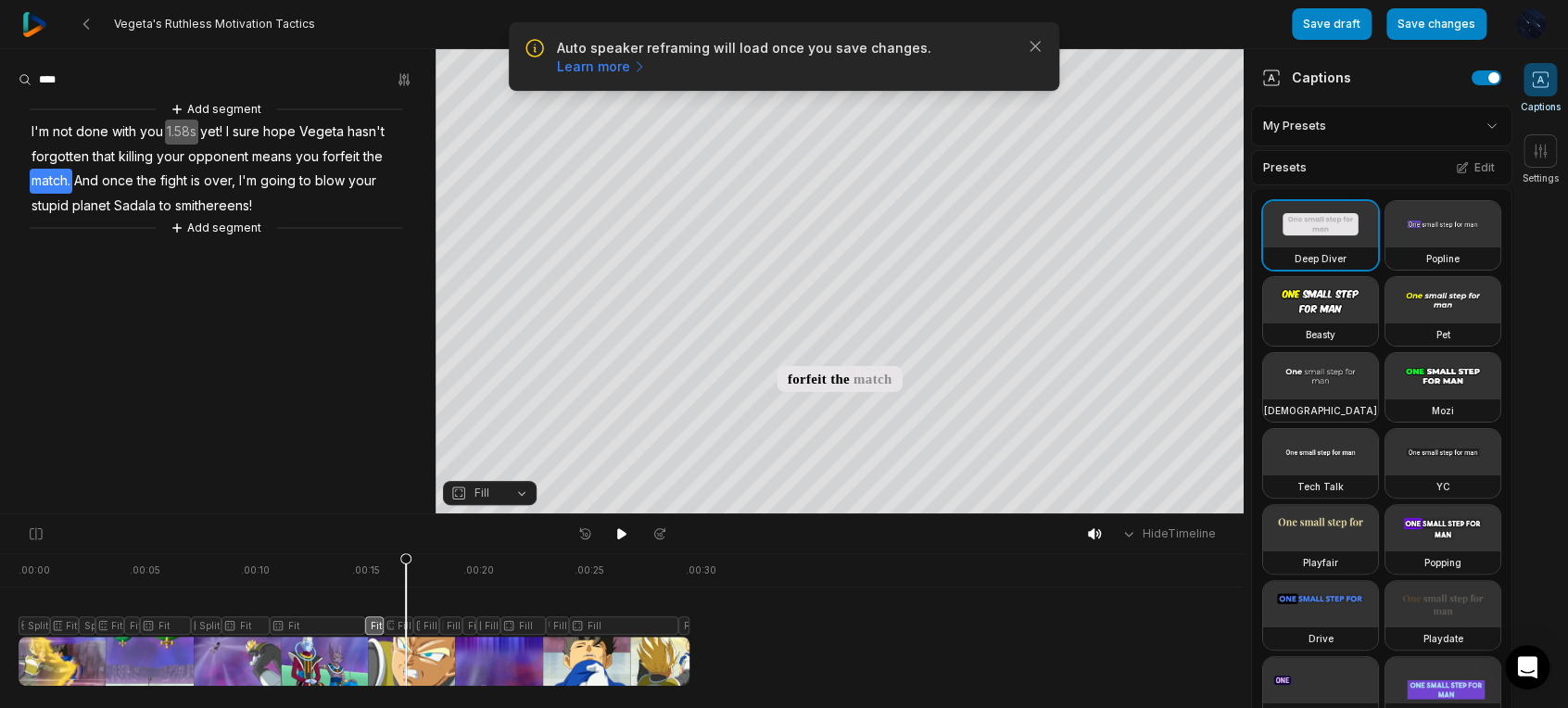 click on "Fill" at bounding box center (489, 493) 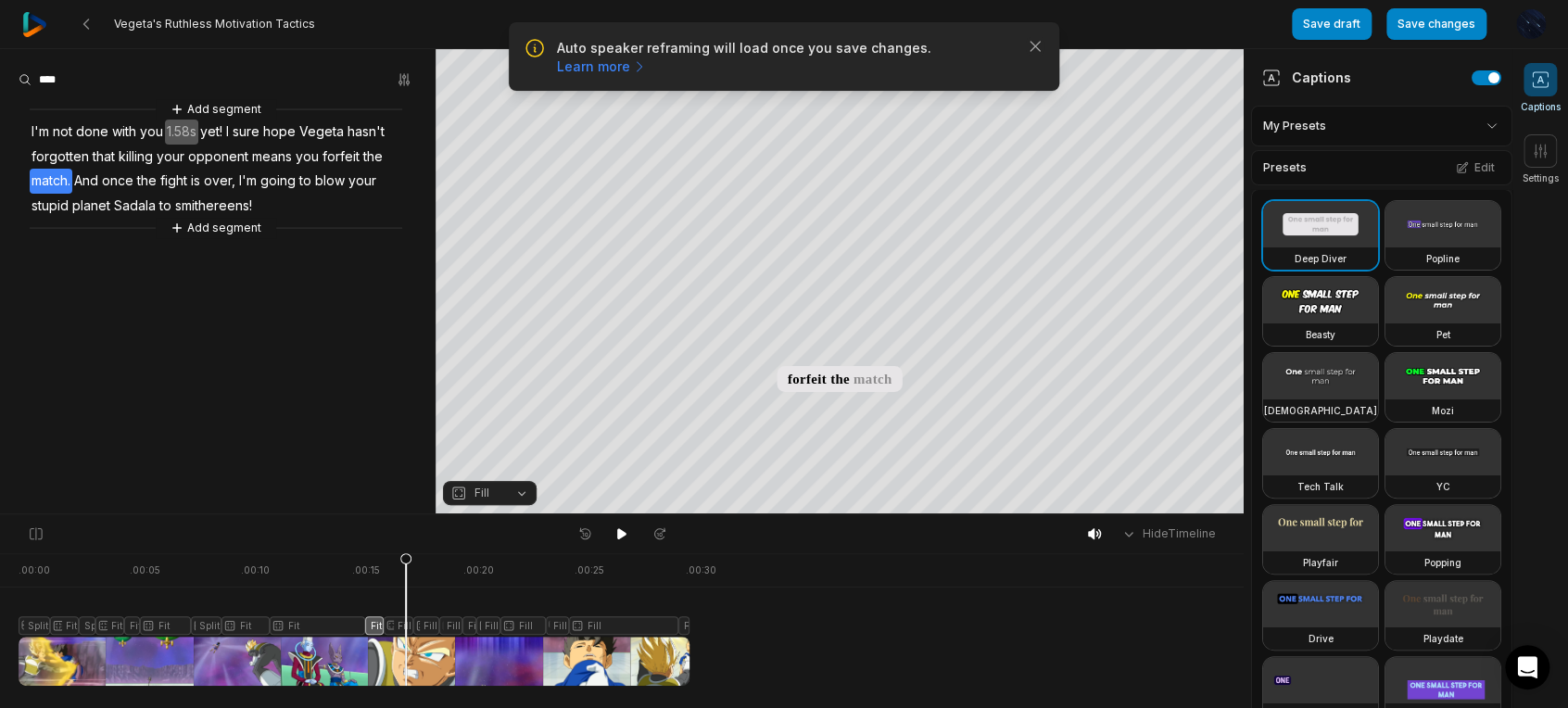 click on "Your browser does not support mp4 format. Your browser does not support mp4 format. I'm not   done   with   you   yet! I   sure   hope   Vegeta hasn't forgotten   that   killing your   opponent   means you forfeit   the   match And   once   the   fight   is over,   I'm   going   to   blow your   stupid   planet Sadala to   smithereens! Crop Hex ********* * % Fill" at bounding box center (622, 282) 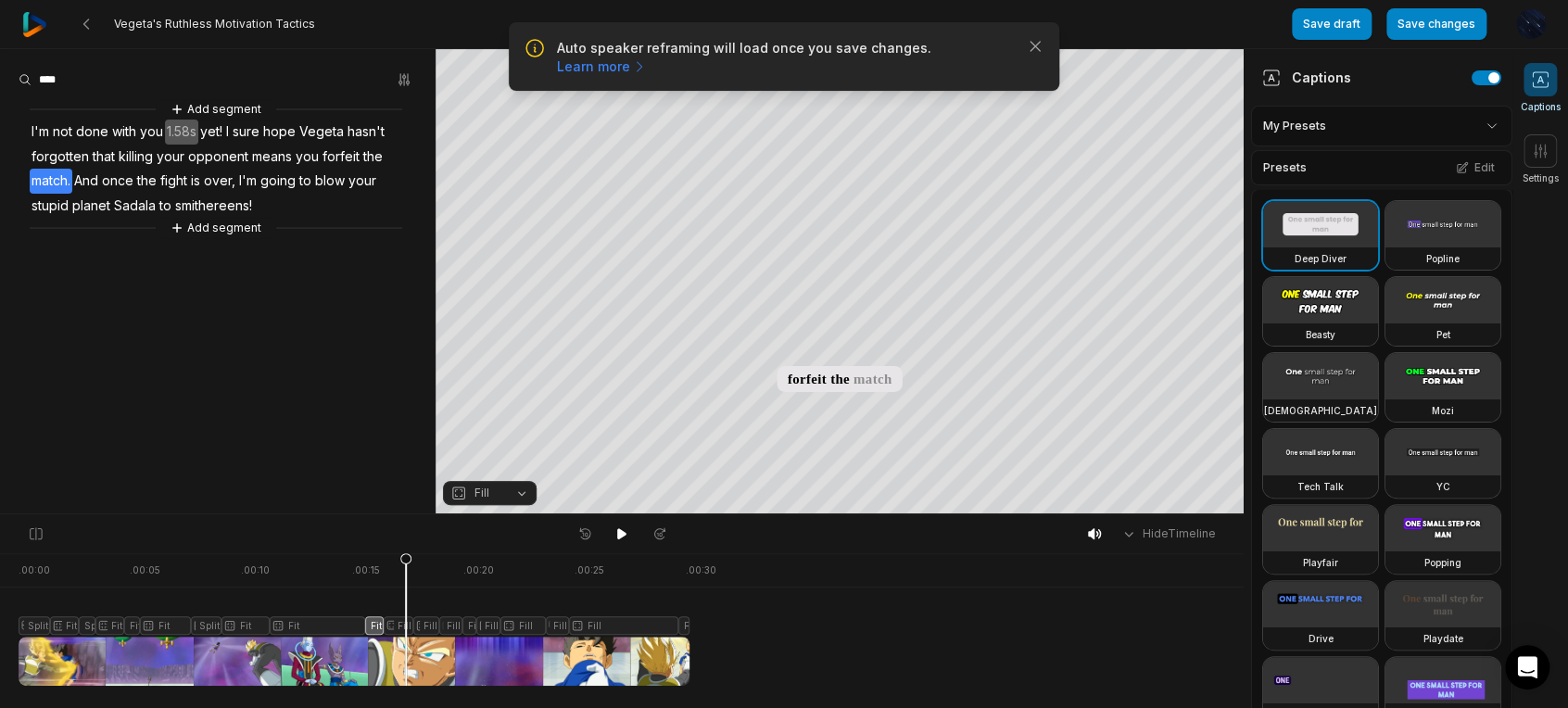 click on "Fill" at bounding box center [489, 493] 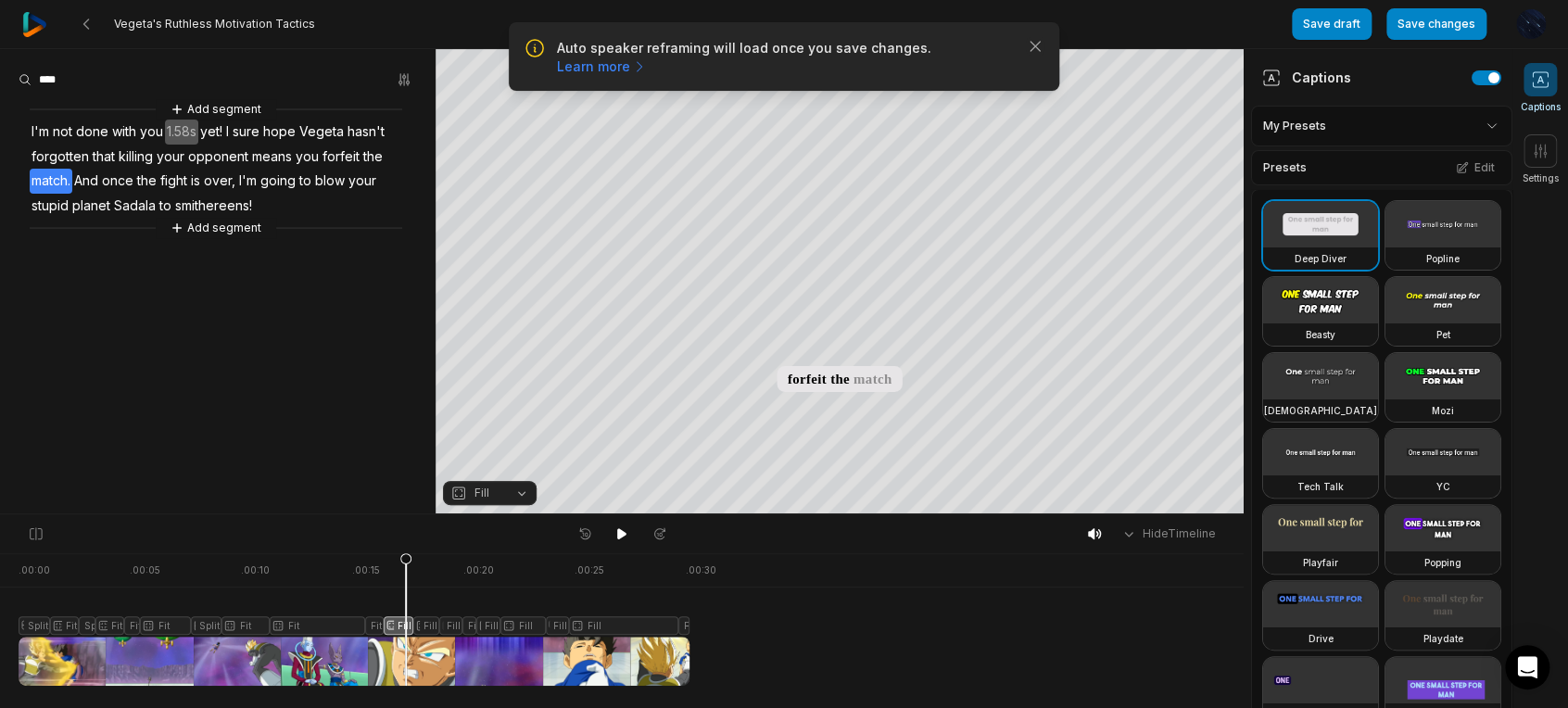 click on "Fill" at bounding box center [489, 493] 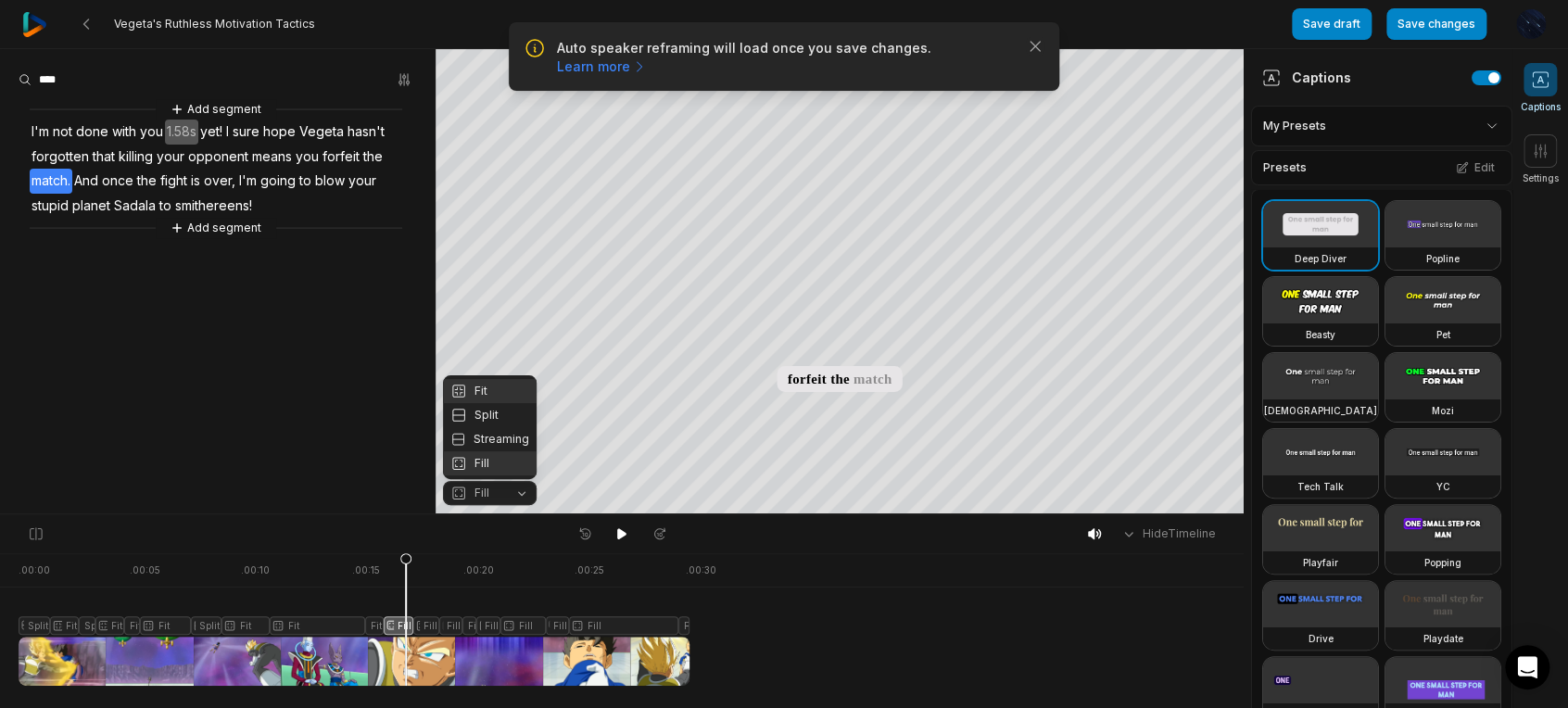 click on "Fit" at bounding box center (489, 391) 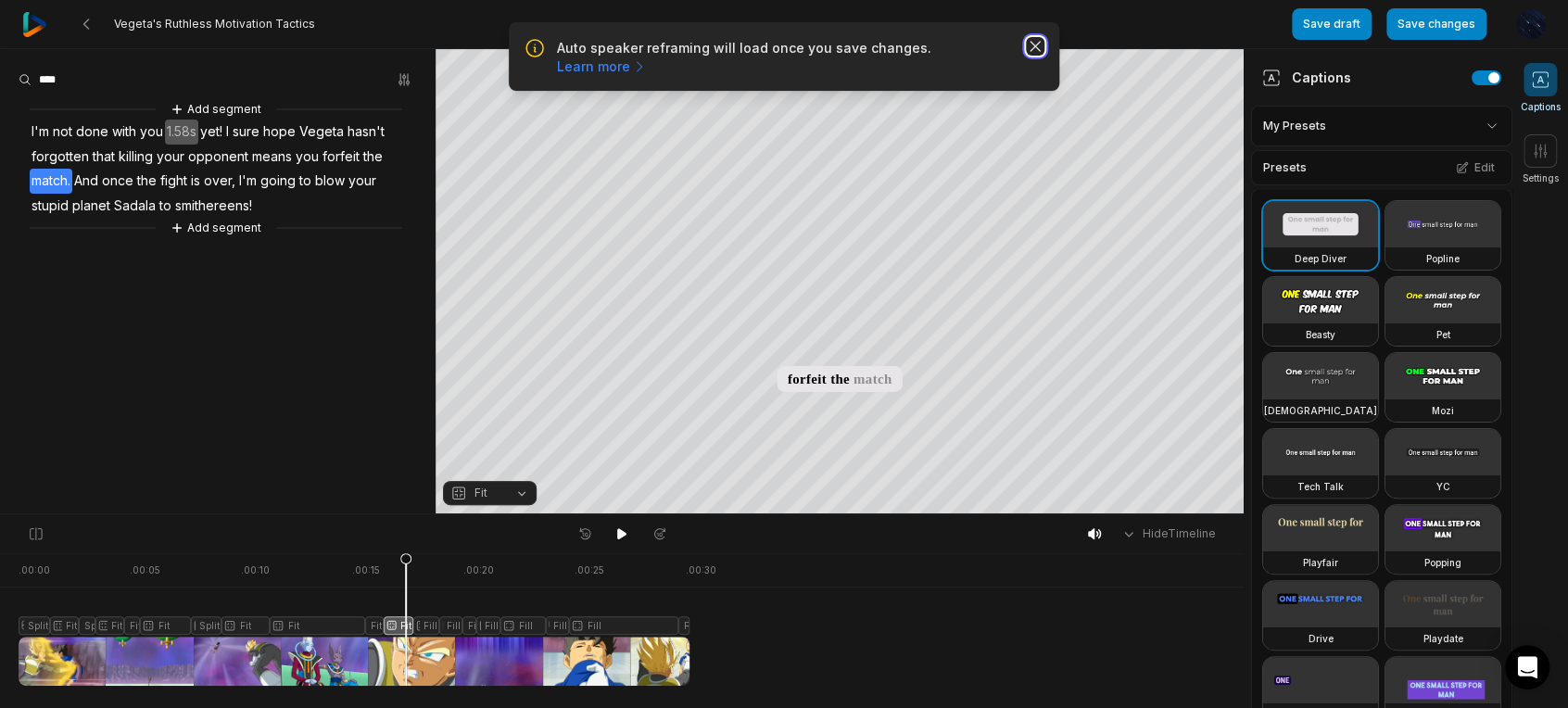 click 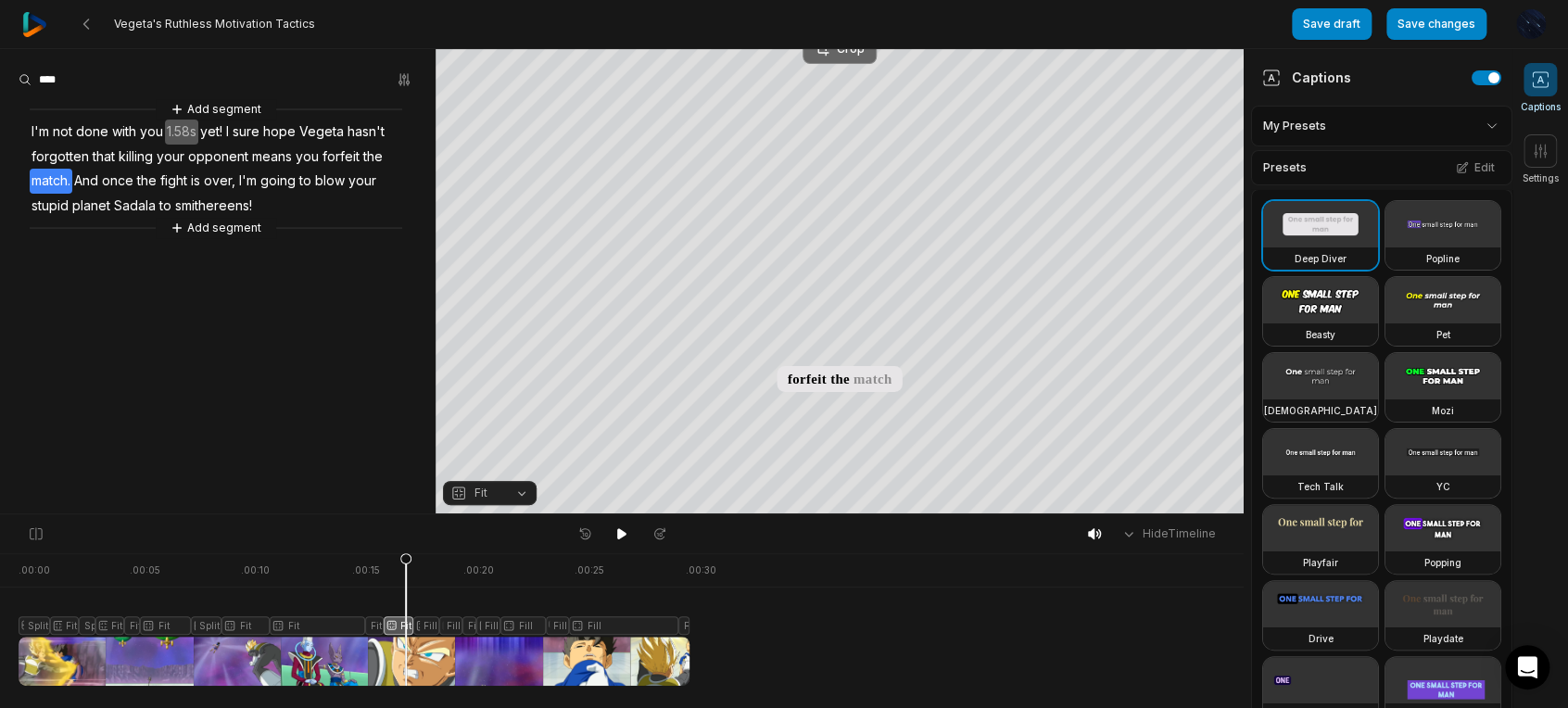 click on "Crop" at bounding box center (840, 49) 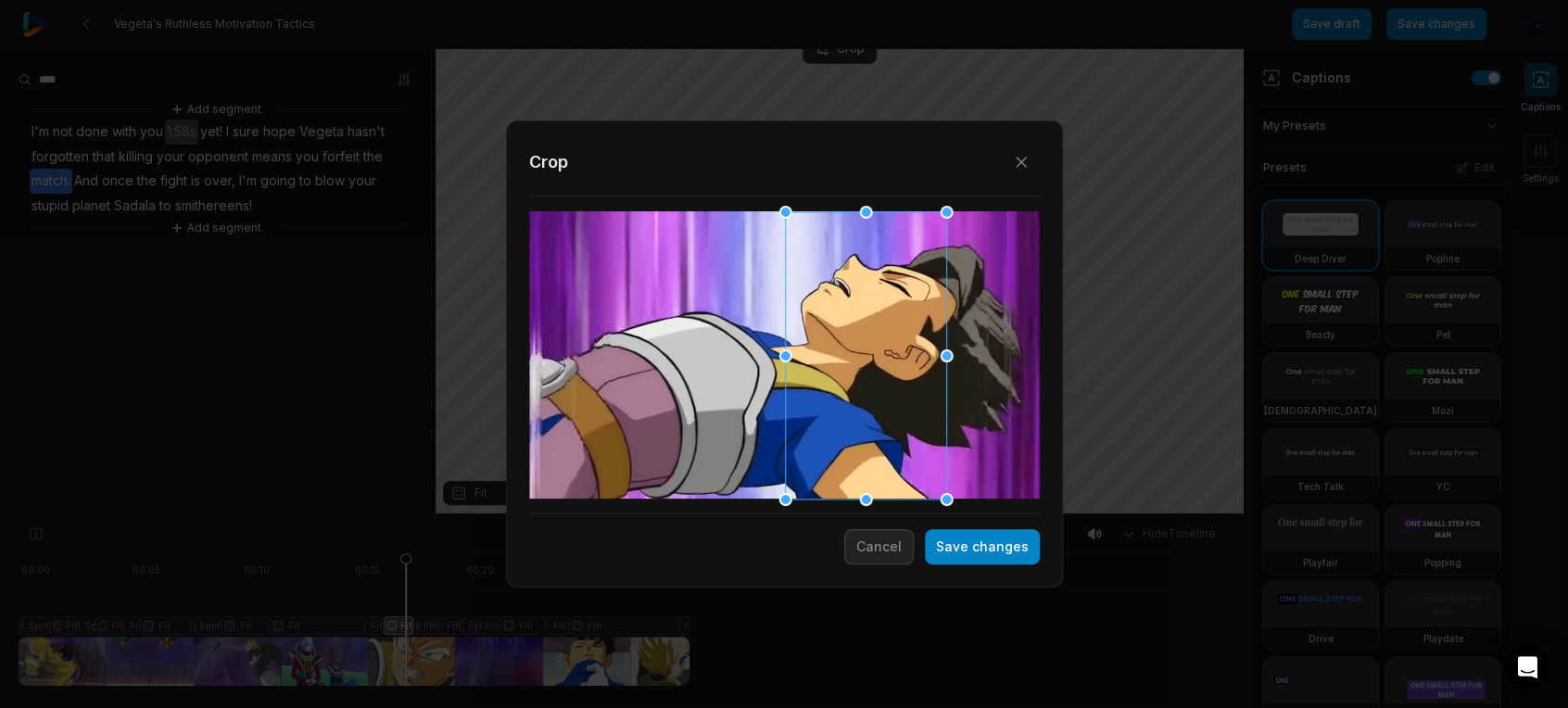 drag, startPoint x: 843, startPoint y: 334, endPoint x: 920, endPoint y: 317, distance: 78.8543 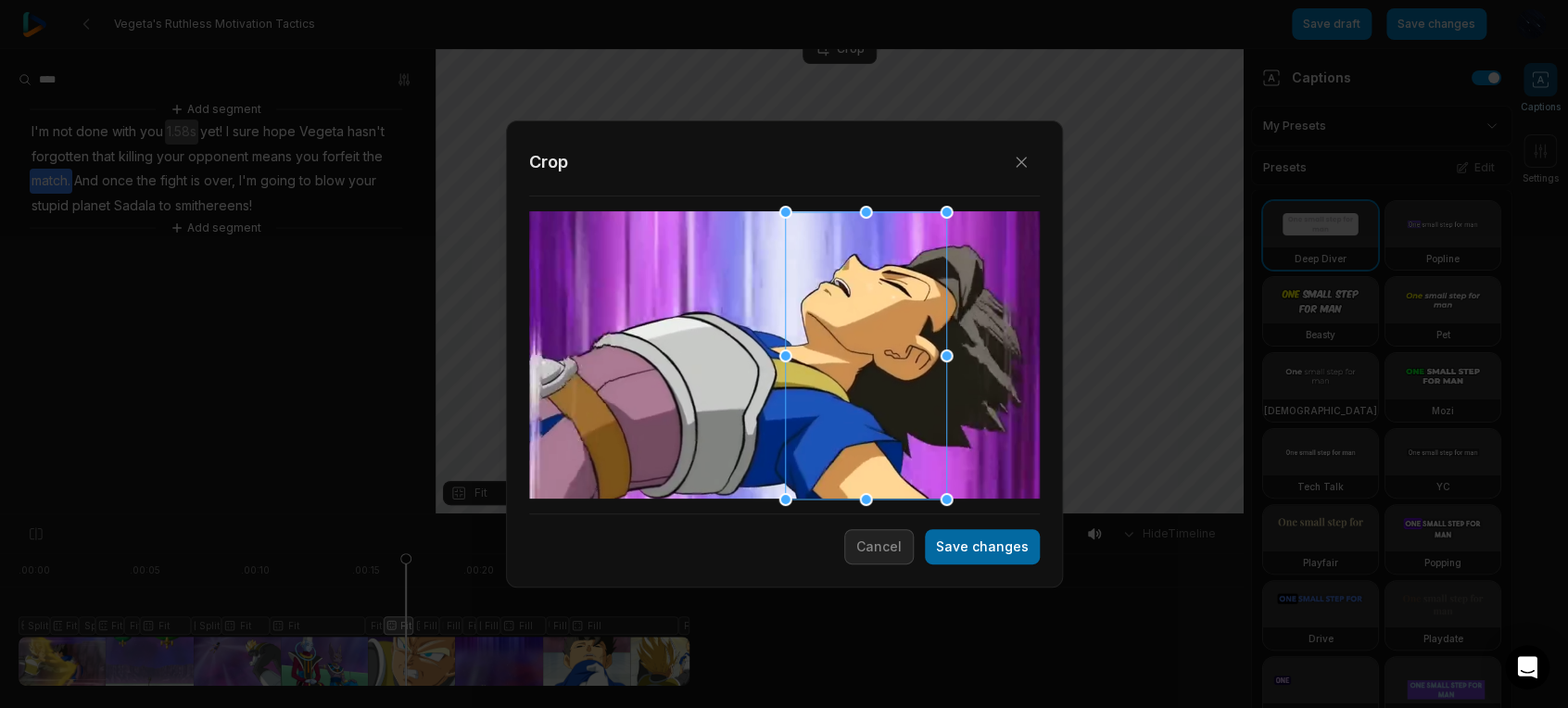 click on "Save changes" at bounding box center [982, 547] 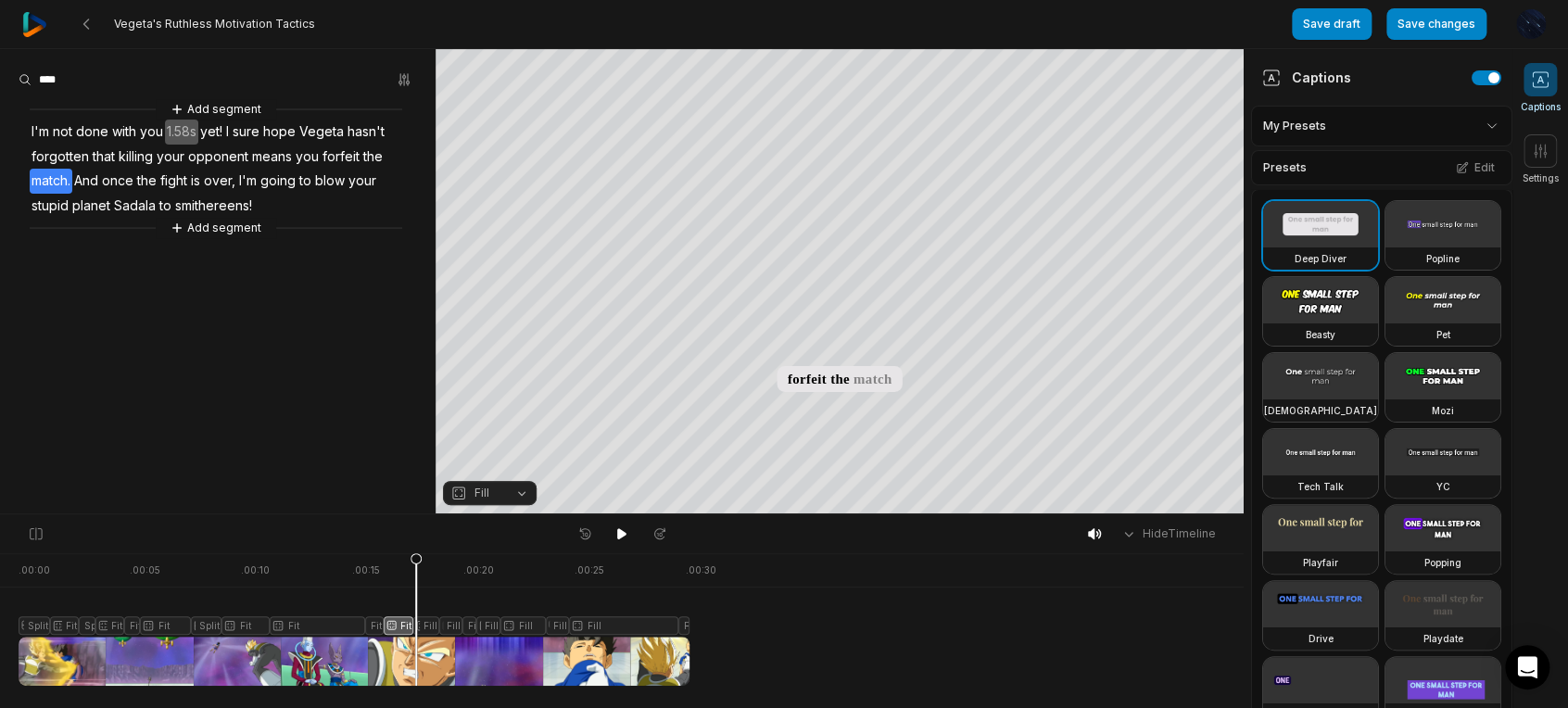 click at bounding box center (354, 619) 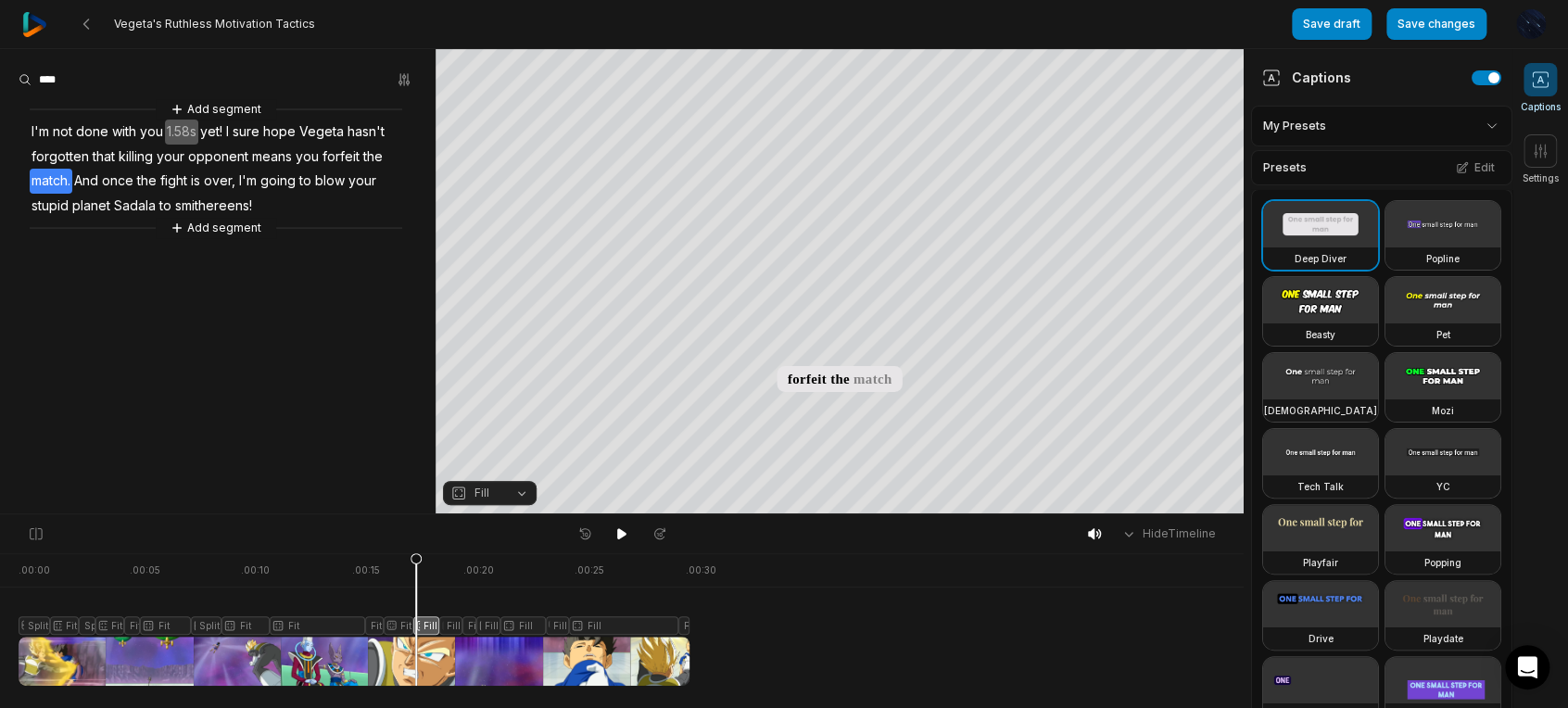 click on "Fill" at bounding box center (489, 493) 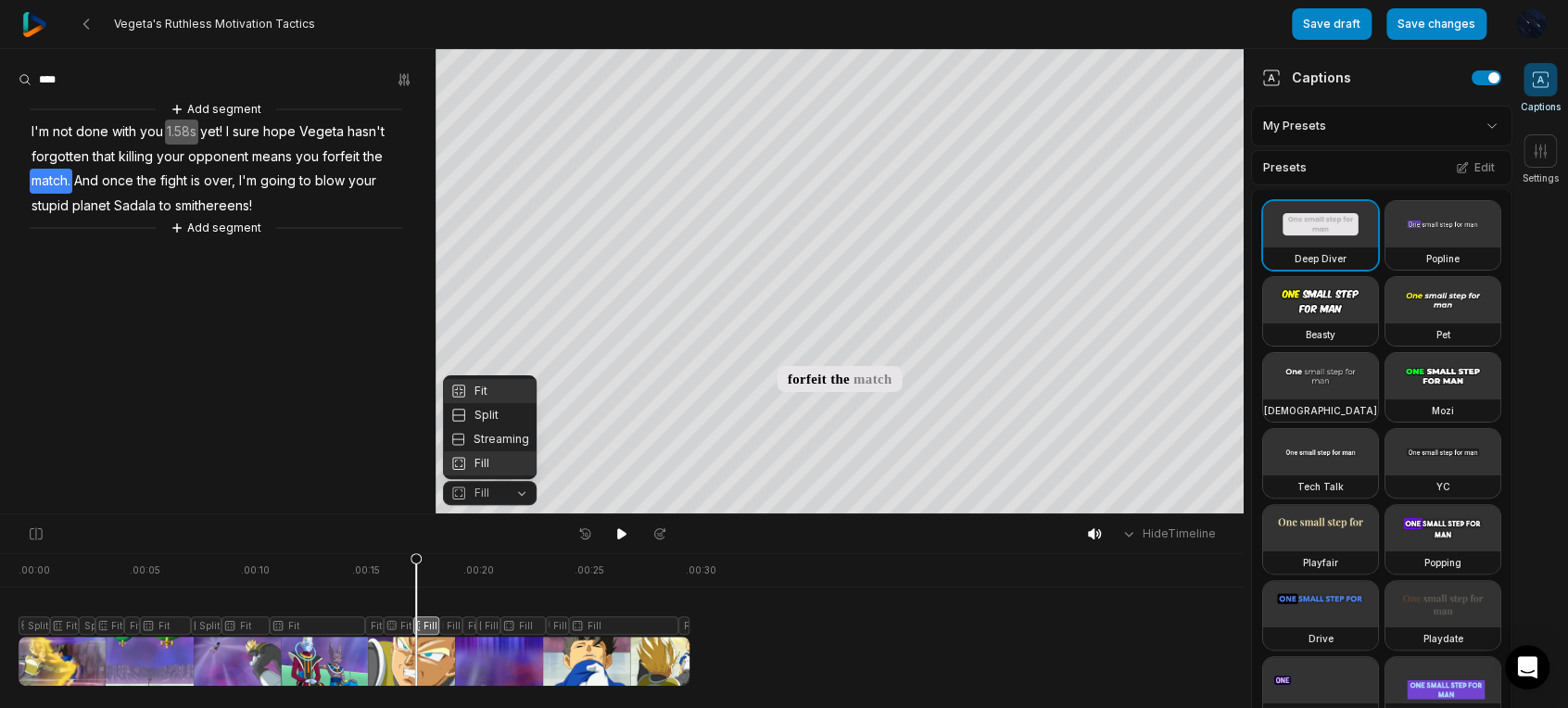 click on "Fit" at bounding box center [489, 391] 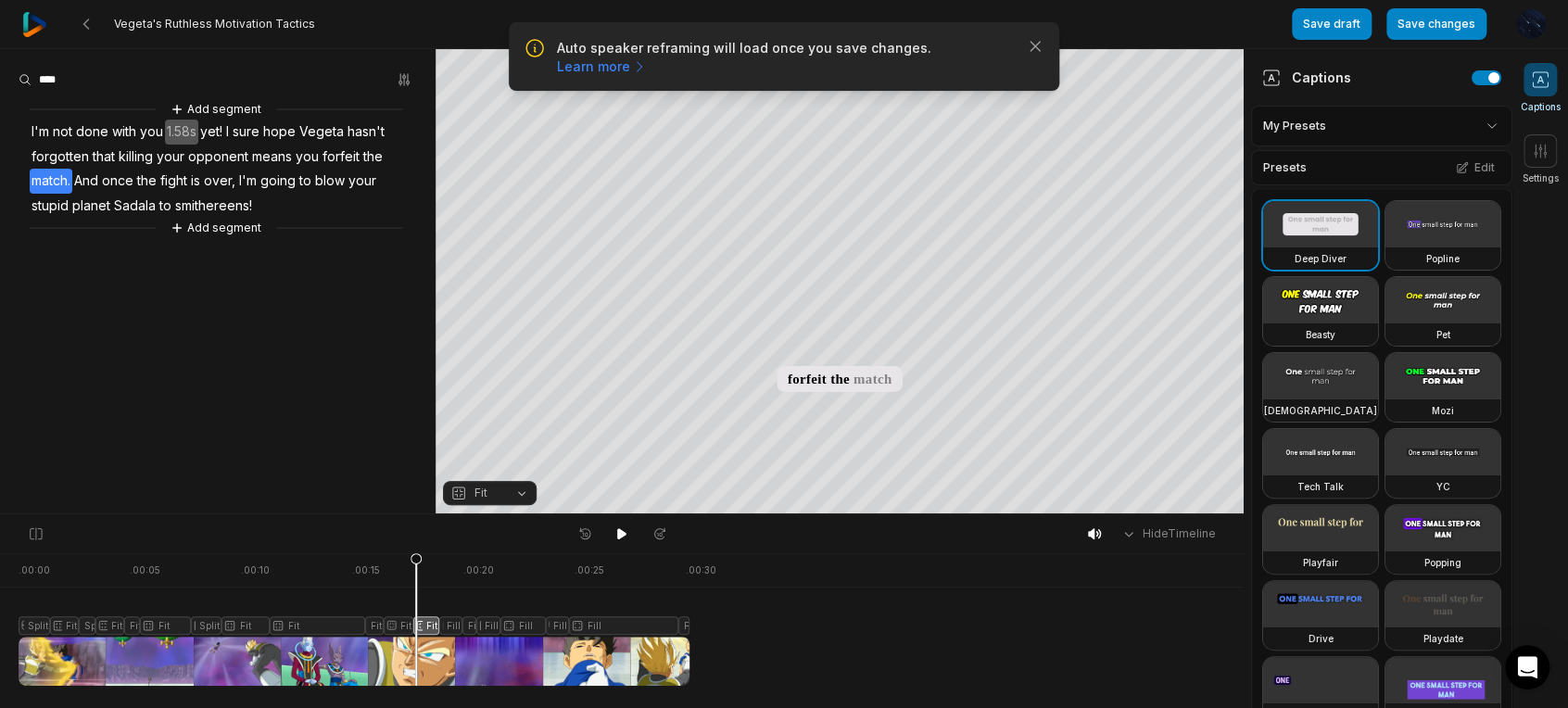 click at bounding box center [354, 619] 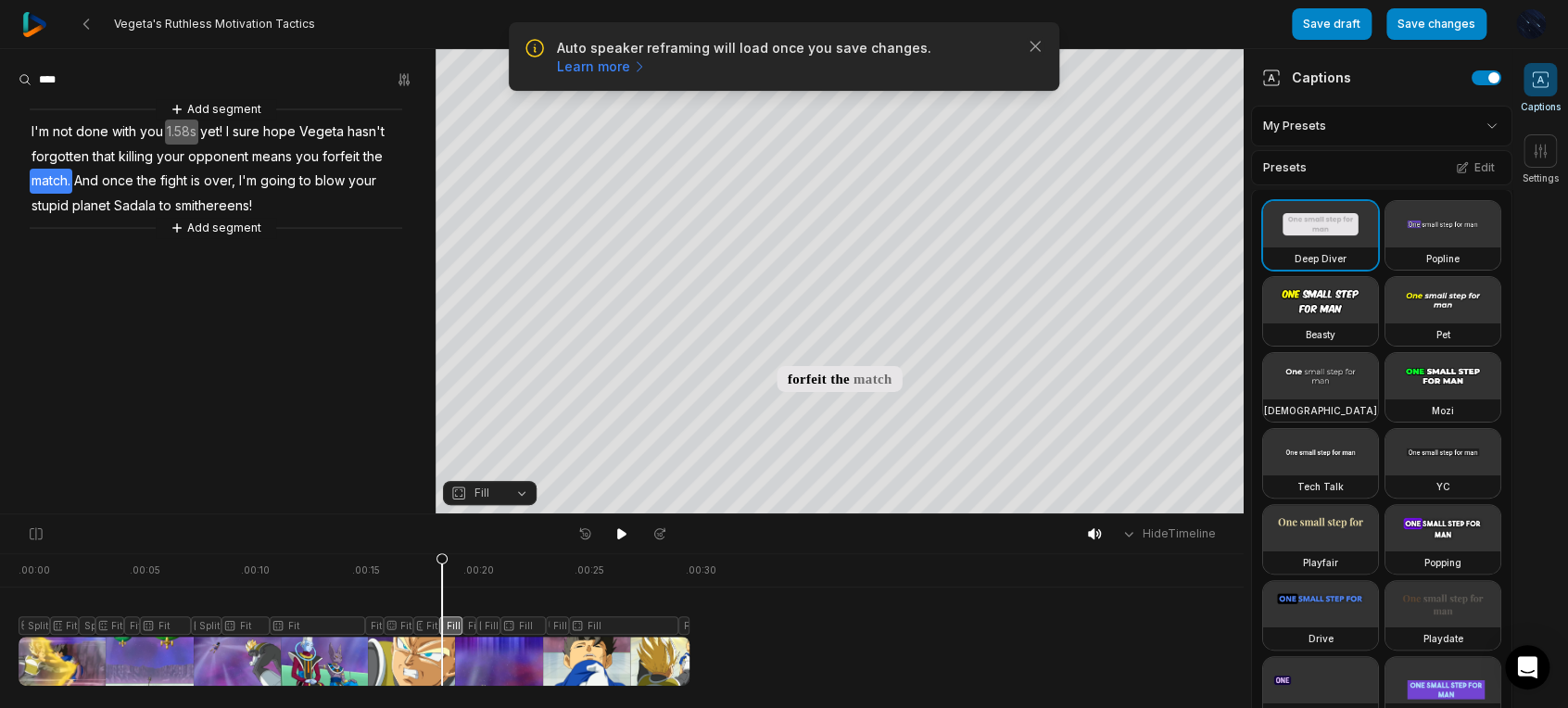 click 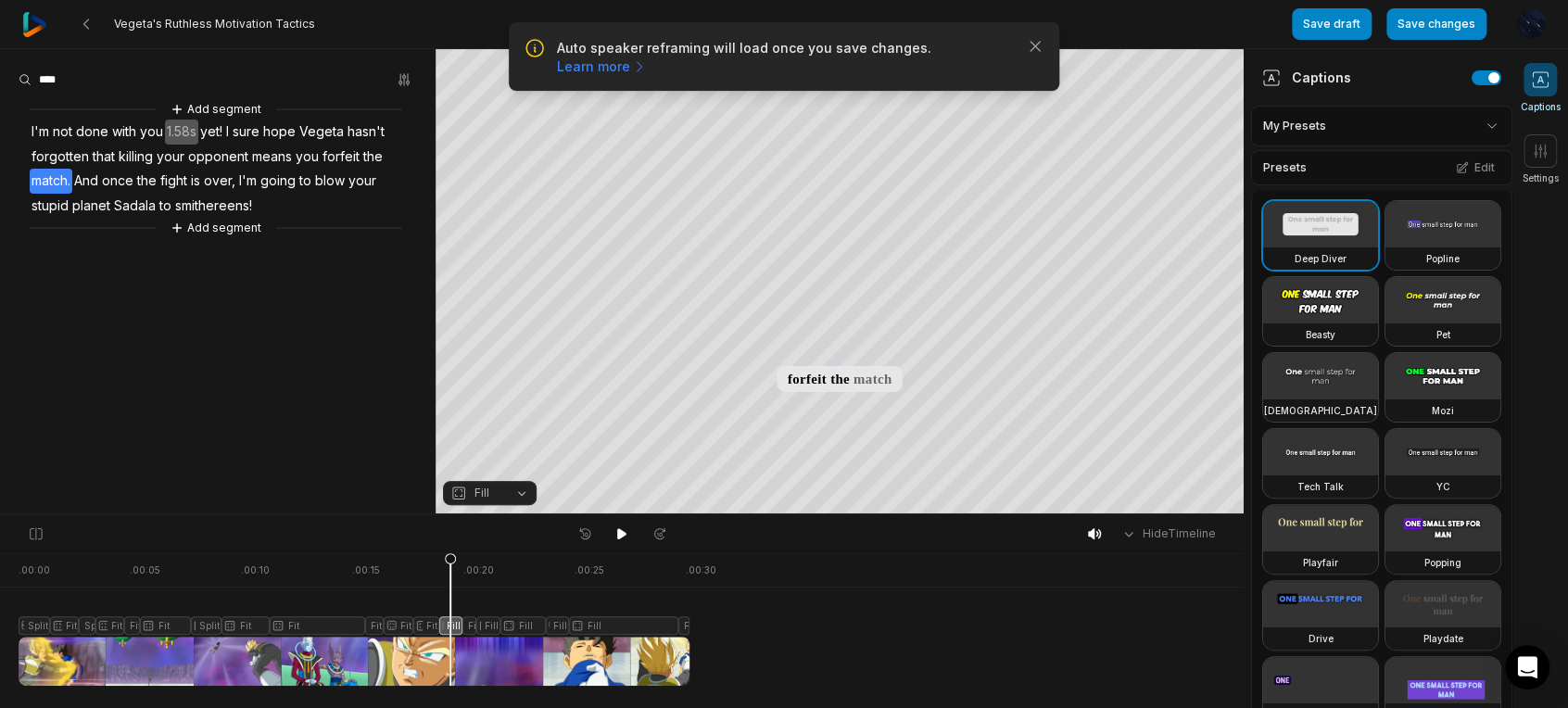 click at bounding box center [354, 619] 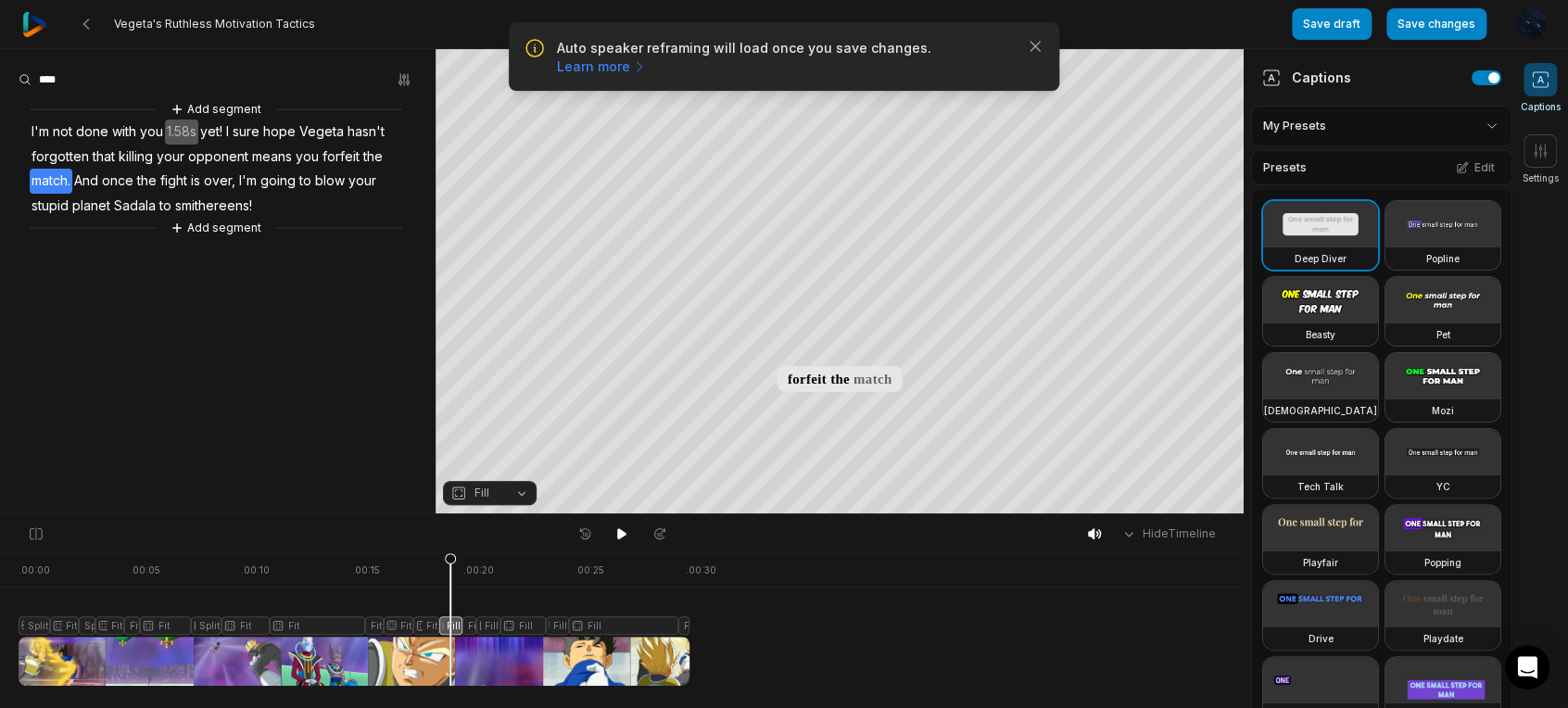 click on "Fill" at bounding box center (489, 493) 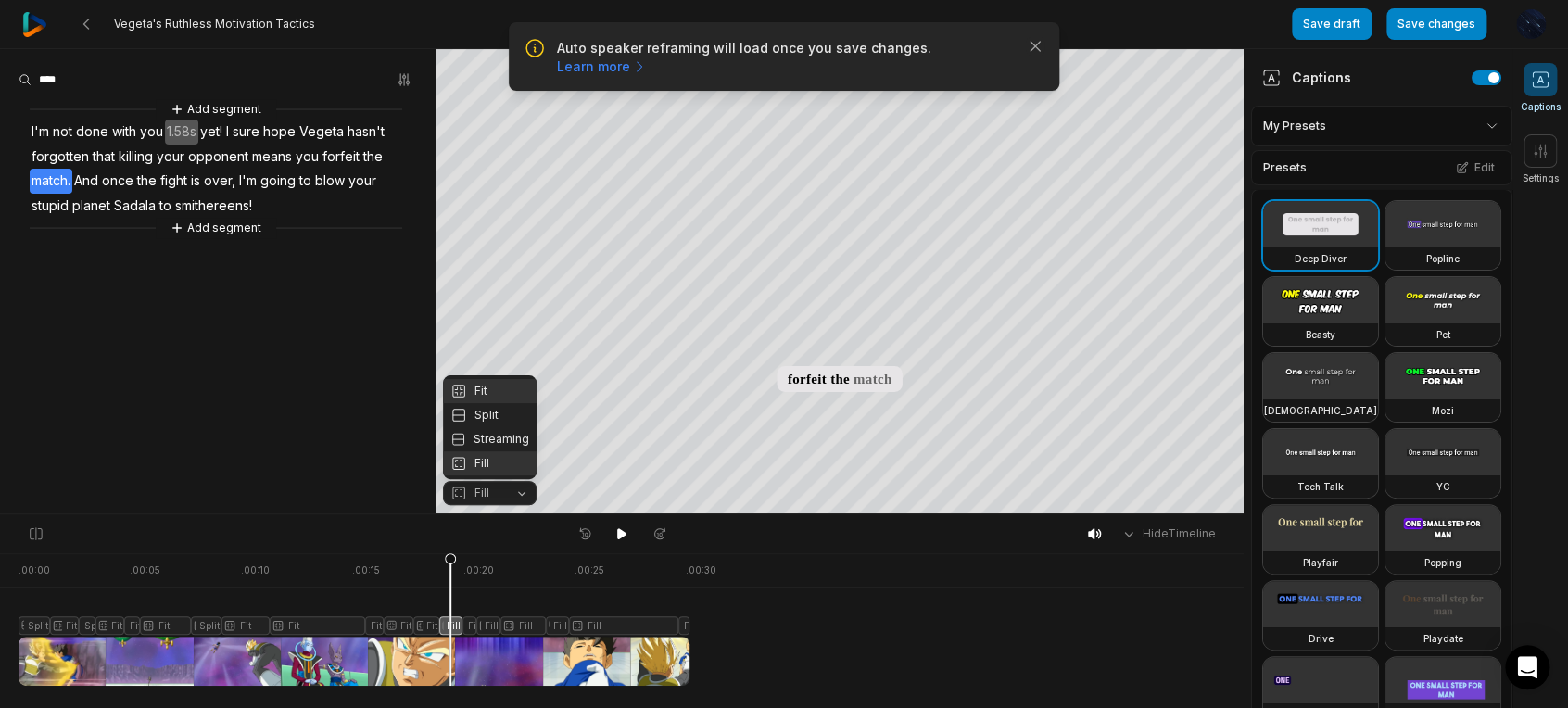 click on "Fit" at bounding box center (489, 391) 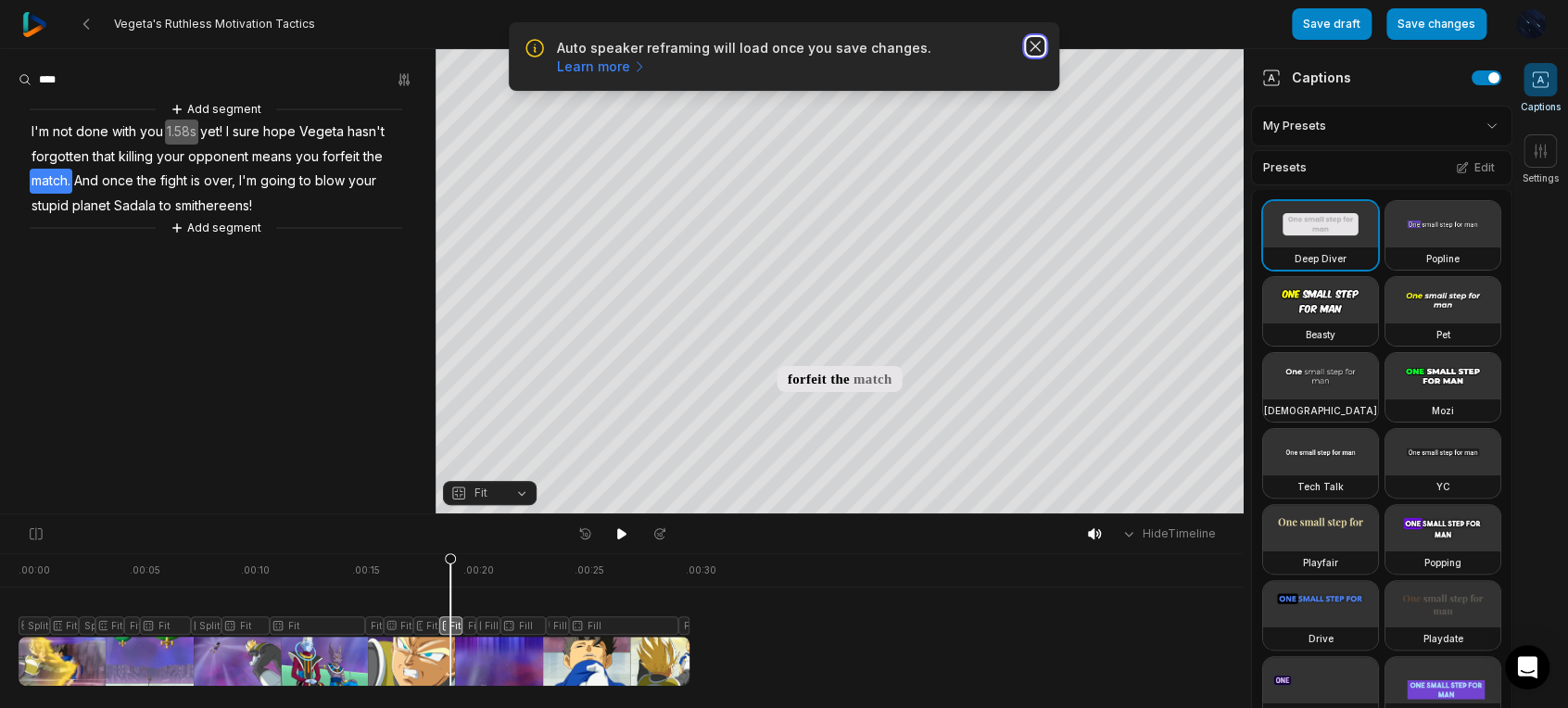 click 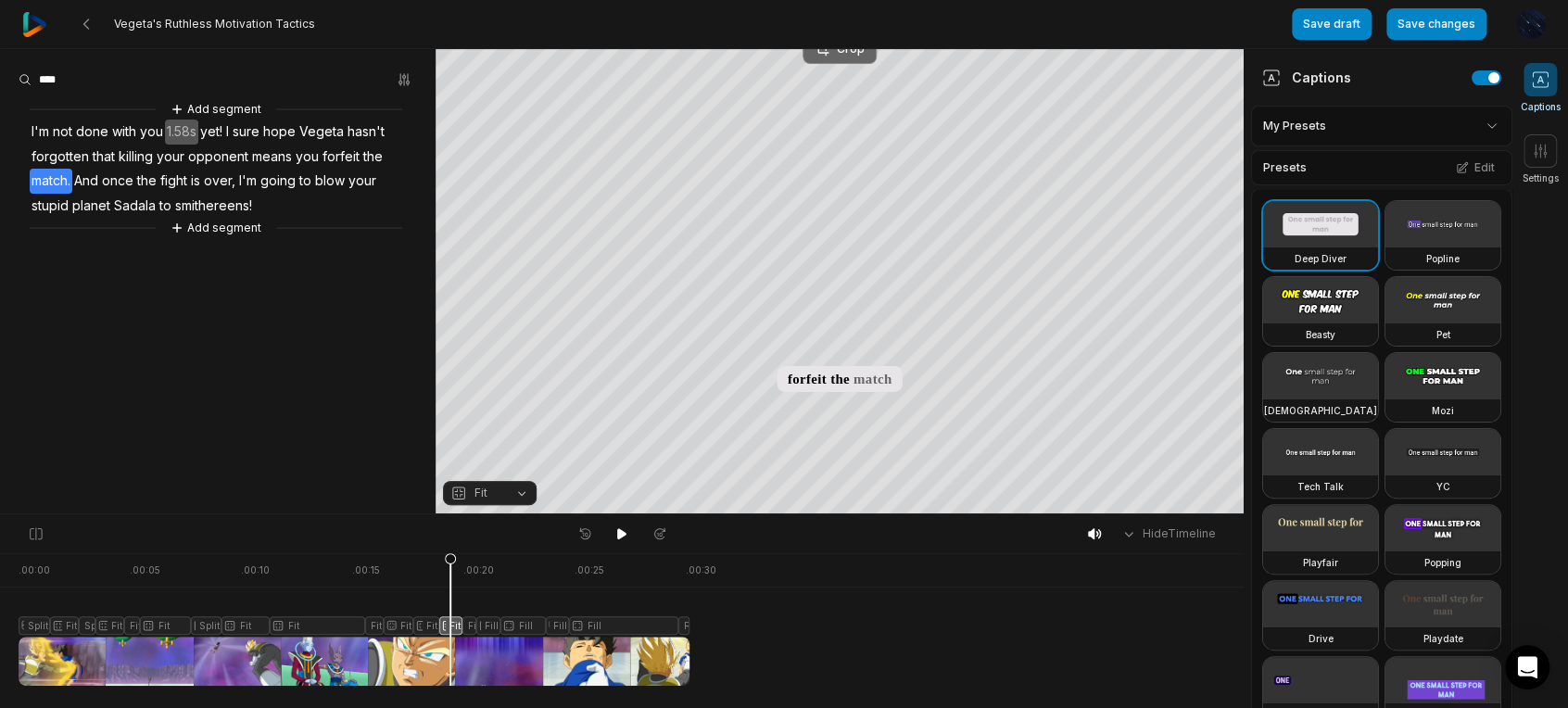 click on "Crop" at bounding box center [840, 49] 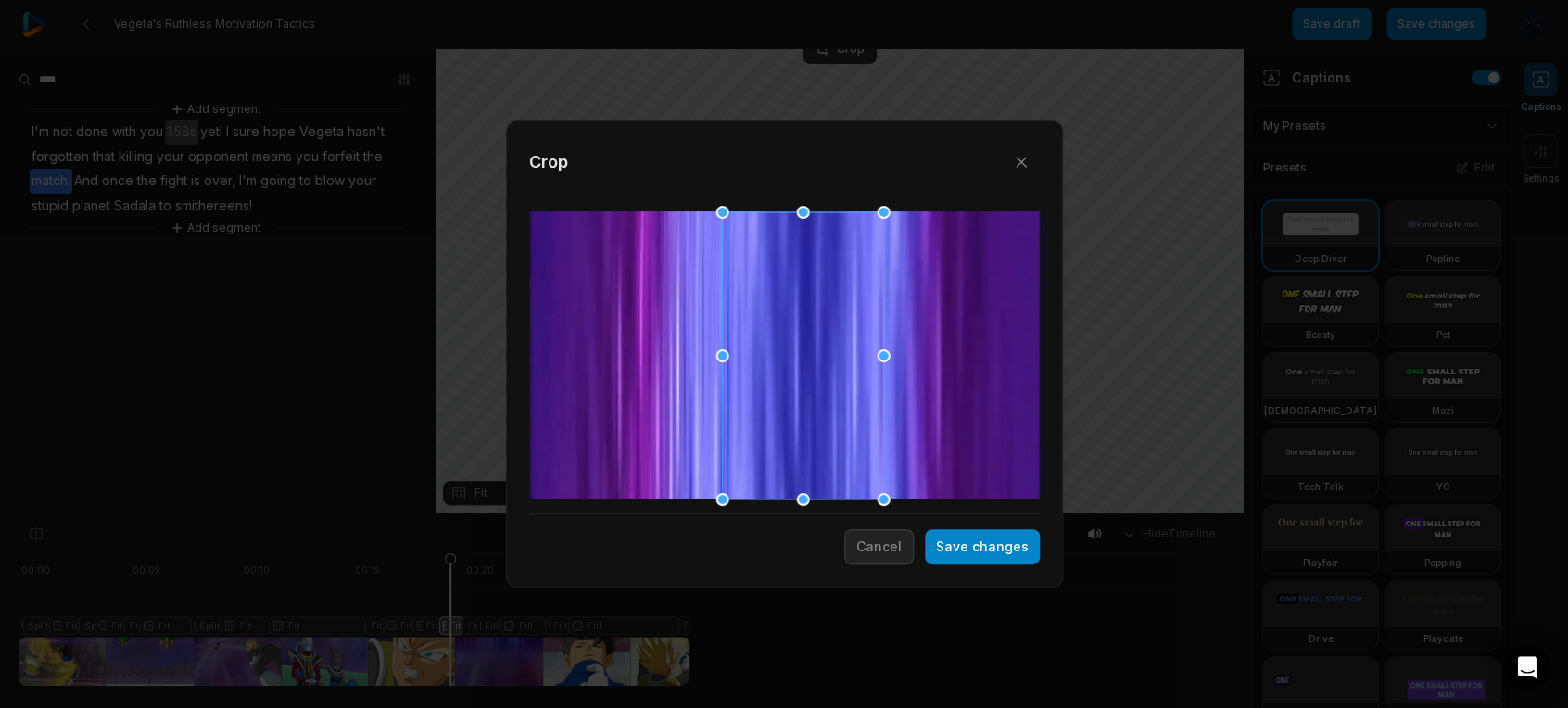 drag, startPoint x: 832, startPoint y: 396, endPoint x: 852, endPoint y: 396, distance: 20 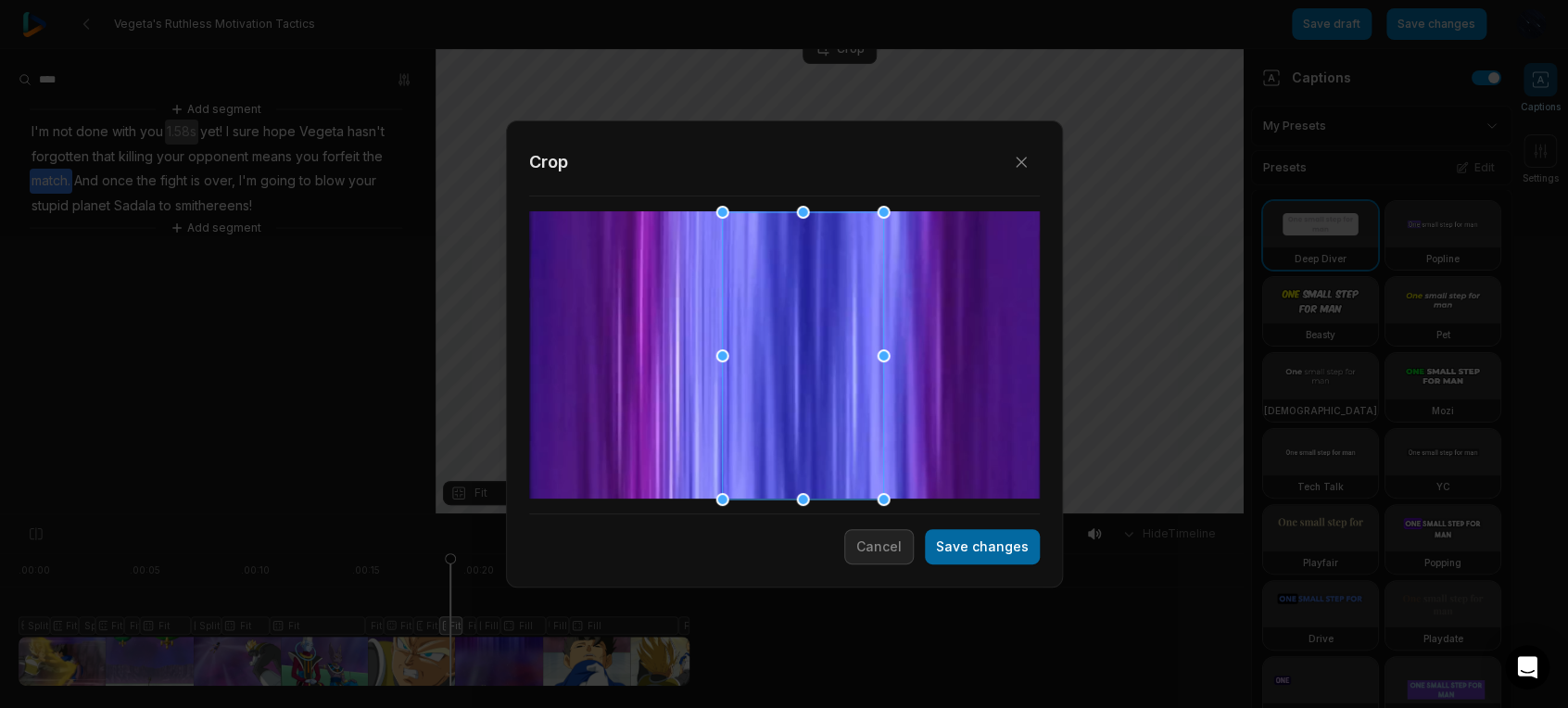 click on "Save changes" at bounding box center (982, 547) 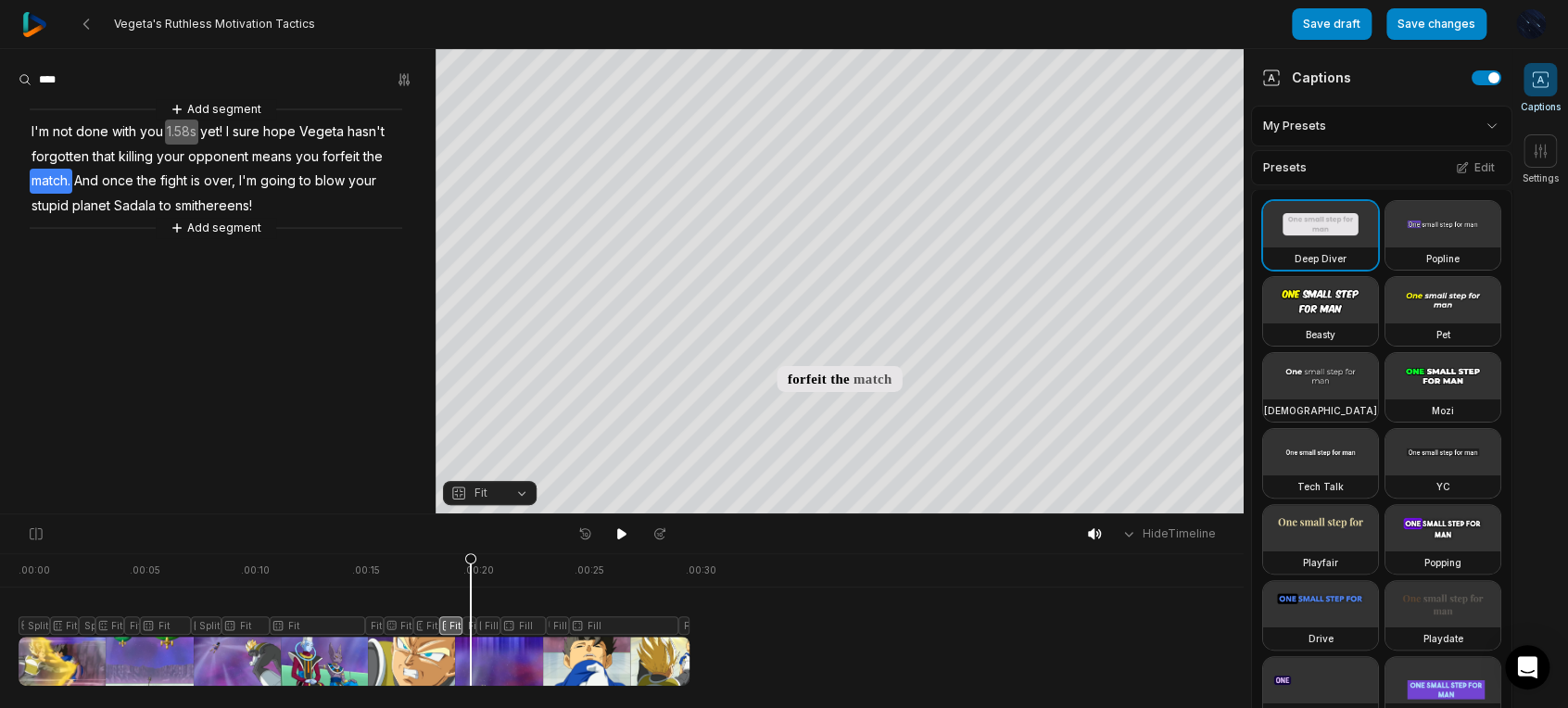 click at bounding box center (354, 619) 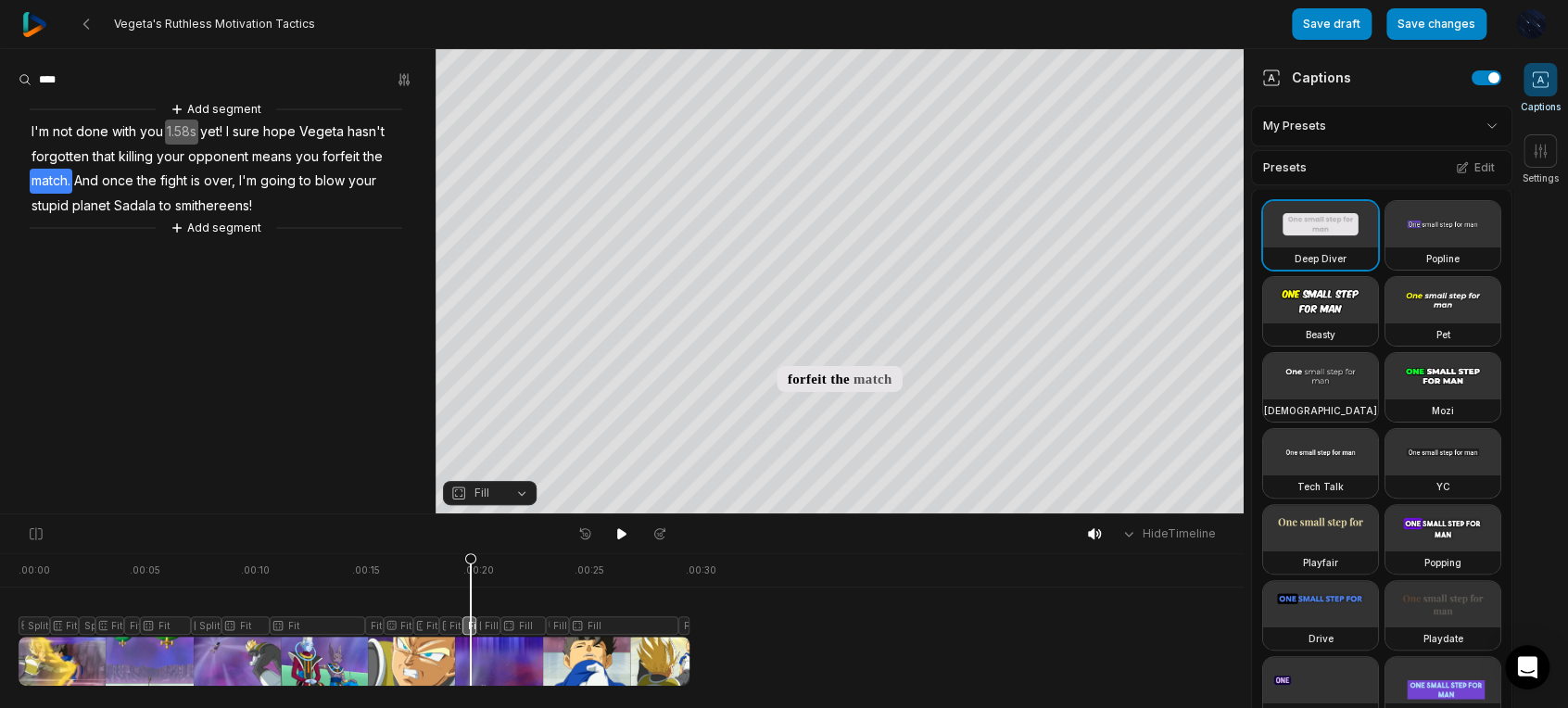 click on "Fill" at bounding box center [474, 493] 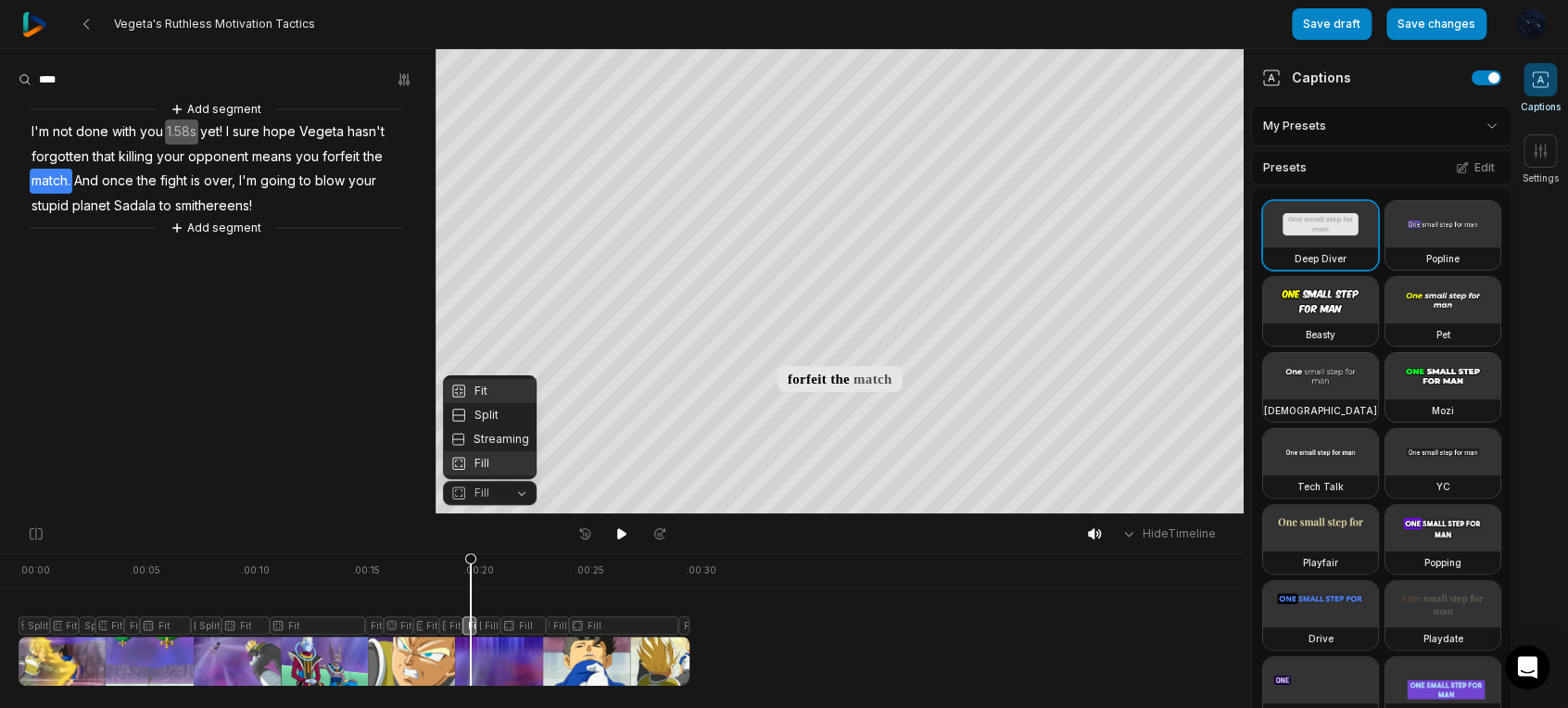 click on "Fit" at bounding box center [489, 391] 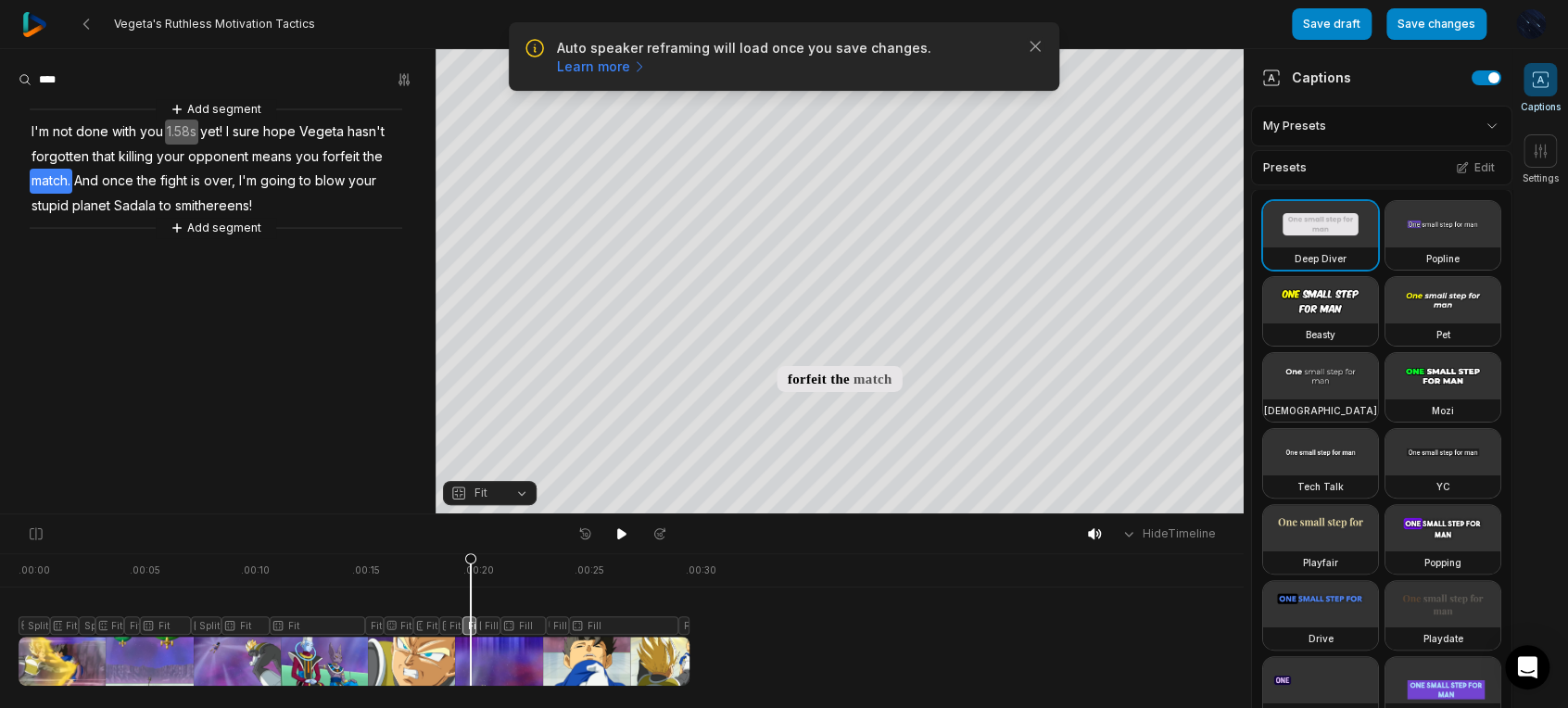 click on "Fit" at bounding box center (489, 493) 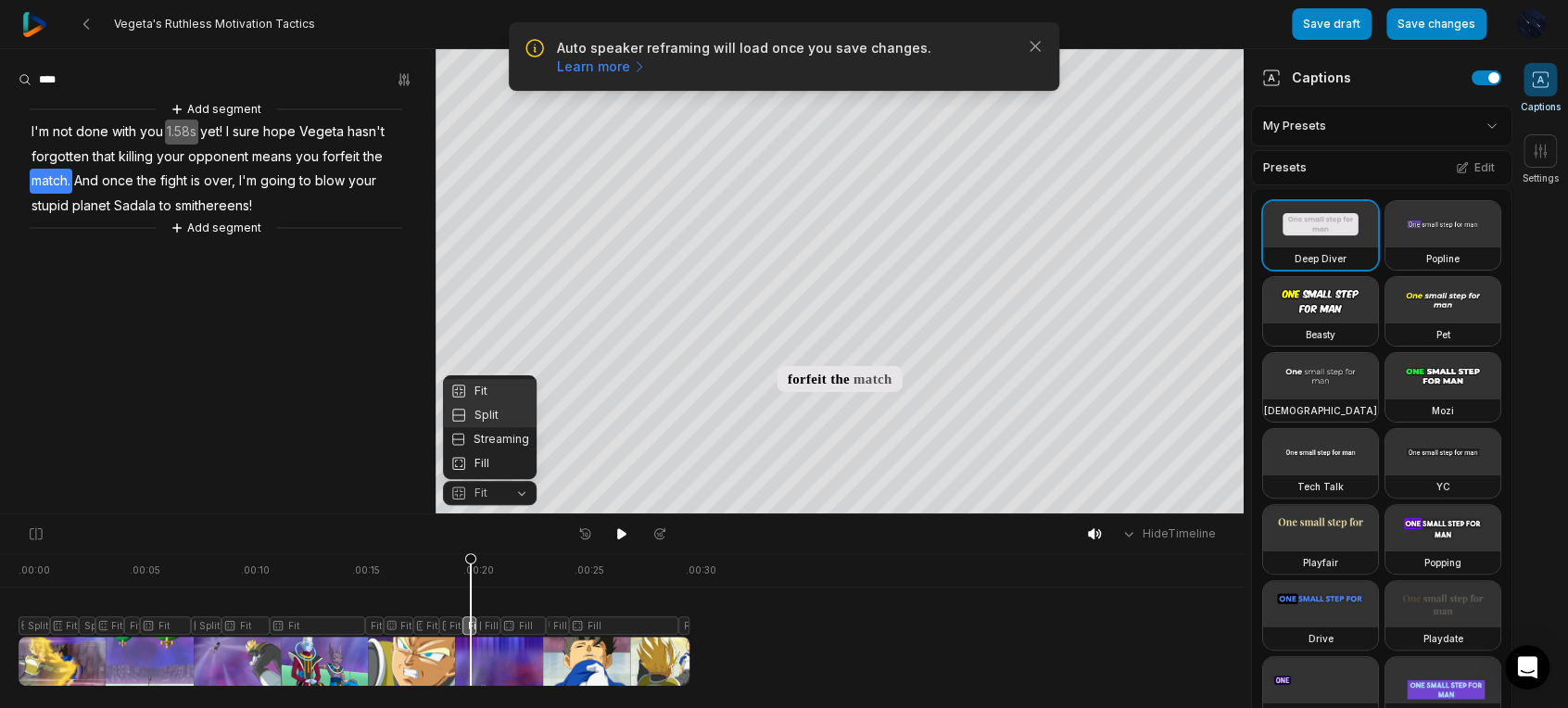 click on "Split" at bounding box center [489, 415] 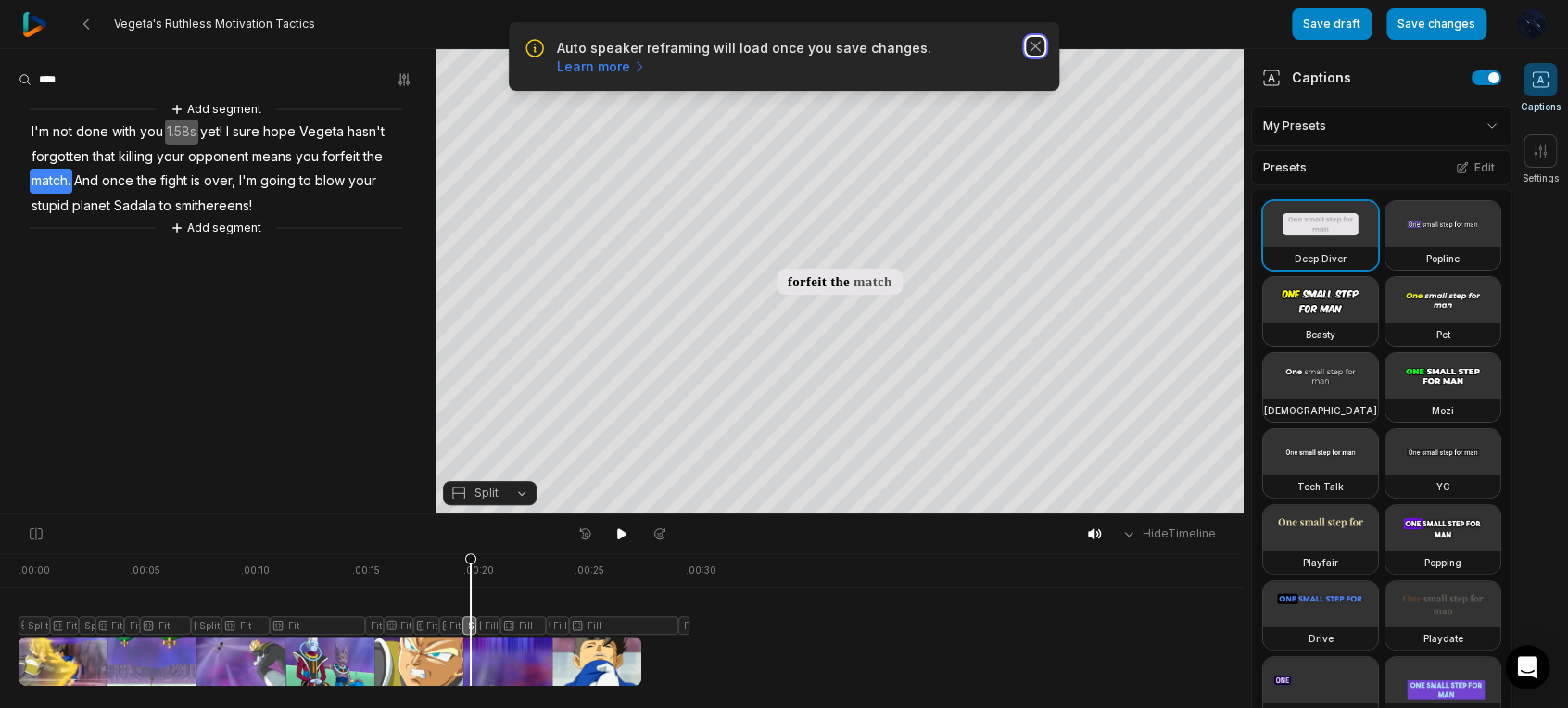 click 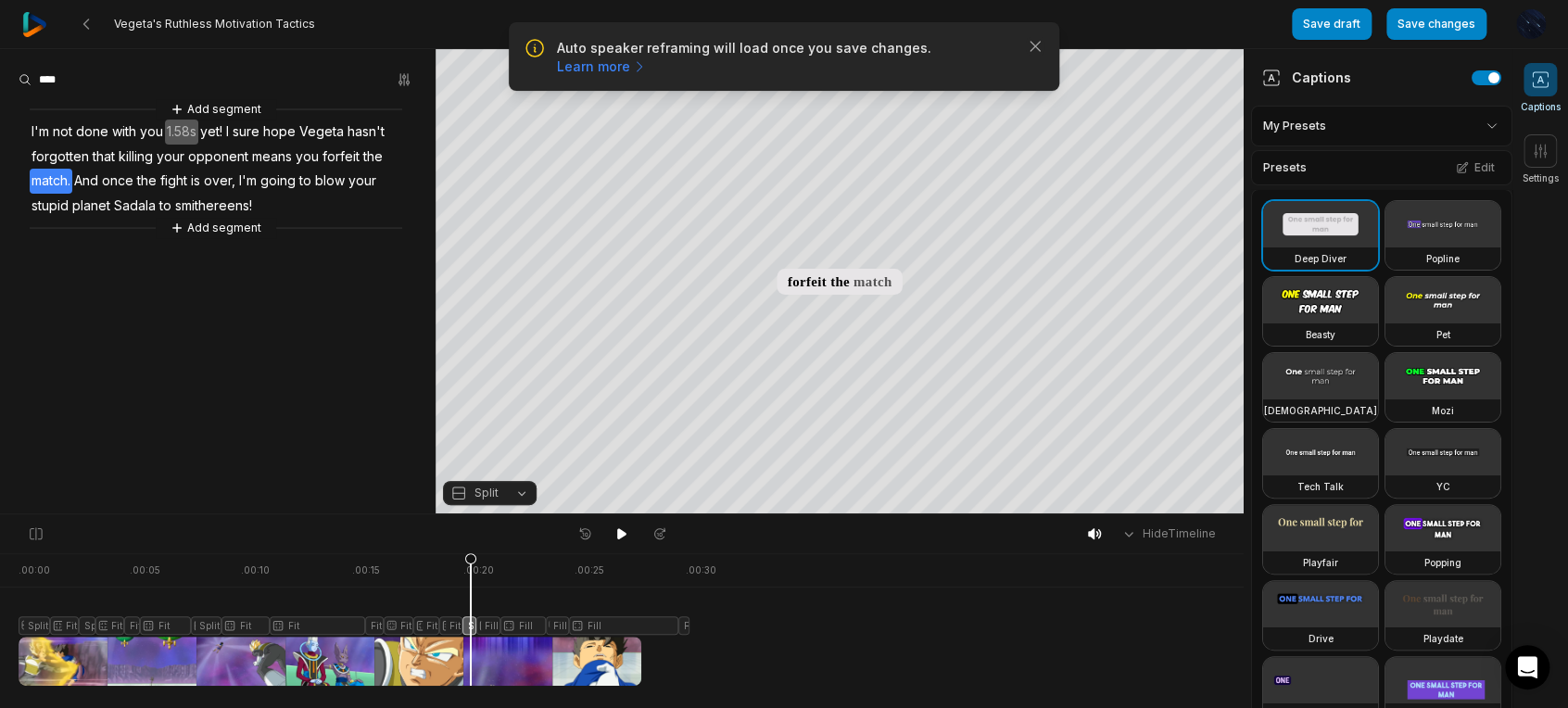 click on "Auto speaker reframing will load once you save changes.  Learn more  Close" at bounding box center (784, 57) 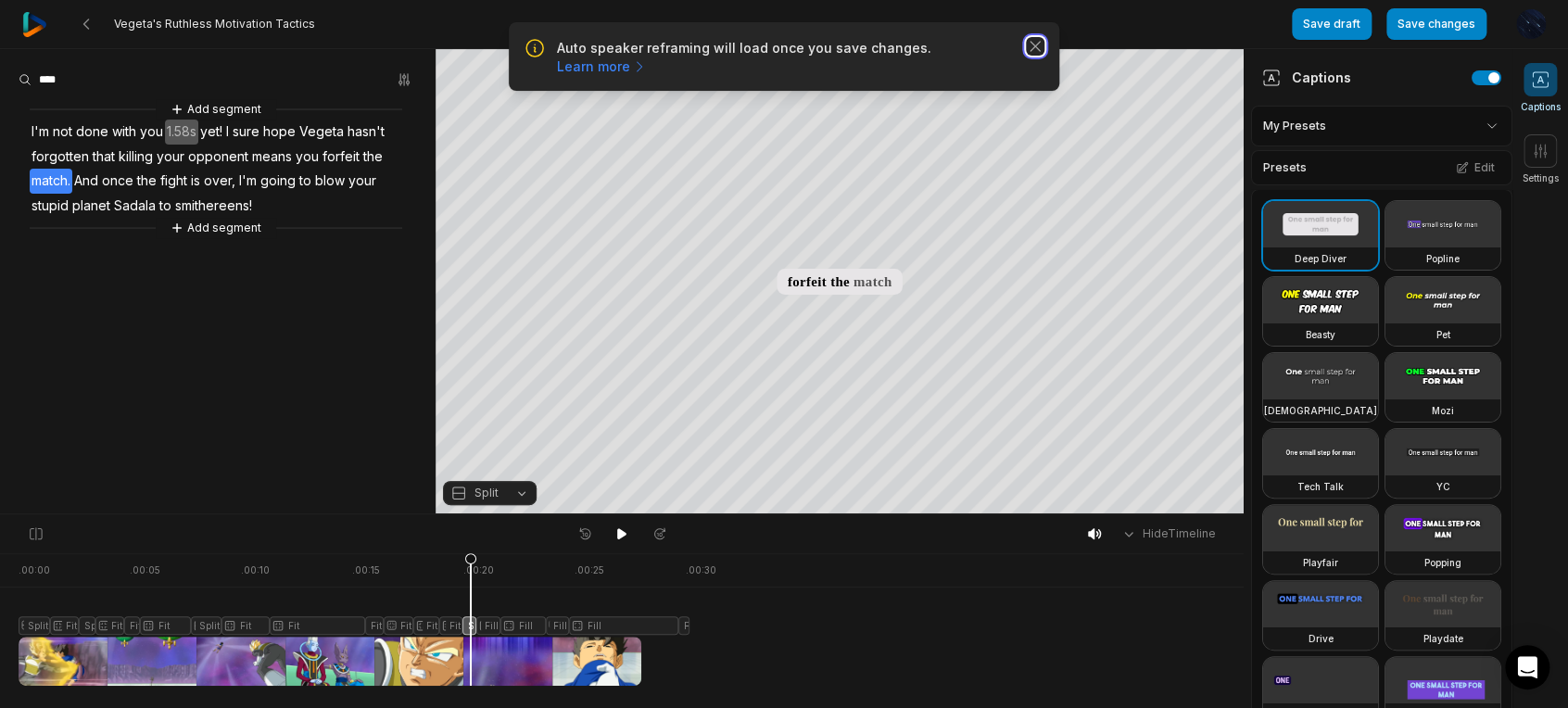 click 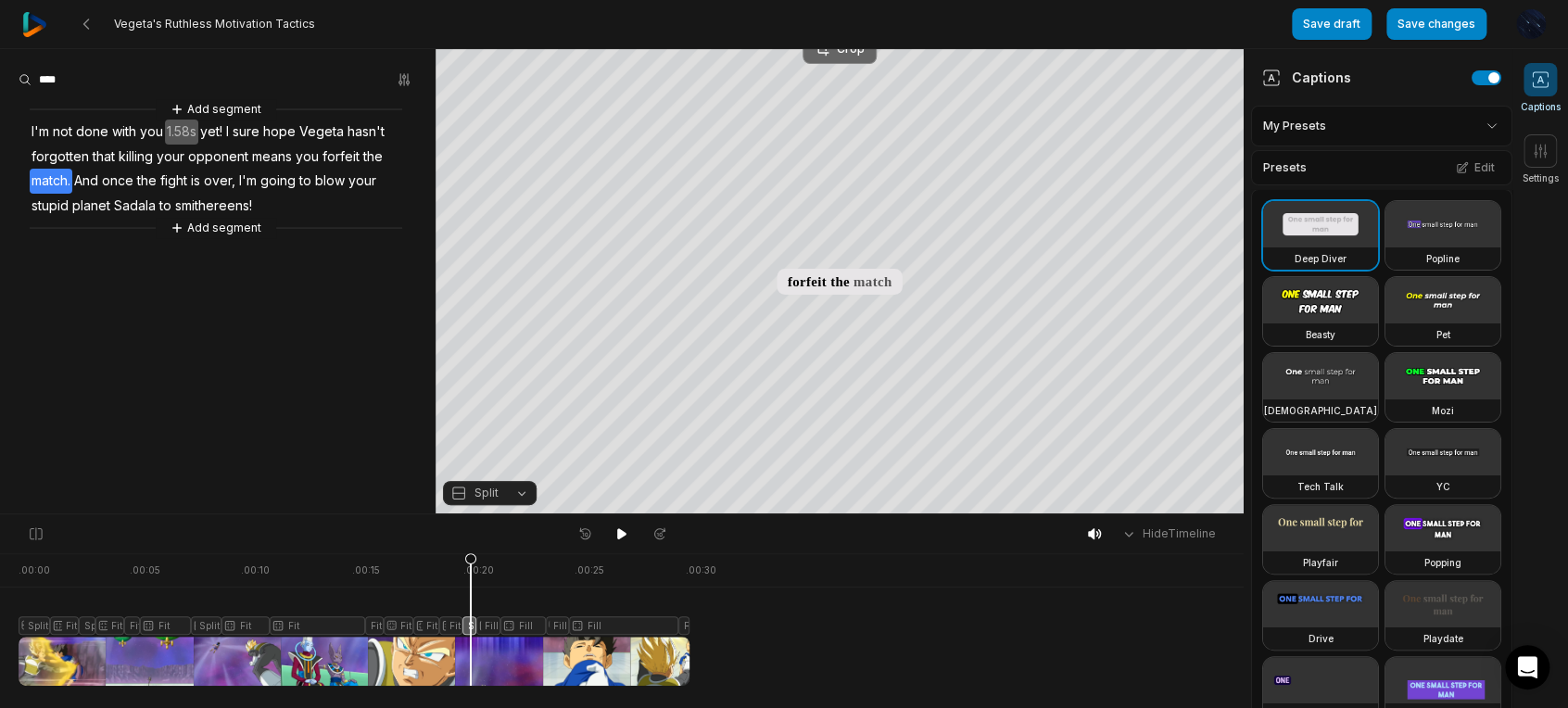 click on "Crop" at bounding box center (840, 49) 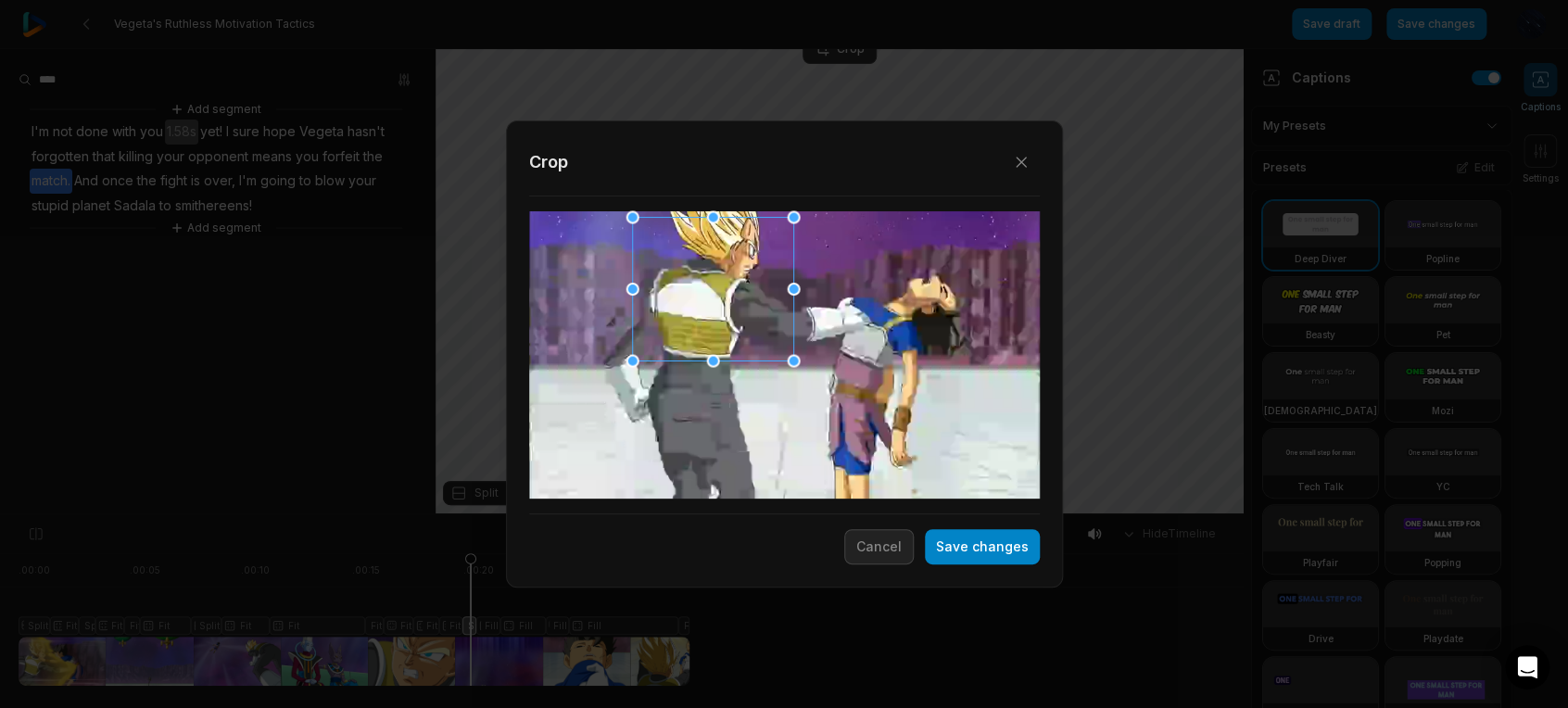 drag, startPoint x: 709, startPoint y: 318, endPoint x: 648, endPoint y: 243, distance: 96.67471 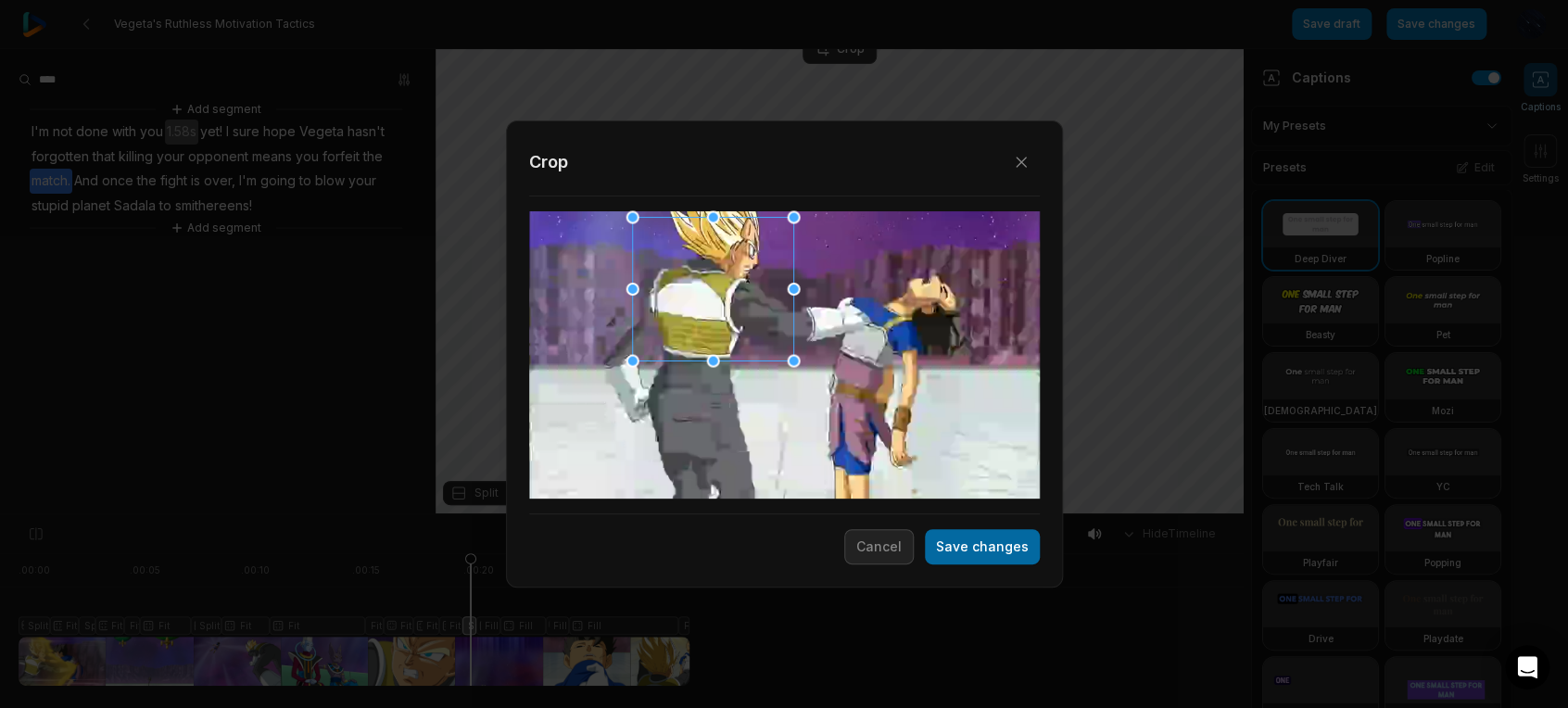 click on "Save changes" at bounding box center (982, 547) 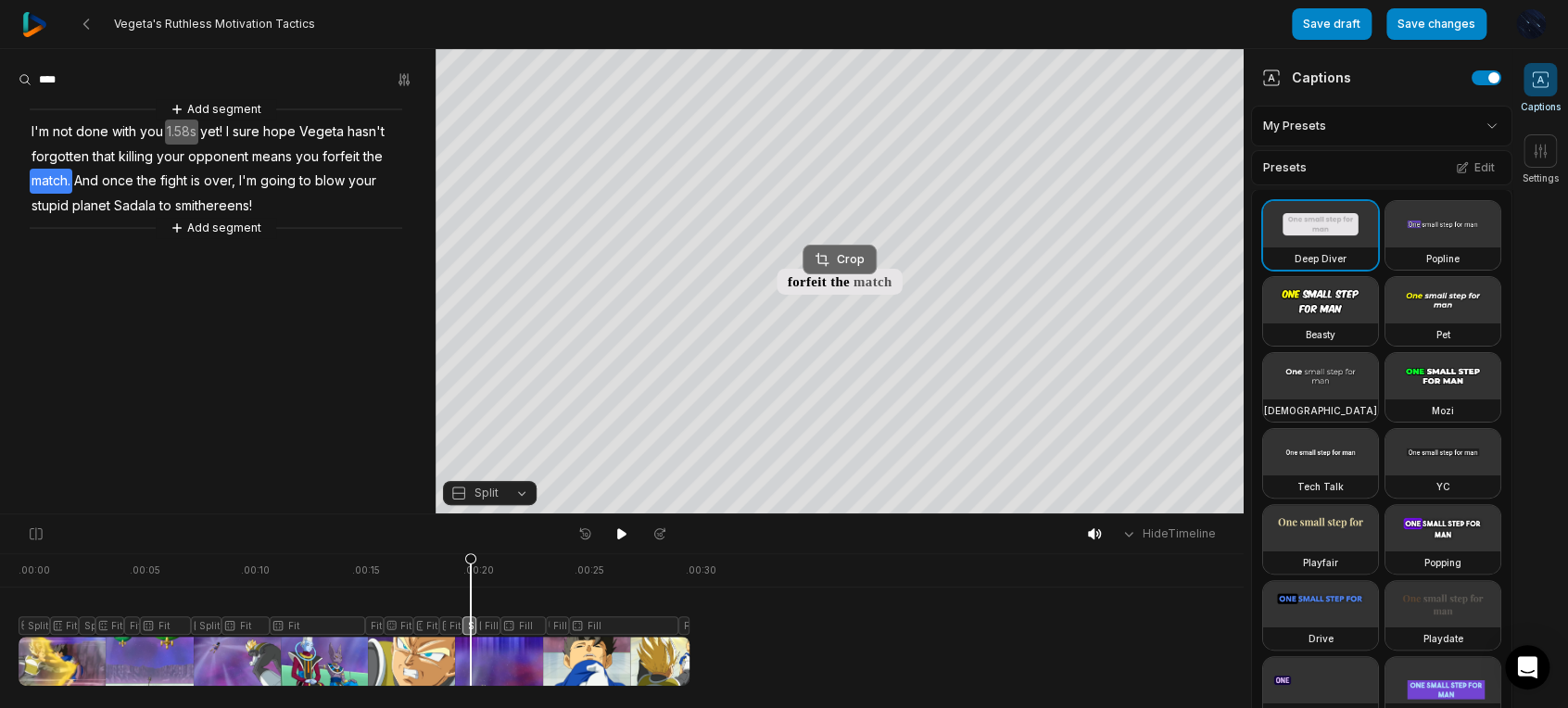 click on "Crop" at bounding box center (840, 259) 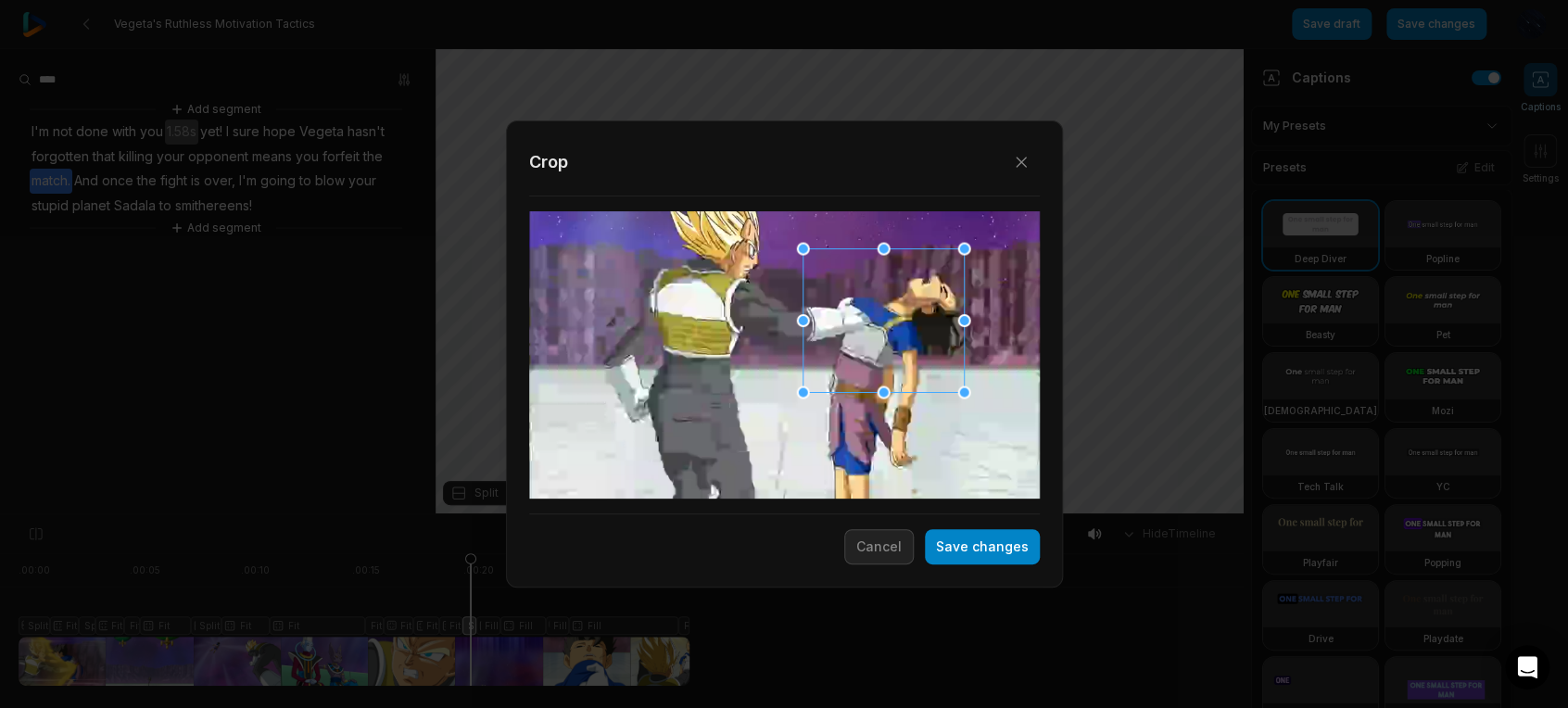drag, startPoint x: 841, startPoint y: 343, endPoint x: 941, endPoint y: 308, distance: 105.9481 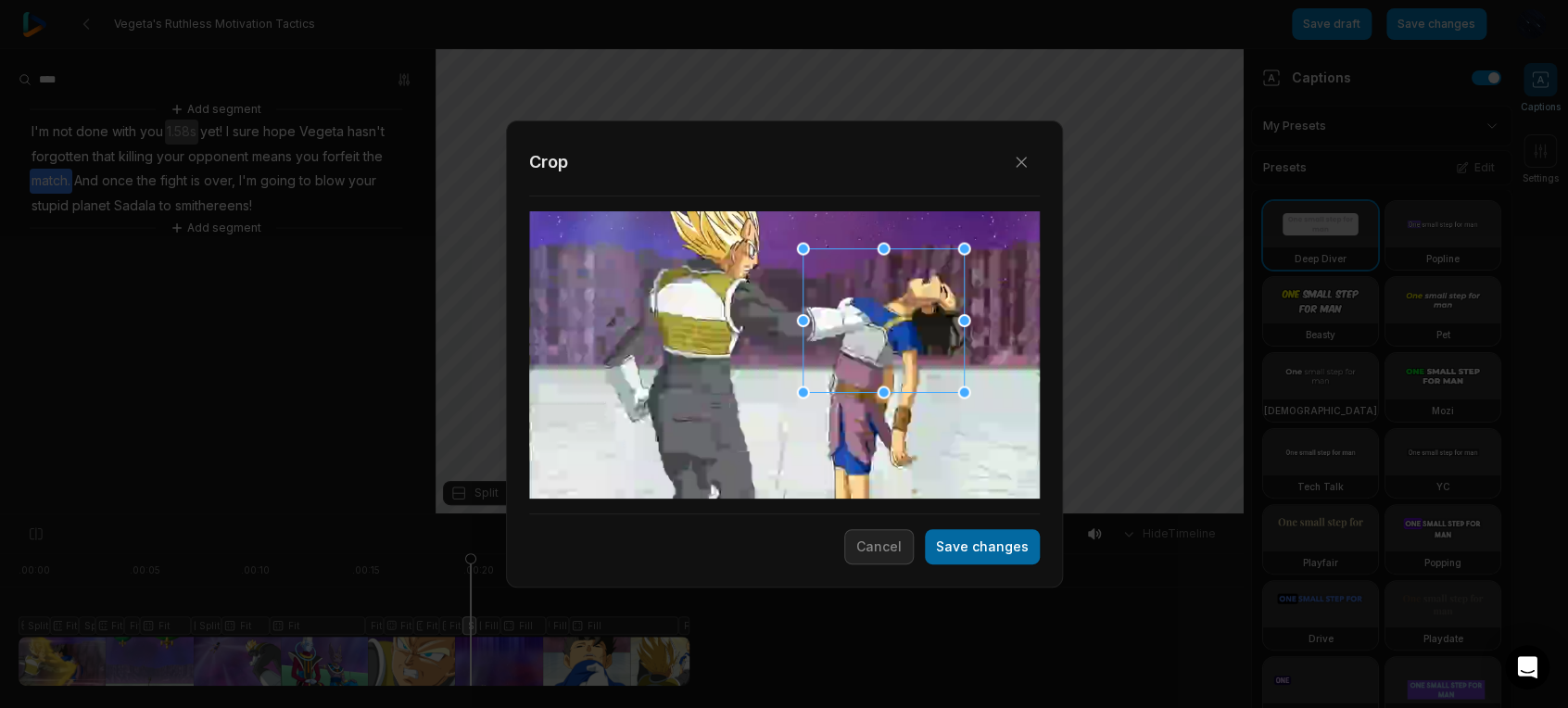 click on "Save changes" at bounding box center [982, 547] 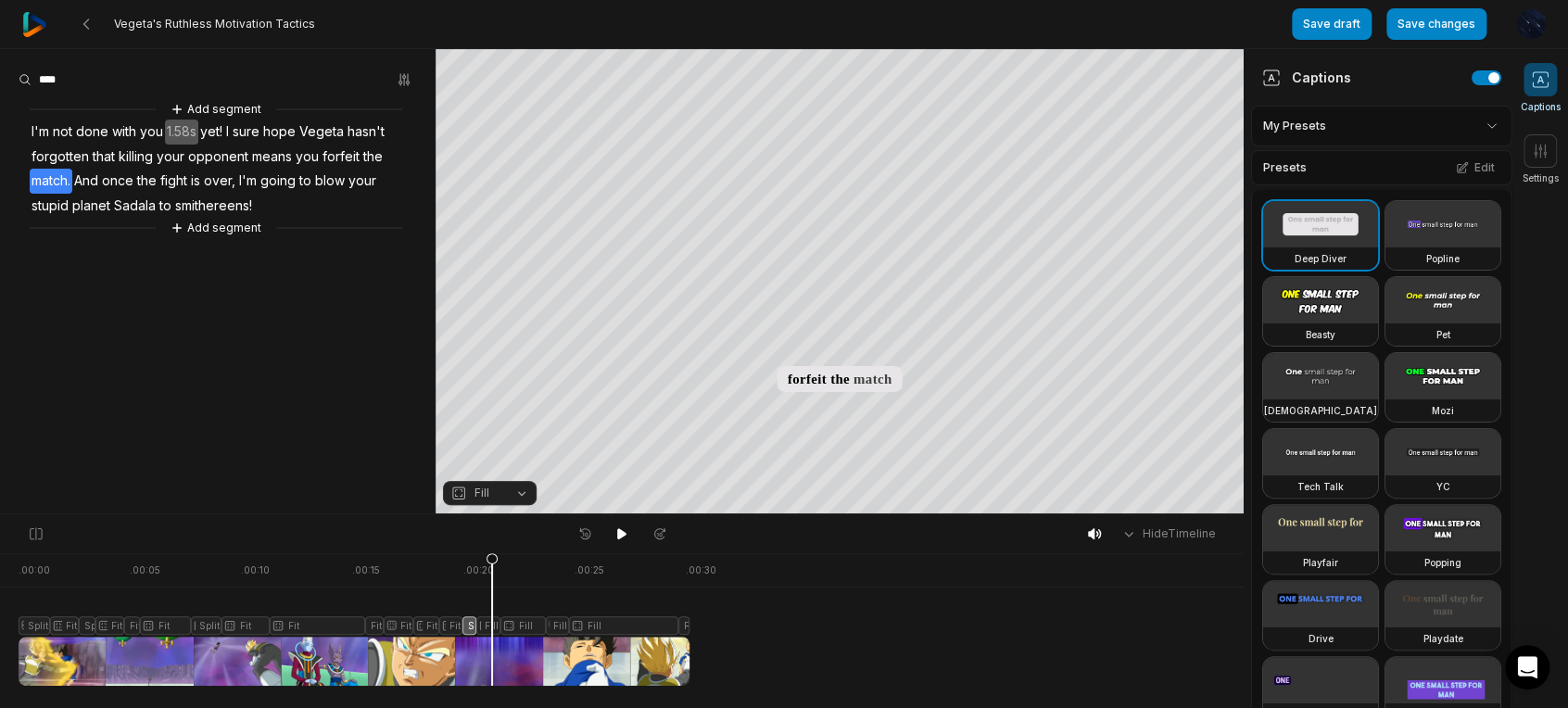 click at bounding box center (354, 619) 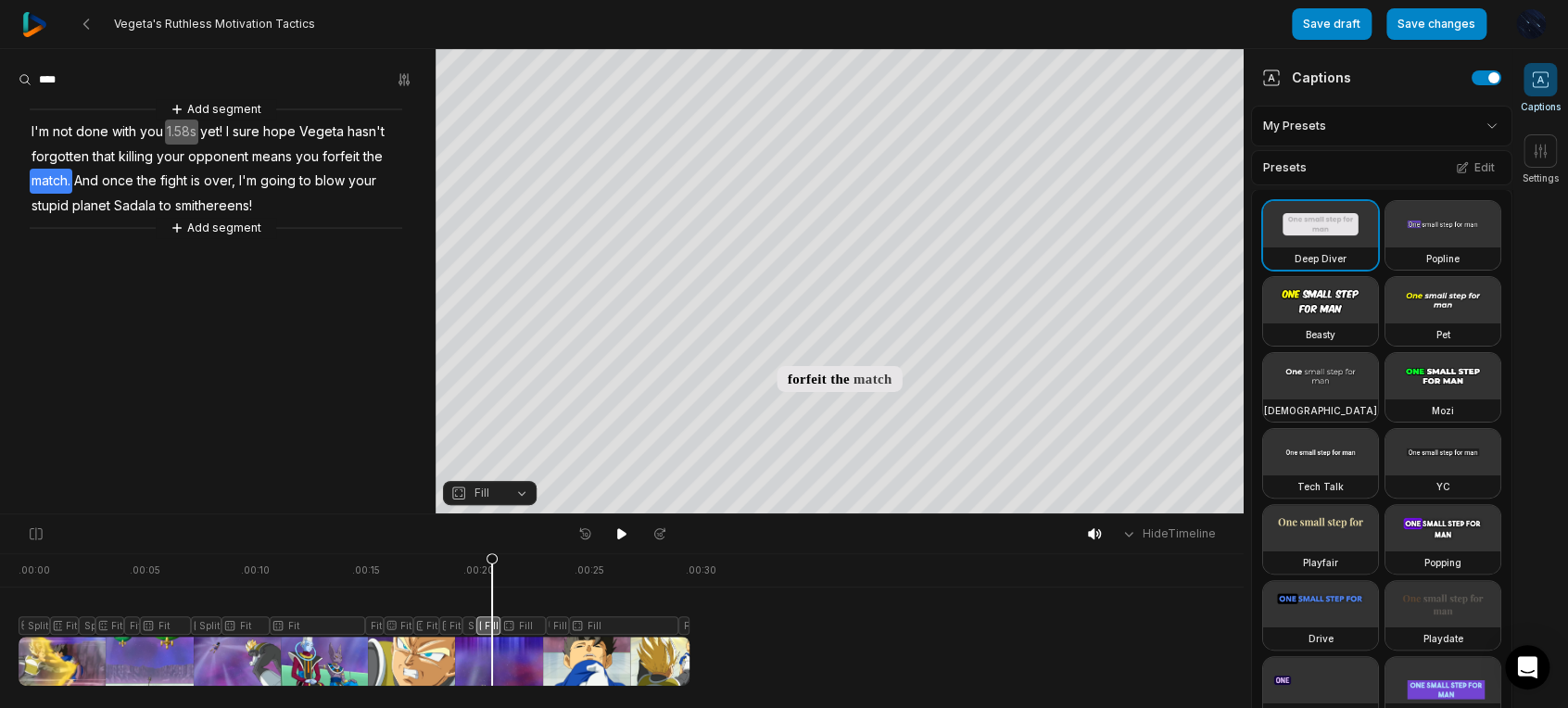 click on "Fill" at bounding box center (489, 493) 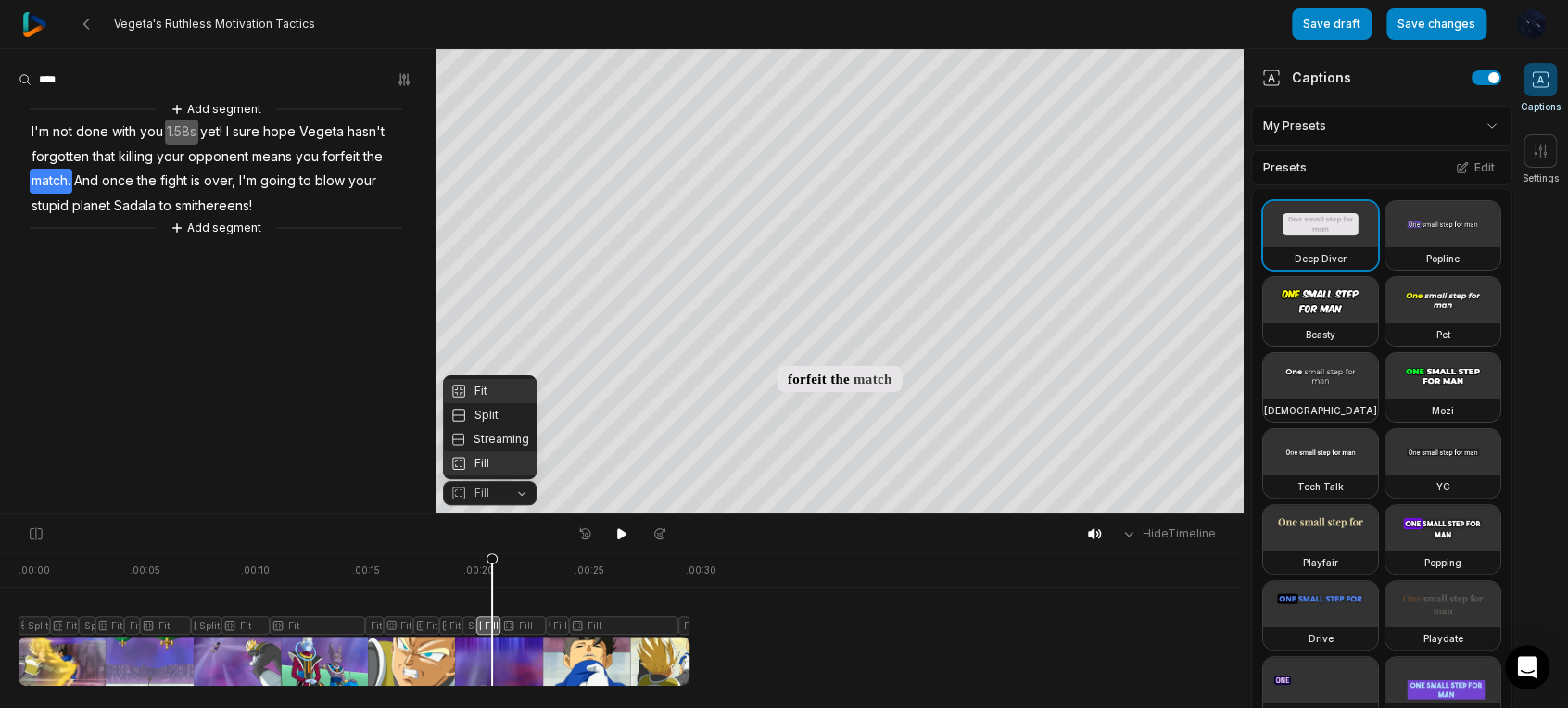 click on "Fit" at bounding box center [489, 391] 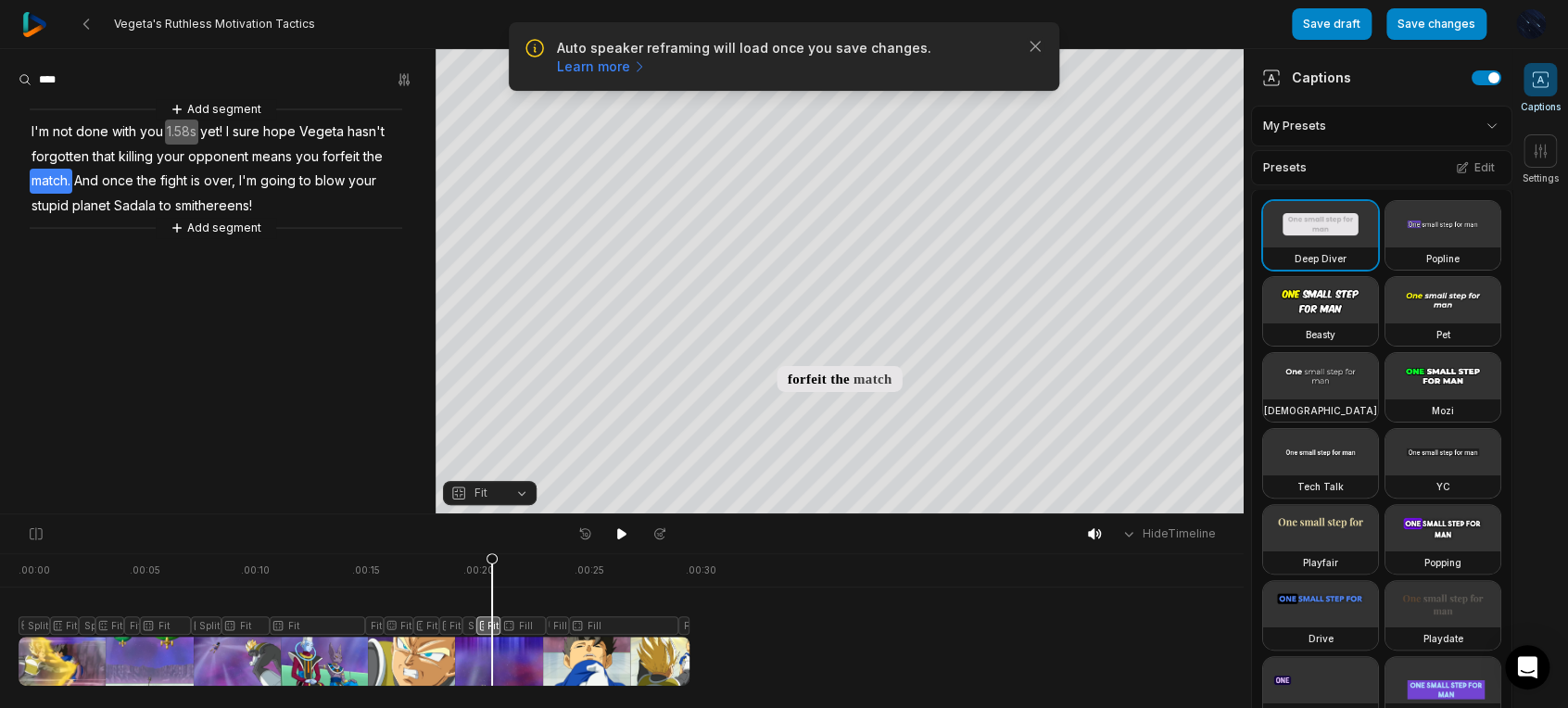 click at bounding box center [354, 619] 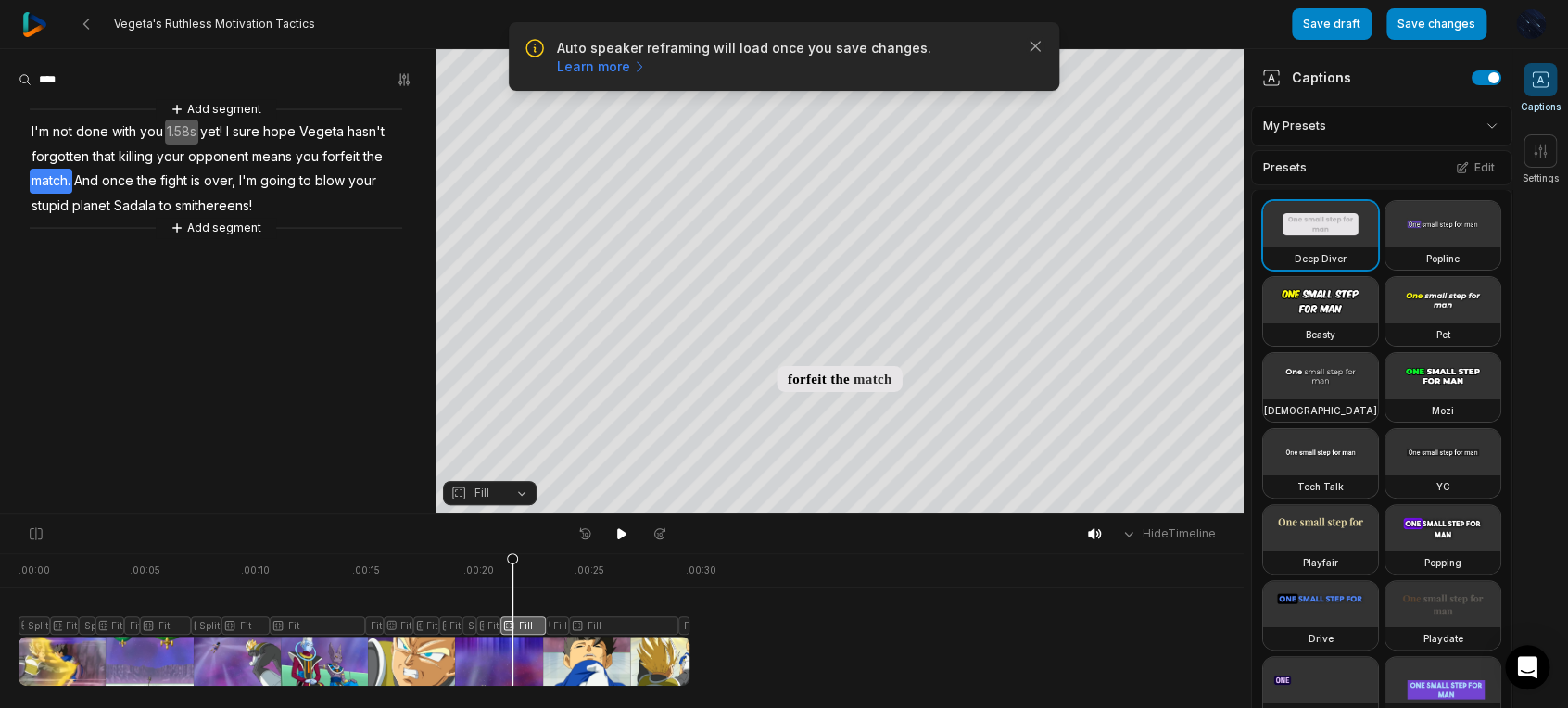 click on "Fill" at bounding box center [474, 493] 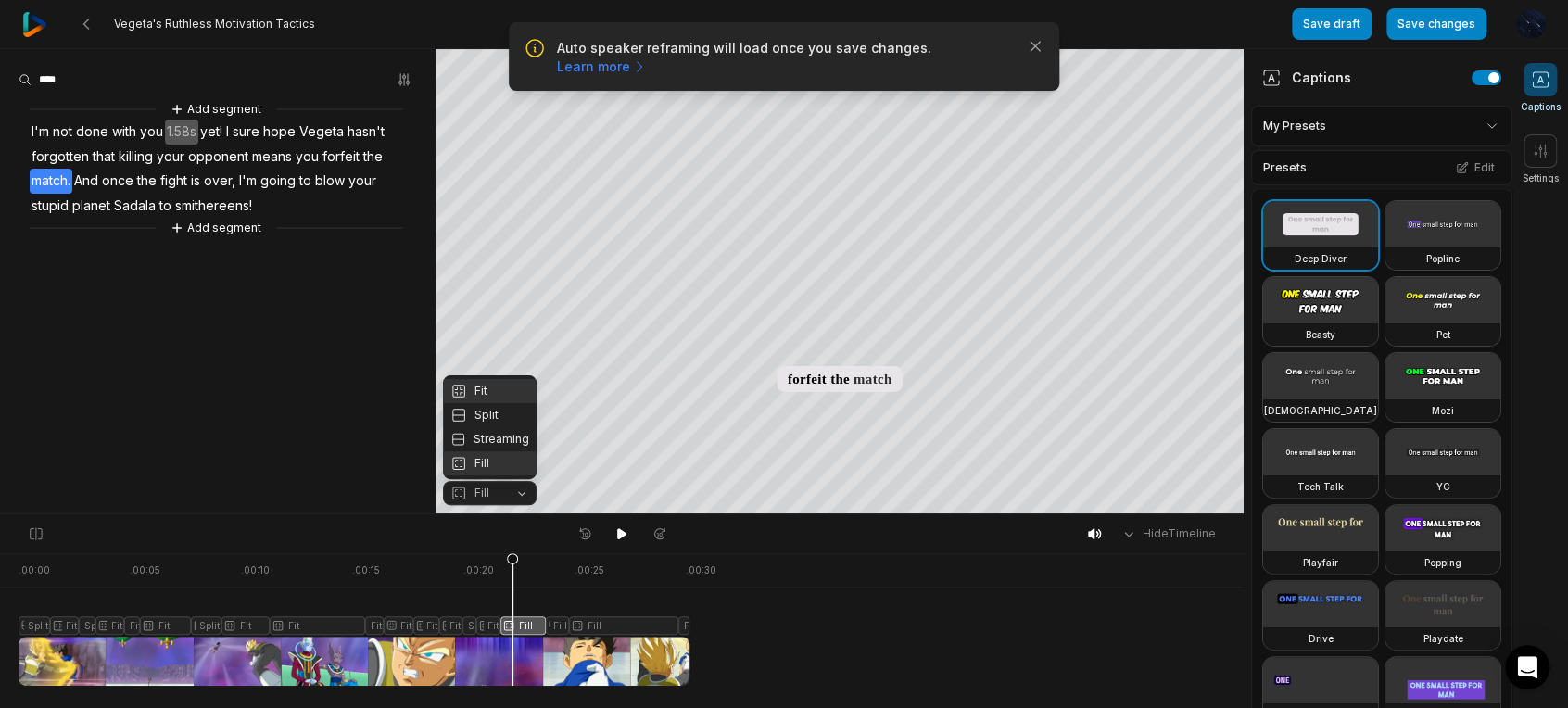 click on "Fit" at bounding box center (489, 391) 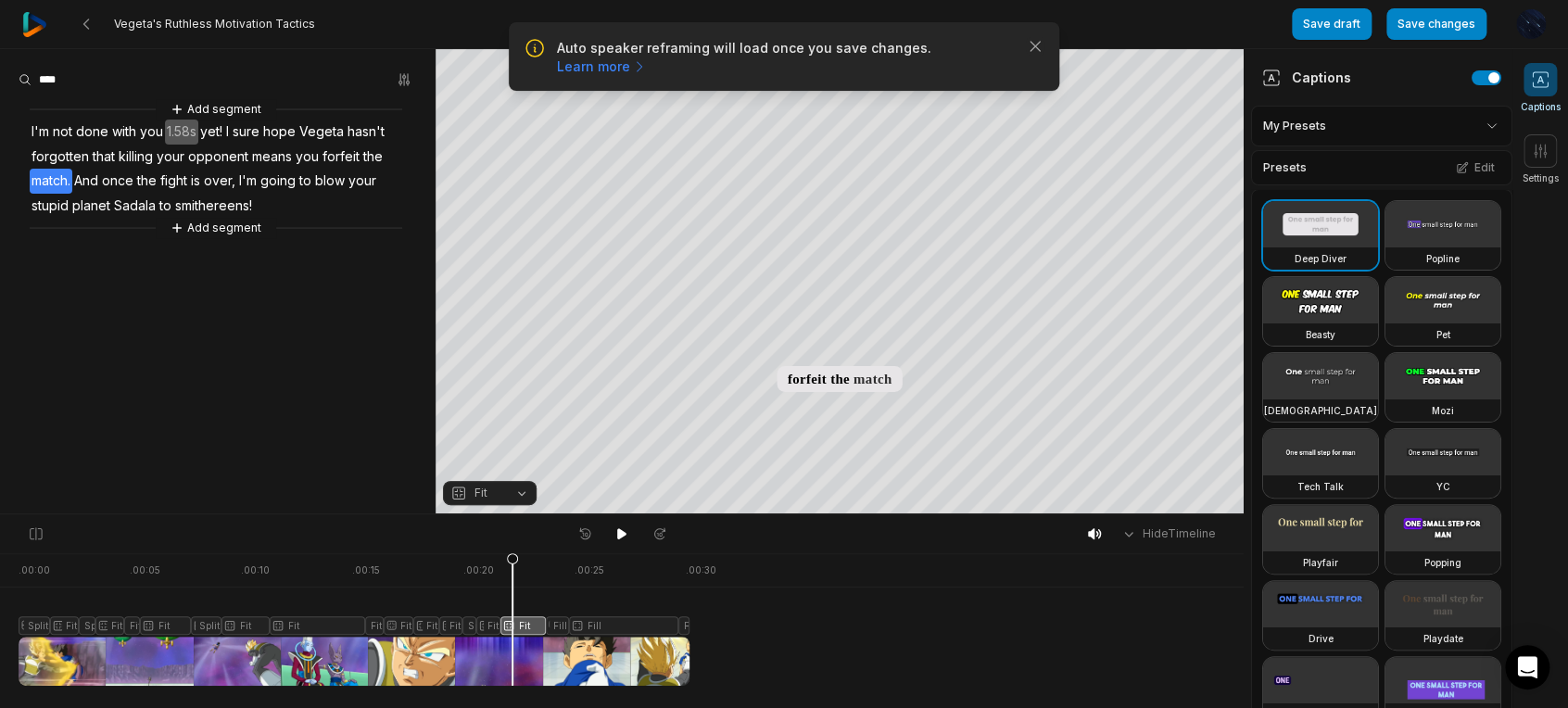 click at bounding box center [354, 619] 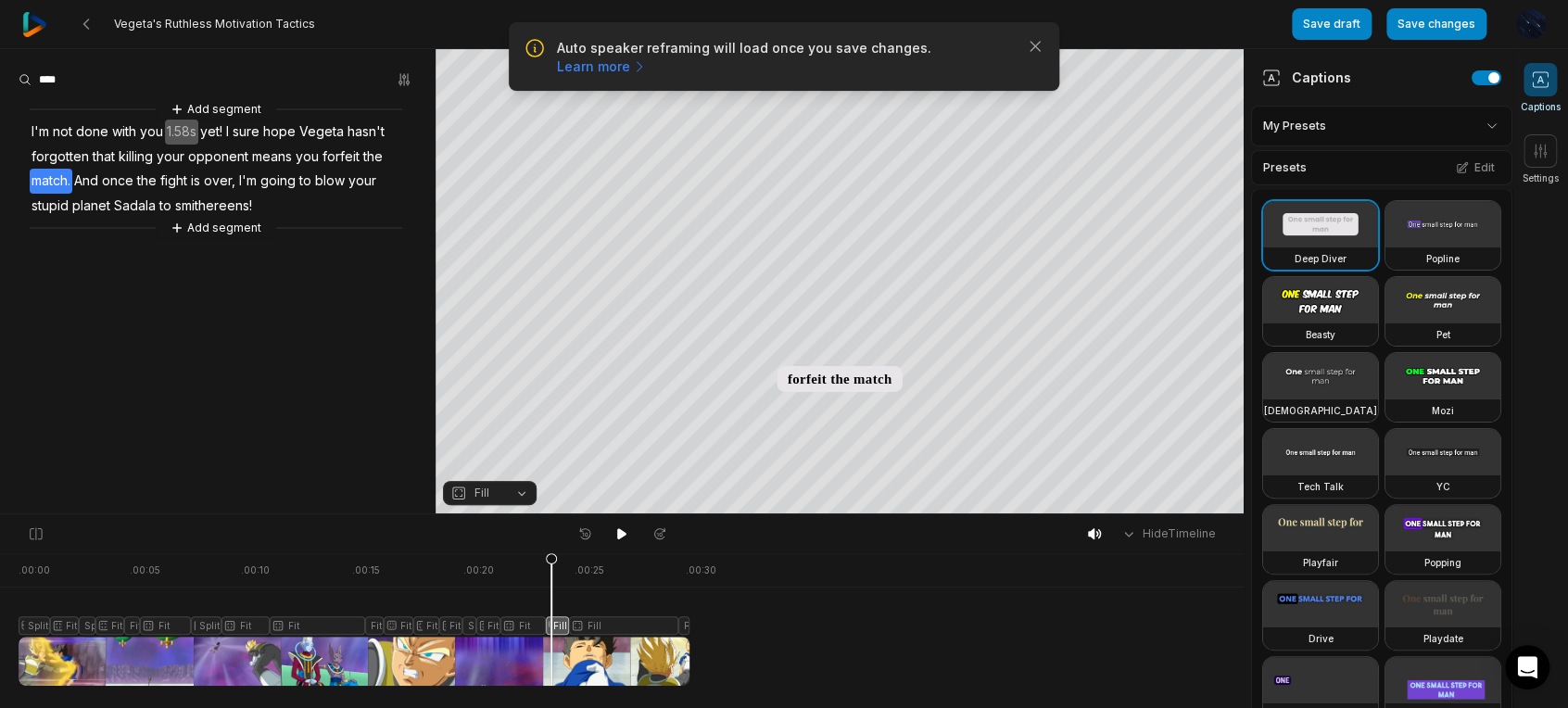 click on "Fill" at bounding box center (474, 493) 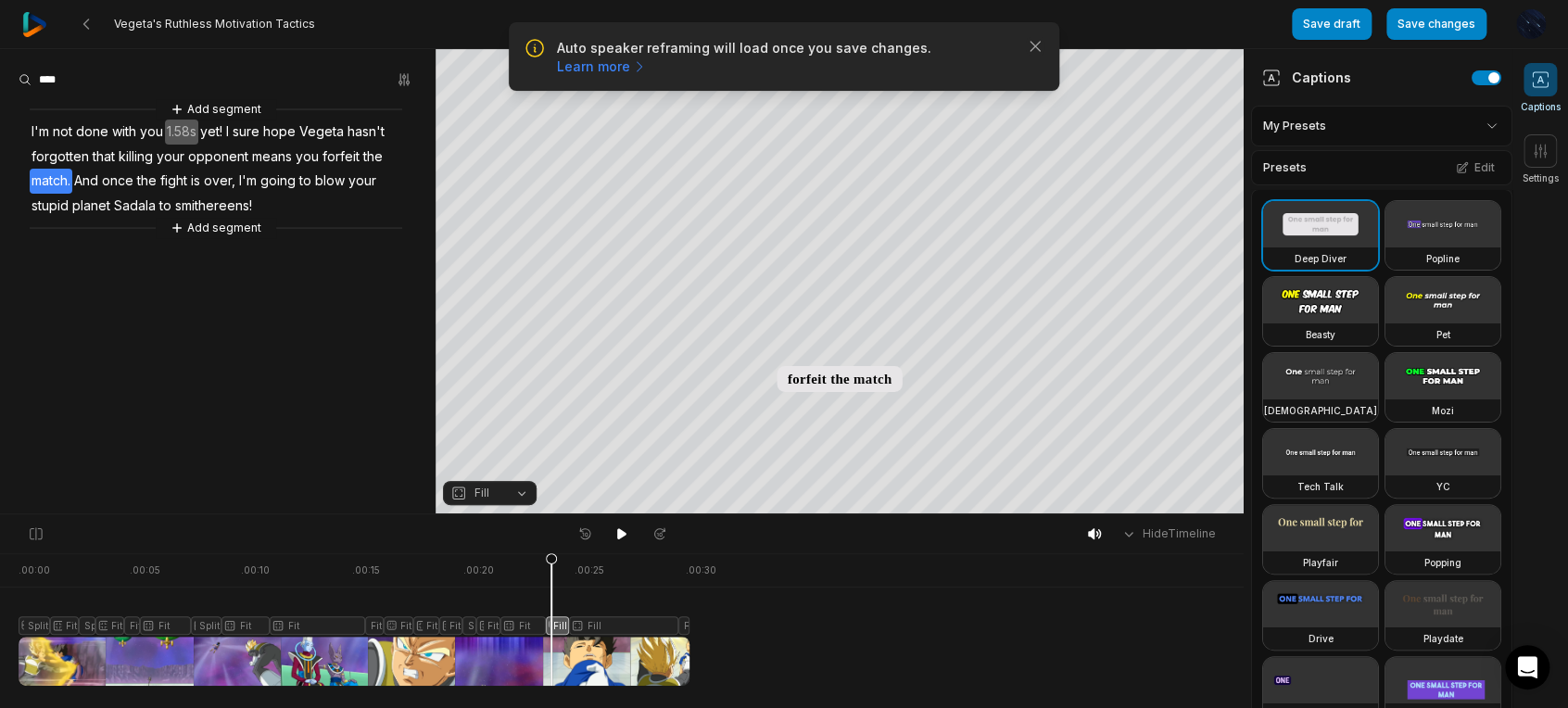 click on "Fill" at bounding box center [489, 493] 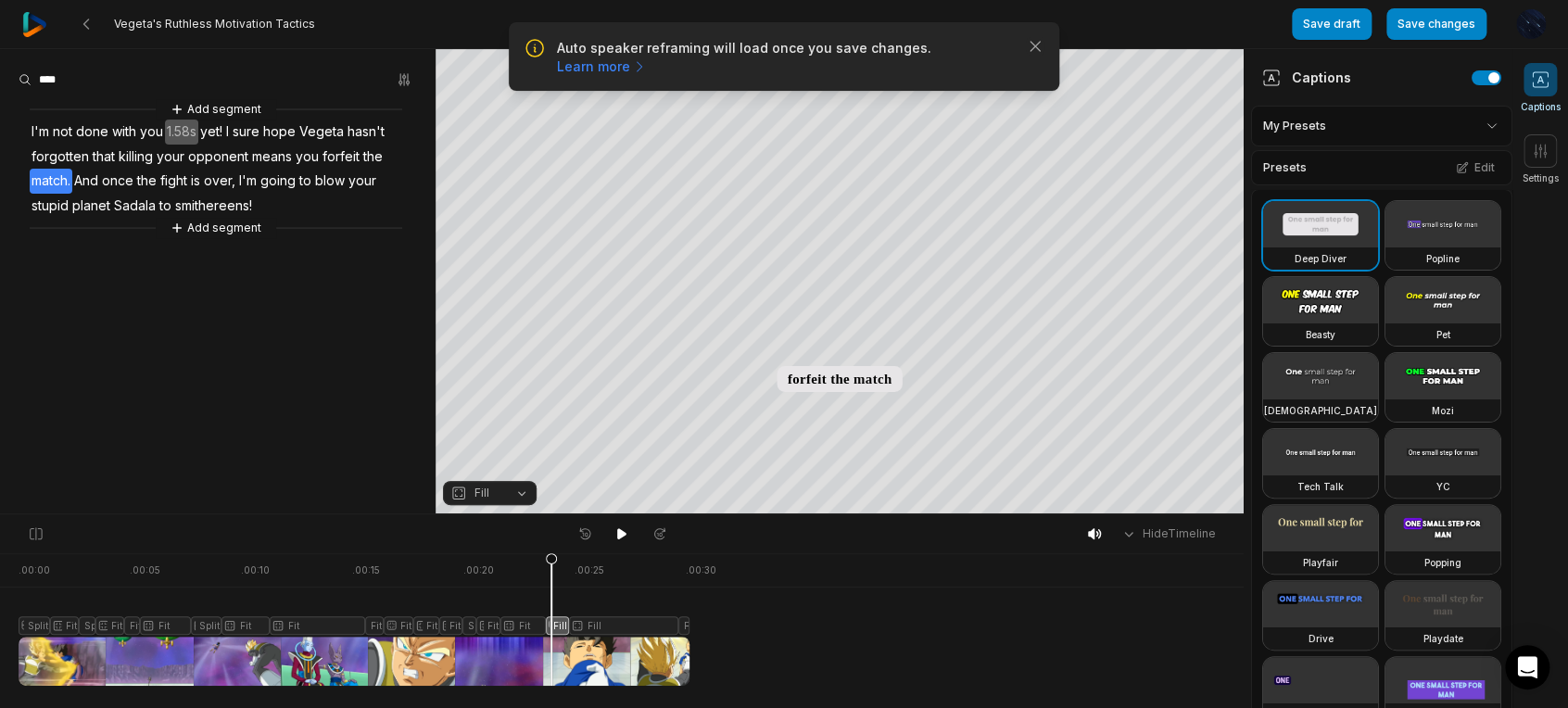 click on "Your browser does not support mp4 format. Your browser does not support mp4 format. I'm not   done   with   you   yet! I   sure   hope   Vegeta hasn't forgotten   that   killing your   opponent   means you forfeit   the   match And   once   the   fight   is over,   I'm   going   to   blow your   stupid   planet Sadala to   smithereens! Crop Hex ********* * % Fill" at bounding box center [622, 282] 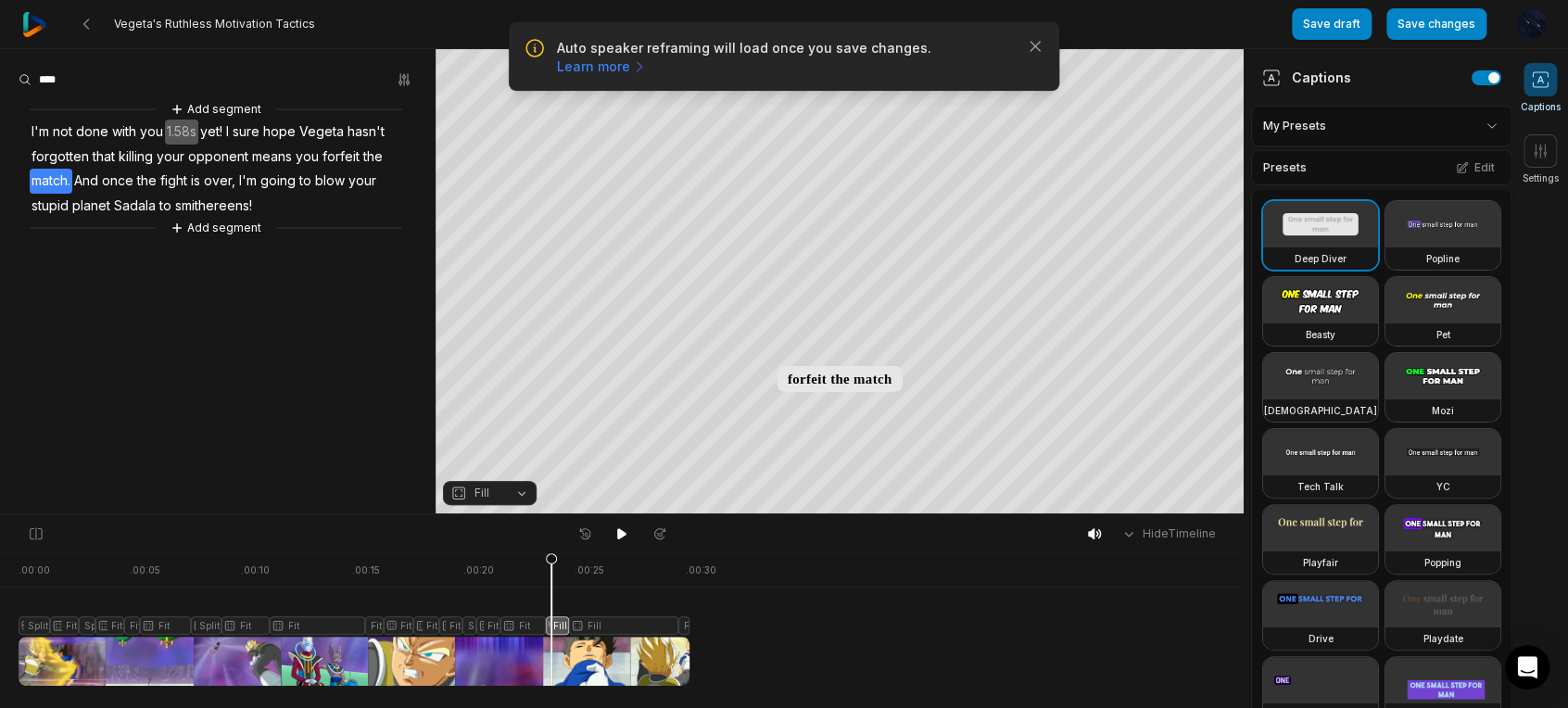 click on "Fill" at bounding box center [489, 493] 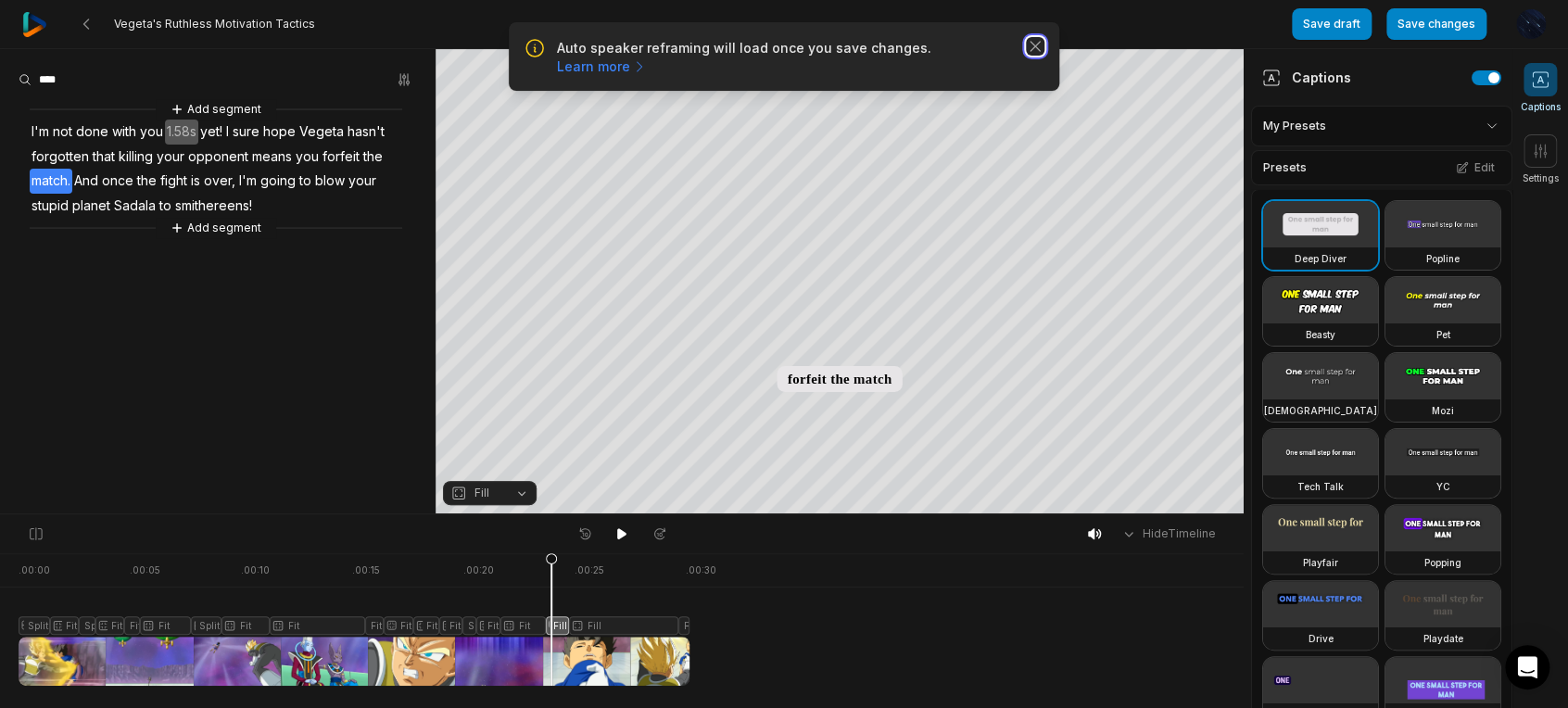 click 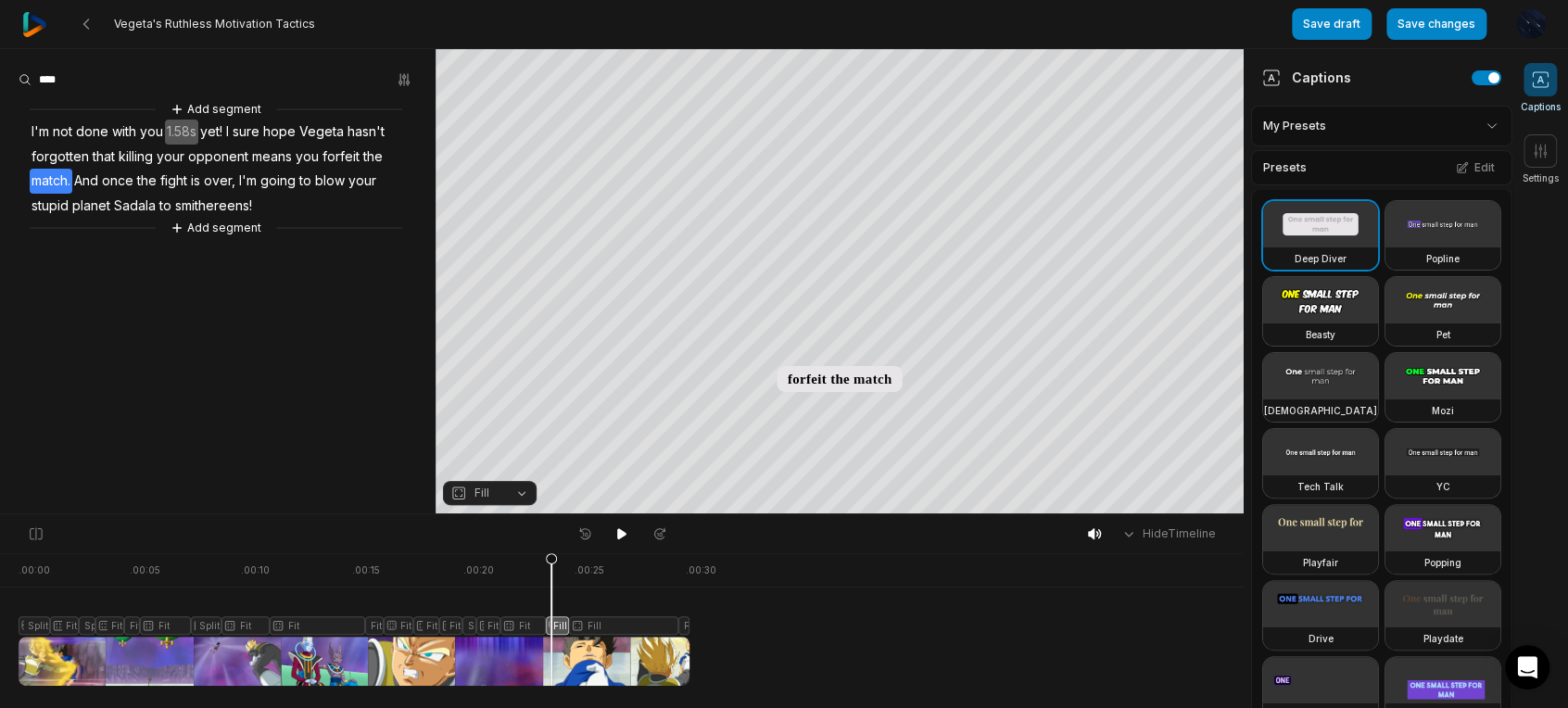click on "Fill" at bounding box center (474, 493) 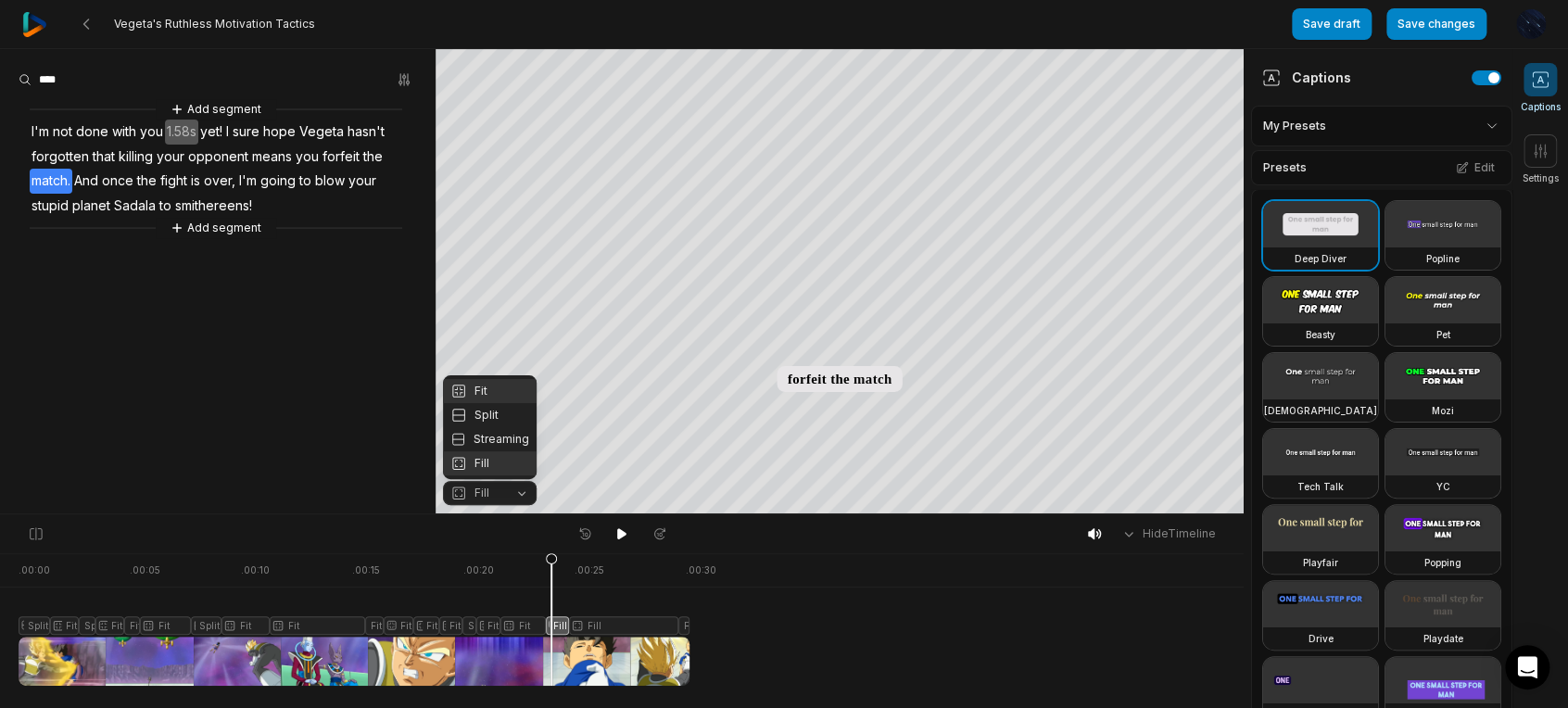 click on "Fit" at bounding box center (489, 391) 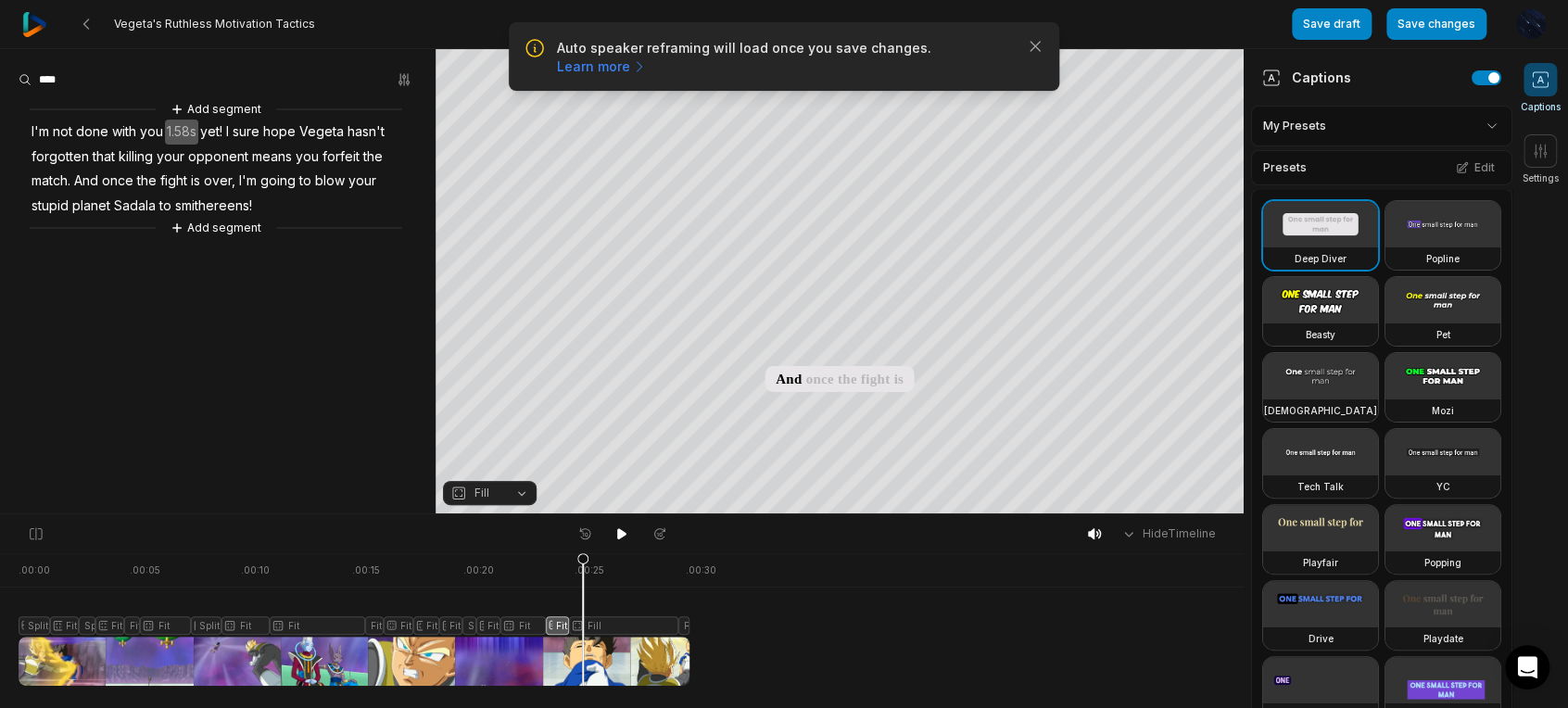 click at bounding box center [354, 619] 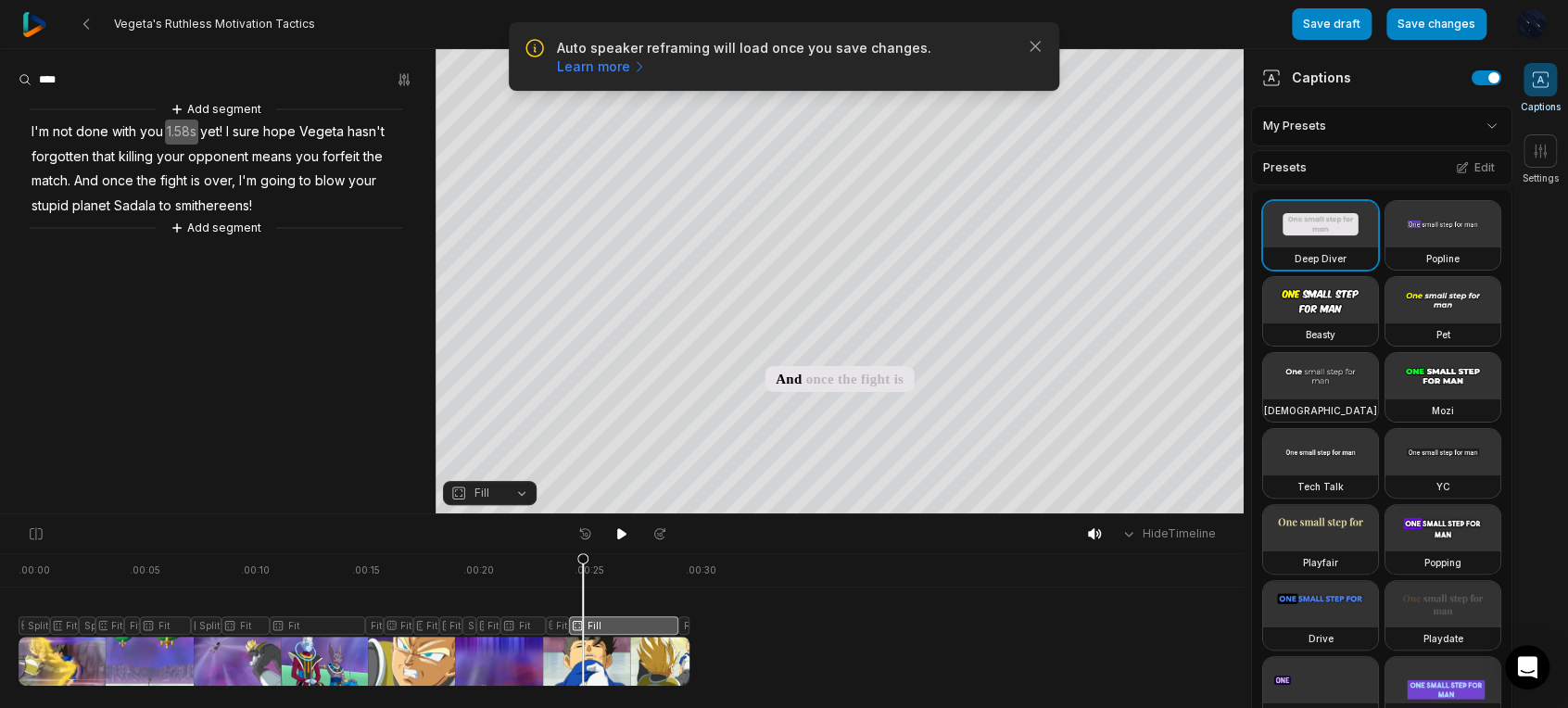 click on "Fill" at bounding box center [489, 493] 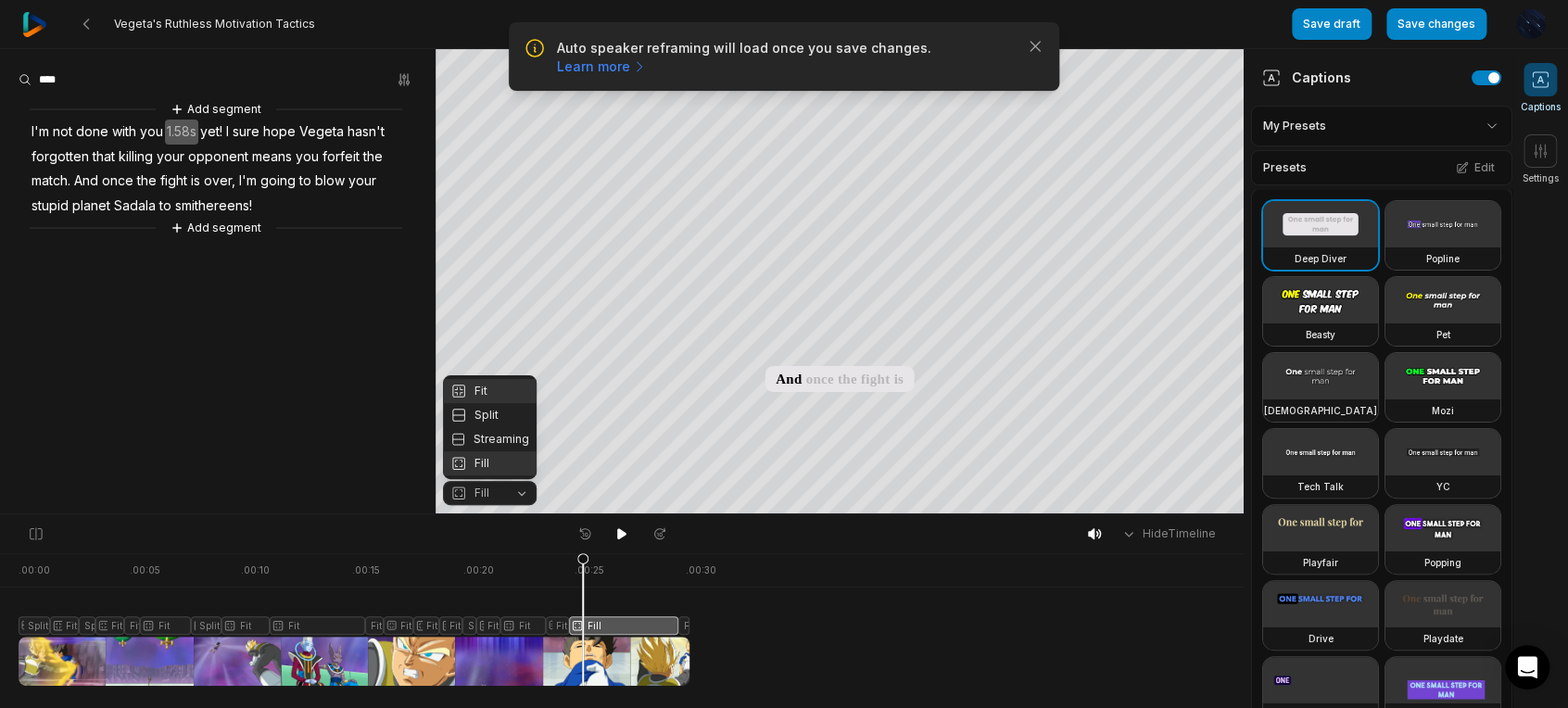 click on "Fit" at bounding box center [489, 391] 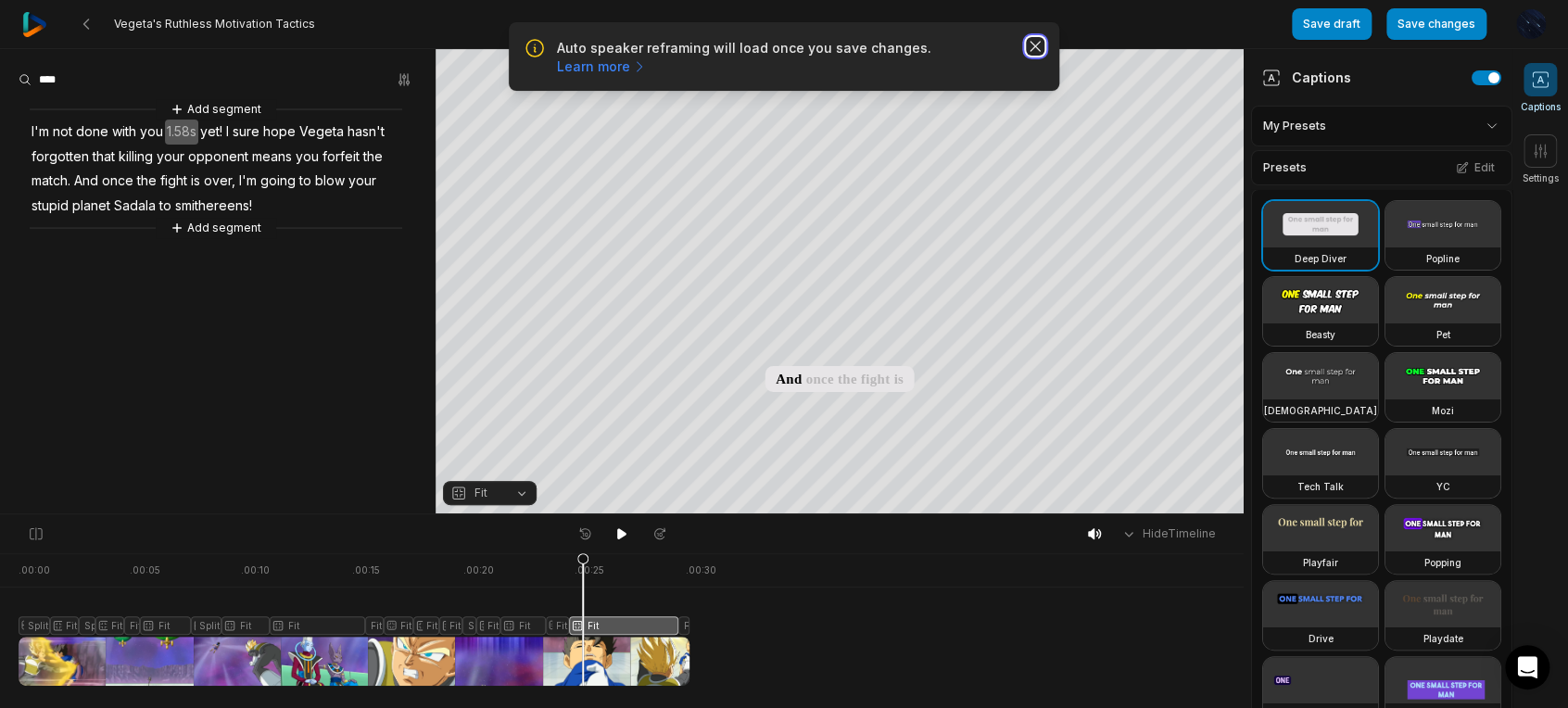 click 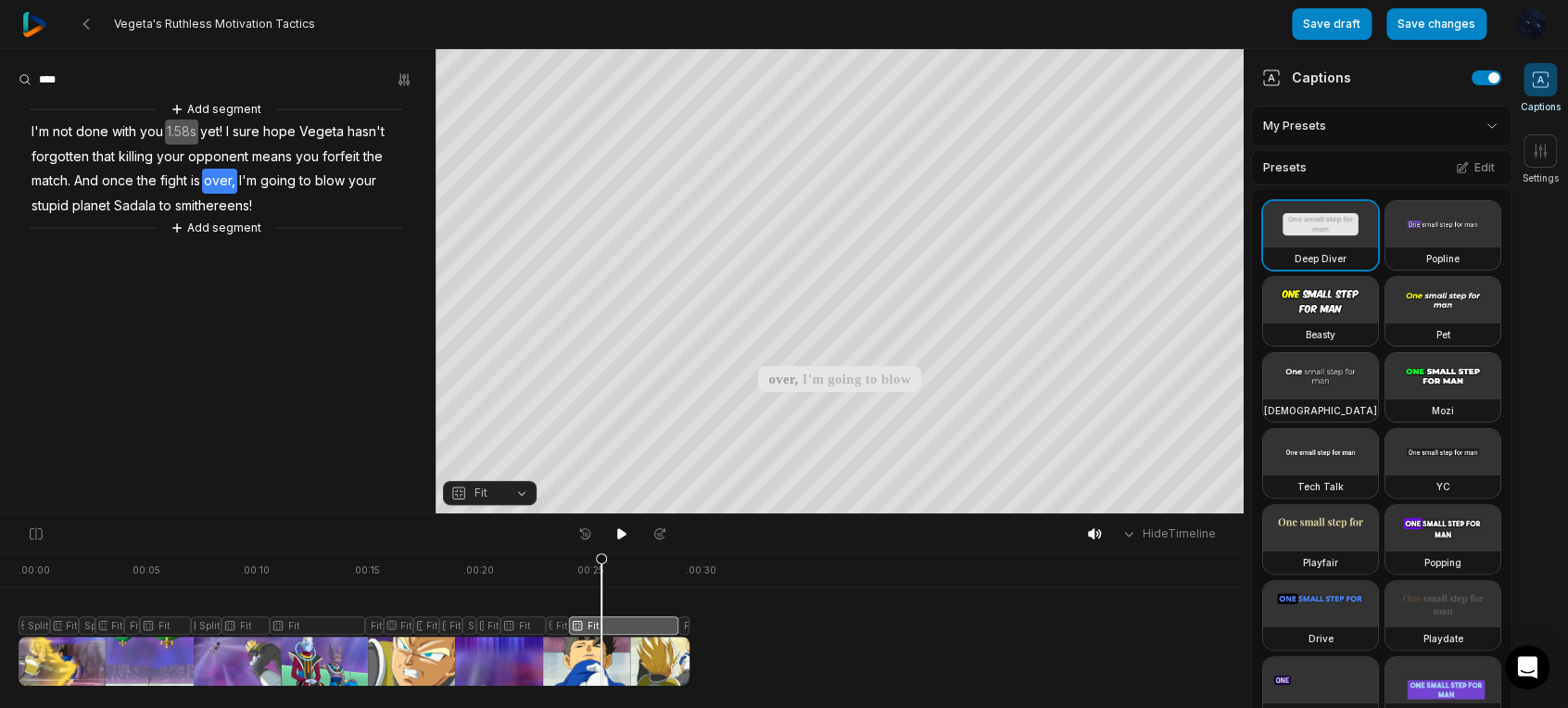 click at bounding box center [354, 619] 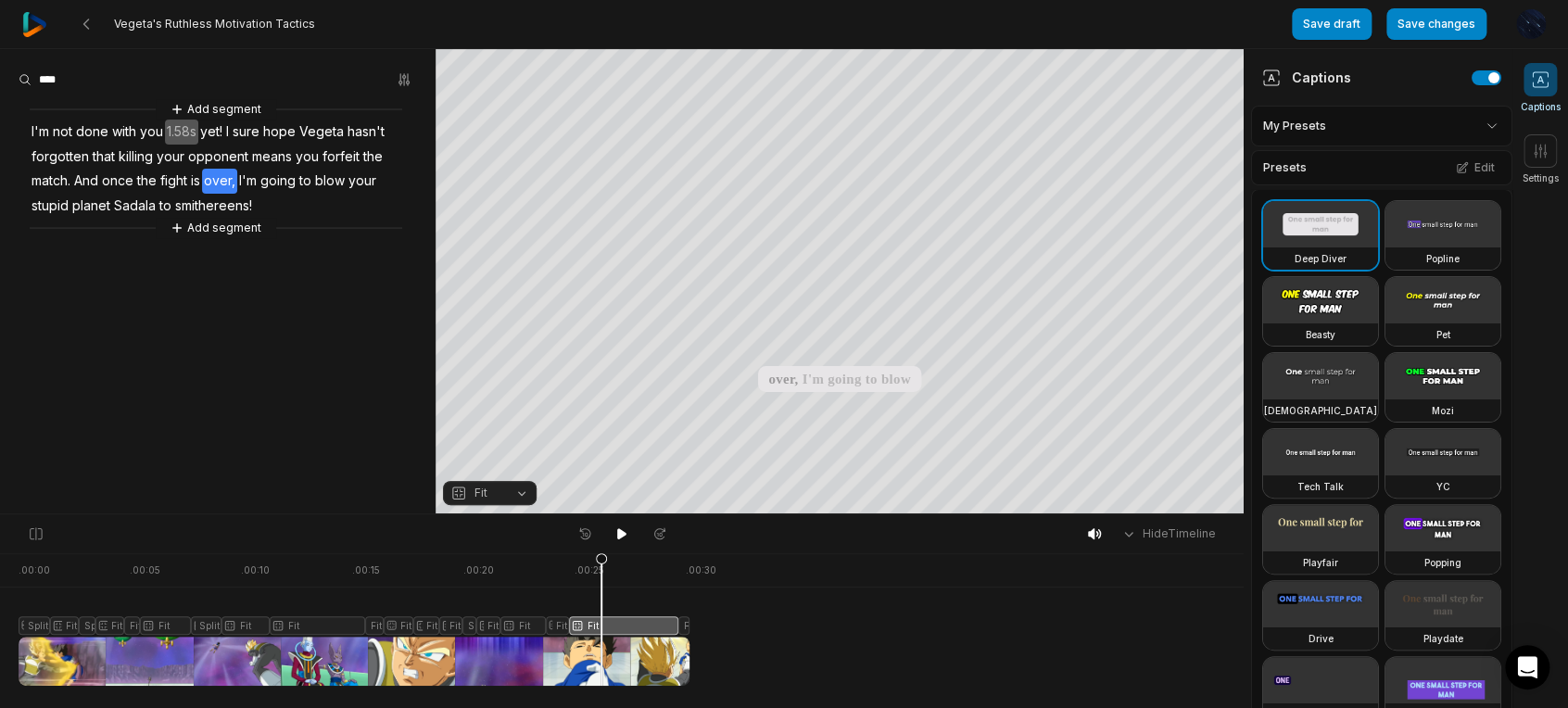 click on "Fit" at bounding box center [474, 493] 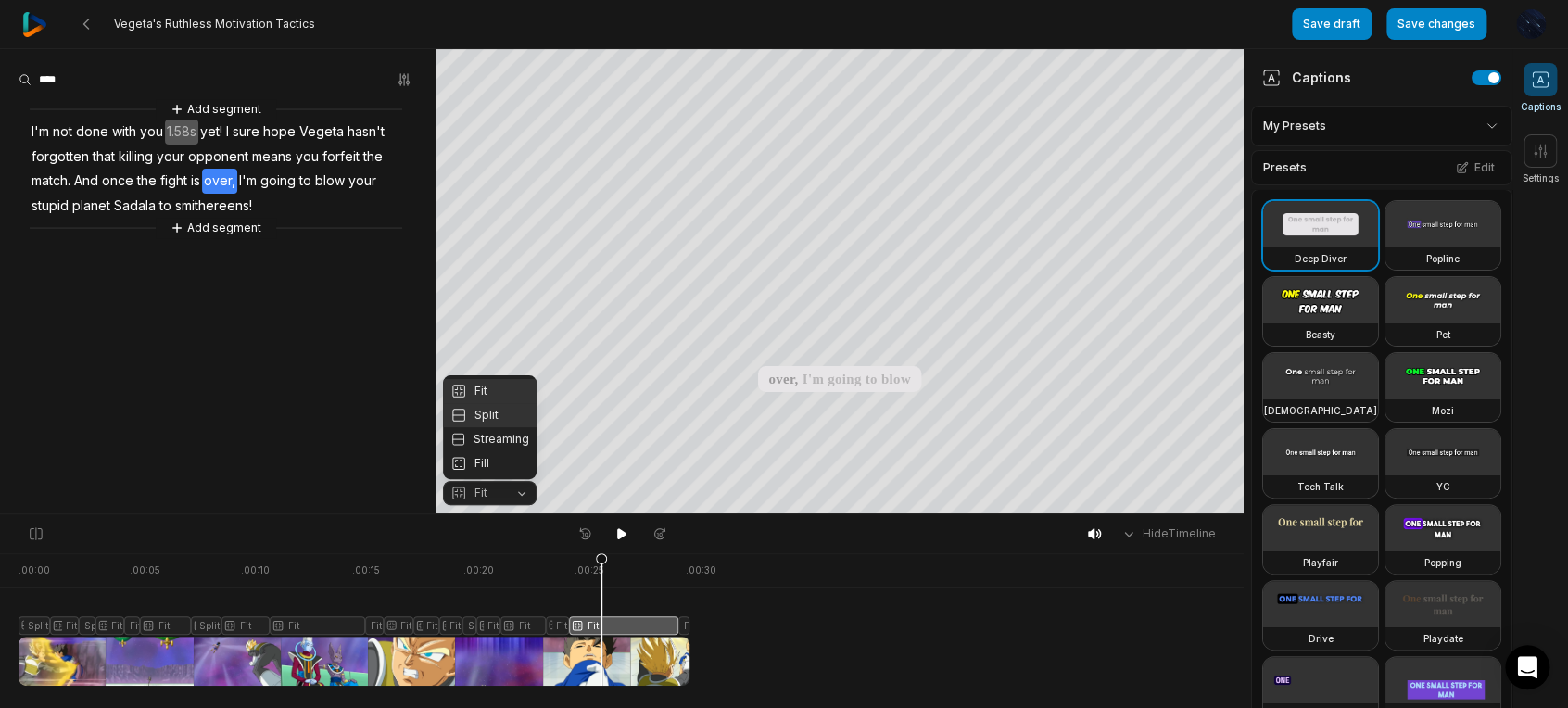 click on "Split" at bounding box center (489, 415) 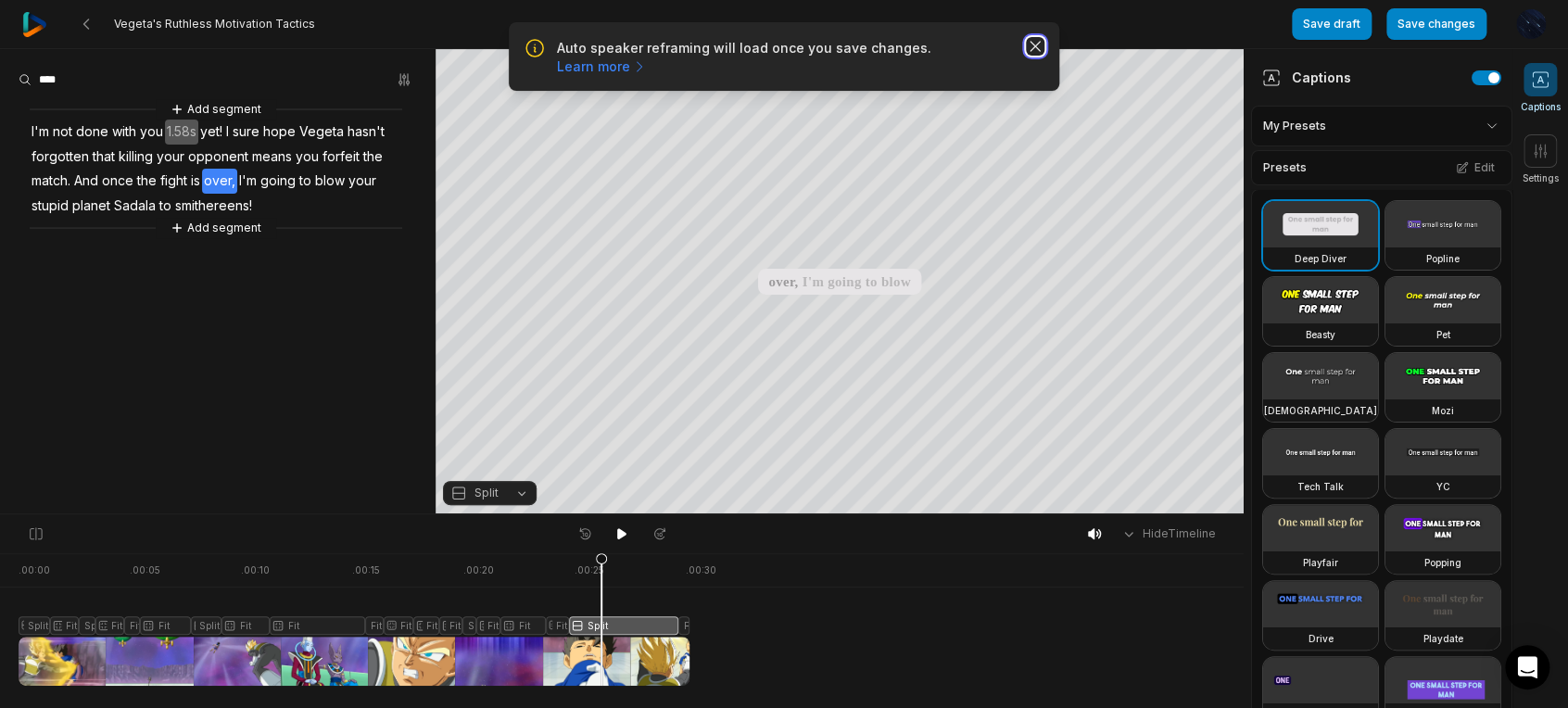 click 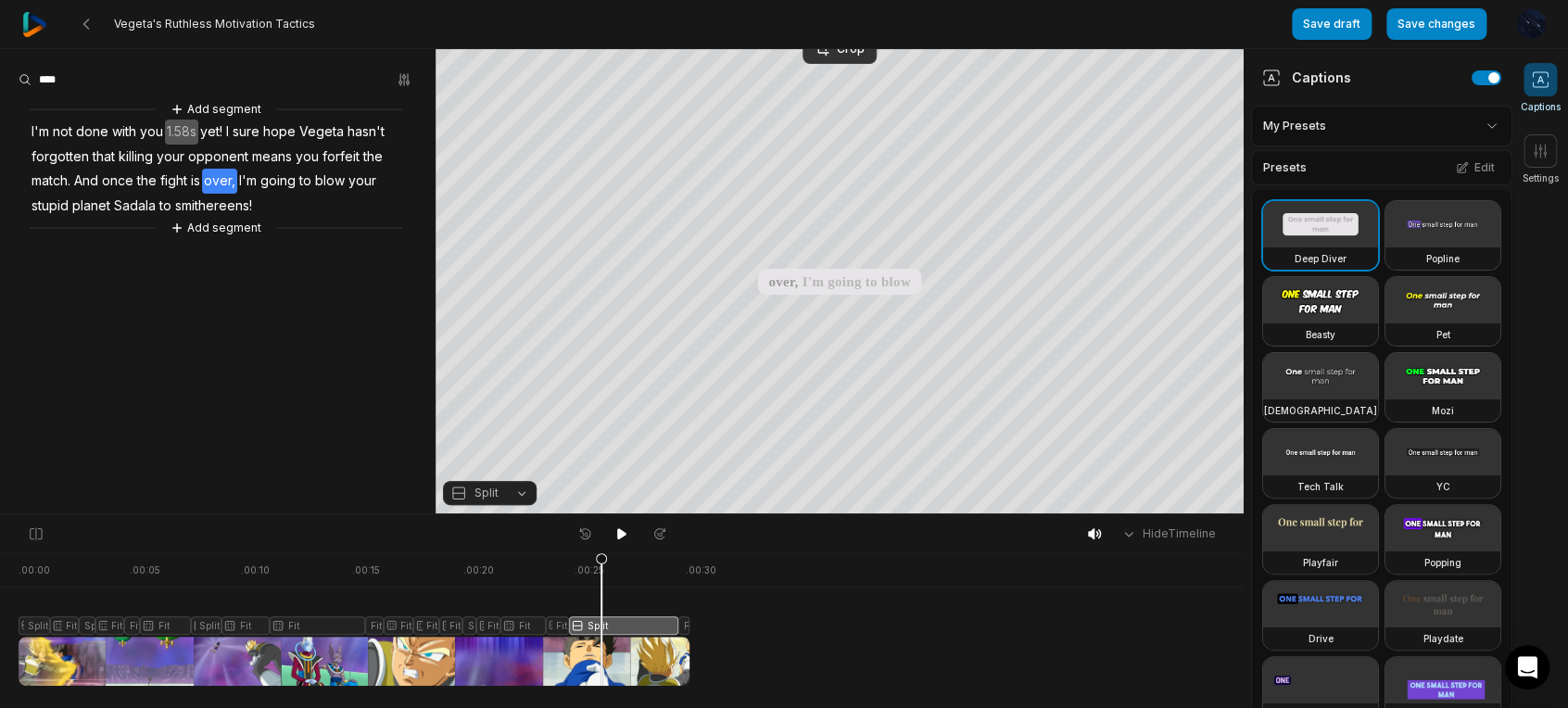 click on "Vegeta's Ruthless Motivation Tactics Save draft Save changes Open user menu" at bounding box center [784, 24] 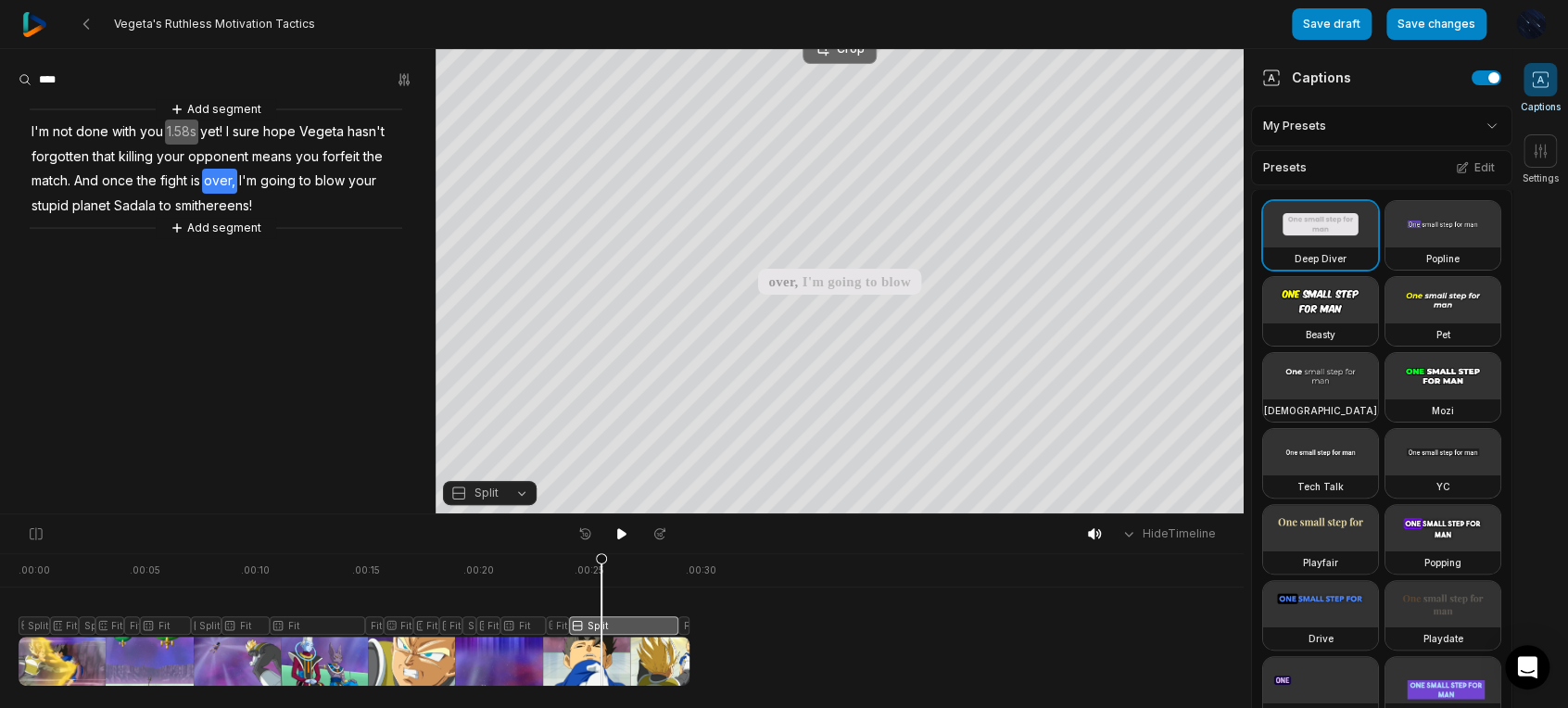 click on "Crop" at bounding box center [840, 49] 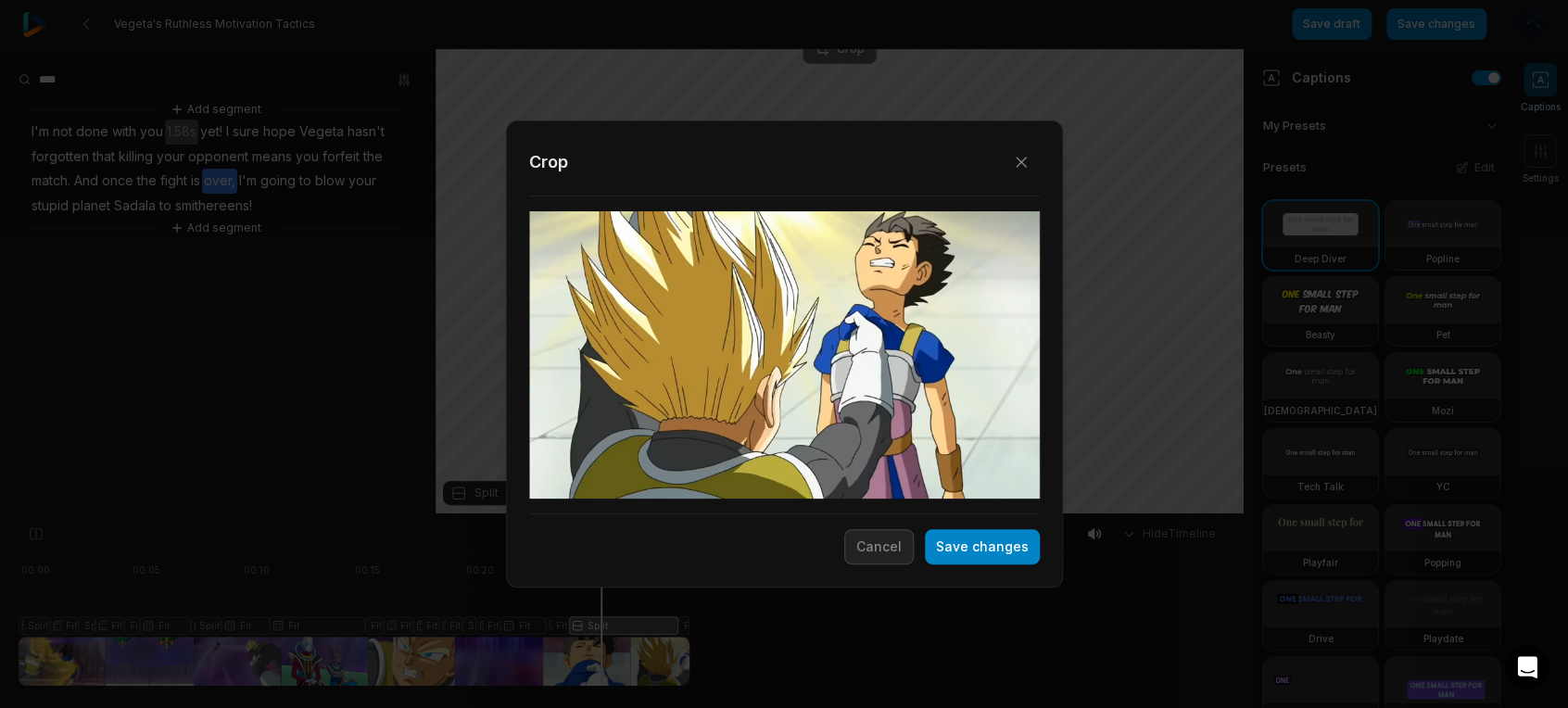click at bounding box center (784, 355) 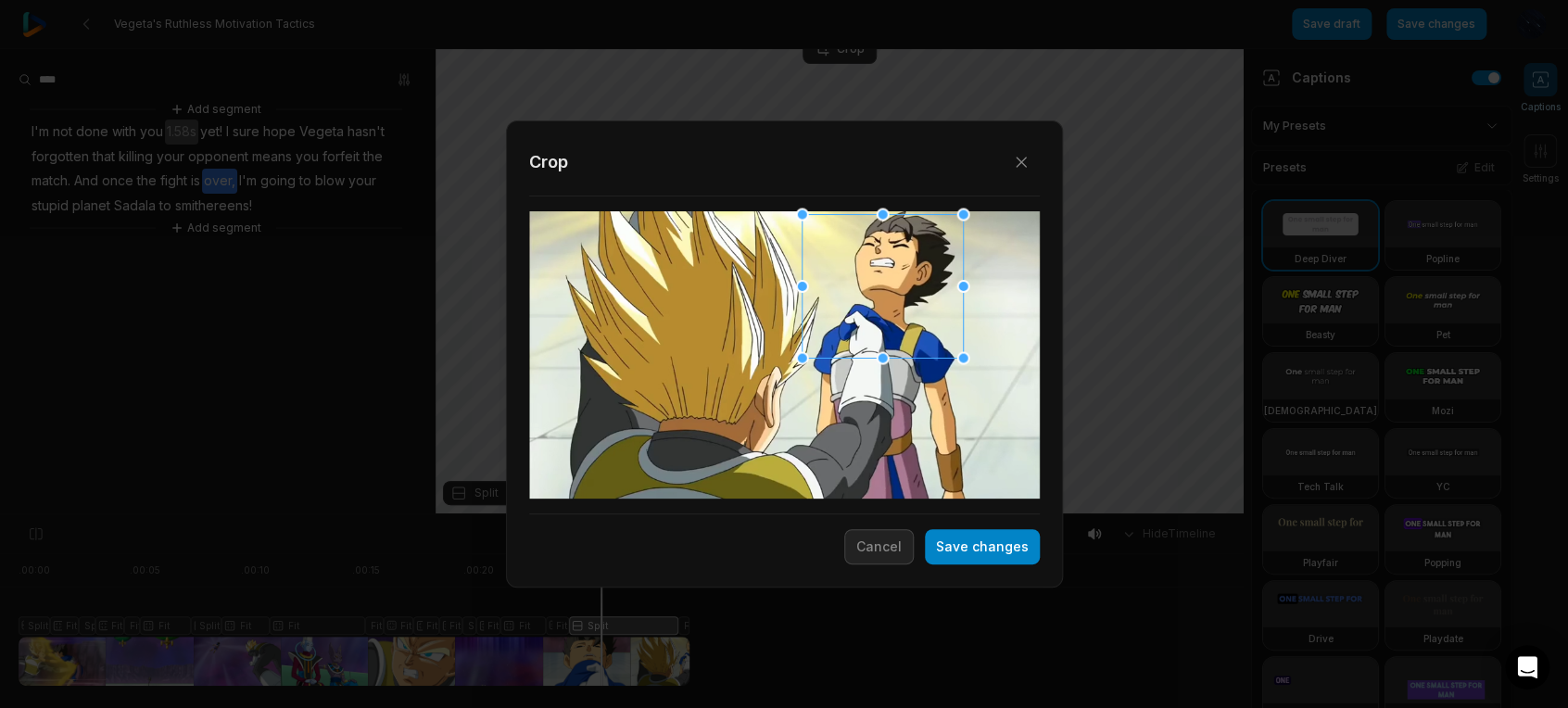 drag, startPoint x: 827, startPoint y: 335, endPoint x: 926, endPoint y: 243, distance: 135.14807 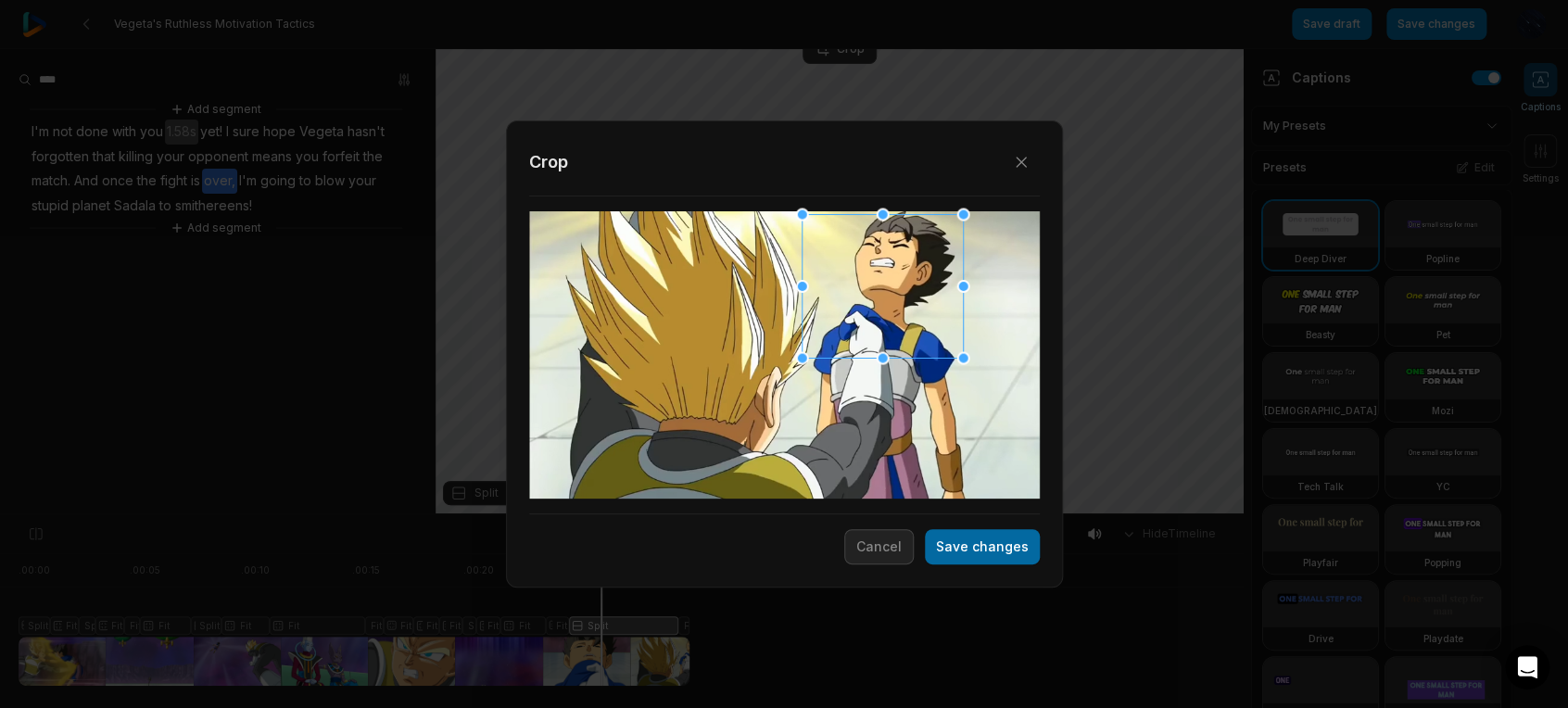 click on "Save changes" at bounding box center [982, 547] 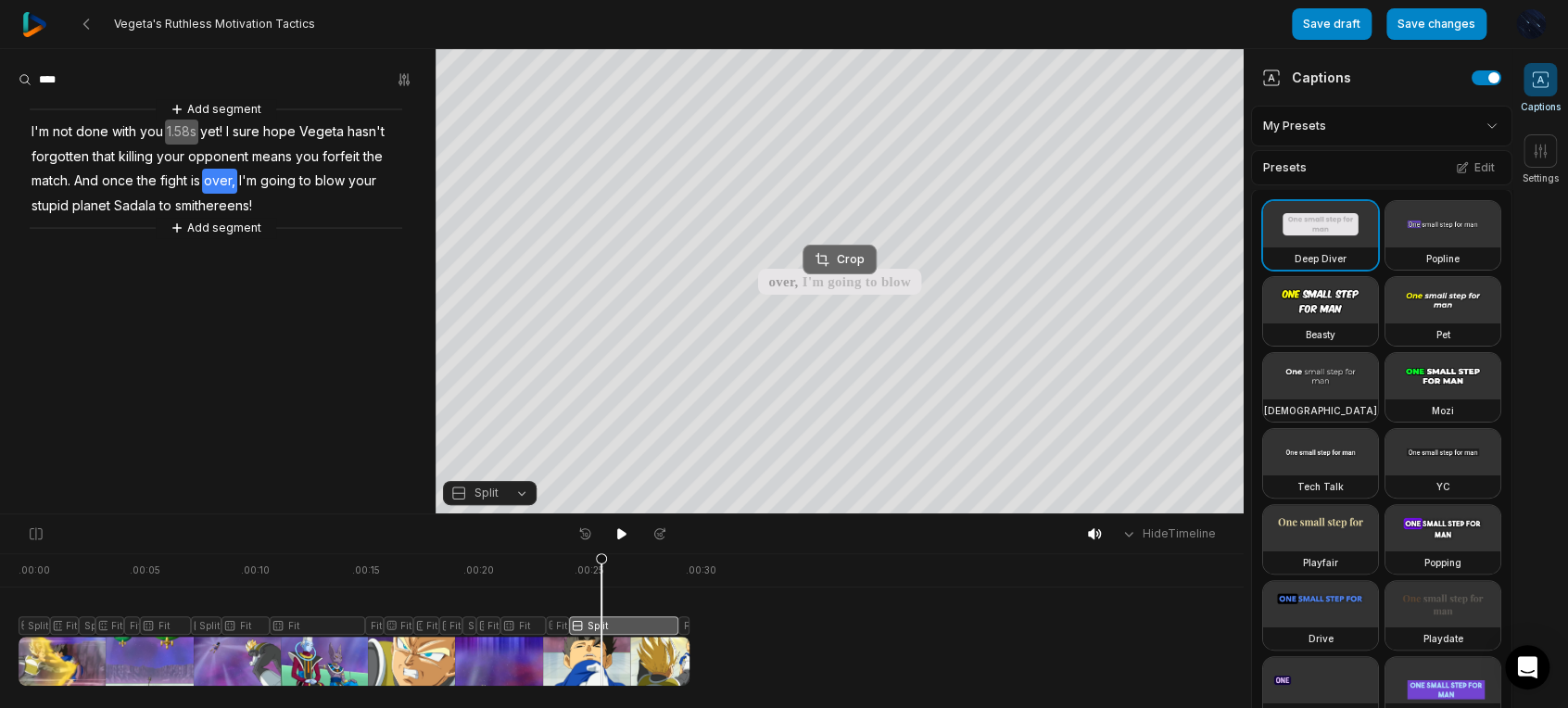 click on "Crop" at bounding box center (840, 259) 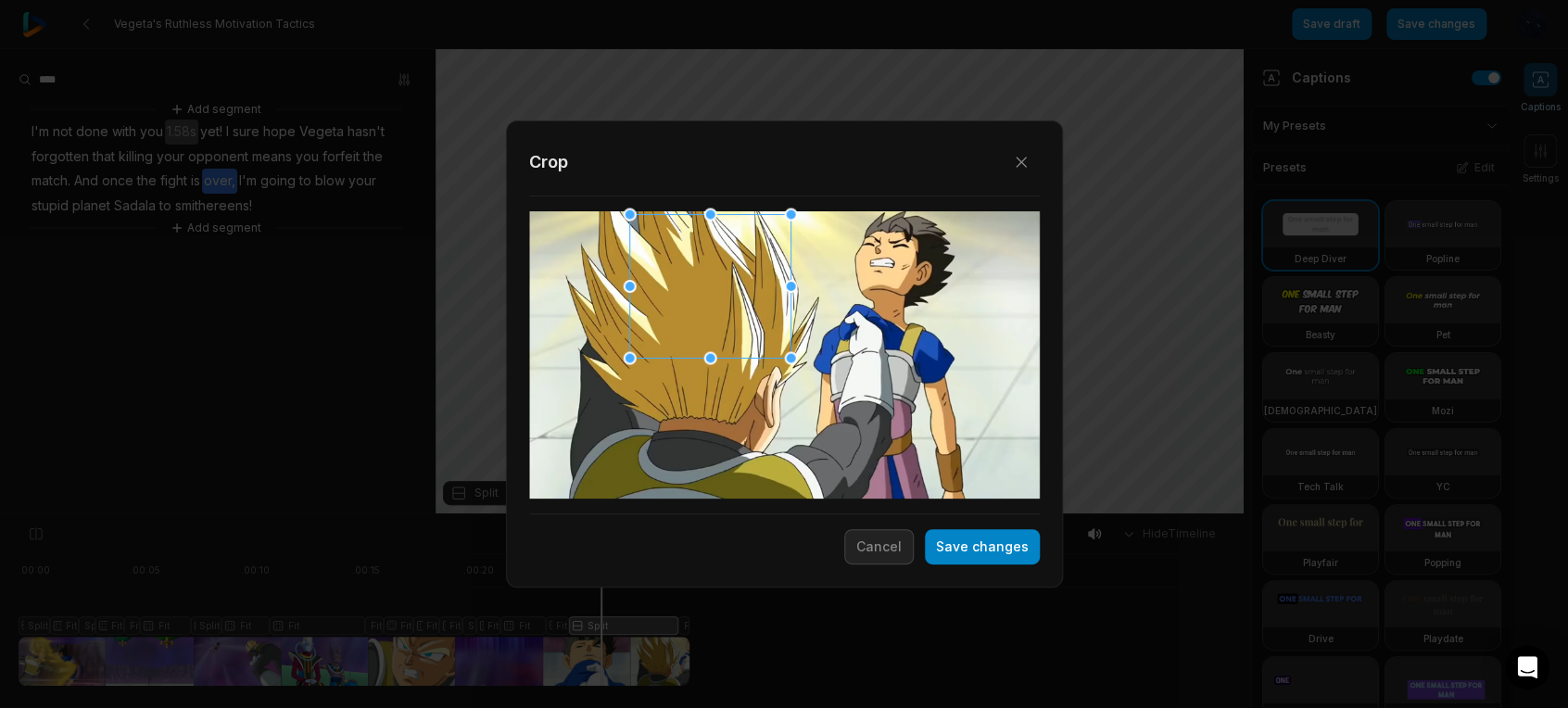 drag, startPoint x: 748, startPoint y: 381, endPoint x: 673, endPoint y: 305, distance: 106.775465 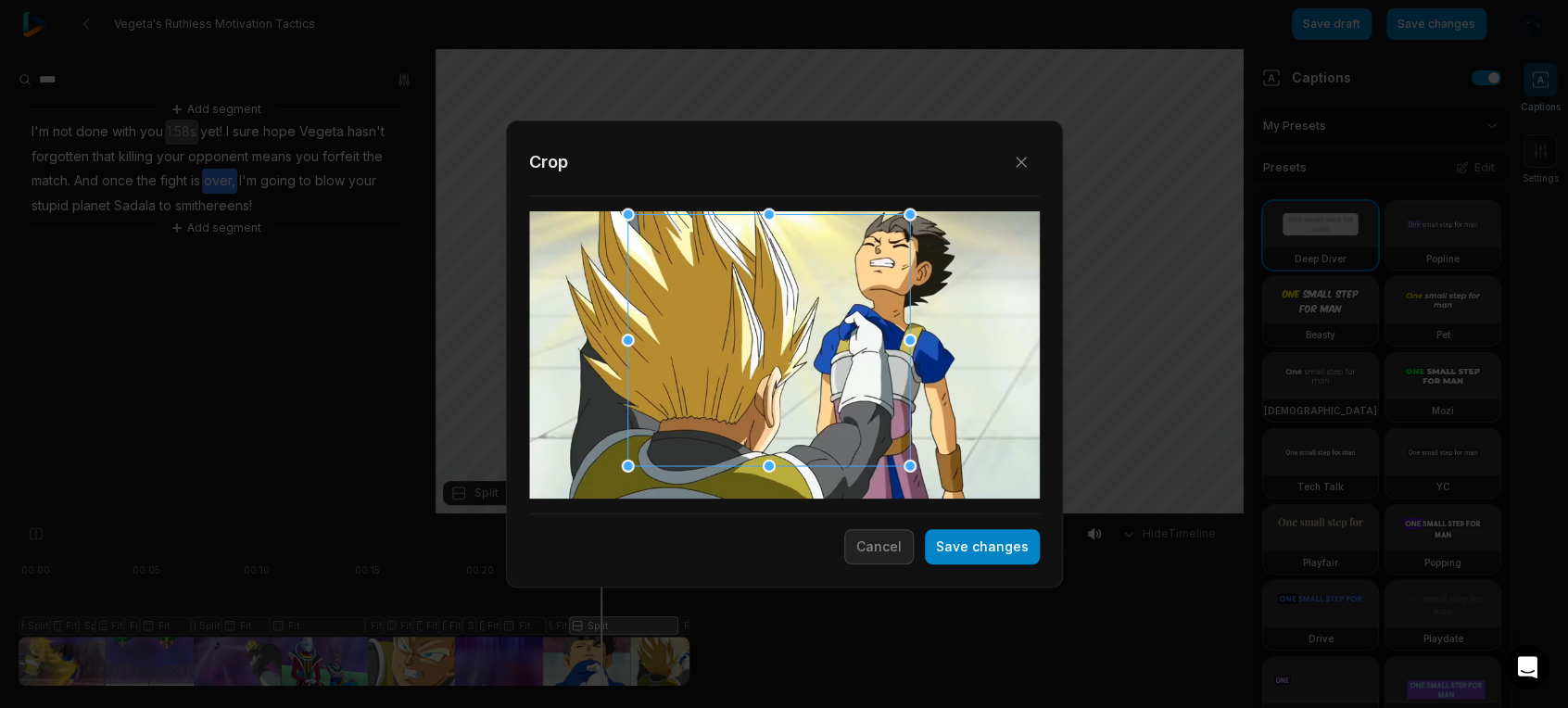 drag, startPoint x: 786, startPoint y: 361, endPoint x: 901, endPoint y: 502, distance: 181.9505 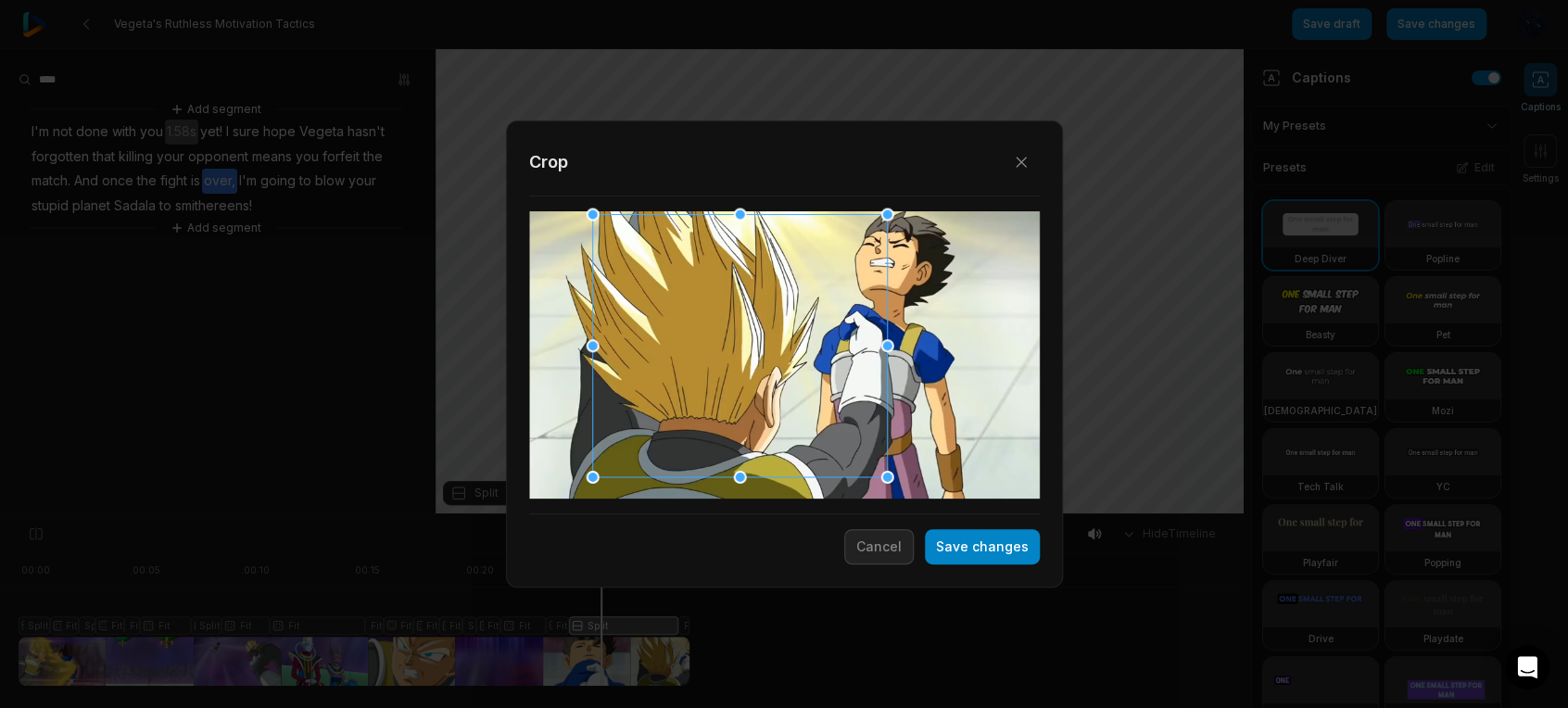 drag, startPoint x: 818, startPoint y: 382, endPoint x: 783, endPoint y: 377, distance: 35.355339 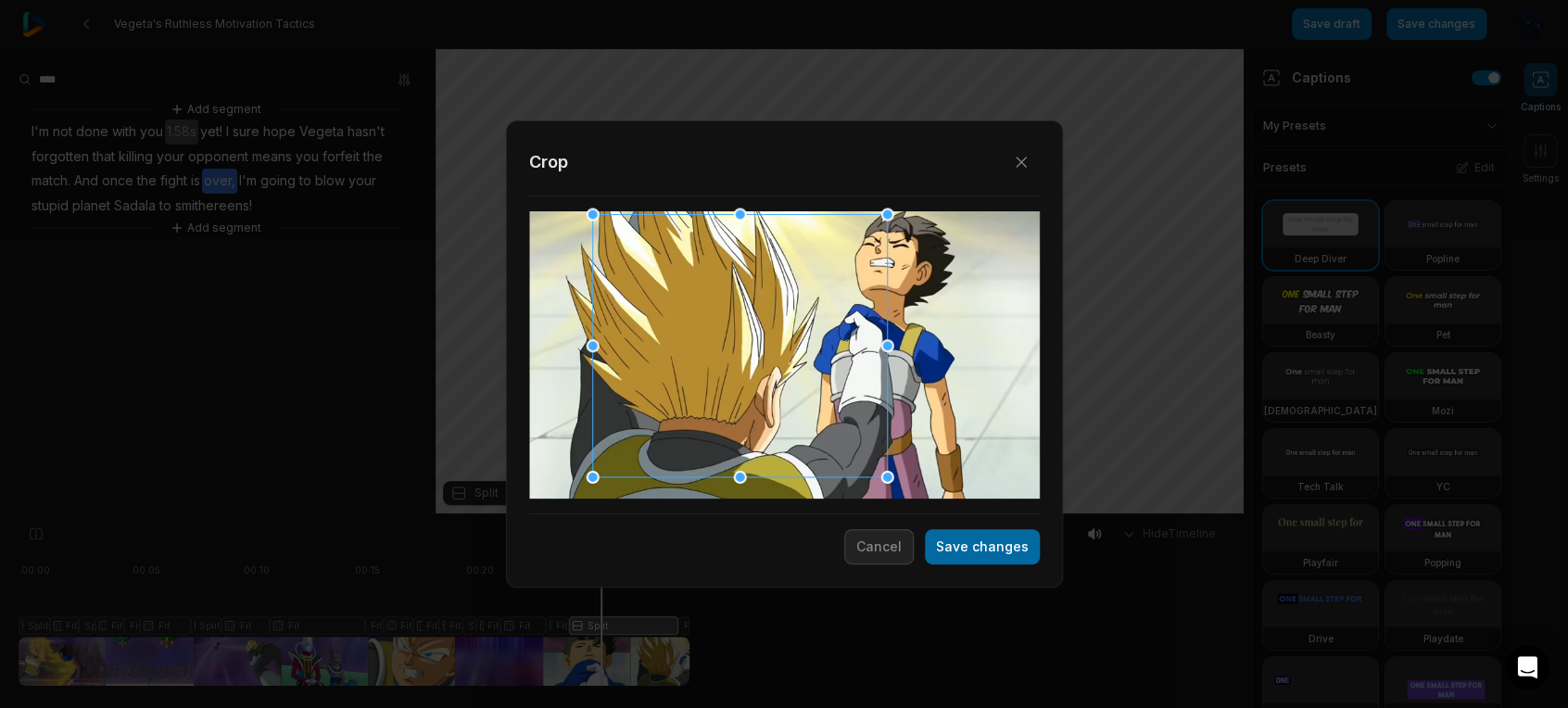 click on "Save changes" at bounding box center [982, 547] 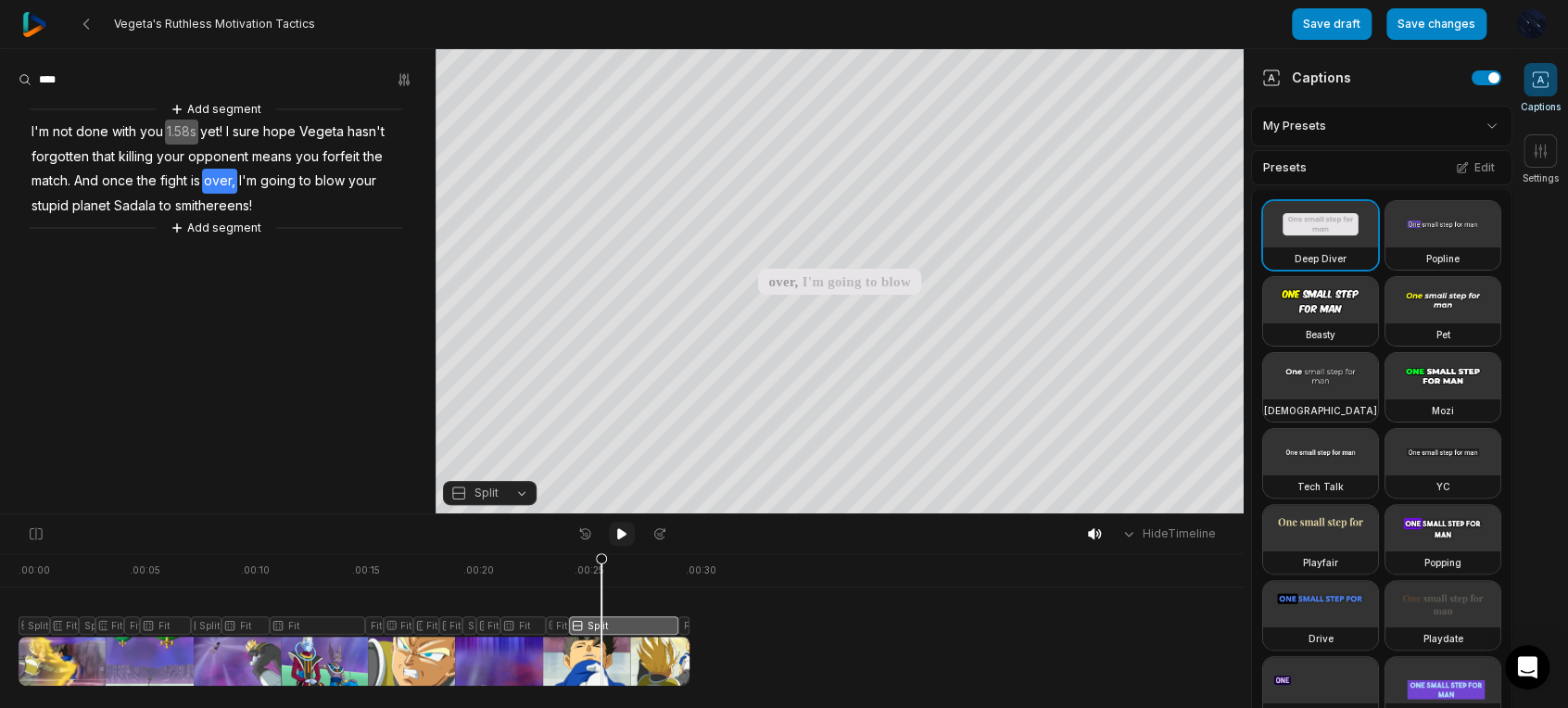 click 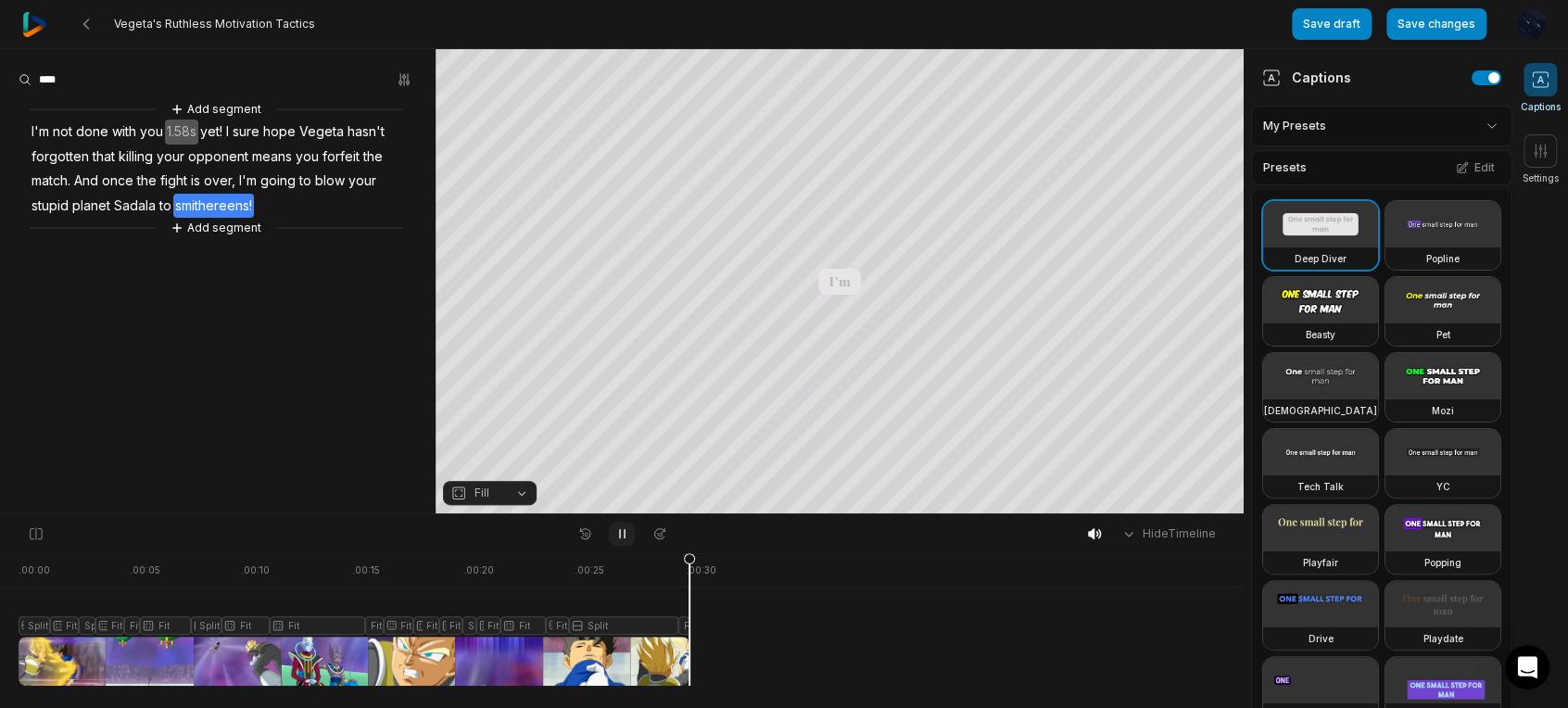 type 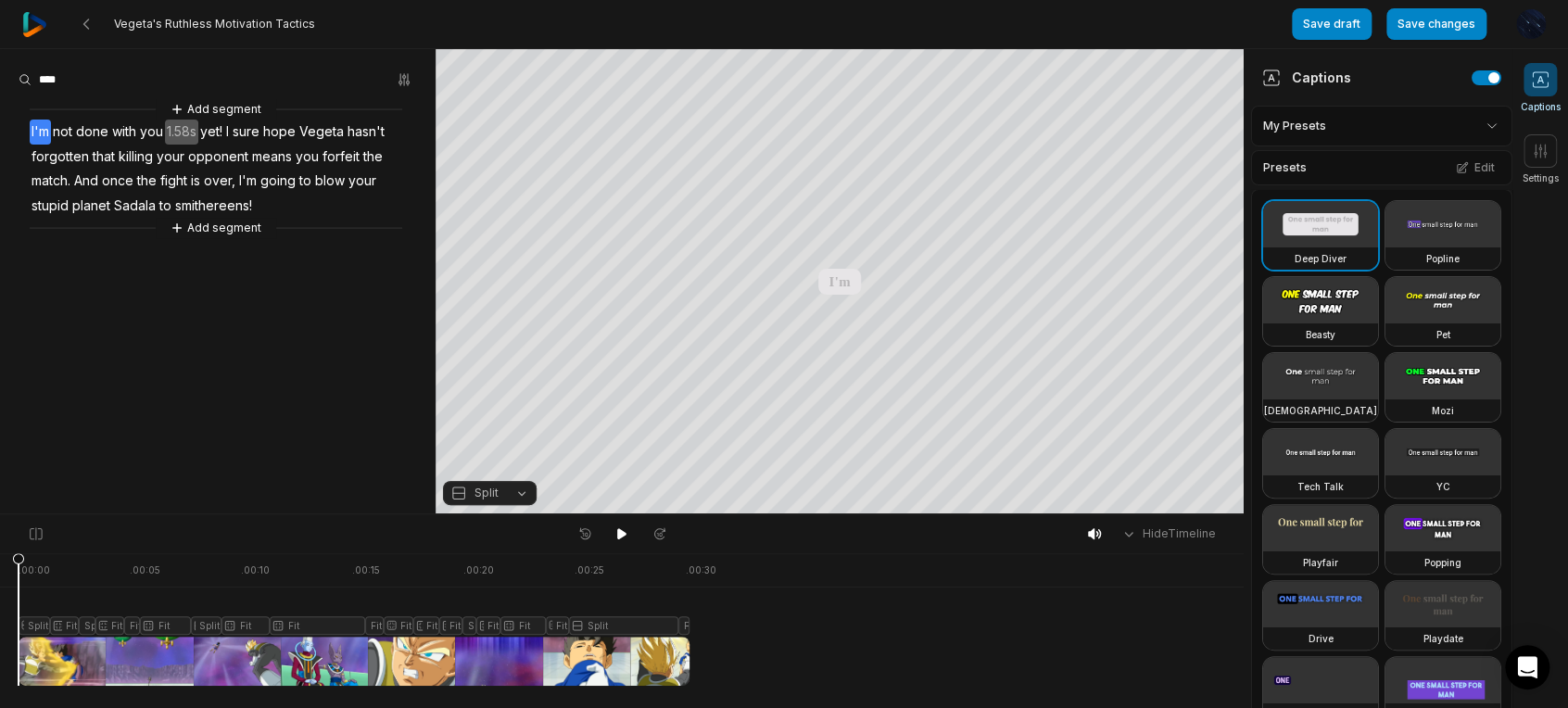click at bounding box center [354, 619] 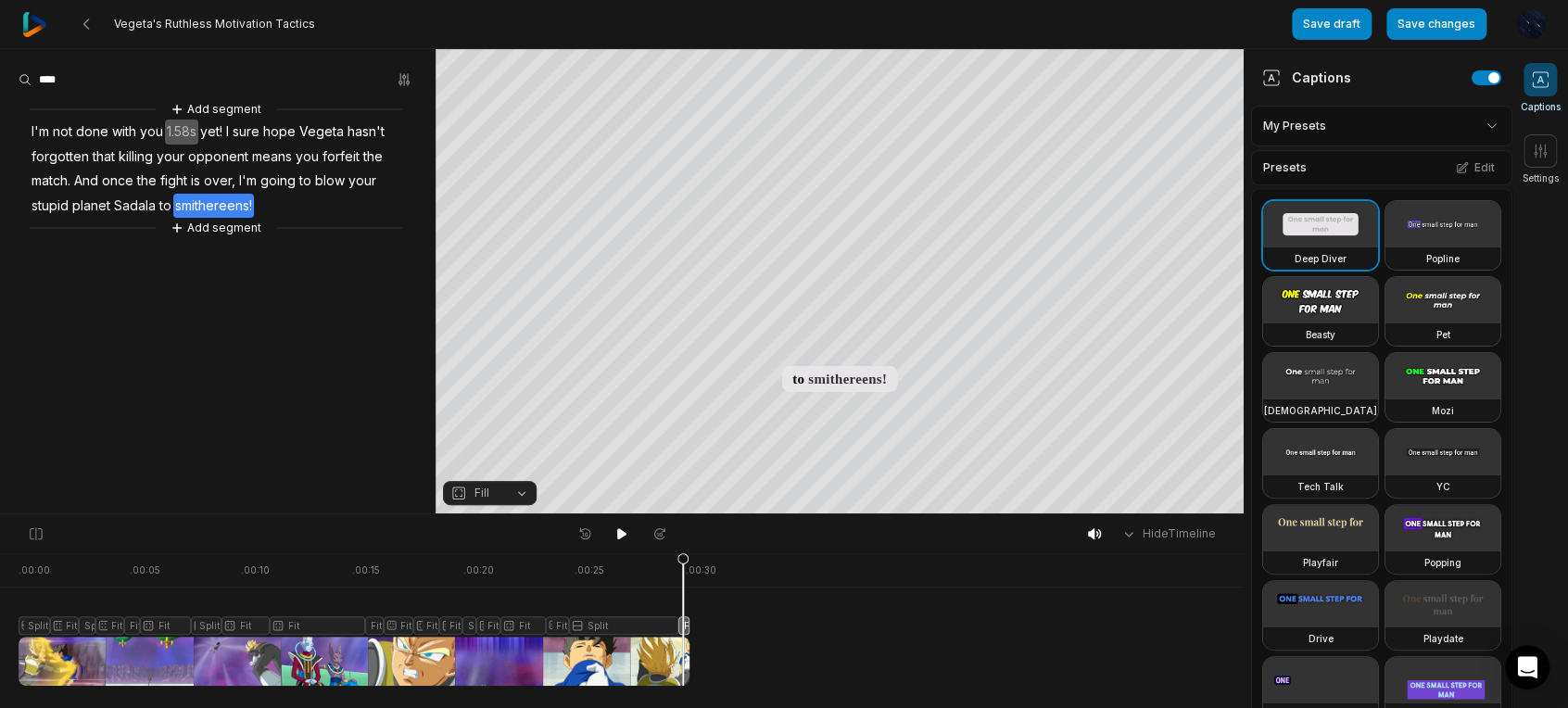 click on "Fill" at bounding box center (474, 493) 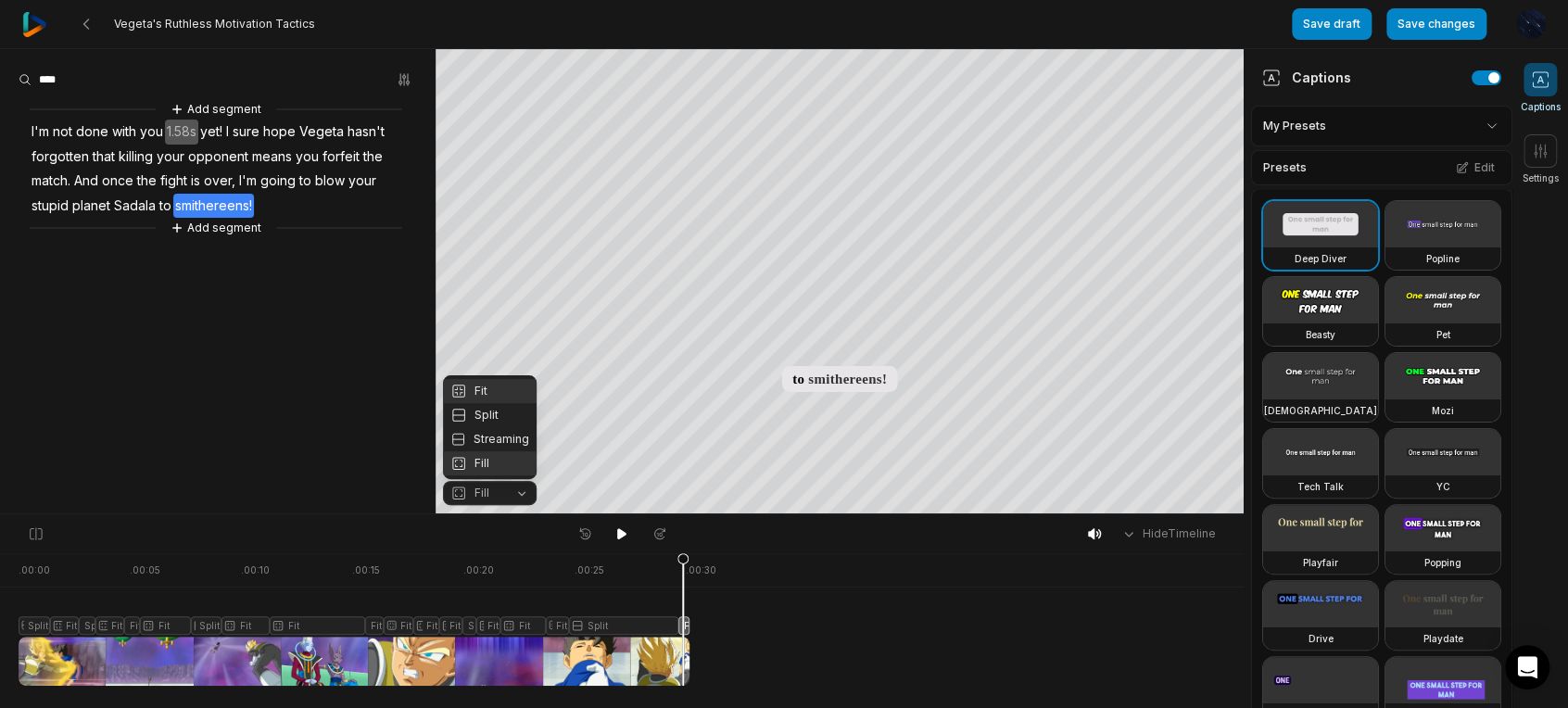 click on "Fit" at bounding box center (489, 391) 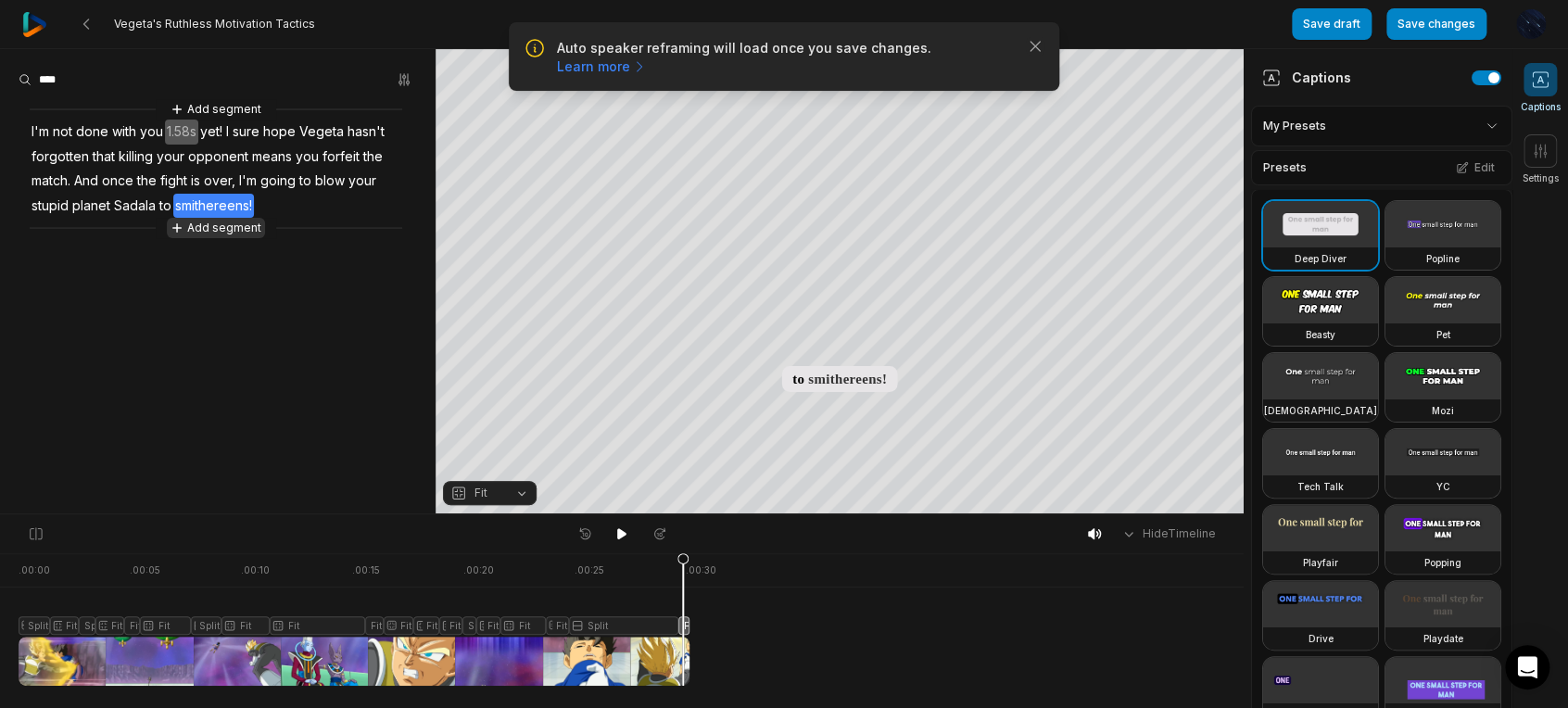 click on "Add segment" at bounding box center (216, 228) 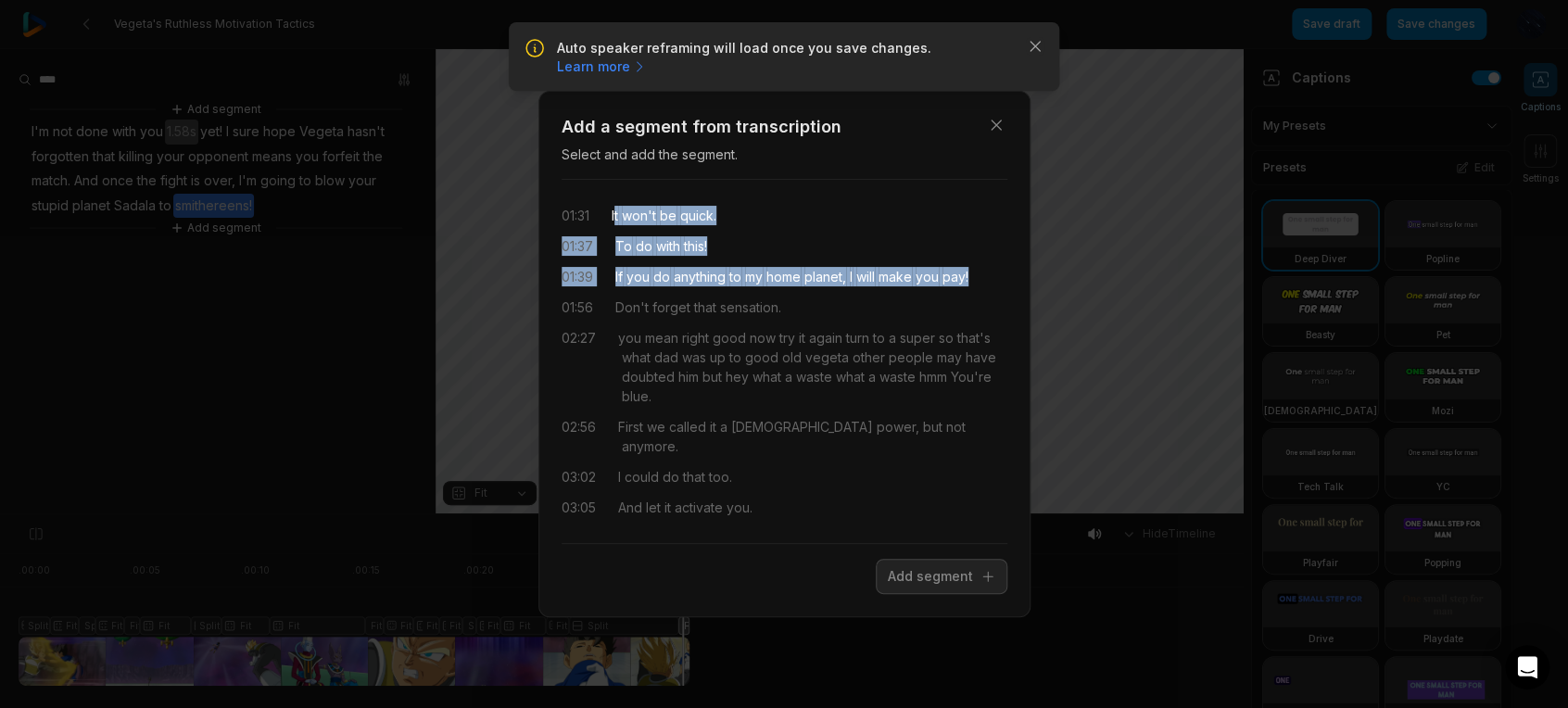 drag, startPoint x: 616, startPoint y: 228, endPoint x: 993, endPoint y: 289, distance: 381.90313 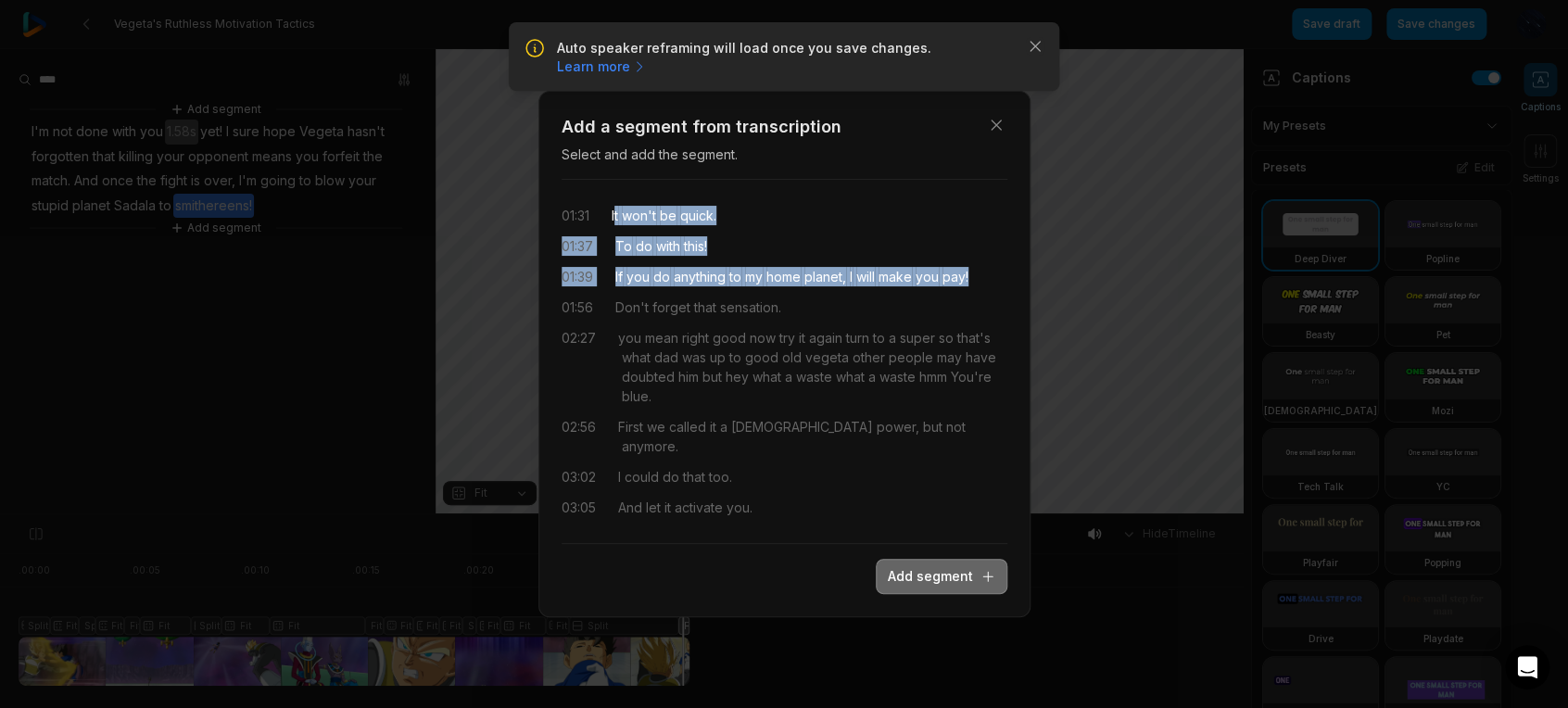 click on "Add segment" at bounding box center [942, 576] 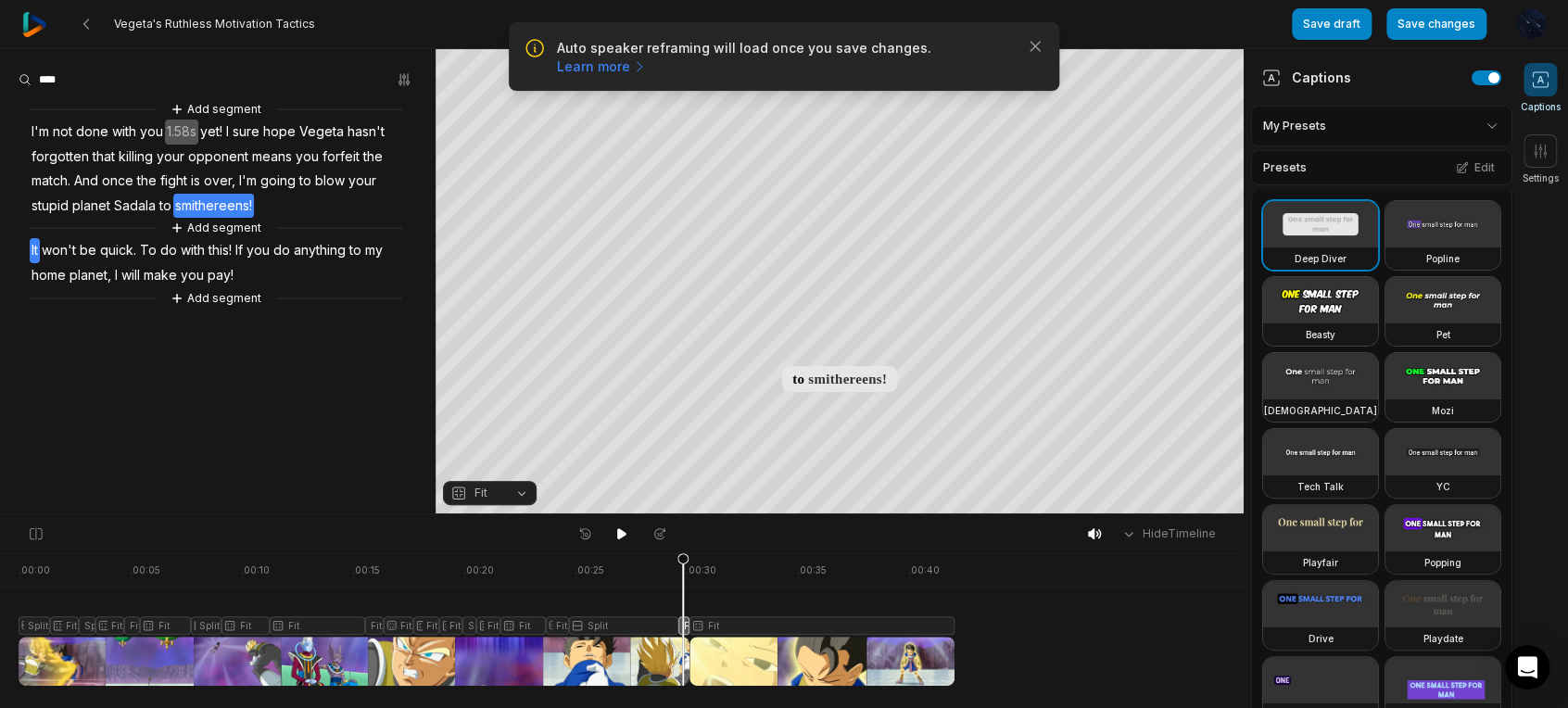 click on "It" at bounding box center [34, 250] 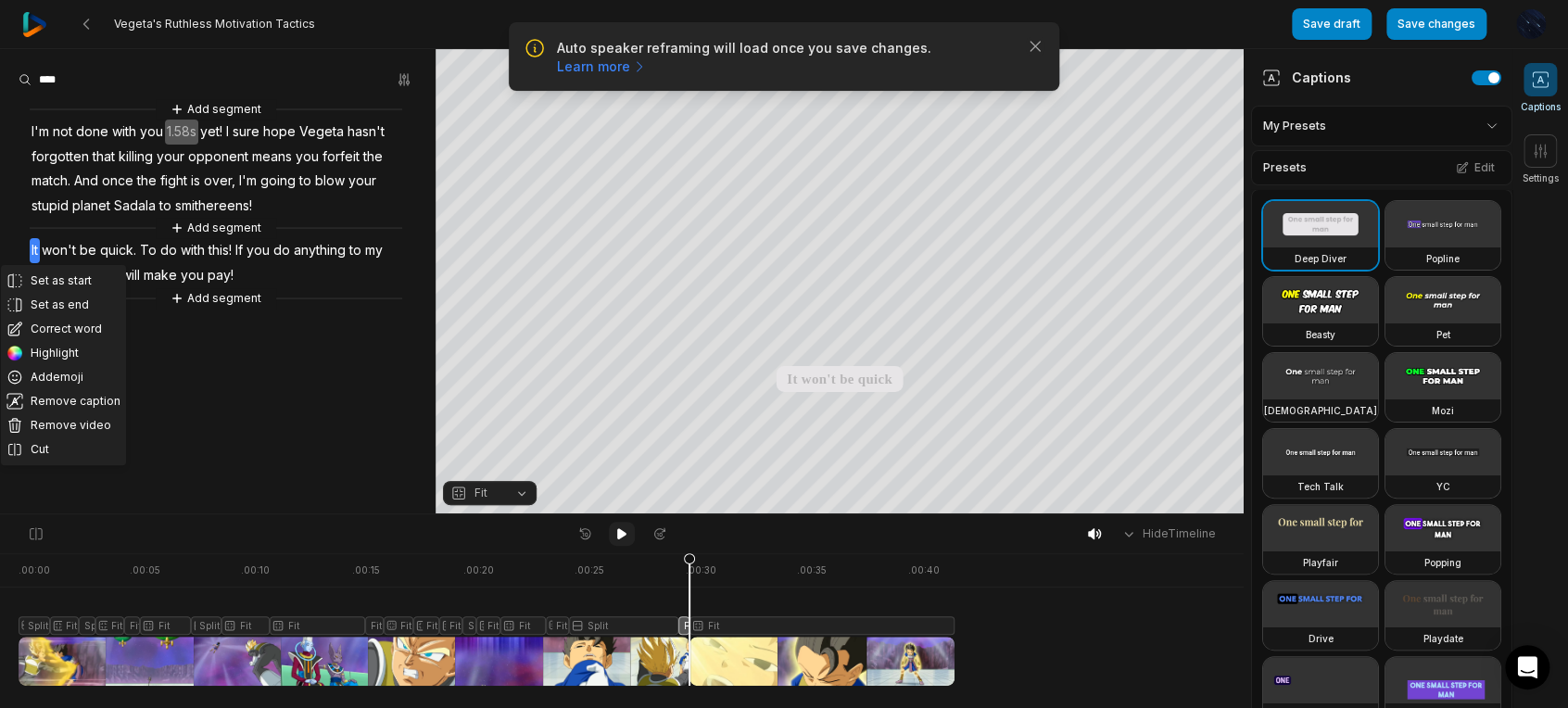 click 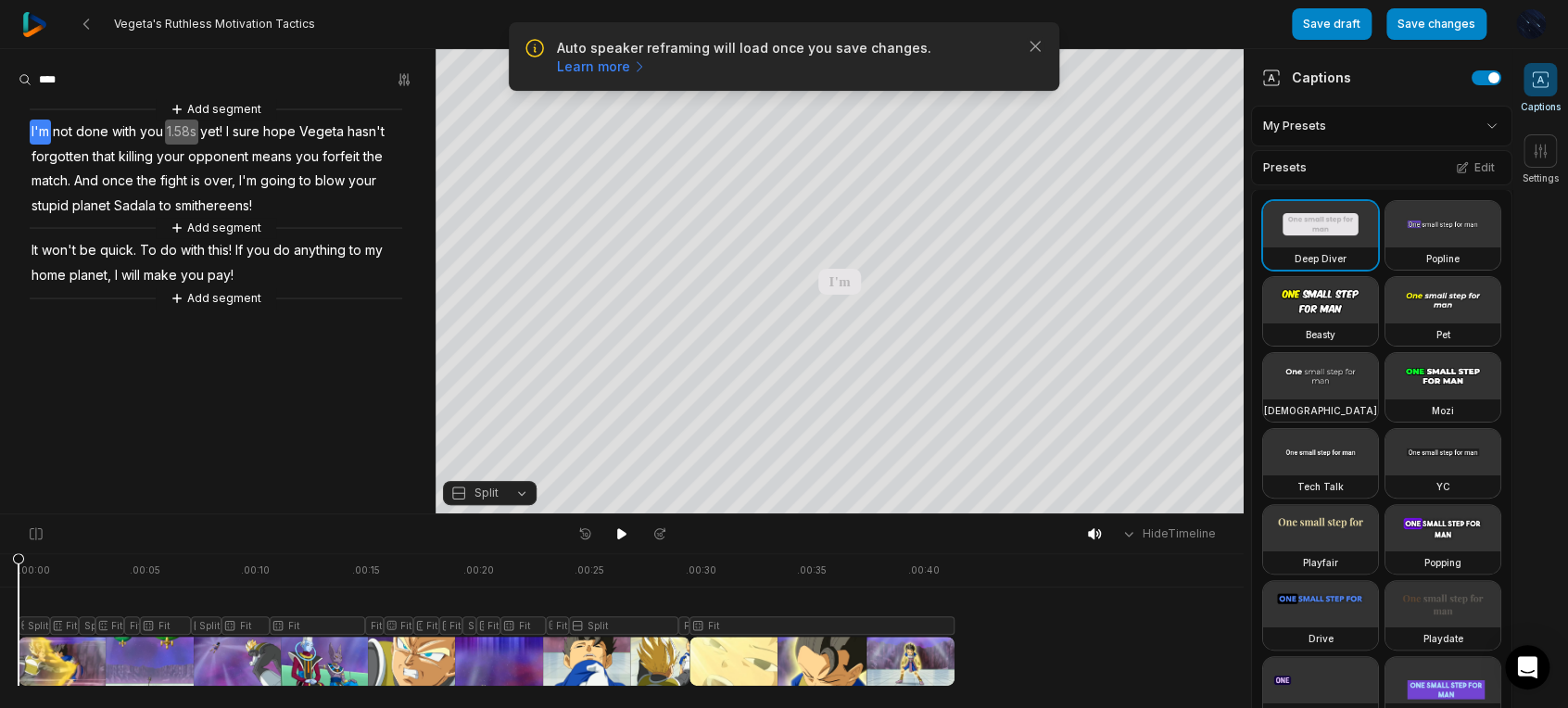 click on "pay!" at bounding box center [221, 275] 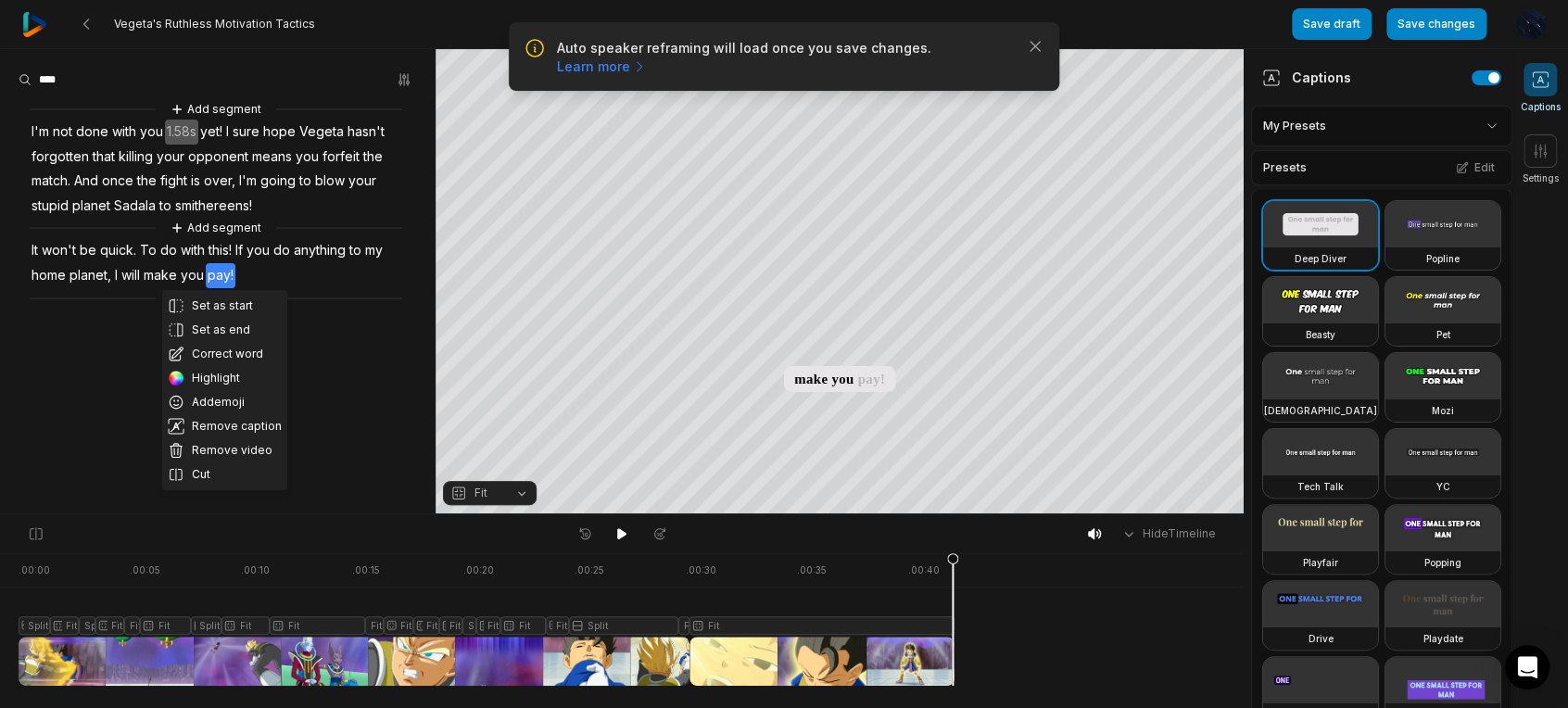 click on "Set as start Set as end Correct word Highlight Add  emoji Remove caption Remove video Cut   Add segment I'm not done with you 1.58s yet! I sure hope Vegeta hasn't forgotten that killing your opponent means you forfeit the match. And once the fight is over, I'm going to blow your stupid planet Sadala to smithereens!   Add segment It won't be quick. To do with this! If you do anything to my home planet, I will make you pay!   Add segment" at bounding box center [218, 281] 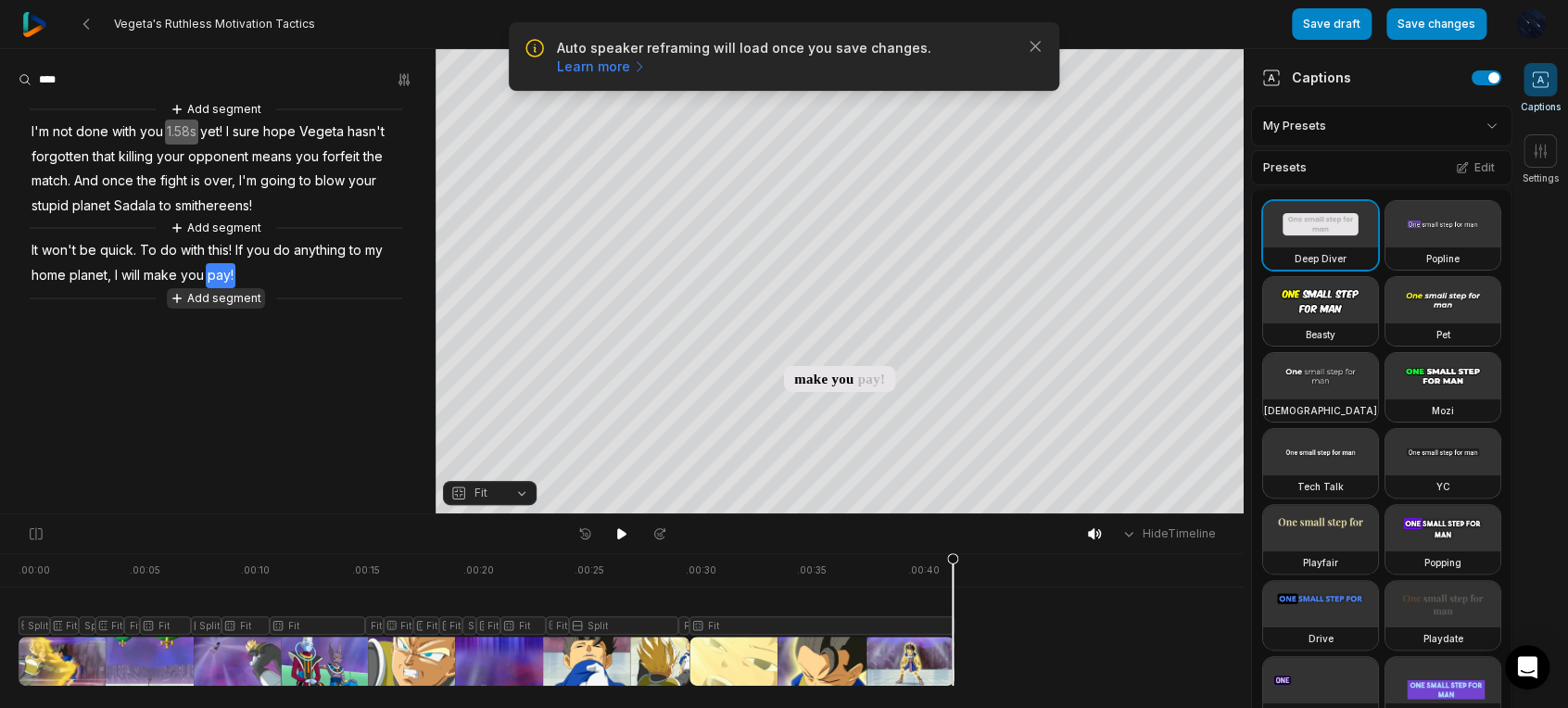 click on "Add segment" at bounding box center [216, 298] 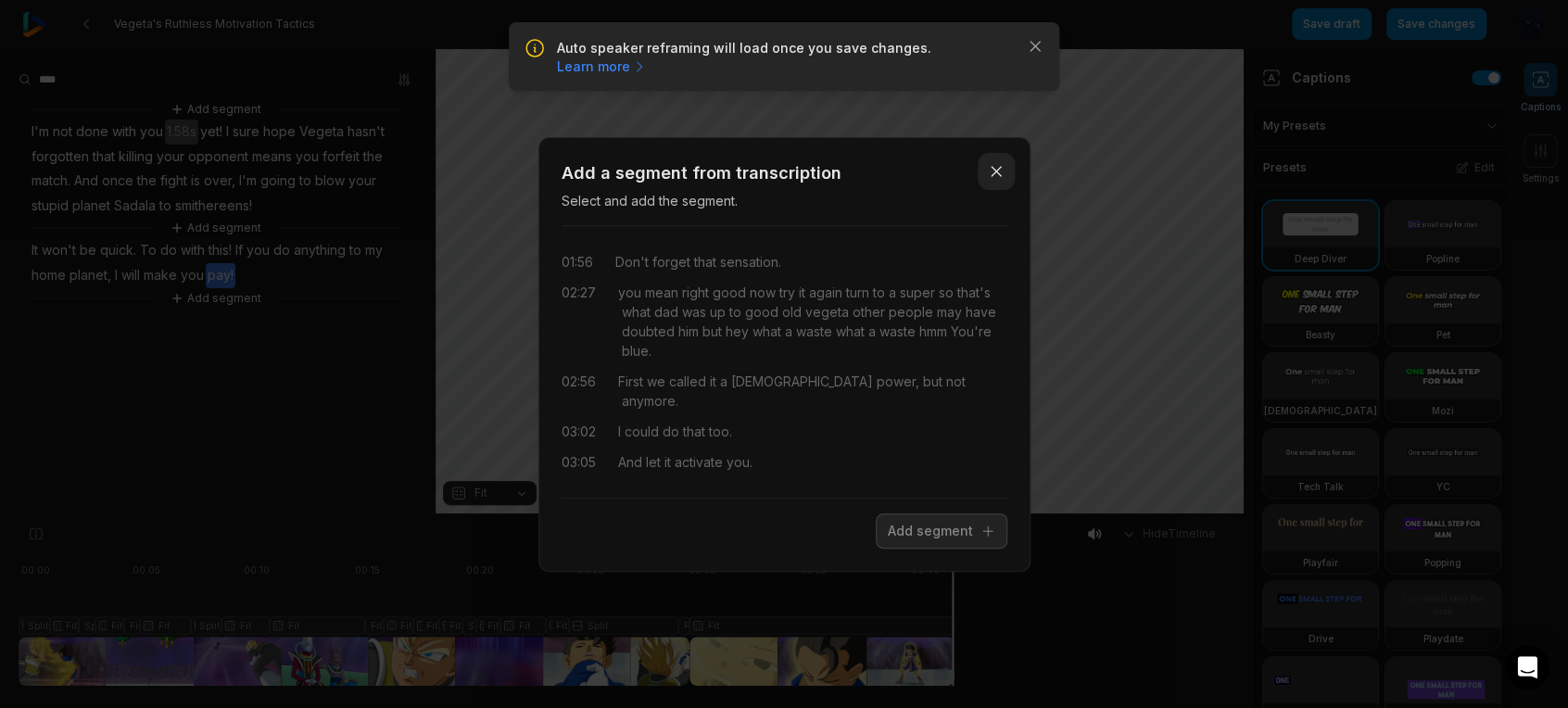 click 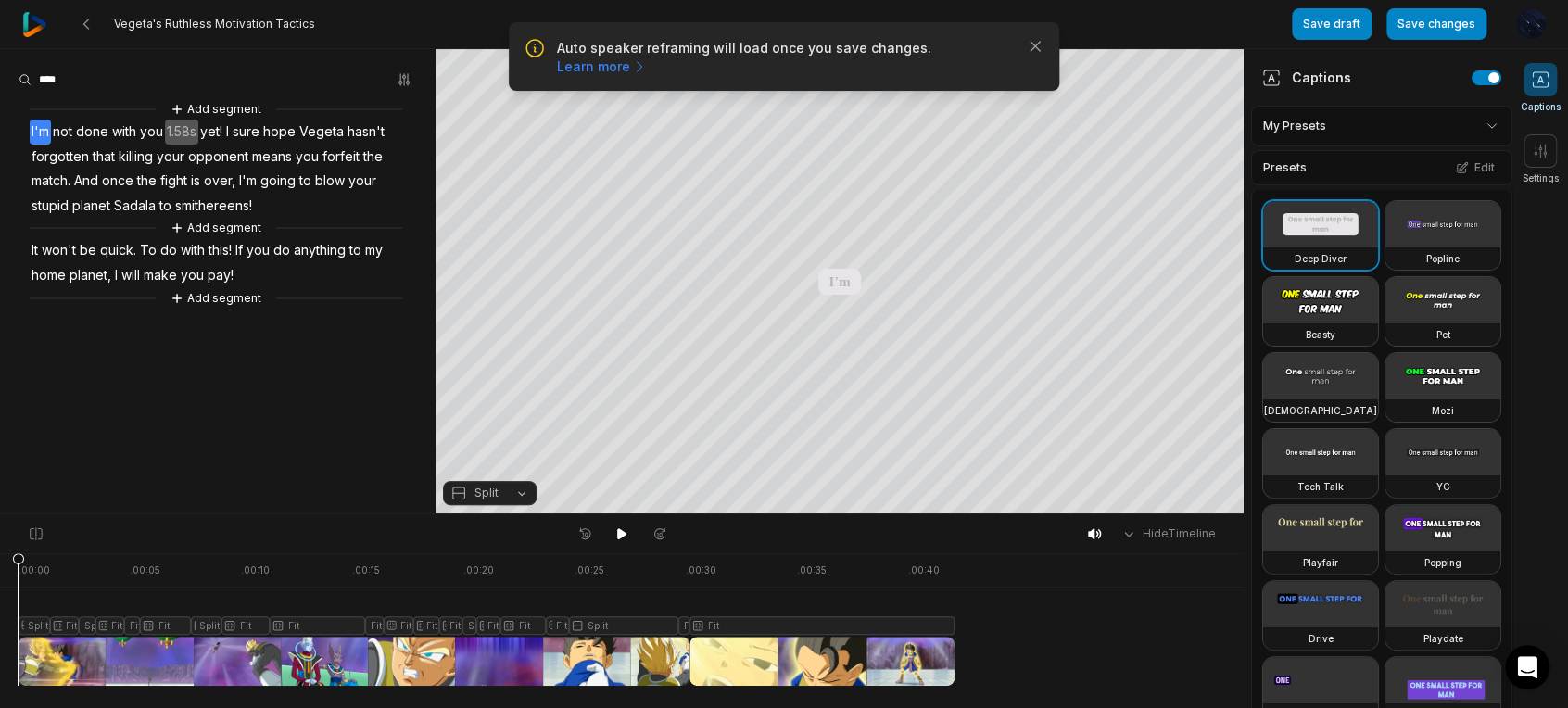 drag, startPoint x: 952, startPoint y: 554, endPoint x: -7, endPoint y: 604, distance: 960.3026 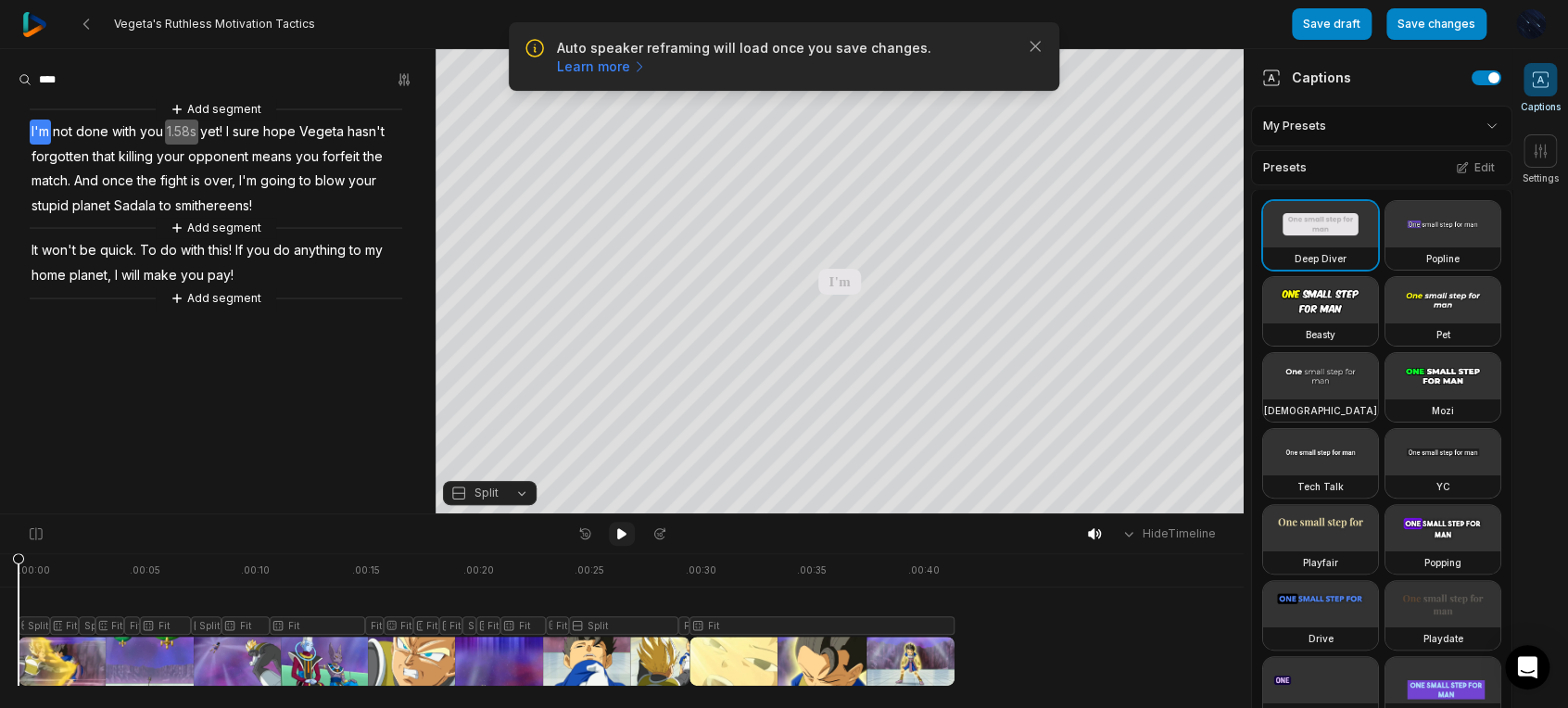 click 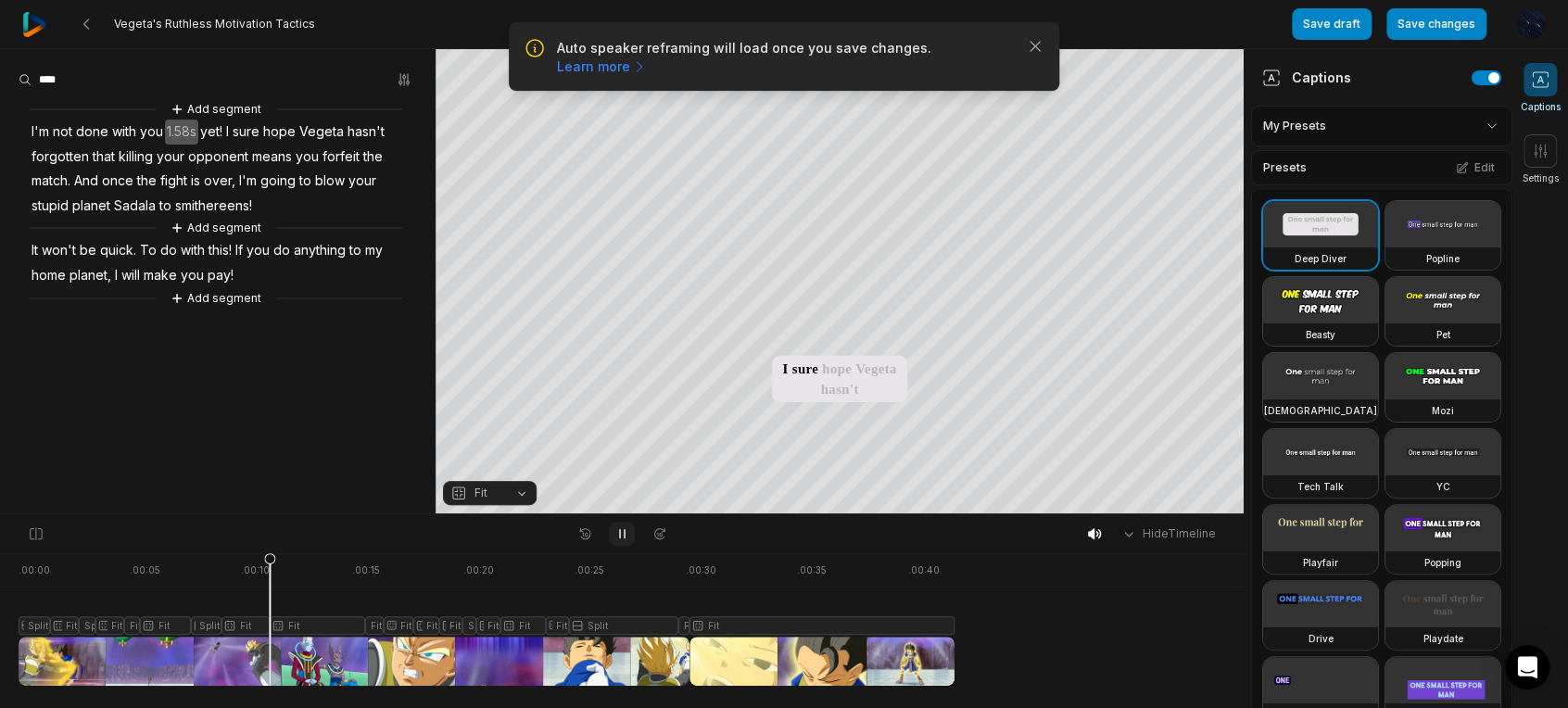 click 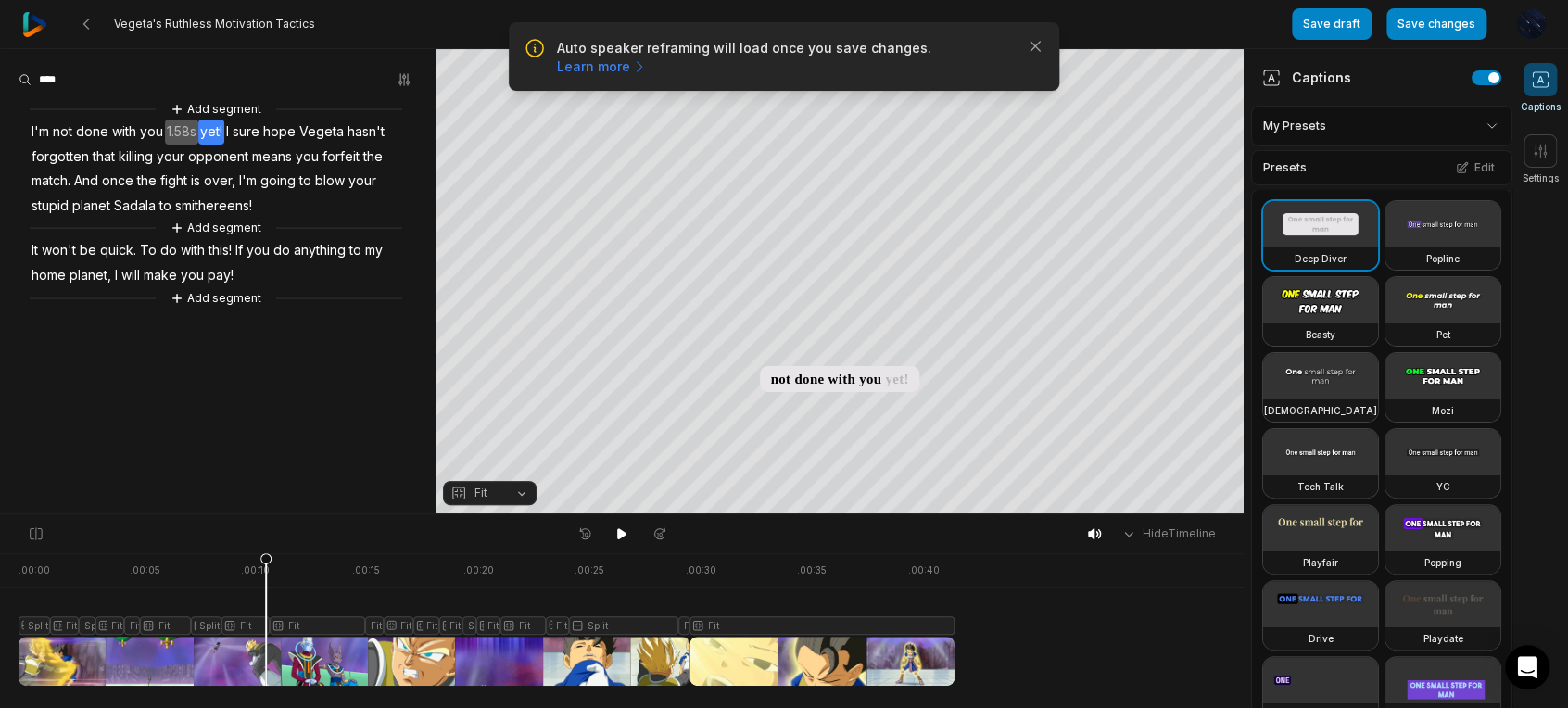 click at bounding box center [487, 619] 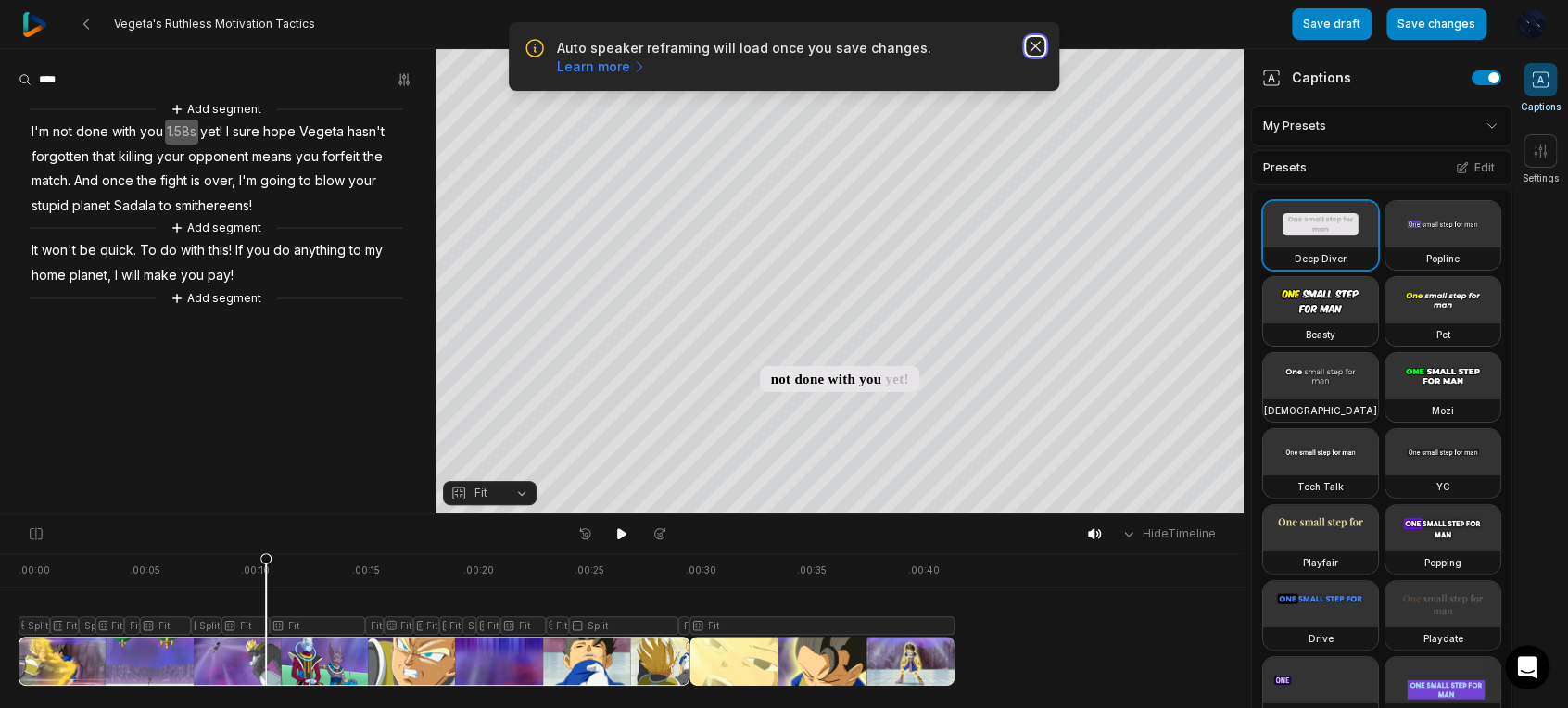click 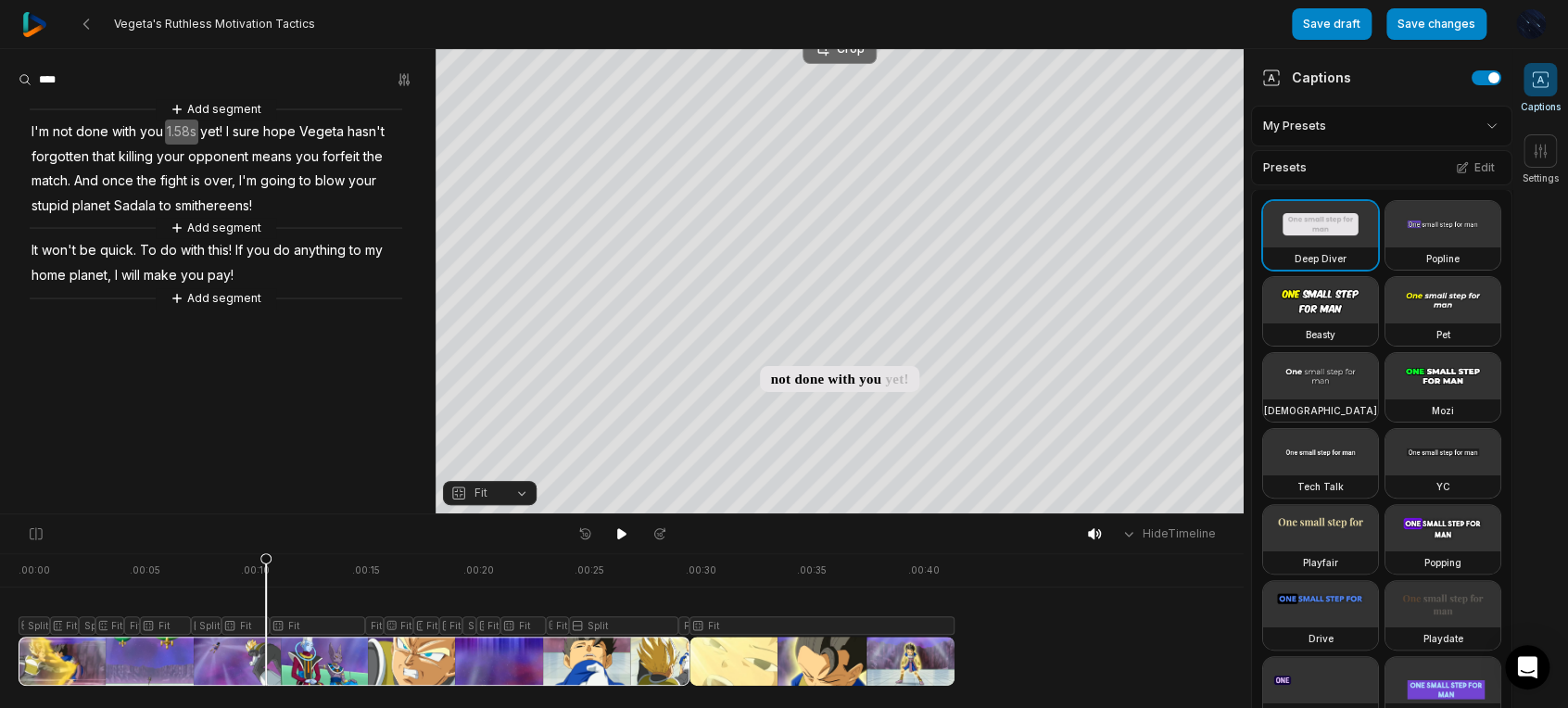 click on "Crop" at bounding box center (840, 49) 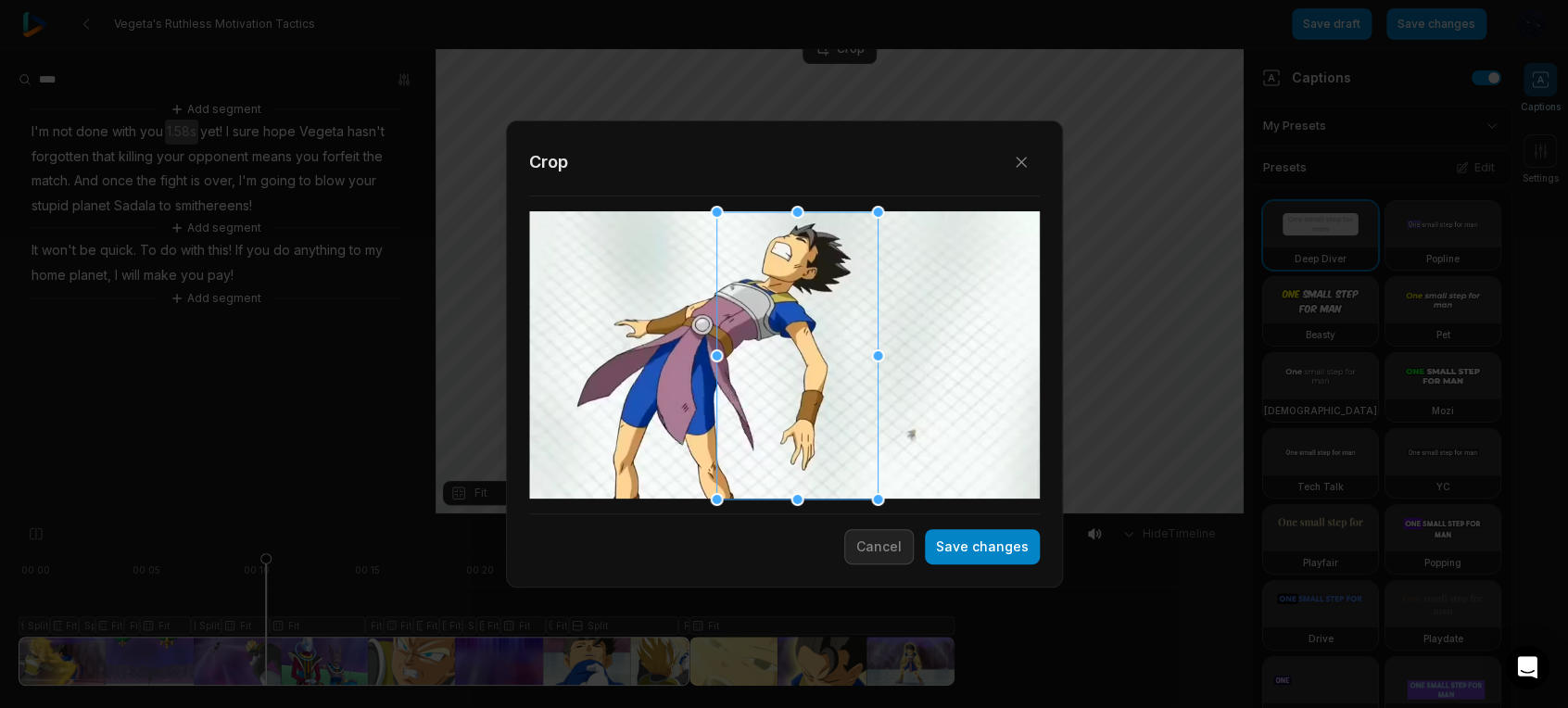 drag, startPoint x: 845, startPoint y: 383, endPoint x: 764, endPoint y: 387, distance: 81.09871 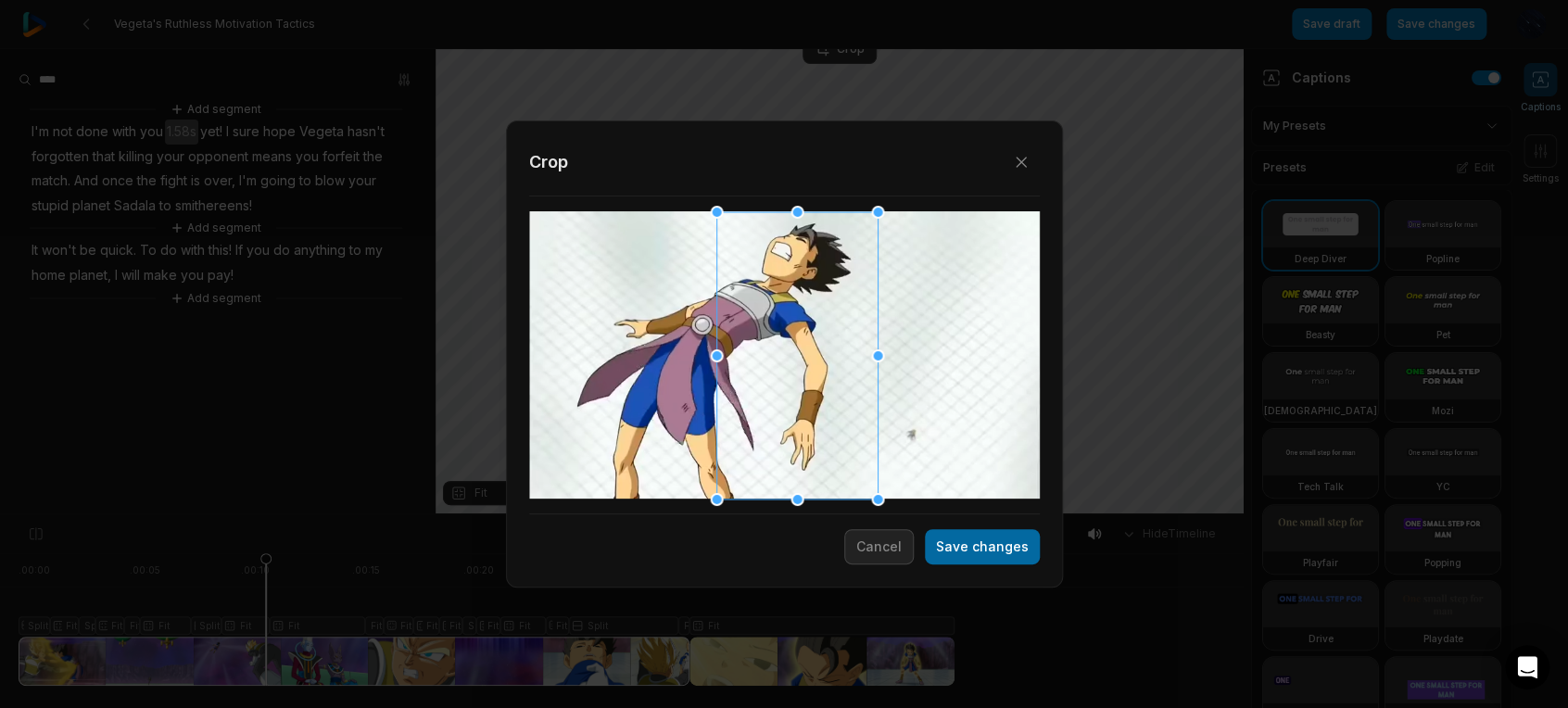 click on "Save changes" at bounding box center (982, 547) 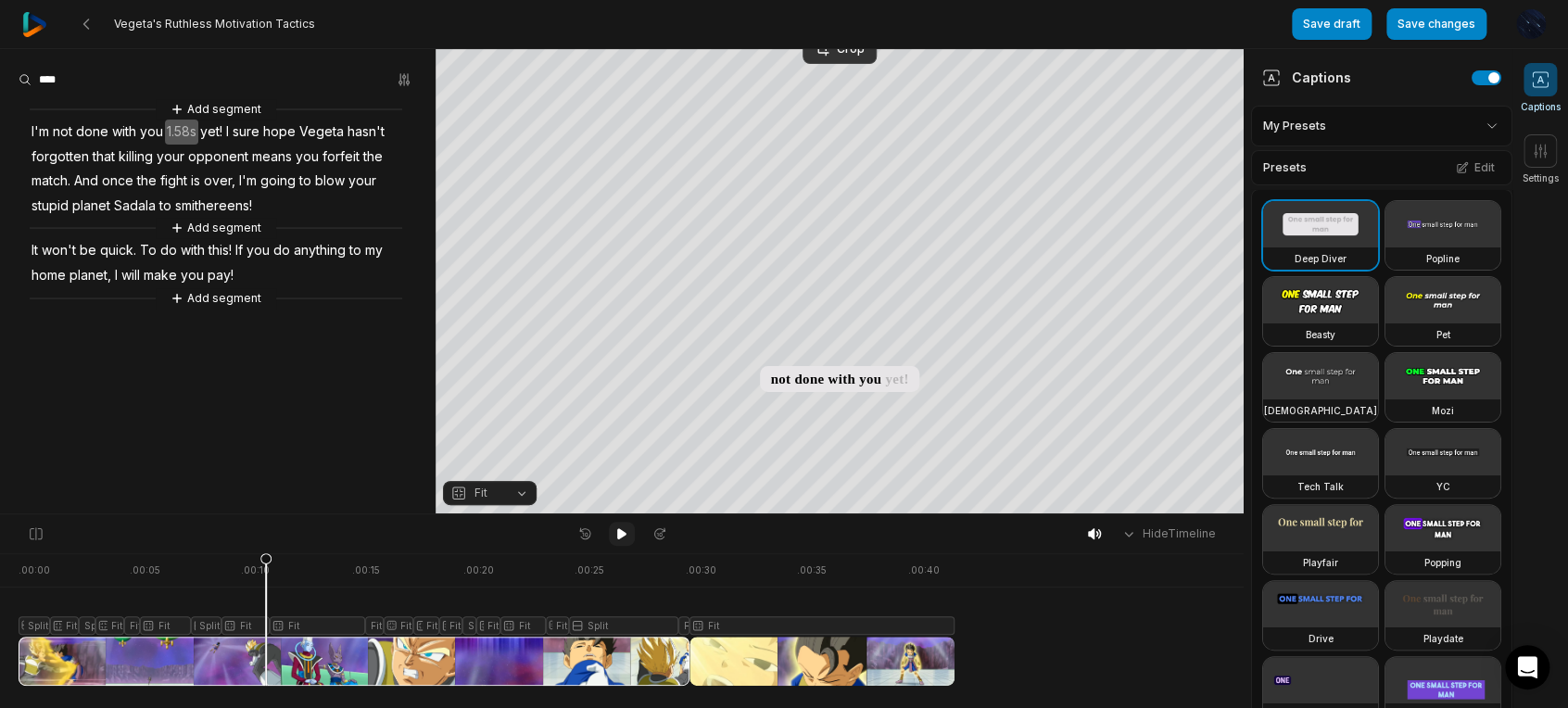 click 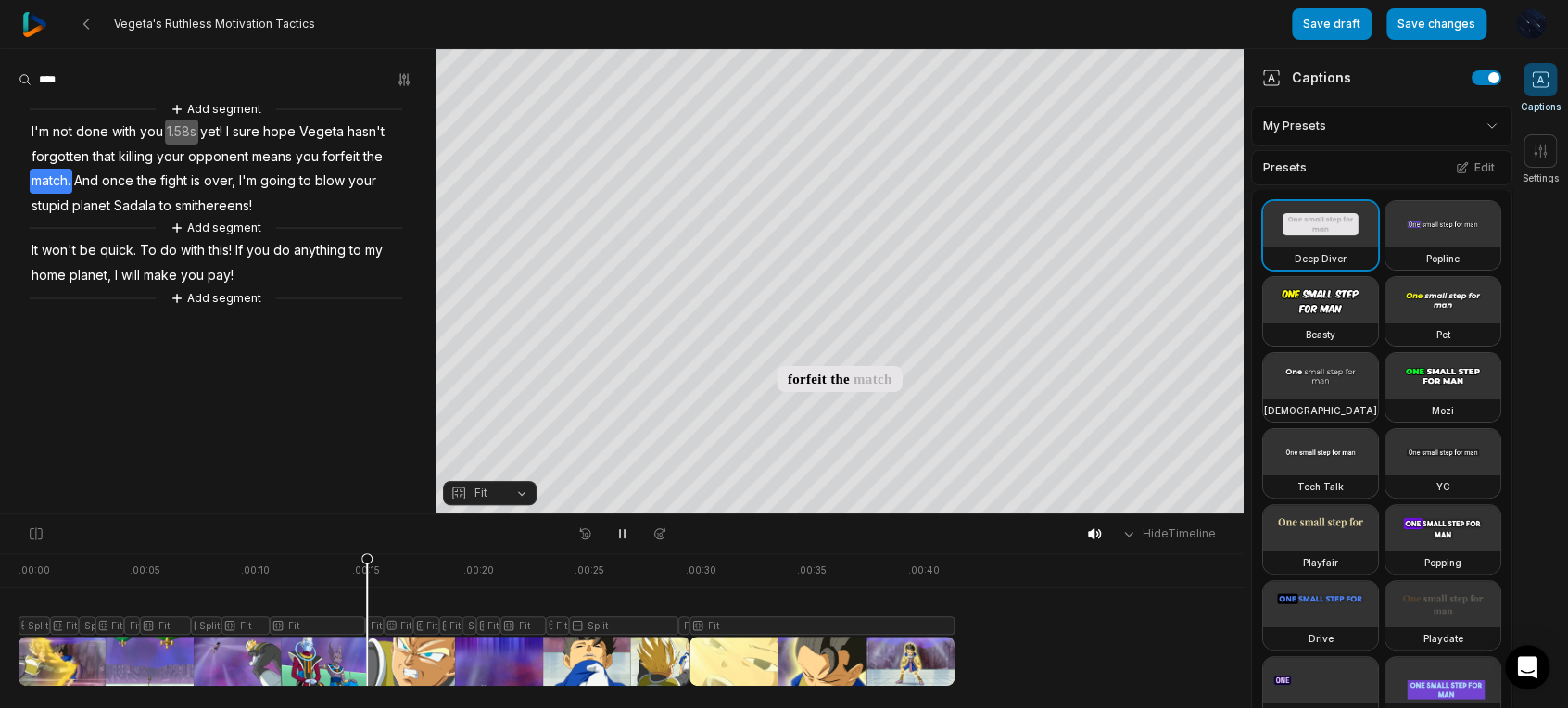 click 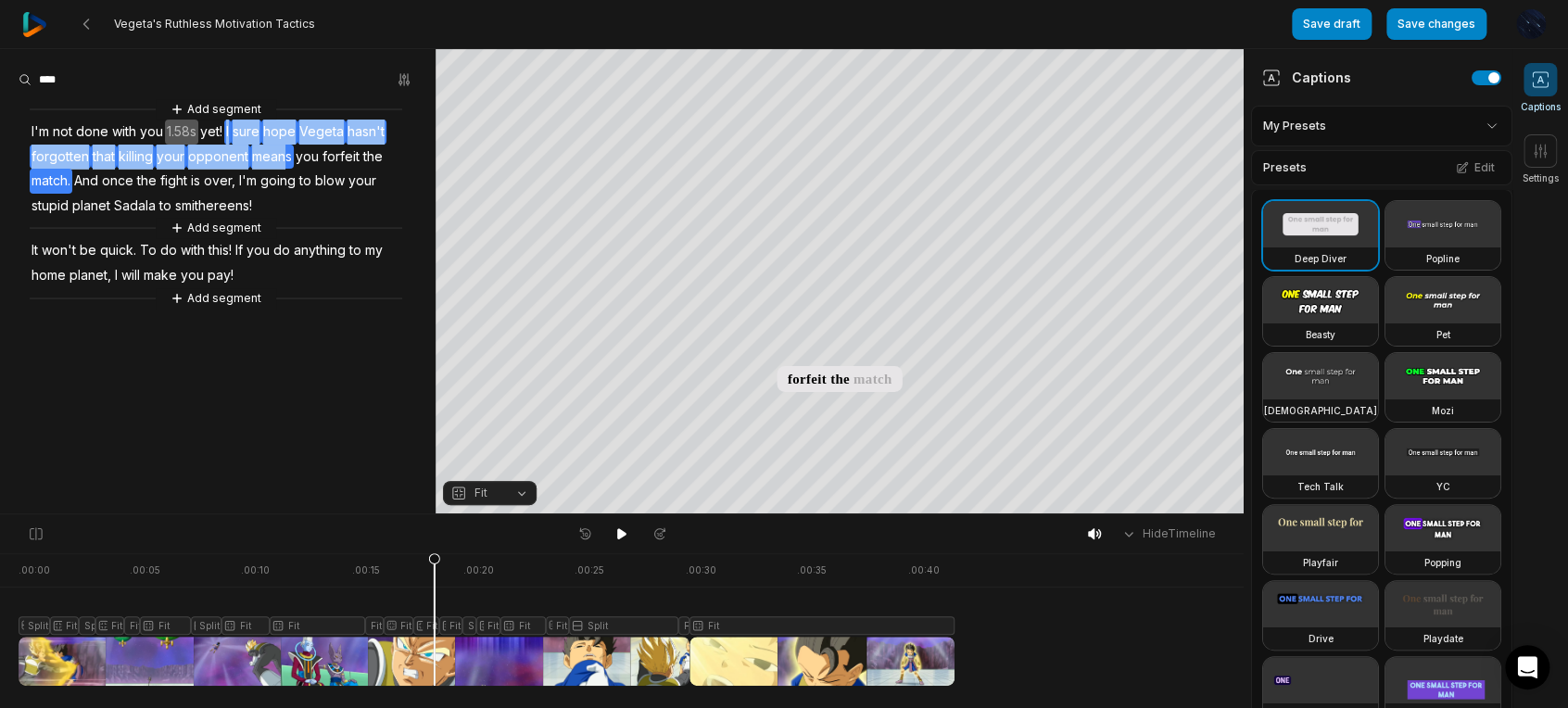 drag, startPoint x: 228, startPoint y: 129, endPoint x: 286, endPoint y: 149, distance: 61.351447 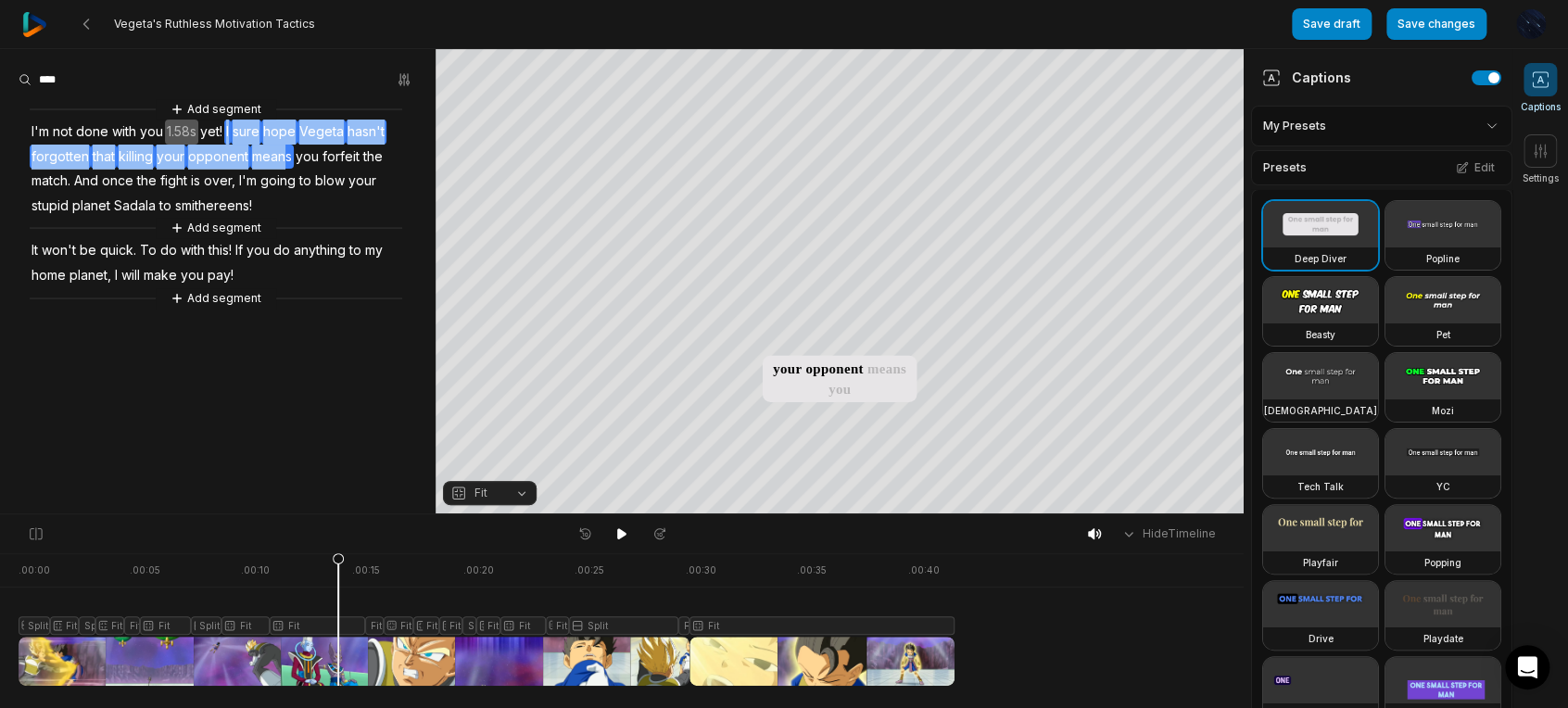 click on "opponent" at bounding box center (218, 157) 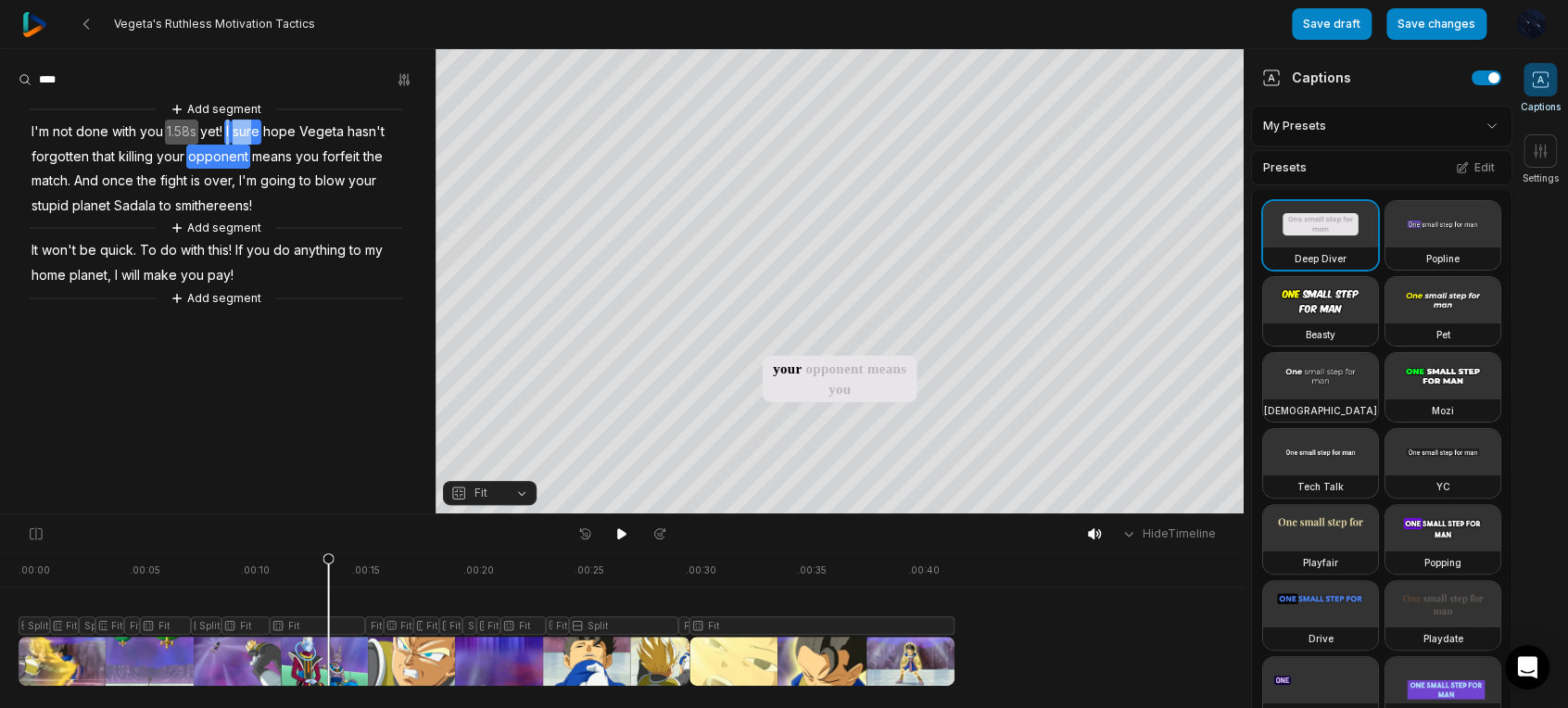 drag, startPoint x: 230, startPoint y: 132, endPoint x: 254, endPoint y: 143, distance: 26.400758 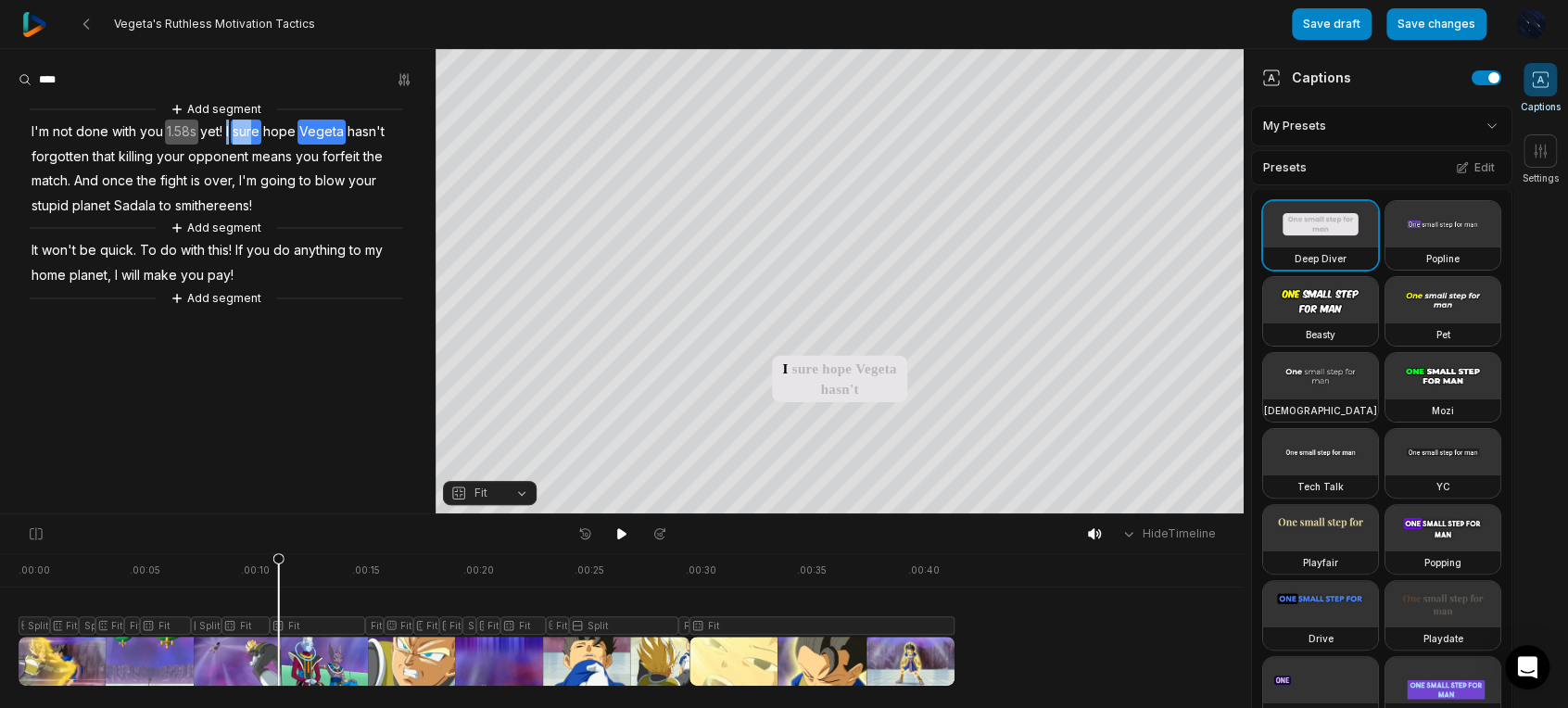 click on "Vegeta" at bounding box center [322, 132] 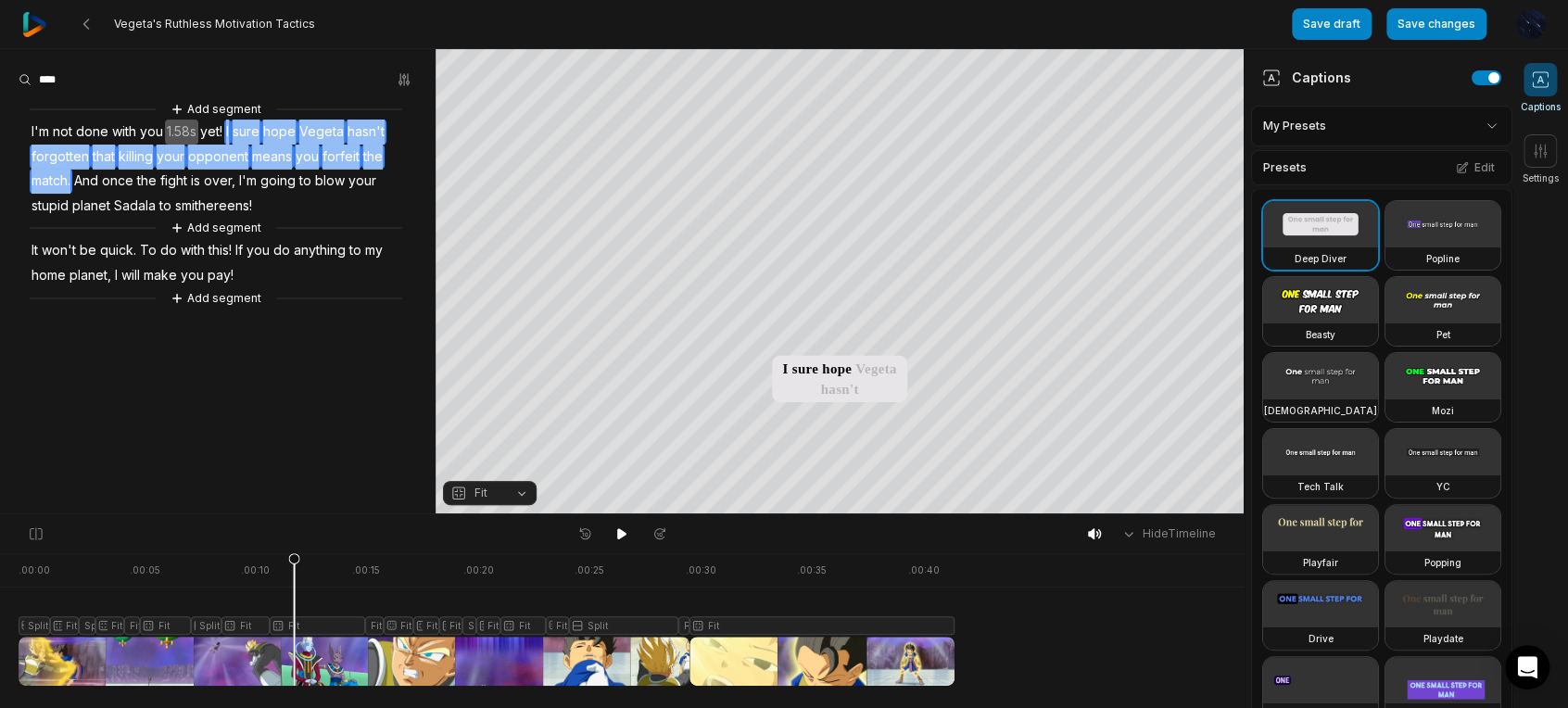 drag, startPoint x: 229, startPoint y: 133, endPoint x: 72, endPoint y: 183, distance: 164.76954 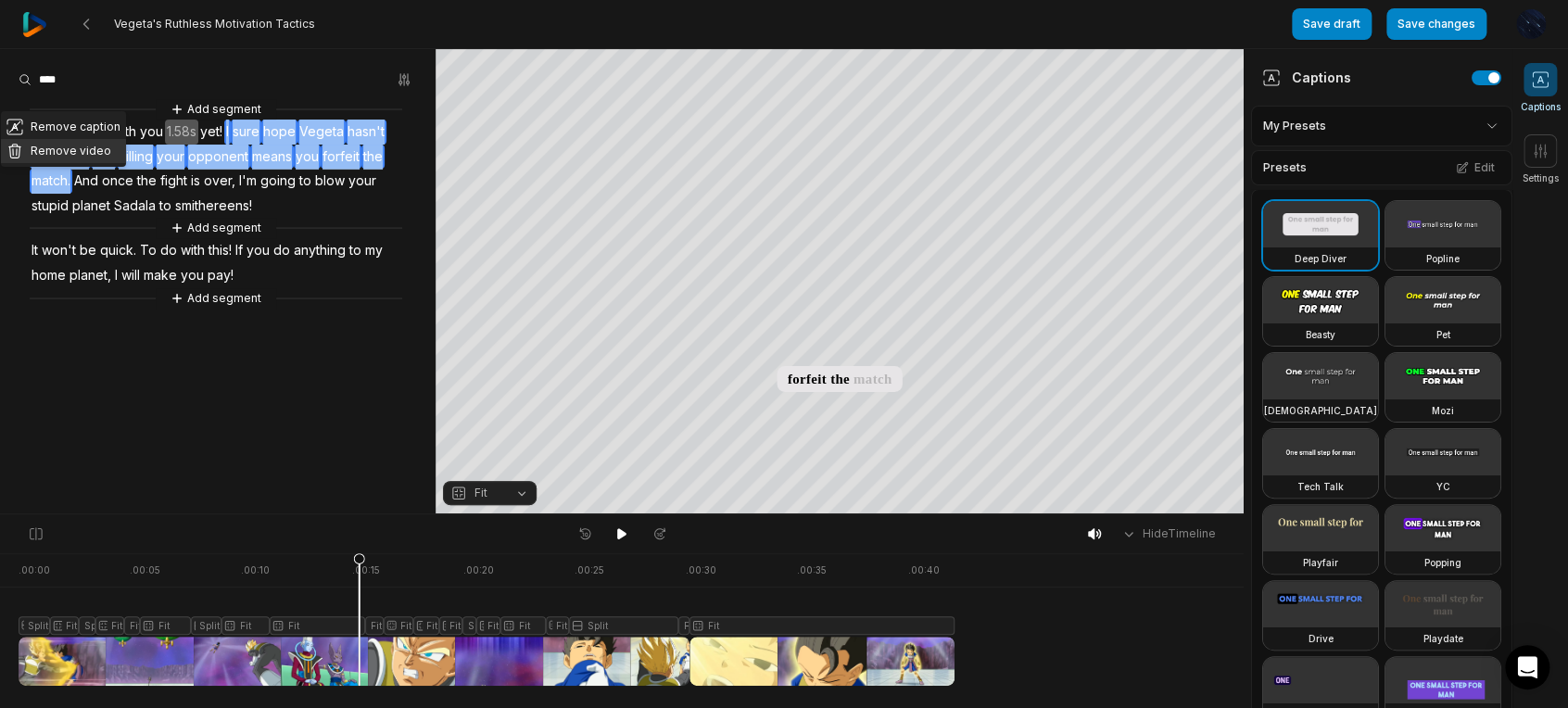 click on "Remove video" at bounding box center (63, 151) 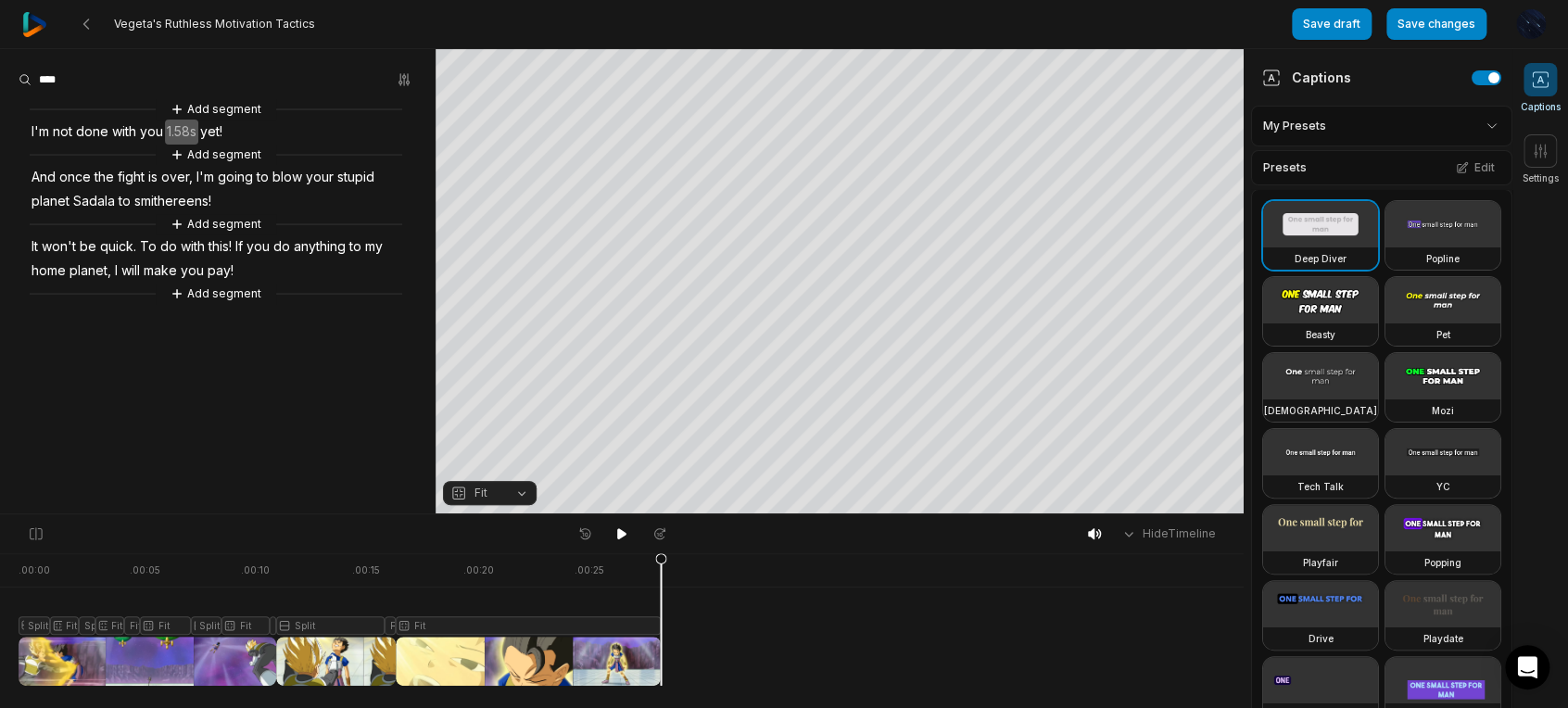 click on "And" at bounding box center [44, 177] 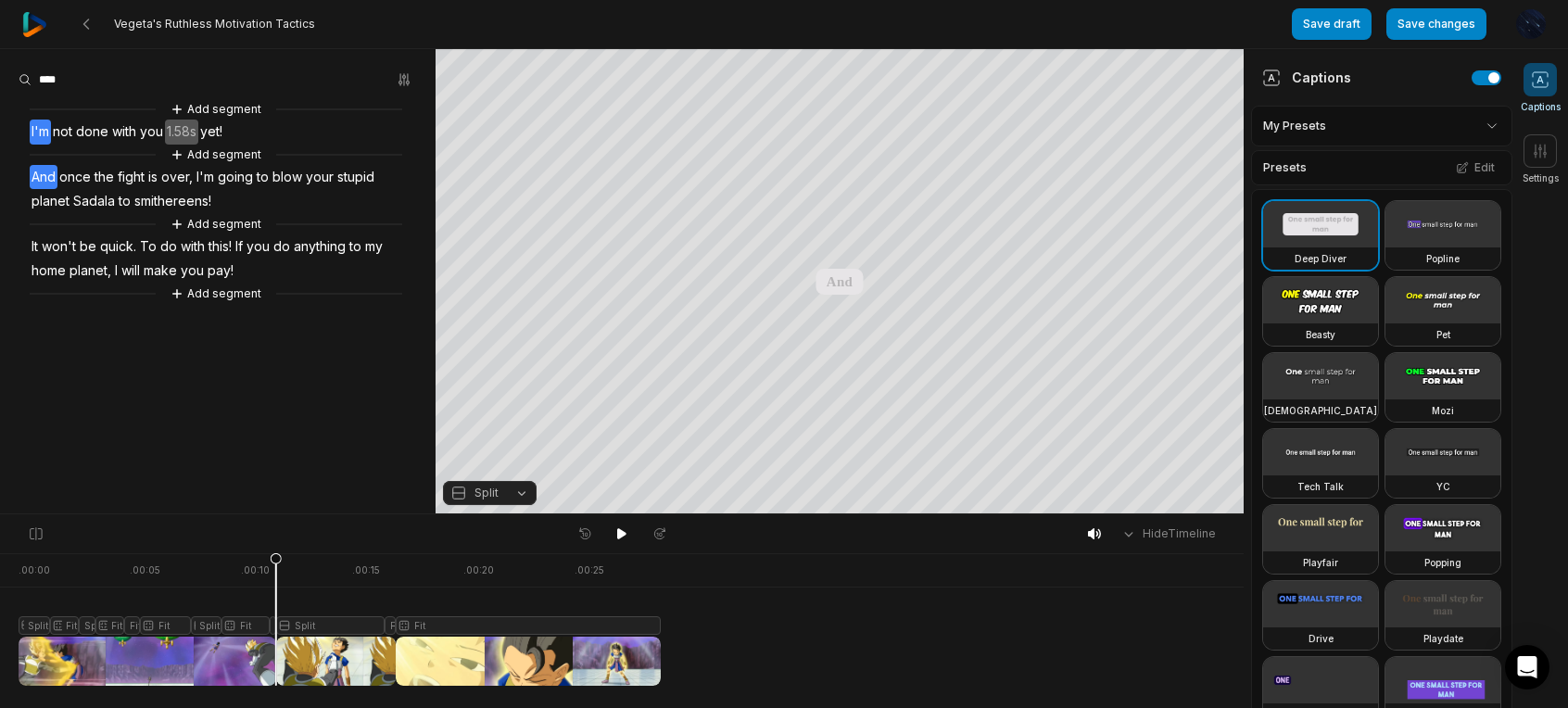 click on "Add segment I'm not done with you 1.58s yet!   Add segment And once the fight is over, I'm going to blow your stupid planet [PERSON_NAME] to smithereens!   Add segment It won't be quick. To do with this! If you do anything to my home planet, I will make you pay!   Add segment" at bounding box center (218, 201) 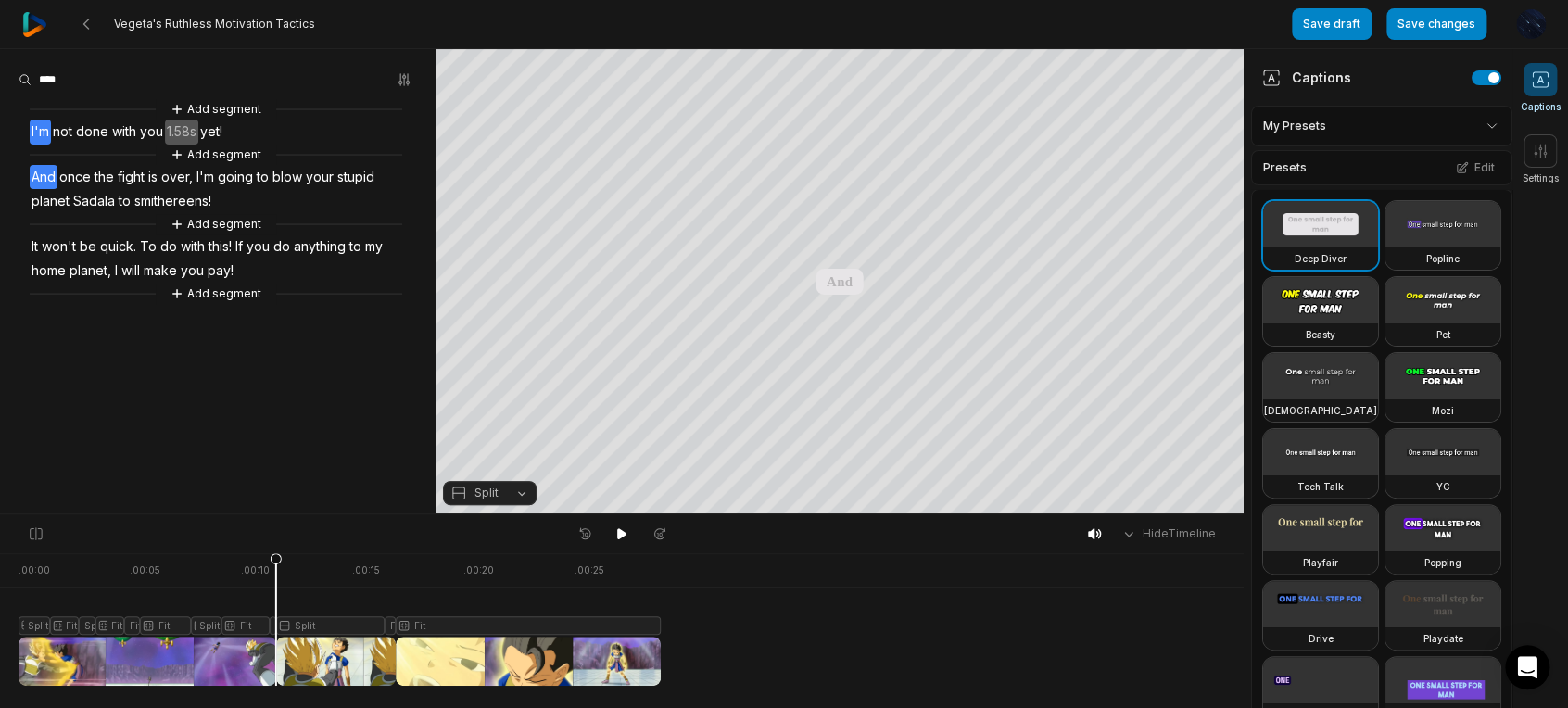 scroll, scrollTop: 0, scrollLeft: 0, axis: both 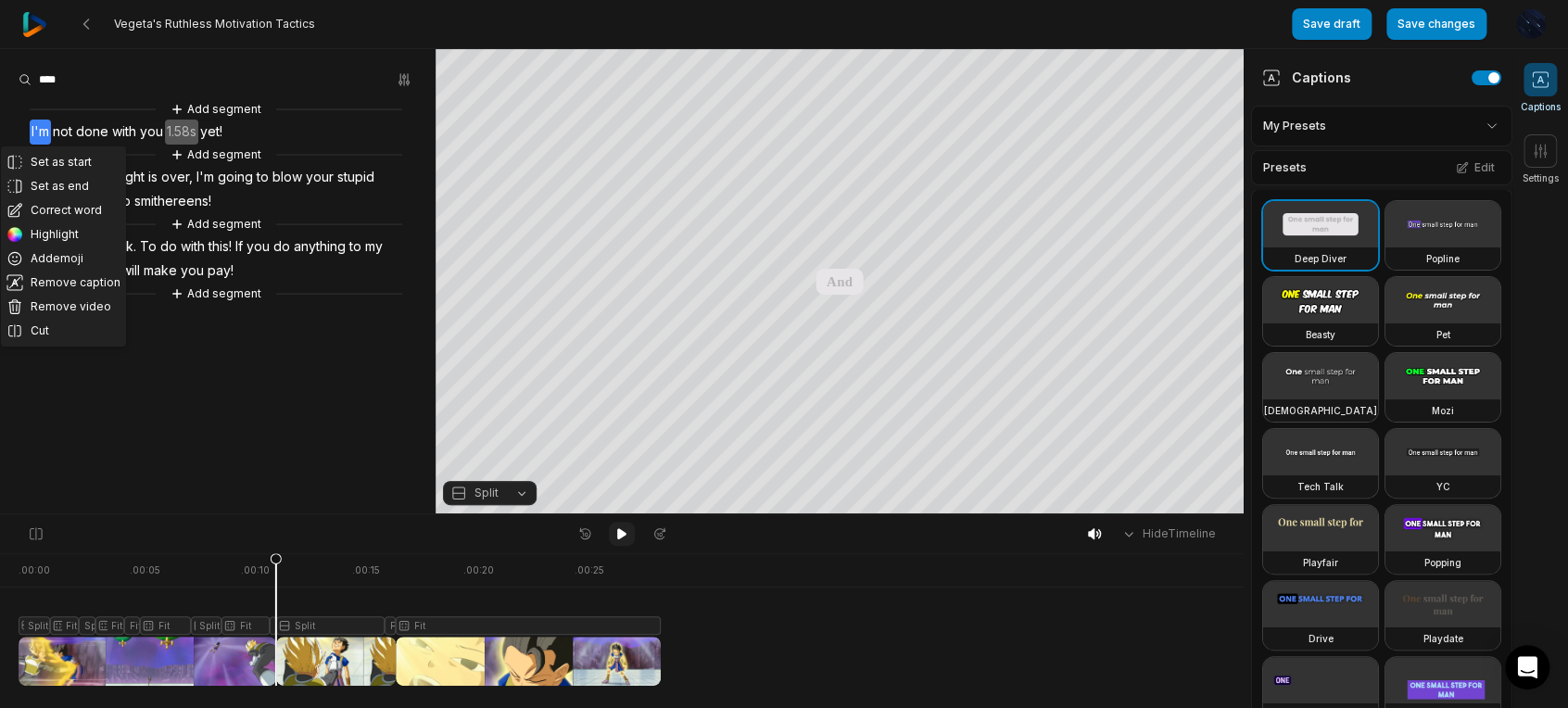 click 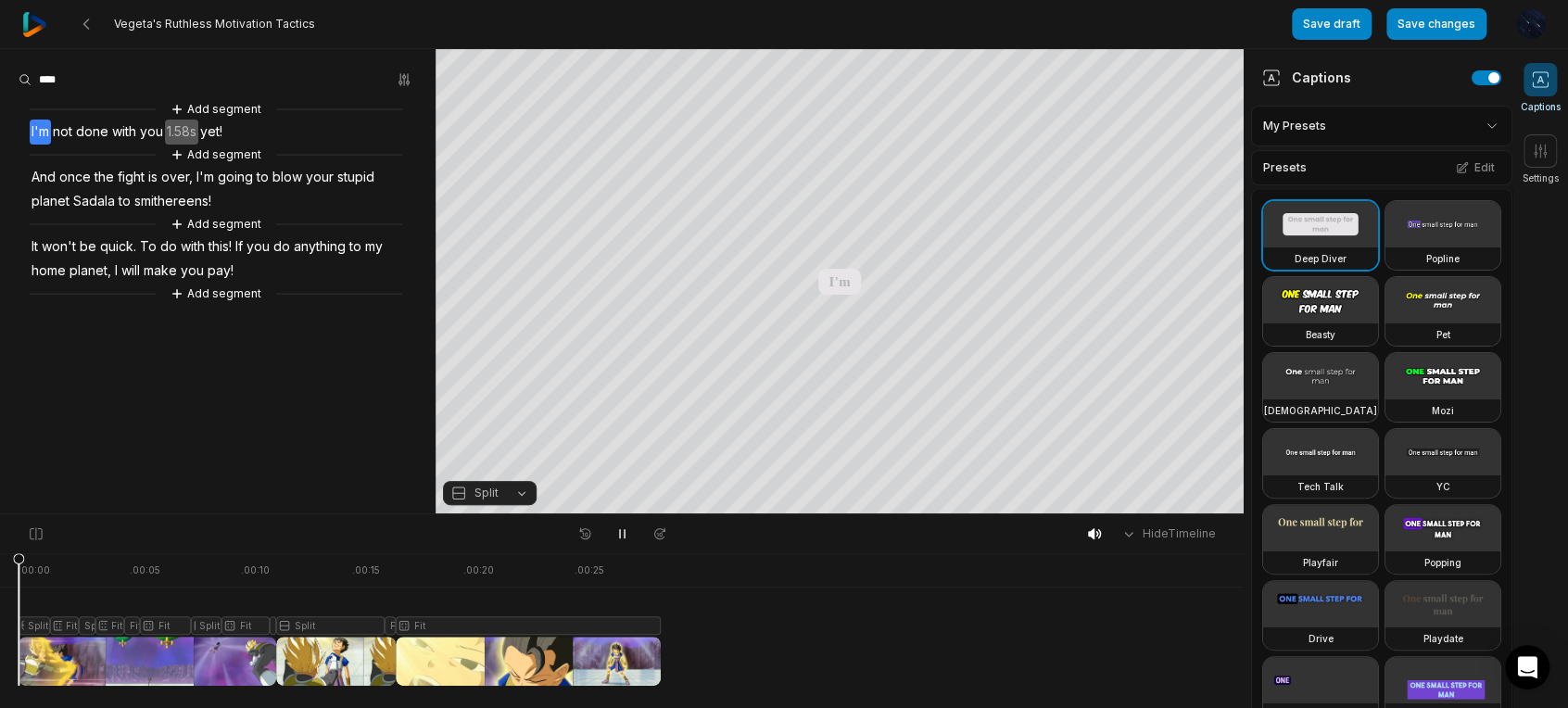 drag, startPoint x: 332, startPoint y: 554, endPoint x: -7, endPoint y: 588, distance: 340.70075 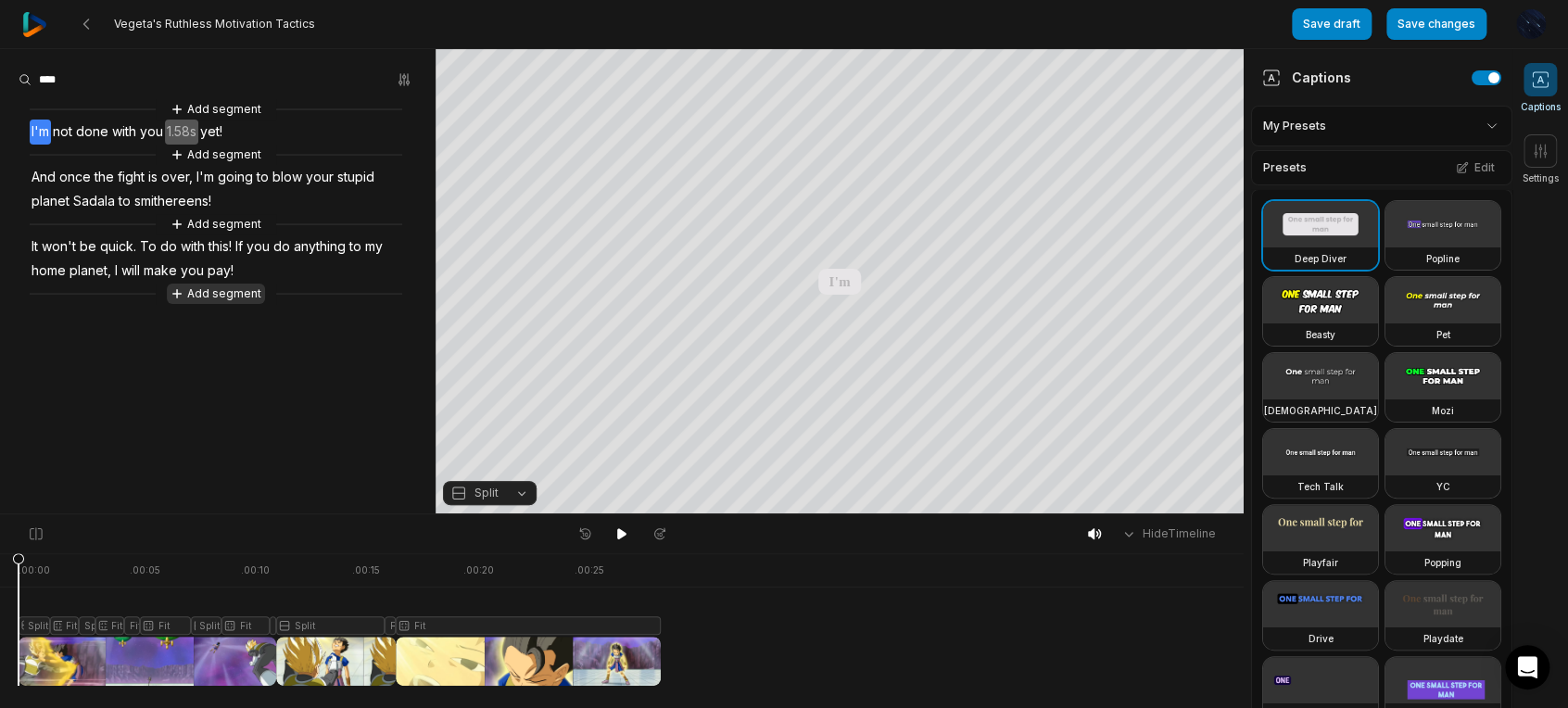 click on "Add segment" at bounding box center [216, 294] 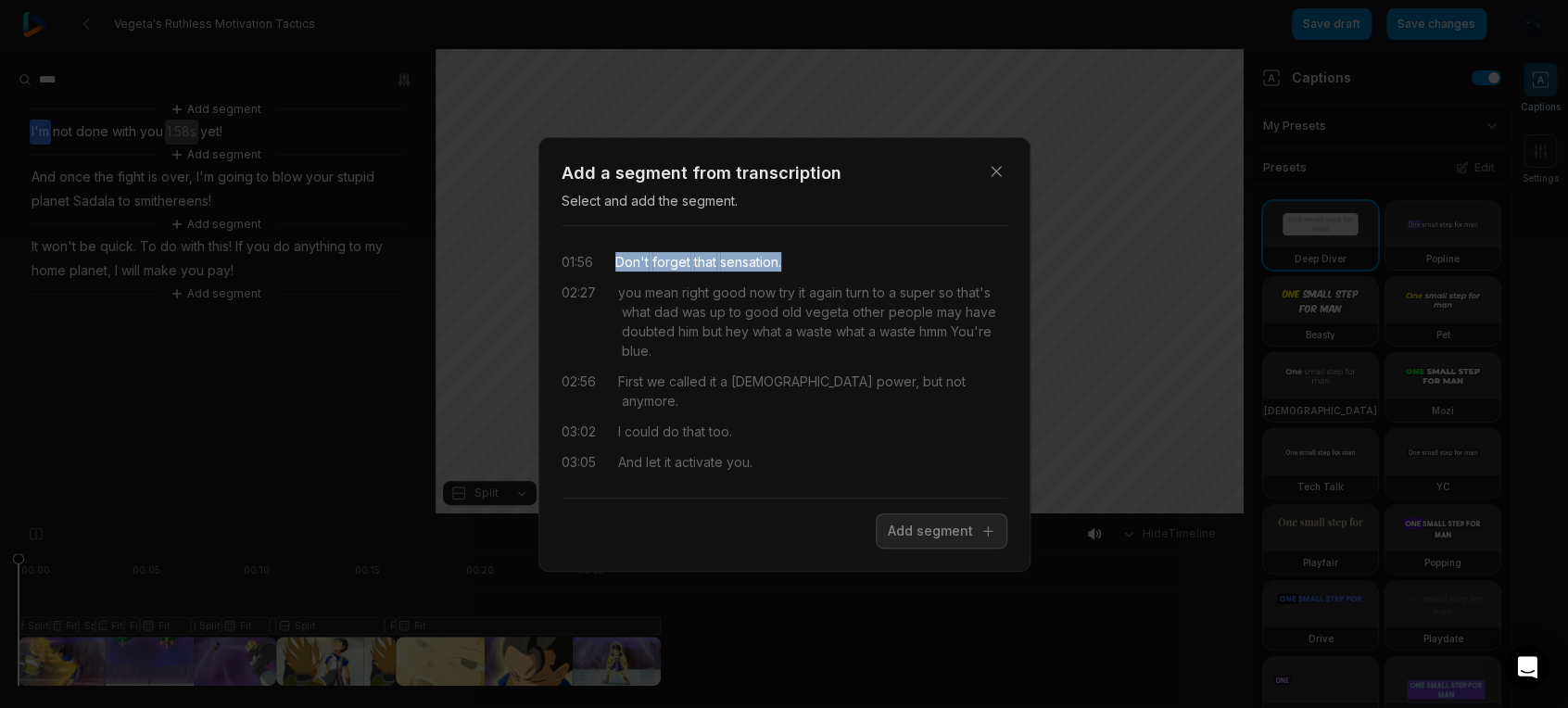 drag, startPoint x: 615, startPoint y: 266, endPoint x: 877, endPoint y: 247, distance: 262.68803 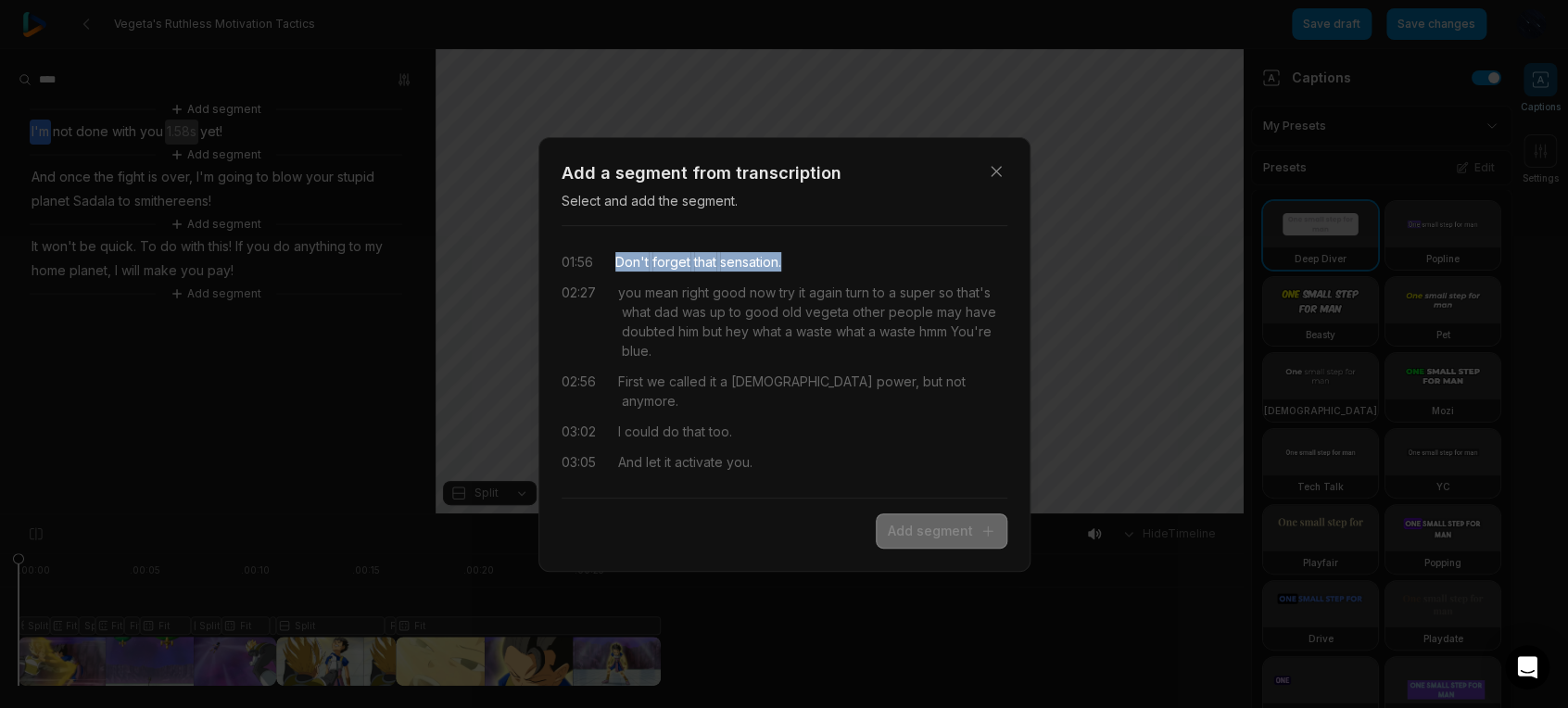 click on "Add segment" at bounding box center [942, 531] 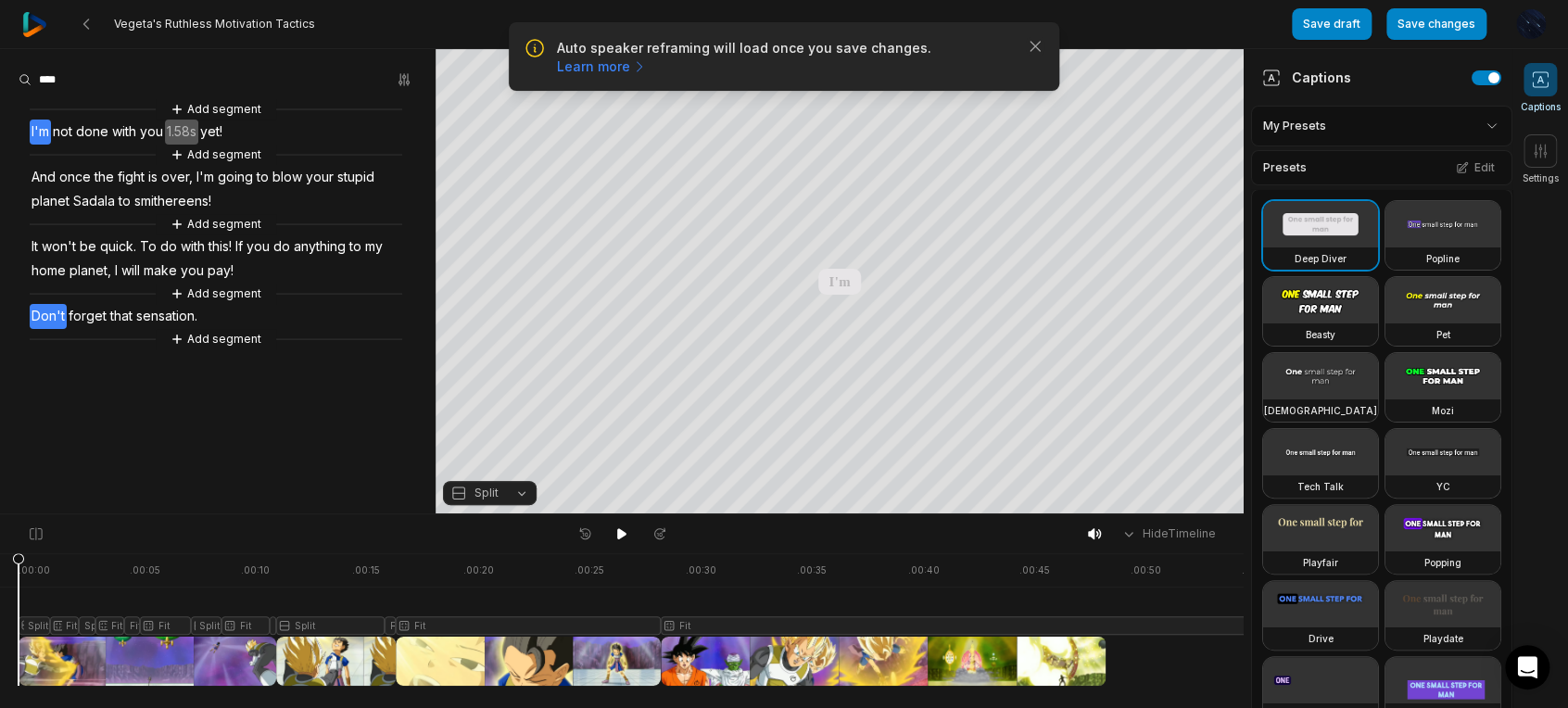 click on "Don't" at bounding box center [48, 316] 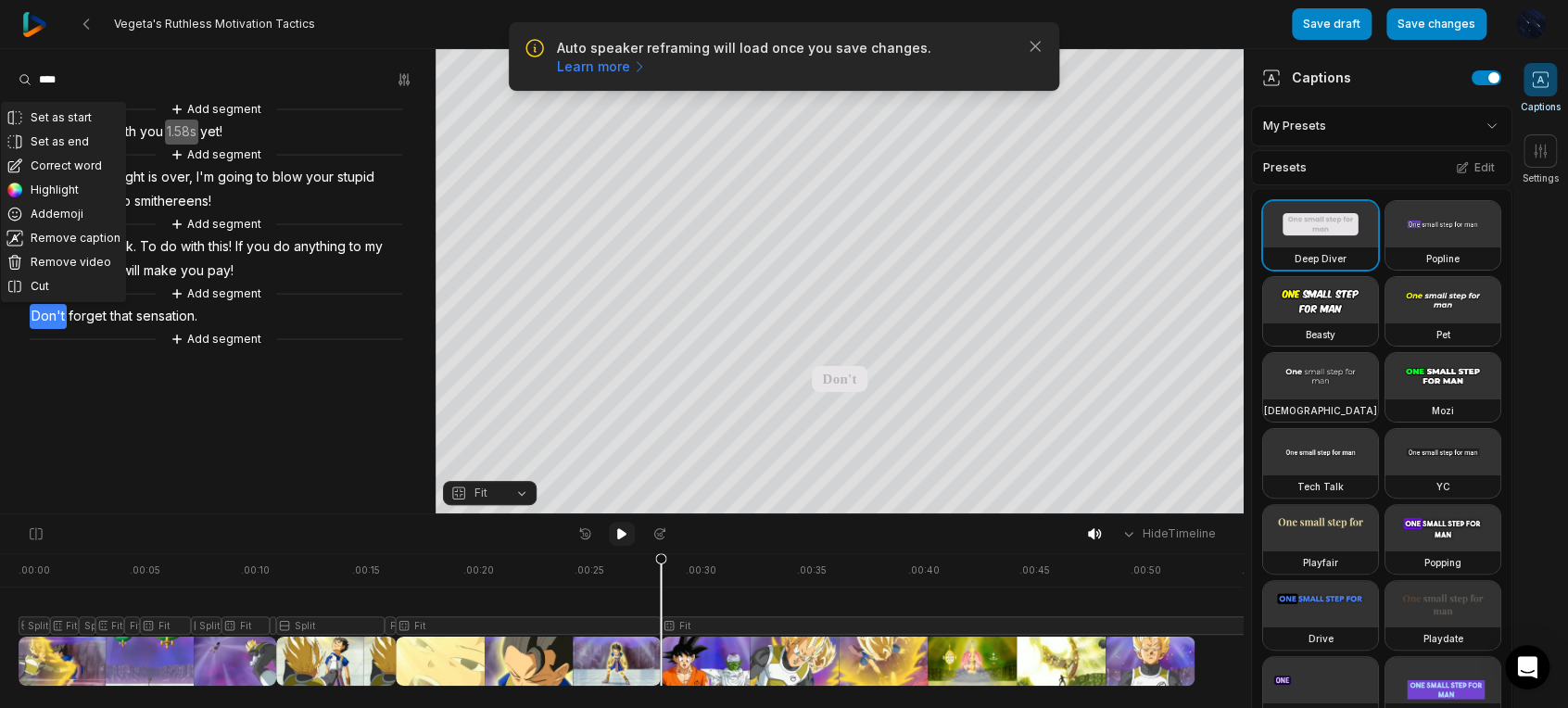 click at bounding box center (622, 534) 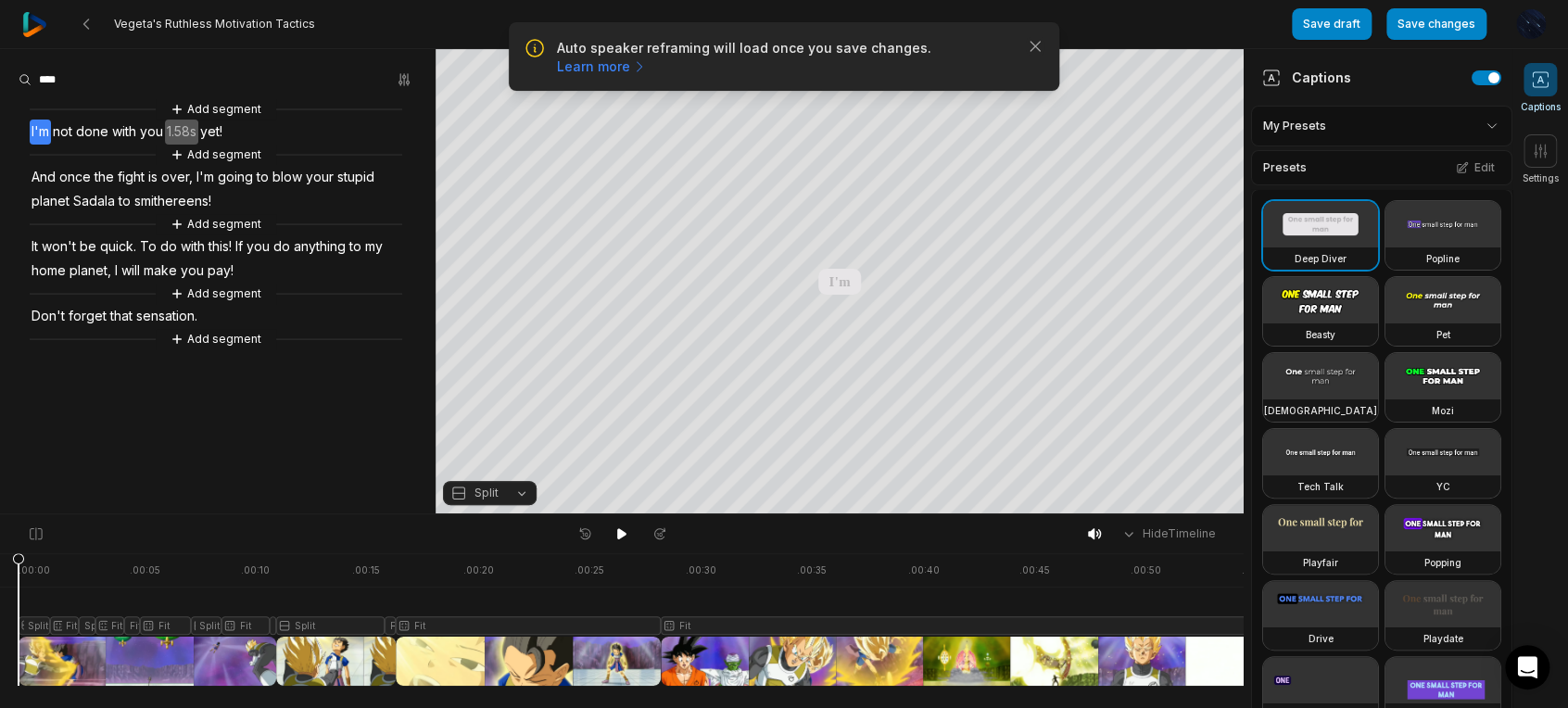 click on "Don't" at bounding box center (48, 316) 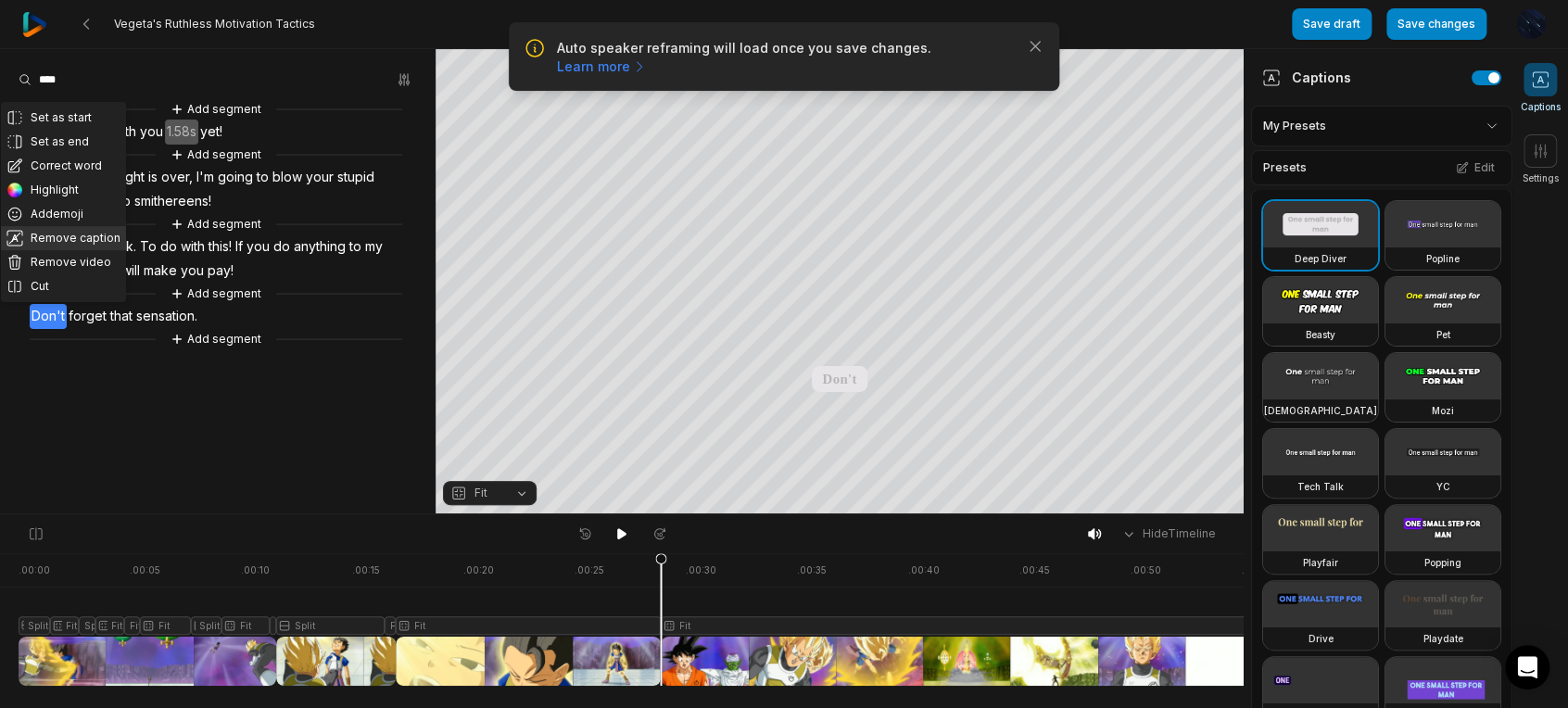 click on "Remove caption" at bounding box center [63, 238] 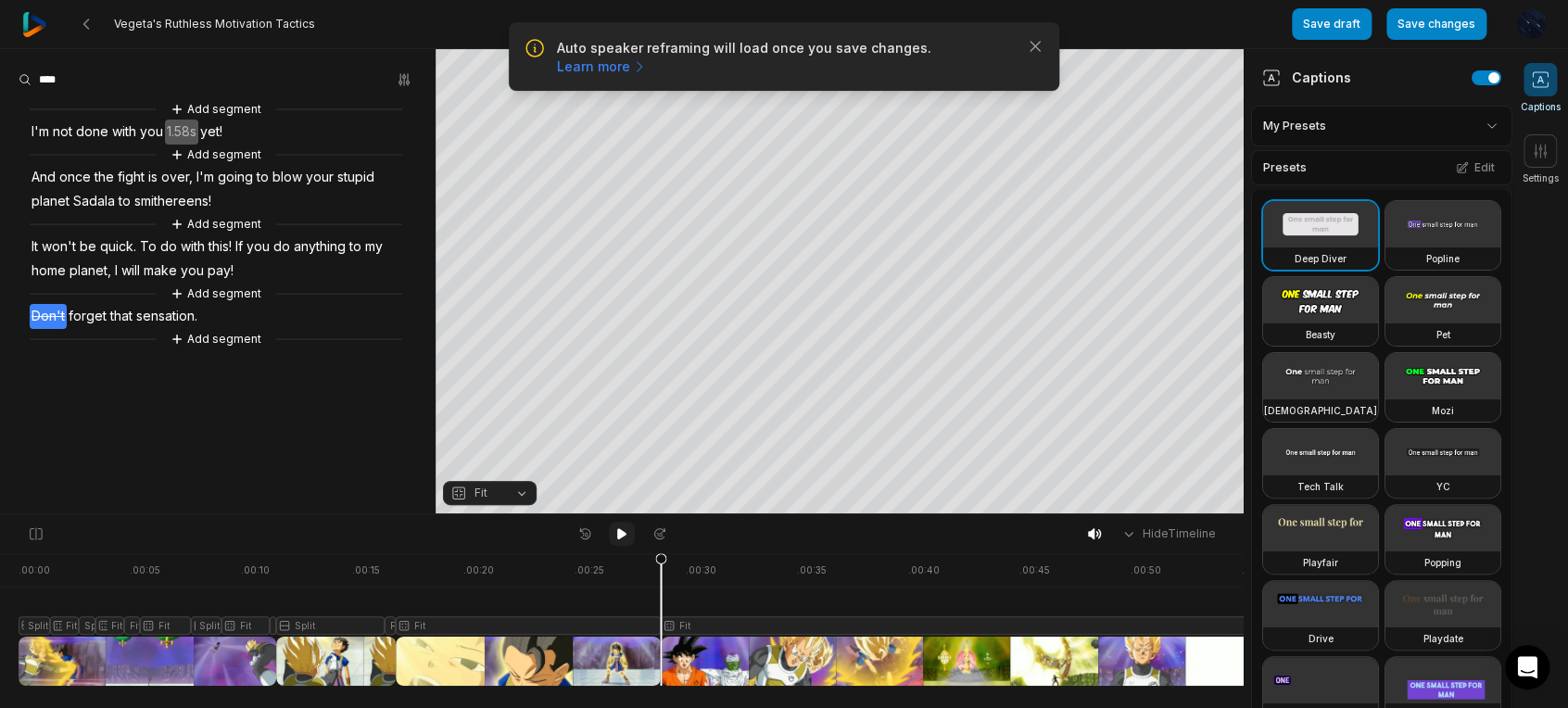 click 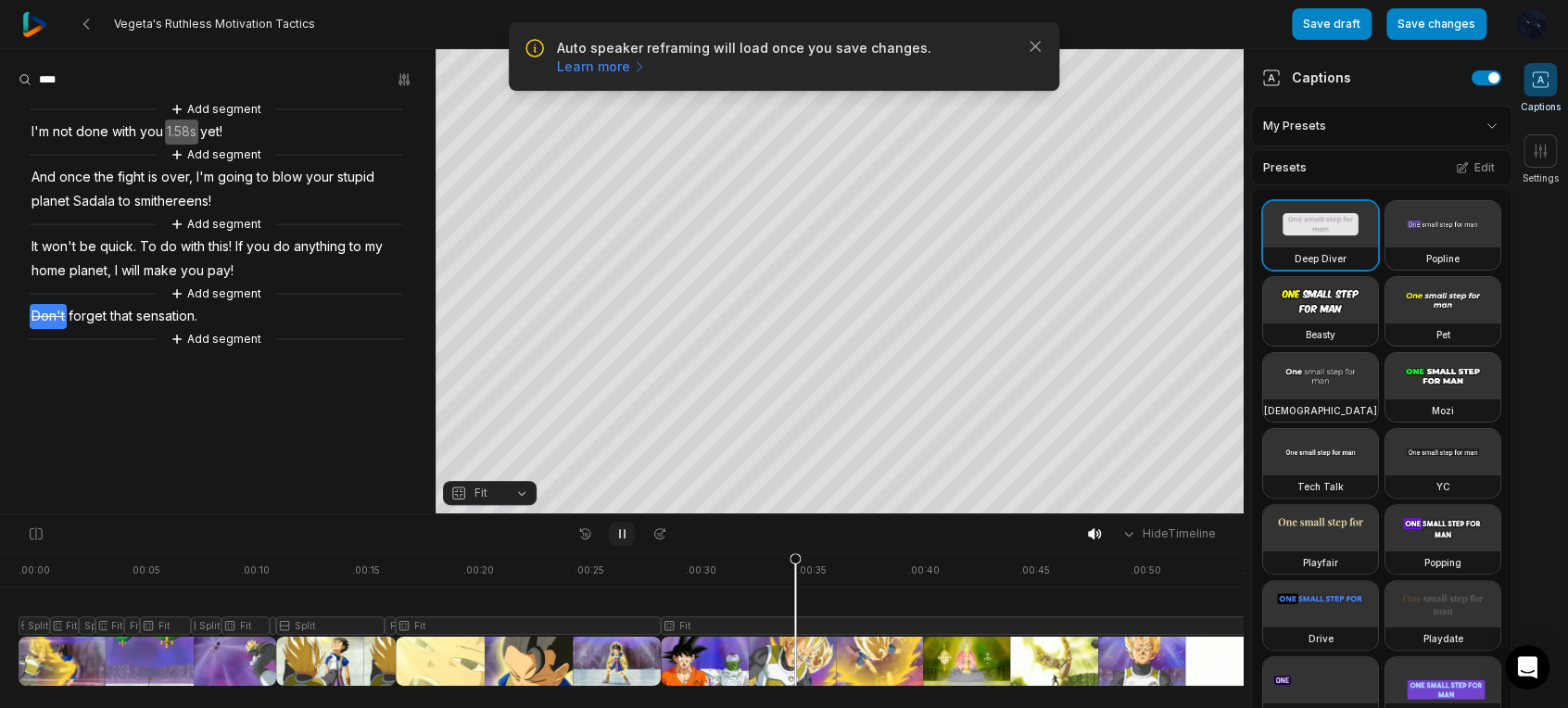 click at bounding box center (622, 534) 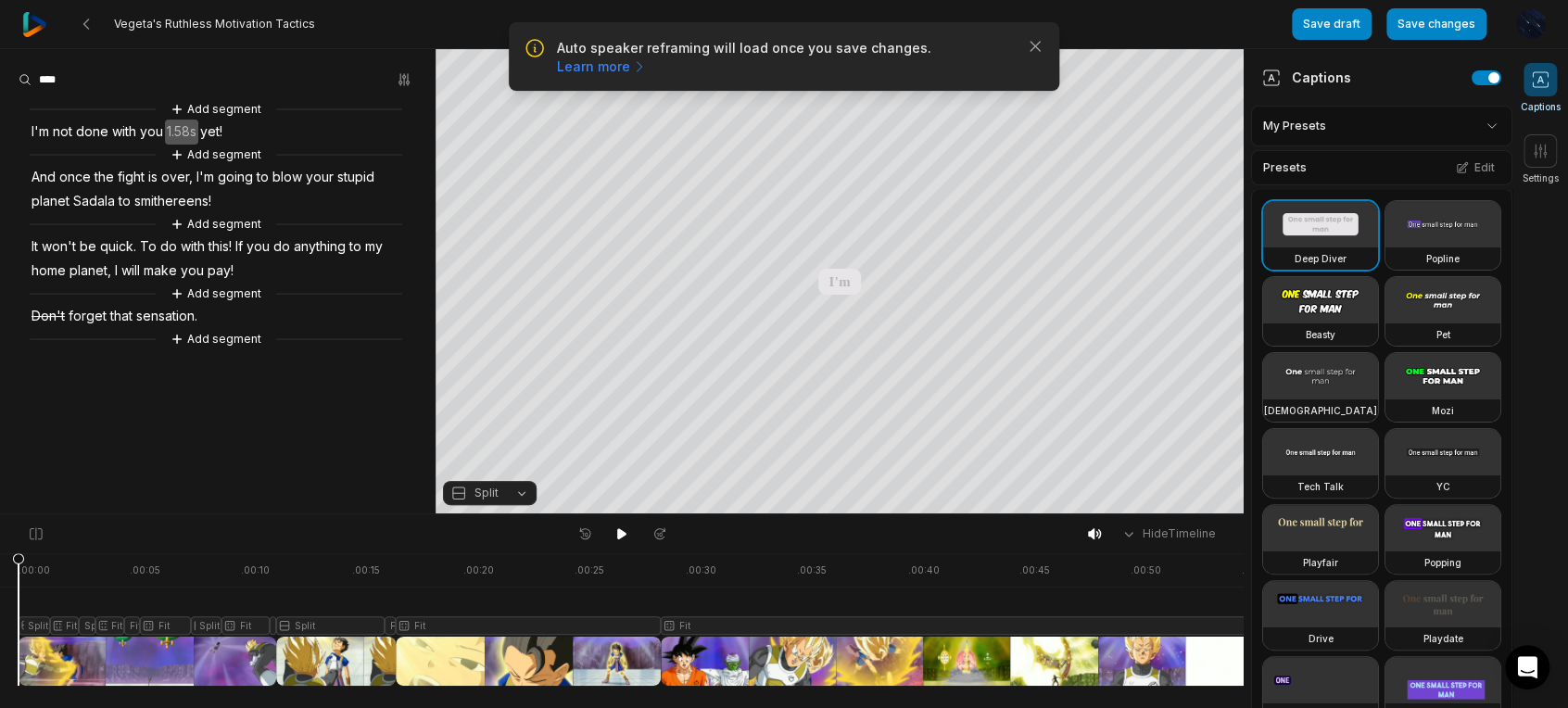 drag, startPoint x: 801, startPoint y: 559, endPoint x: -7, endPoint y: 591, distance: 808.63342 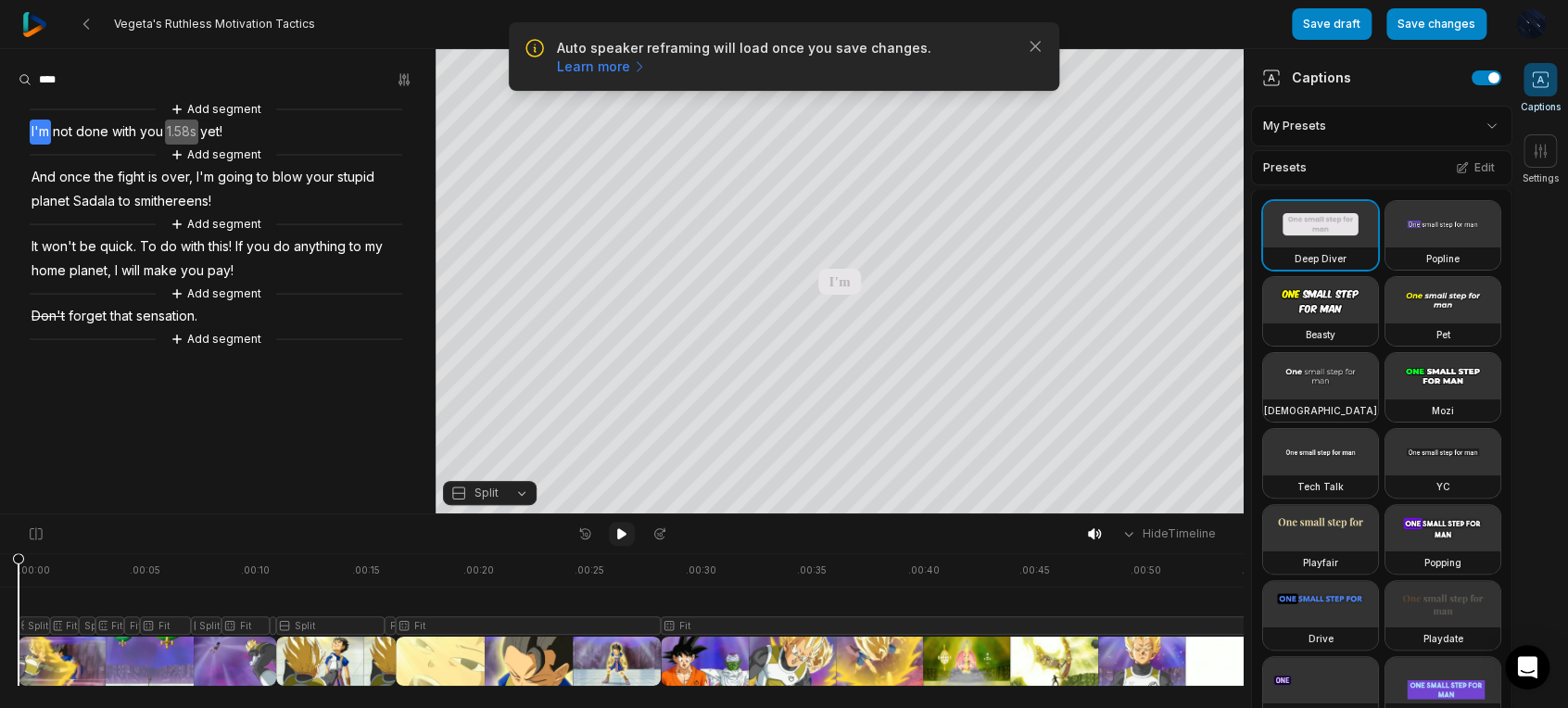 click at bounding box center [622, 534] 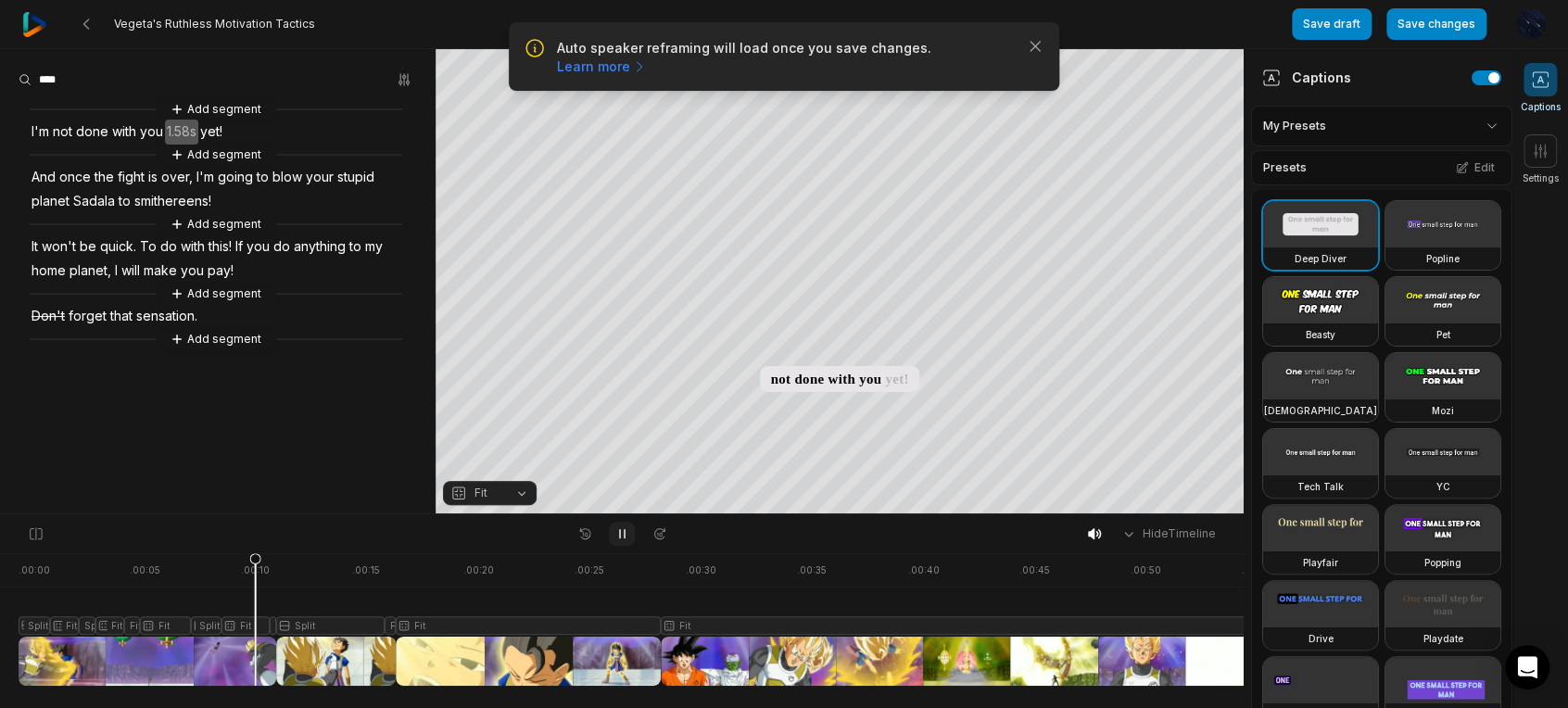 click 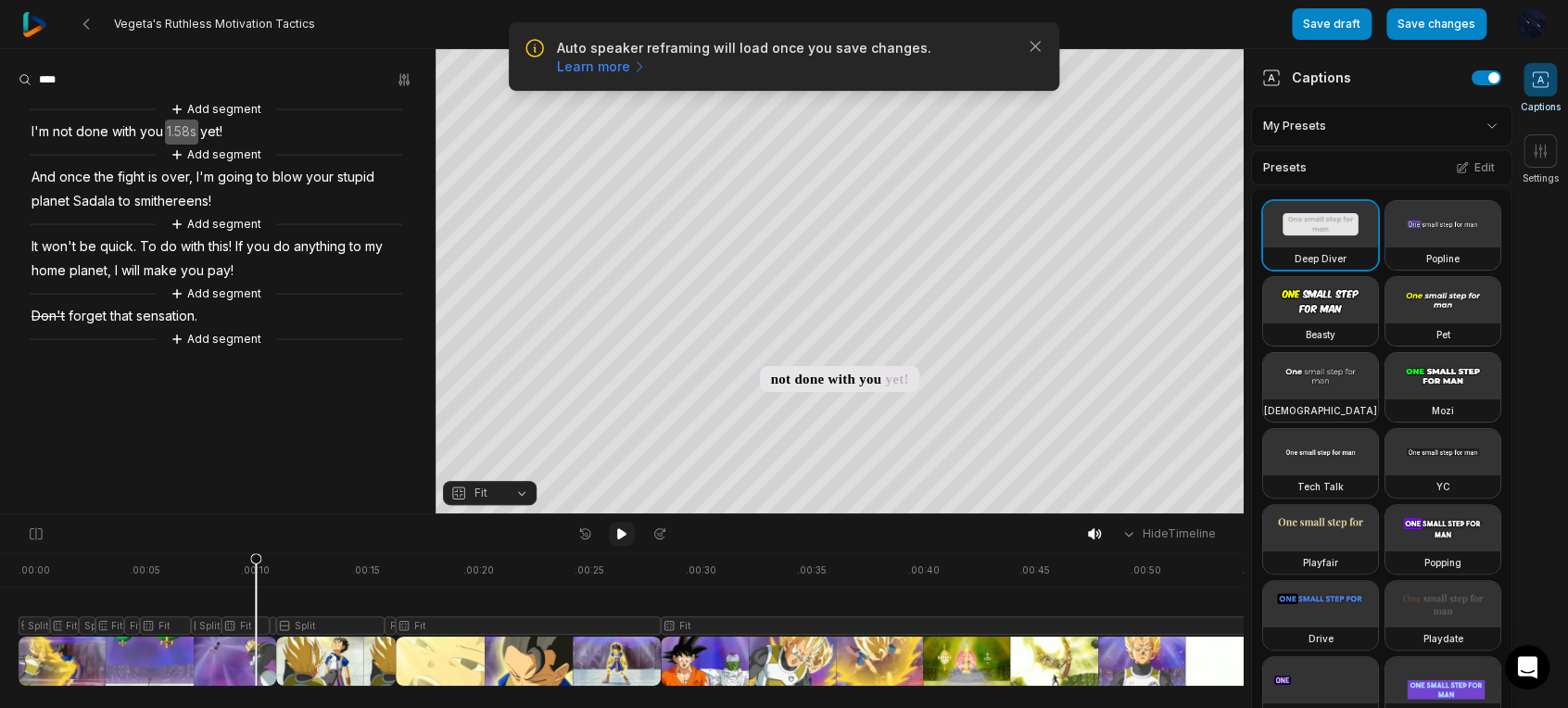 click 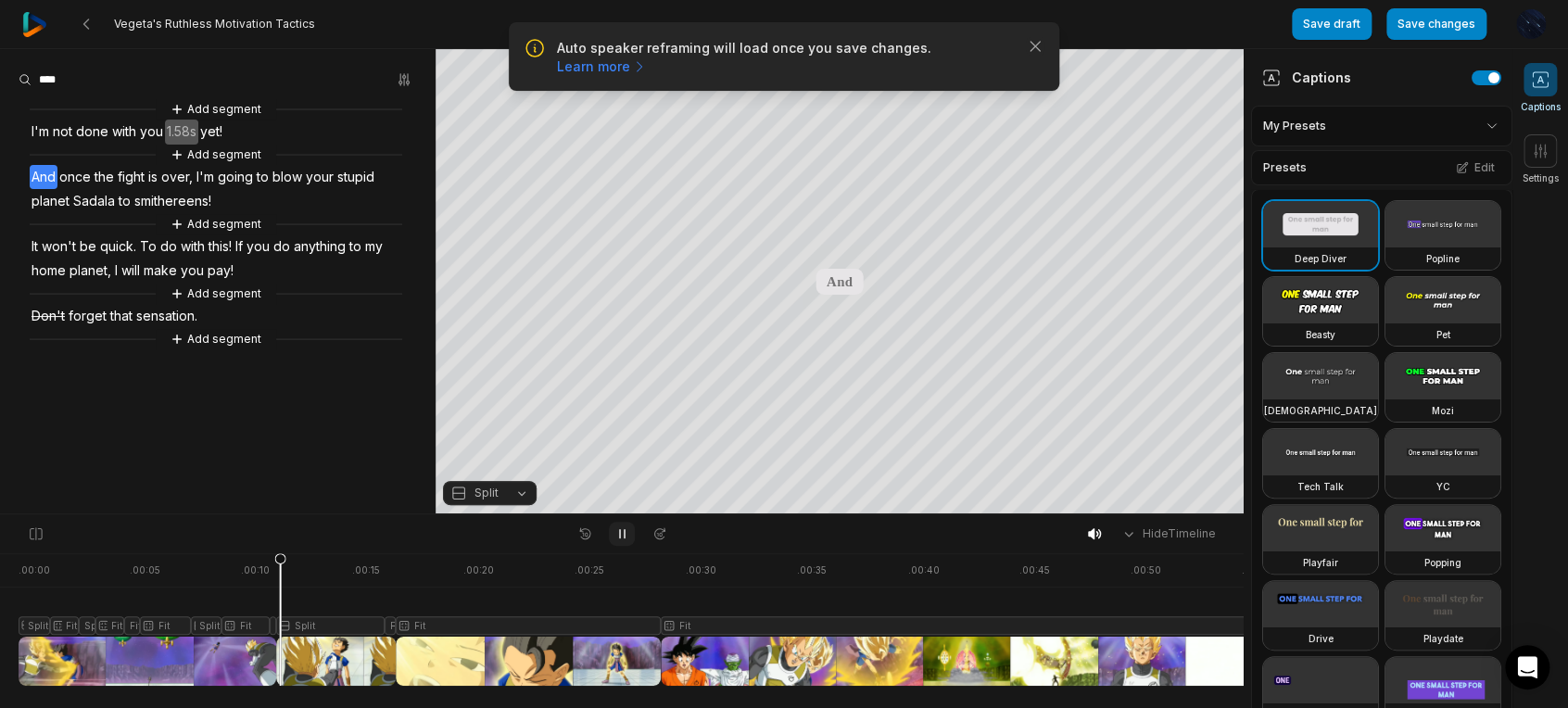 click 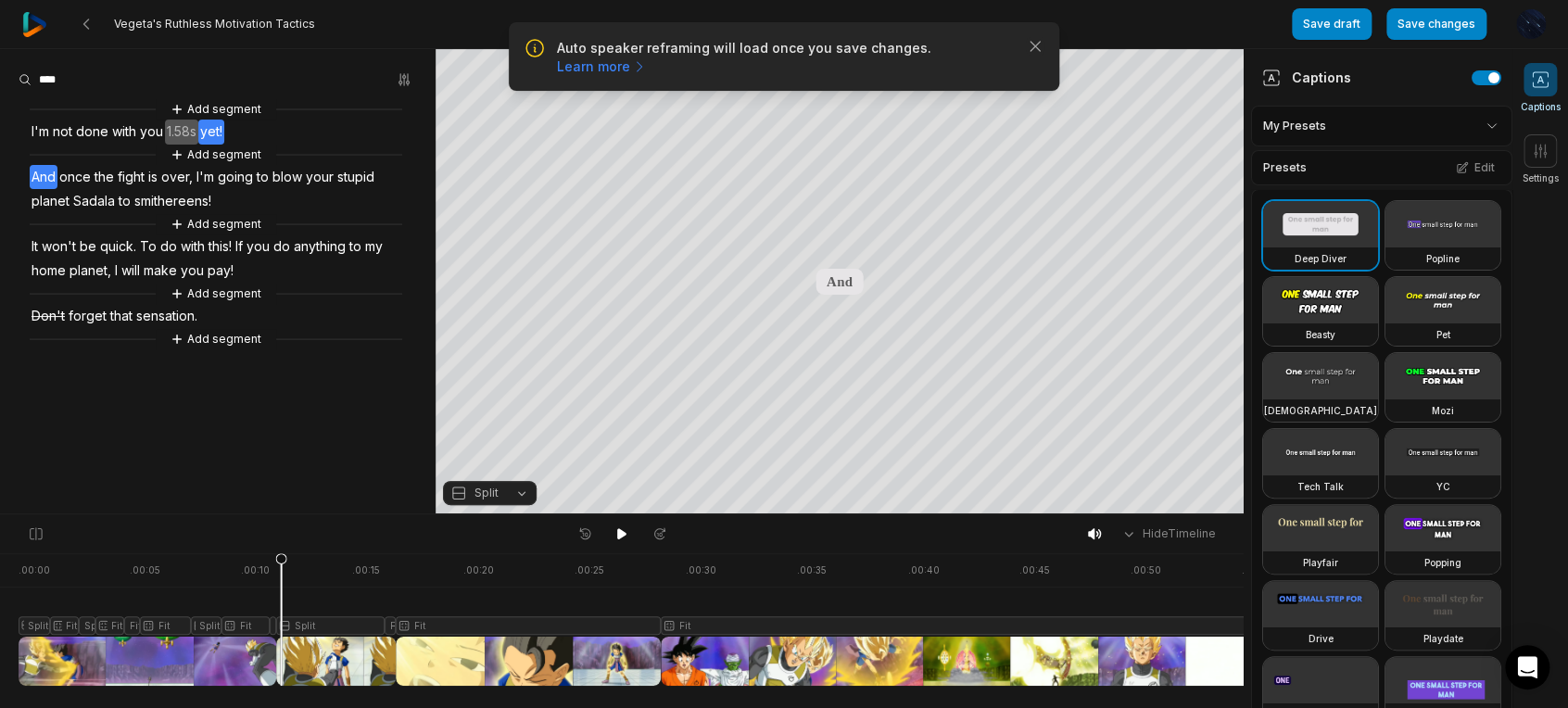 click on "yet!" at bounding box center (211, 132) 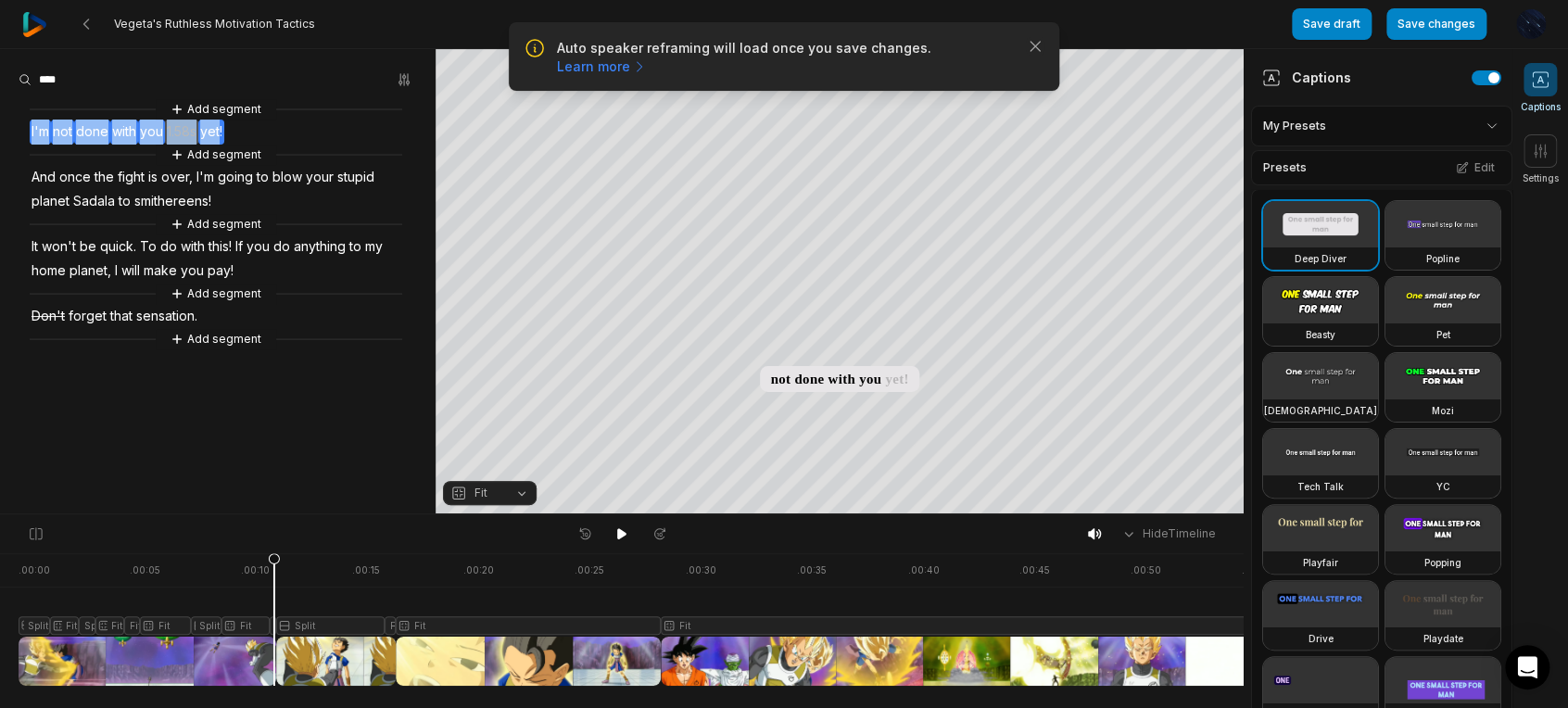 click on "yet!" at bounding box center [211, 132] 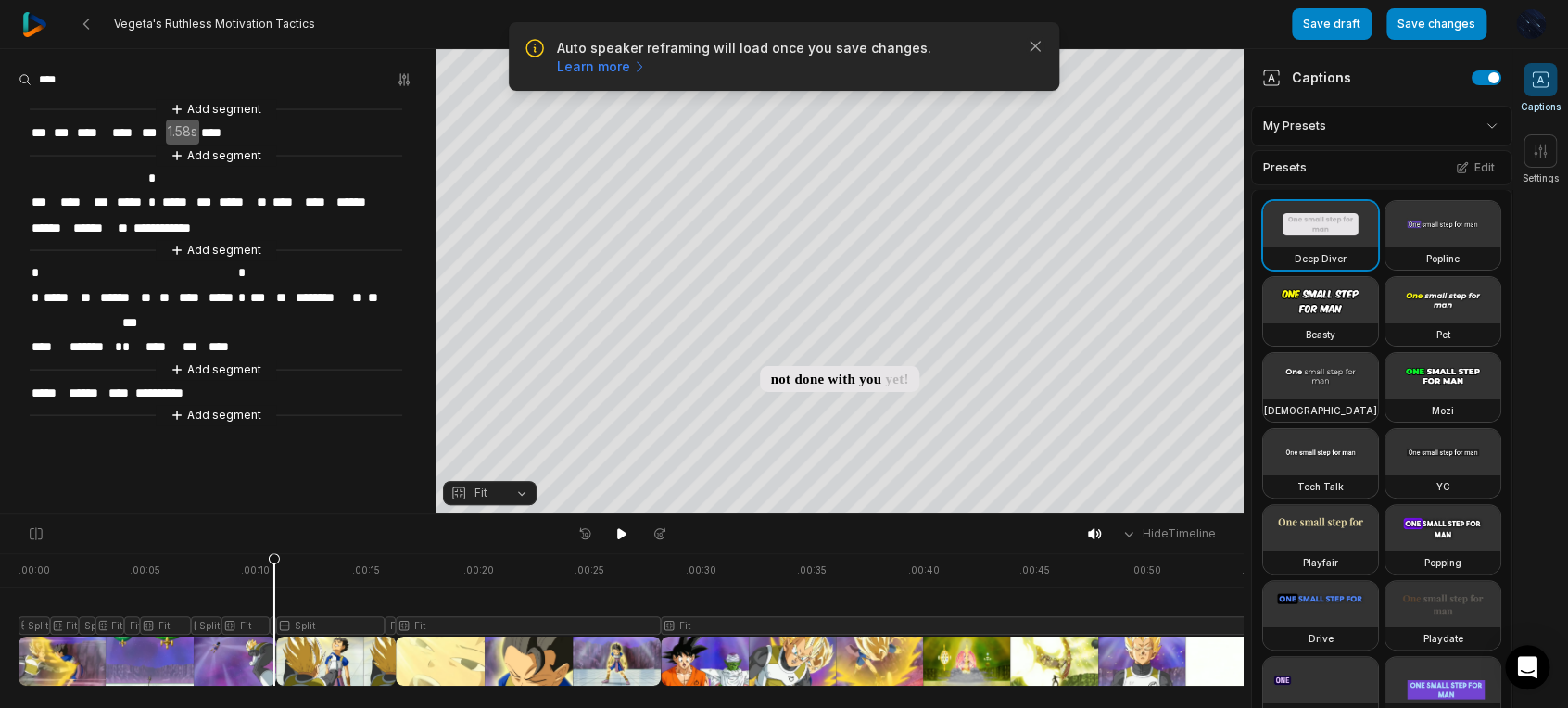 click on "****" at bounding box center [212, 133] 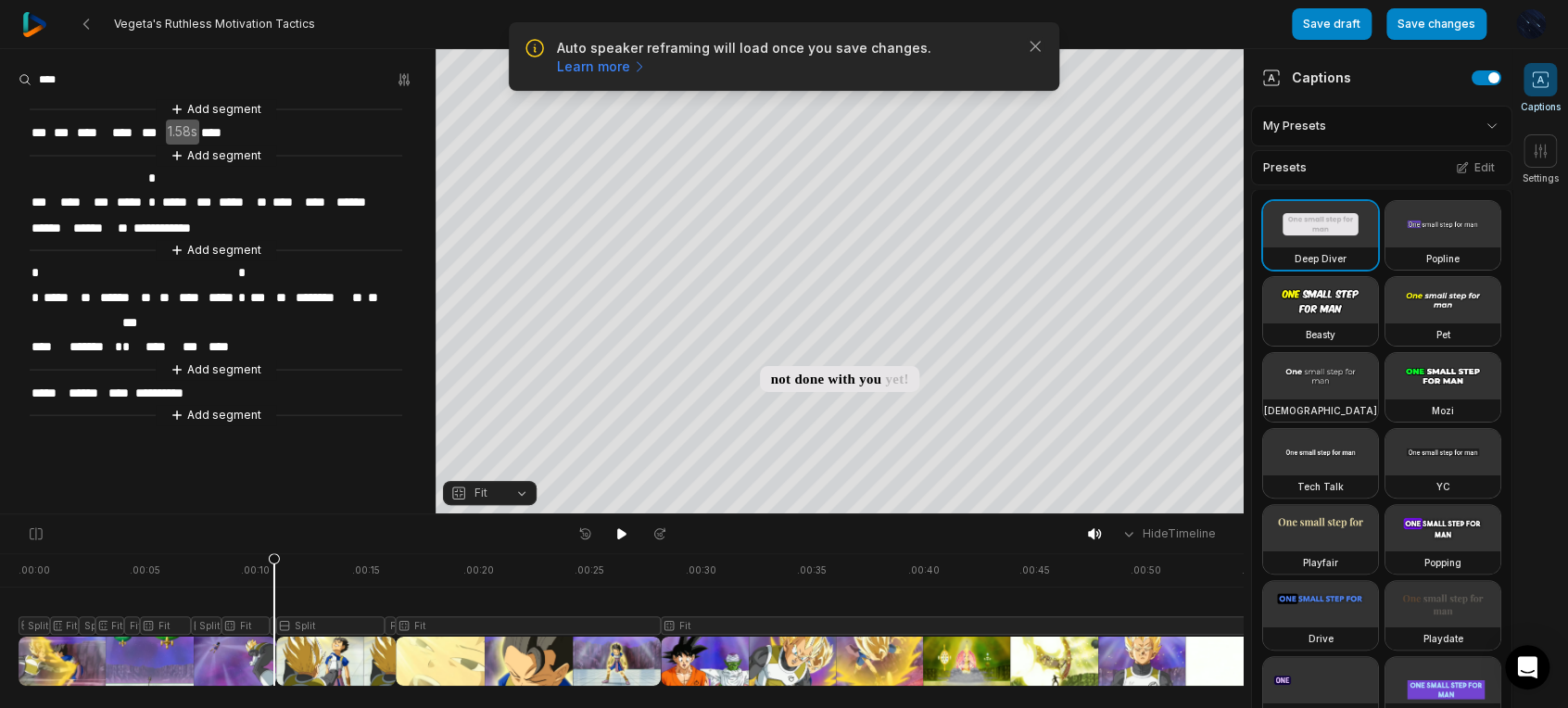click on "****" at bounding box center [212, 133] 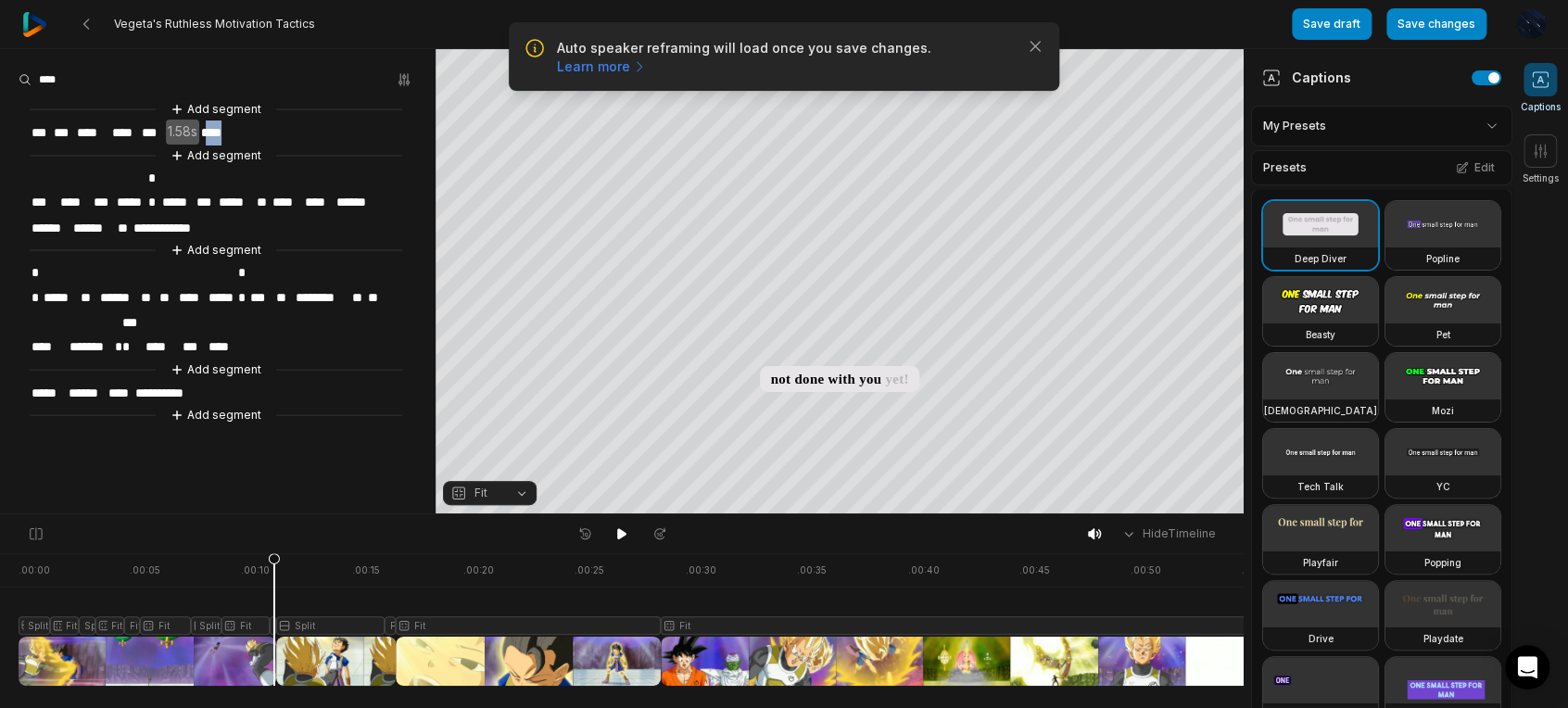 drag, startPoint x: 209, startPoint y: 130, endPoint x: 221, endPoint y: 130, distance: 12 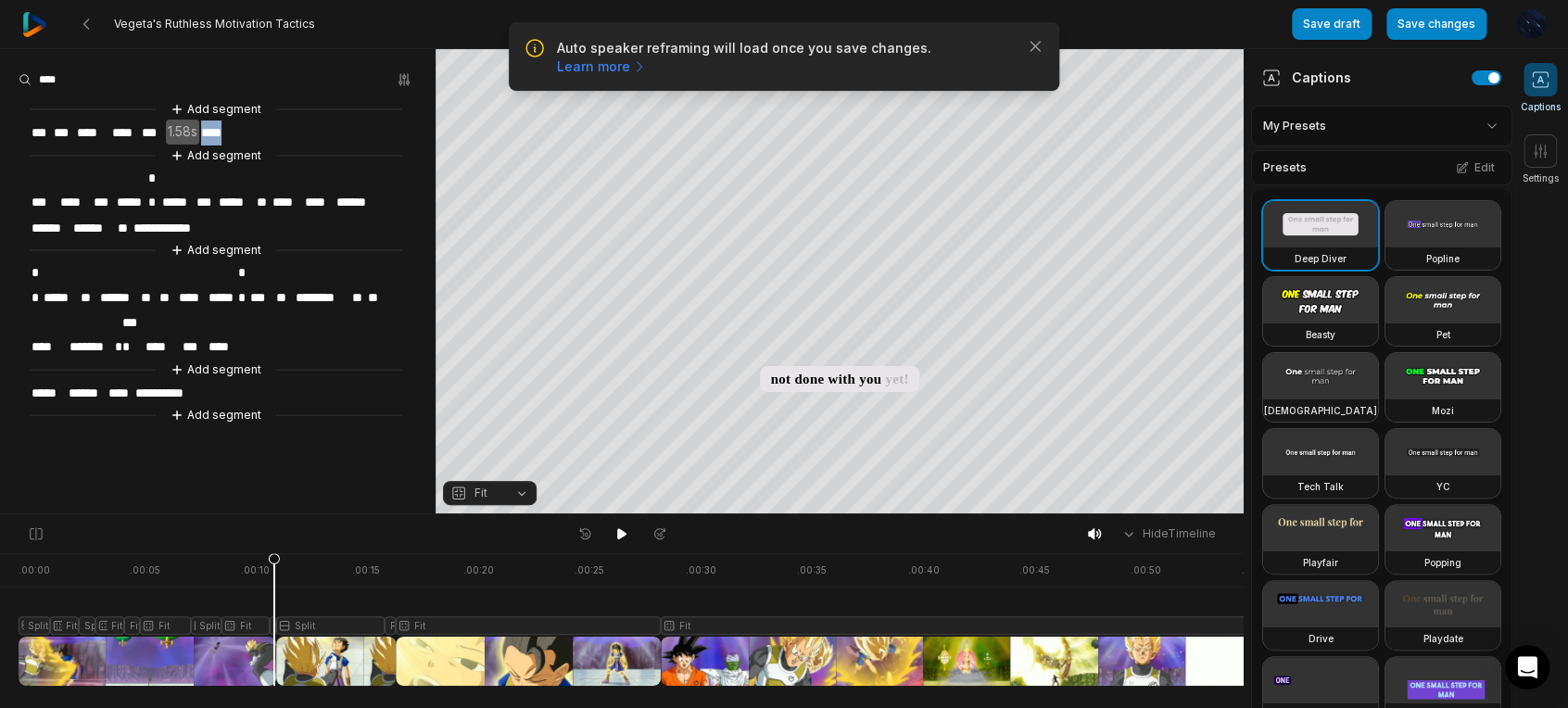 drag, startPoint x: 223, startPoint y: 130, endPoint x: 199, endPoint y: 134, distance: 24.33105 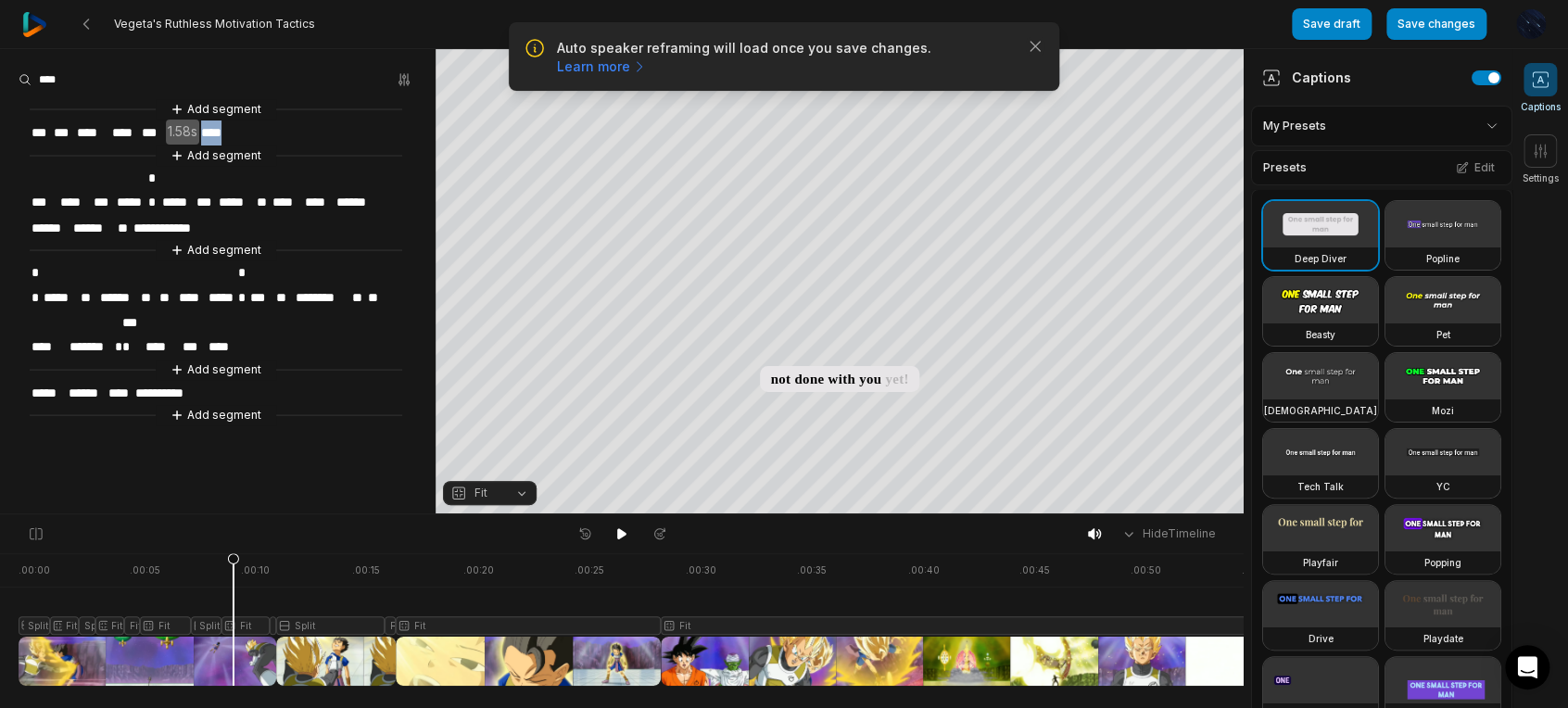 click on "****" at bounding box center (212, 133) 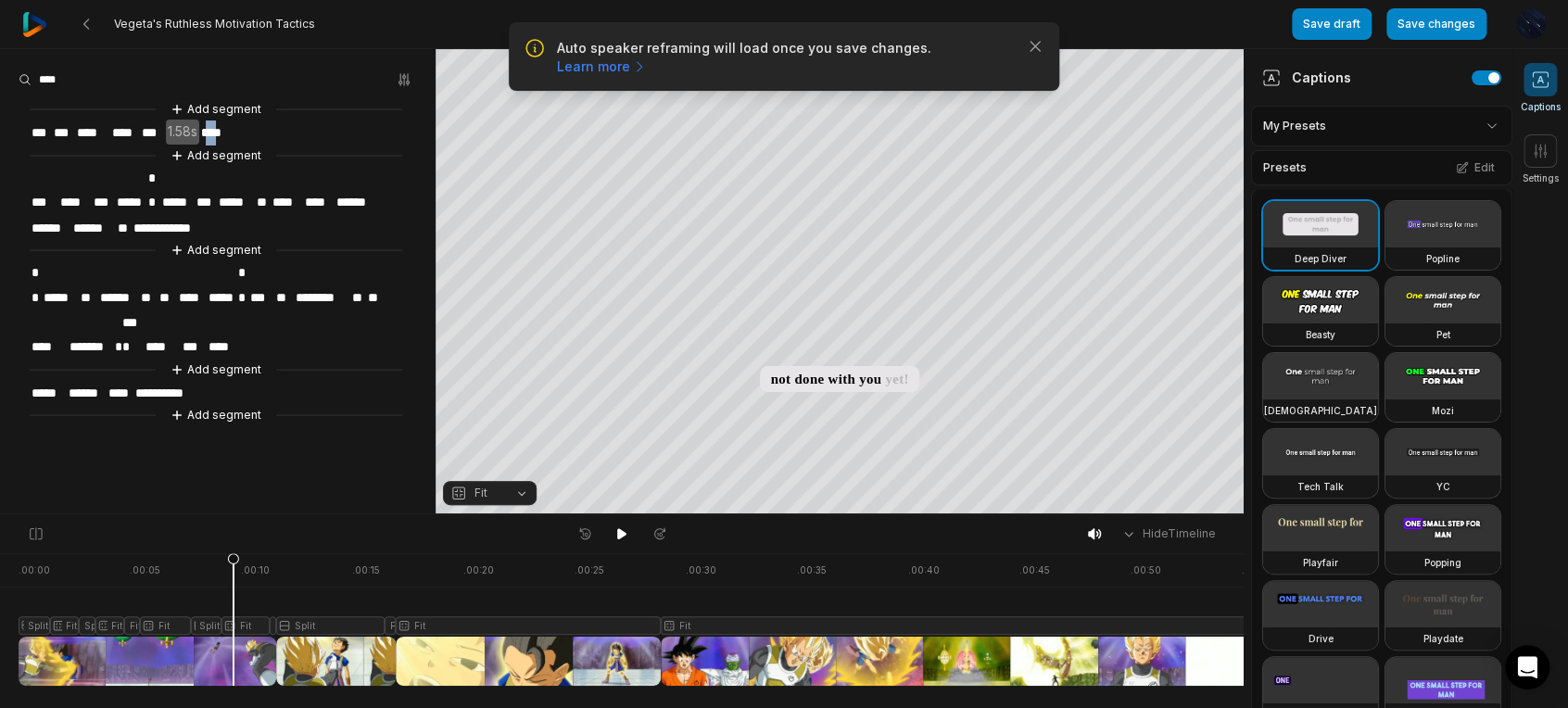 click on "****" at bounding box center (212, 133) 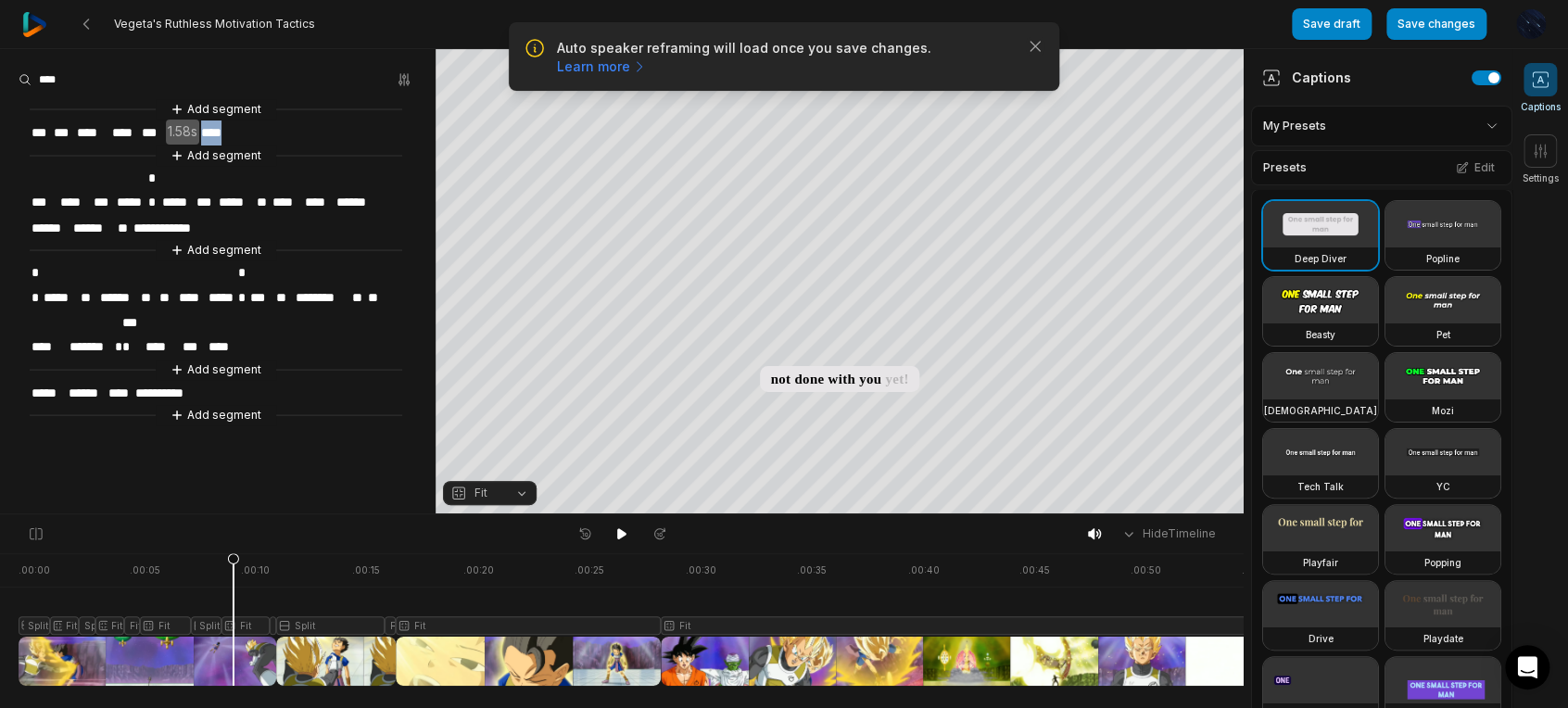 drag, startPoint x: 203, startPoint y: 131, endPoint x: 230, endPoint y: 127, distance: 27.294688 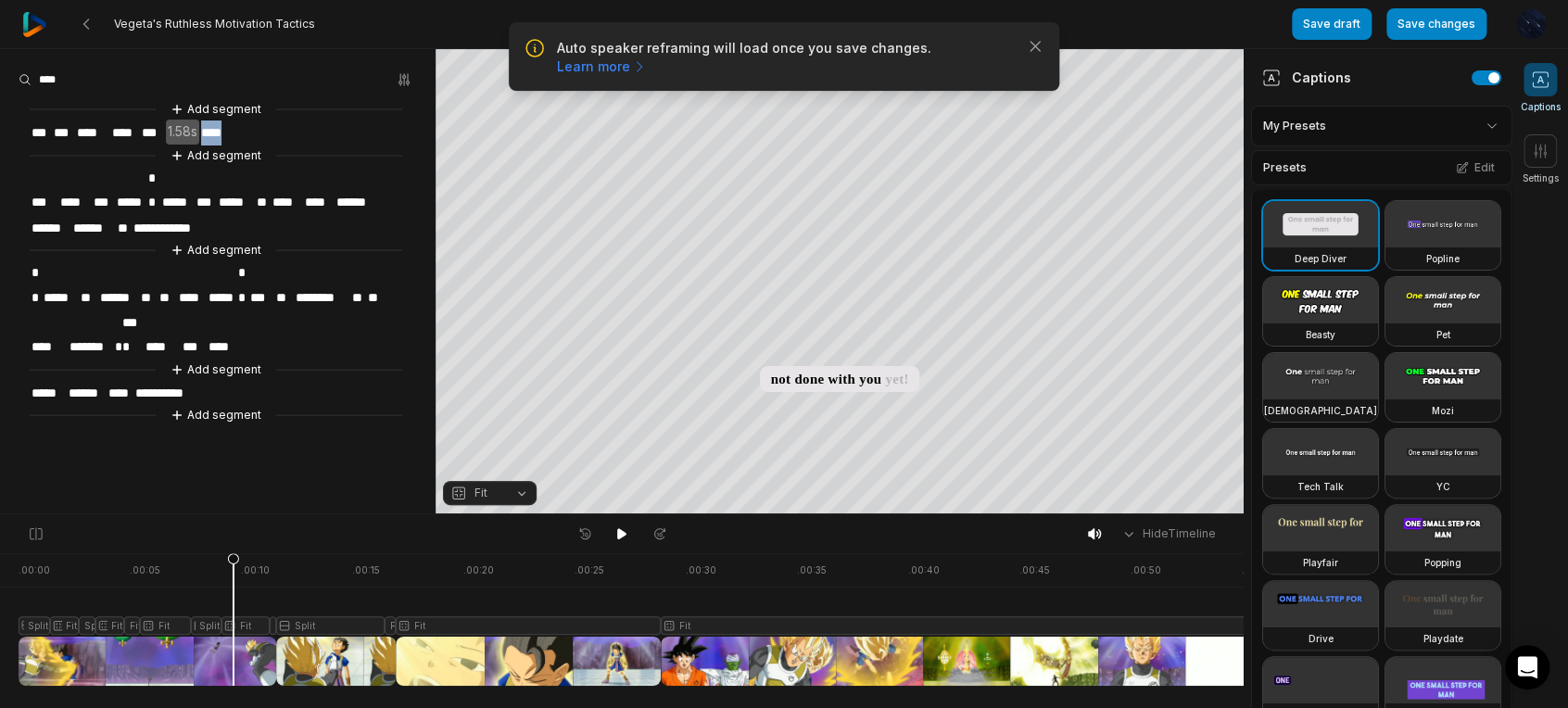 click on "**********" at bounding box center [218, 262] 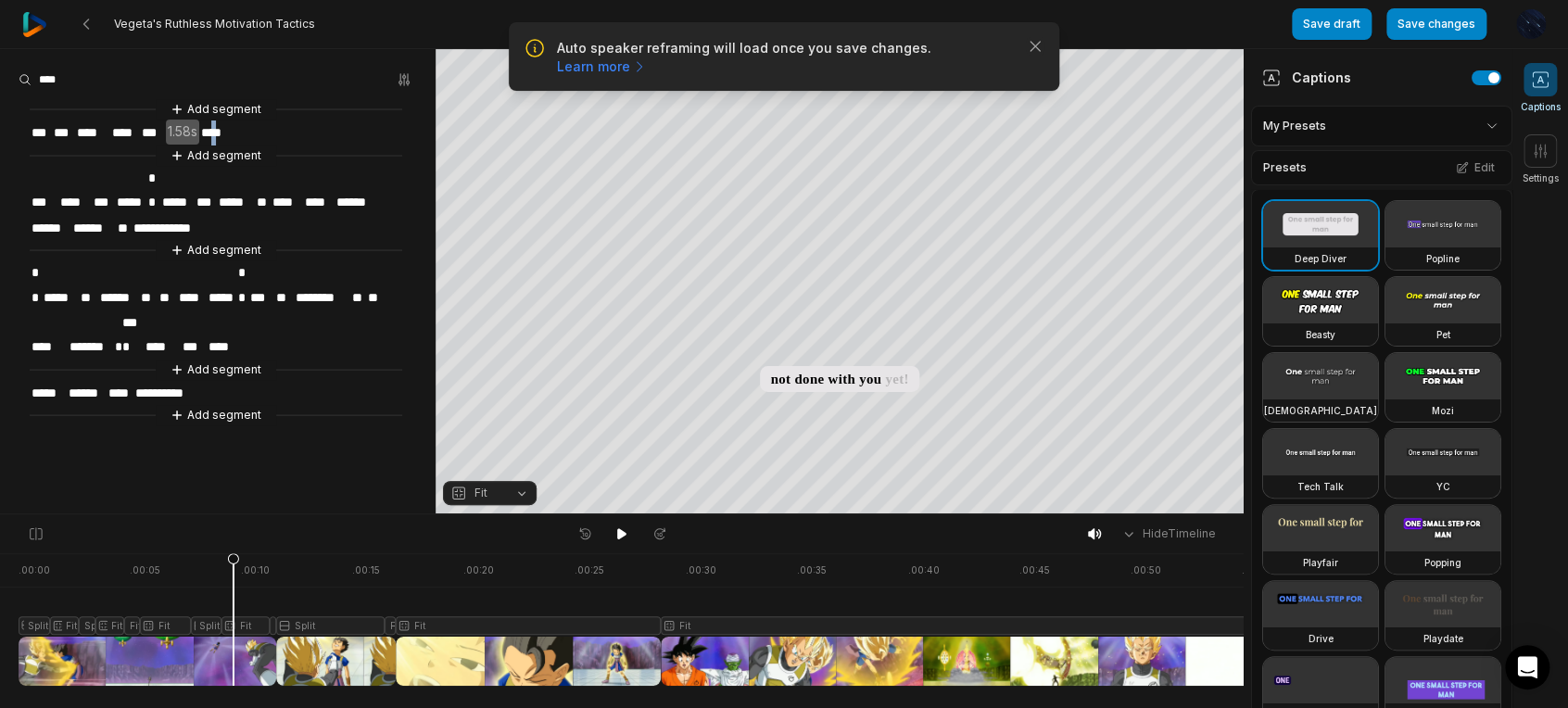 click on "****" at bounding box center [212, 133] 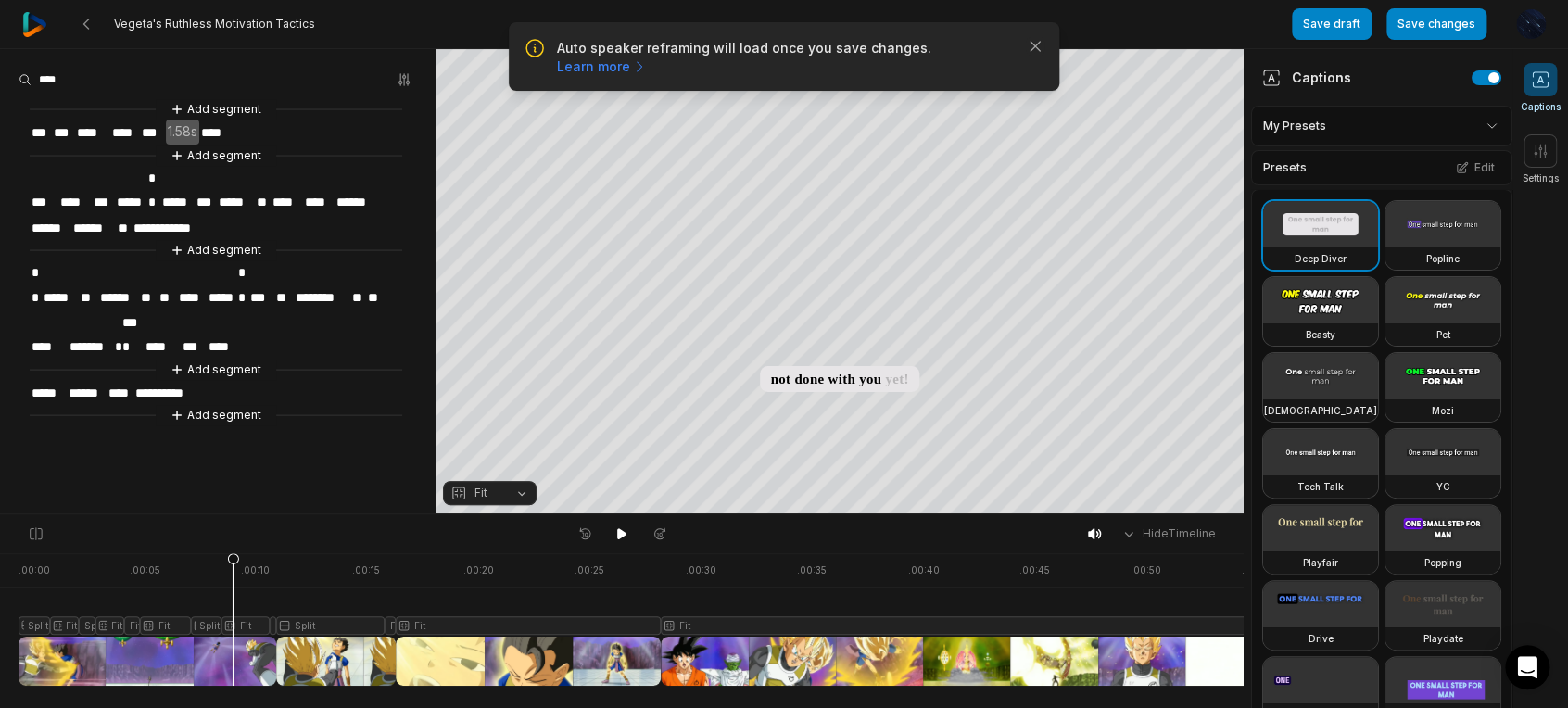 click on "****" at bounding box center (212, 133) 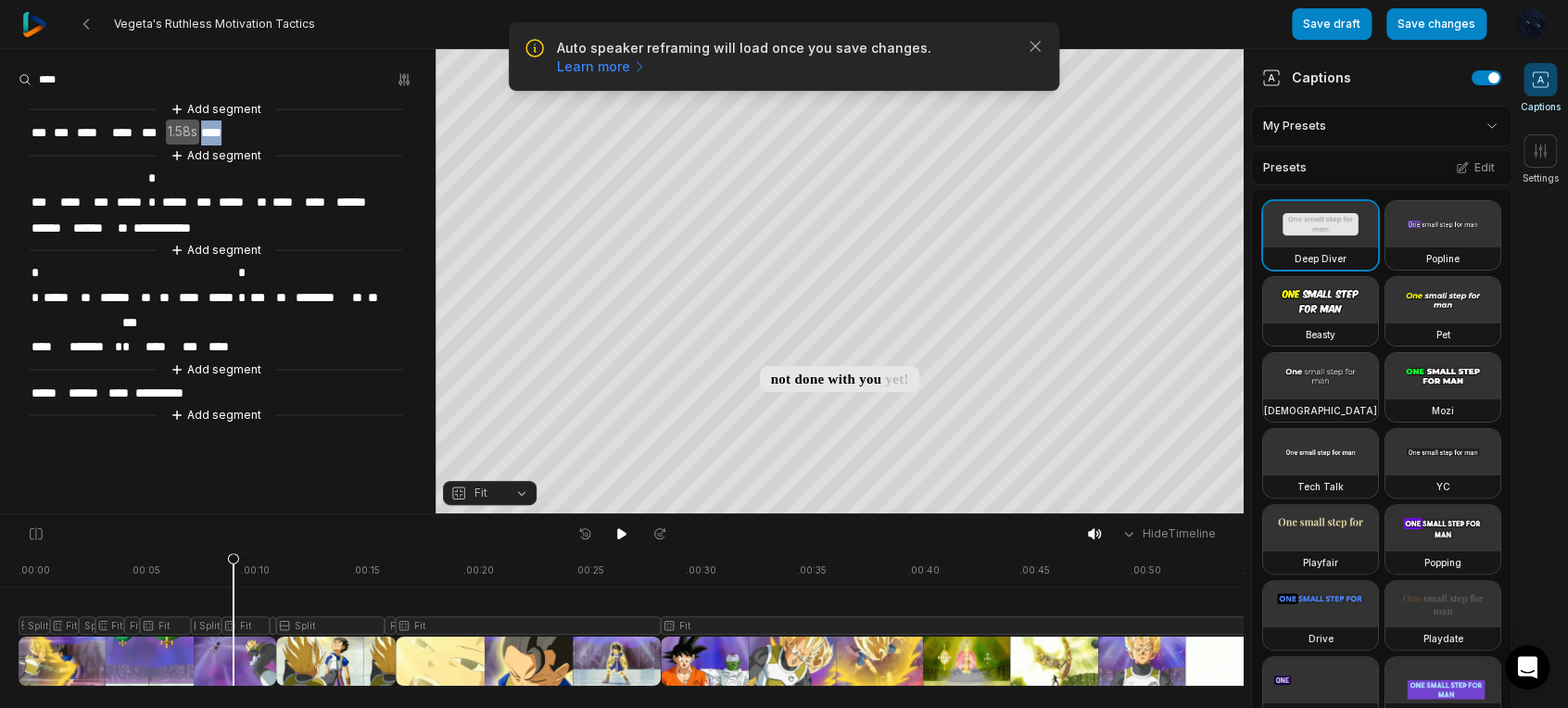 drag, startPoint x: 210, startPoint y: 133, endPoint x: 196, endPoint y: 136, distance: 14.317821 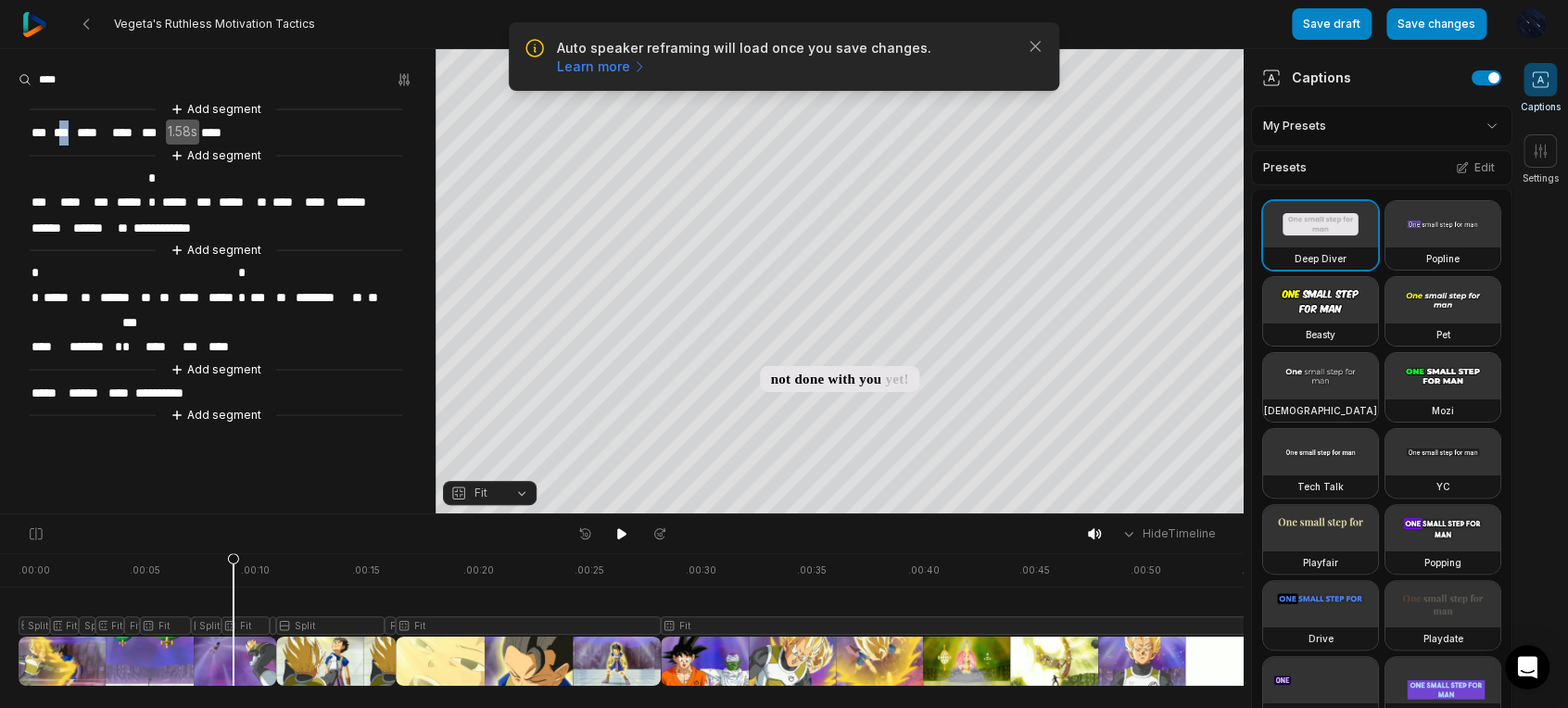drag, startPoint x: 104, startPoint y: 130, endPoint x: 251, endPoint y: 122, distance: 147.21753 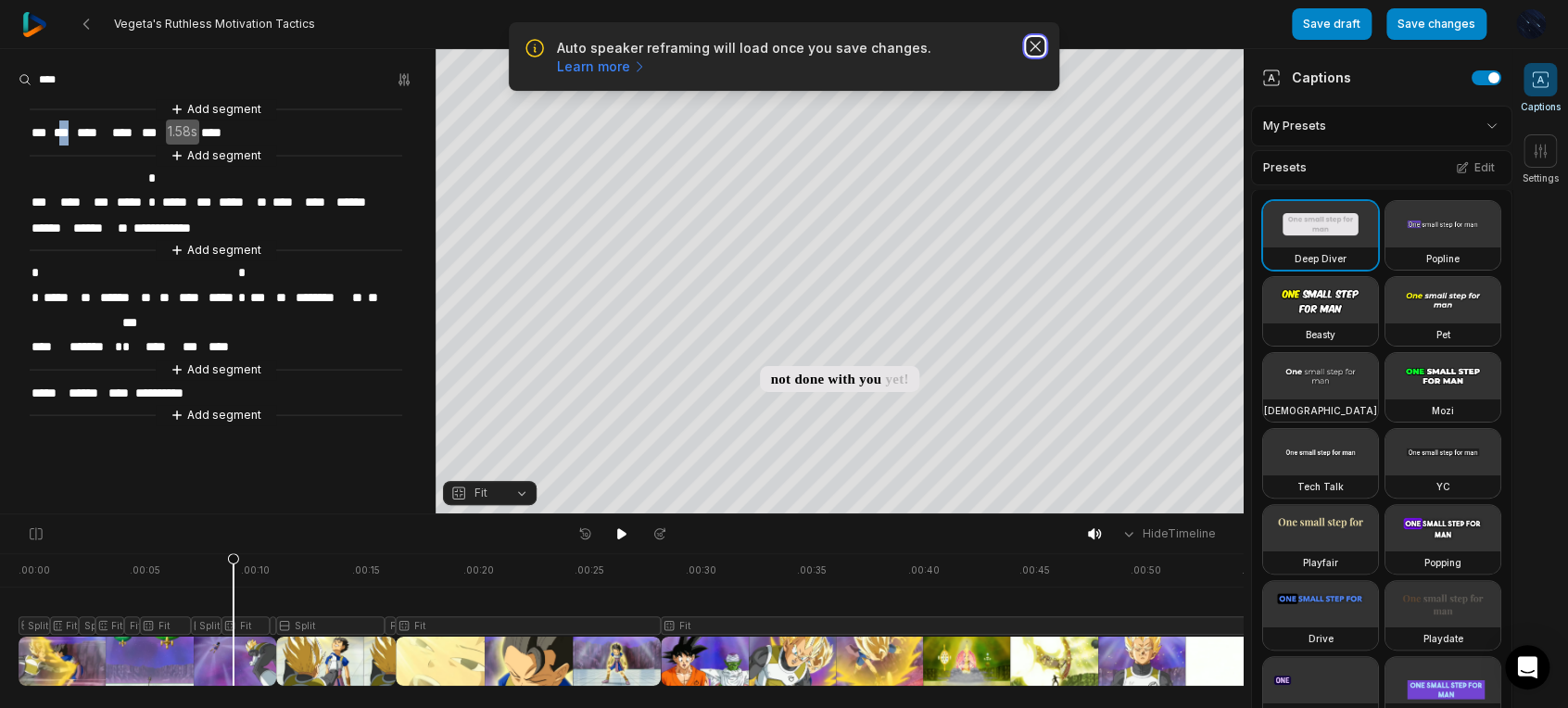 click 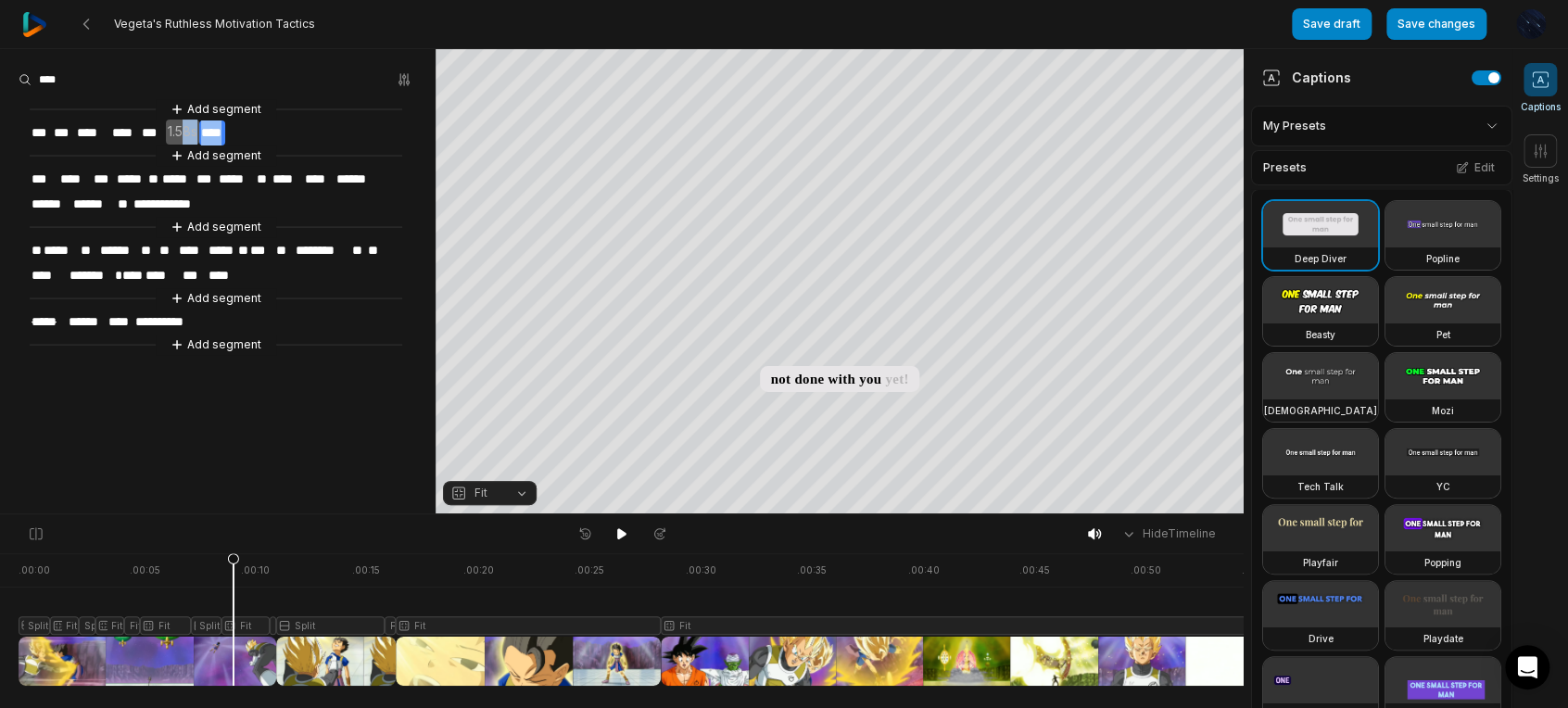 drag, startPoint x: 235, startPoint y: 137, endPoint x: 181, endPoint y: 137, distance: 54 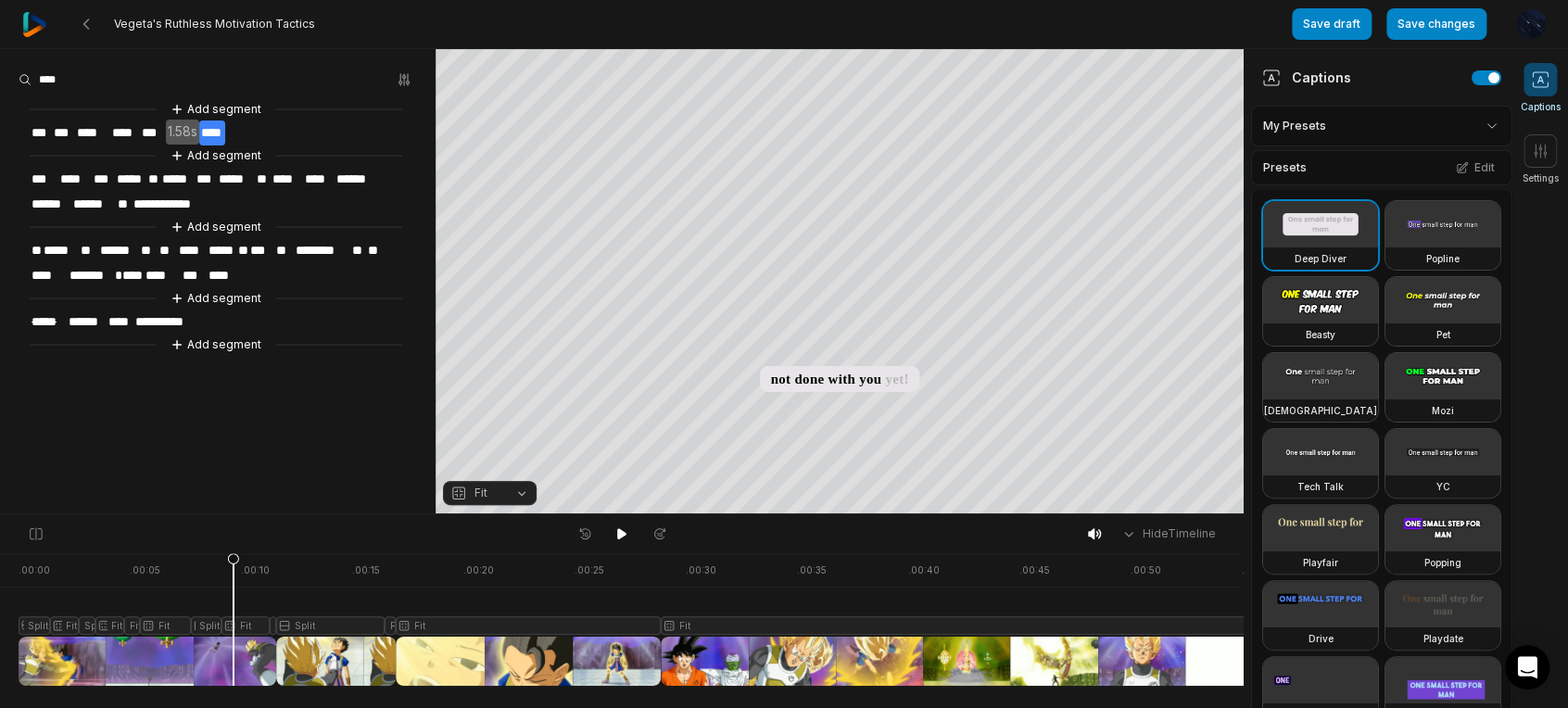 click on "**********" at bounding box center [218, 227] 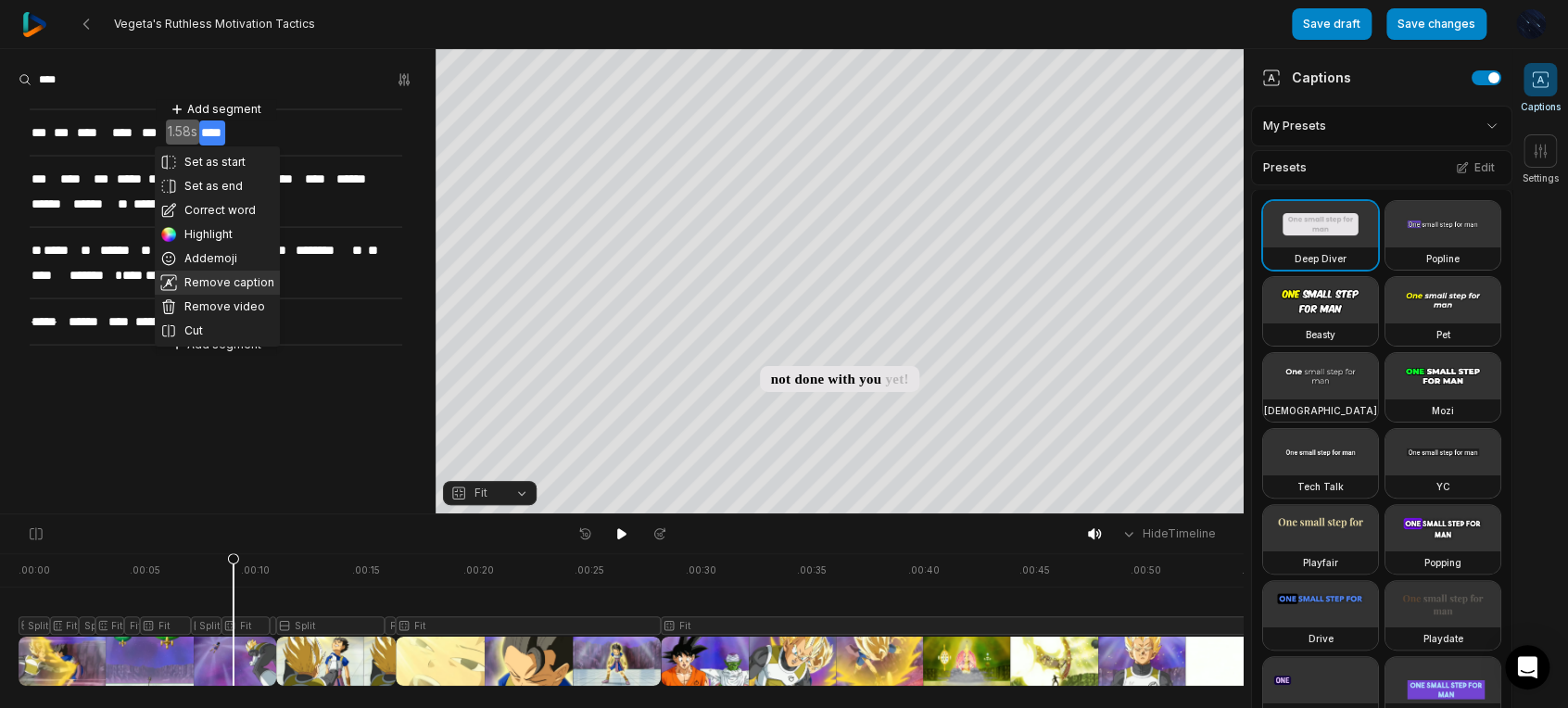 click on "Remove caption" at bounding box center (217, 283) 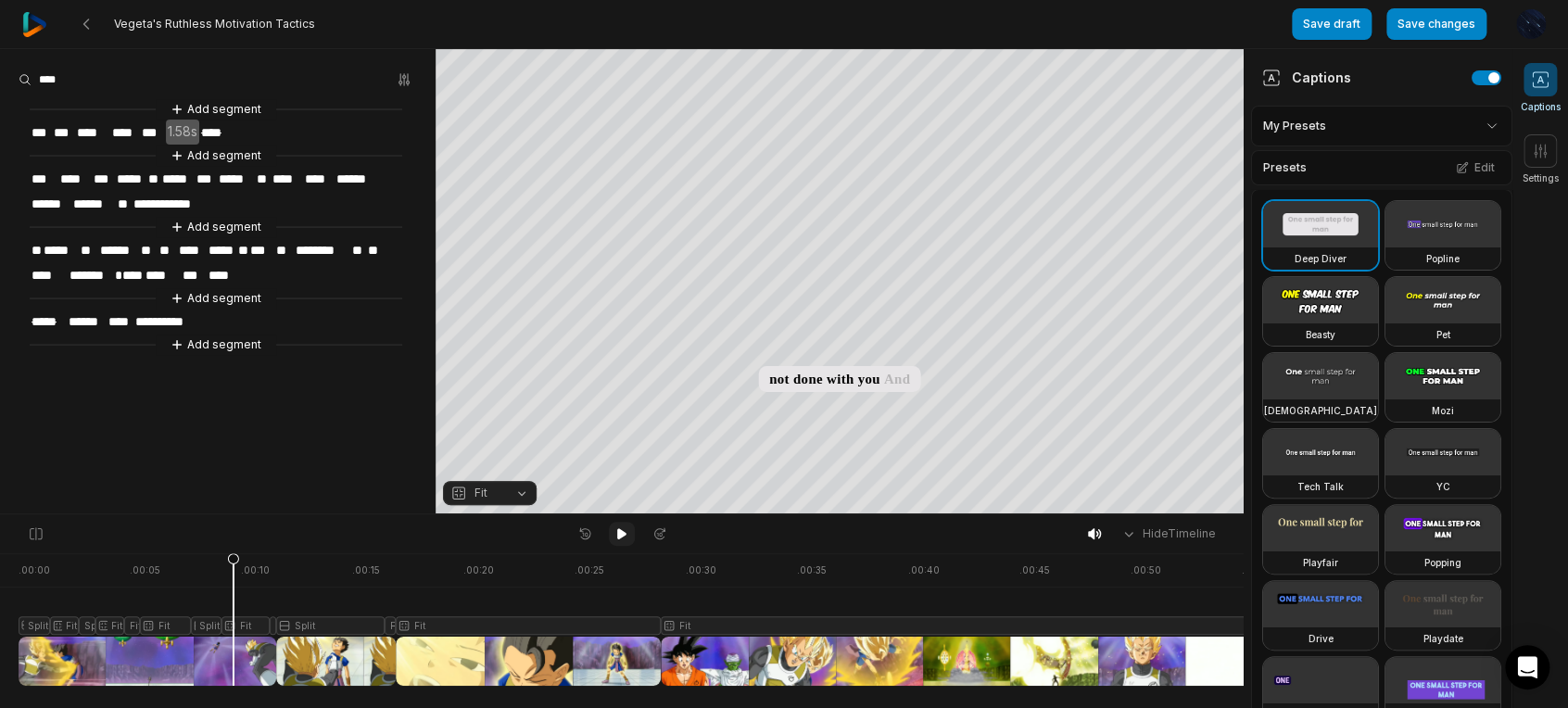 click 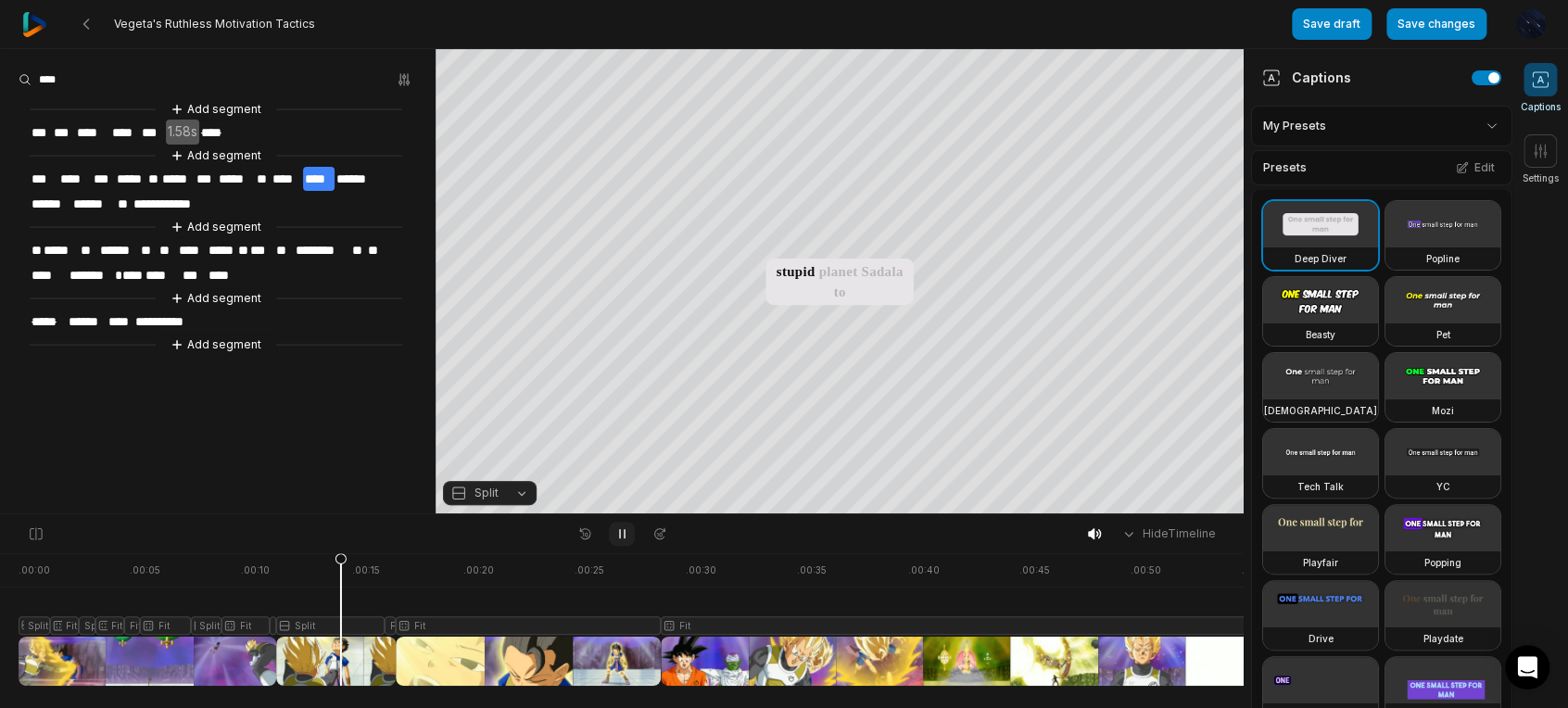 click 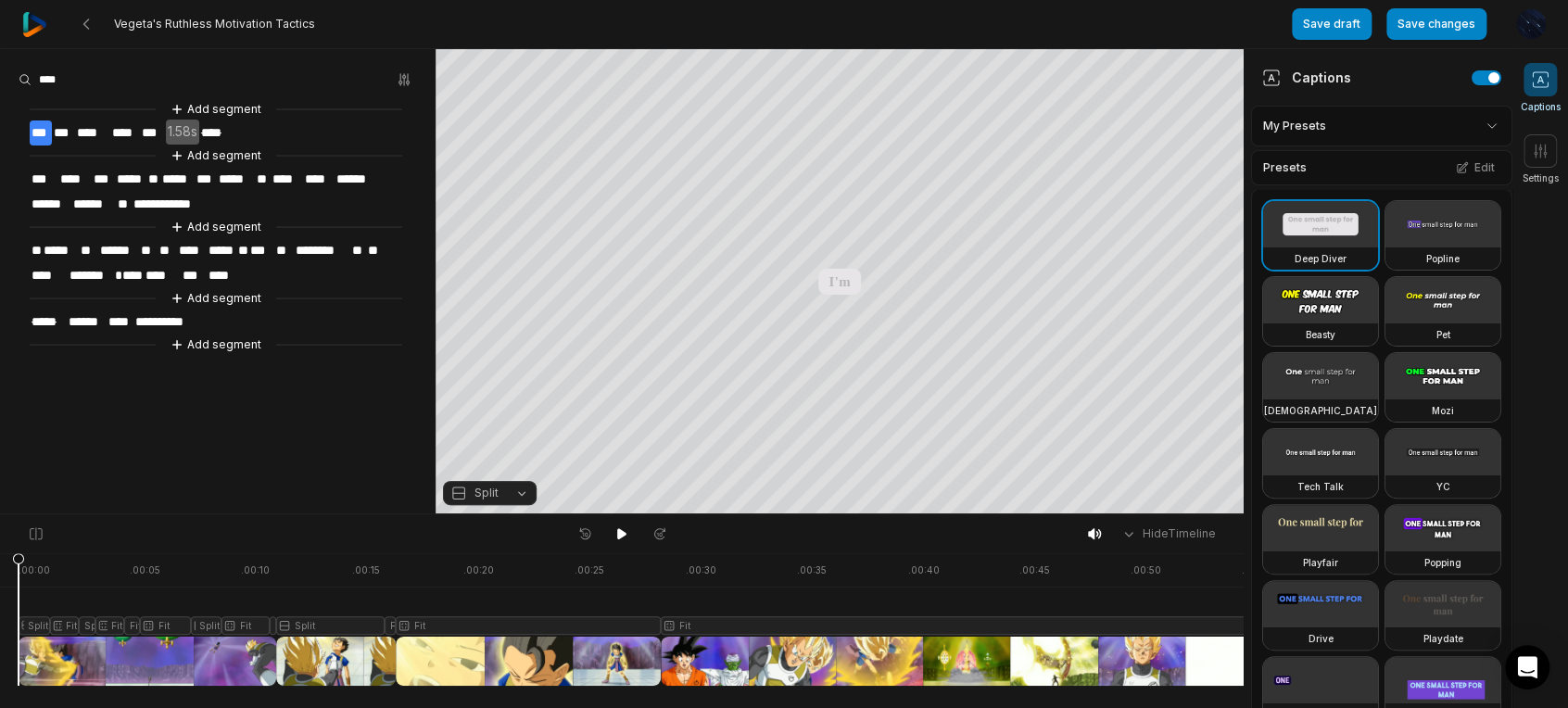 drag, startPoint x: 341, startPoint y: 563, endPoint x: -7, endPoint y: 632, distance: 354.7746 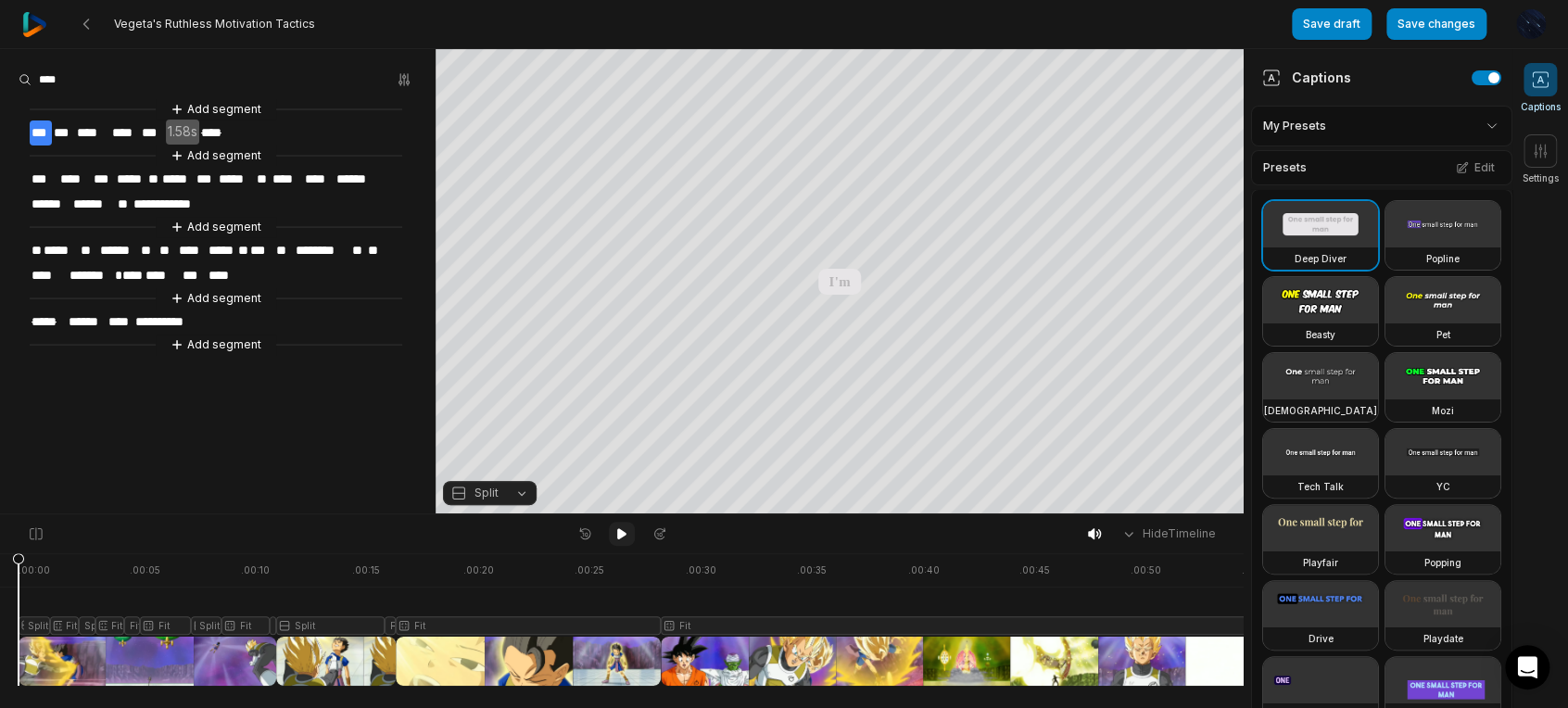 click 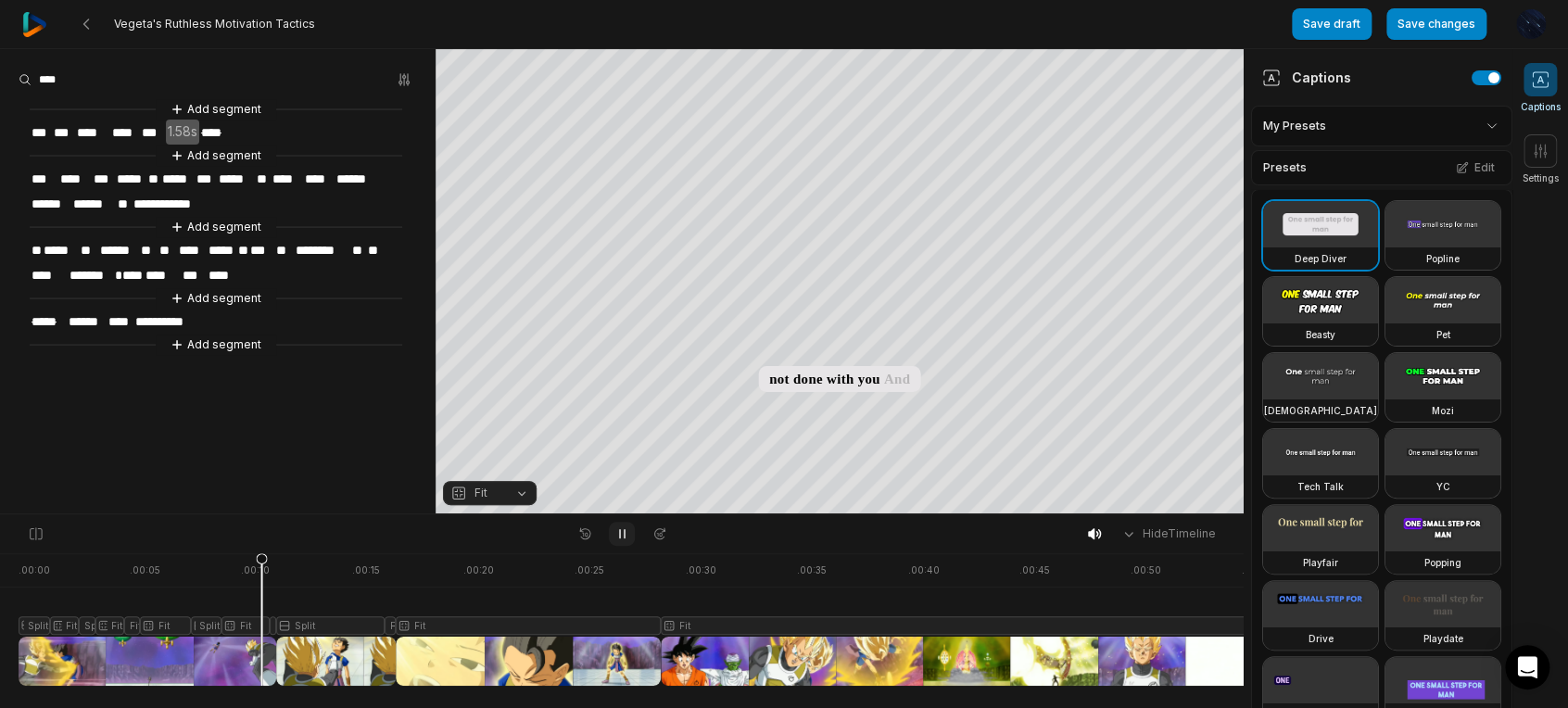 click 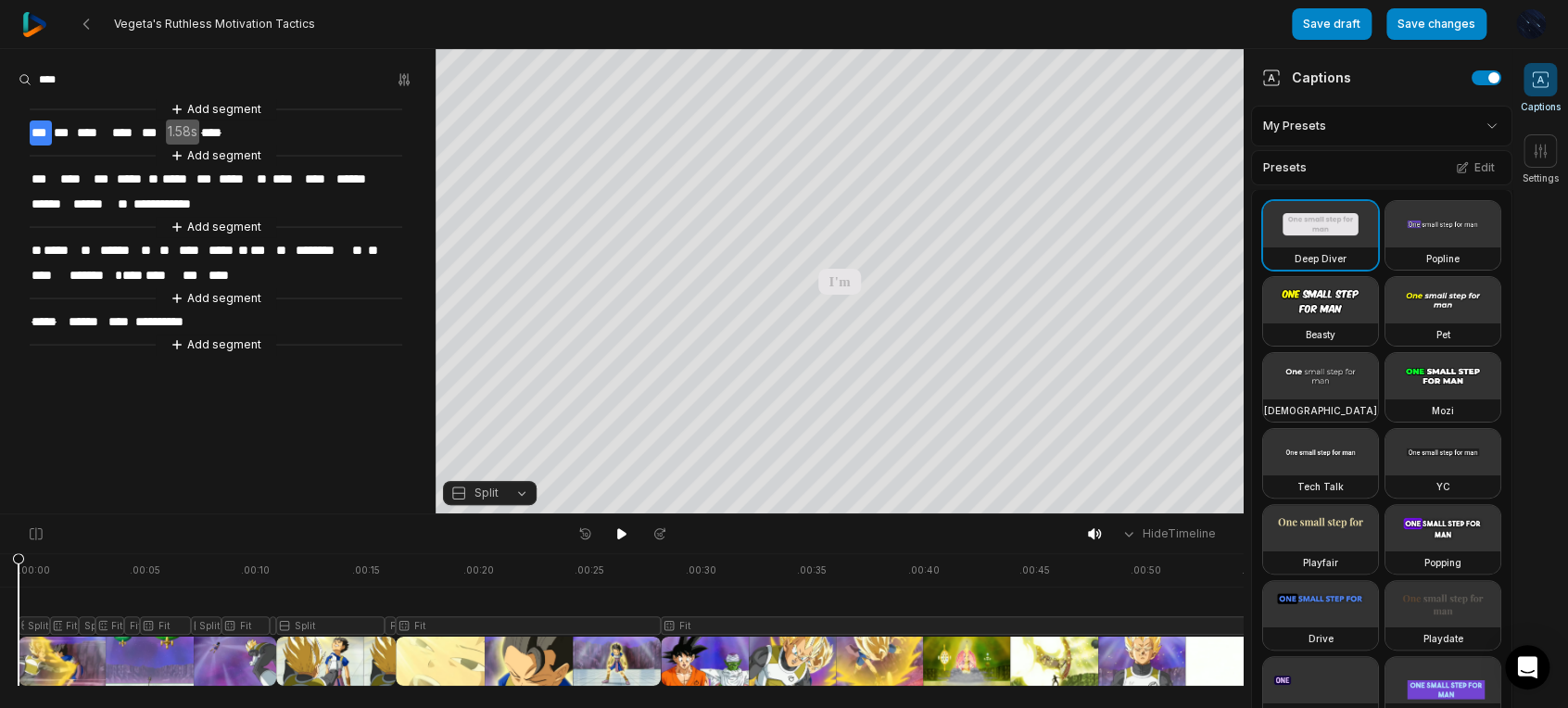 drag, startPoint x: 259, startPoint y: 563, endPoint x: -7, endPoint y: 615, distance: 271.03505 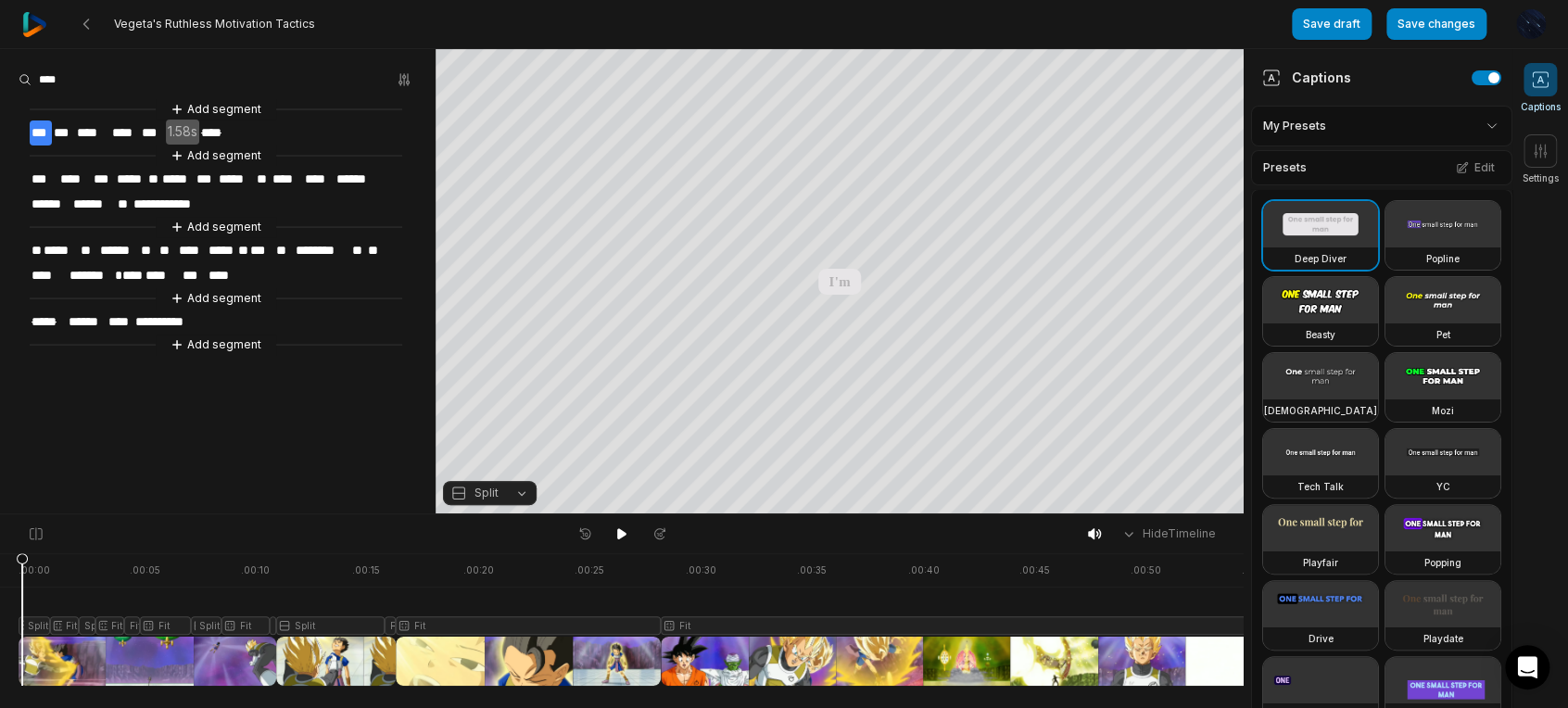 click 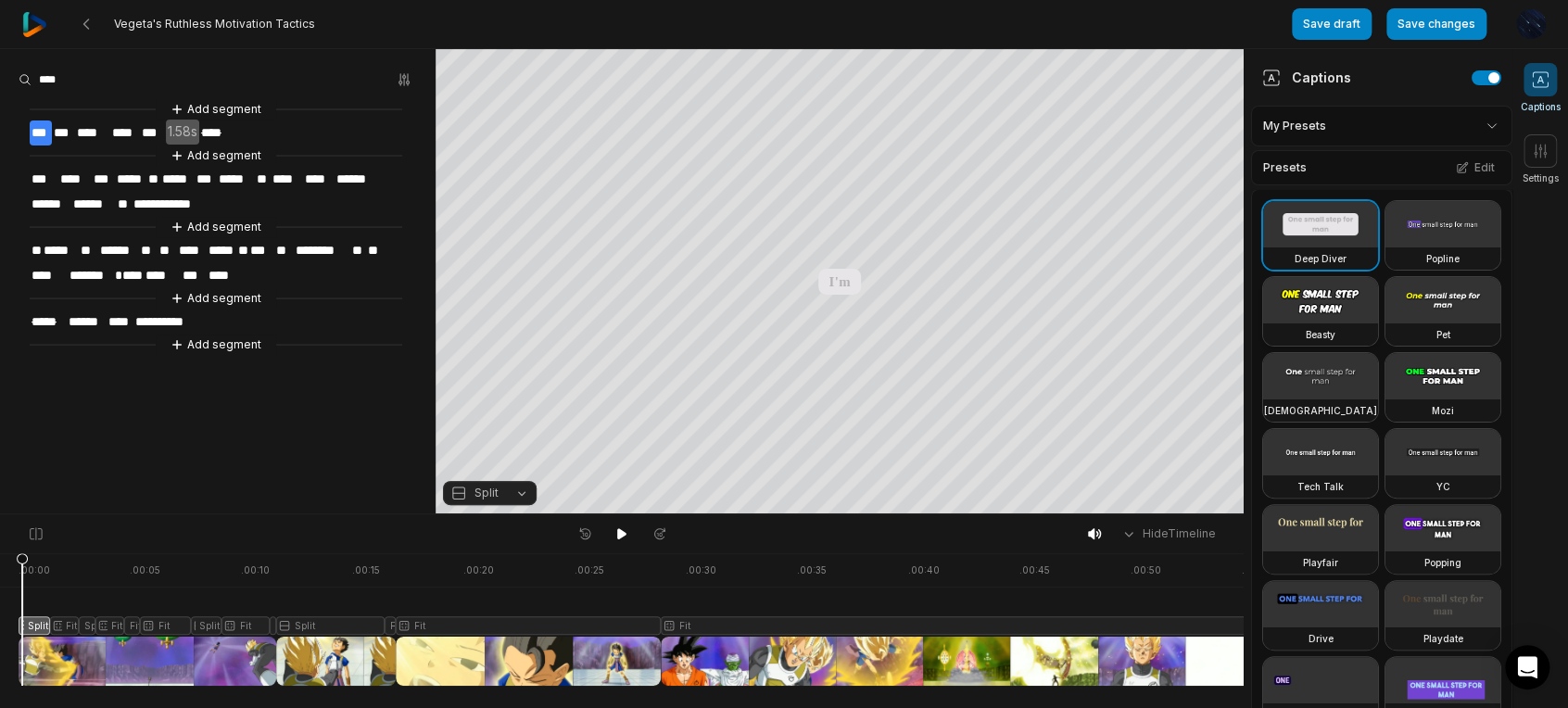 click at bounding box center [1321, 300] 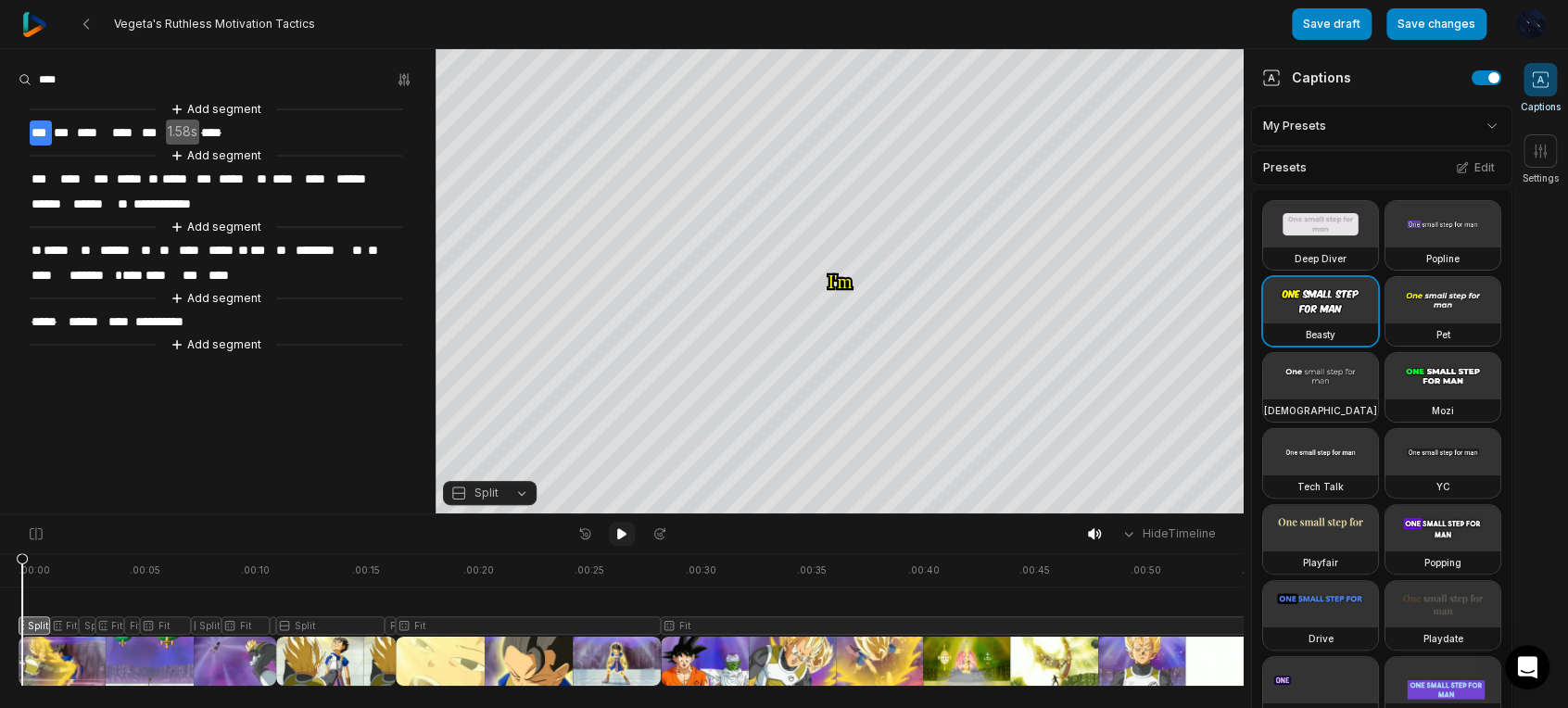 click 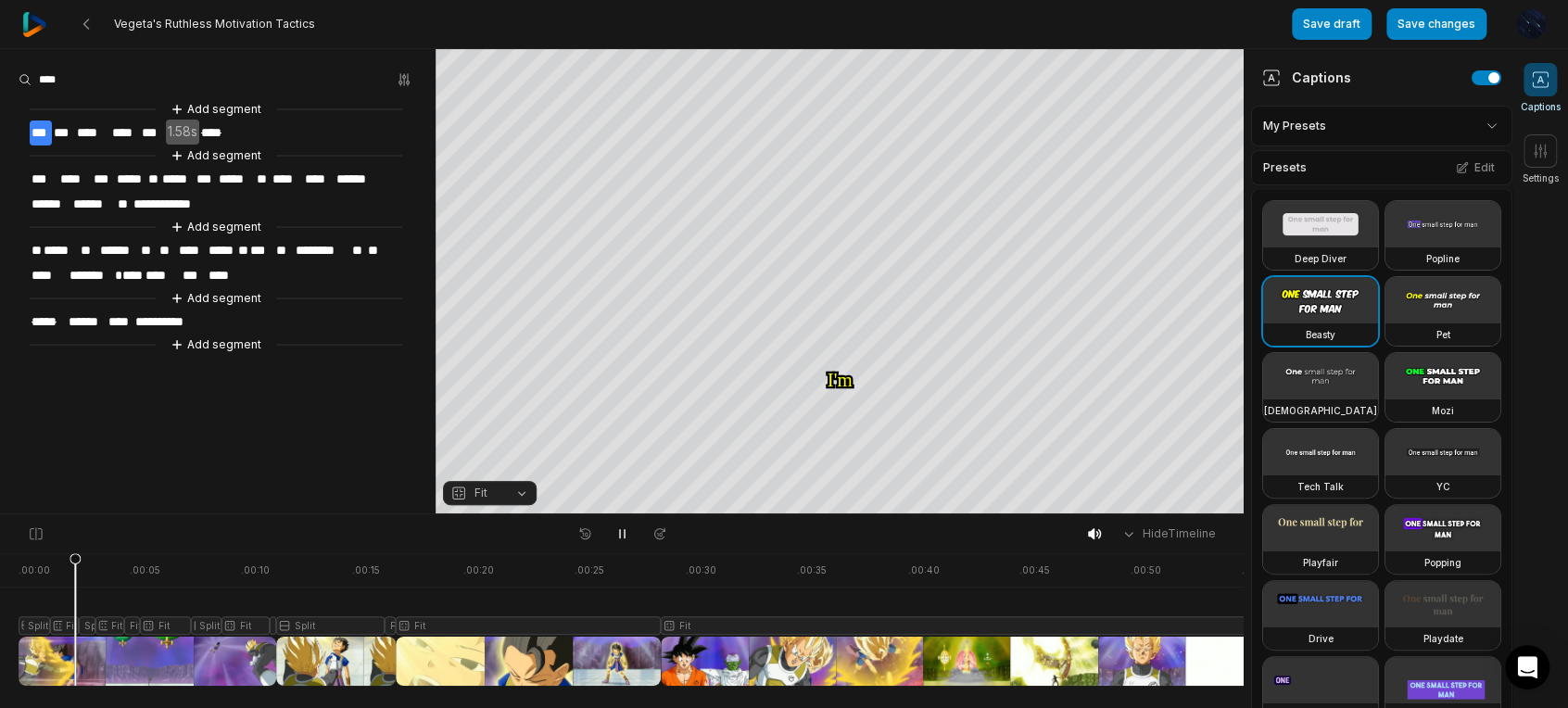 click on "Hide  Timeline" at bounding box center (622, 534) 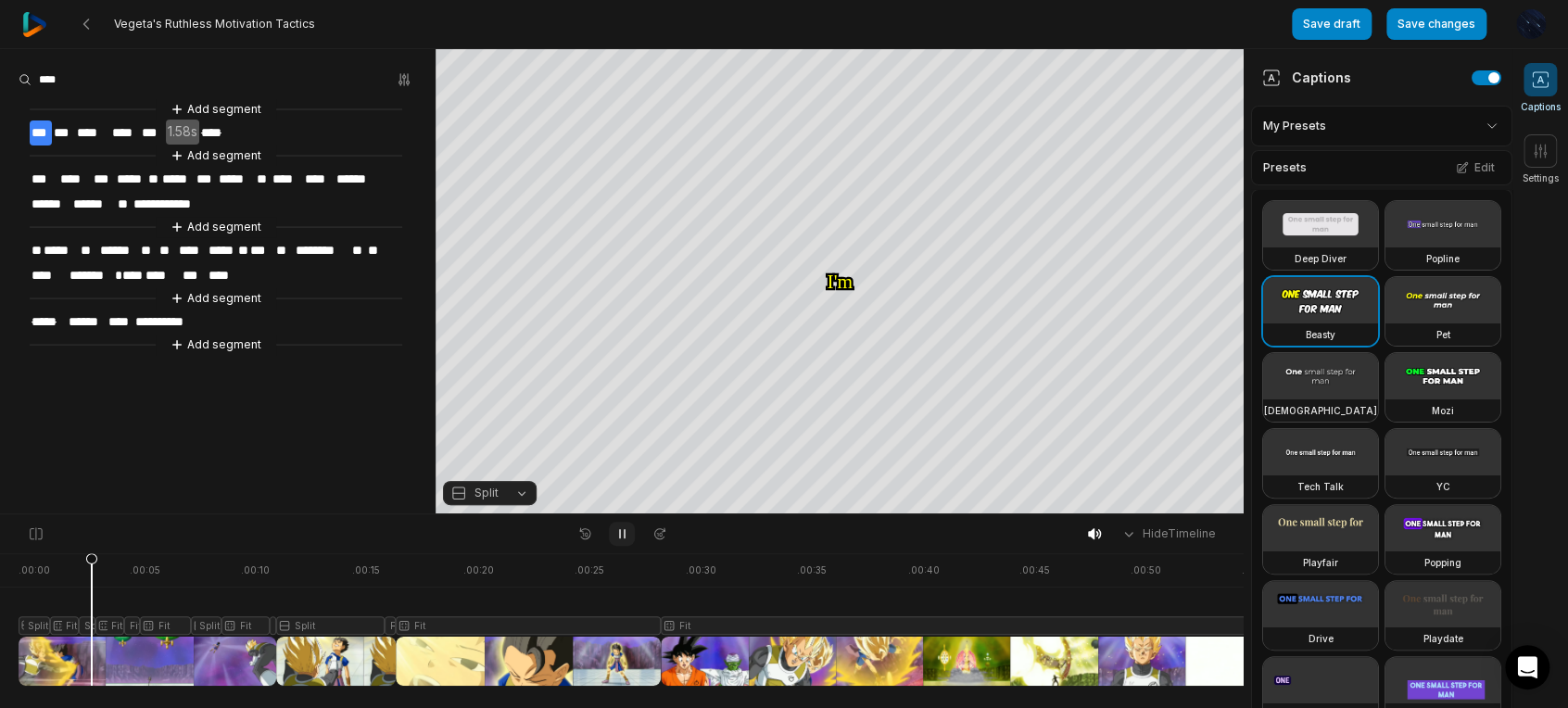 click at bounding box center (622, 534) 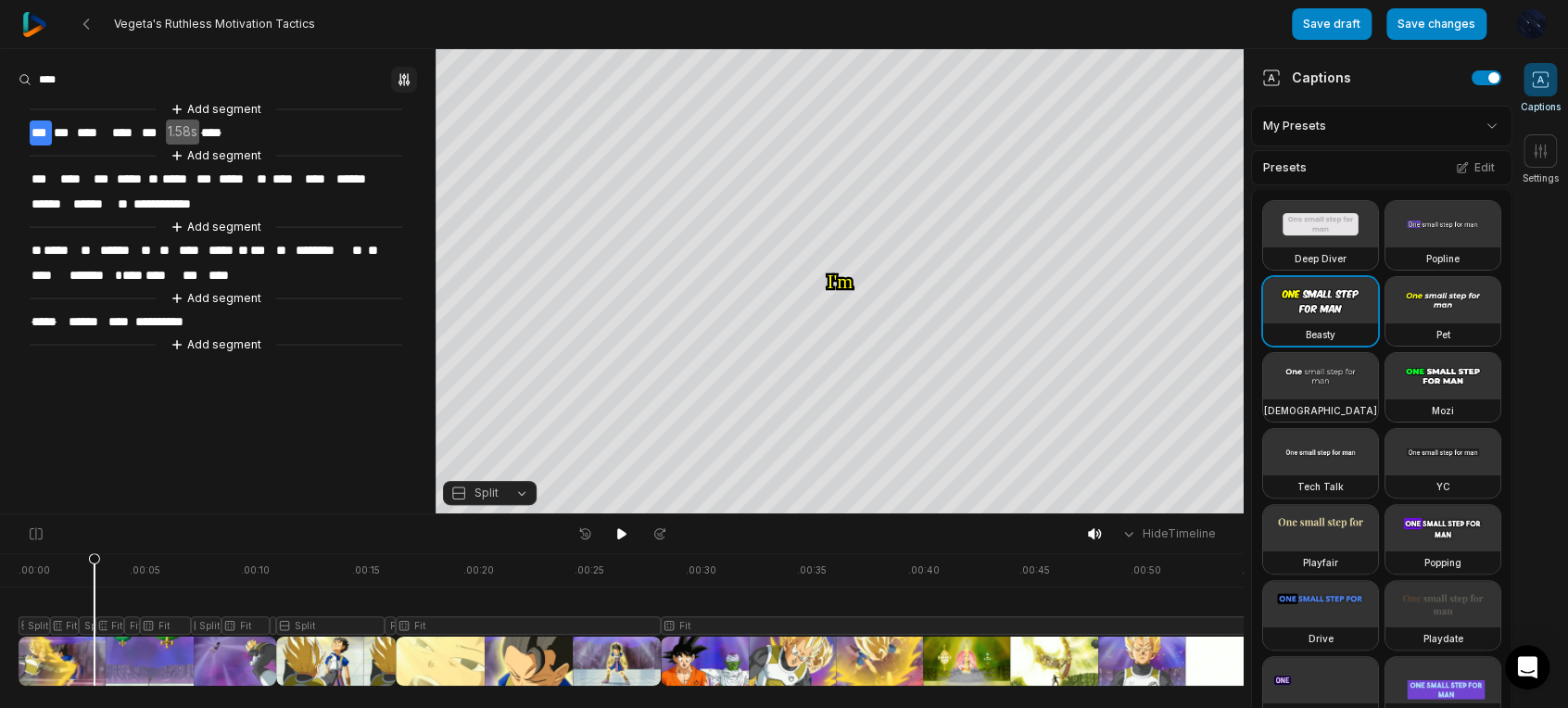 click 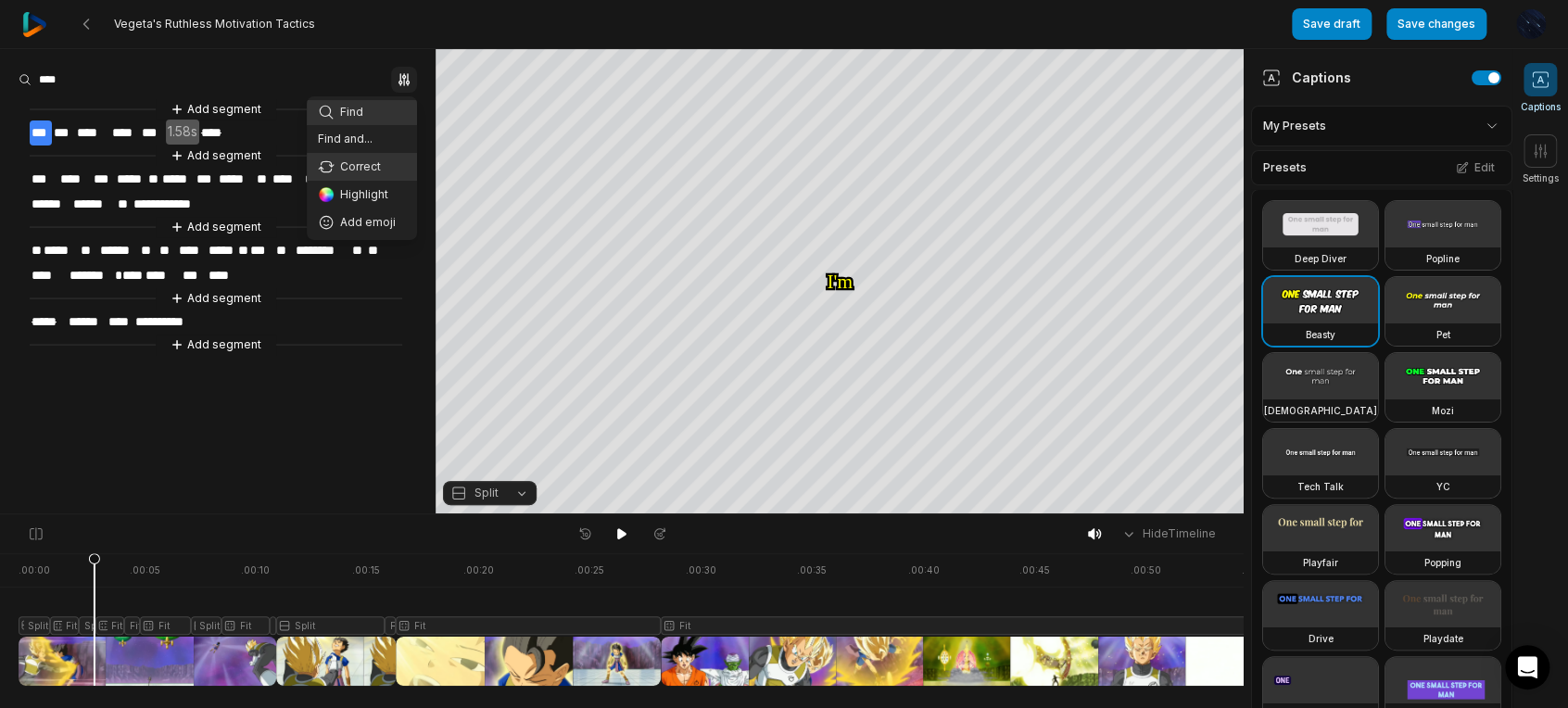 click on "Correct" at bounding box center (361, 167) 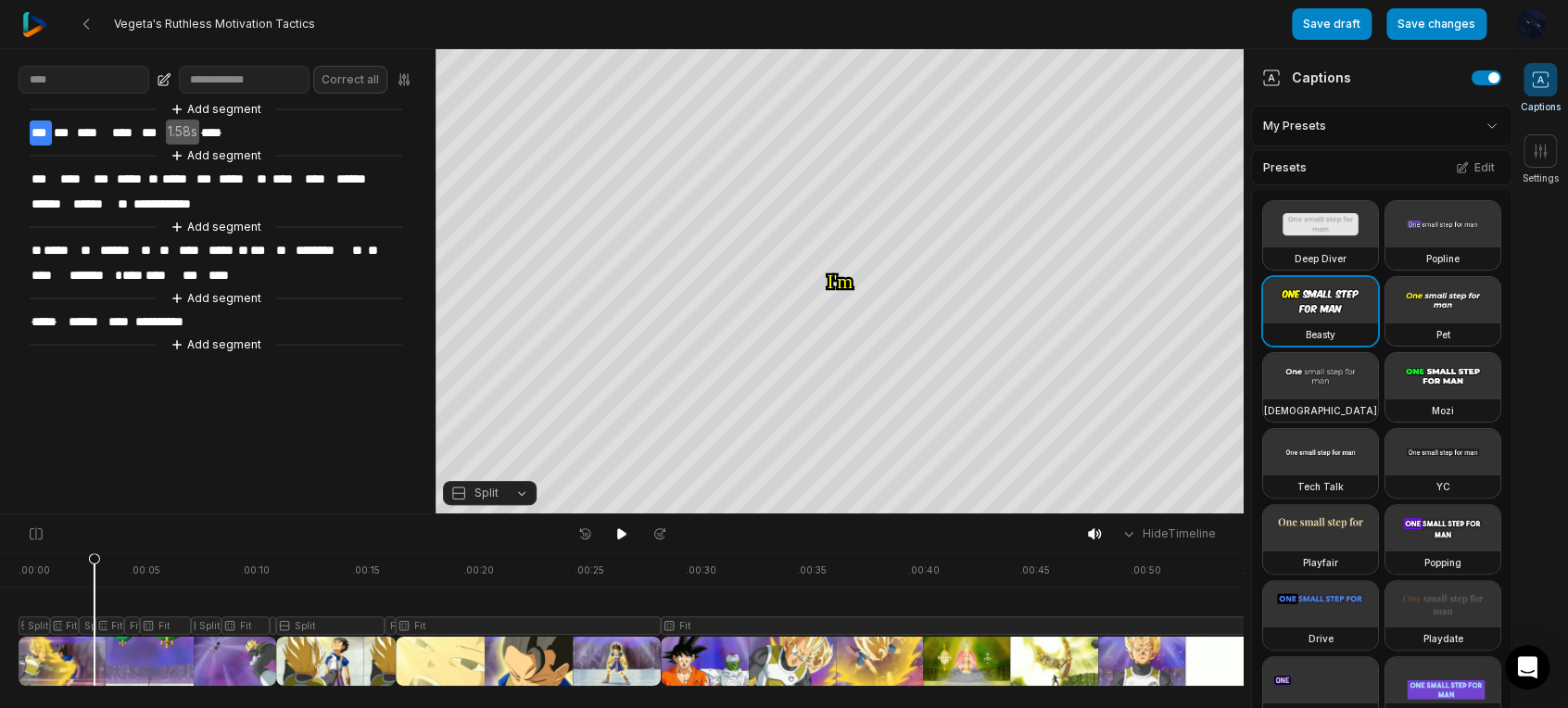 click on "**********" at bounding box center (218, 281) 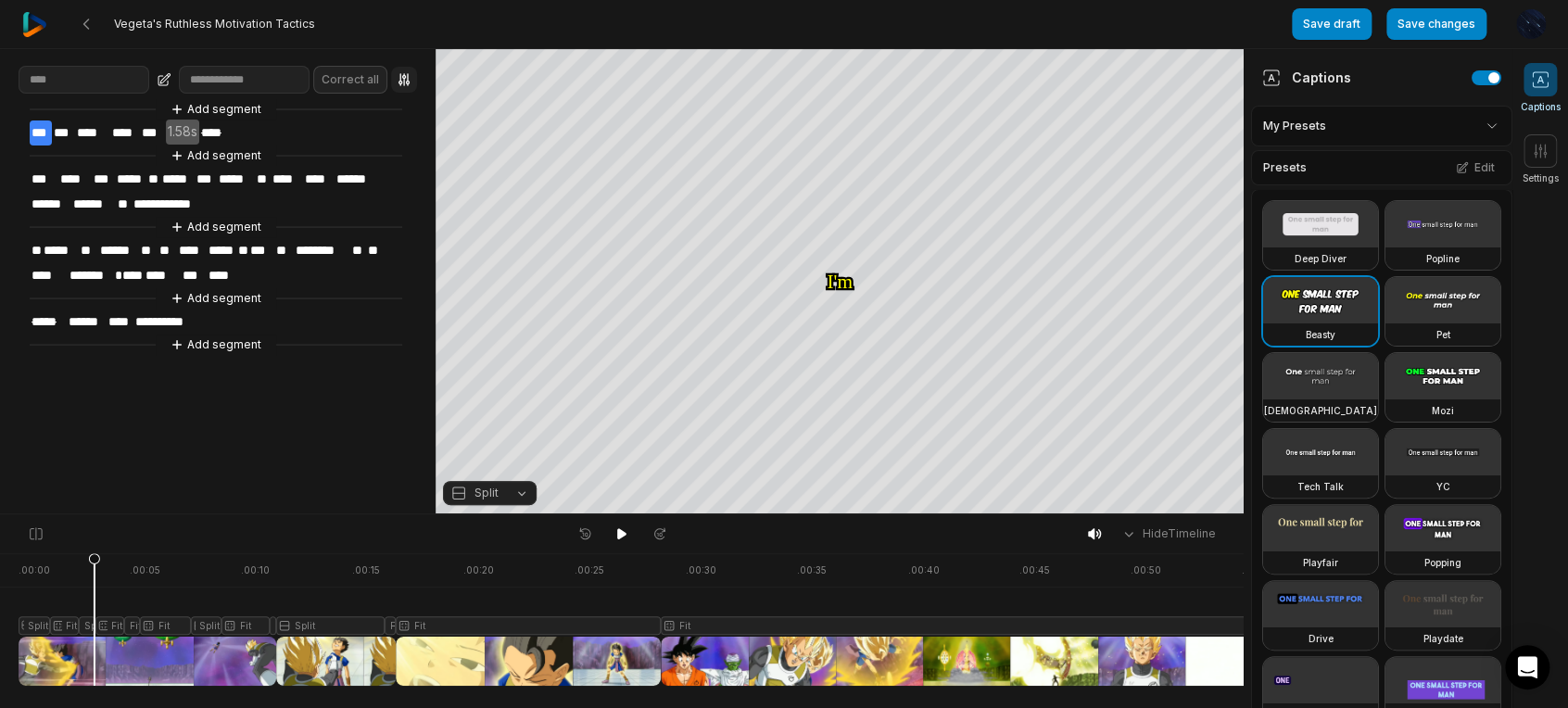 click at bounding box center (404, 80) 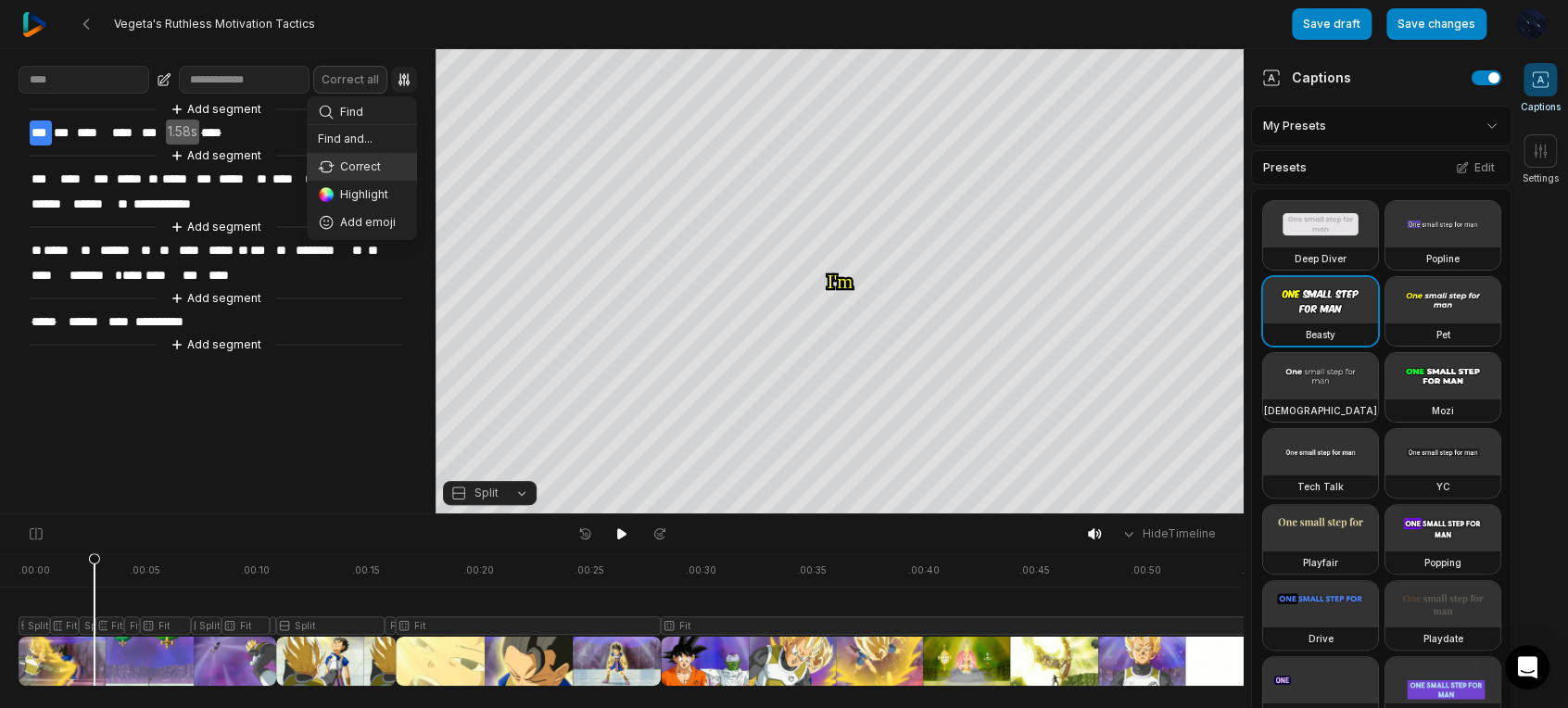 click on "**********" at bounding box center (218, 281) 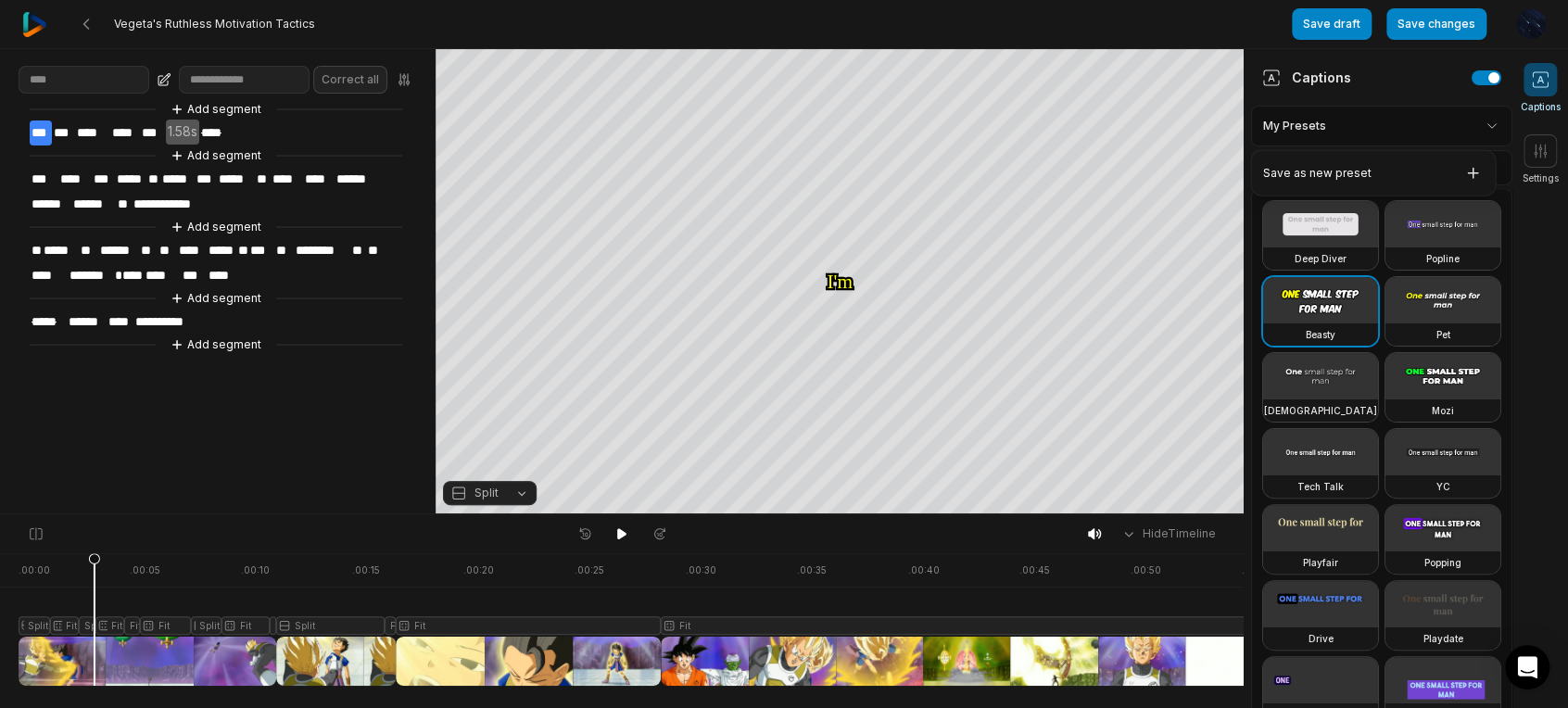 click on "Vegeta's Ruthless Motivation Tactics Save draft Save changes Open user menu Captions Settings Your browser does not support mp4 format. Your browser does not support mp4 format. I'm I'm not not   done done   with with you you   And And once once   the the   fight fight   is is over, over, I'm I'm   going going   to to   blow blow your your stupid stupid   planet planet Sadala Sadala   to to smithereens! smithereens! It It   won't won't   be be   quick quick To To   do do   with with   this! this! If If   you you   do do anything anything   to to my my   home home   planet, planet,   I I will will make make   you you   pay! pay! forget forget that that   sensation sensation Crop Hex ********* * % Split Hide  Timeline .  00:00 .  00:05 .  00:10 .  00:15 .  00:20 .  00:25 .  00:30 .  00:35 .  00:40 .  00:45 .  00:50 .  00:55 Split Fit Split Fit Fit Fit Split Fit Fit Split Fit Fit Fit Correct all   Add segment *** *** **** **** *** 1.58s ****   Add segment *** **** *** ***** ** ***** ***" at bounding box center (784, 354) 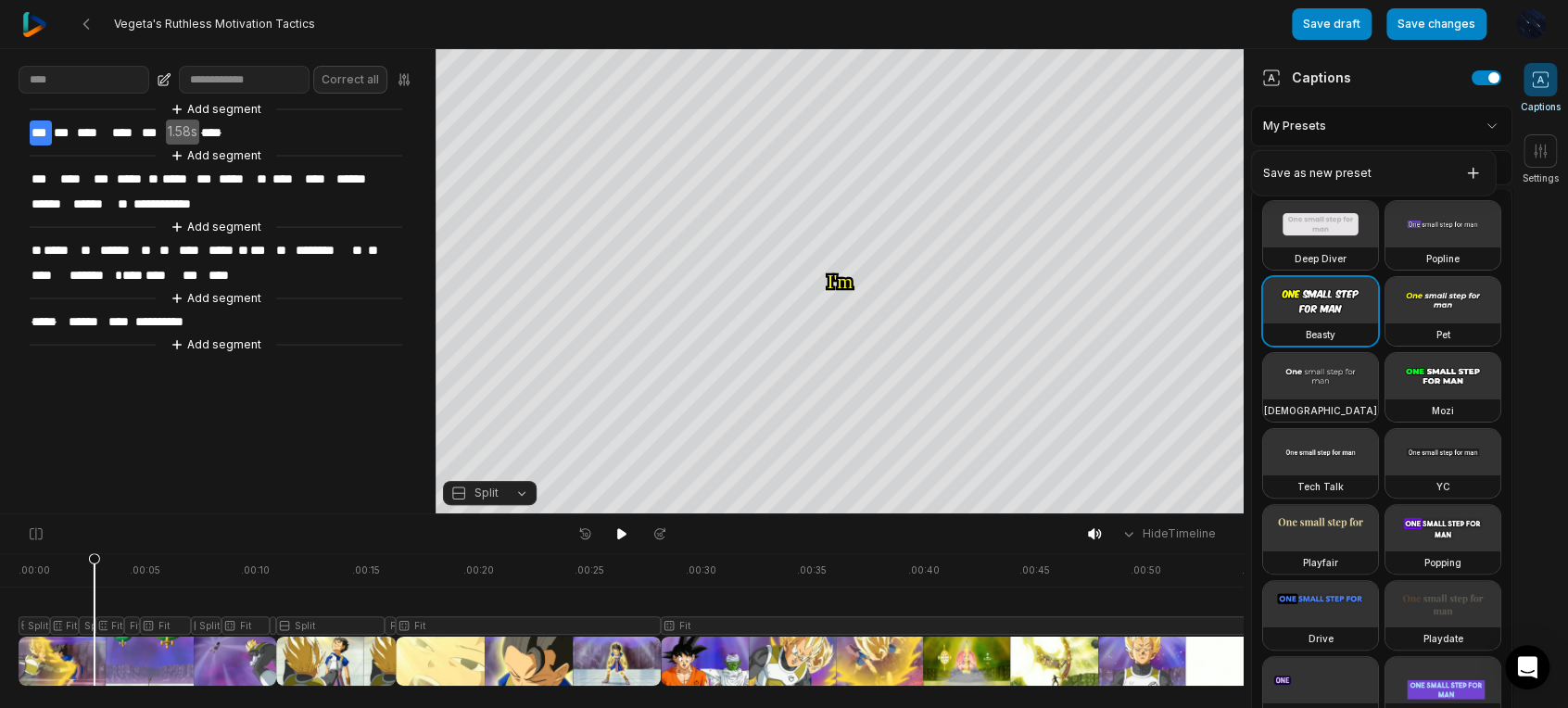 click on "Vegeta's Ruthless Motivation Tactics Save draft Save changes Open user menu Captions Settings Your browser does not support mp4 format. Your browser does not support mp4 format. I'm I'm not not   done done   with with you you   And And once once   the the   fight fight   is is over, over, I'm I'm   going going   to to   blow blow your your stupid stupid   planet planet Sadala Sadala   to to smithereens! smithereens! It It   won't won't   be be   quick quick To To   do do   with with   this! this! If If   you you   do do anything anything   to to my my   home home   planet, planet,   I I will will make make   you you   pay! pay! forget forget that that   sensation sensation Crop Hex ********* * % Split Hide  Timeline .  00:00 .  00:05 .  00:10 .  00:15 .  00:20 .  00:25 .  00:30 .  00:35 .  00:40 .  00:45 .  00:50 .  00:55 Split Fit Split Fit Fit Fit Split Fit Fit Split Fit Fit Fit Correct all   Add segment *** *** **** **** *** 1.58s ****   Add segment *** **** *** ***** ** ***** ***" at bounding box center [784, 354] 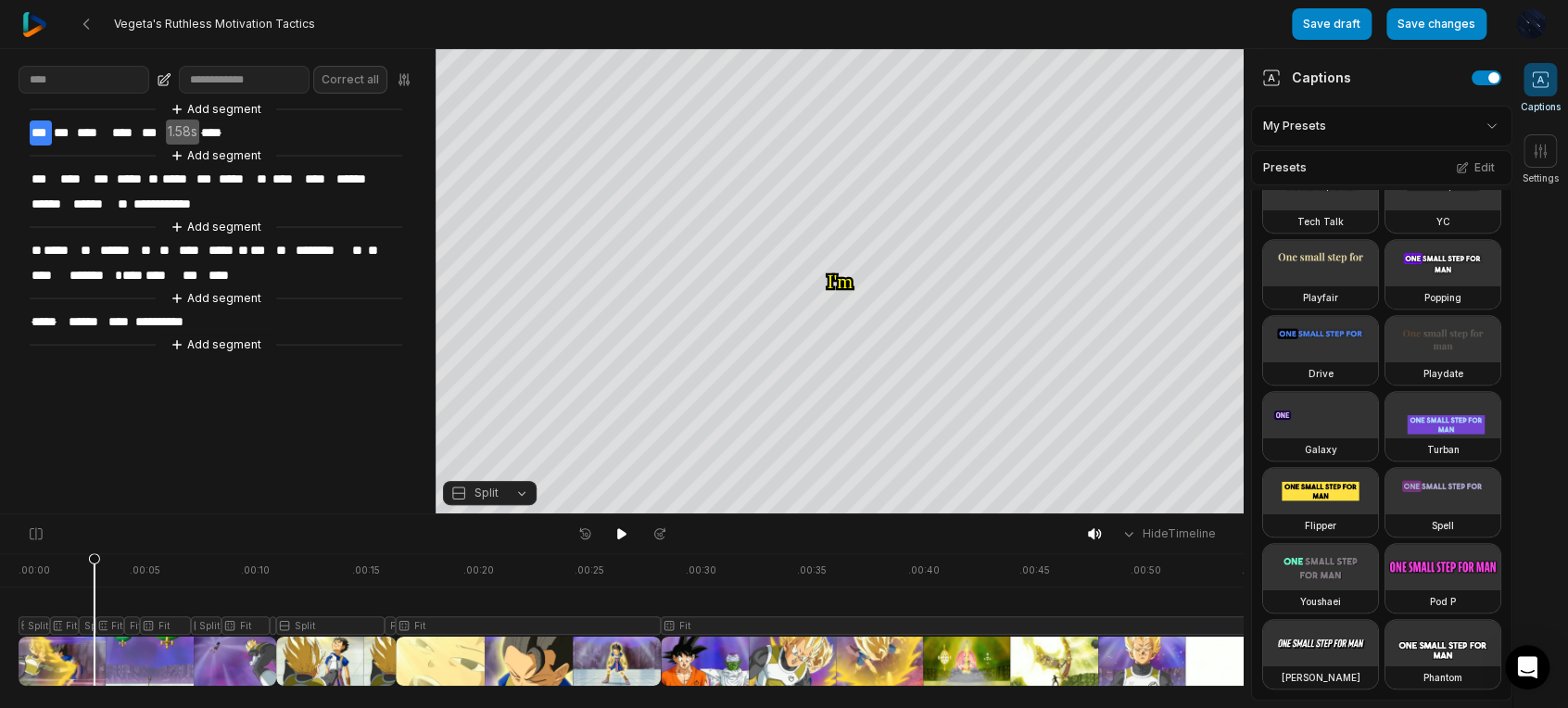 scroll, scrollTop: 1023, scrollLeft: 0, axis: vertical 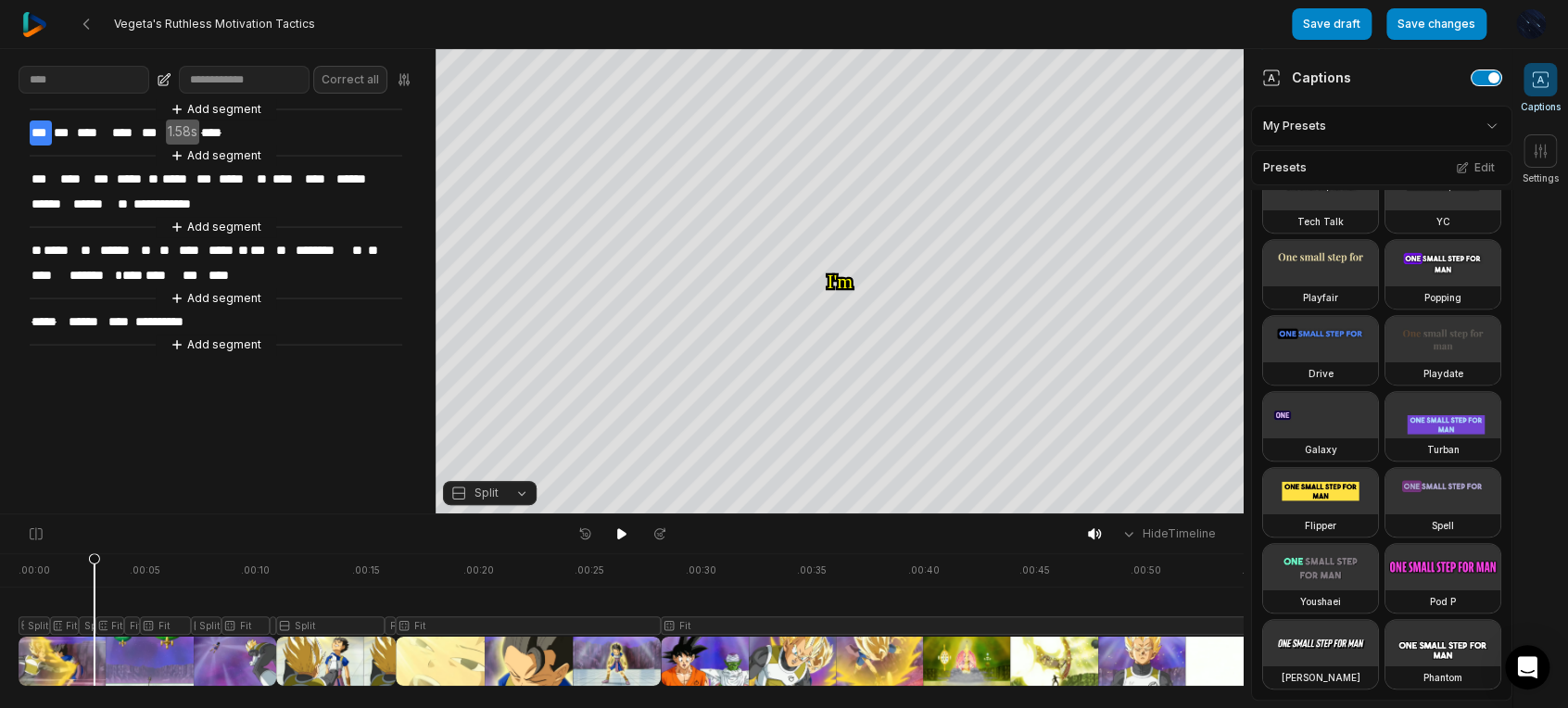 click at bounding box center (1486, 78) 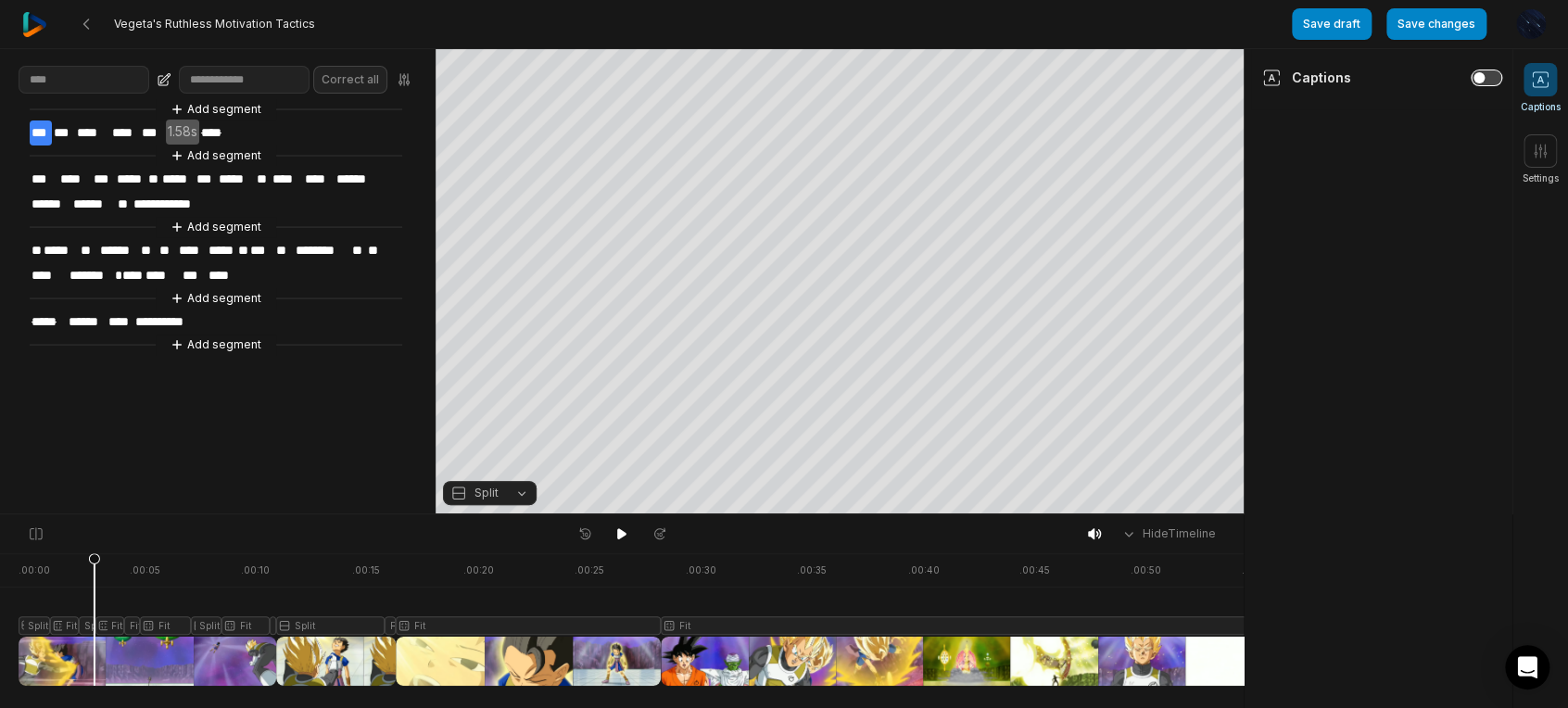 scroll, scrollTop: 0, scrollLeft: 0, axis: both 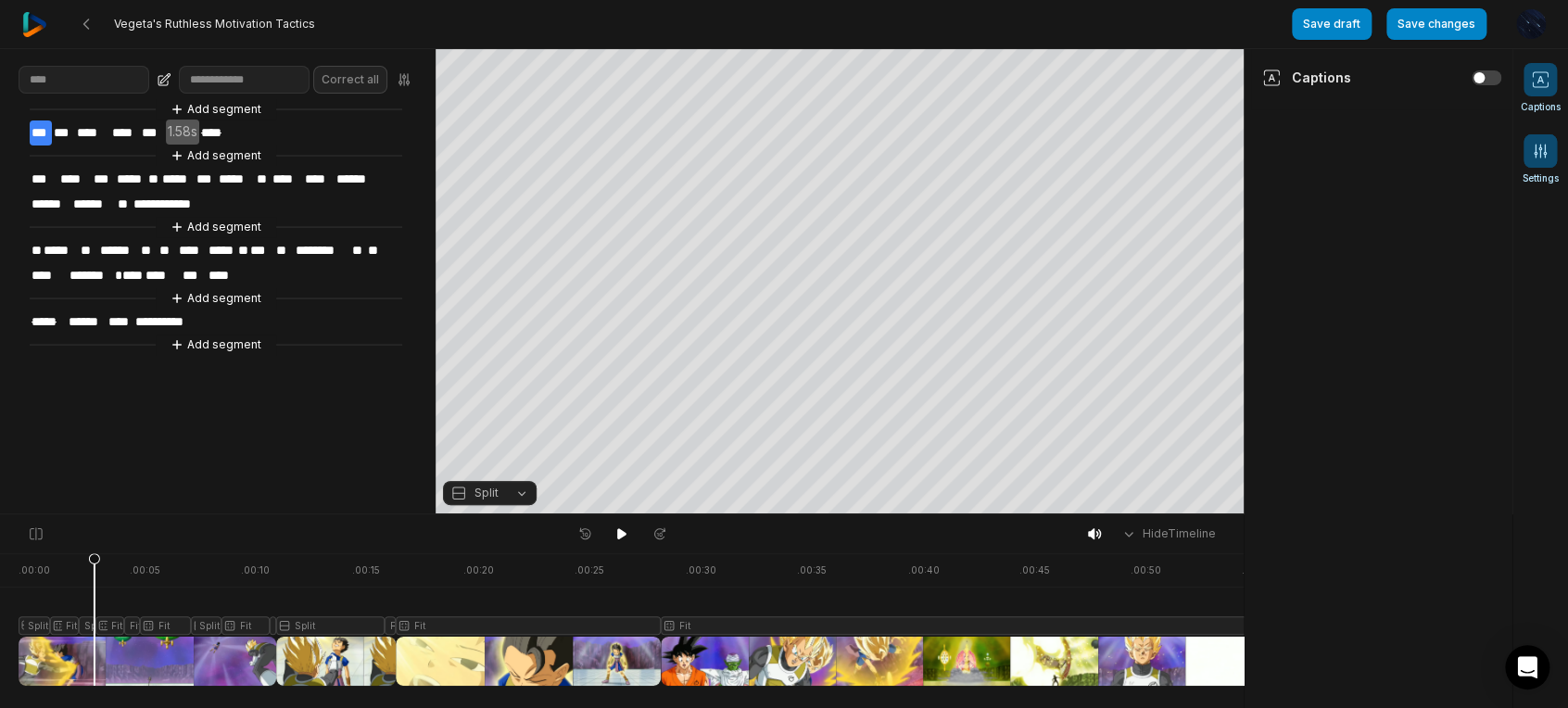 click 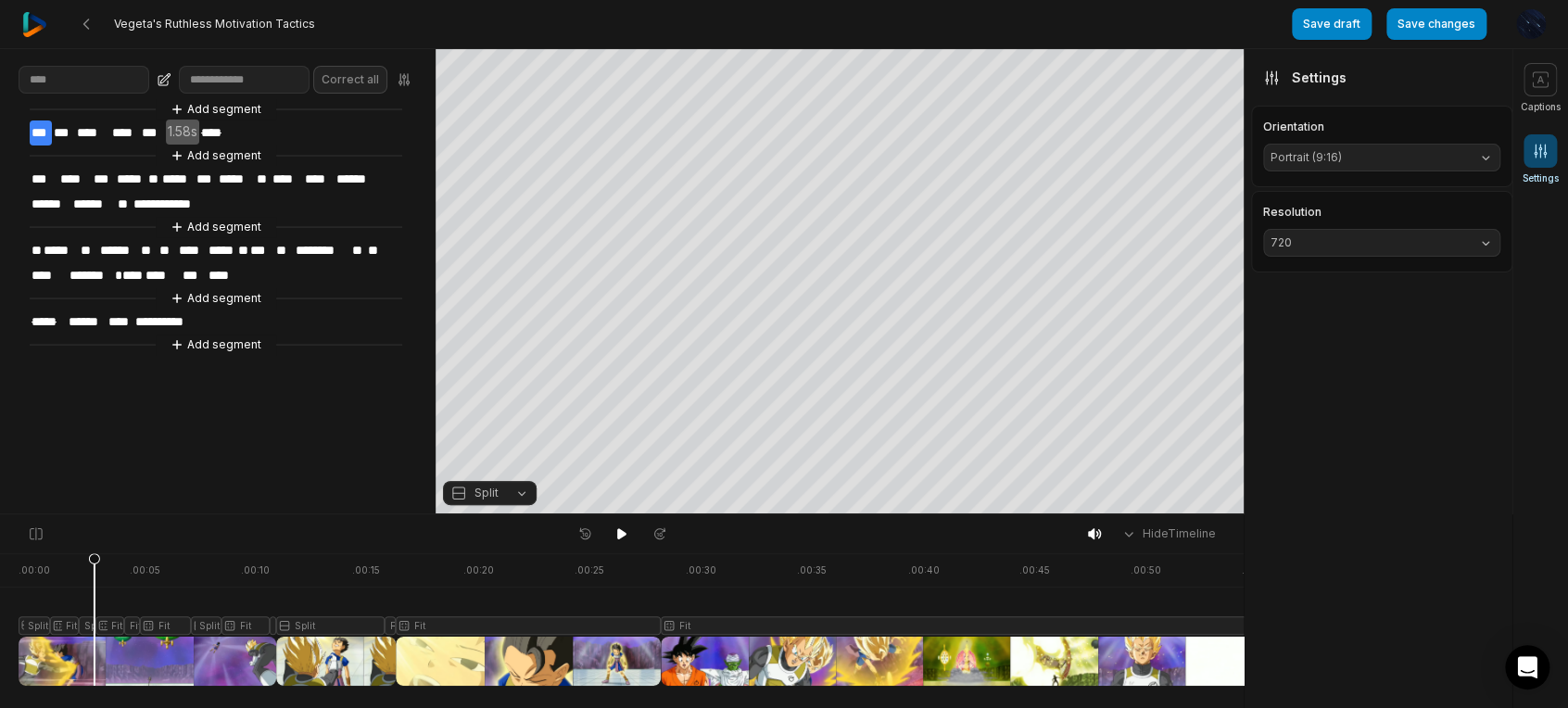 click on "720" at bounding box center [1382, 243] 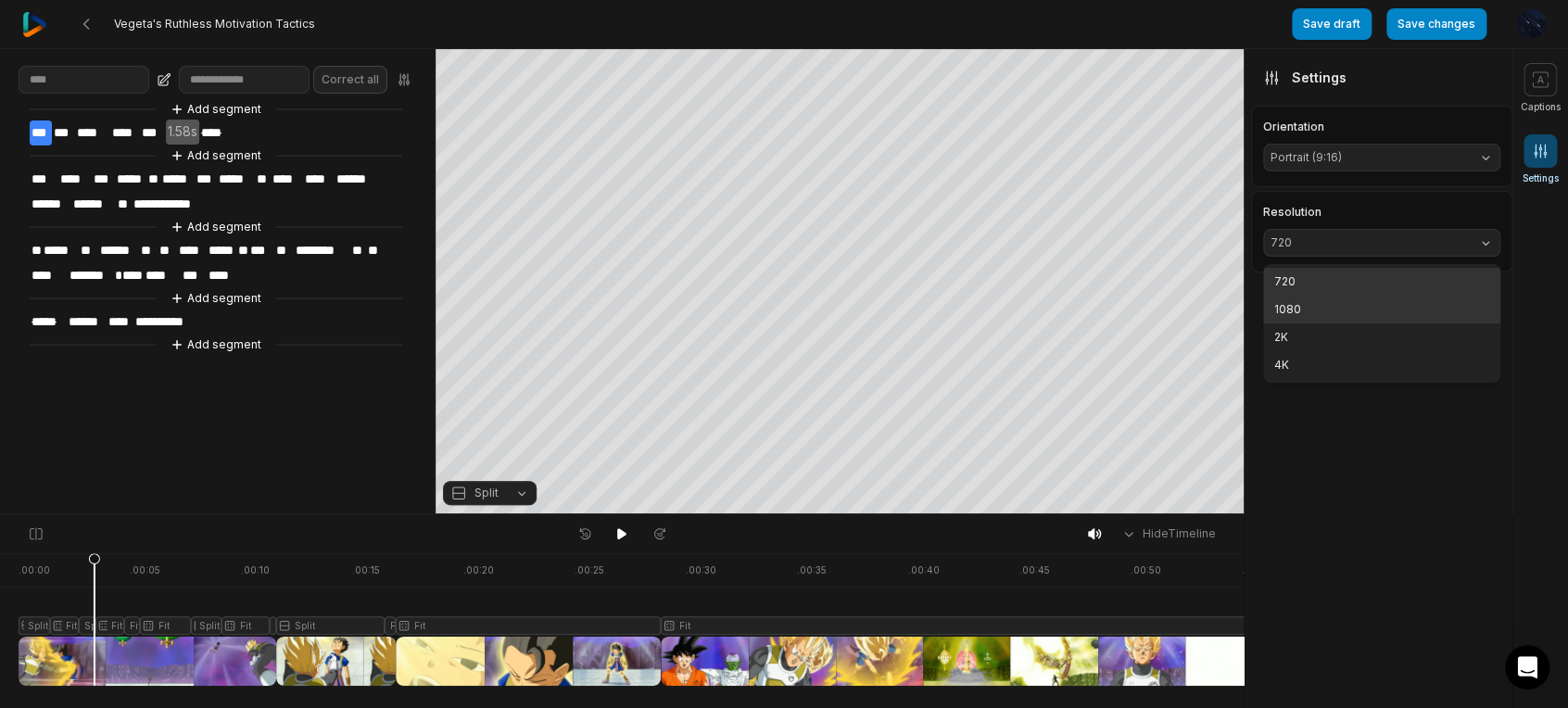 click on "1080" at bounding box center (1382, 310) 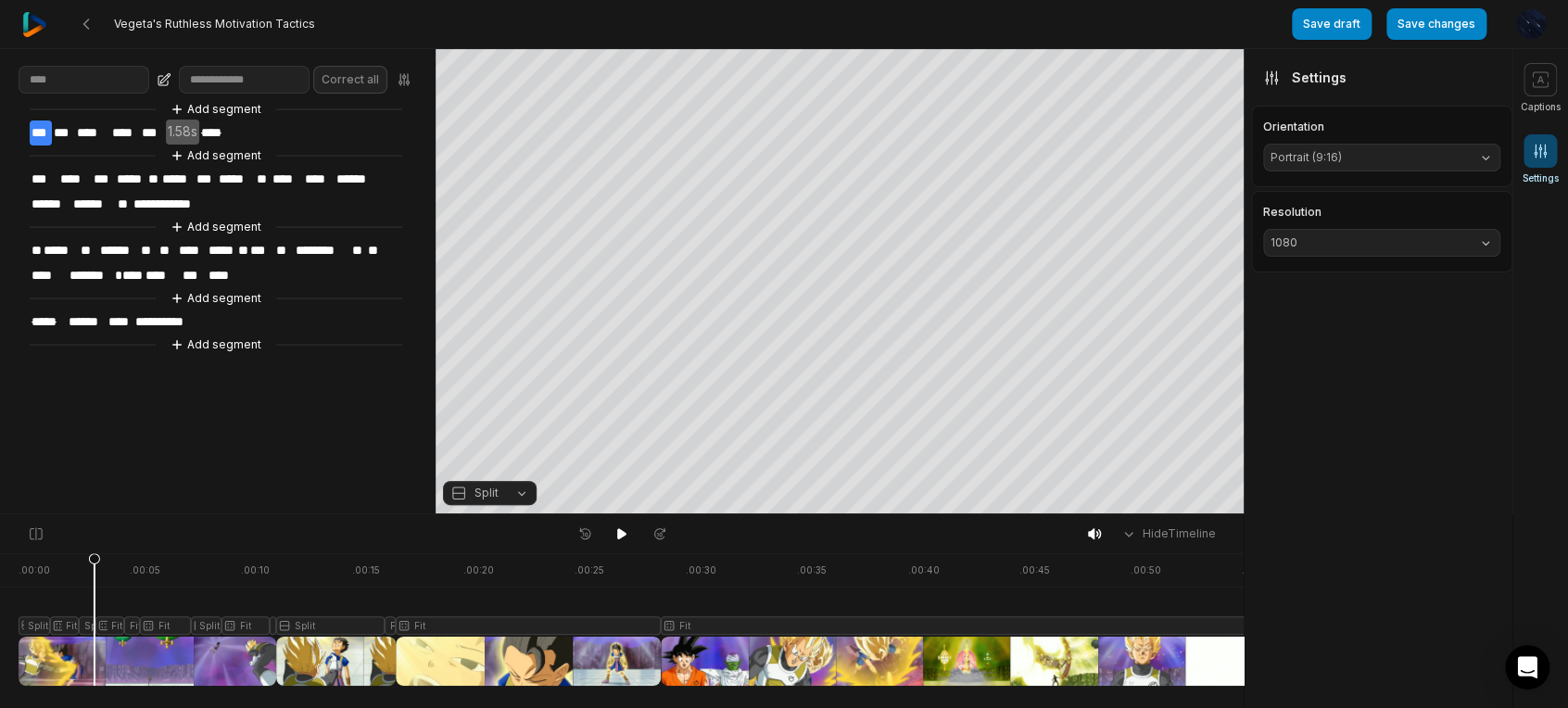 click at bounding box center (1540, 151) 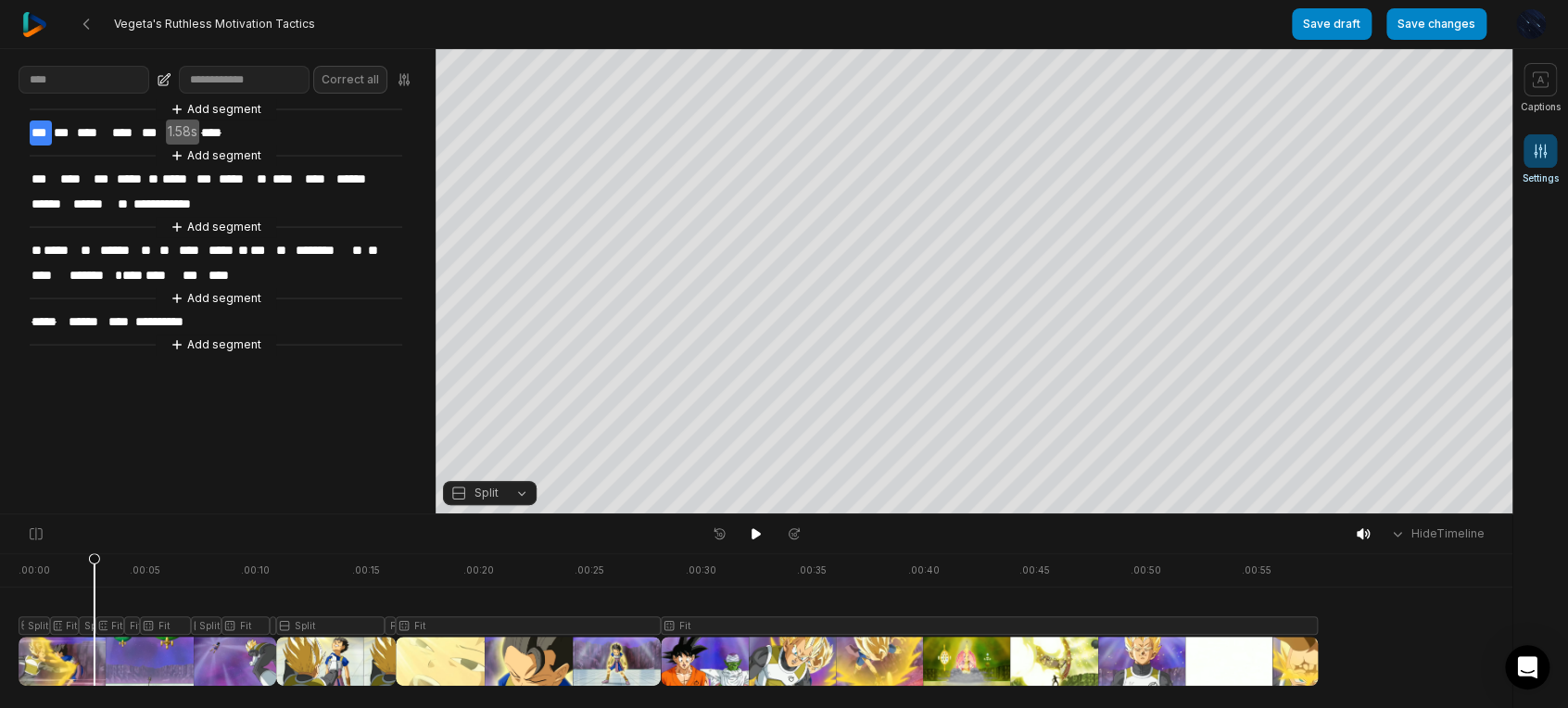 click at bounding box center [1540, 151] 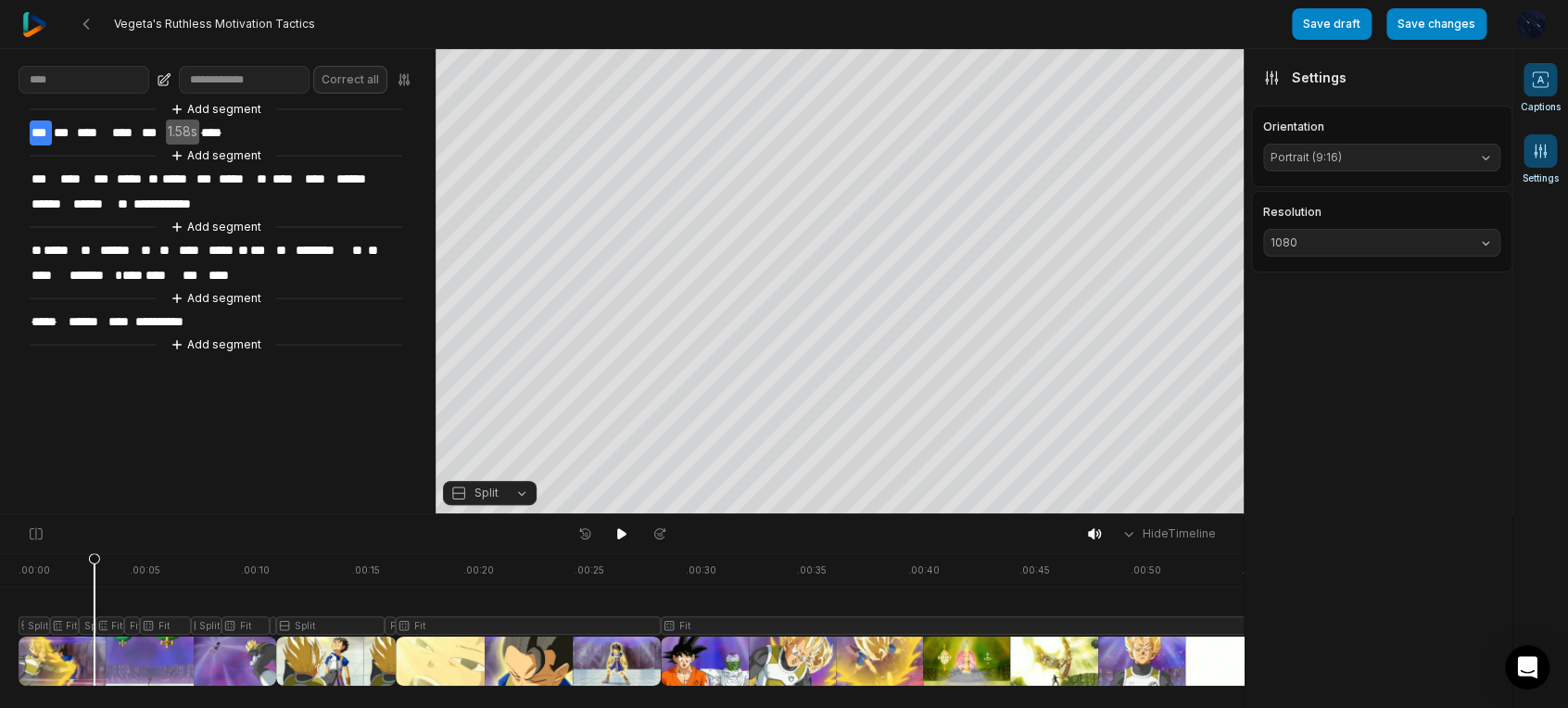 click at bounding box center [1540, 80] 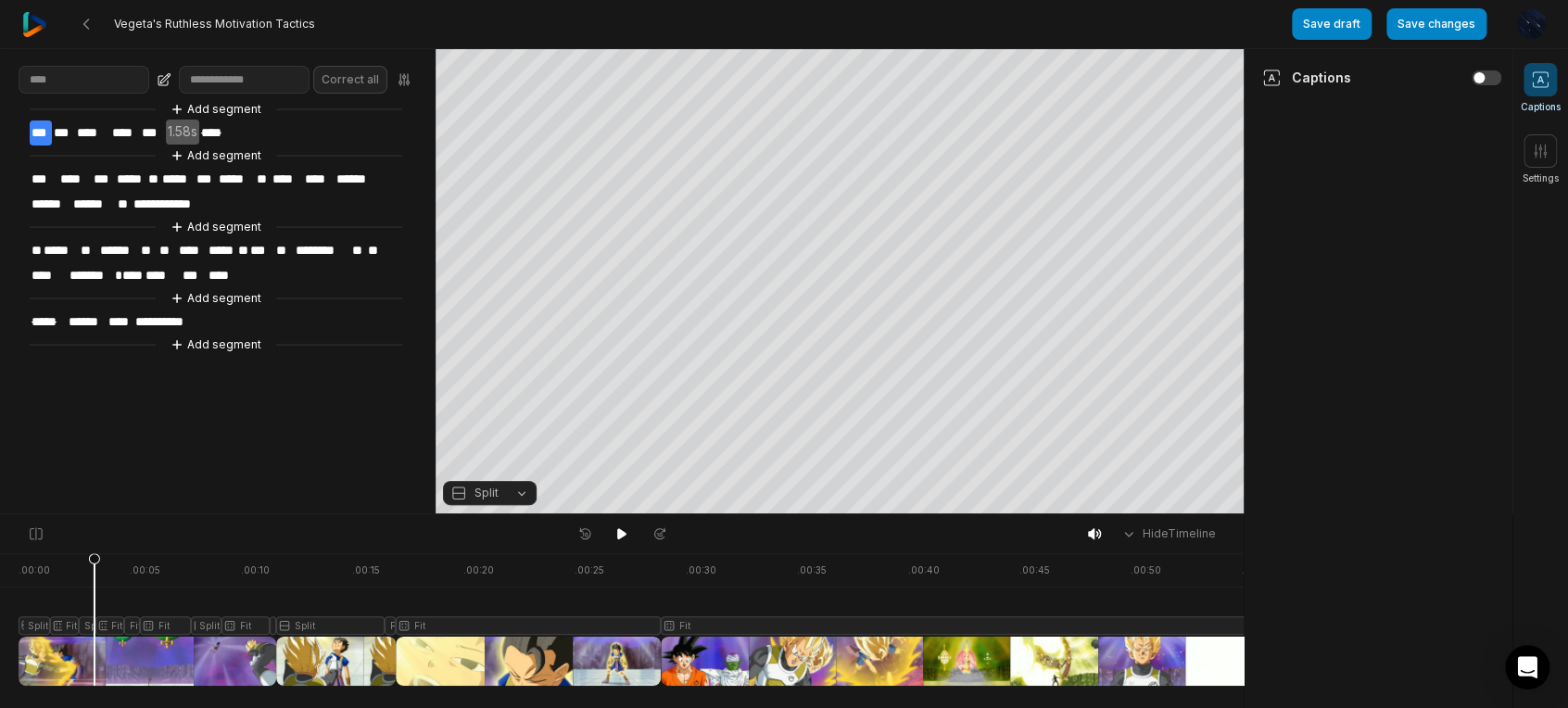 click on "Captions" at bounding box center (1382, 77) 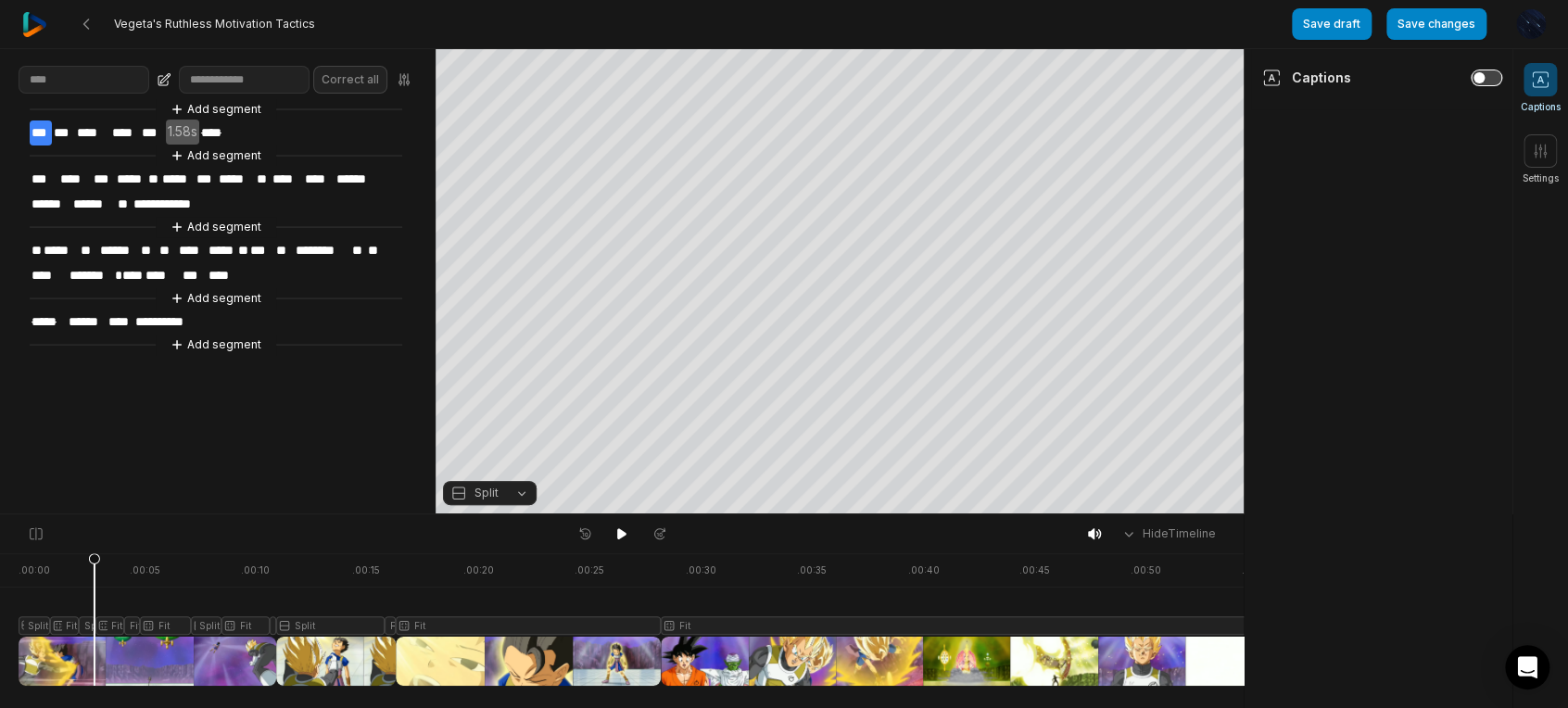 click at bounding box center [1486, 78] 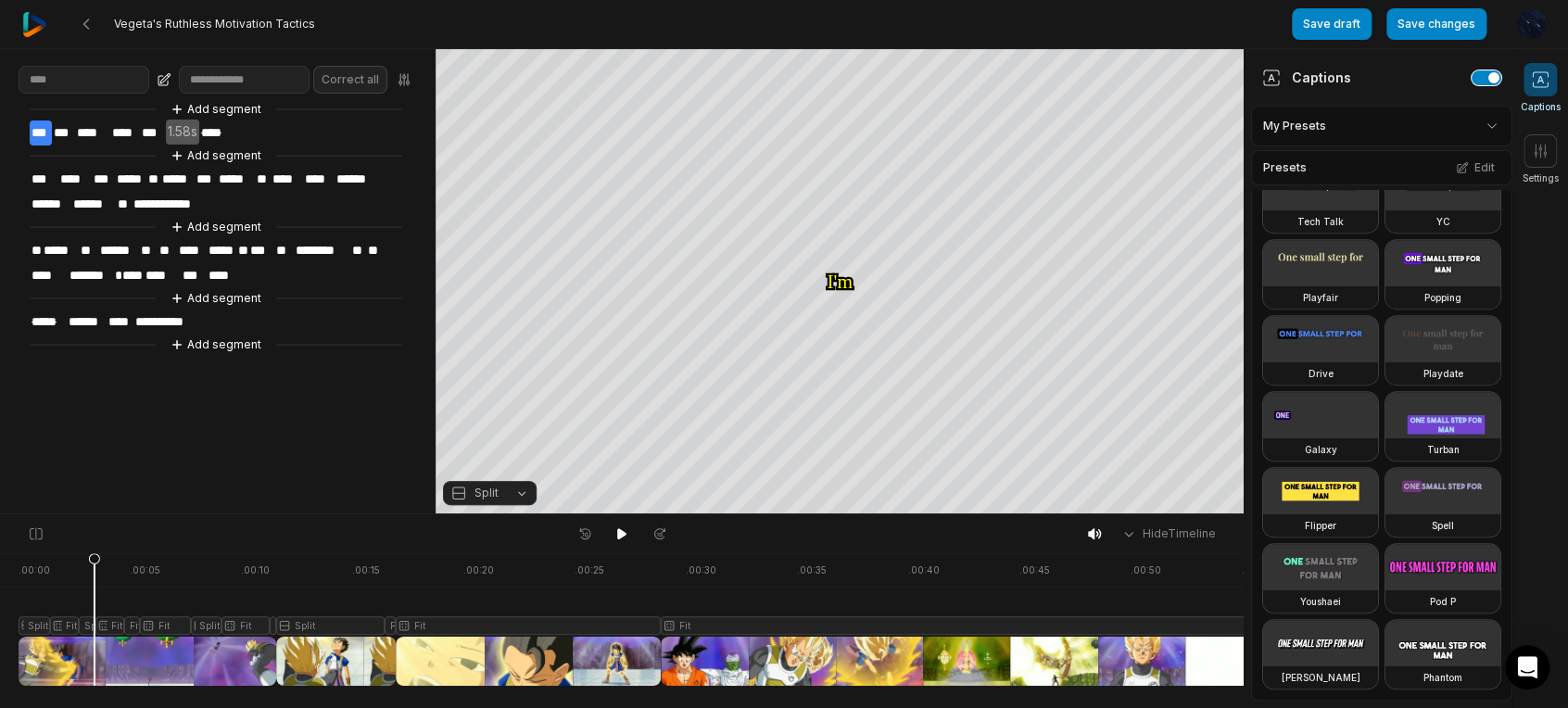 scroll, scrollTop: 1023, scrollLeft: 0, axis: vertical 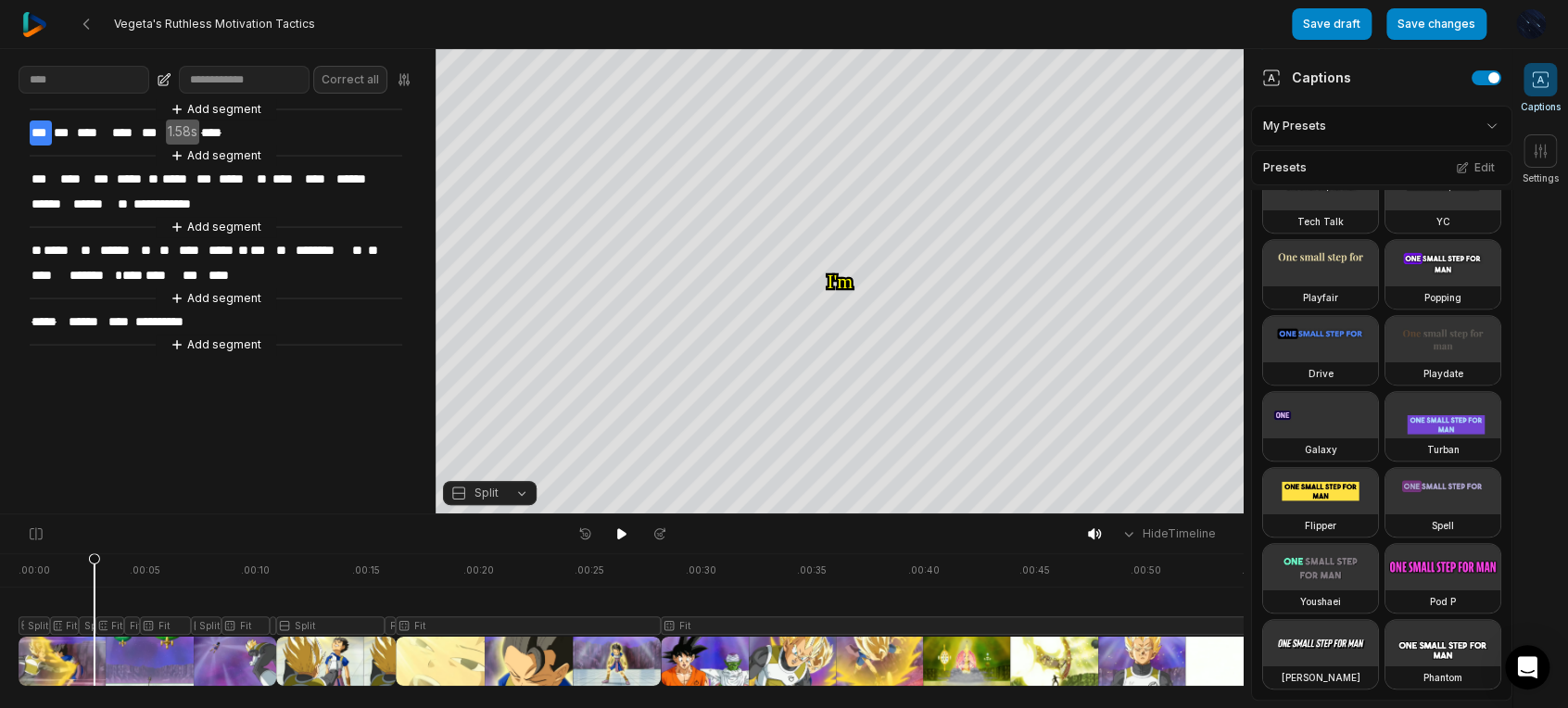 click on "***" at bounding box center (41, 133) 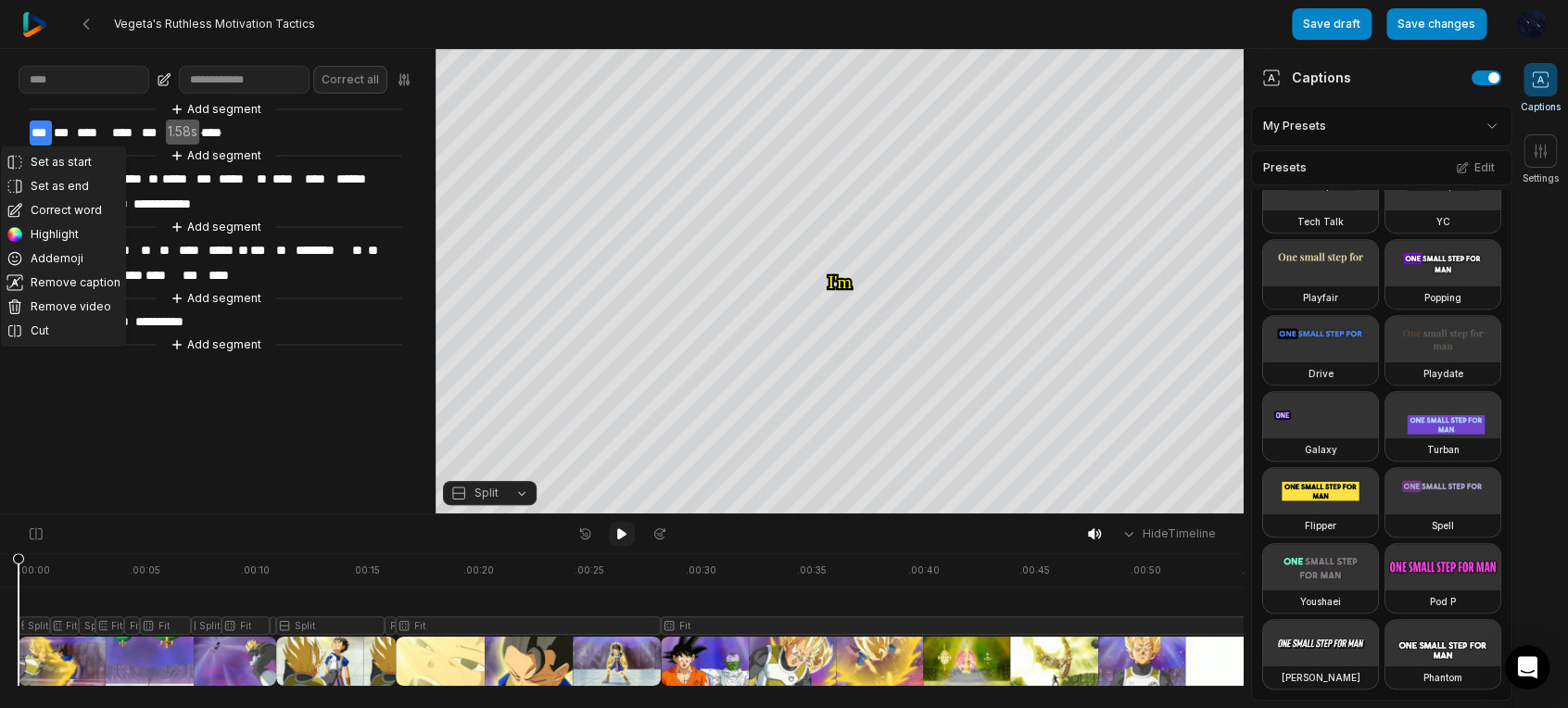 click 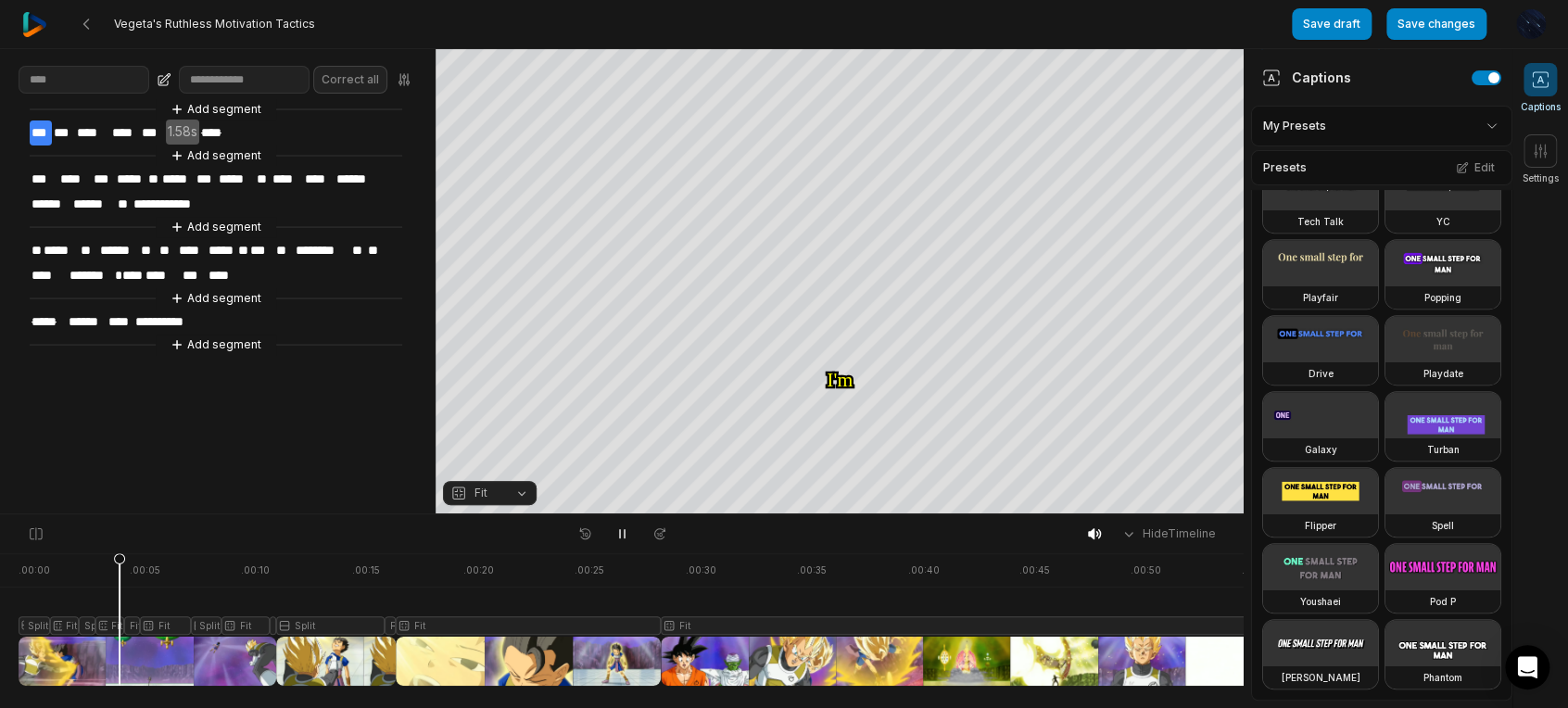 click on "Hide  Timeline" at bounding box center [622, 534] 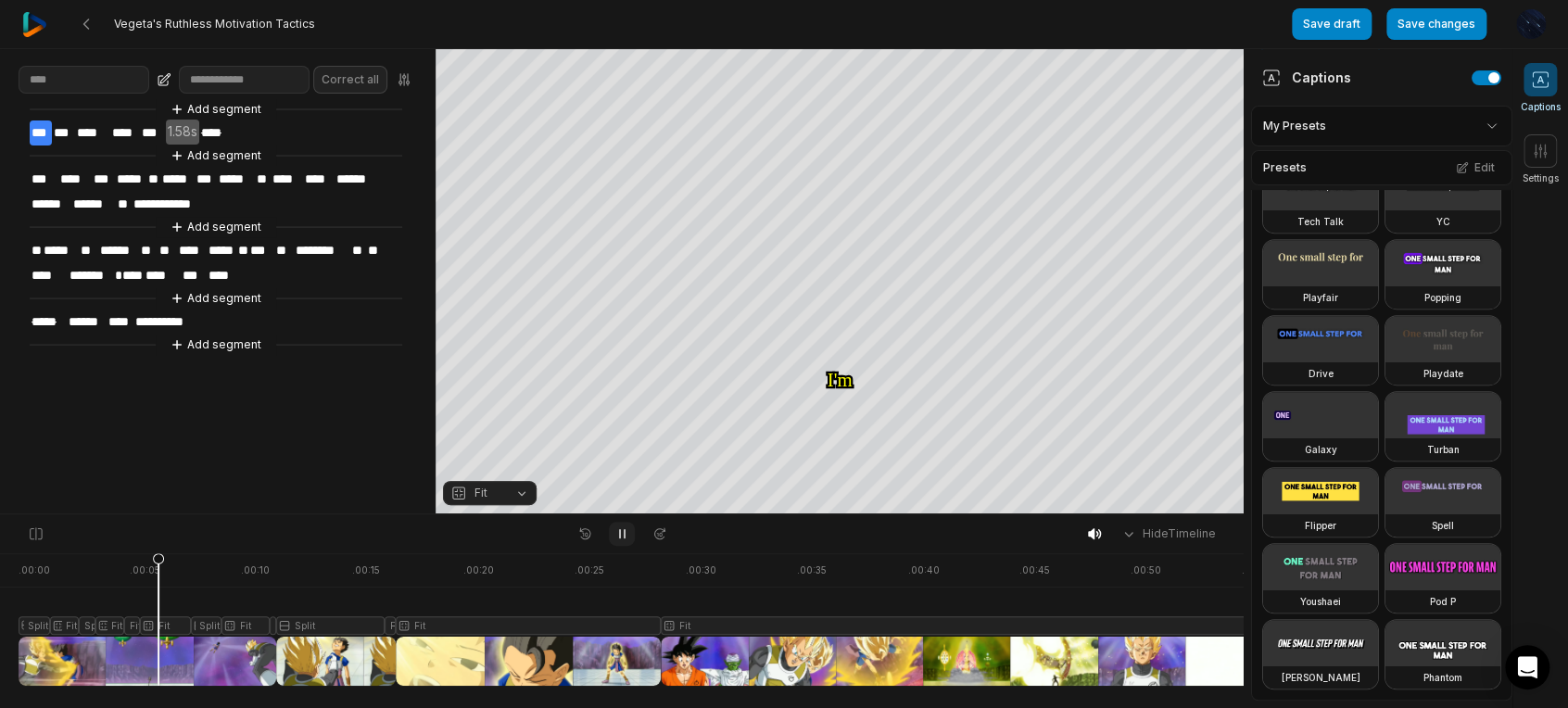 click at bounding box center [622, 534] 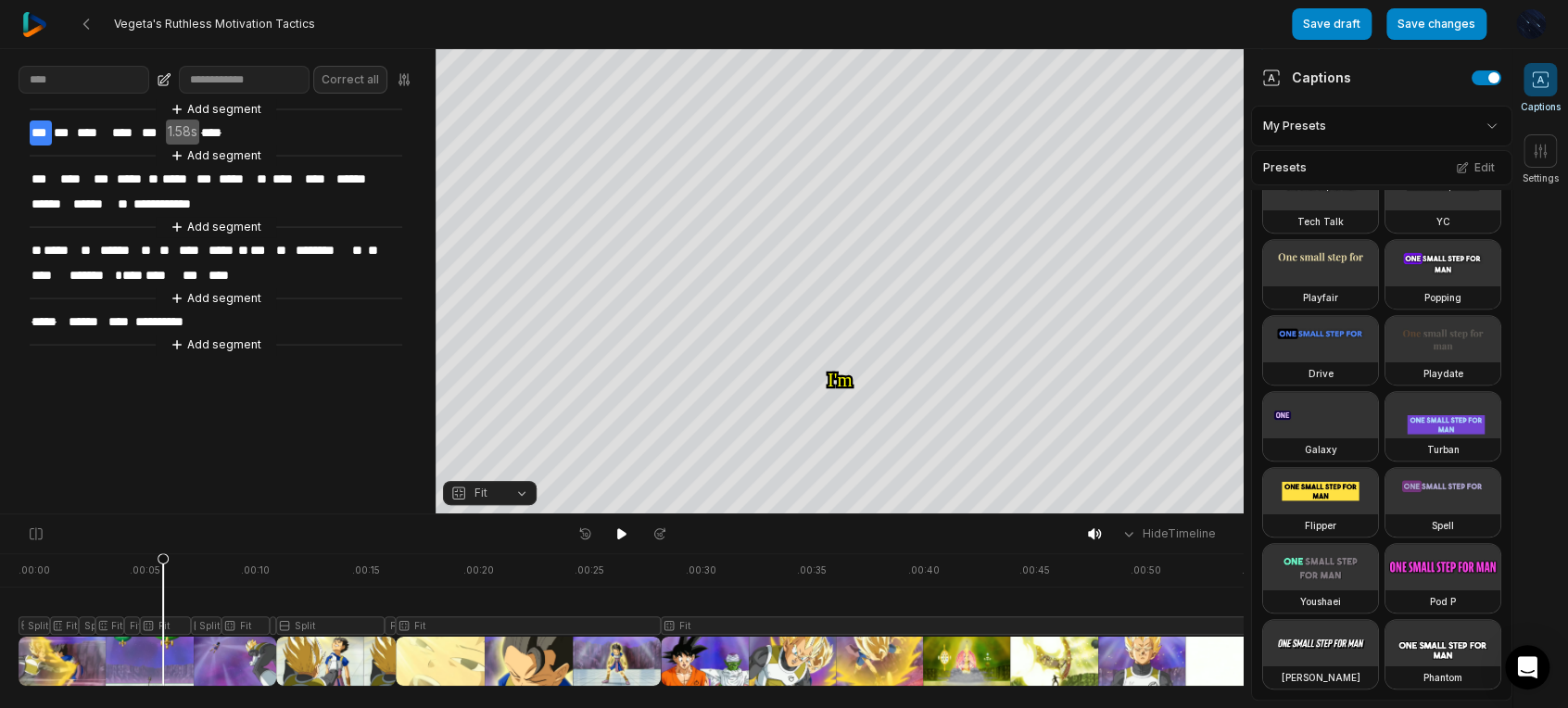 drag, startPoint x: 9, startPoint y: 626, endPoint x: 46, endPoint y: 627, distance: 37.013511 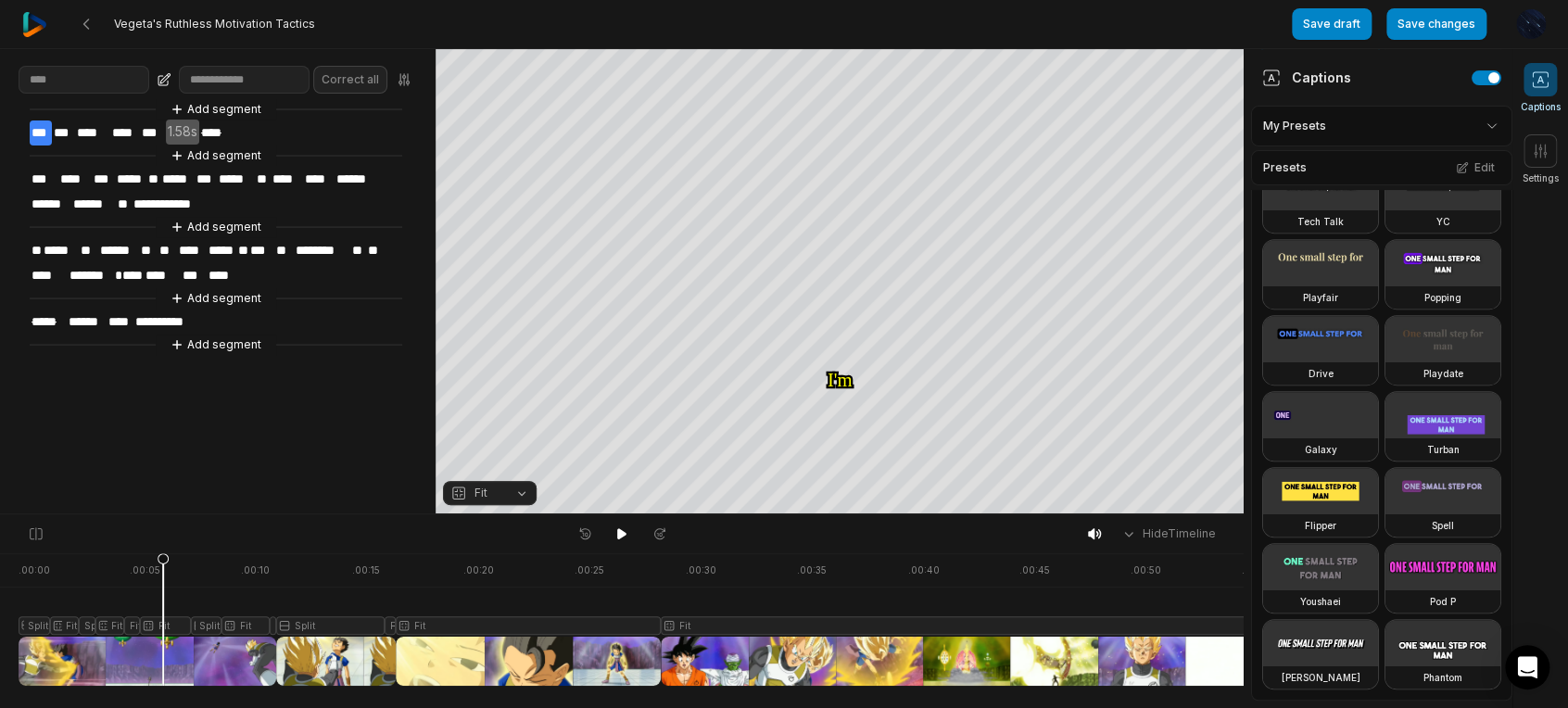 click on "Split Fit Split Fit Fit Fit Split Fit Fit Split Fit Fit Fit" at bounding box center [622, 611] 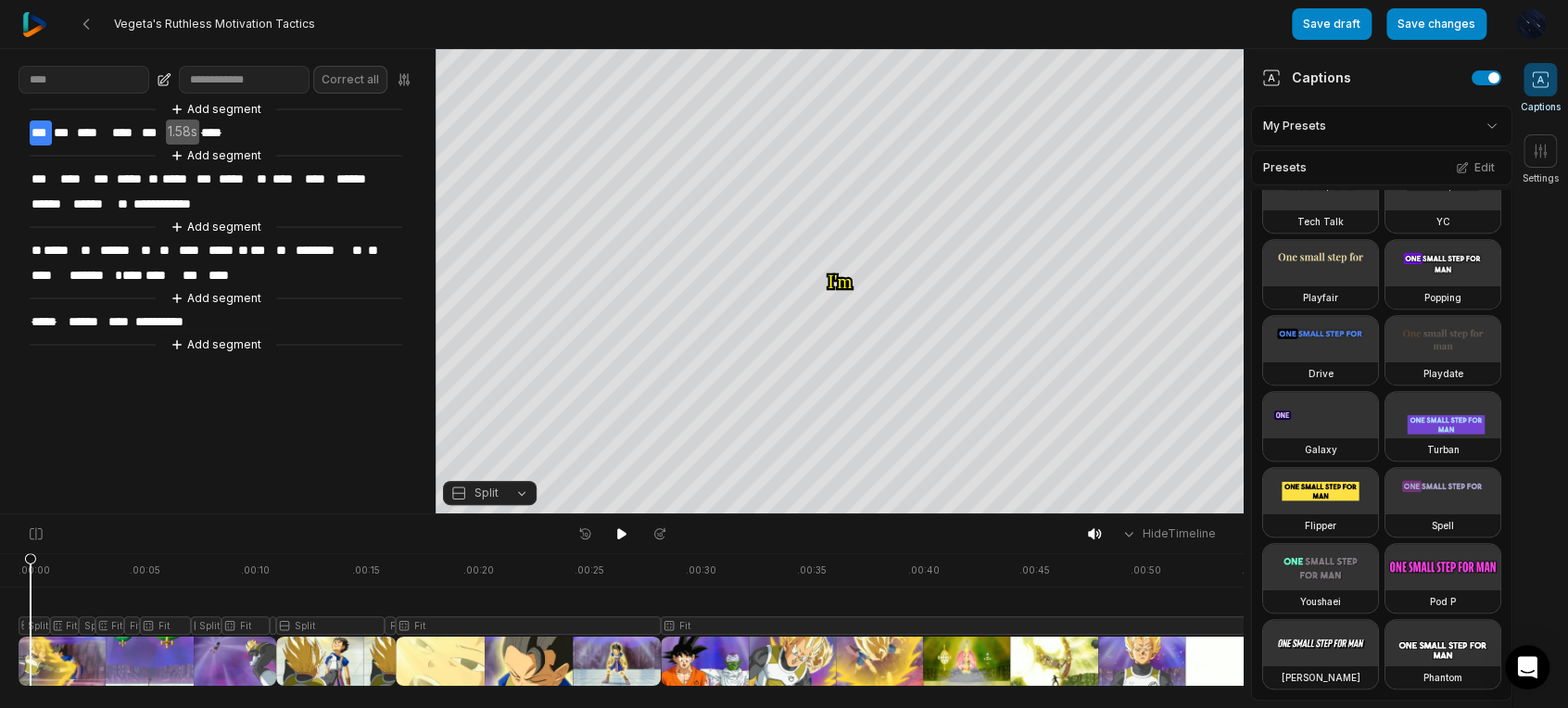 click at bounding box center (668, 619) 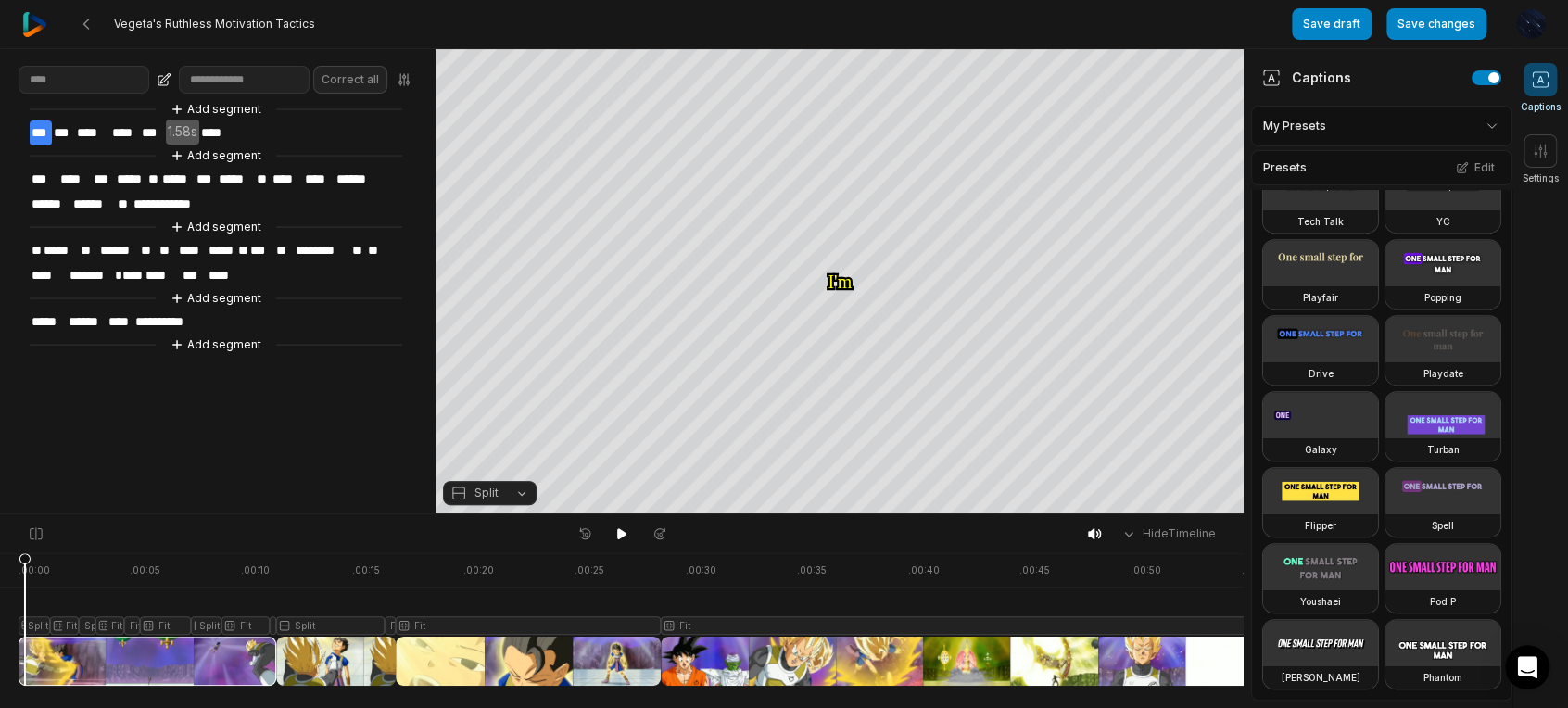click 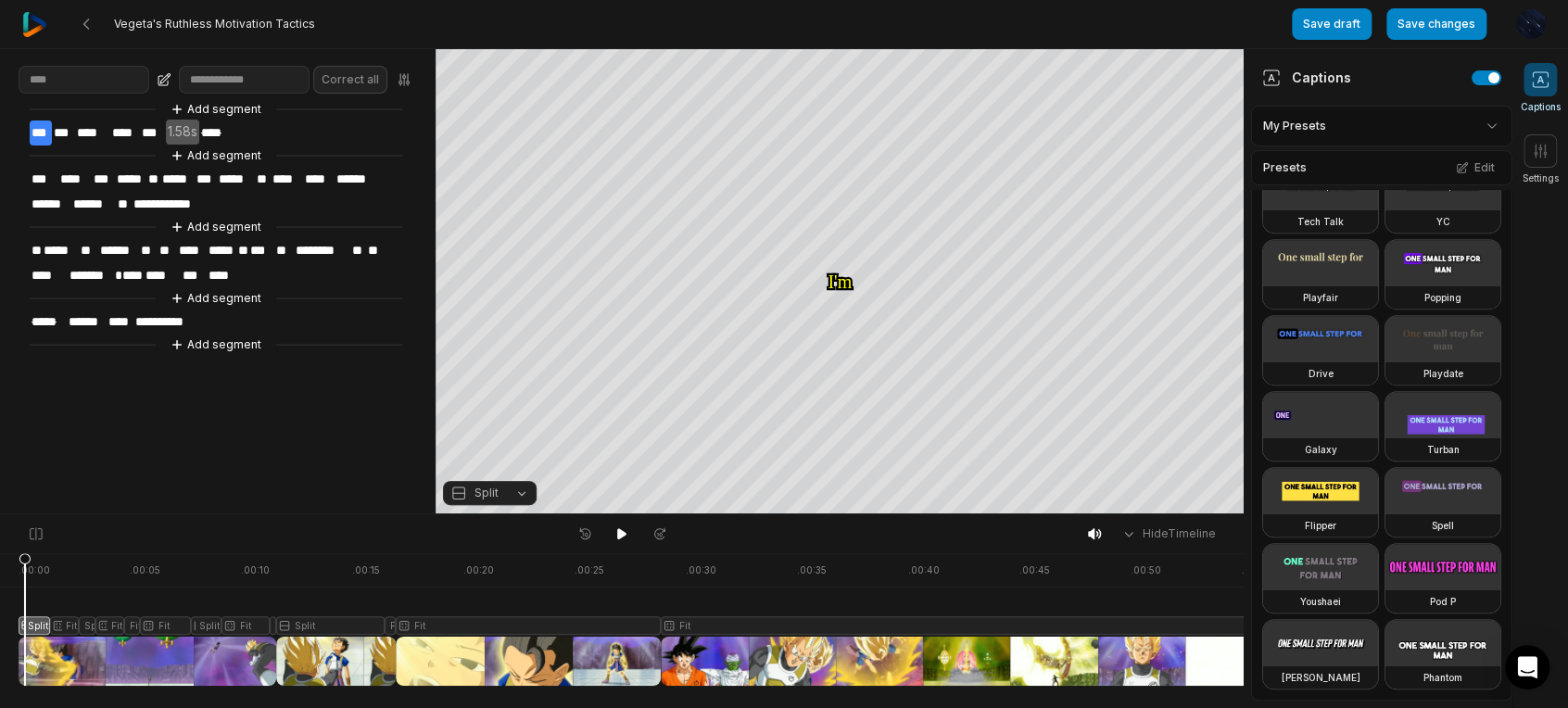 drag, startPoint x: 26, startPoint y: 627, endPoint x: 419, endPoint y: 419, distance: 444.6493 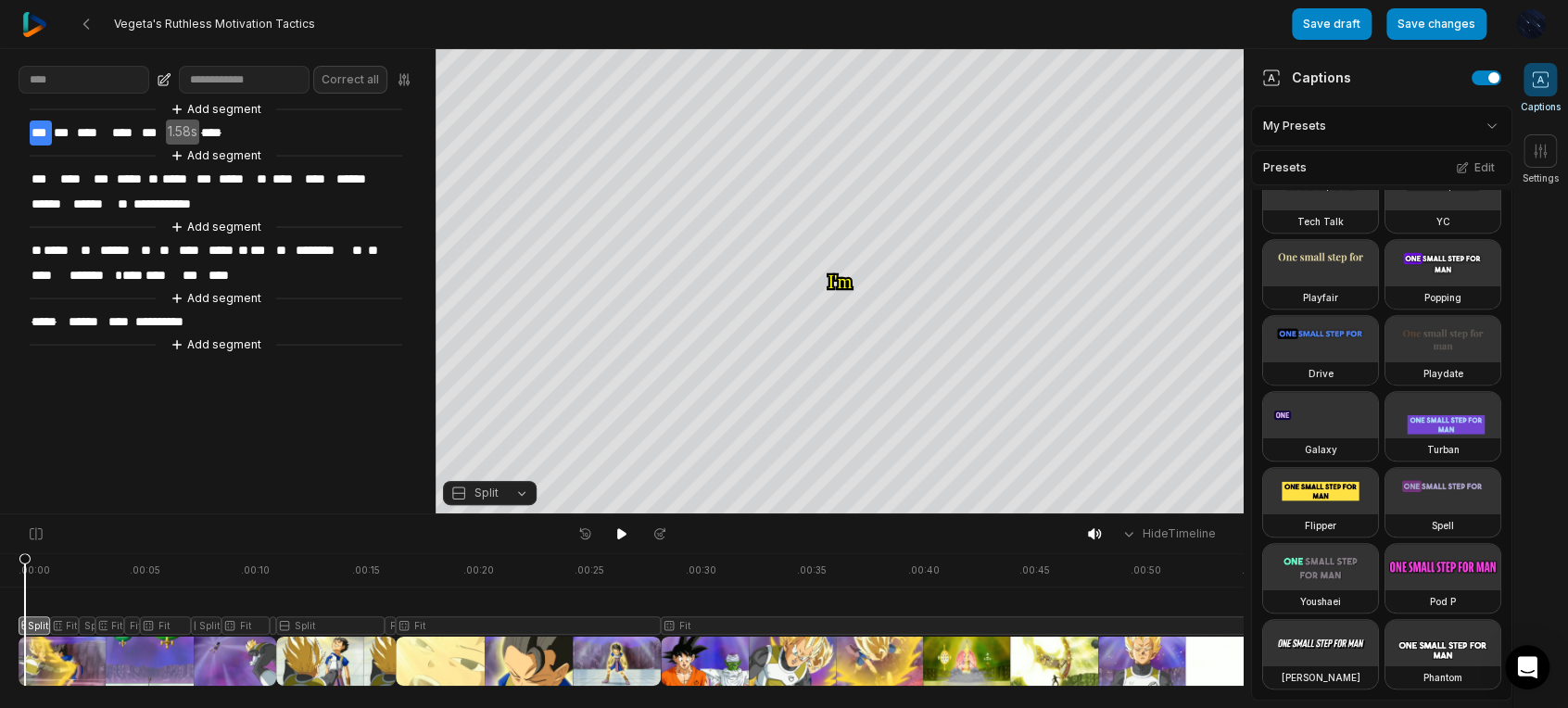 click on "**********" at bounding box center (218, 281) 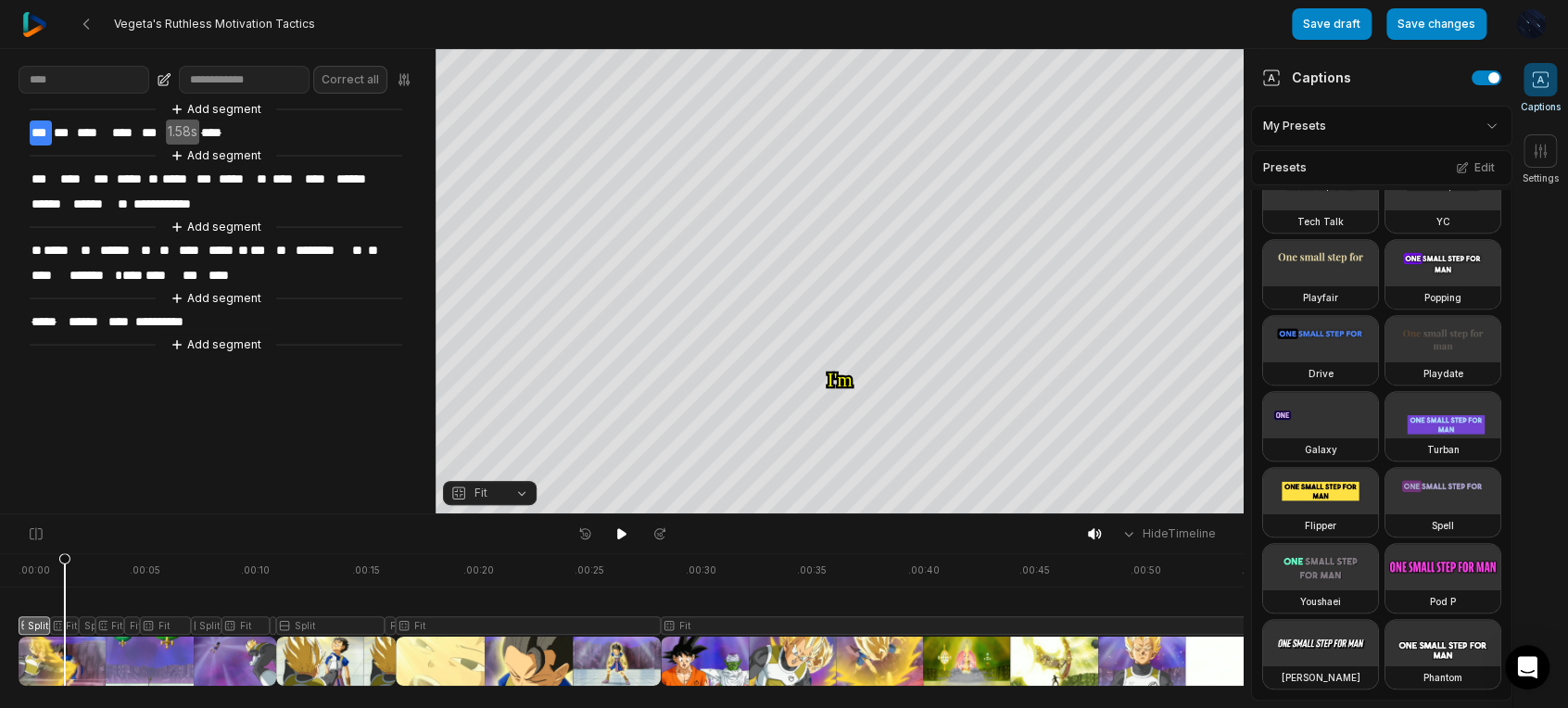 drag, startPoint x: 26, startPoint y: 562, endPoint x: 67, endPoint y: 568, distance: 41.436699 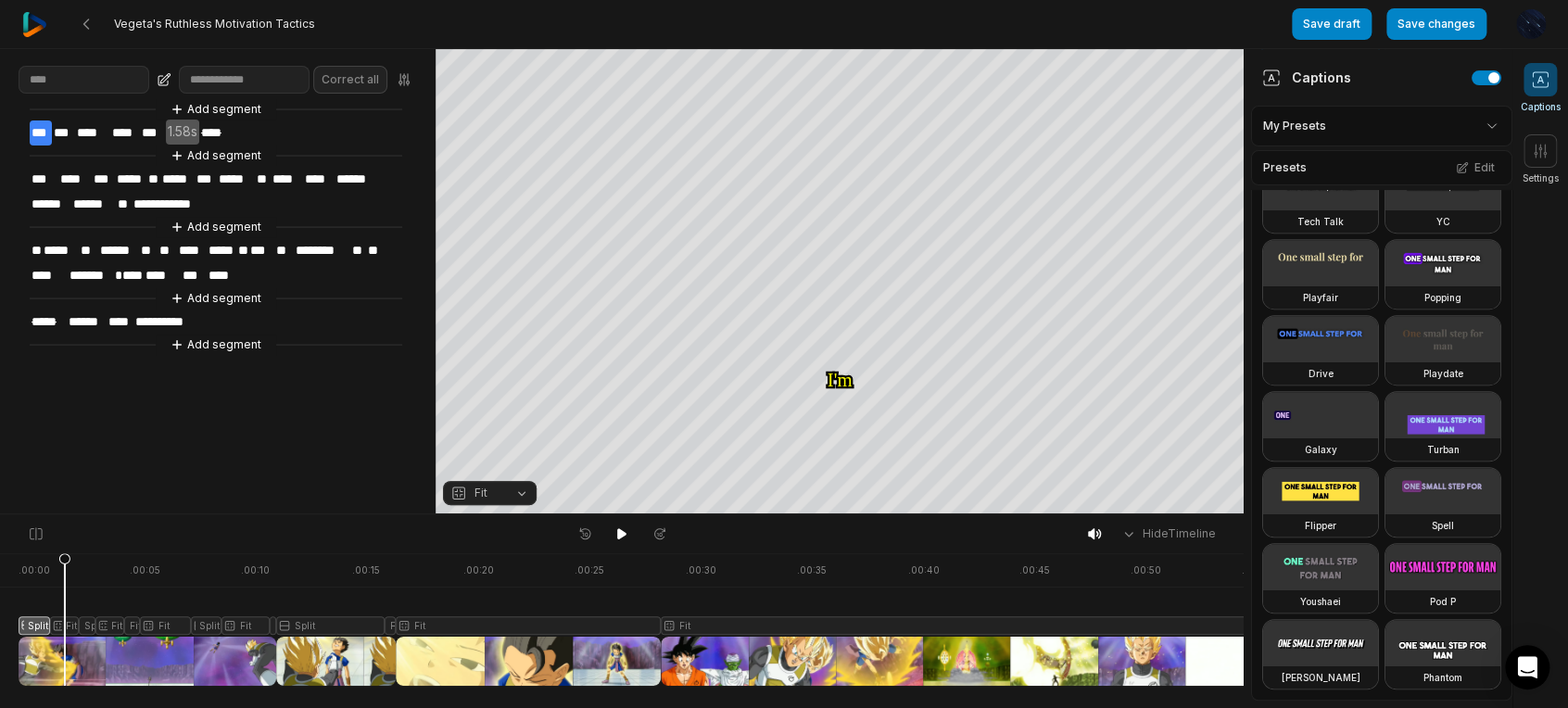 click 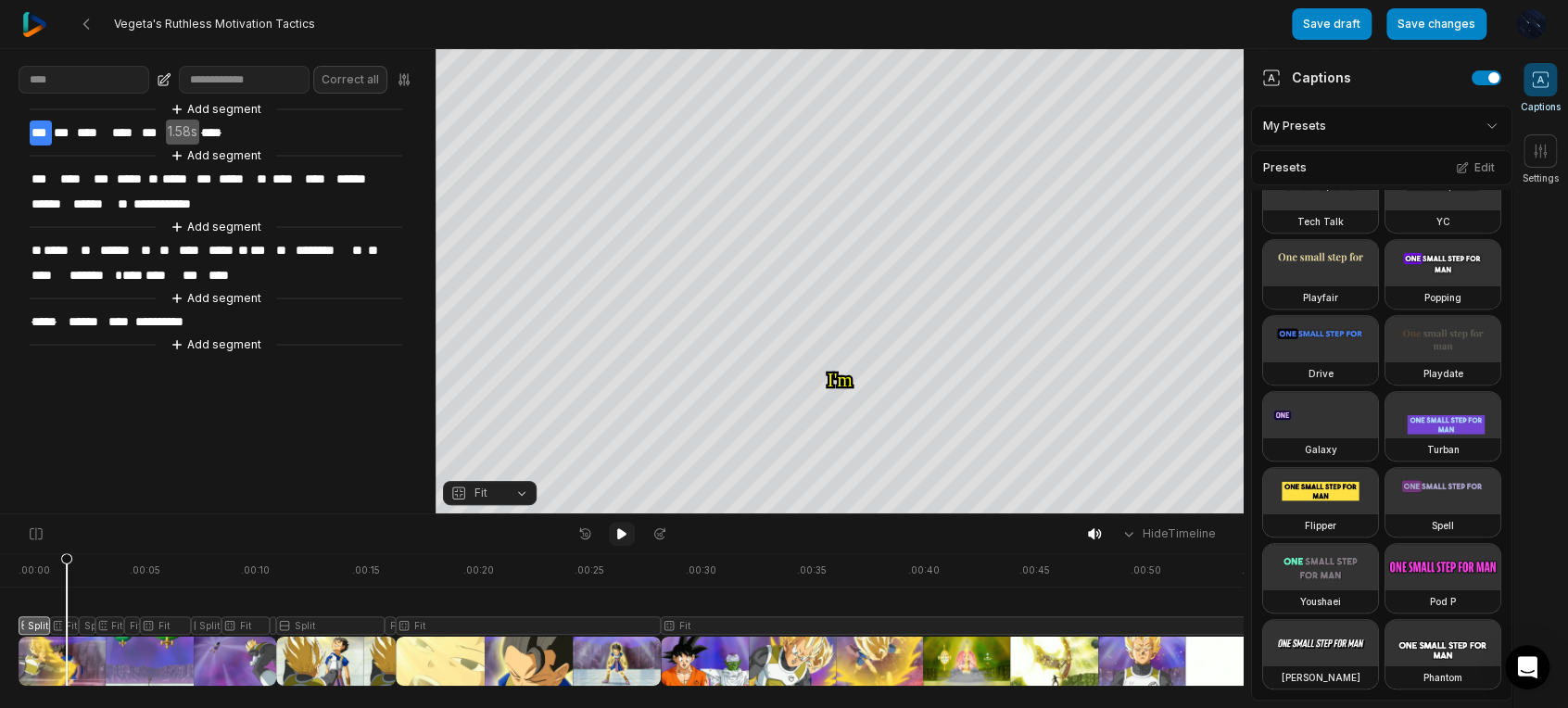 click at bounding box center [622, 534] 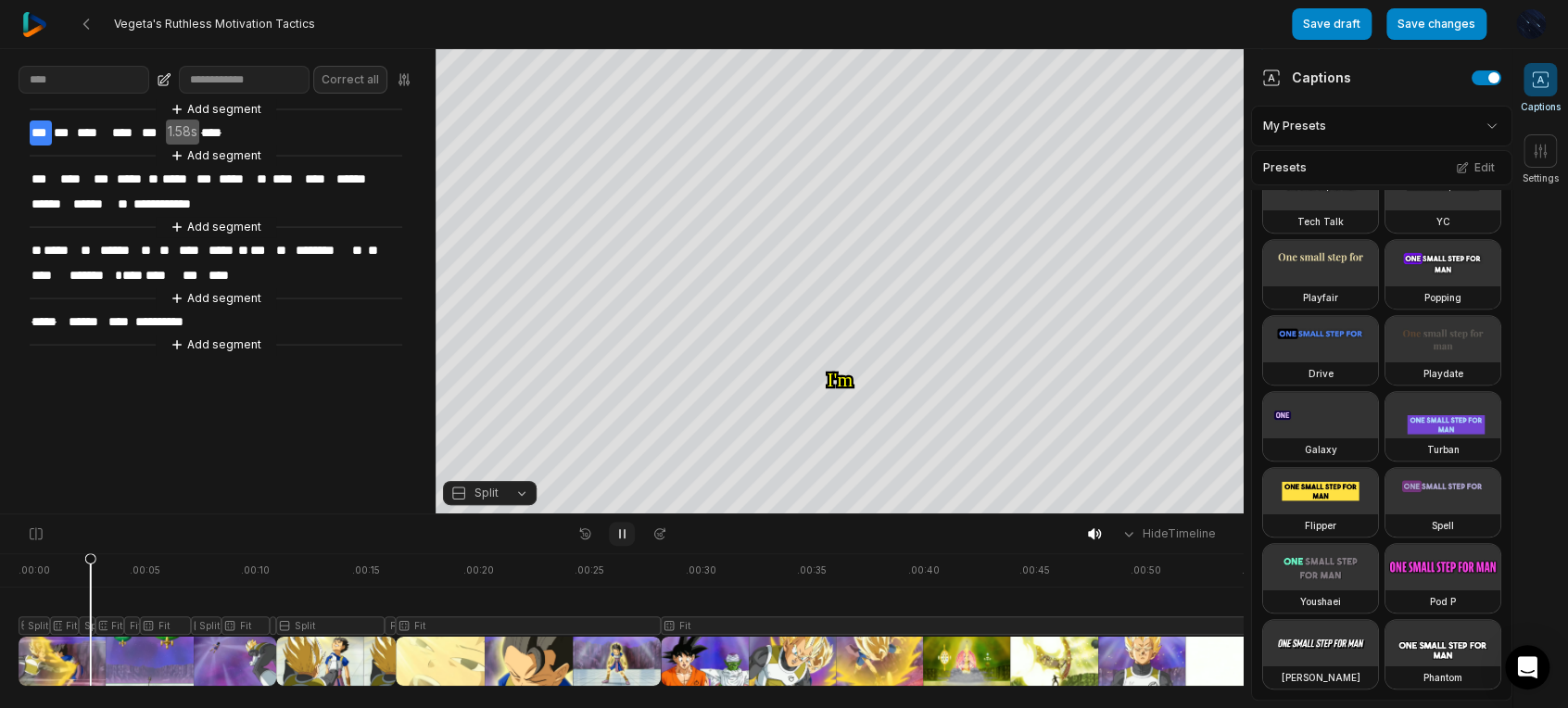 click at bounding box center (622, 534) 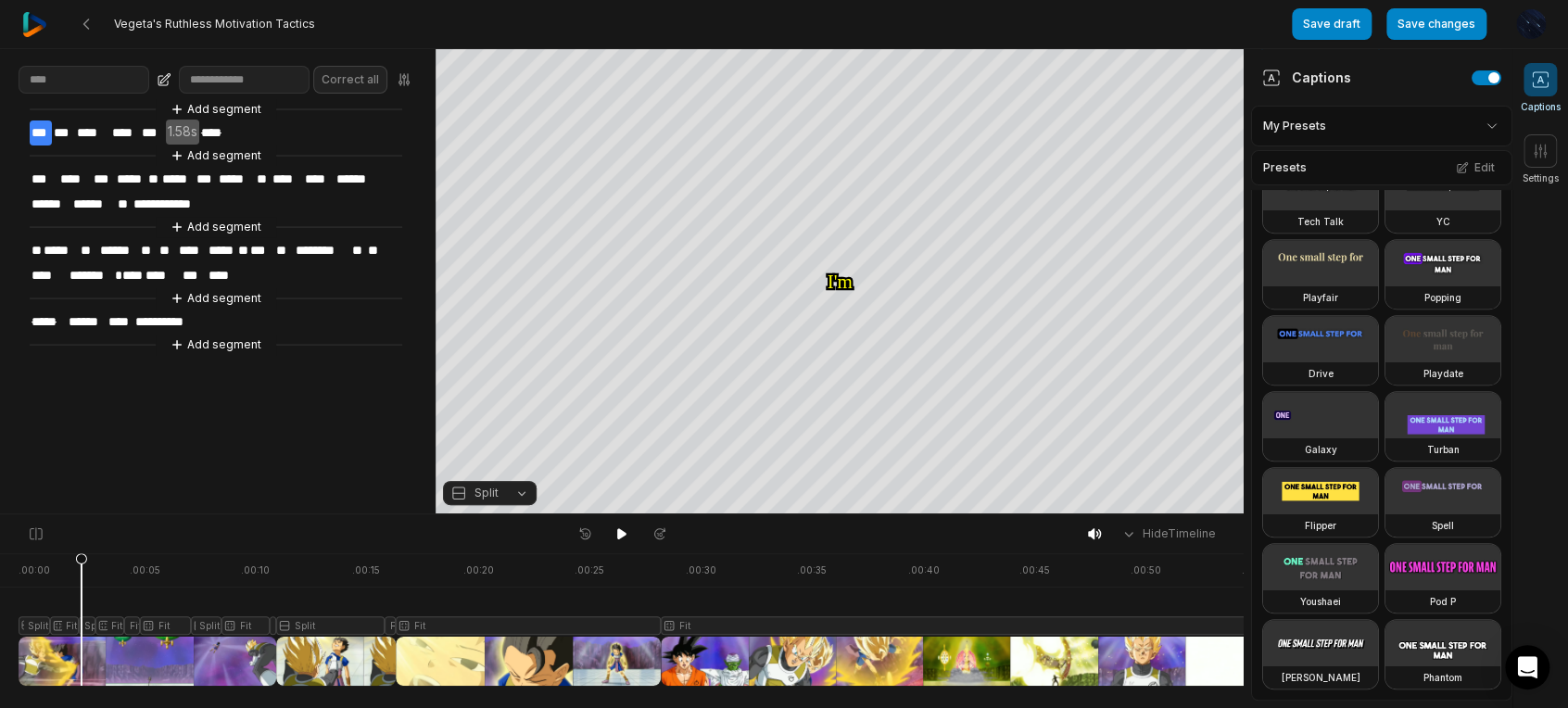 click 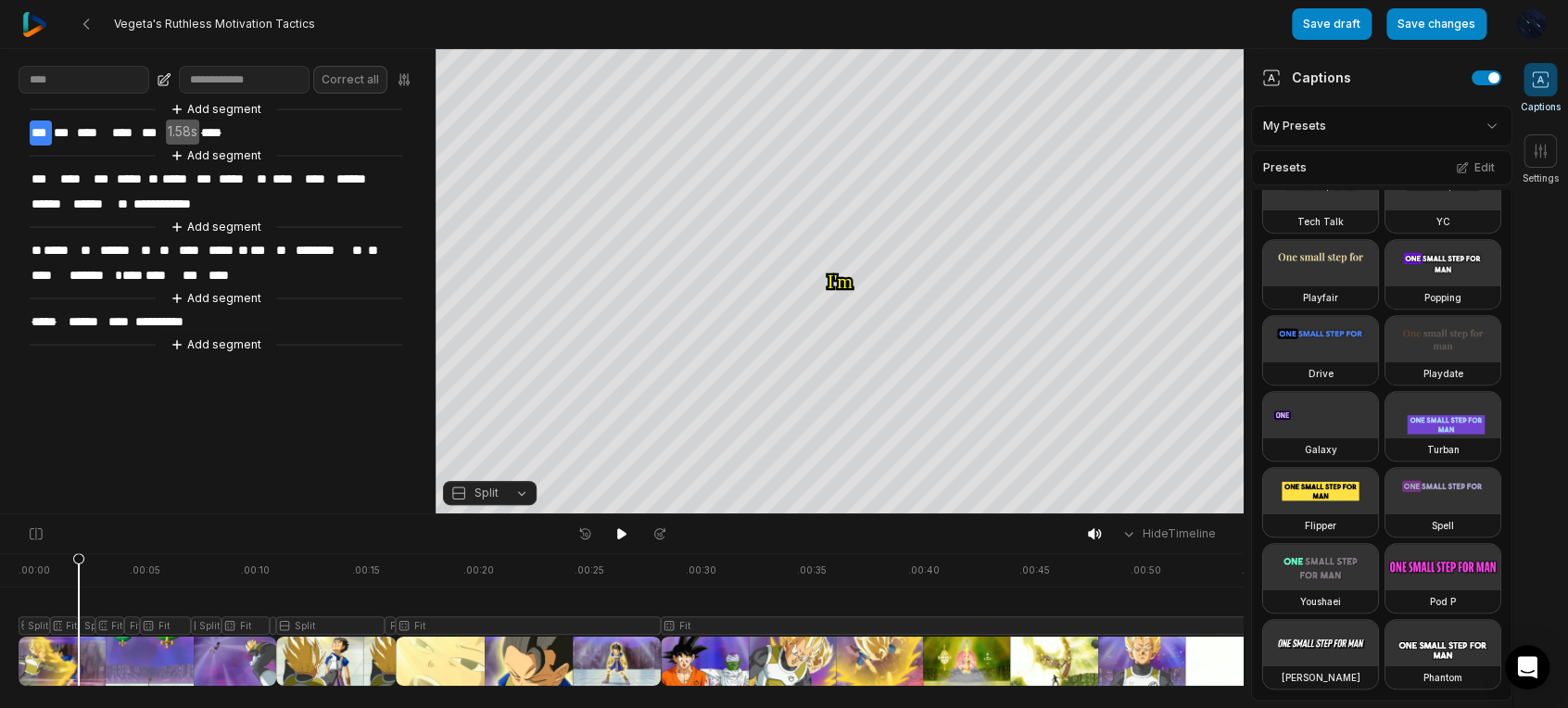 click 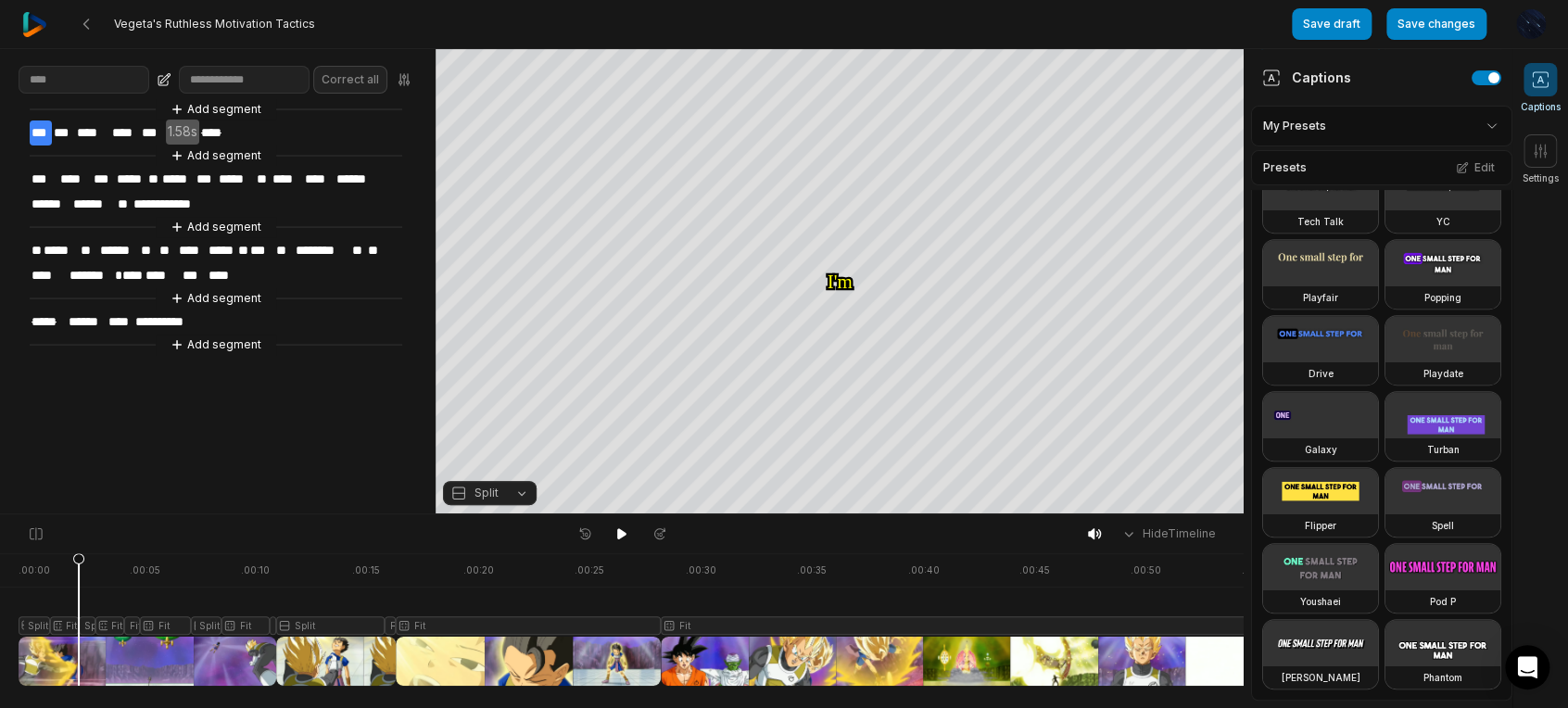 click on "**********" at bounding box center (218, 281) 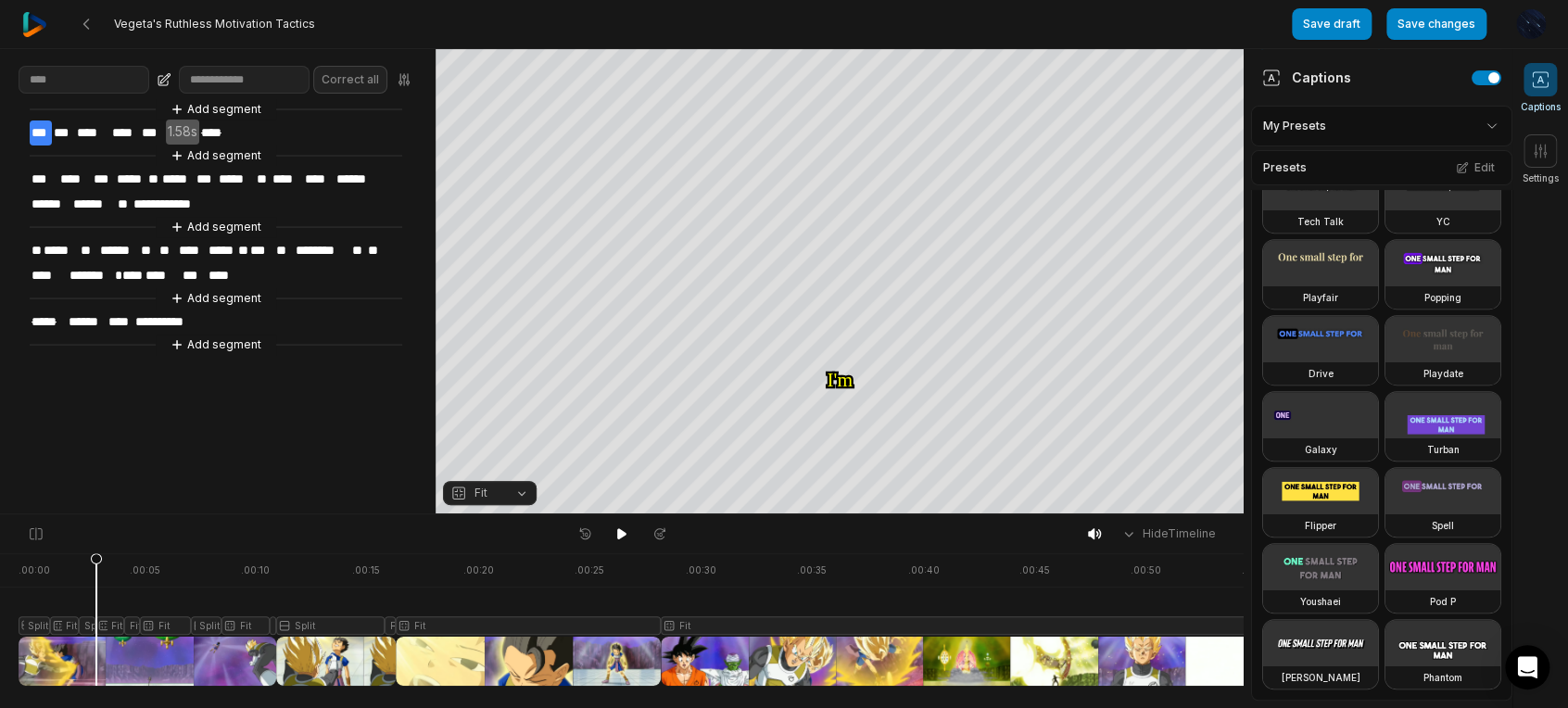 drag, startPoint x: 83, startPoint y: 562, endPoint x: 96, endPoint y: 565, distance: 13.34166 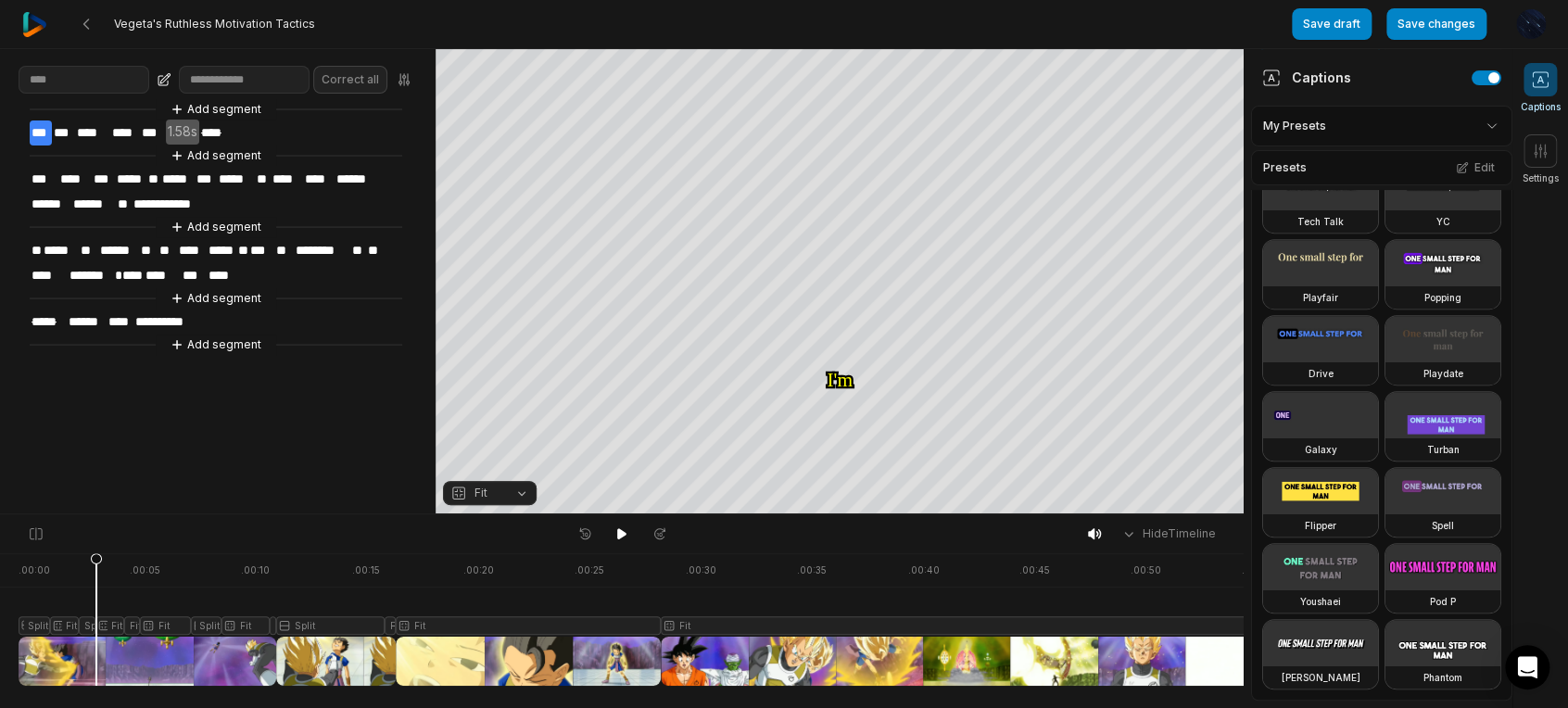 click 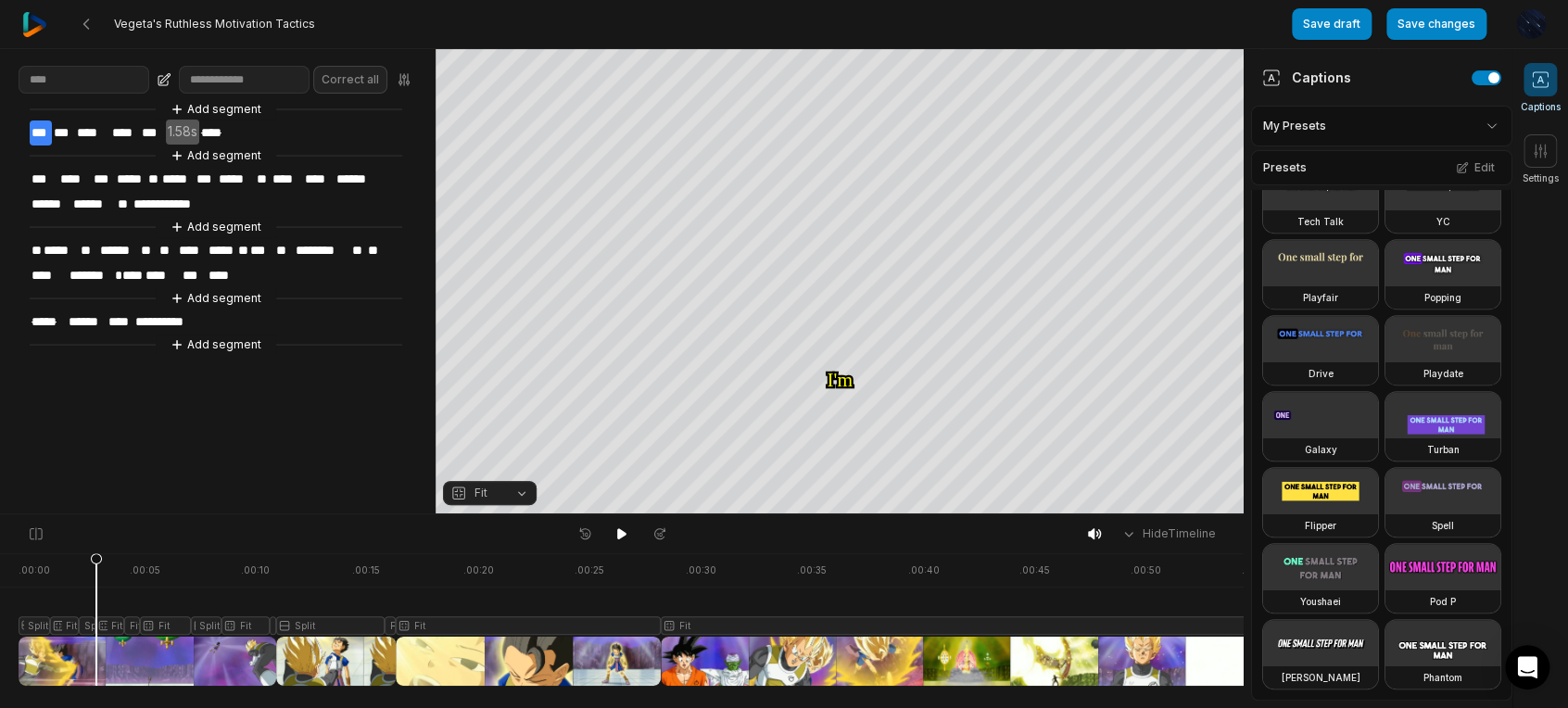 drag, startPoint x: 85, startPoint y: 487, endPoint x: 52, endPoint y: 517, distance: 44.59821 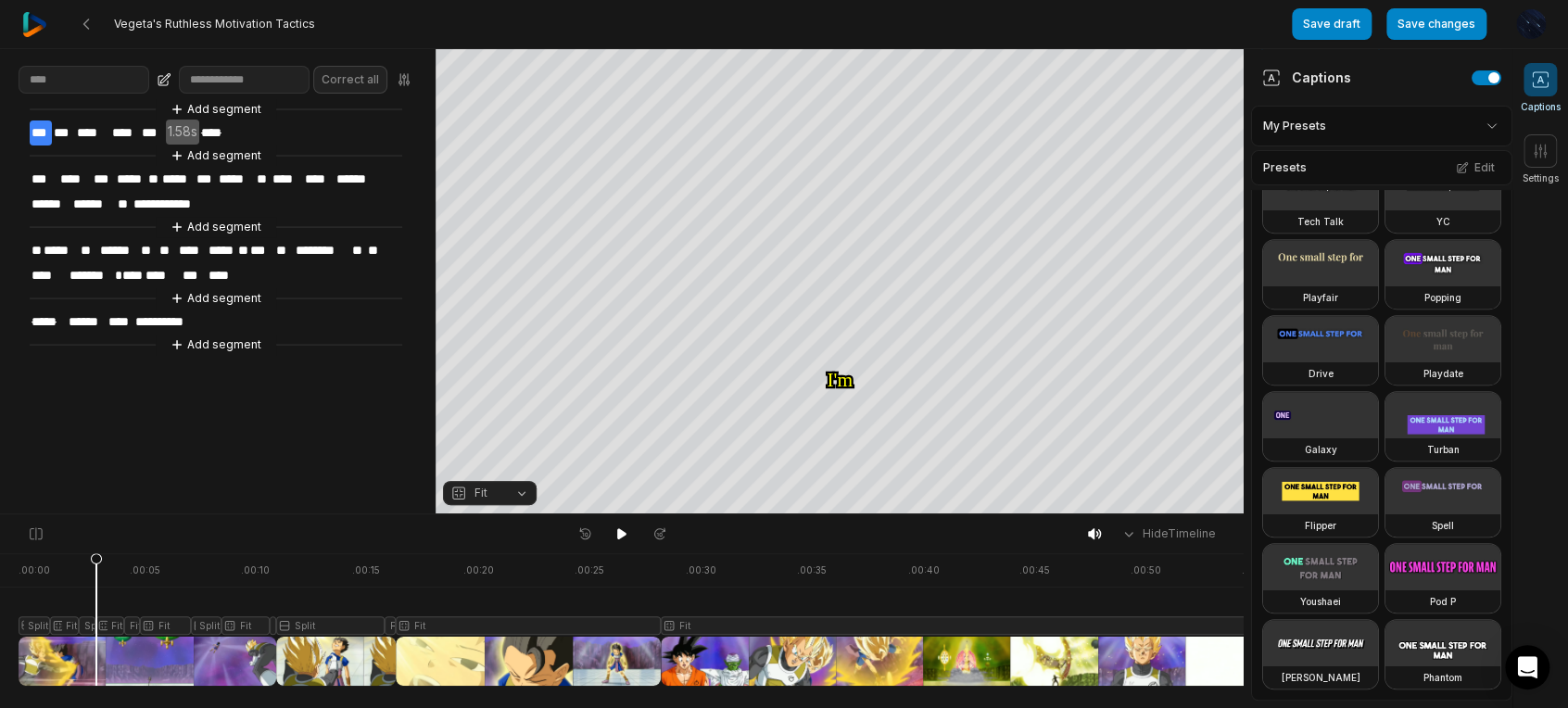 click on "**********" at bounding box center (218, 281) 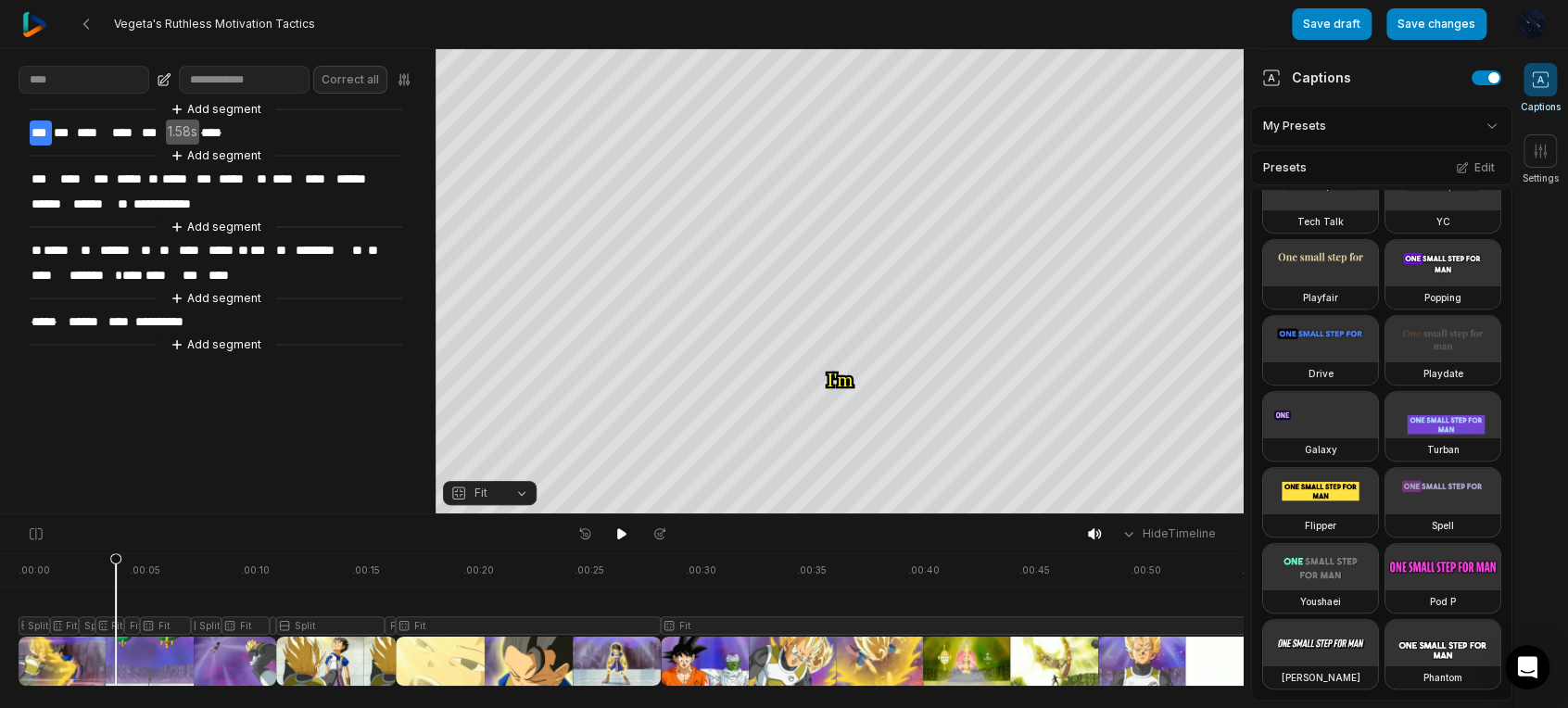 drag, startPoint x: 96, startPoint y: 568, endPoint x: 114, endPoint y: 568, distance: 18 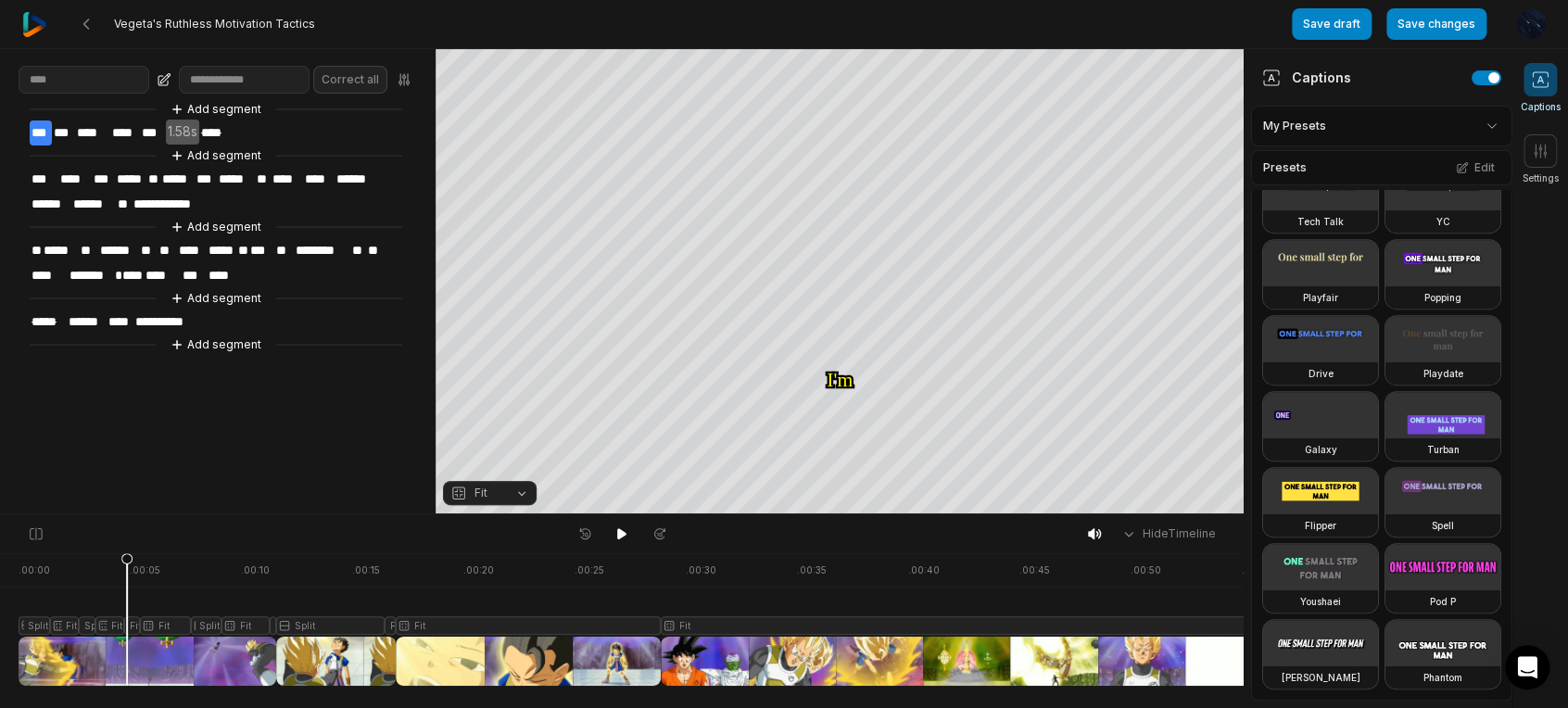 drag, startPoint x: 113, startPoint y: 563, endPoint x: 144, endPoint y: 576, distance: 33.615473 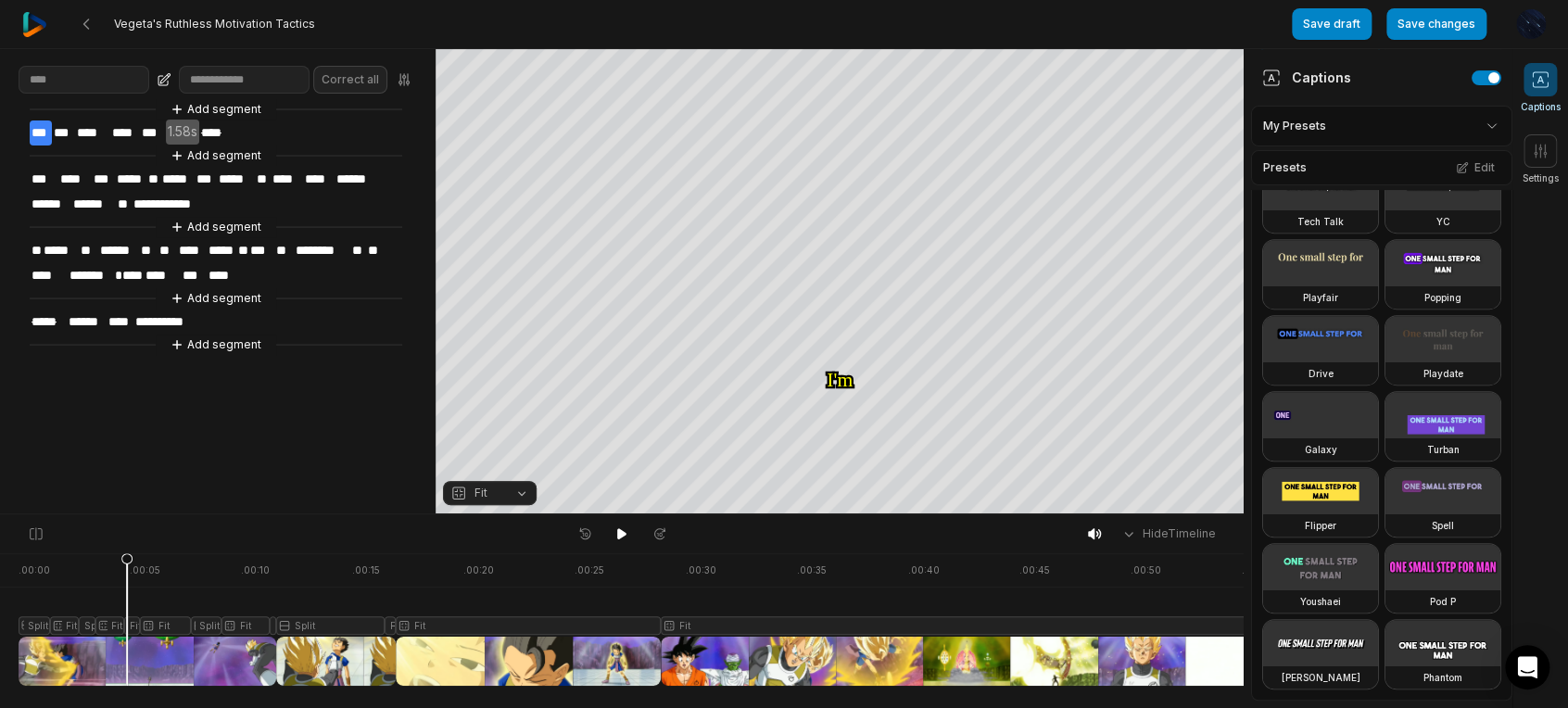 click 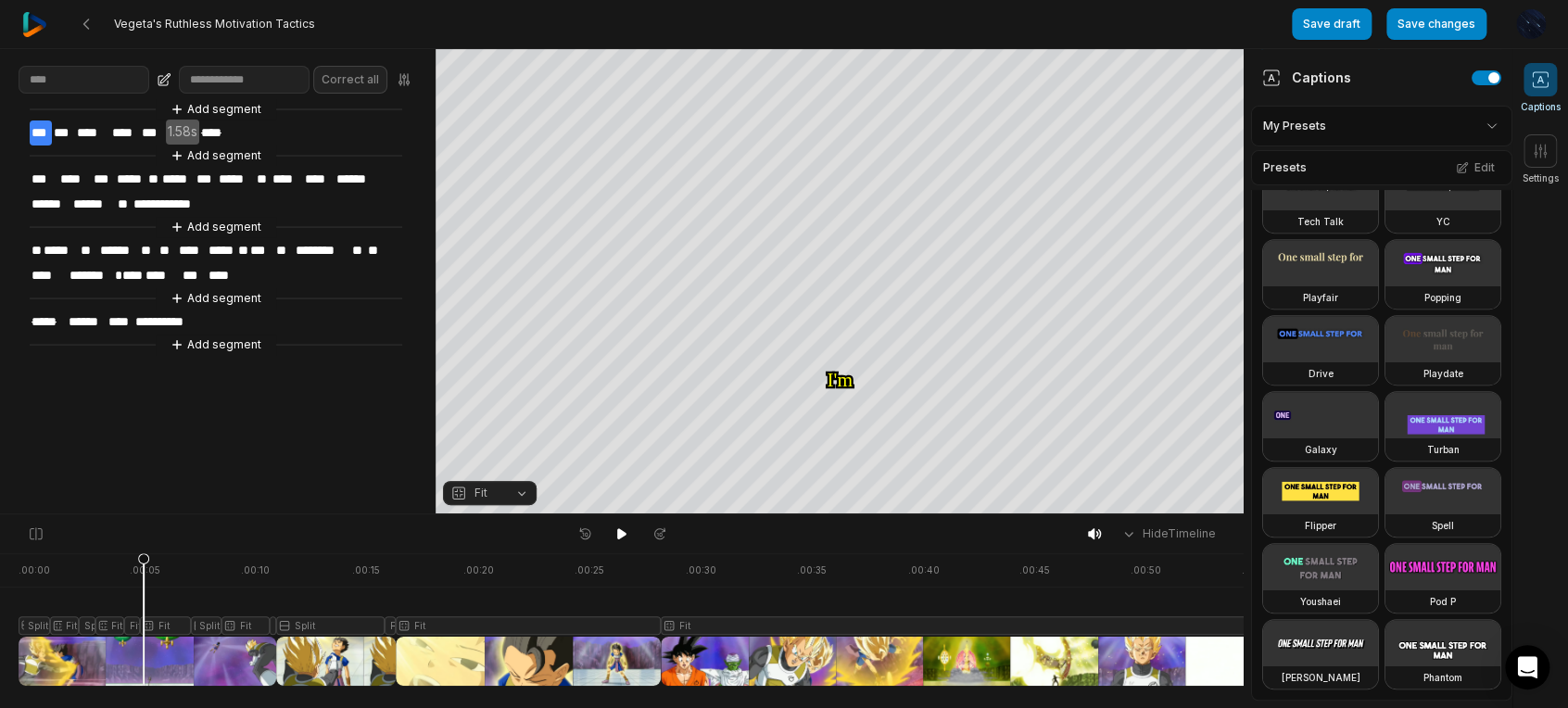 click at bounding box center (668, 619) 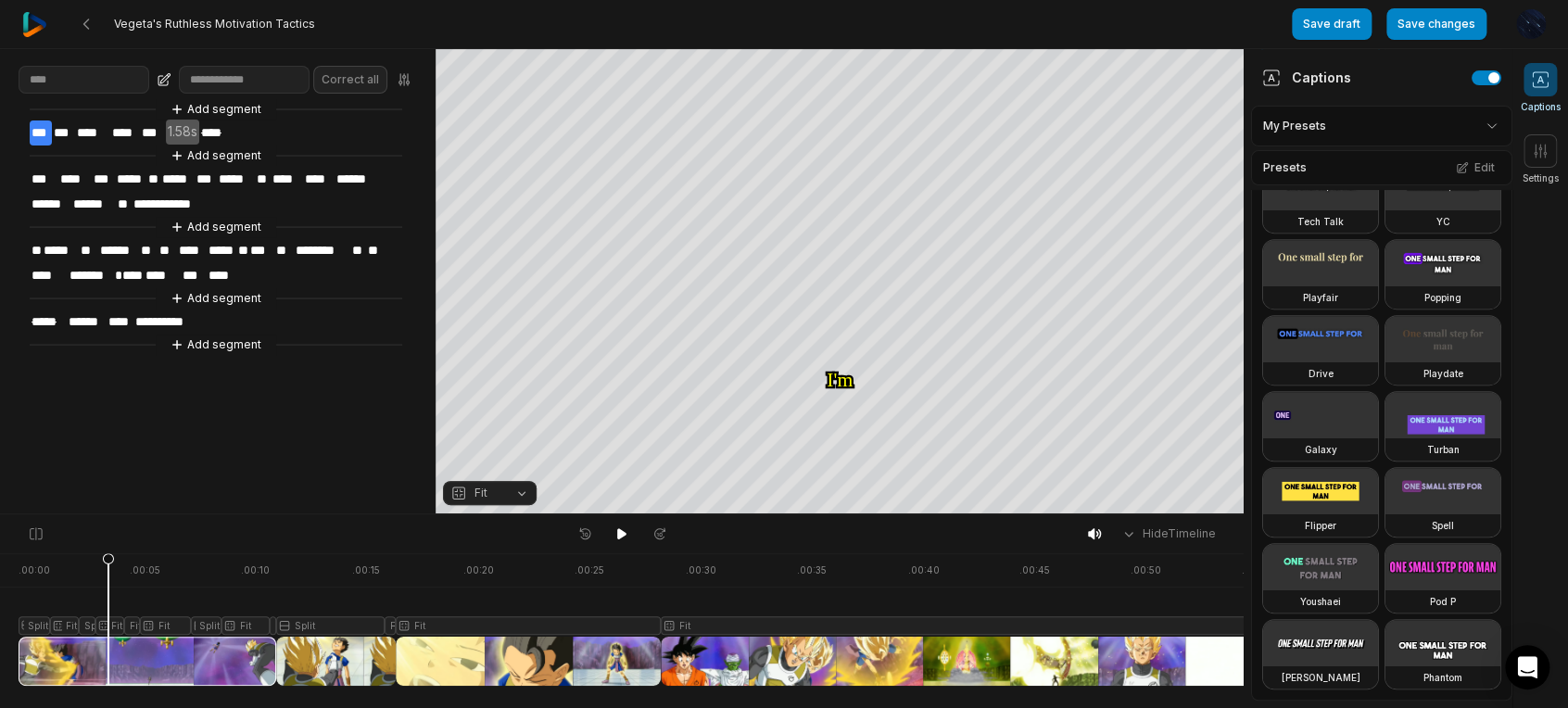 click at bounding box center [668, 619] 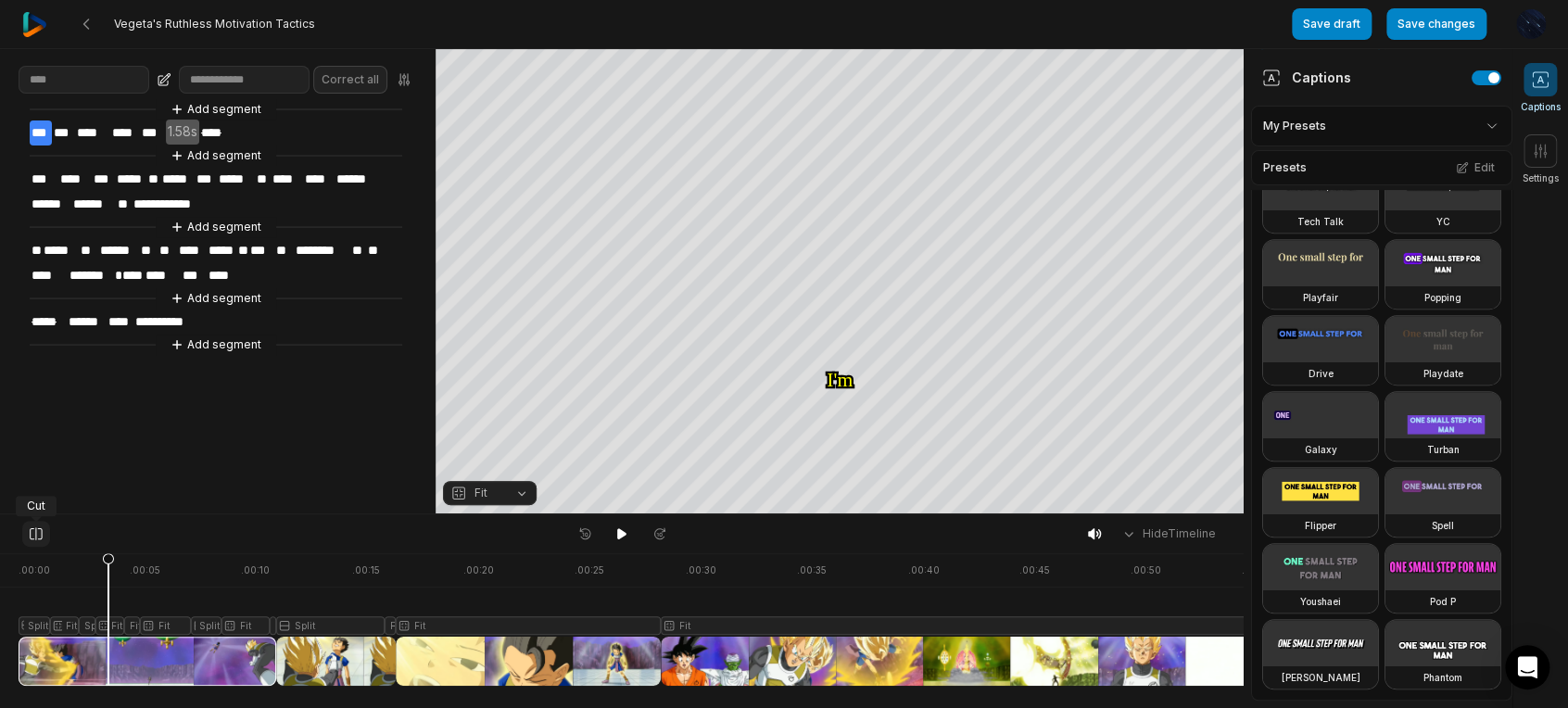 click 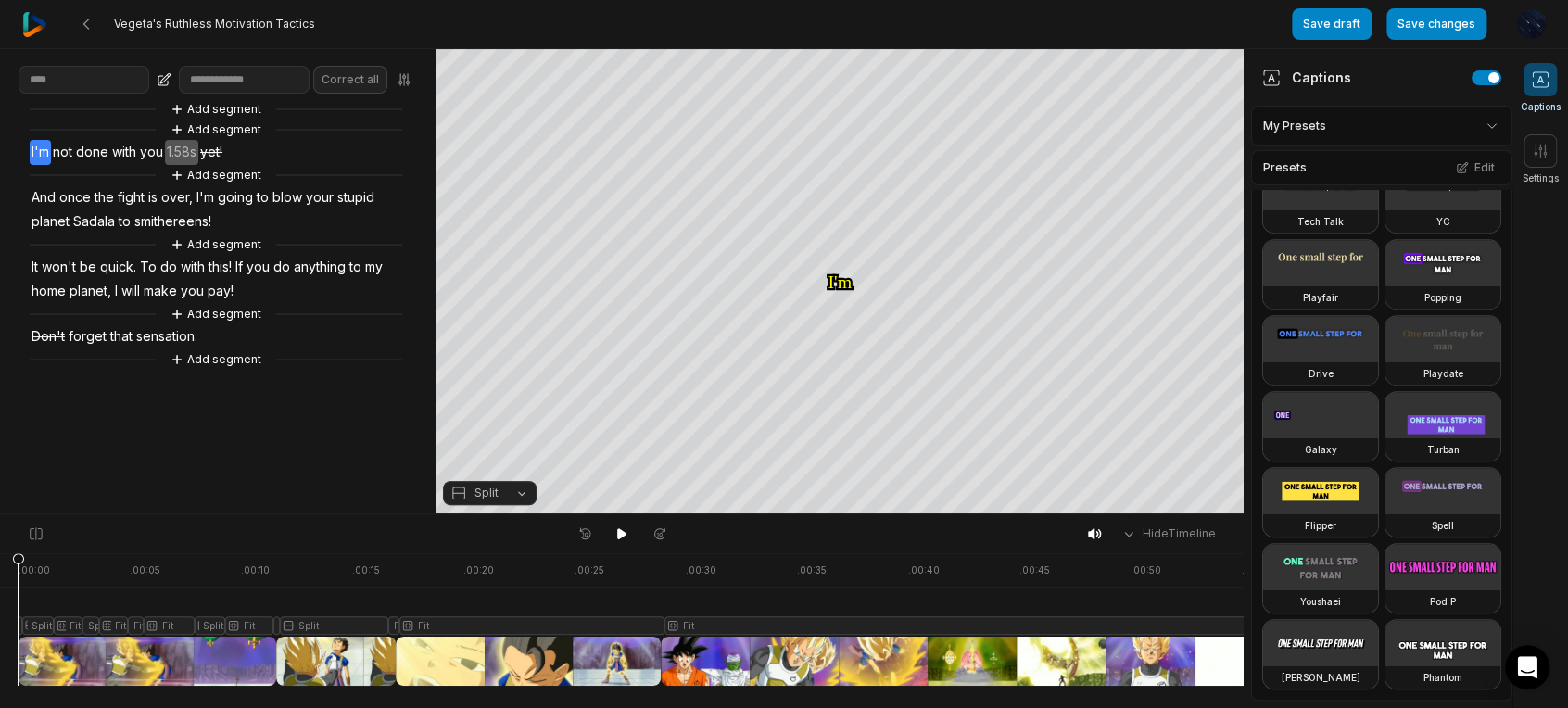 drag, startPoint x: 107, startPoint y: 563, endPoint x: -7, endPoint y: 558, distance: 114.109596 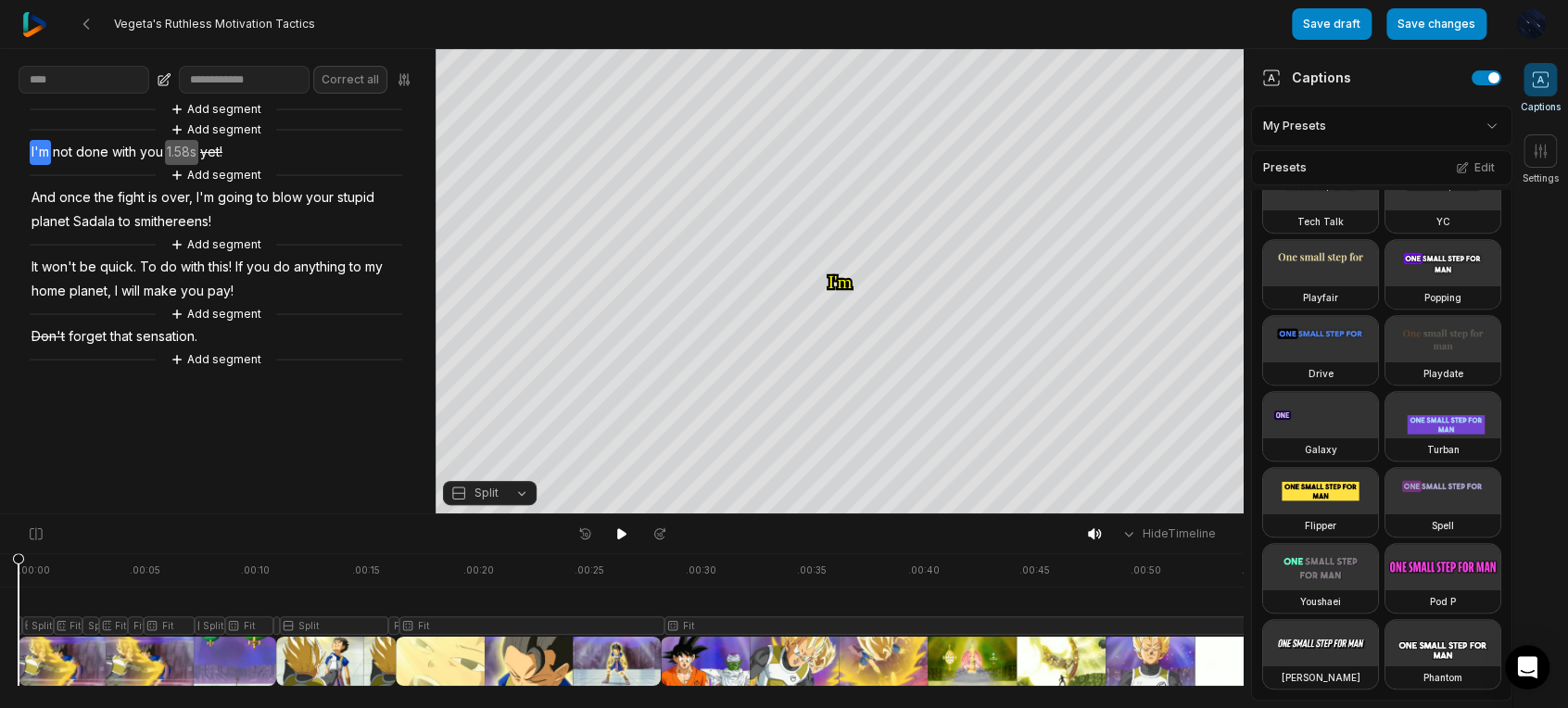 click 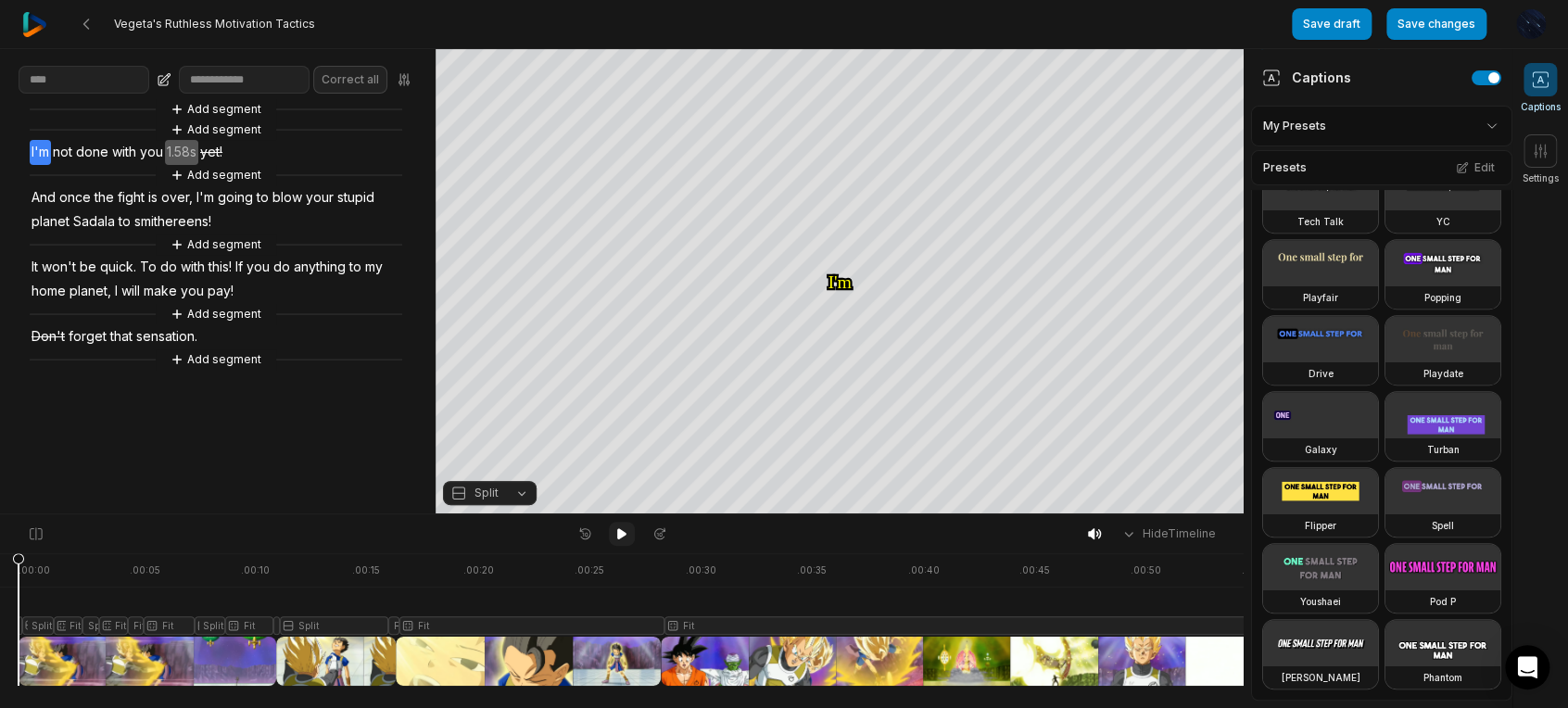 click 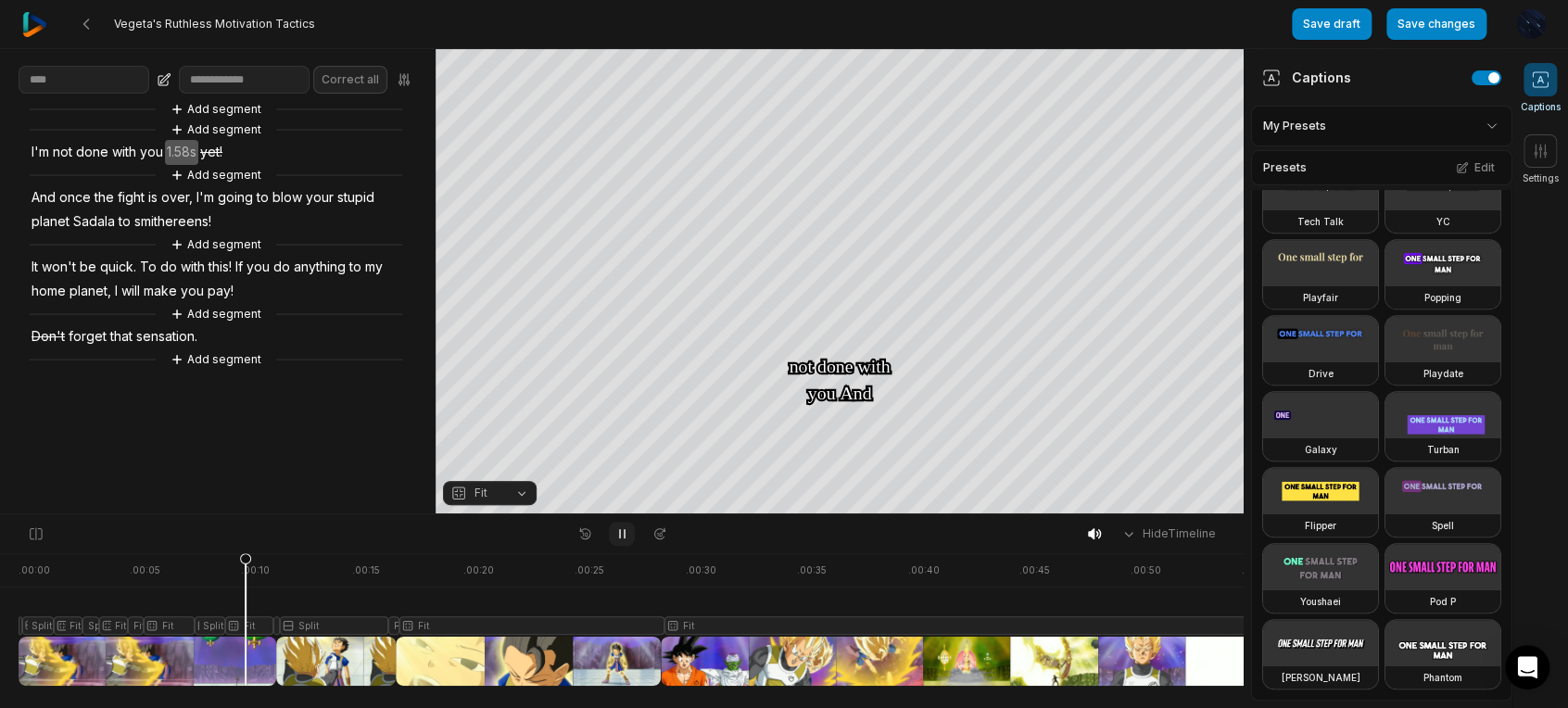 click at bounding box center (622, 534) 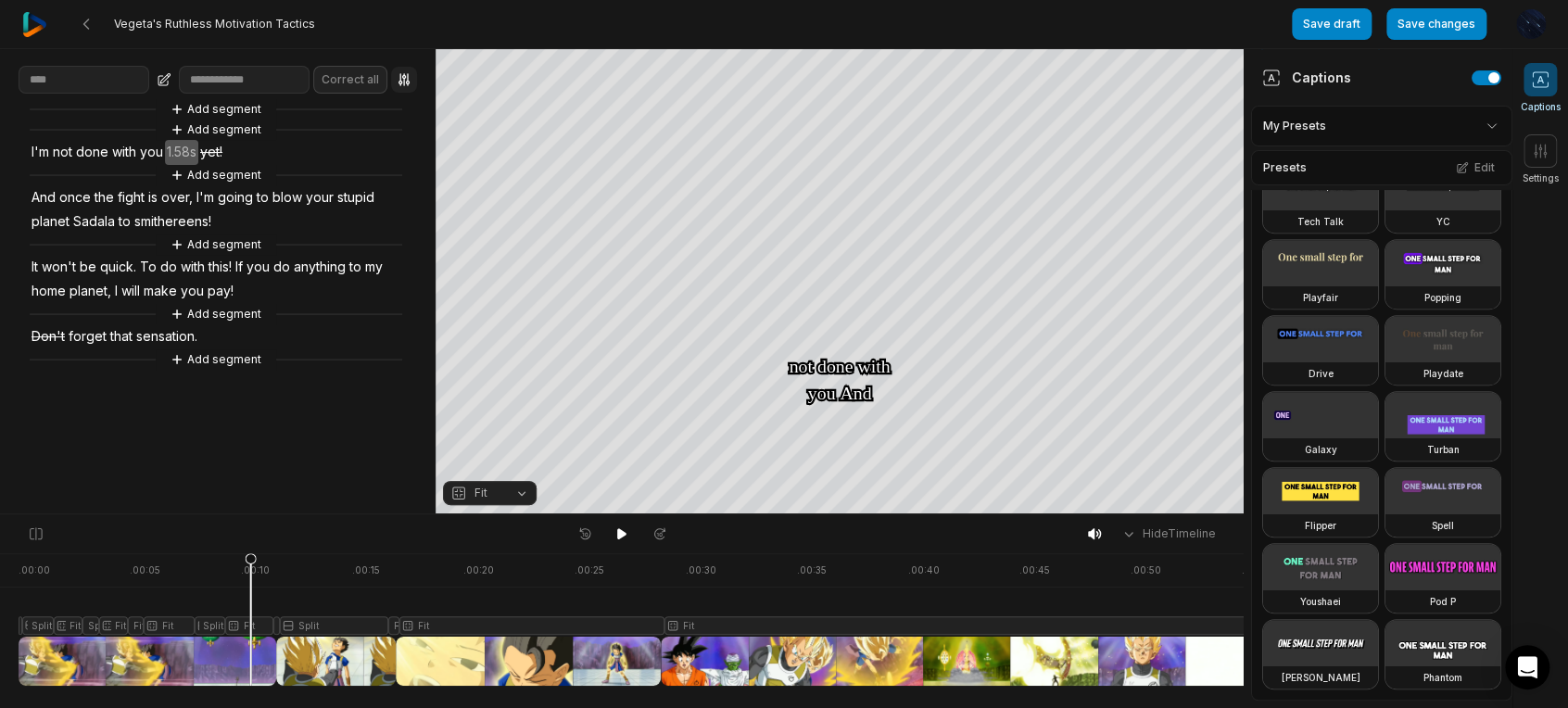 click 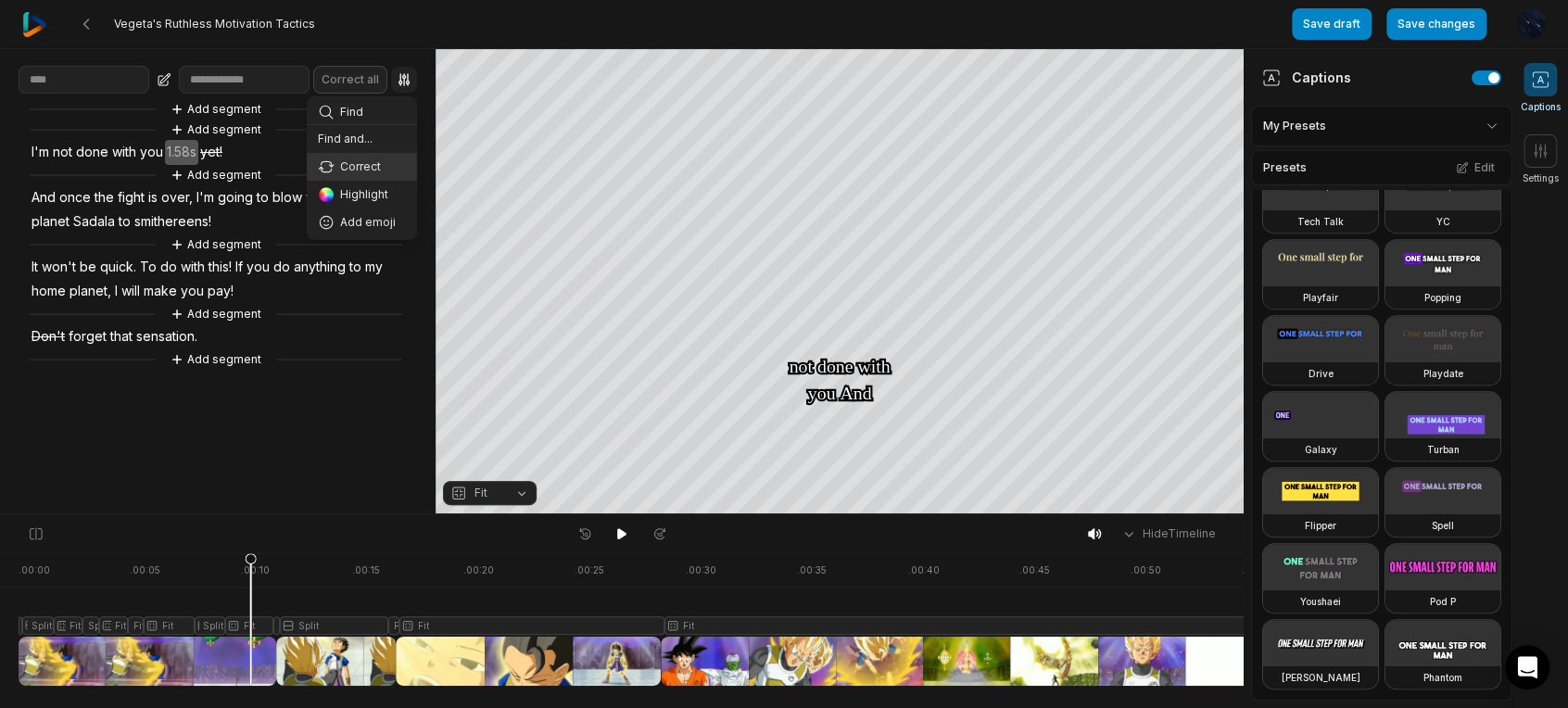 click on "Correct all Find Find and... Correct Highlight Add emoji   Add segment   Add segment I'm not done with you 1.58s yet!   Add segment And once the fight is over, I'm going to blow your stupid planet Sadala to smithereens!   Add segment It won't be quick. To do with this! If you do anything to my home planet, I will make you pay!   Add segment Don't forget that sensation.   Add segment" at bounding box center (218, 281) 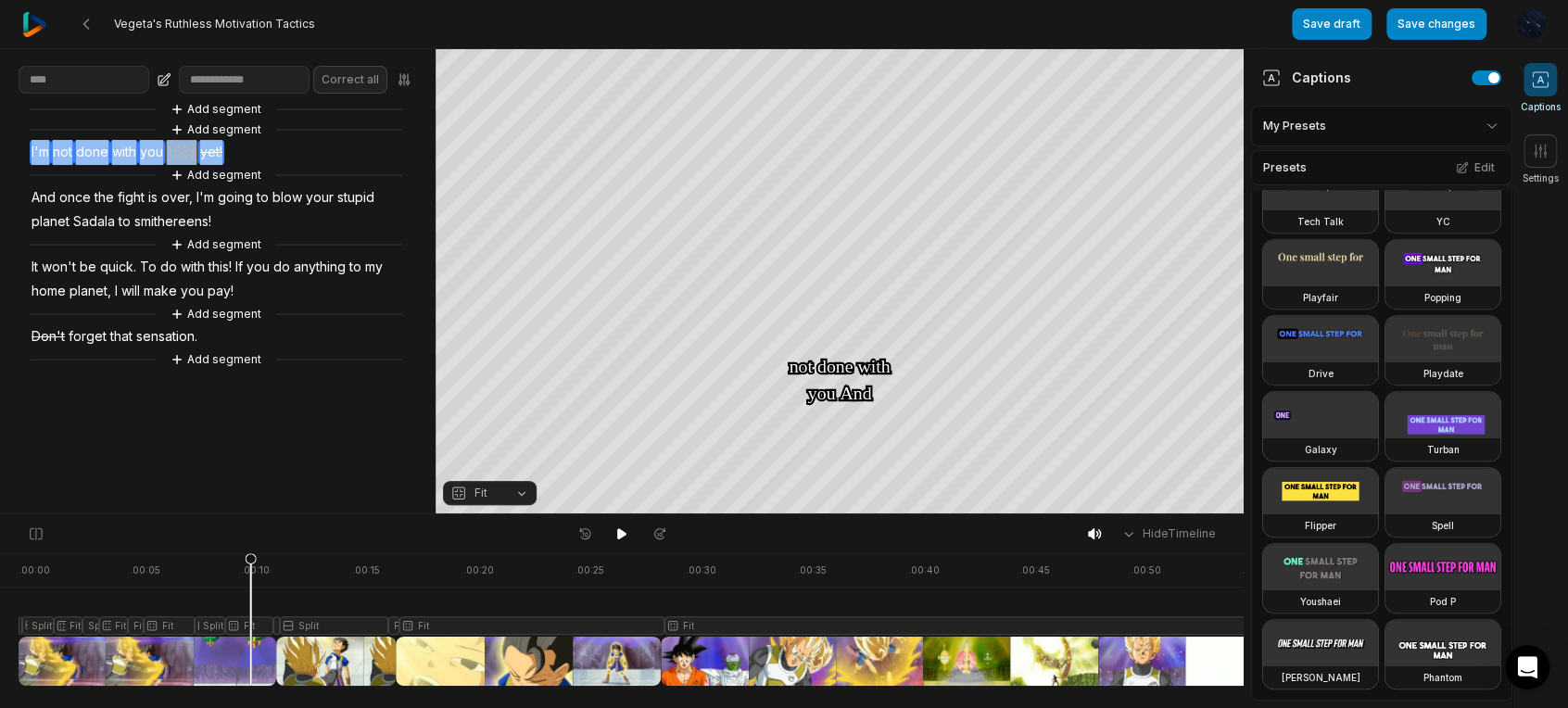 drag, startPoint x: 33, startPoint y: 149, endPoint x: 238, endPoint y: 154, distance: 205.06097 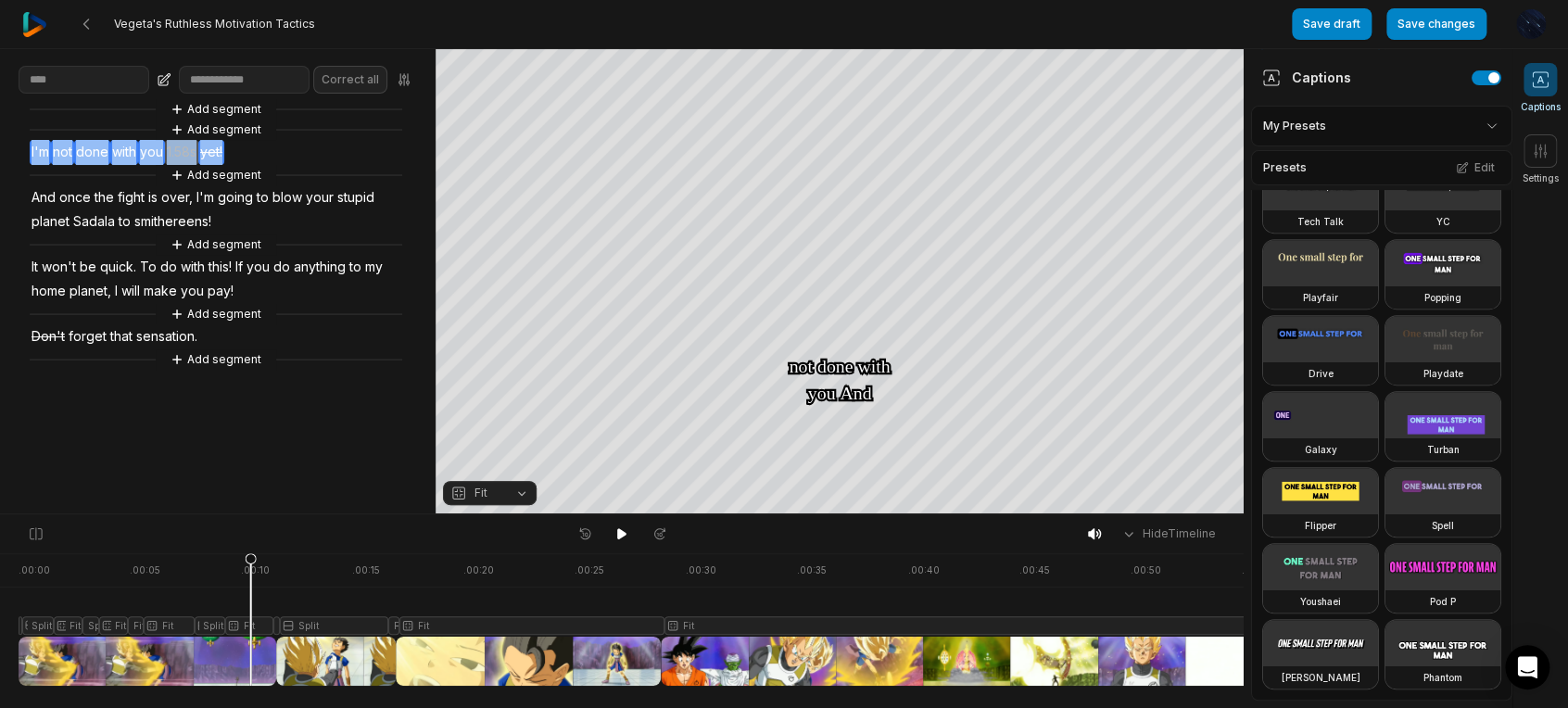 click on "Add segment   Add segment I'm not done with you 1.58s yet!   Add segment And once the fight is over, I'm going to blow your stupid planet Sadala to smithereens!   Add segment It won't be quick. To do with this! If you do anything to my home planet, I will make you pay!   Add segment Don't forget that sensation.   Add segment" at bounding box center (218, 234) 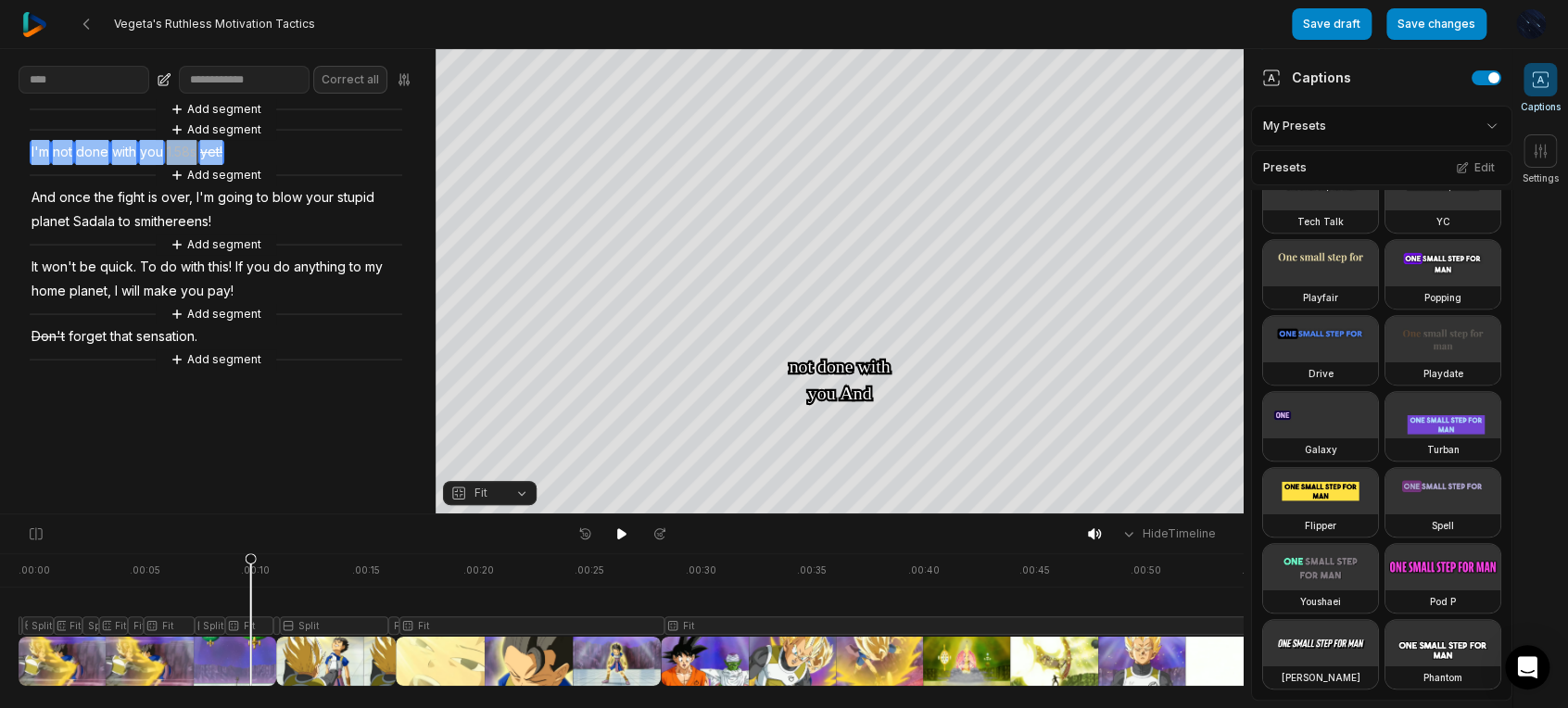 click on "with" at bounding box center [124, 152] 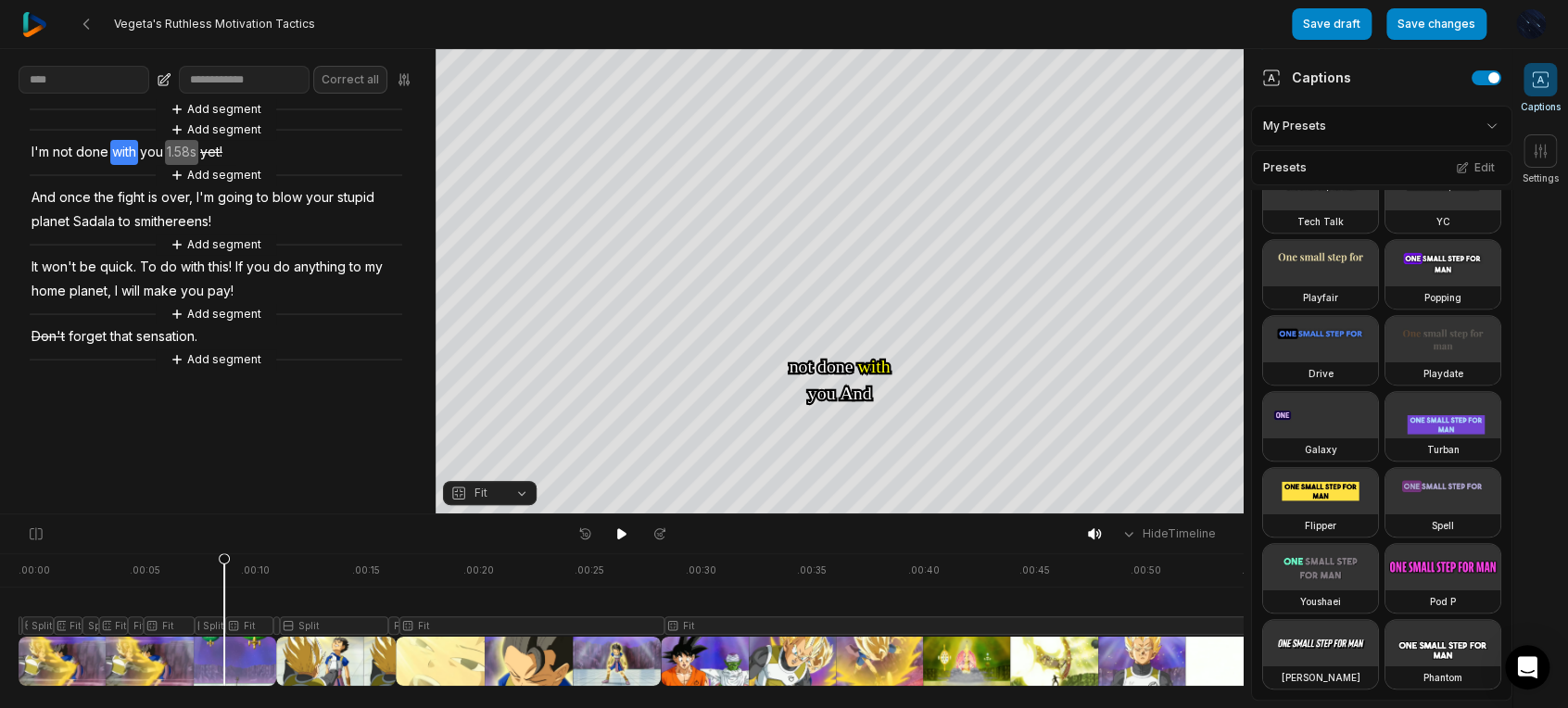 click on "I'm" at bounding box center (40, 152) 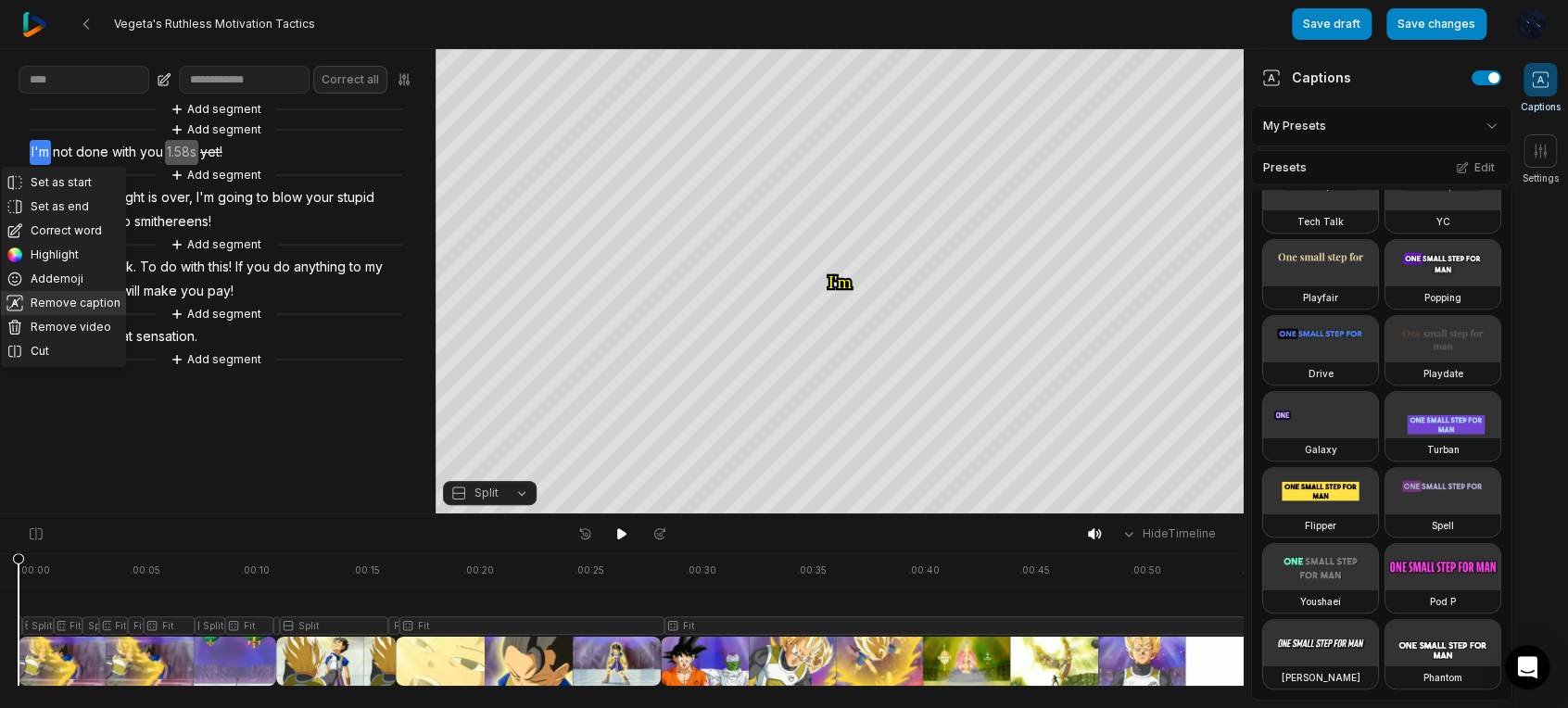 click on "Remove caption" at bounding box center (63, 303) 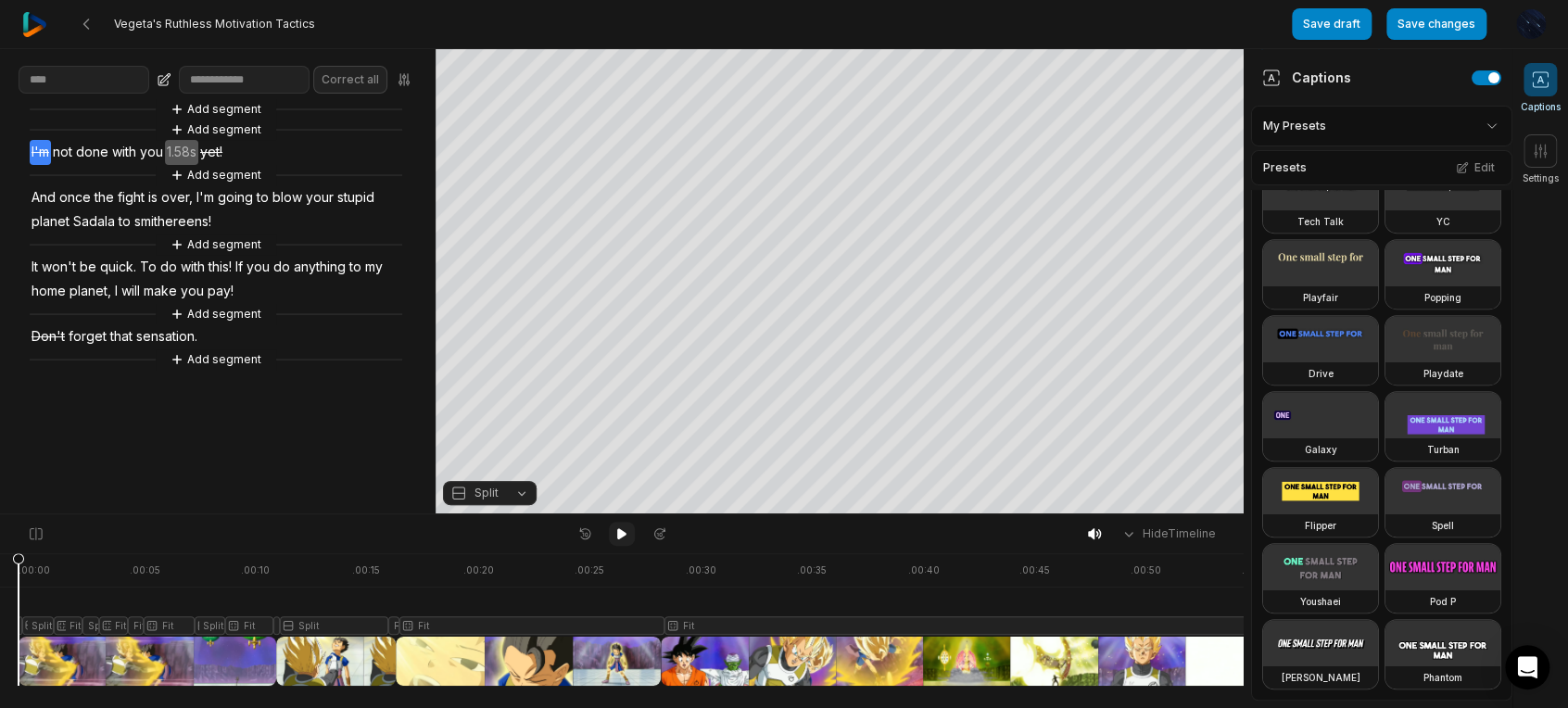click 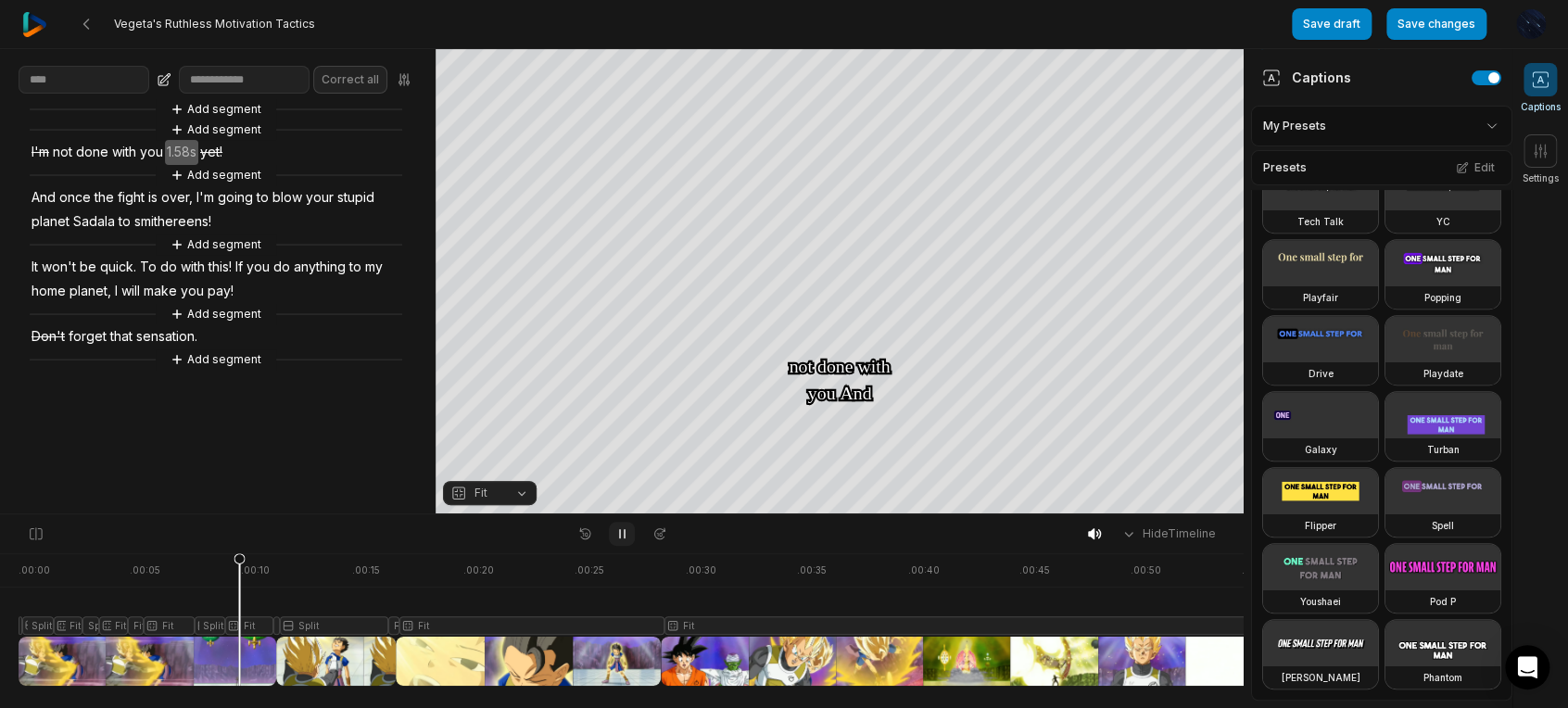 click 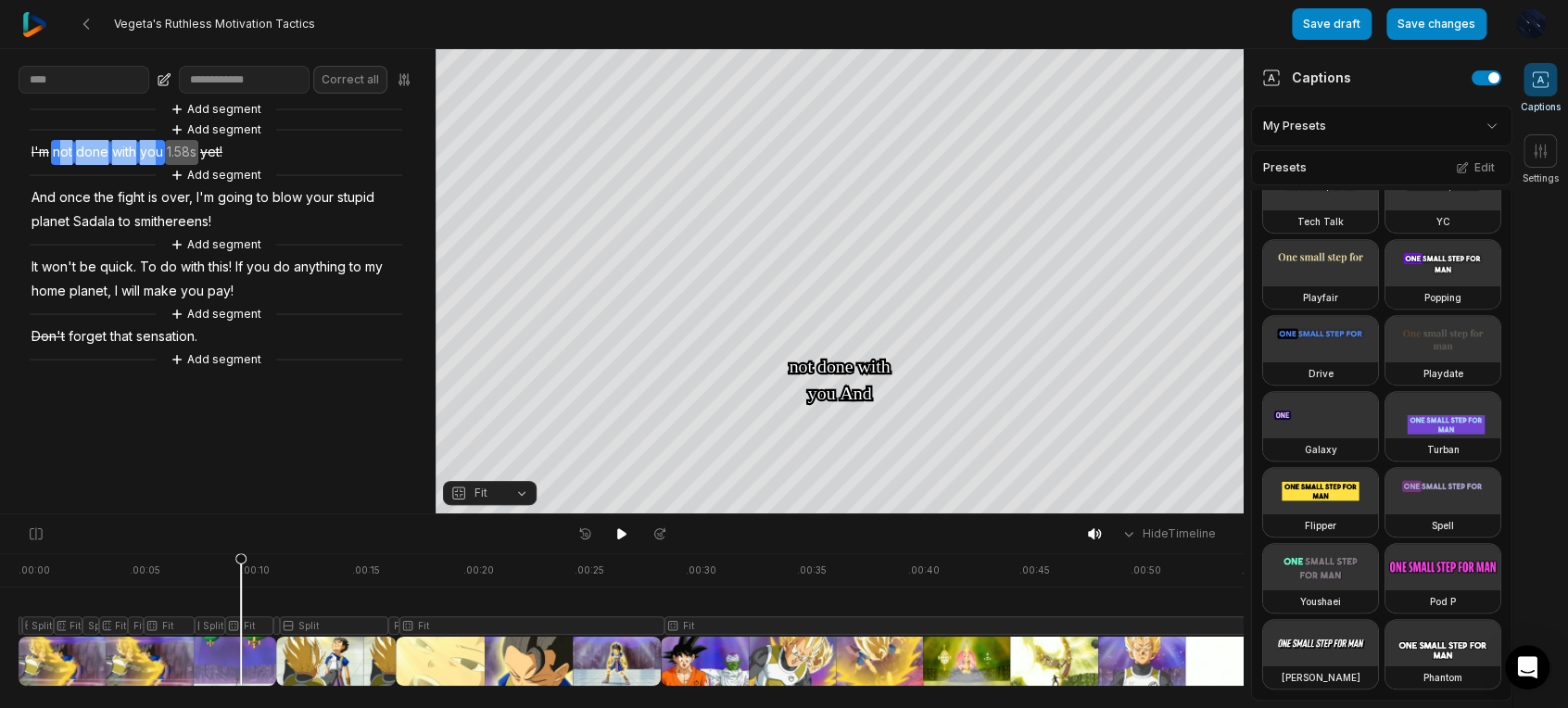 drag, startPoint x: 59, startPoint y: 152, endPoint x: 155, endPoint y: 154, distance: 96.02083 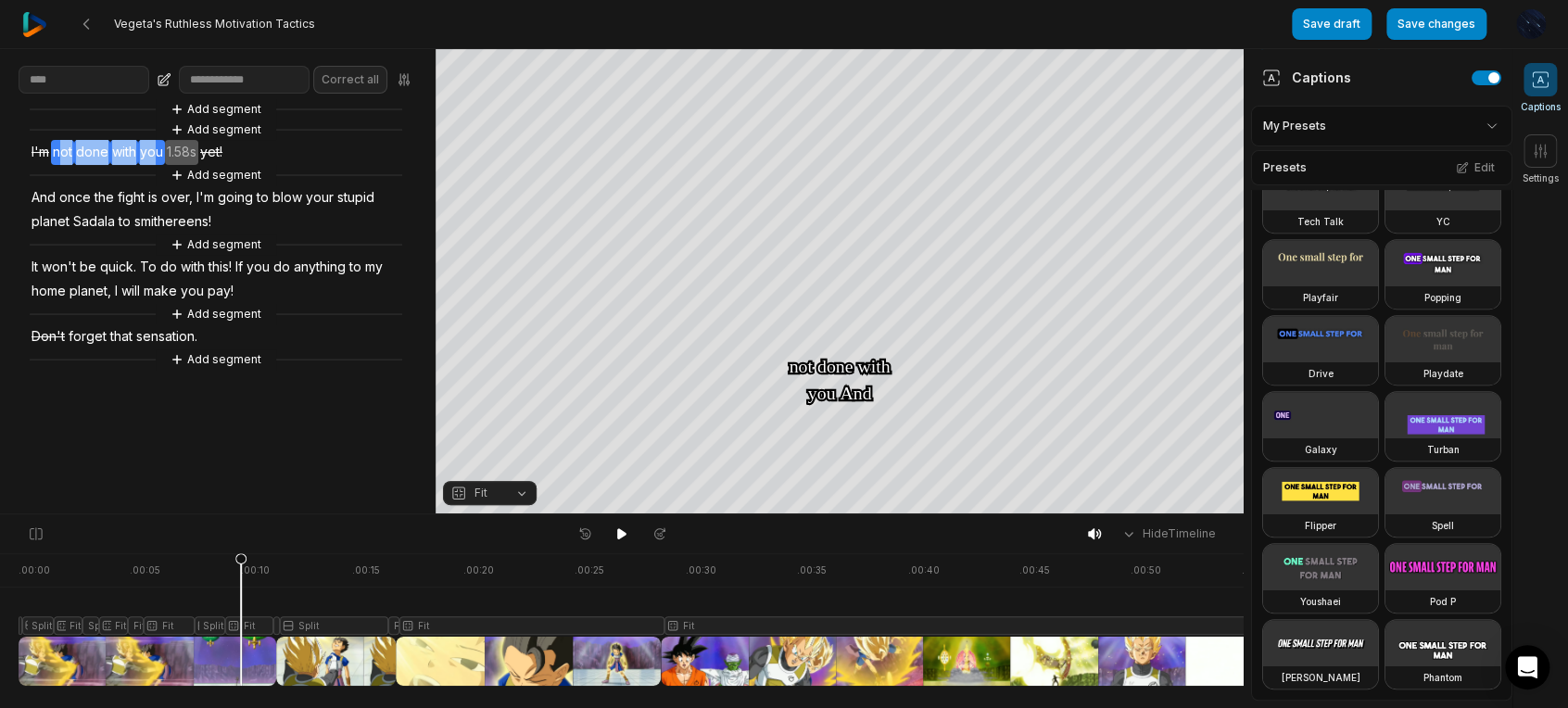 click on "Add segment   Add segment I'm not done with you 1.58s yet!   Add segment And once the fight is over, I'm going to blow your stupid planet Sadala to smithereens!   Add segment It won't be quick. To do with this! If you do anything to my home planet, I will make you pay!   Add segment Don't forget that sensation.   Add segment" at bounding box center (218, 234) 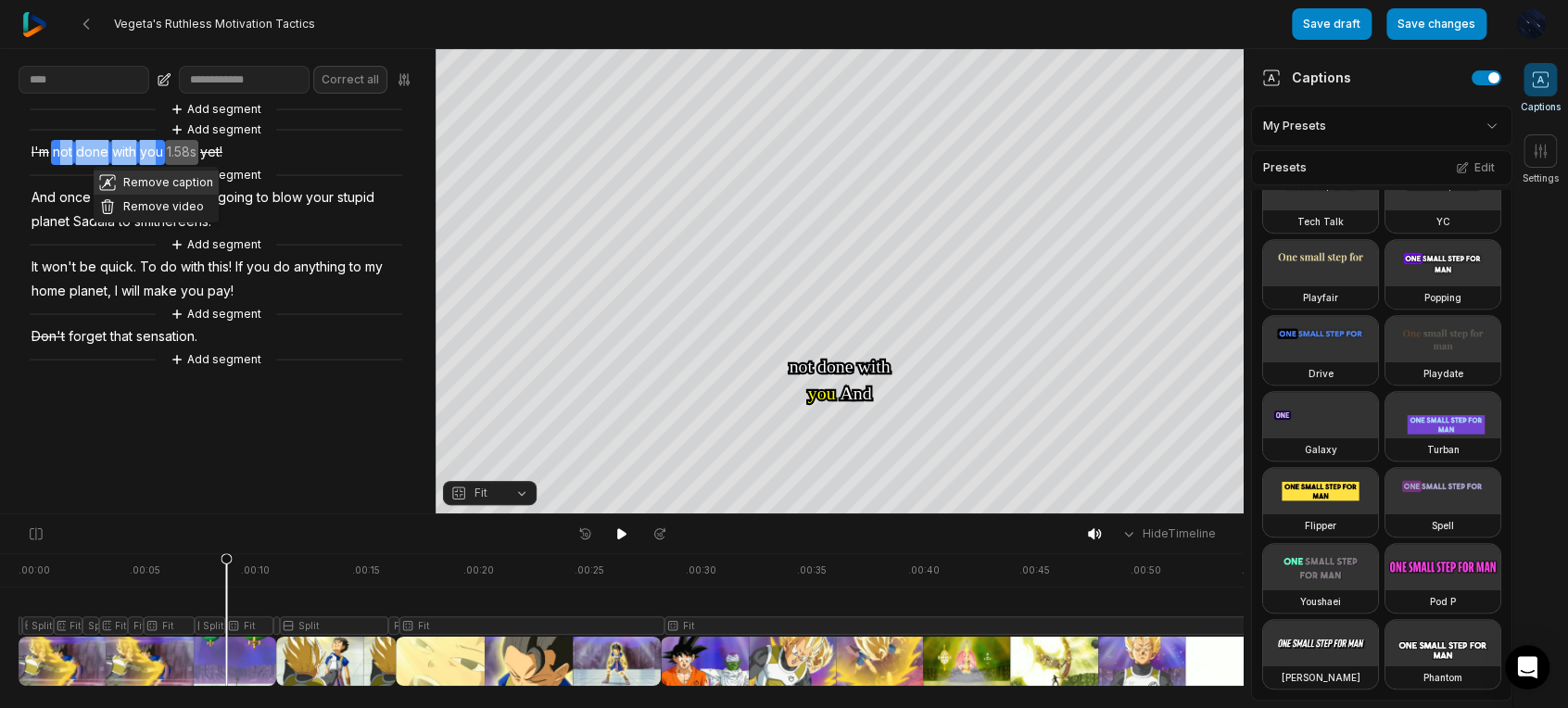 click on "Remove caption" at bounding box center (156, 183) 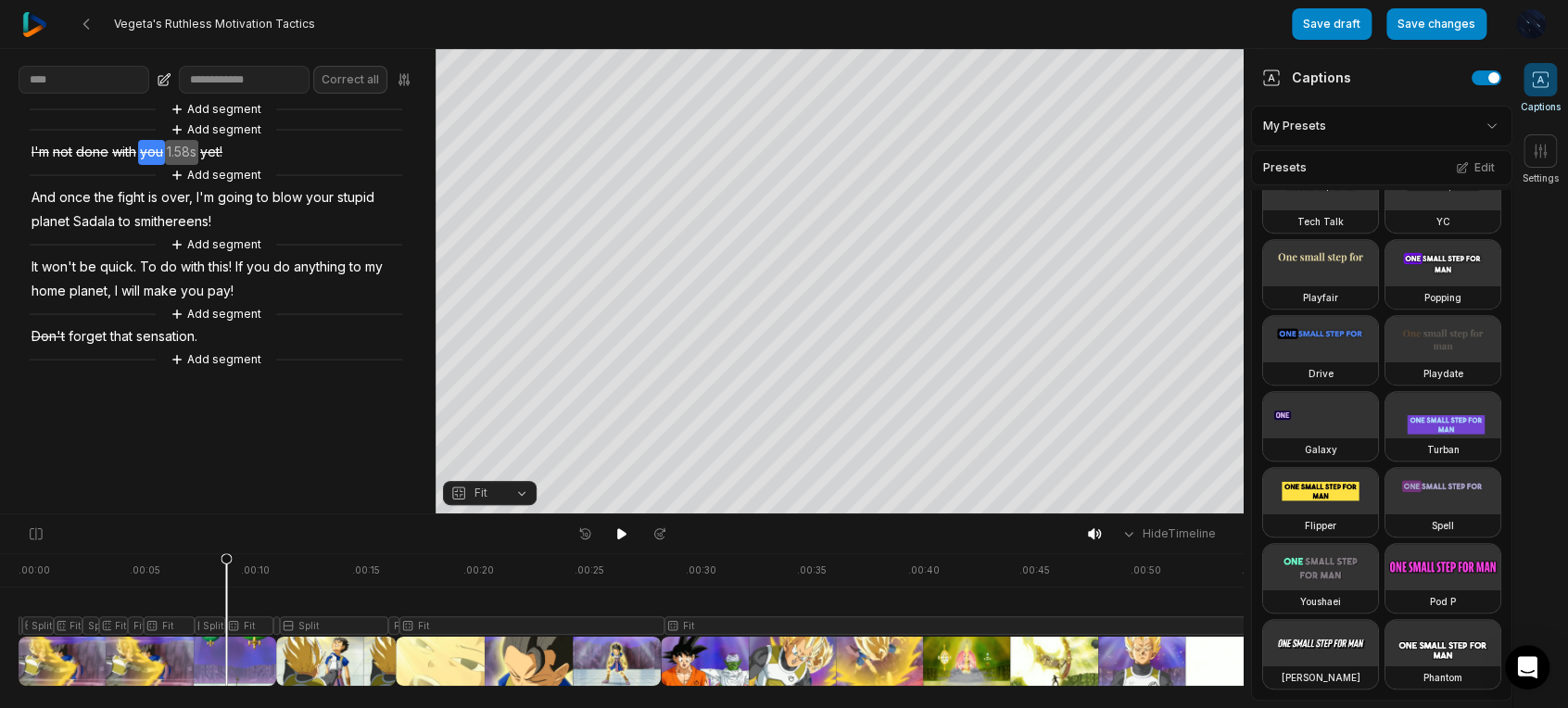 drag, startPoint x: 222, startPoint y: 550, endPoint x: 198, endPoint y: 548, distance: 24.083189 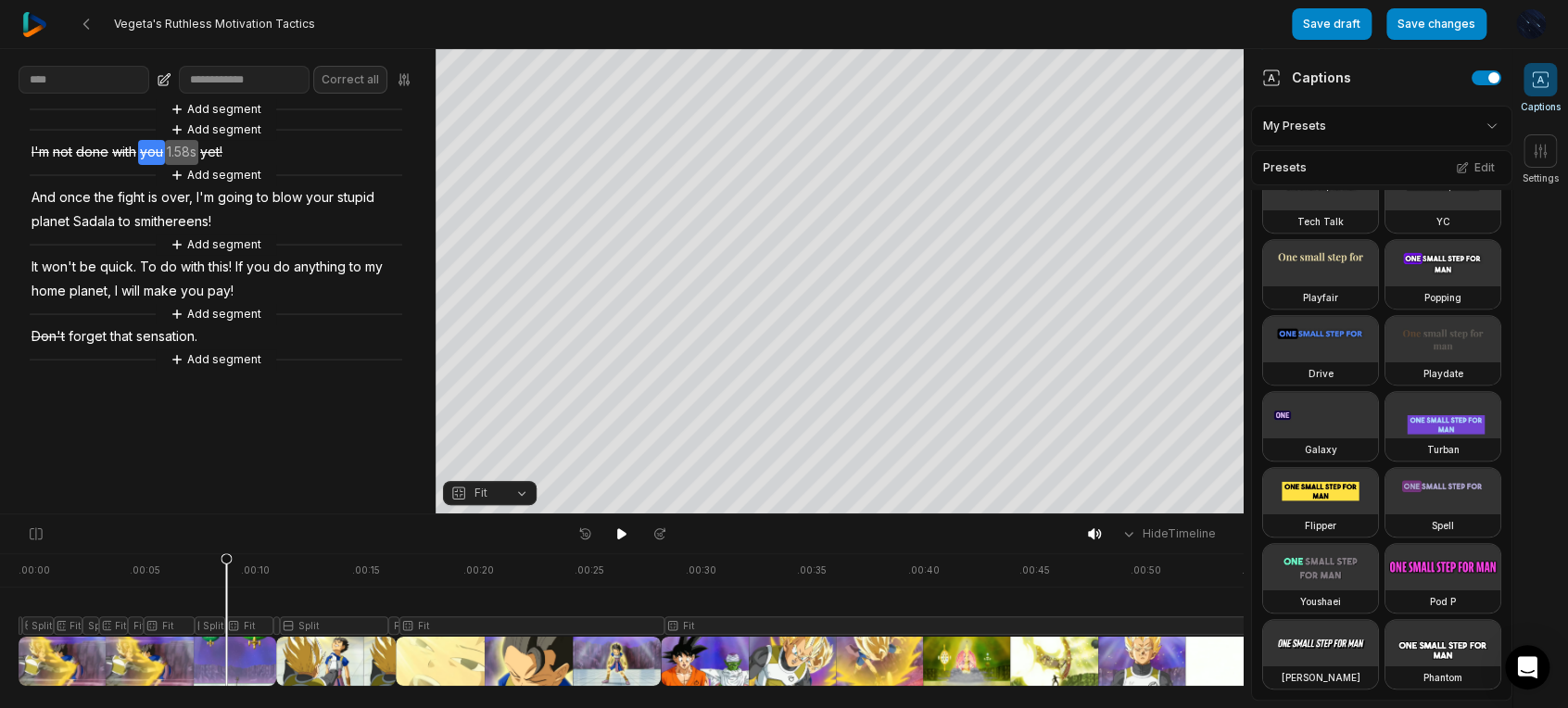 click on "Hide  Timeline" at bounding box center [622, 534] 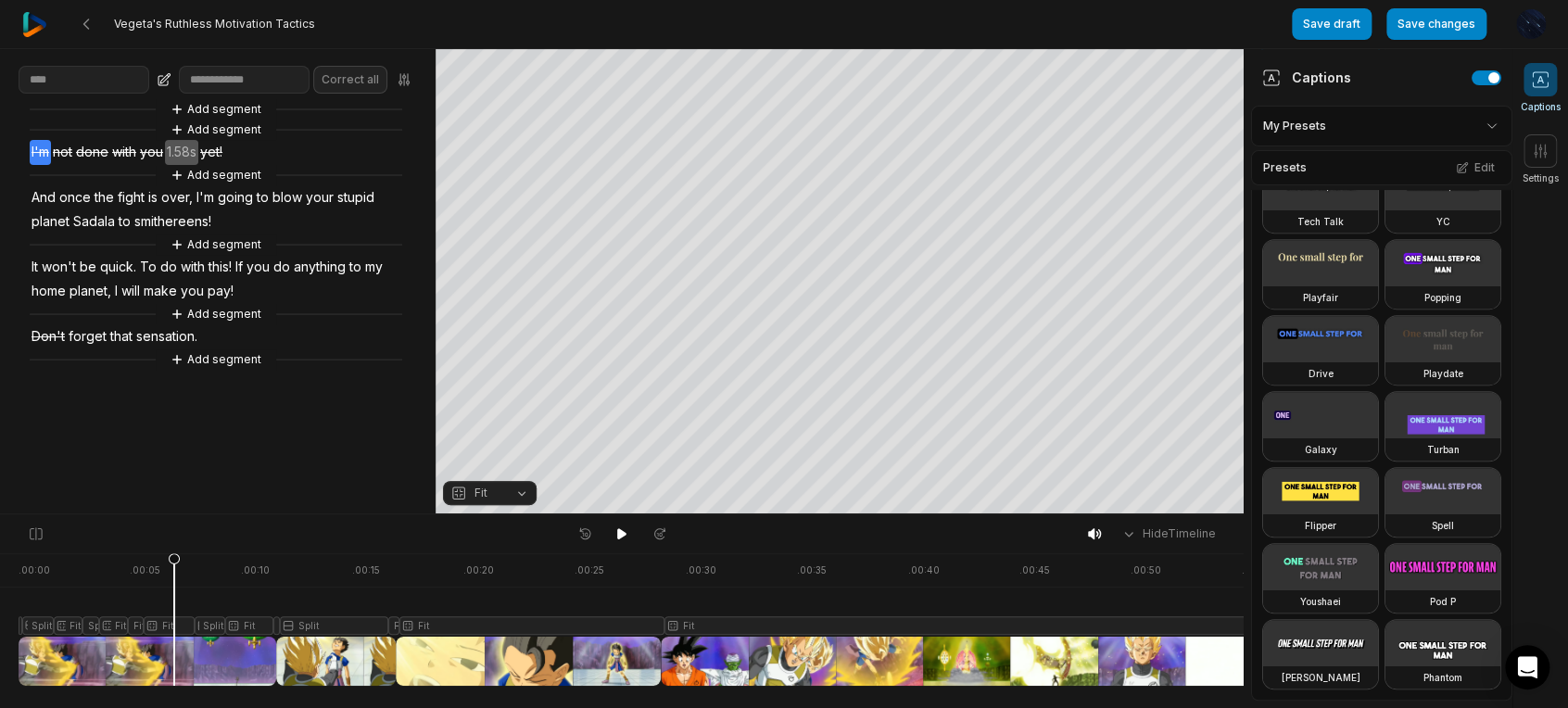 drag, startPoint x: 226, startPoint y: 573, endPoint x: 174, endPoint y: 569, distance: 52.153619 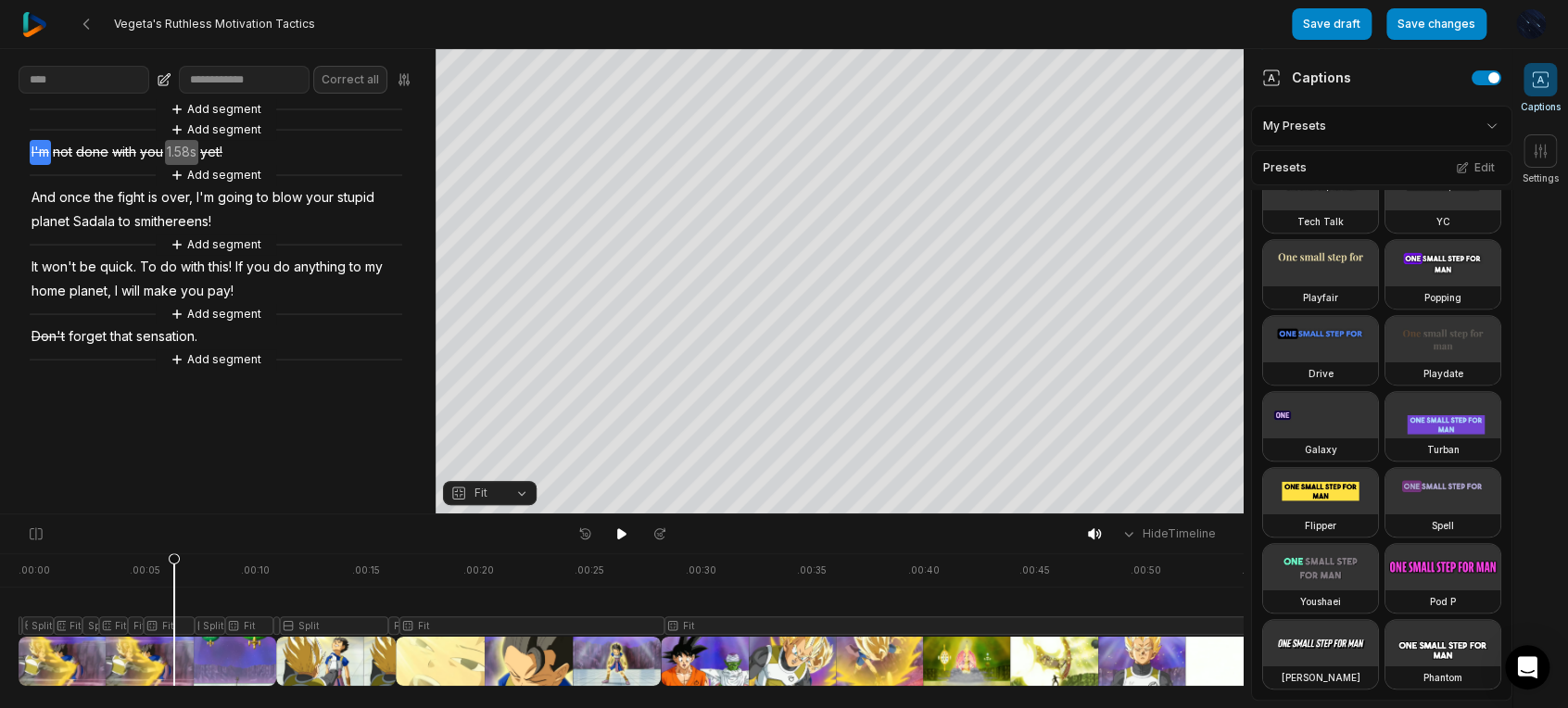 click 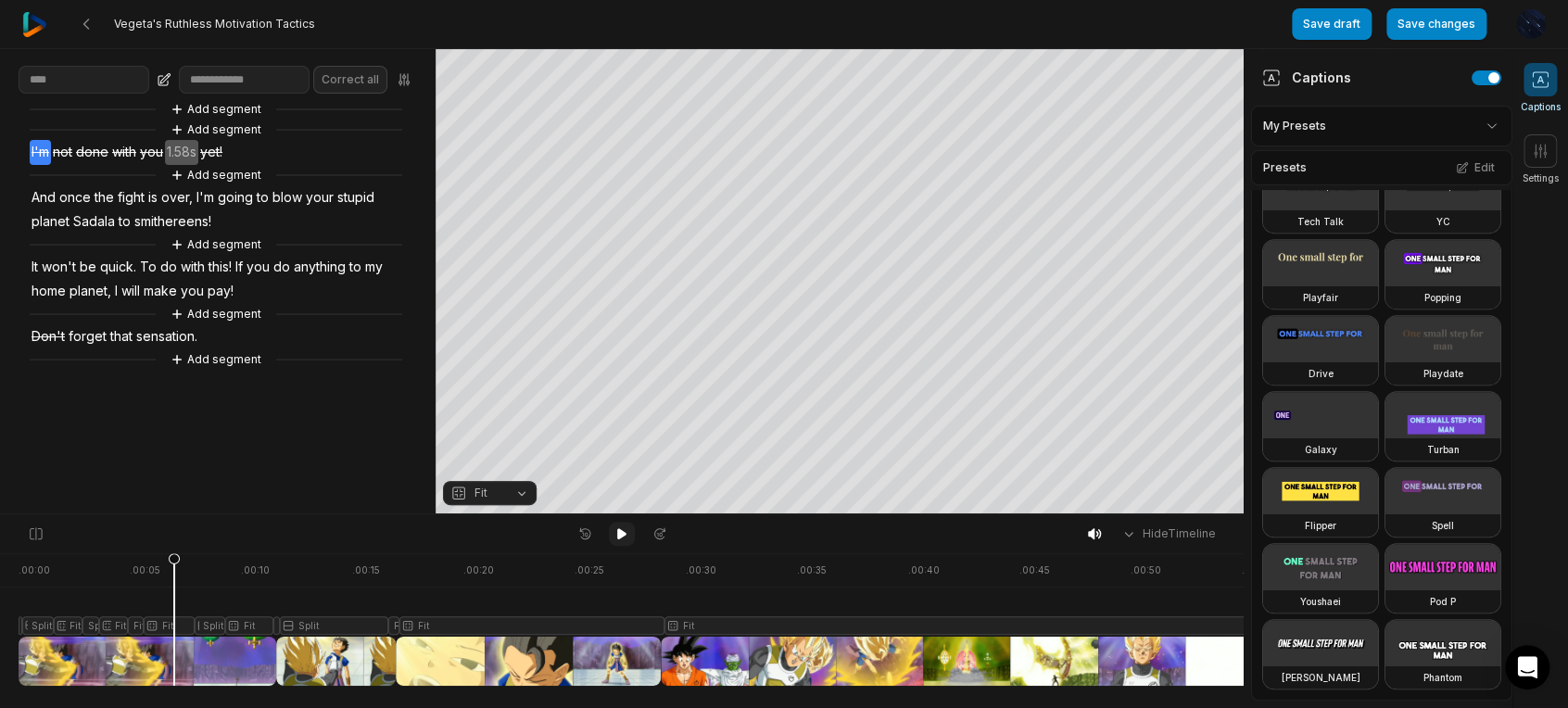 click 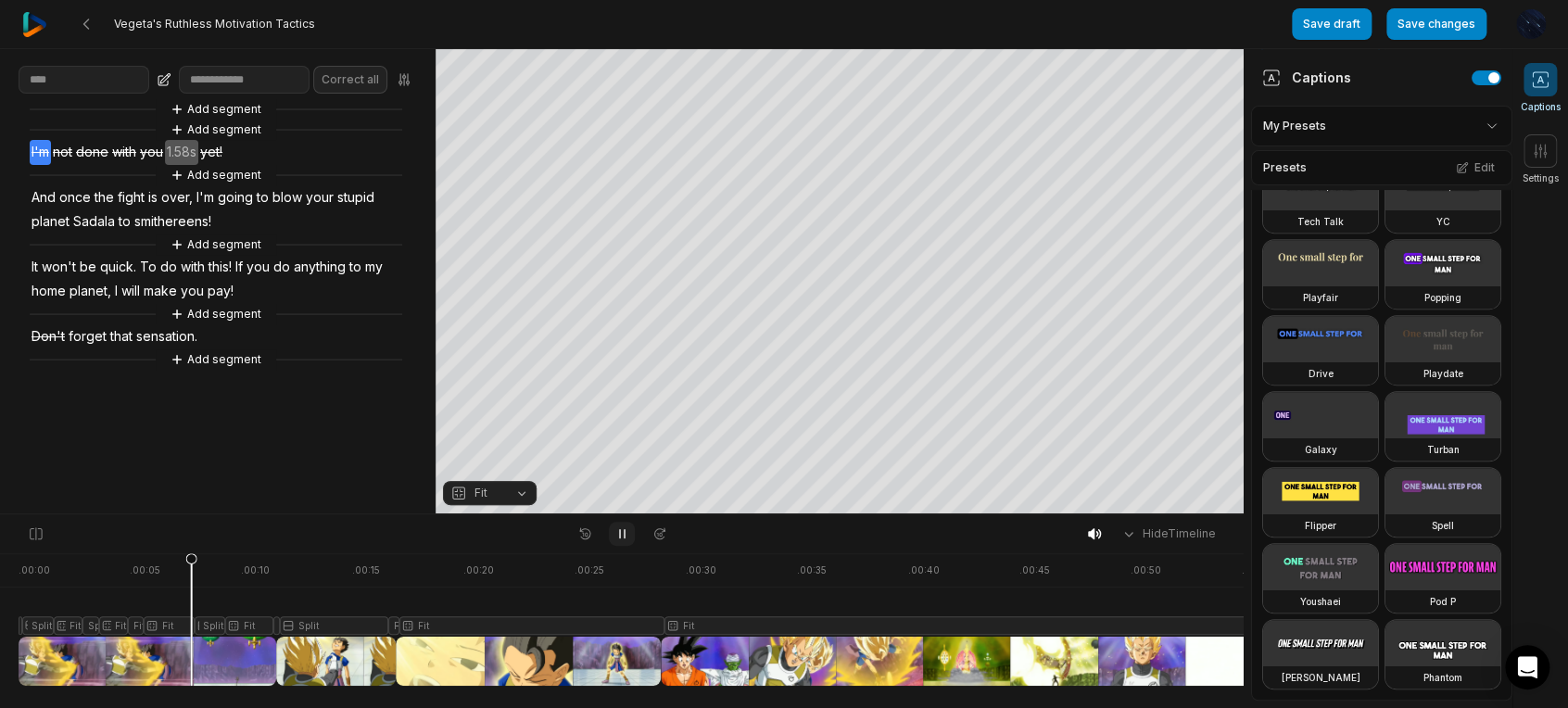 click 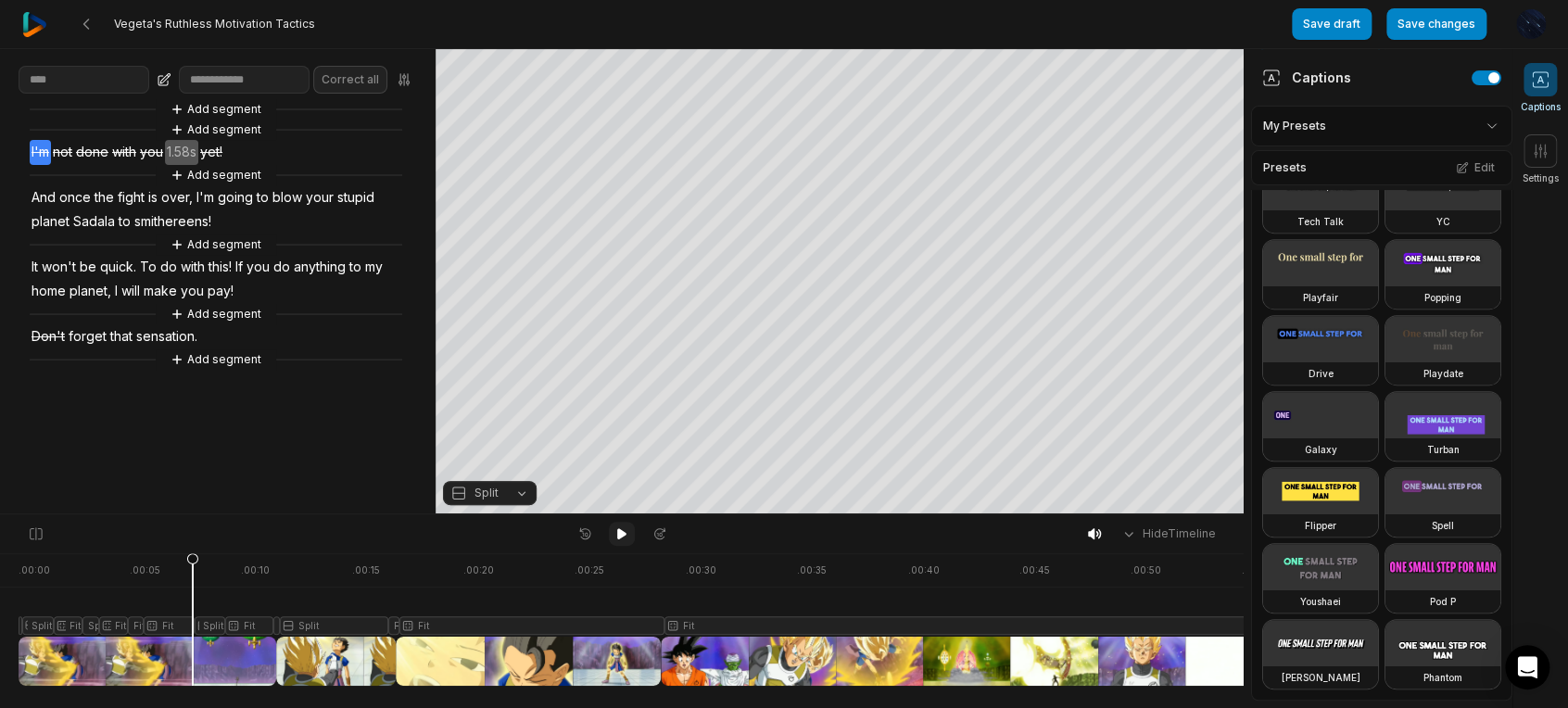 click 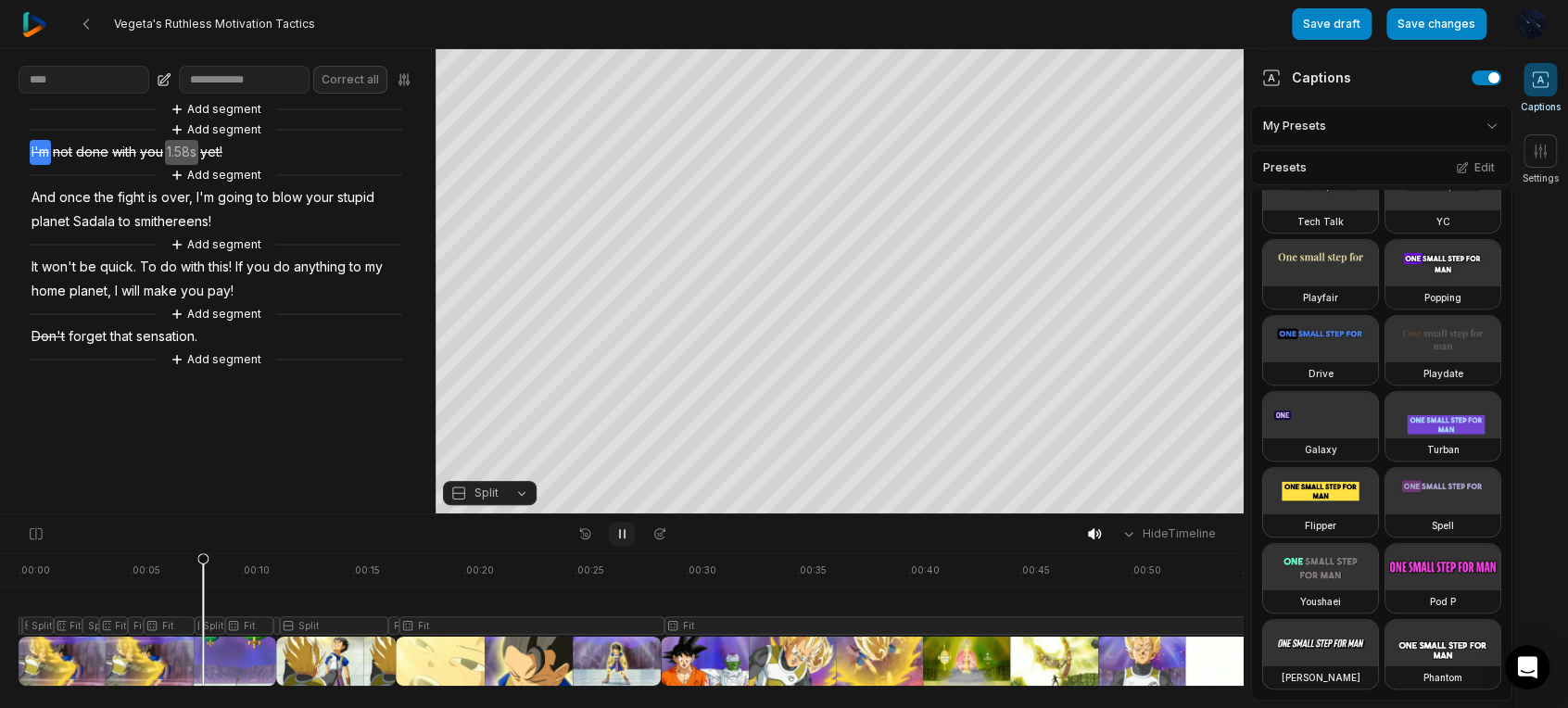 click 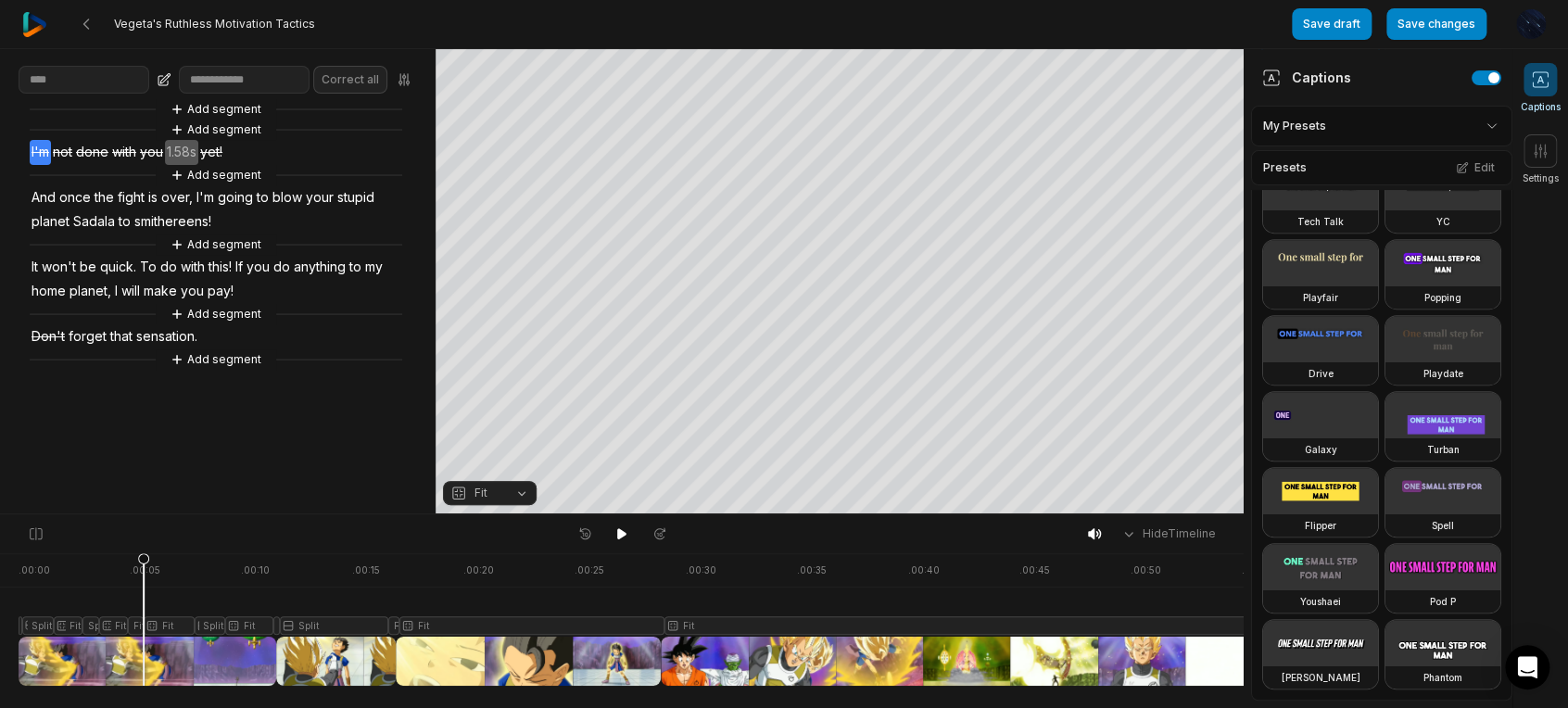 drag, startPoint x: 209, startPoint y: 592, endPoint x: 144, endPoint y: 581, distance: 65.9242 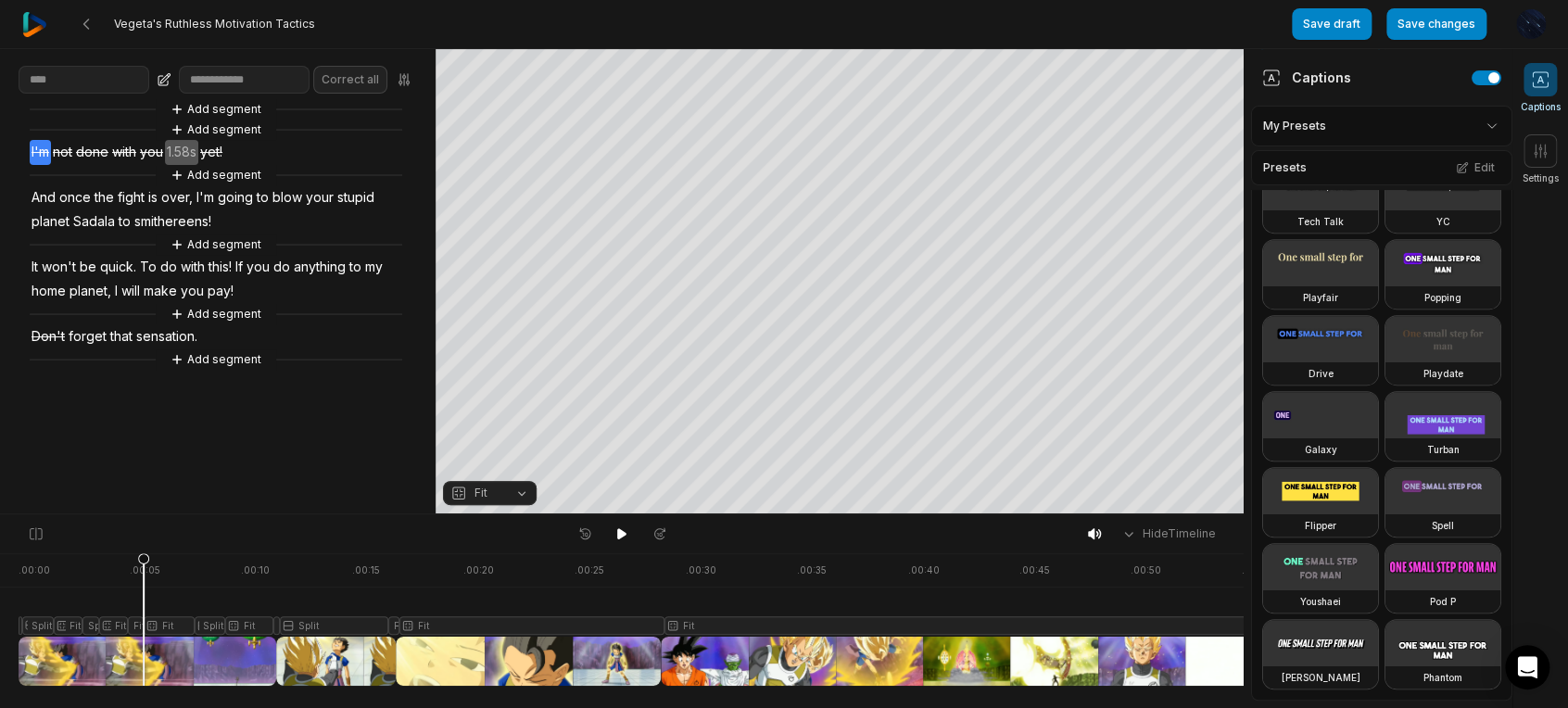 click 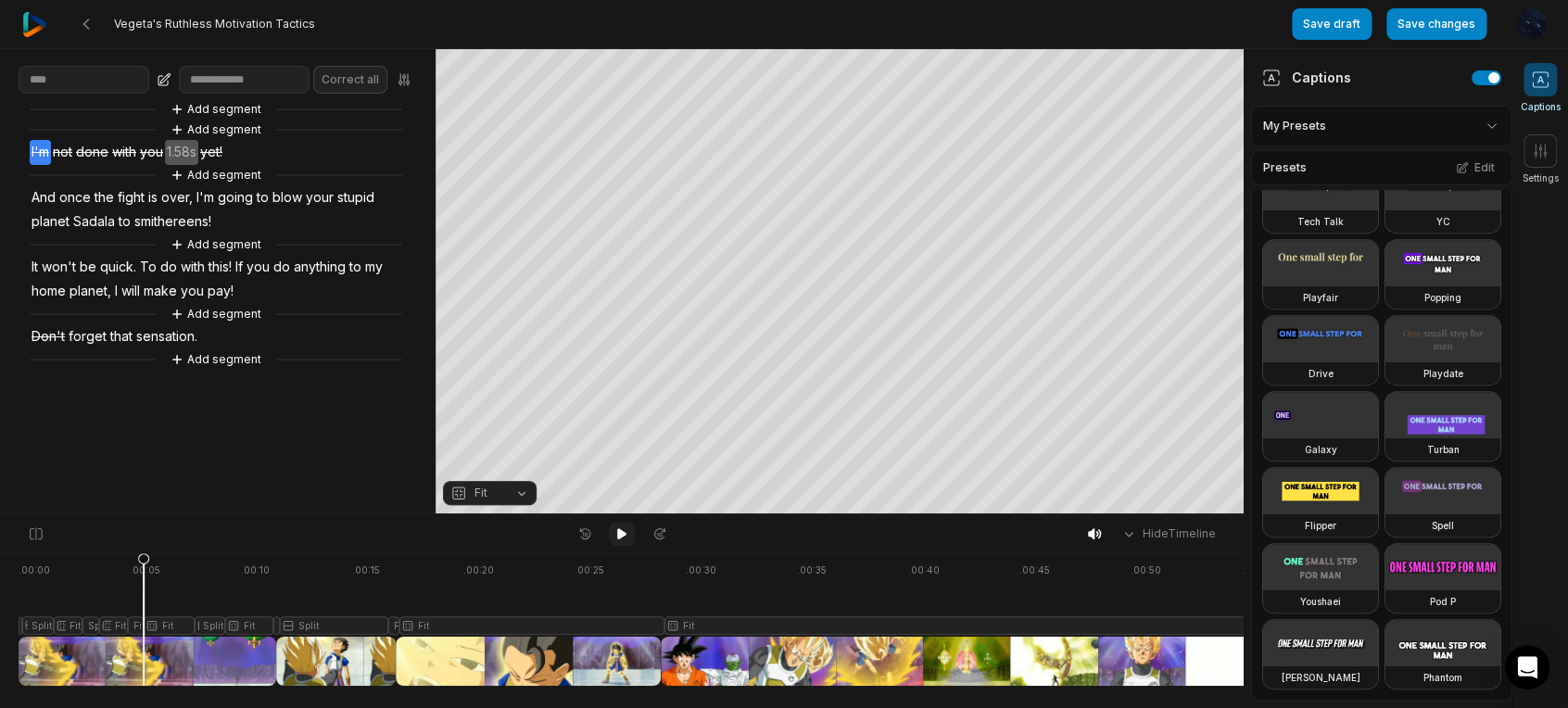 click at bounding box center (622, 534) 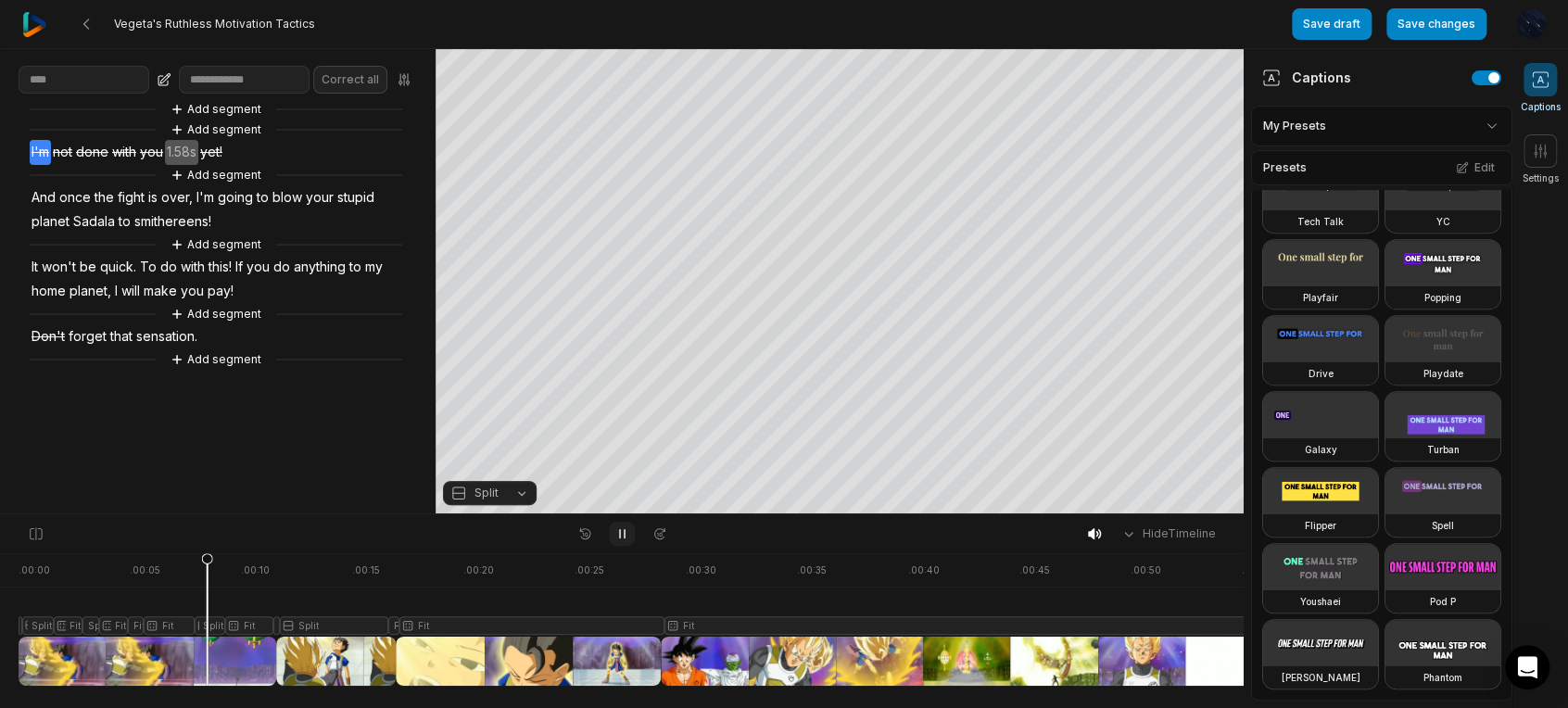 click at bounding box center (622, 534) 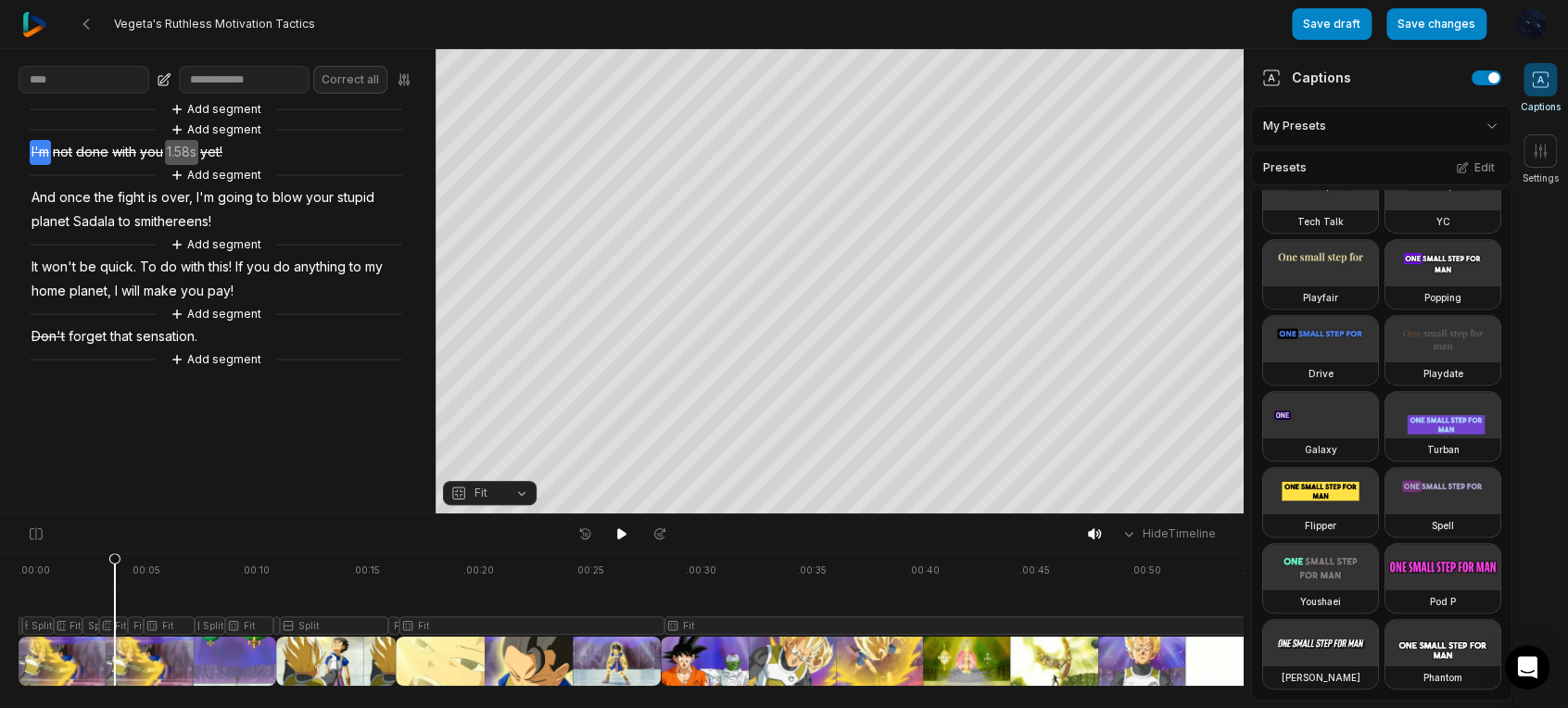 drag, startPoint x: 203, startPoint y: 580, endPoint x: 115, endPoint y: 604, distance: 91.21403 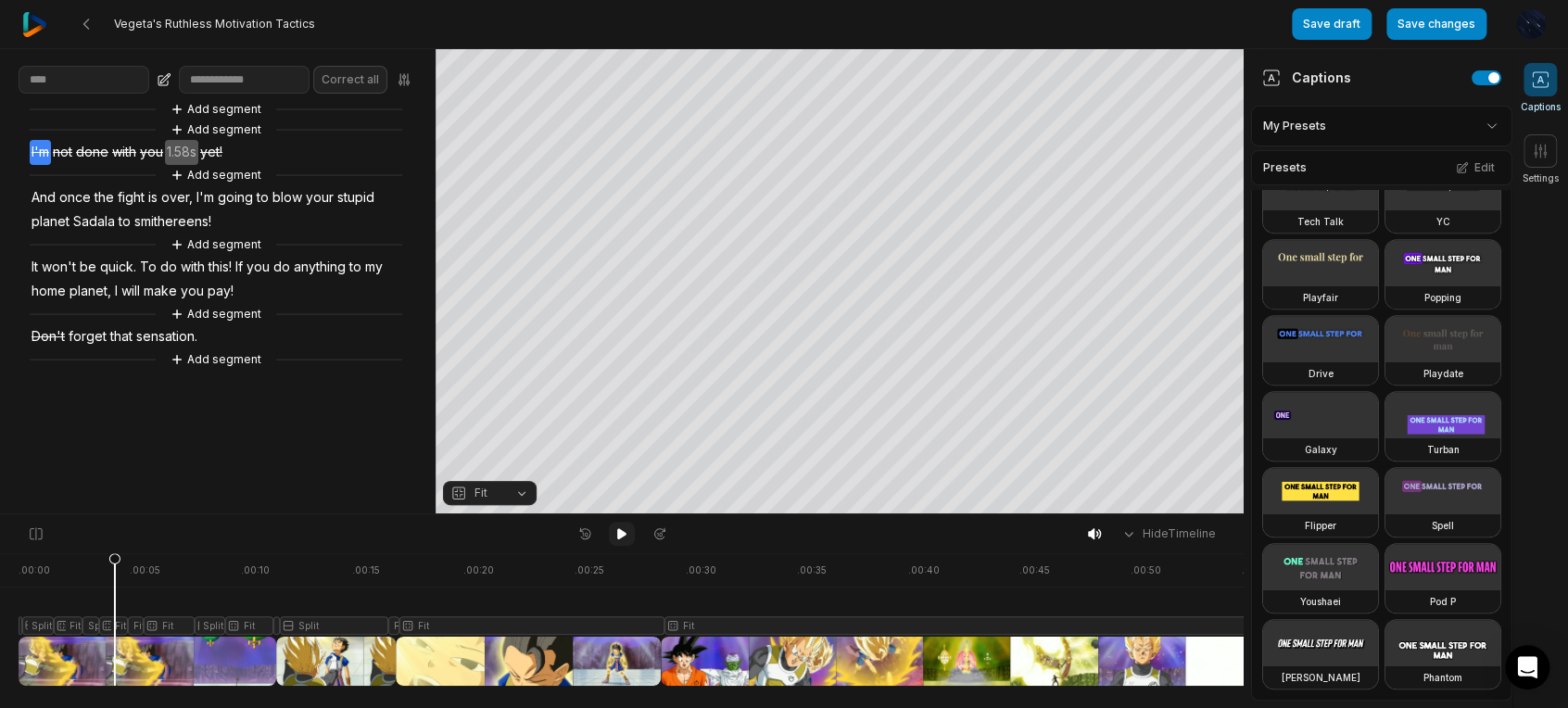click at bounding box center [622, 534] 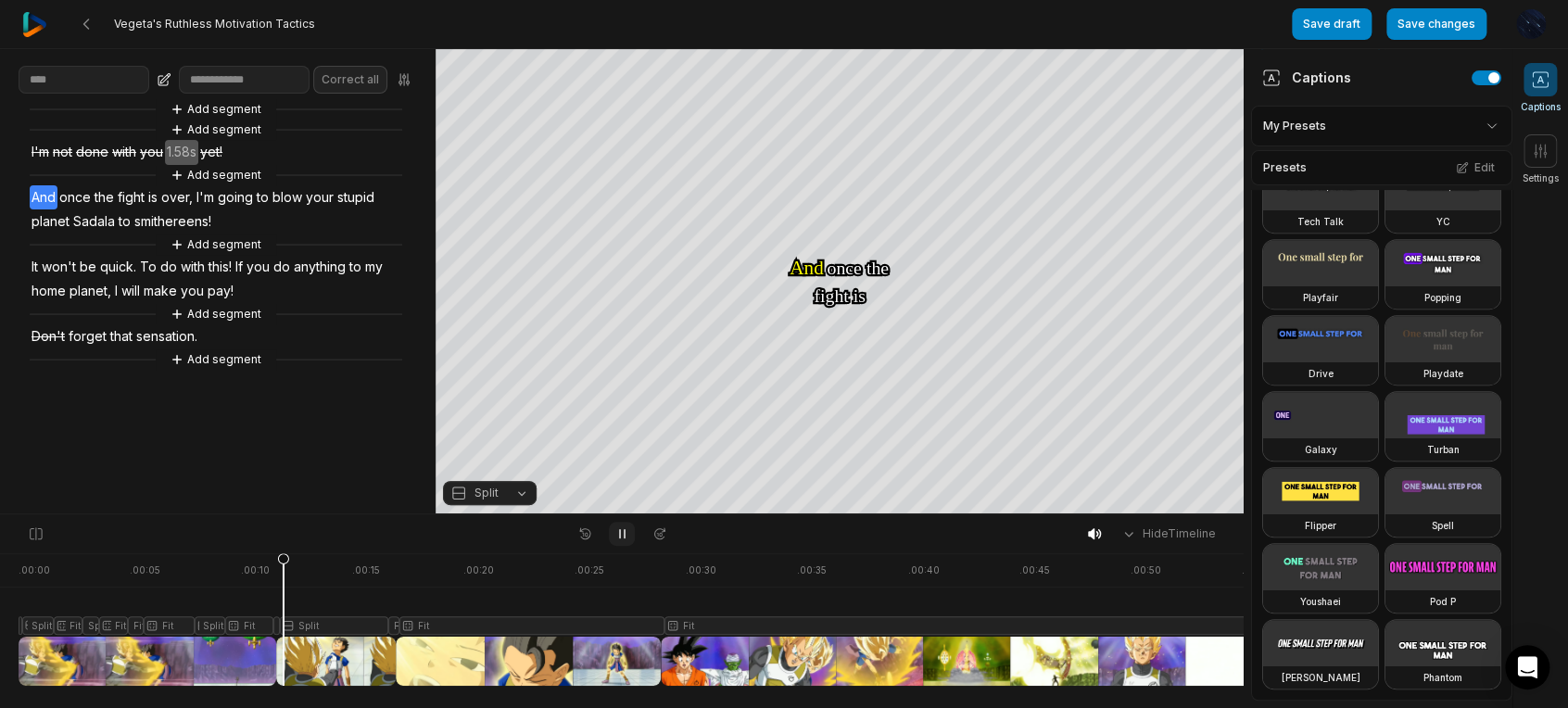 click at bounding box center (622, 534) 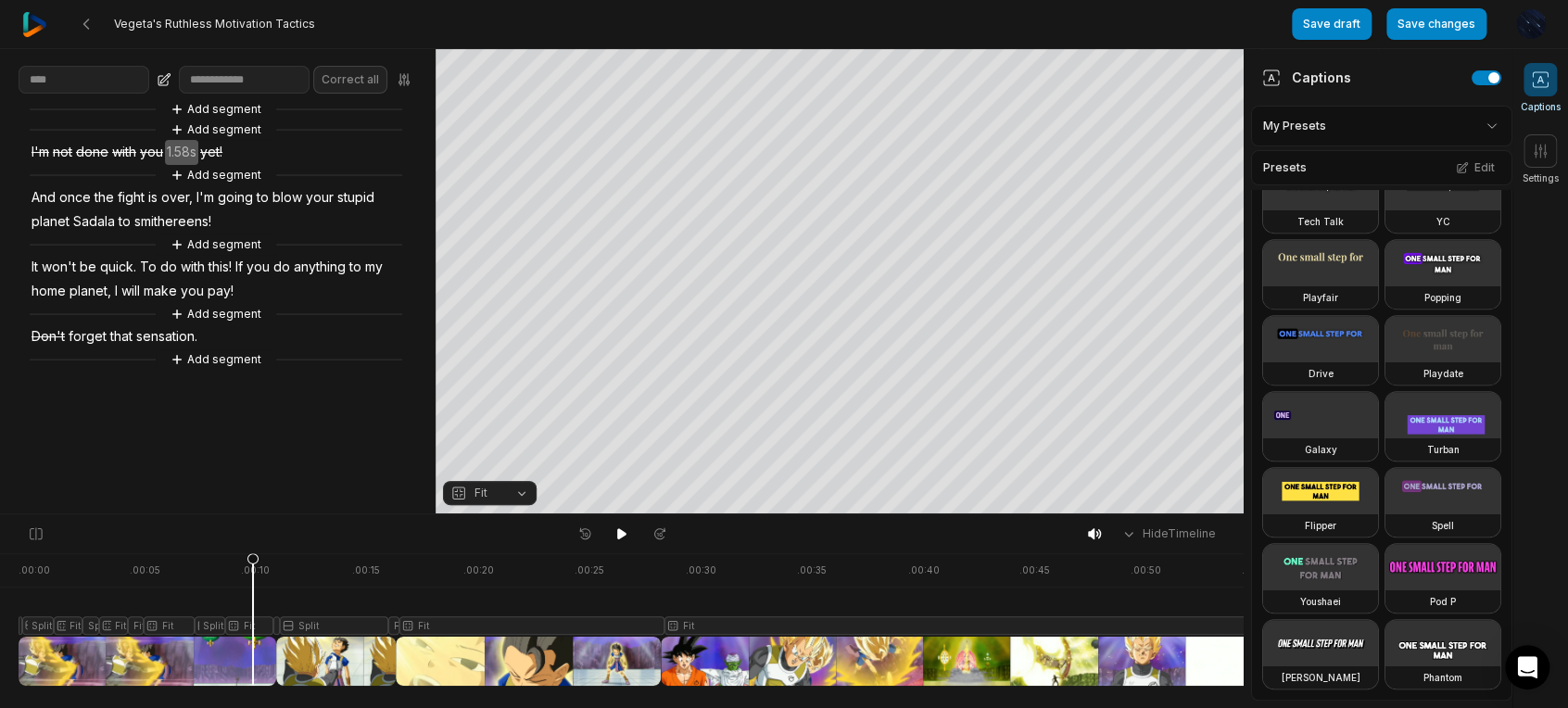 click at bounding box center [668, 619] 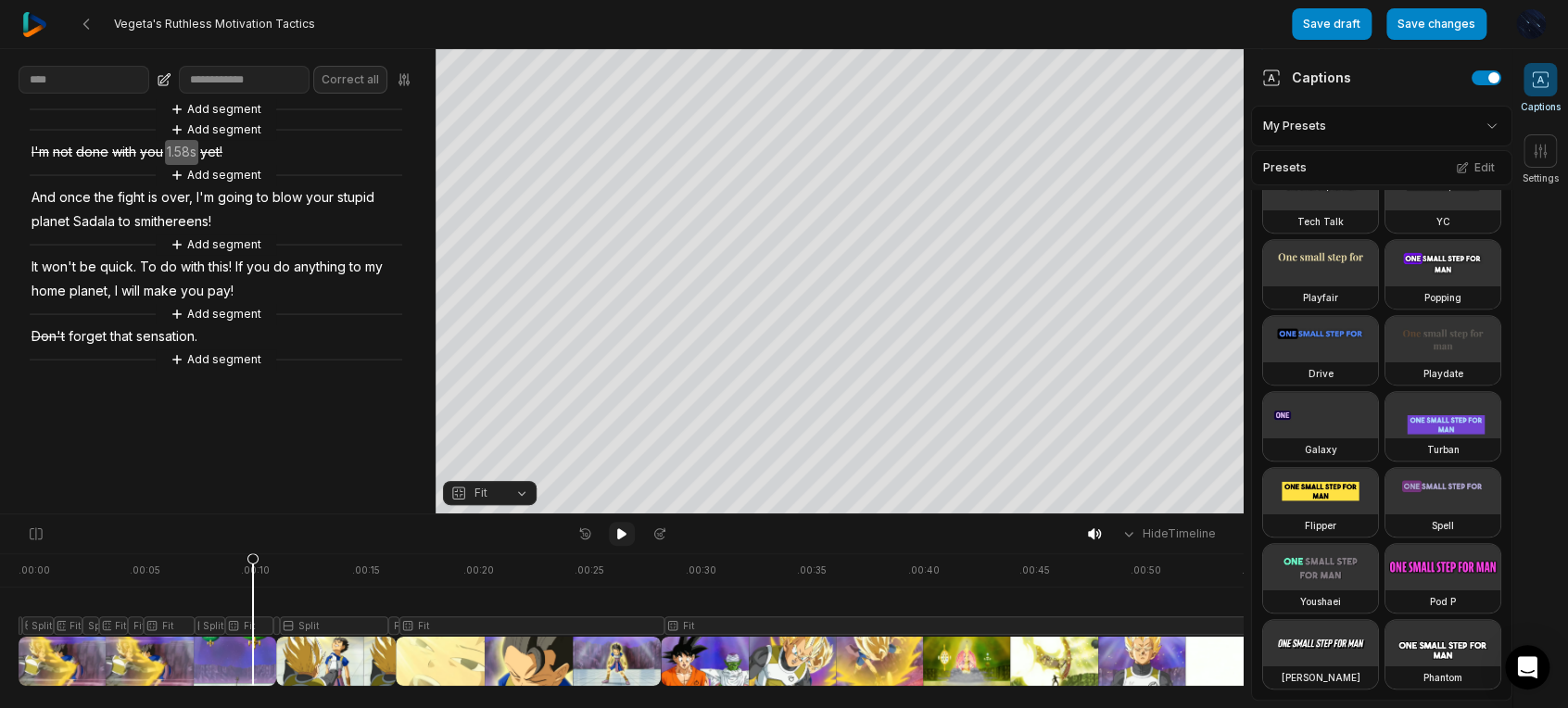 click at bounding box center [622, 534] 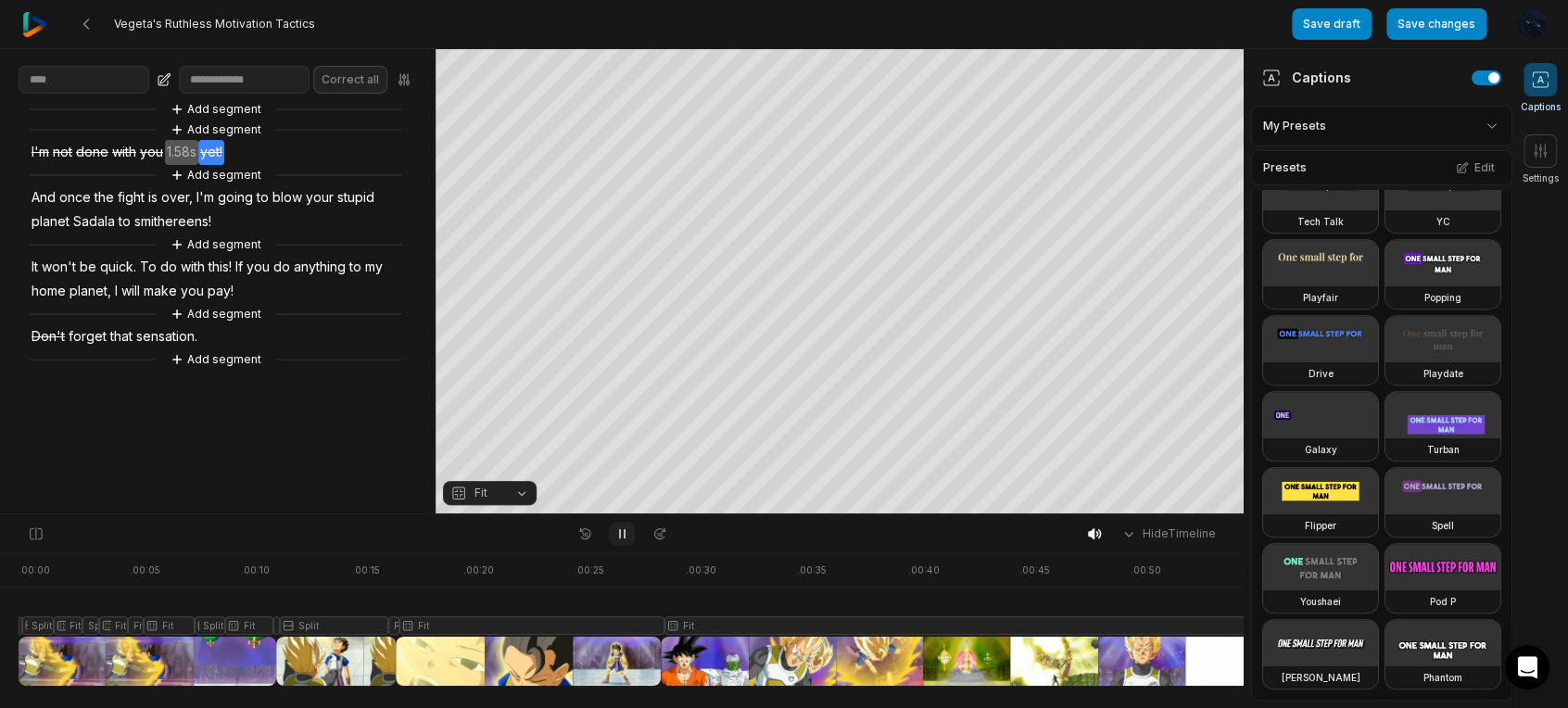 click at bounding box center (622, 534) 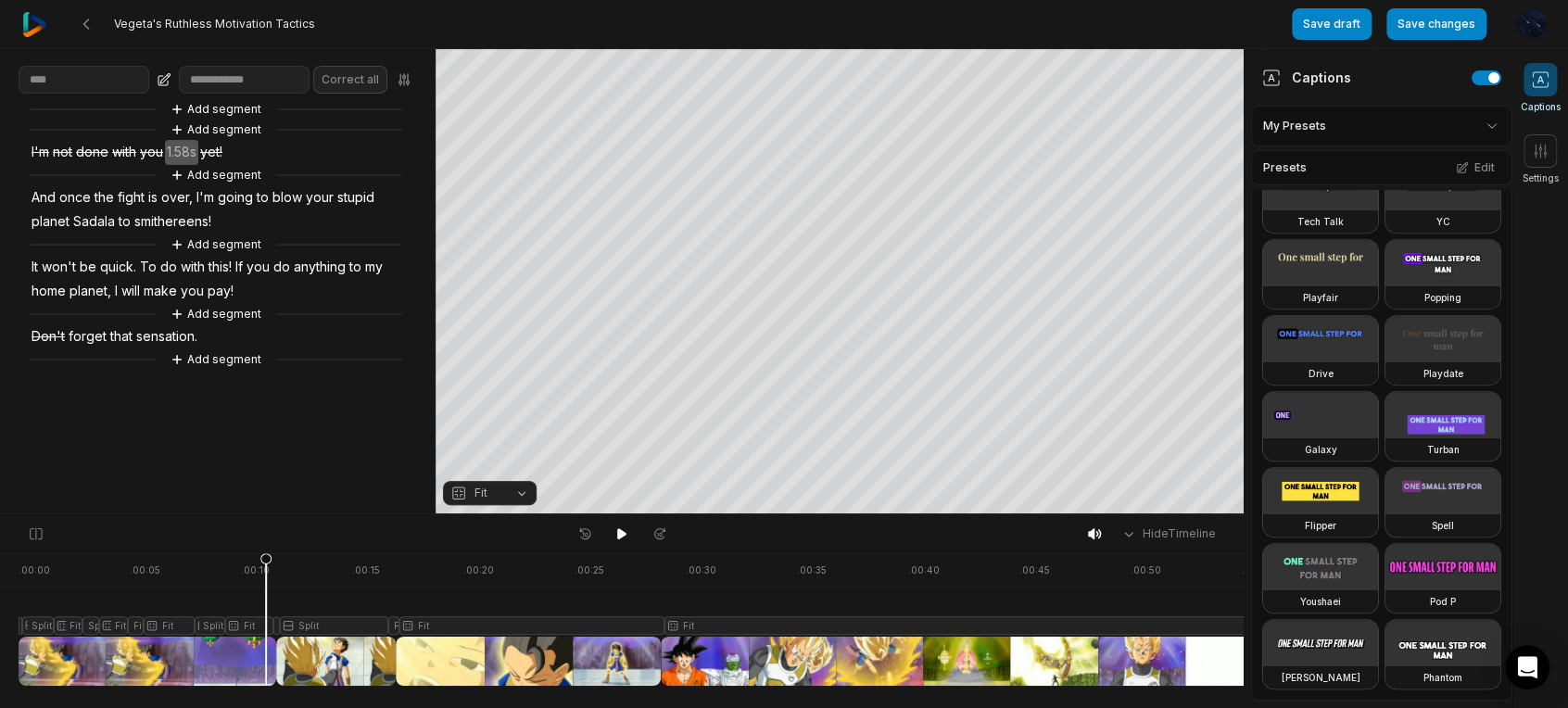 click 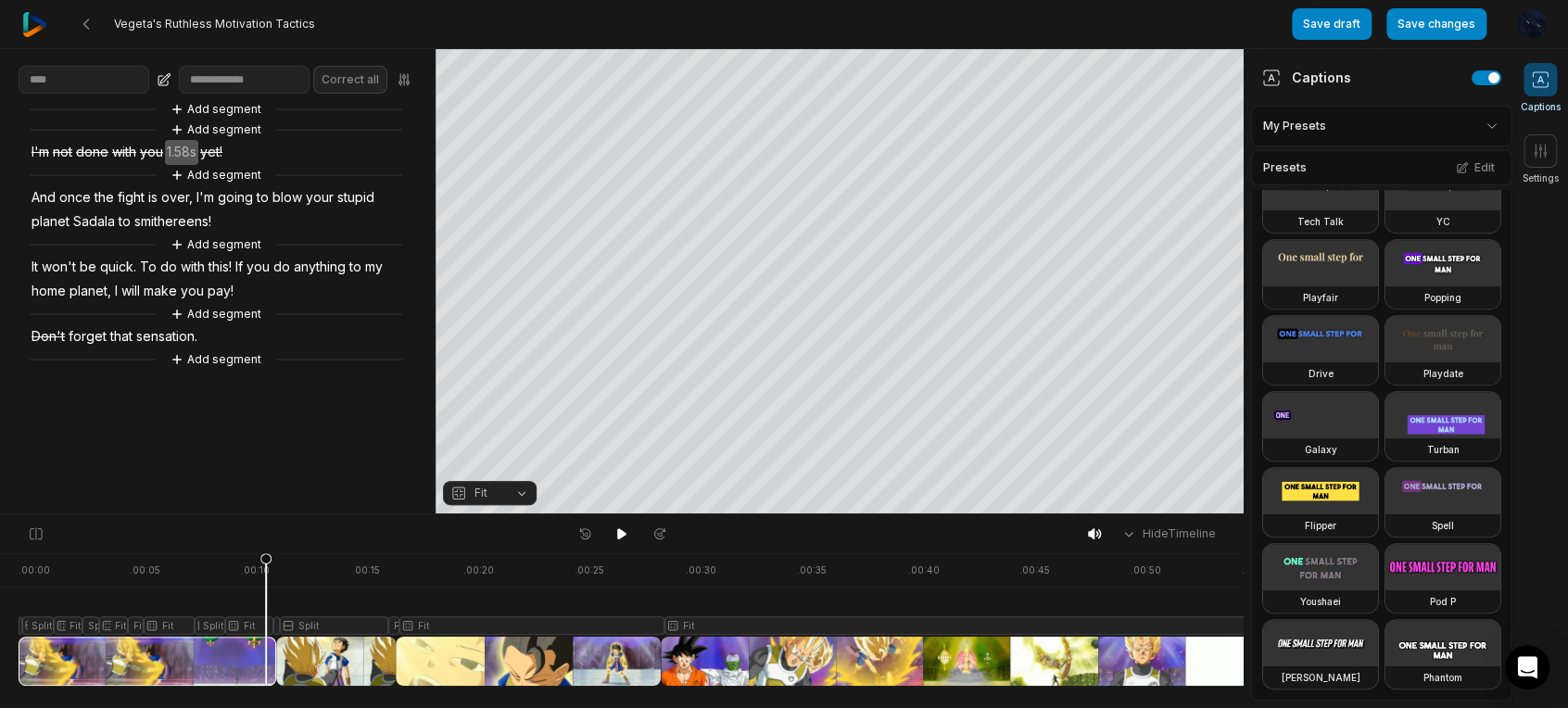 click 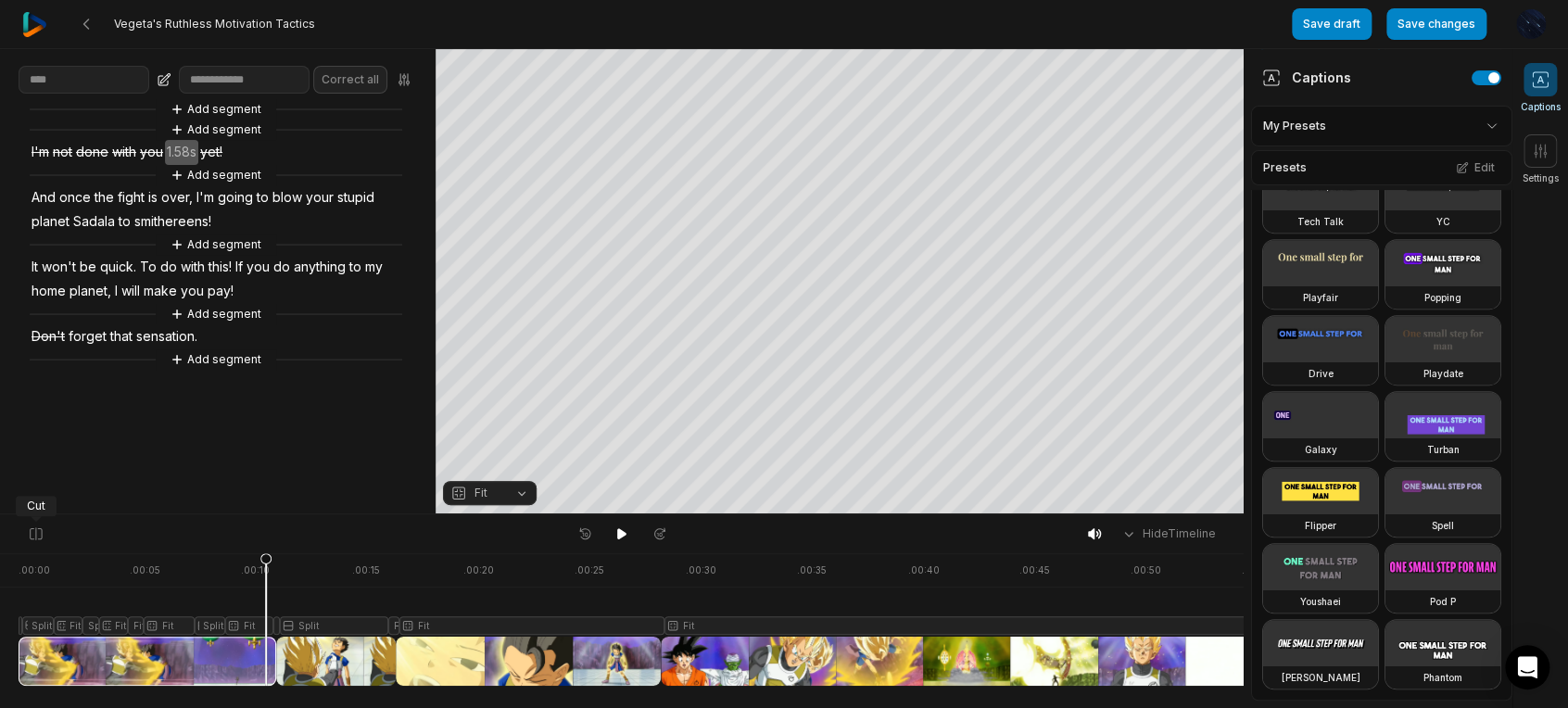 drag, startPoint x: 40, startPoint y: 528, endPoint x: 53, endPoint y: 530, distance: 13.152946 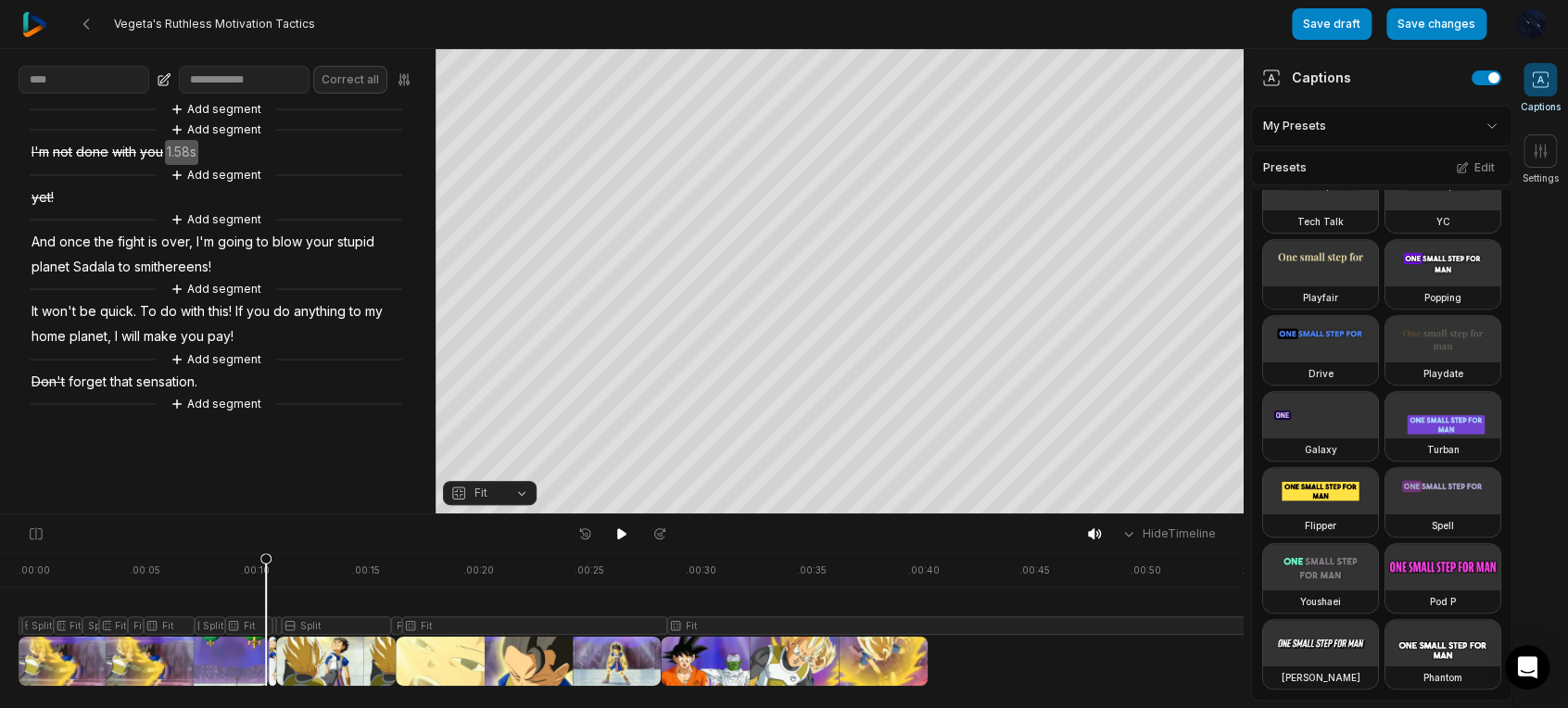 click at bounding box center [668, 619] 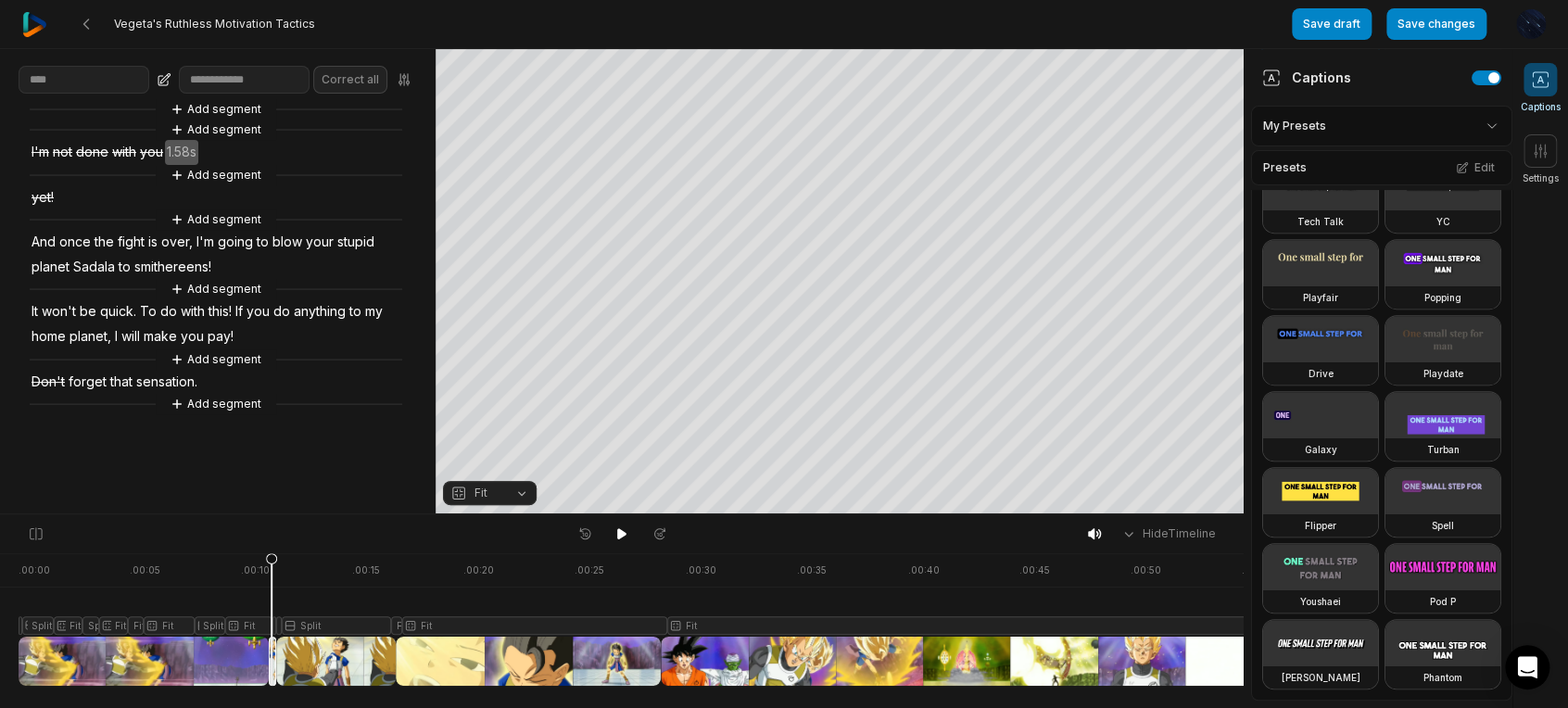 click 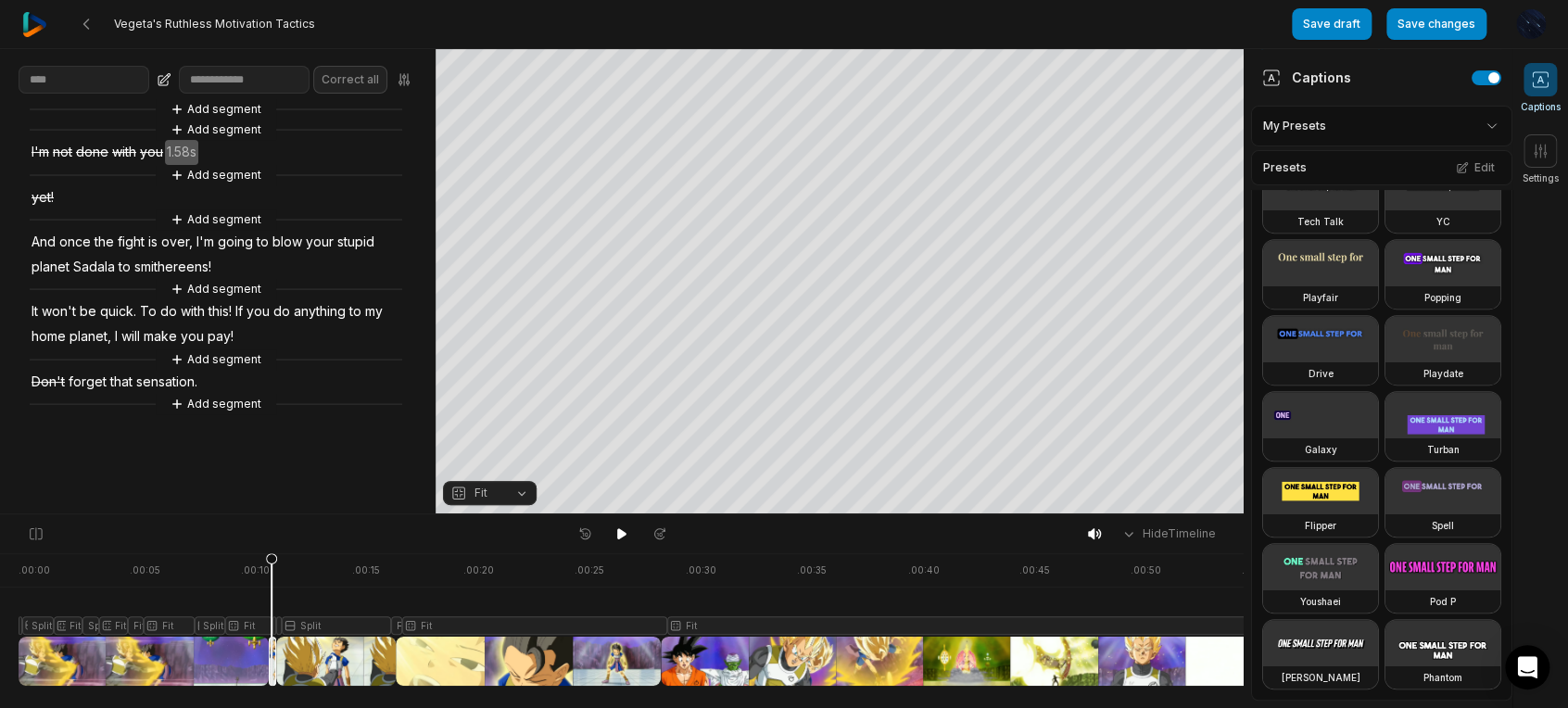 click 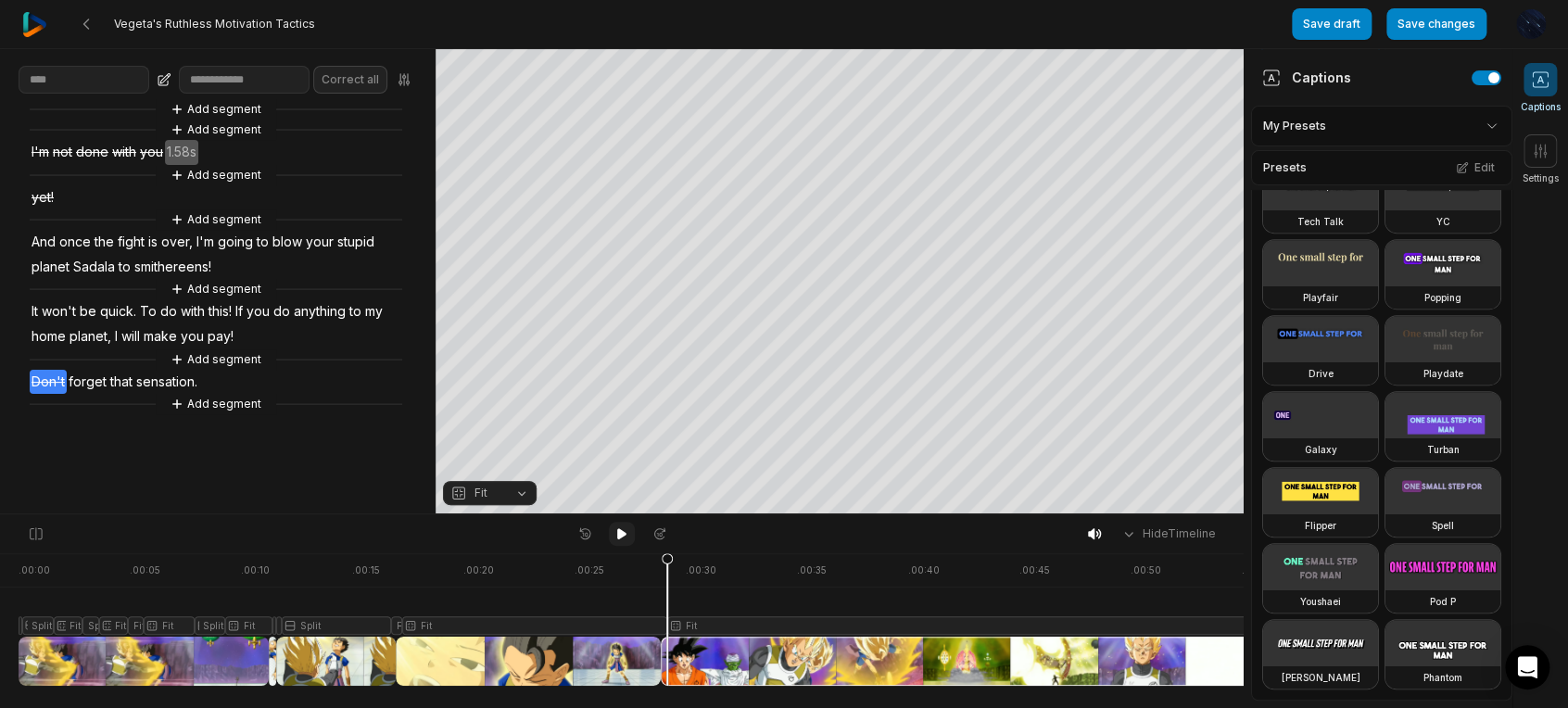 click 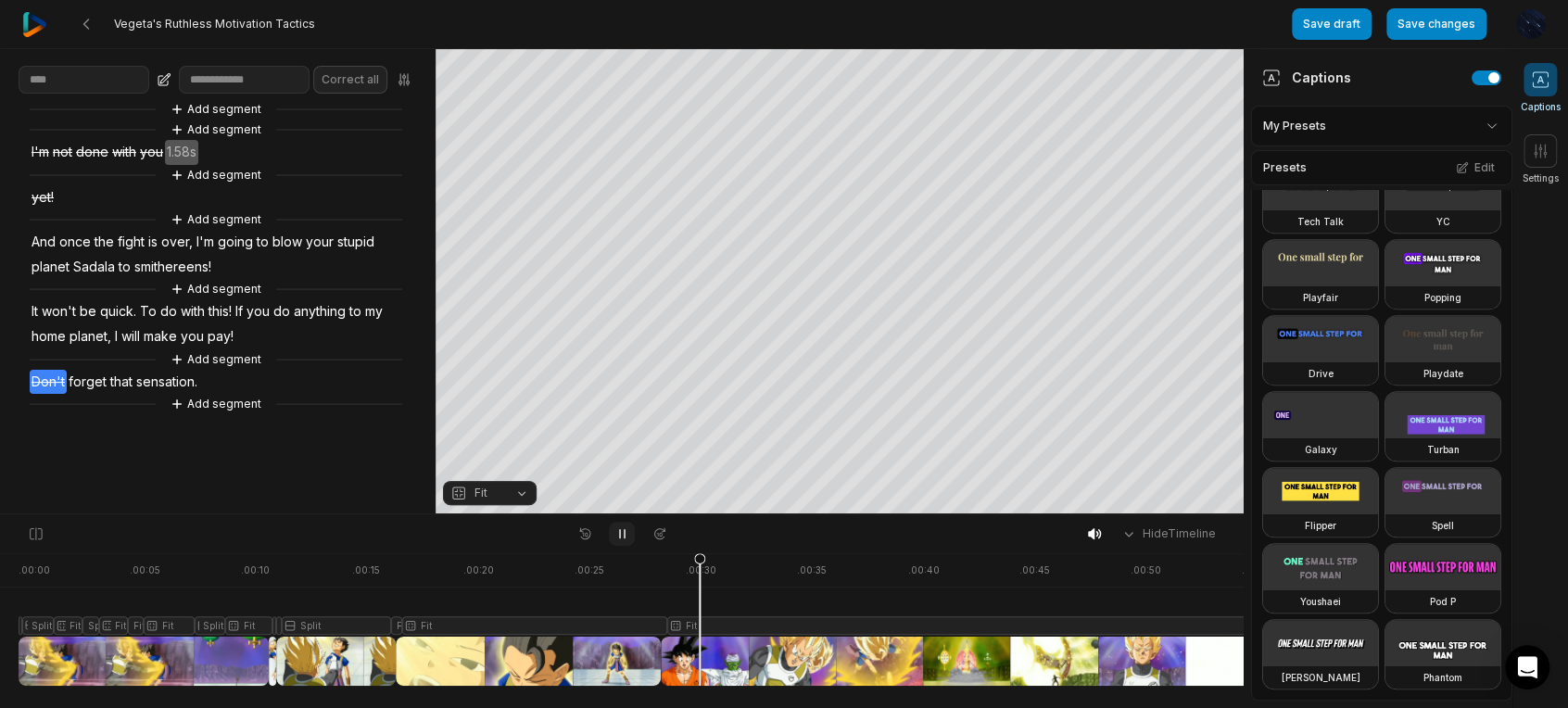 click 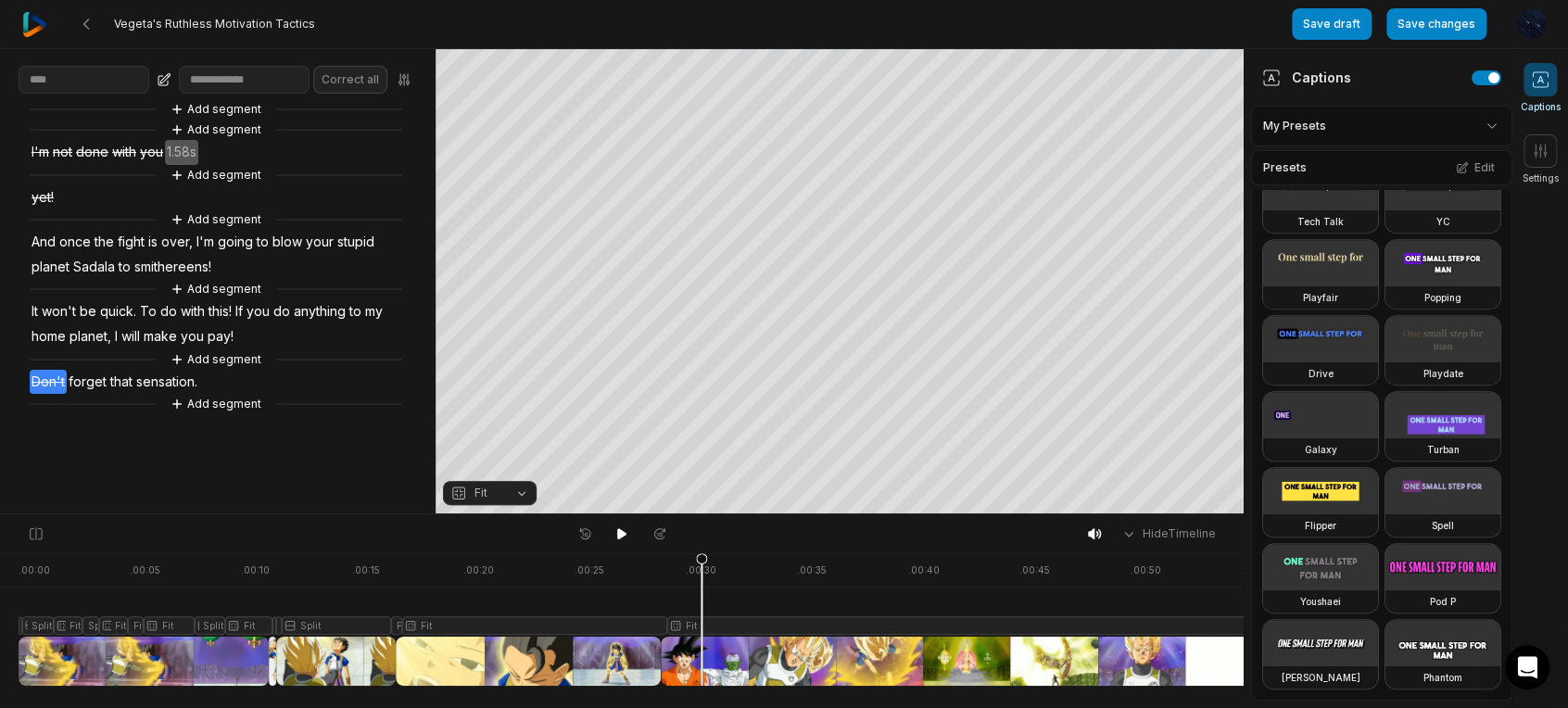 click on "Vegeta's Ruthless Motivation Tactics Save draft Save changes Open user menu Captions Settings Your browser does not support mp4 format. Your browser does not support mp4 format. And And   once once   the the fight fight   is is over, over,   I'm I'm   going going   to to blow blow your your   stupid stupid planet planet   Sadala Sadala to to   smithereens! smithereens! It It   won't won't   be be   quick quick To To   do do   with with   this! this! If If   you you   do do anything anything   to to my my   home home   planet, planet,   I I will will make make   you you   pay! pay! forget forget that that   sensation sensation Crop Hex ********* * % Fit Hide  Timeline .  00:00 .  00:05 .  00:10 .  00:15 .  00:20 .  00:25 .  00:30 .  00:35 .  00:40 .  00:45 .  00:50 .  00:55 Split Split Fit Split Fit Fit Fit Split Fit Fit Fit Split Fit Fit Fit Correct all   Add segment   Add segment I'm not done with you 1.58s   Add segment yet!   Add segment And once the fight is over, I'm going to blow" at bounding box center [784, 354] 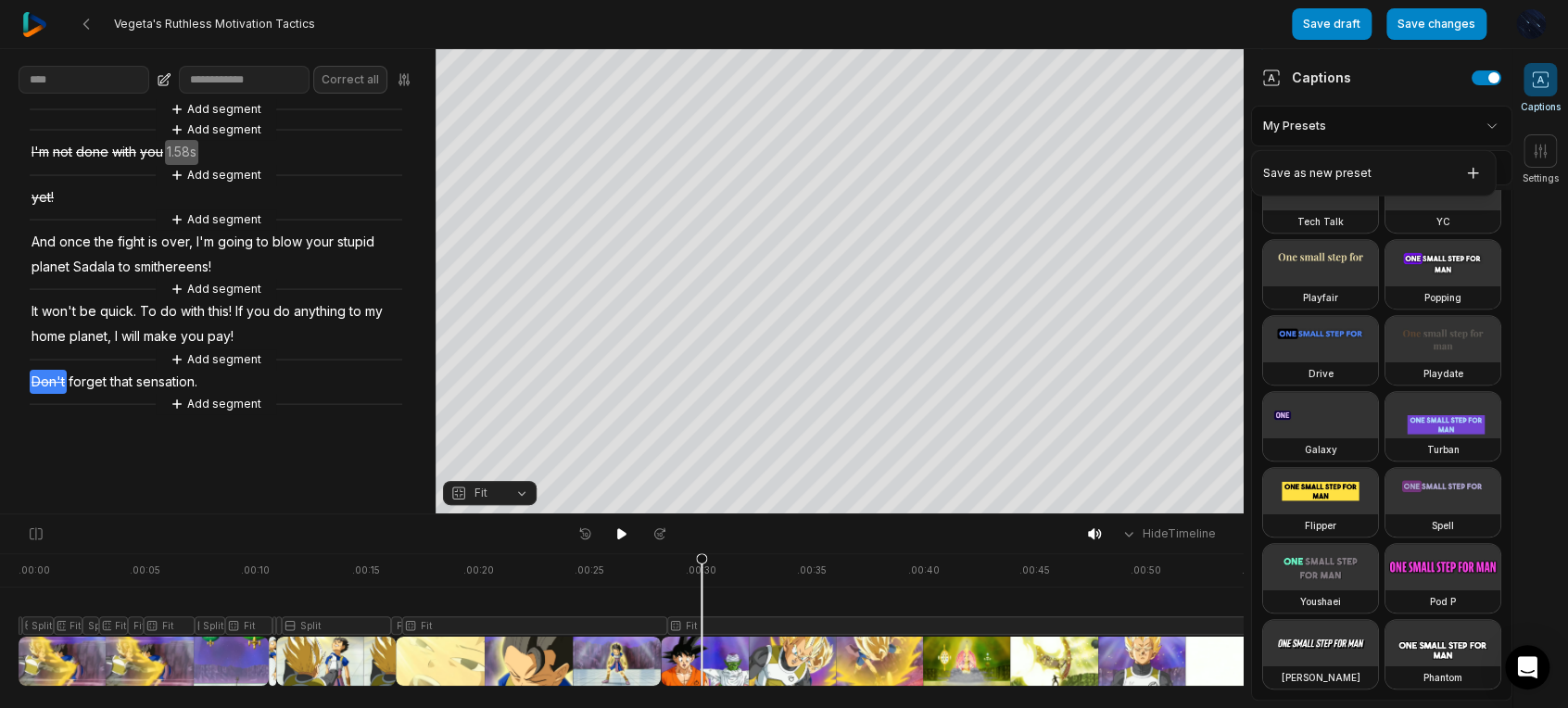 click on "Vegeta's Ruthless Motivation Tactics Save draft Save changes Open user menu Captions Settings Your browser does not support mp4 format. Your browser does not support mp4 format. And And   once once   the the fight fight   is is over, over,   I'm I'm   going going   to to blow blow your your   stupid stupid planet planet   Sadala Sadala to to   smithereens! smithereens! It It   won't won't   be be   quick quick To To   do do   with with   this! this! If If   you you   do do anything anything   to to my my   home home   planet, planet,   I I will will make make   you you   pay! pay! forget forget that that   sensation sensation Crop Hex ********* * % Fit Hide  Timeline .  00:00 .  00:05 .  00:10 .  00:15 .  00:20 .  00:25 .  00:30 .  00:35 .  00:40 .  00:45 .  00:50 .  00:55 Split Split Fit Split Fit Fit Fit Split Fit Fit Fit Split Fit Fit Fit Correct all   Add segment   Add segment I'm not done with you 1.58s   Add segment yet!   Add segment And once the fight is over, I'm going to blow" at bounding box center [784, 354] 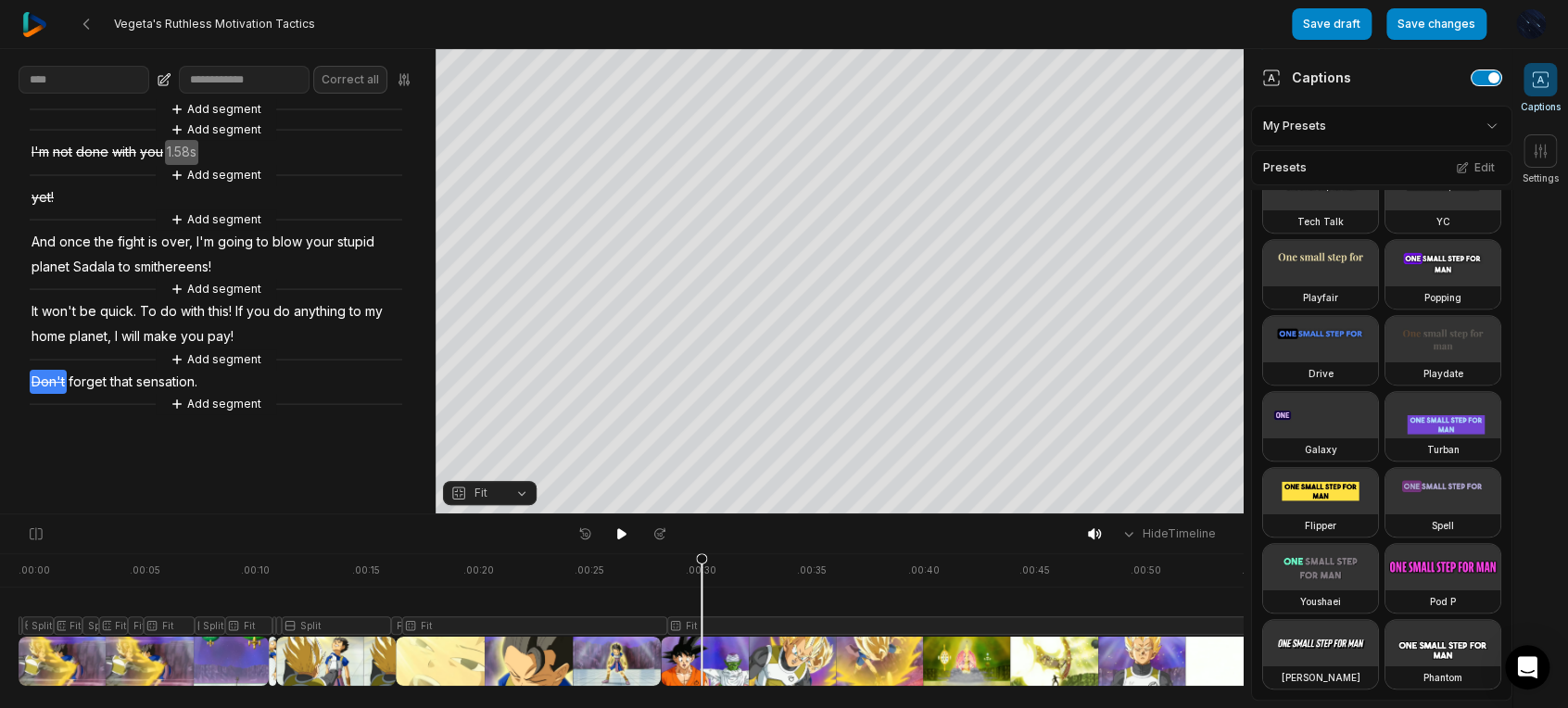 click at bounding box center [1486, 78] 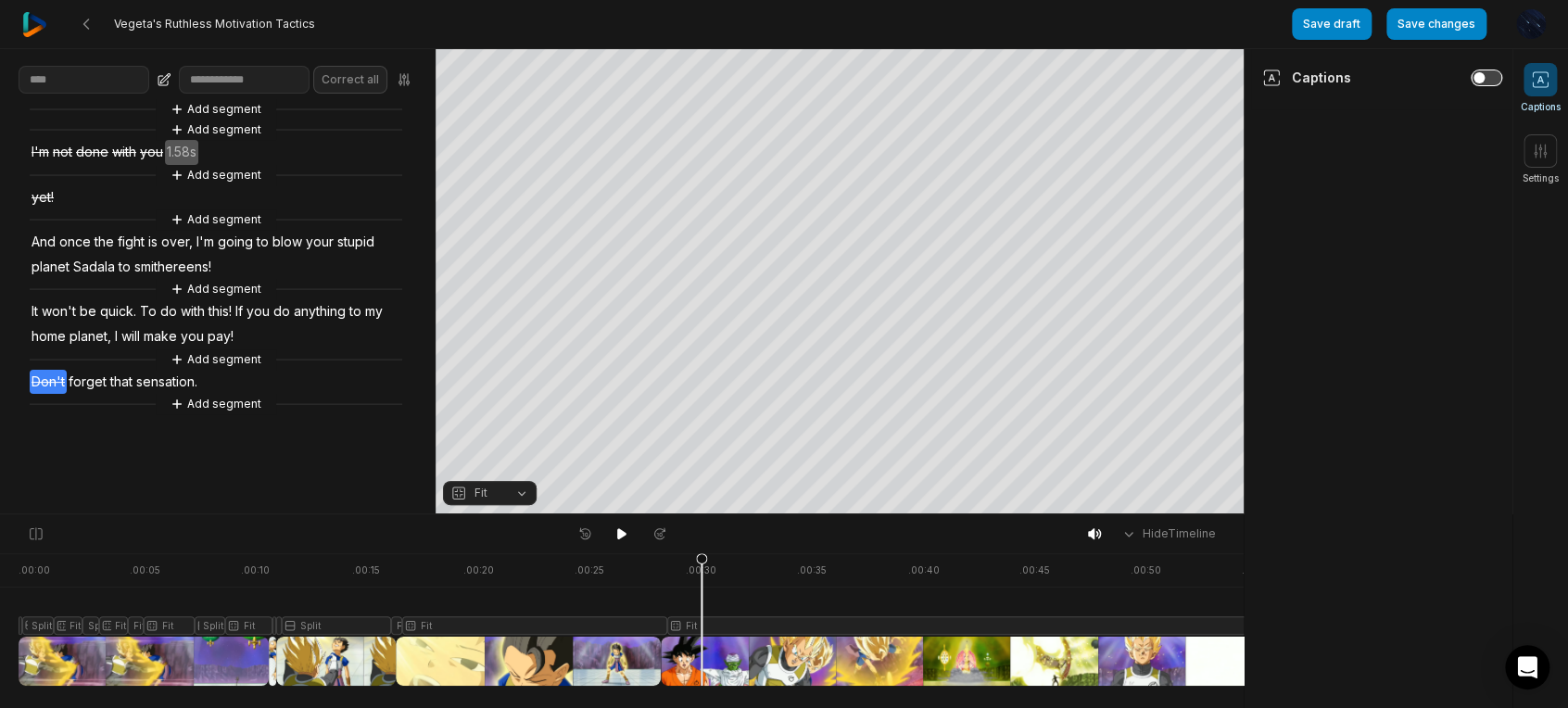 scroll, scrollTop: 0, scrollLeft: 0, axis: both 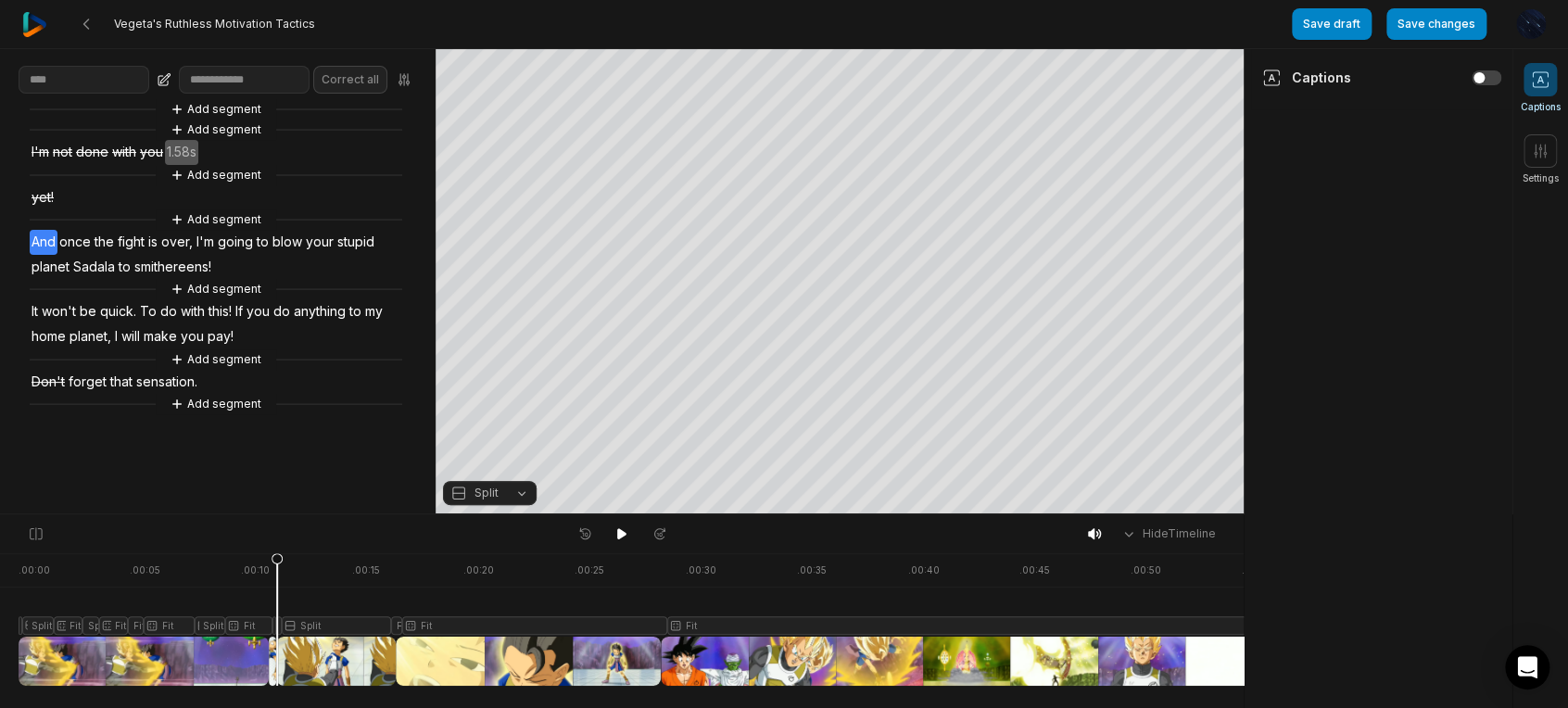 drag, startPoint x: 703, startPoint y: 555, endPoint x: 277, endPoint y: 643, distance: 434.99425 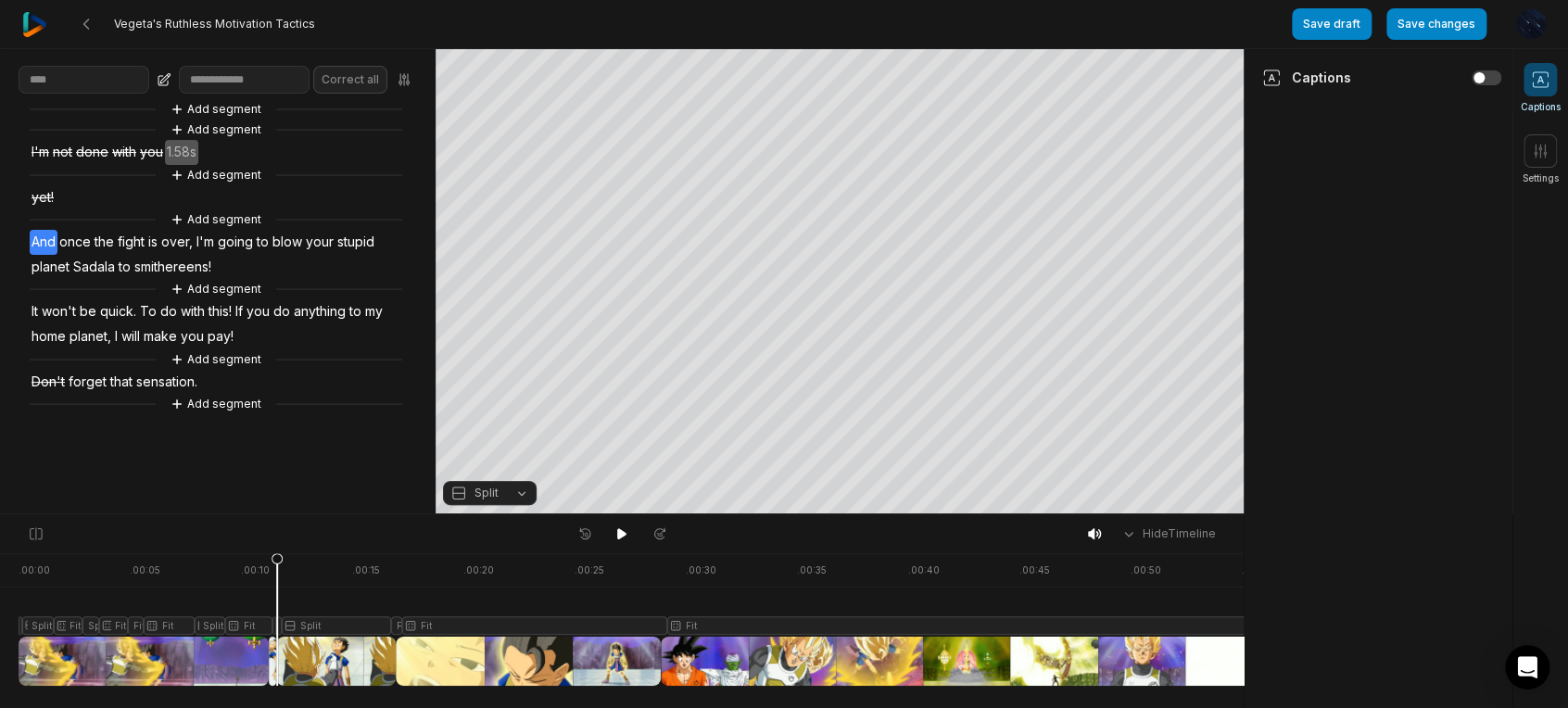 click 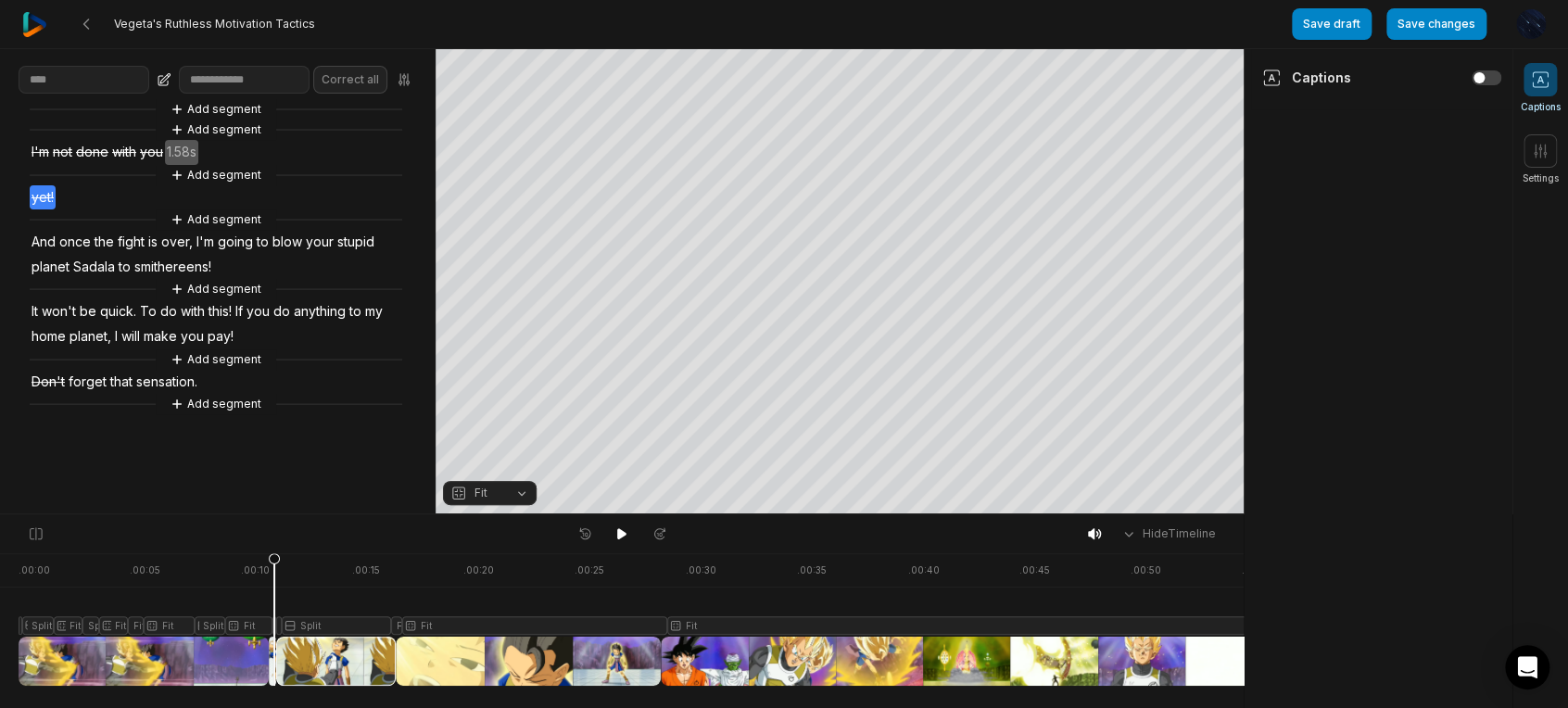 click 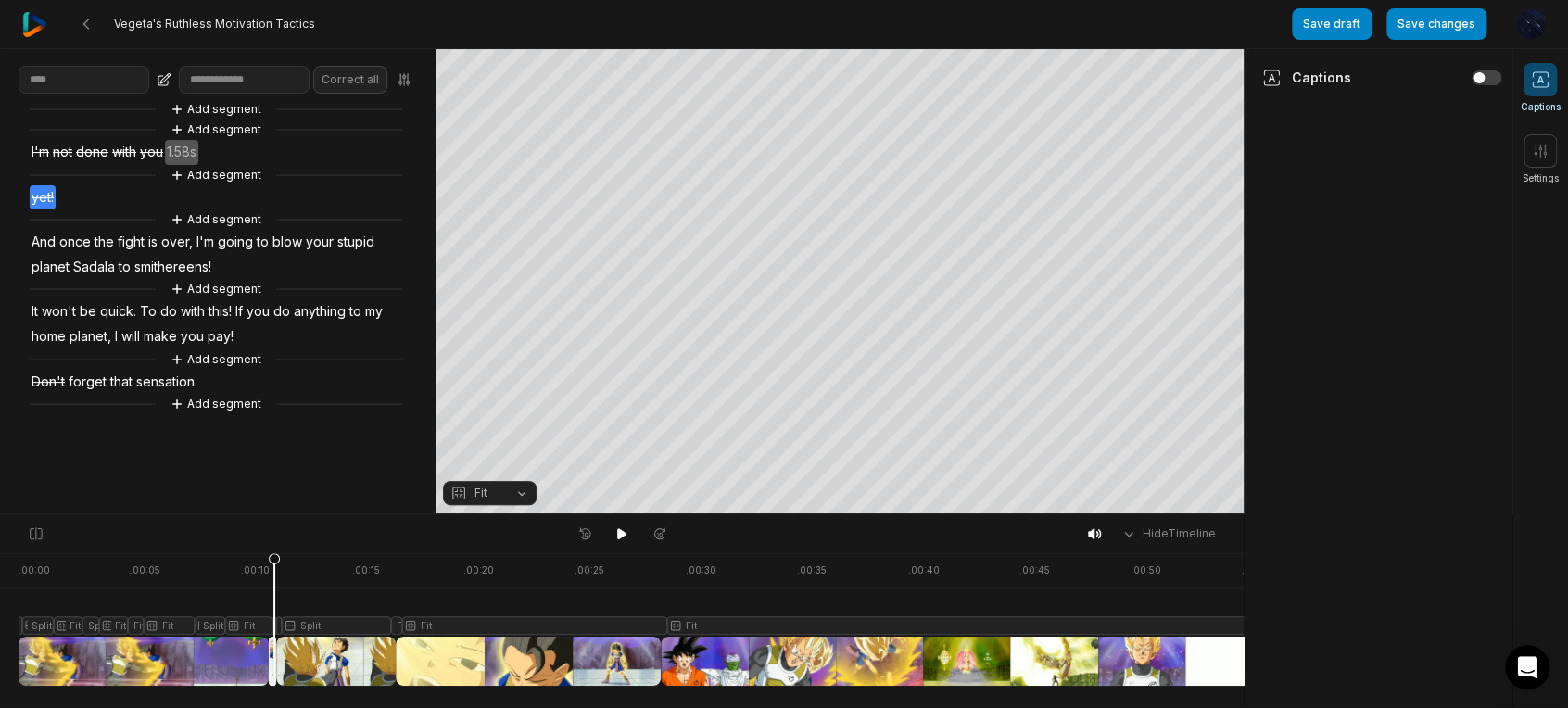 click on "yet!" at bounding box center [43, 197] 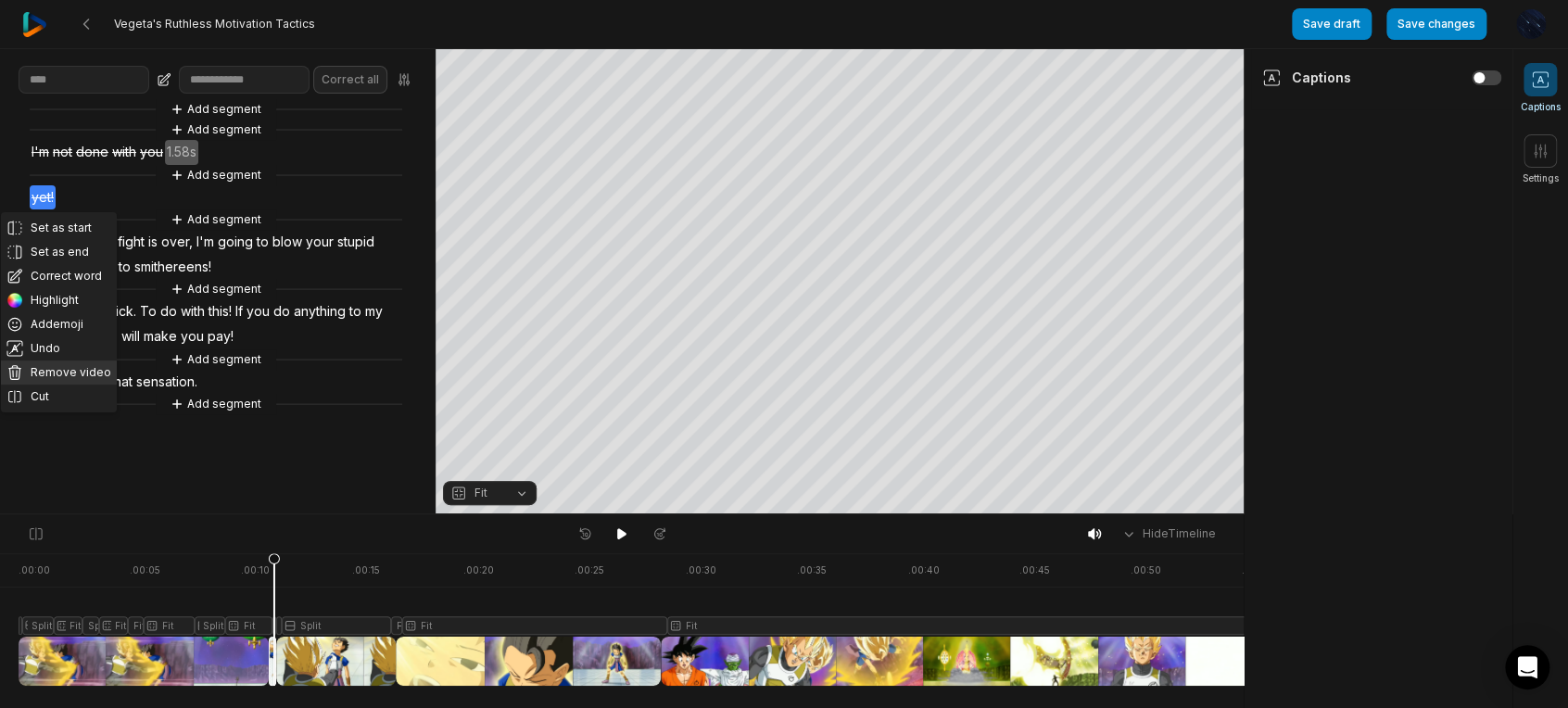 click 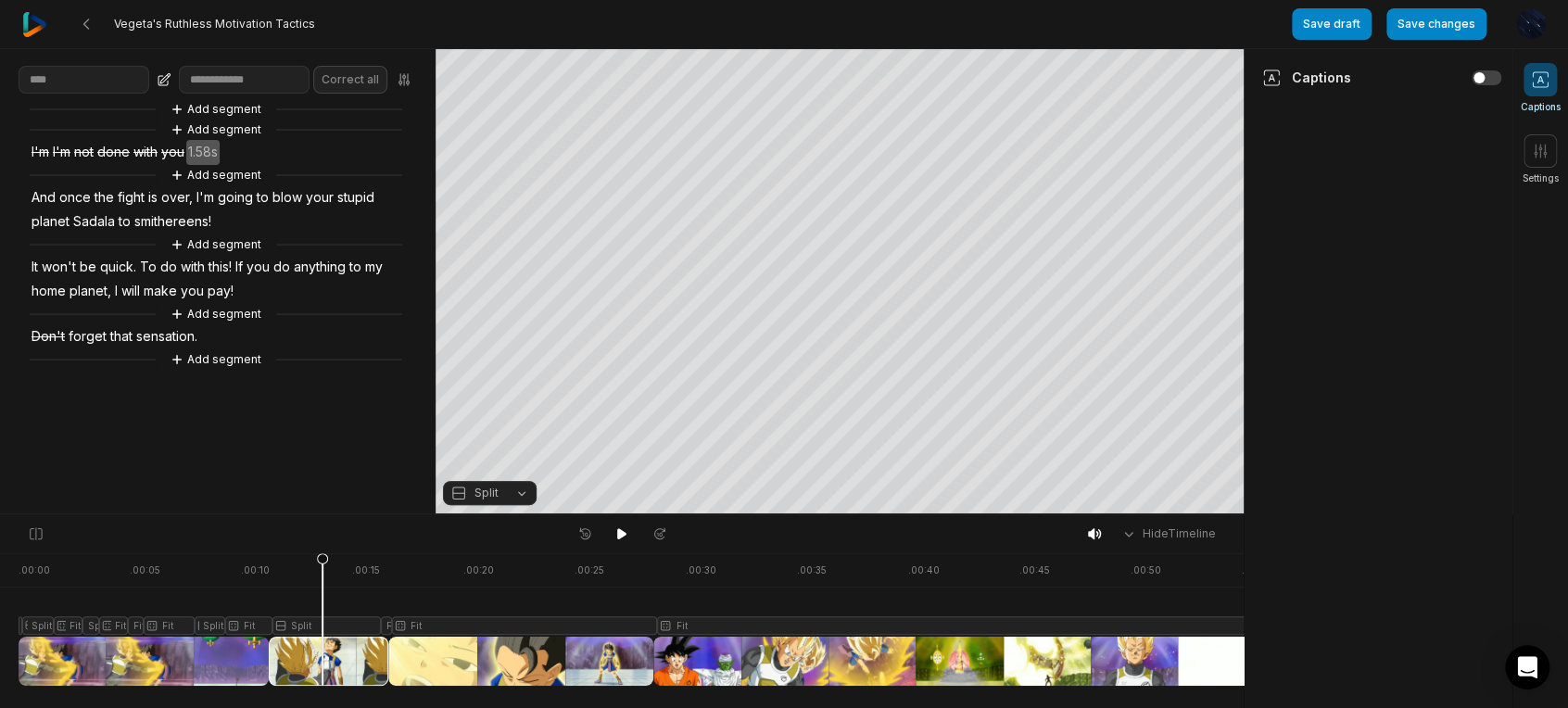 scroll, scrollTop: 0, scrollLeft: 70, axis: horizontal 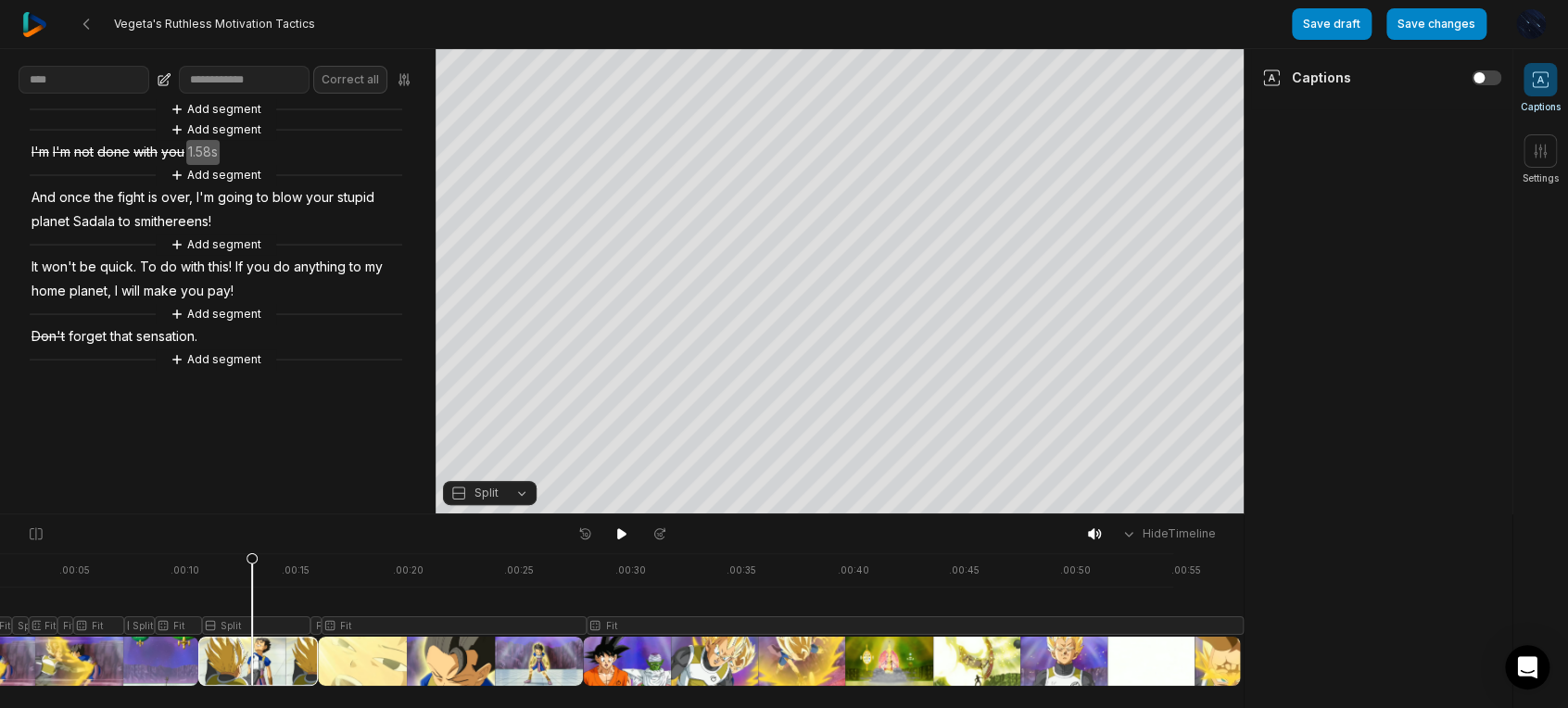 click at bounding box center [594, 619] 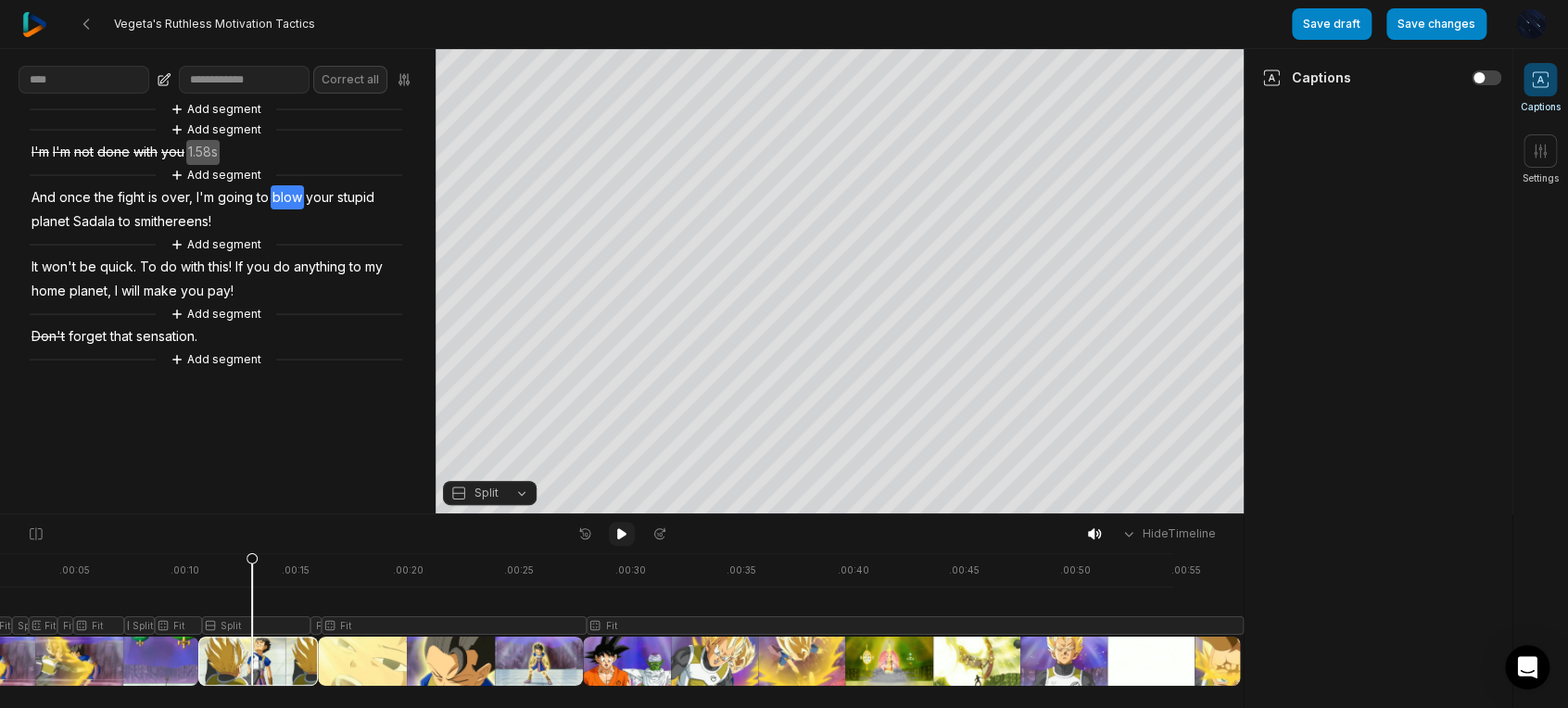 click 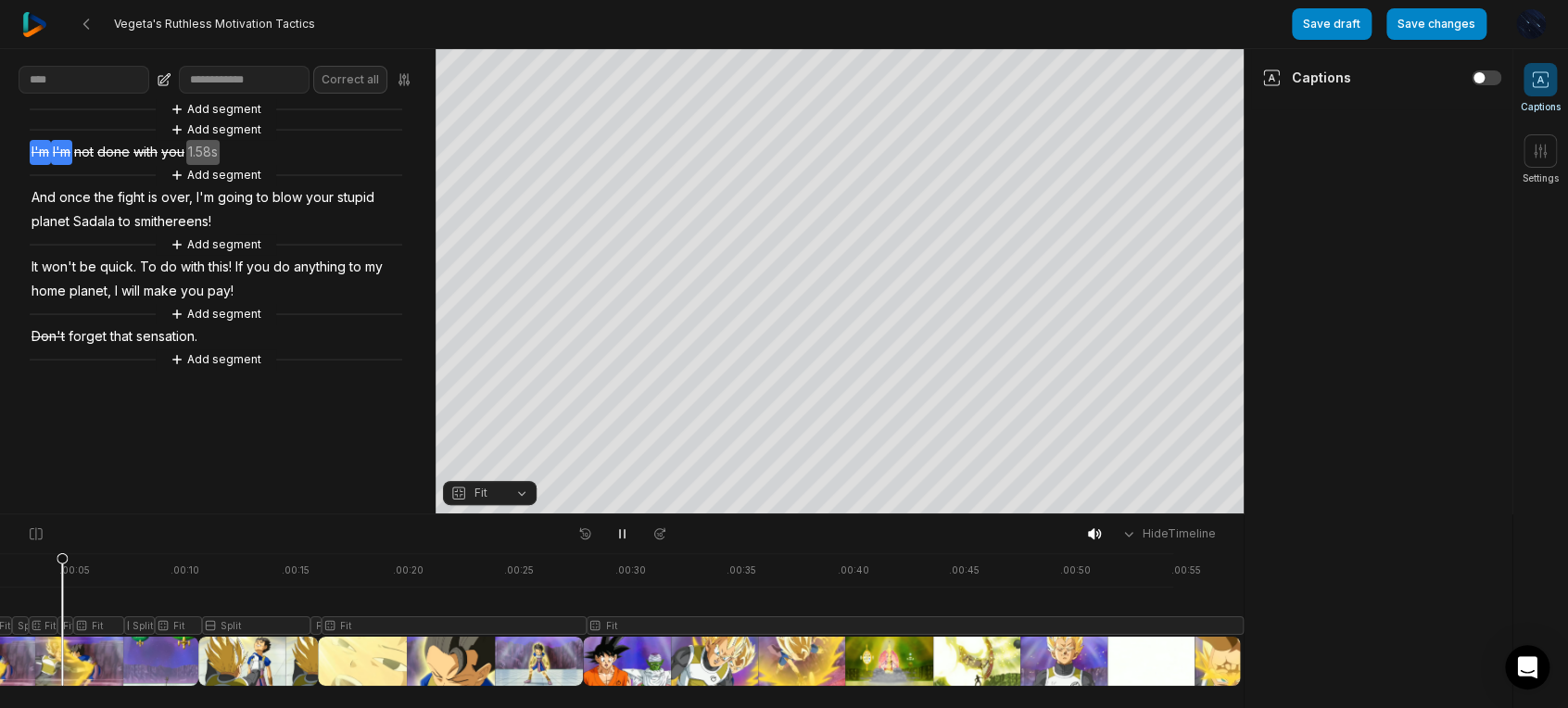drag, startPoint x: 181, startPoint y: 668, endPoint x: 60, endPoint y: 667, distance: 121.00413 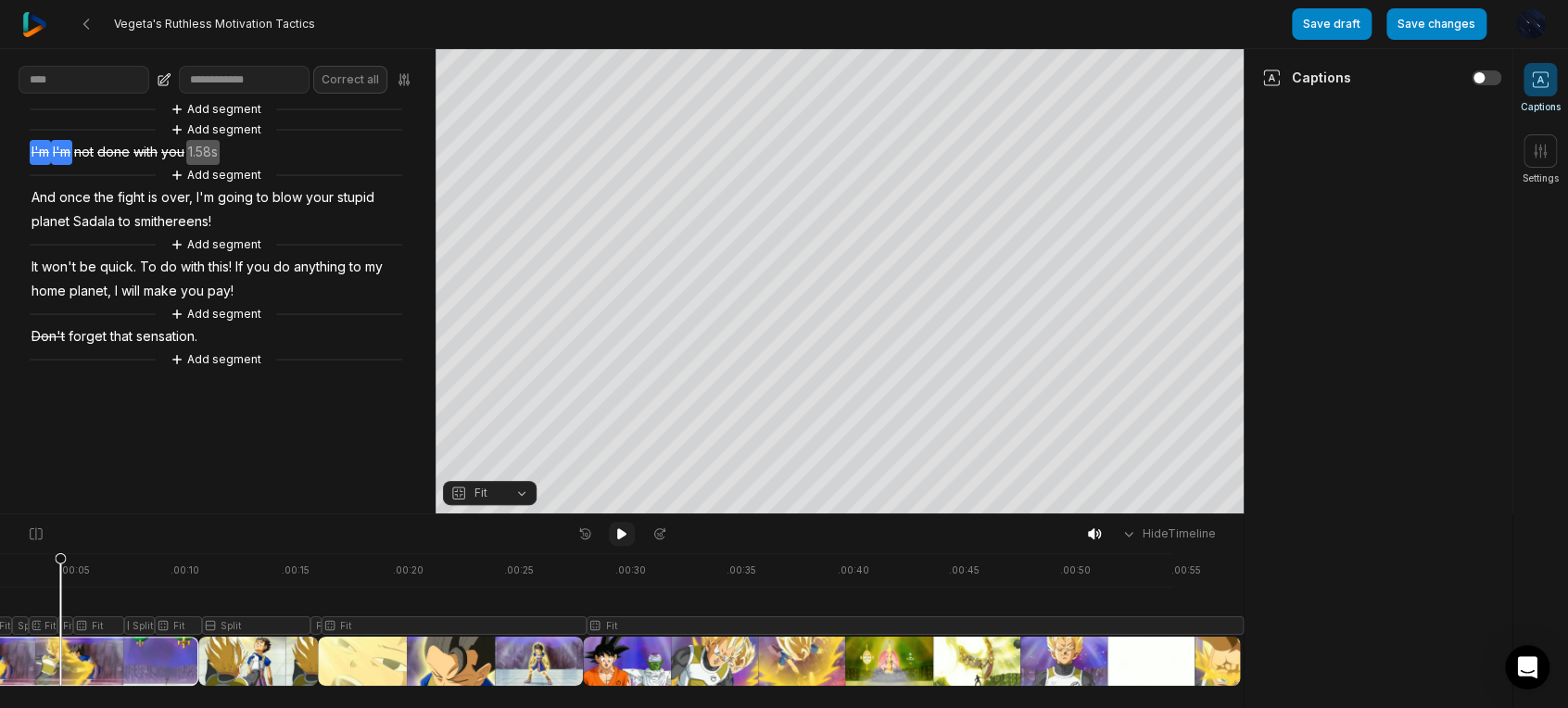 click at bounding box center [622, 534] 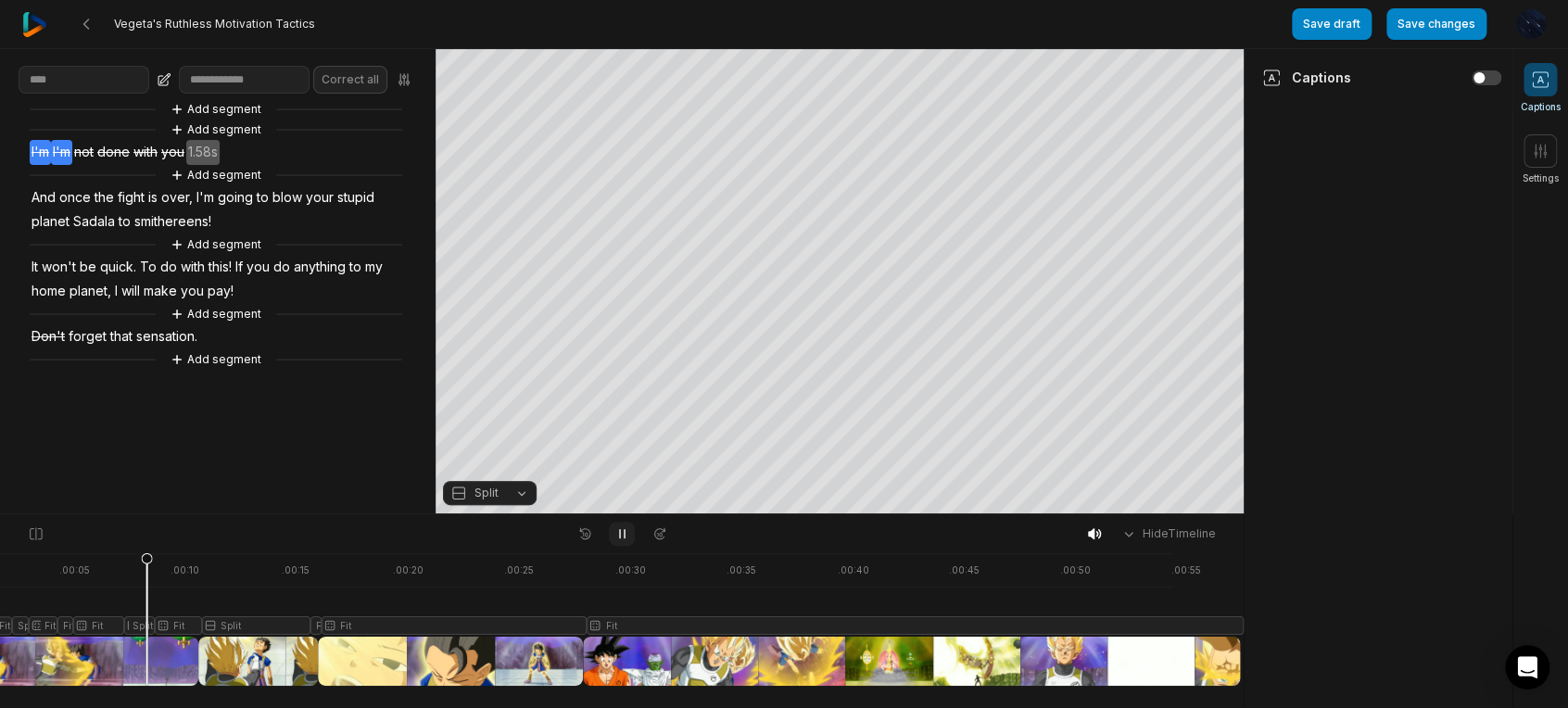 click 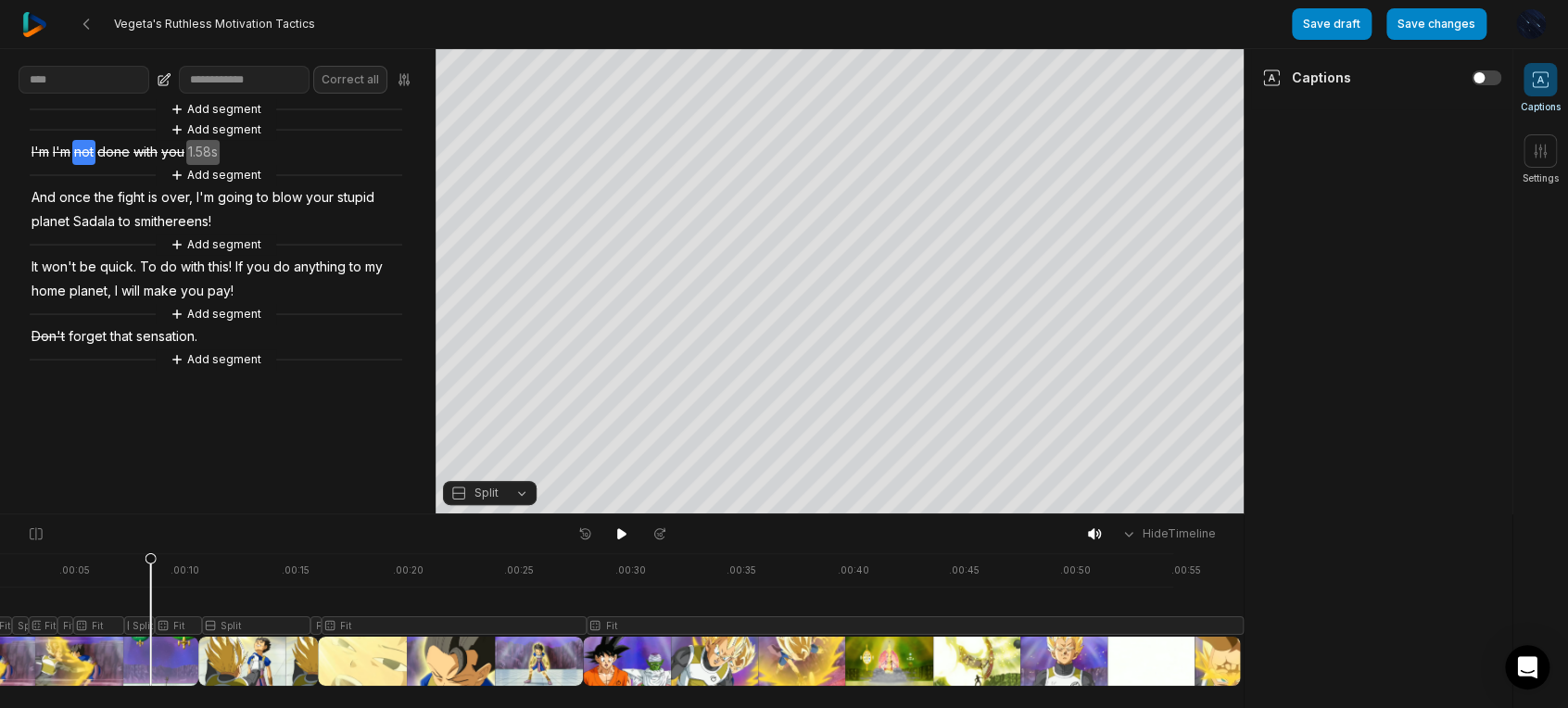 click at bounding box center (594, 619) 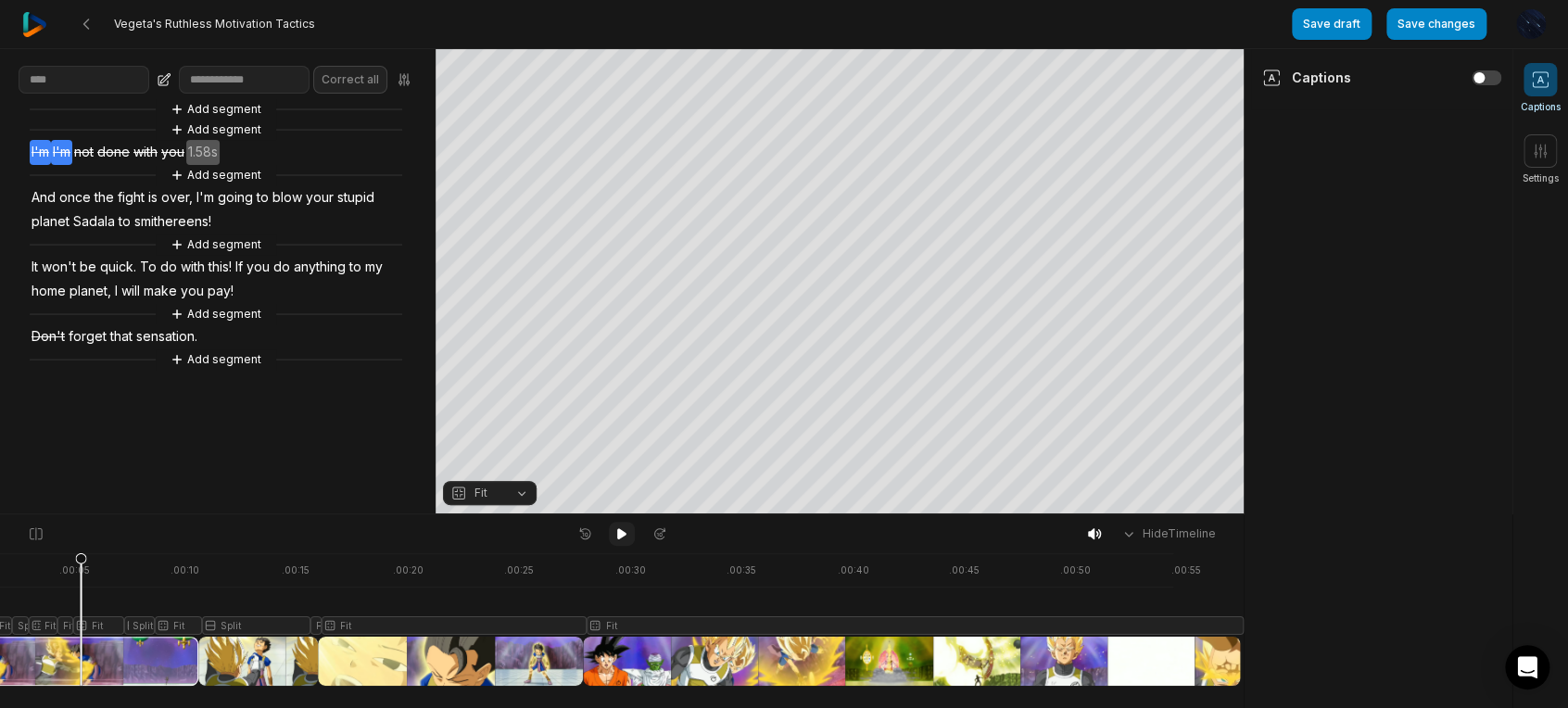 click at bounding box center [622, 534] 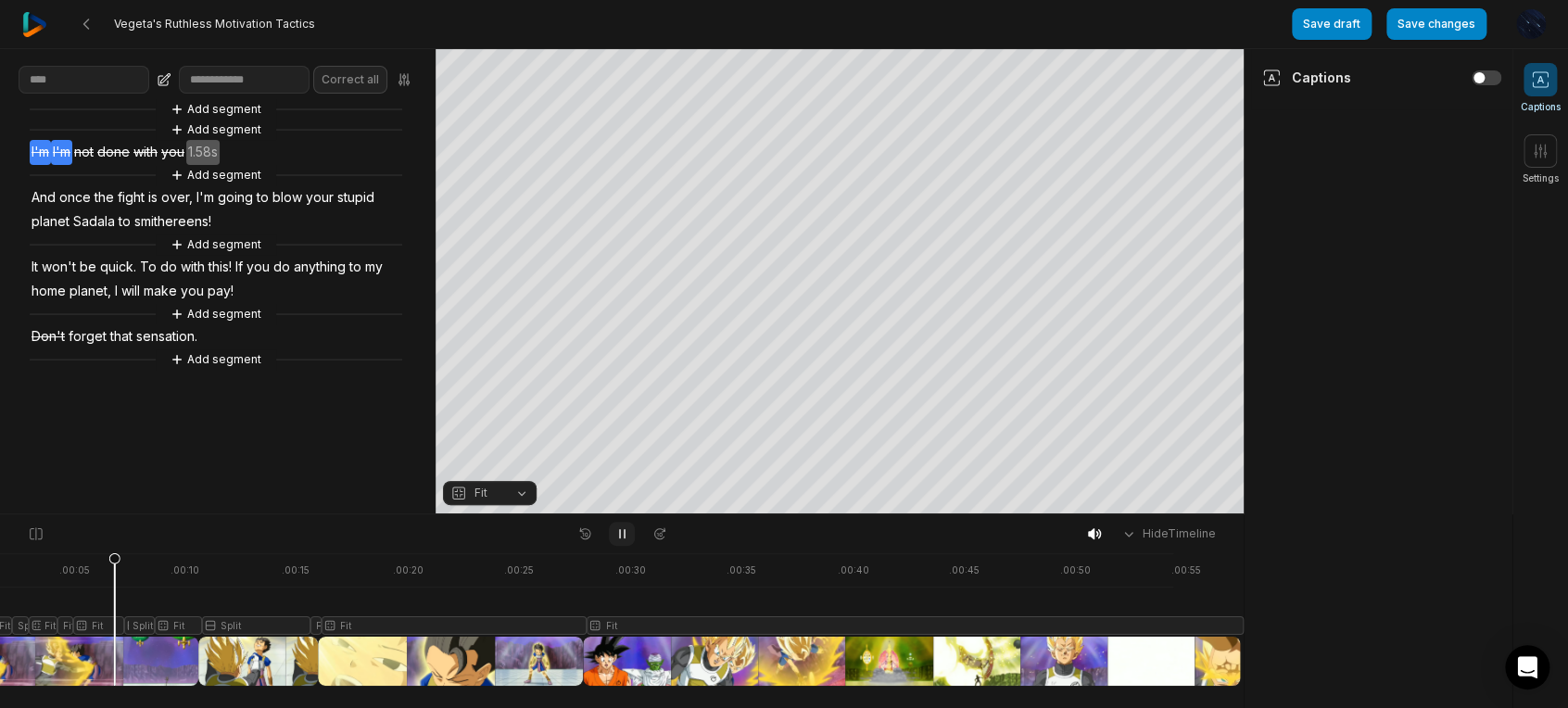click 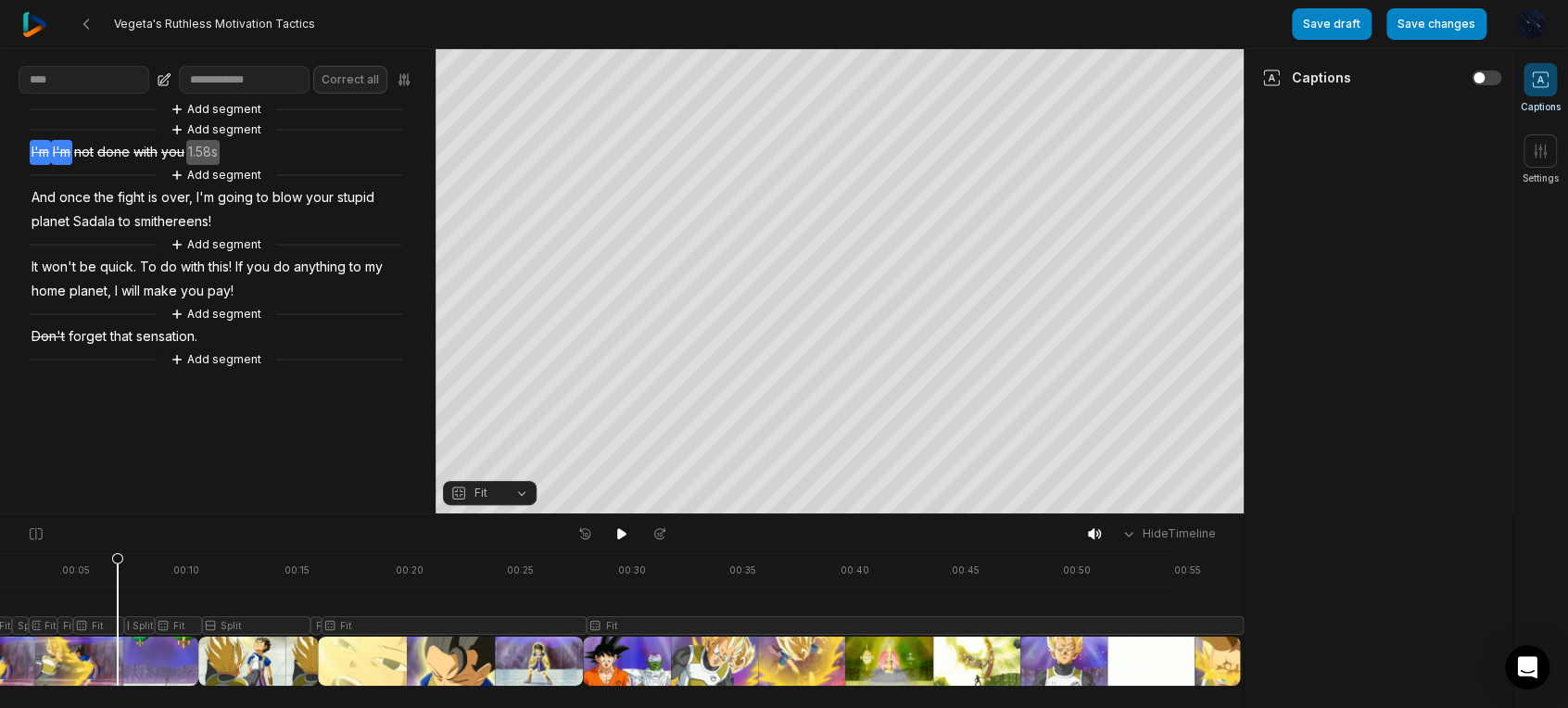 click at bounding box center (594, 619) 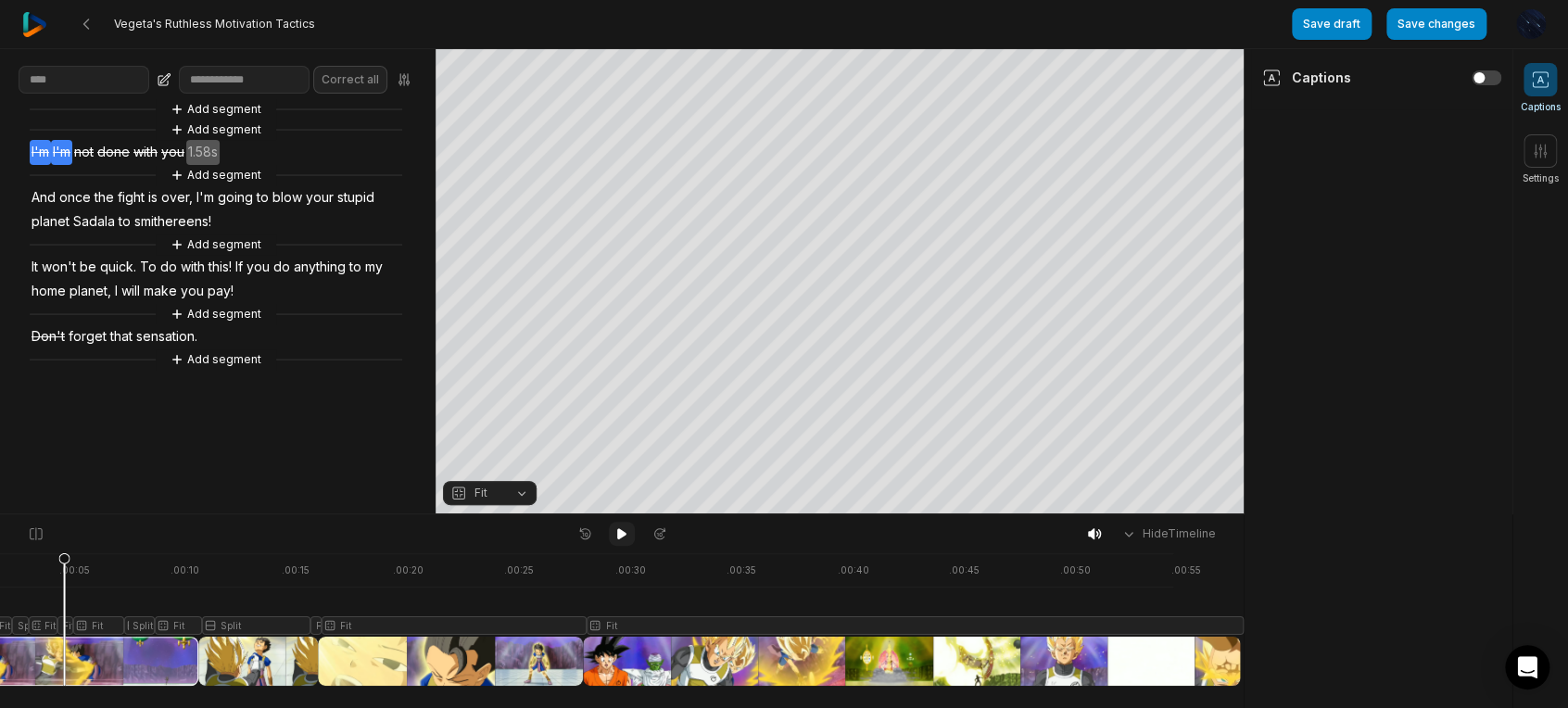click 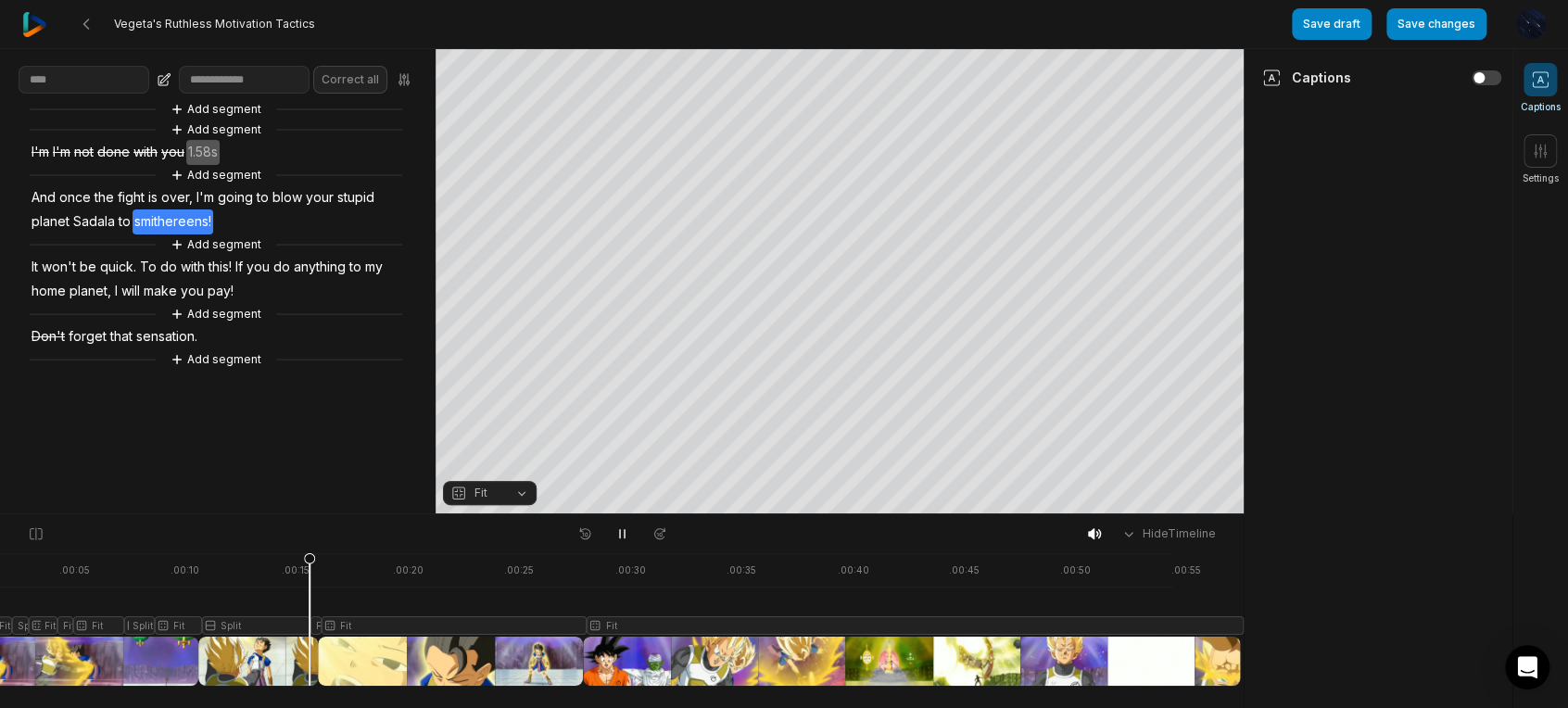 click at bounding box center [622, 534] 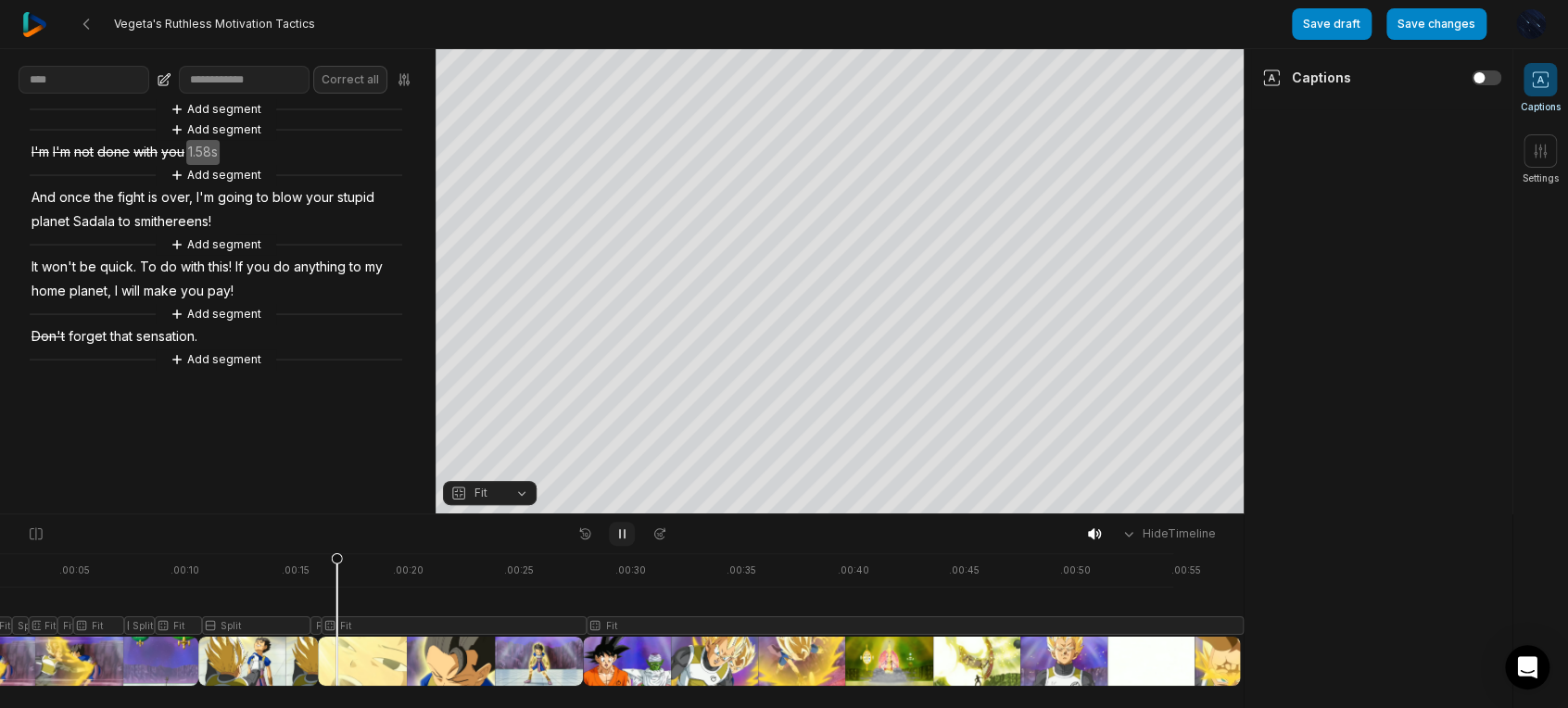 click 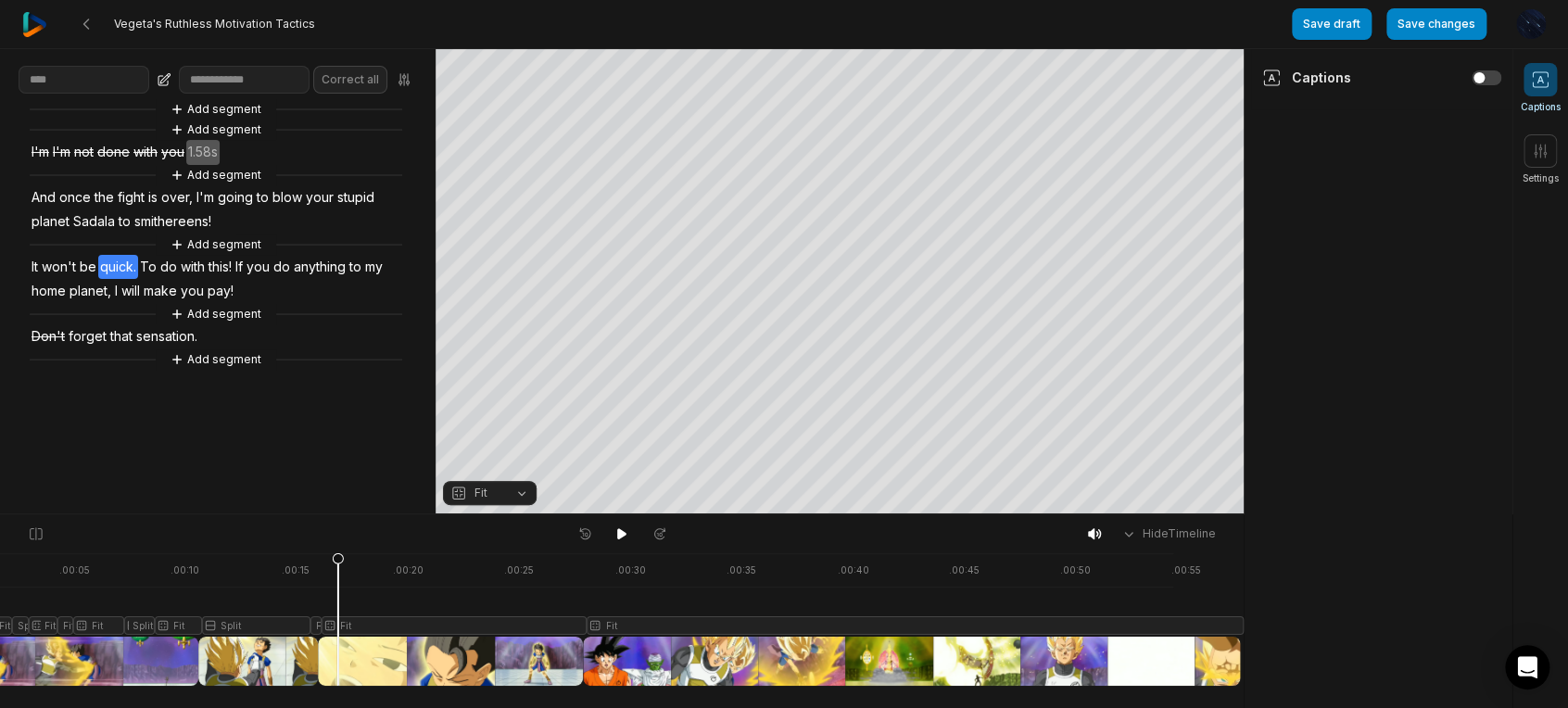 click at bounding box center (594, 619) 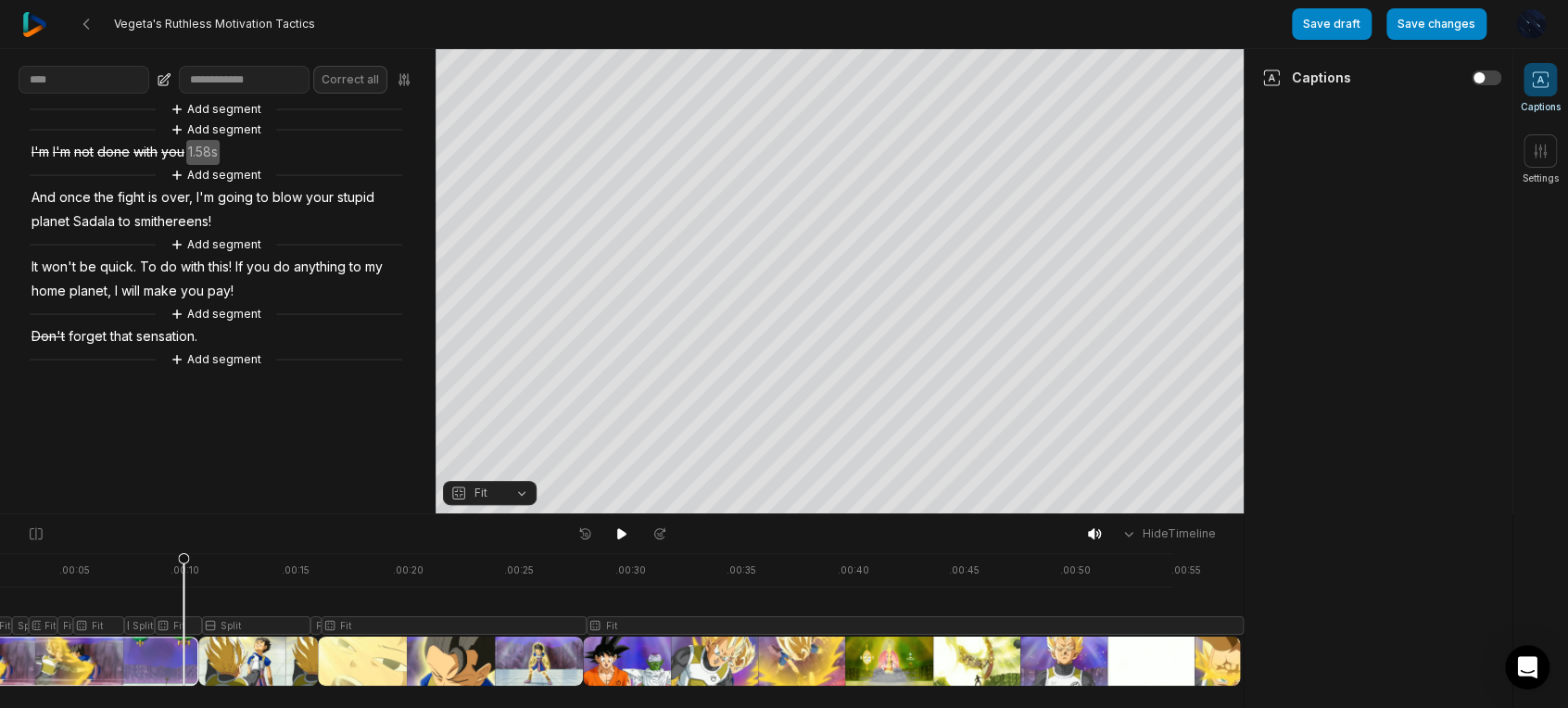 click at bounding box center [594, 619] 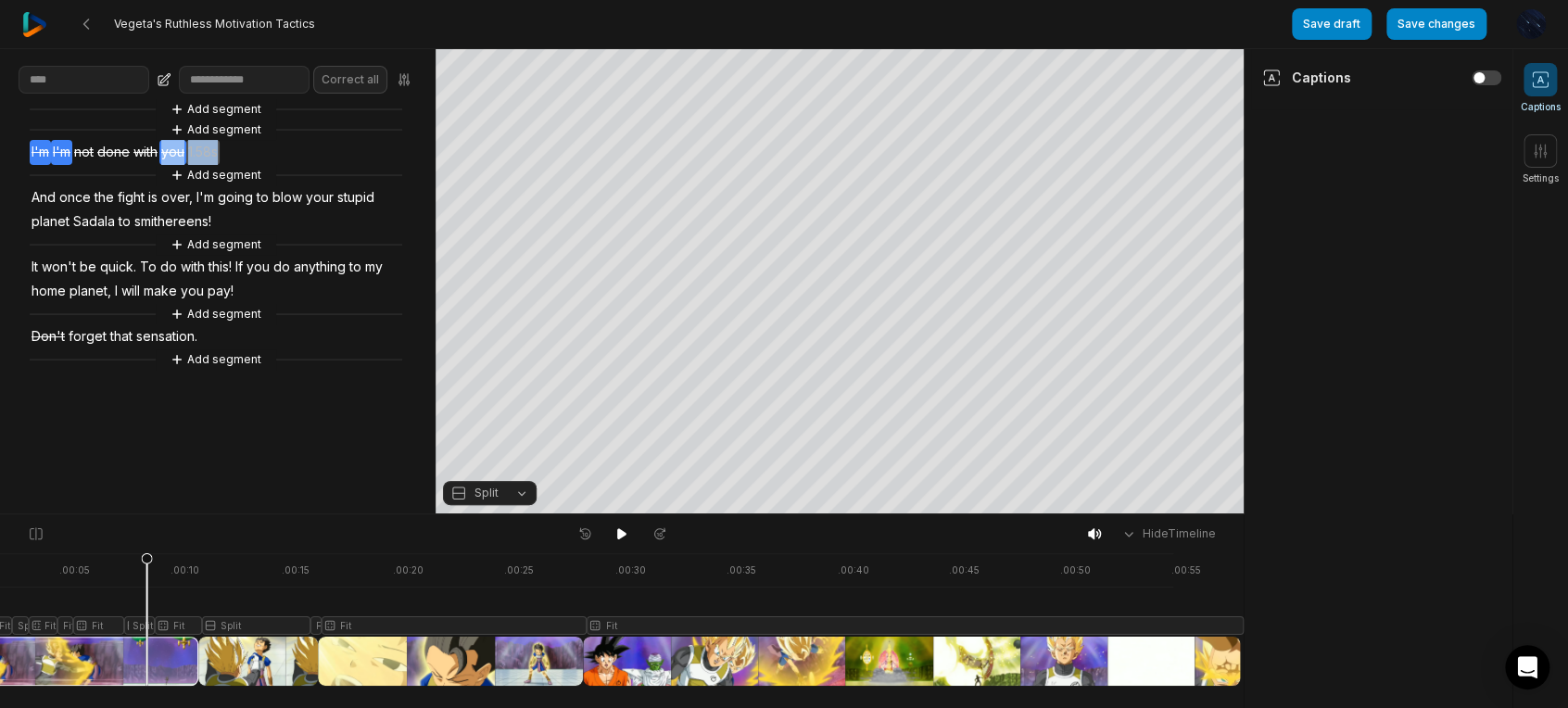 drag, startPoint x: 259, startPoint y: 140, endPoint x: 147, endPoint y: 154, distance: 112.87161 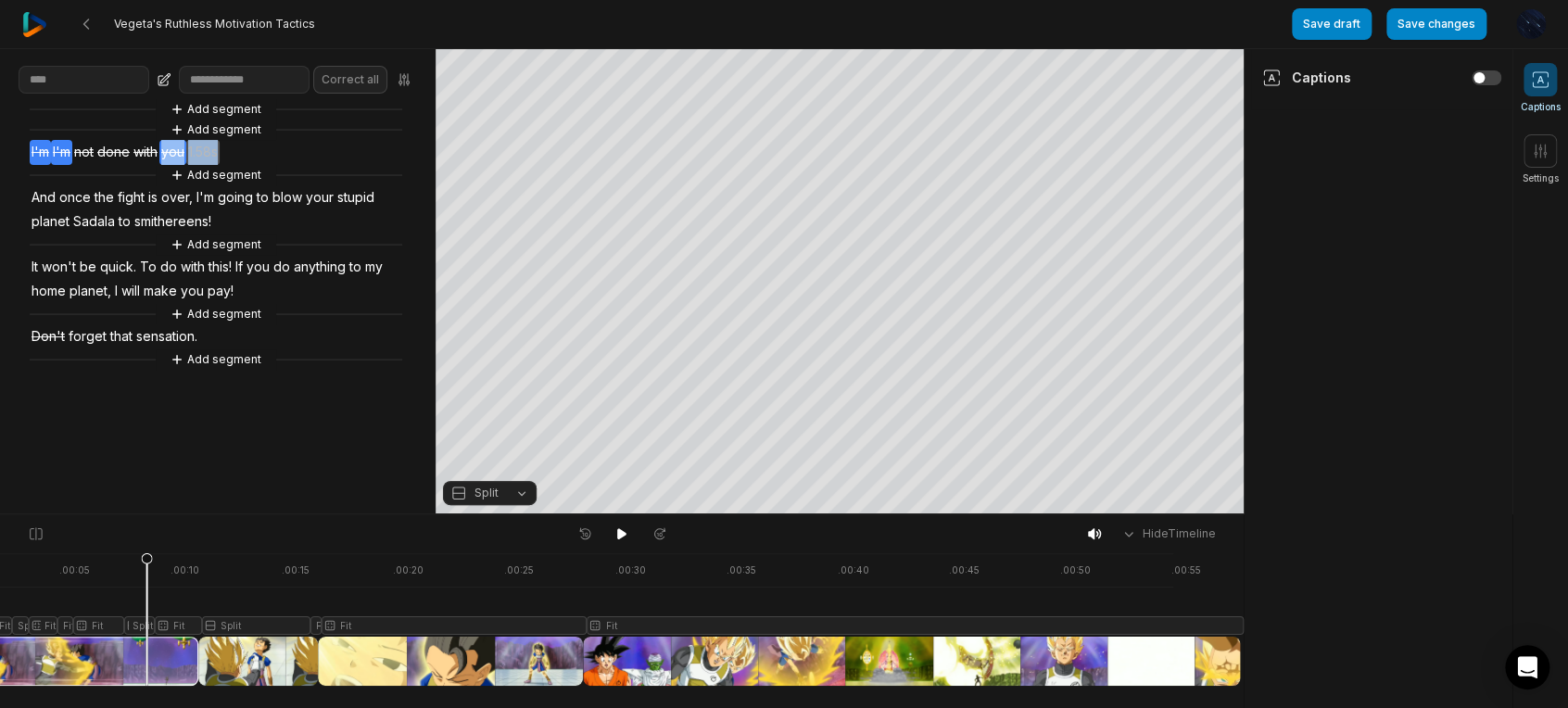 click on "Add segment   Add segment I'm I'm not done with you 1.58s   Add segment And once the fight is over, I'm going to blow your stupid planet Sadala to smithereens!   Add segment It won't be quick. To do with this! If you do anything to my home planet, I will make you pay!   Add segment Don't forget that sensation.   Add segment" at bounding box center (218, 234) 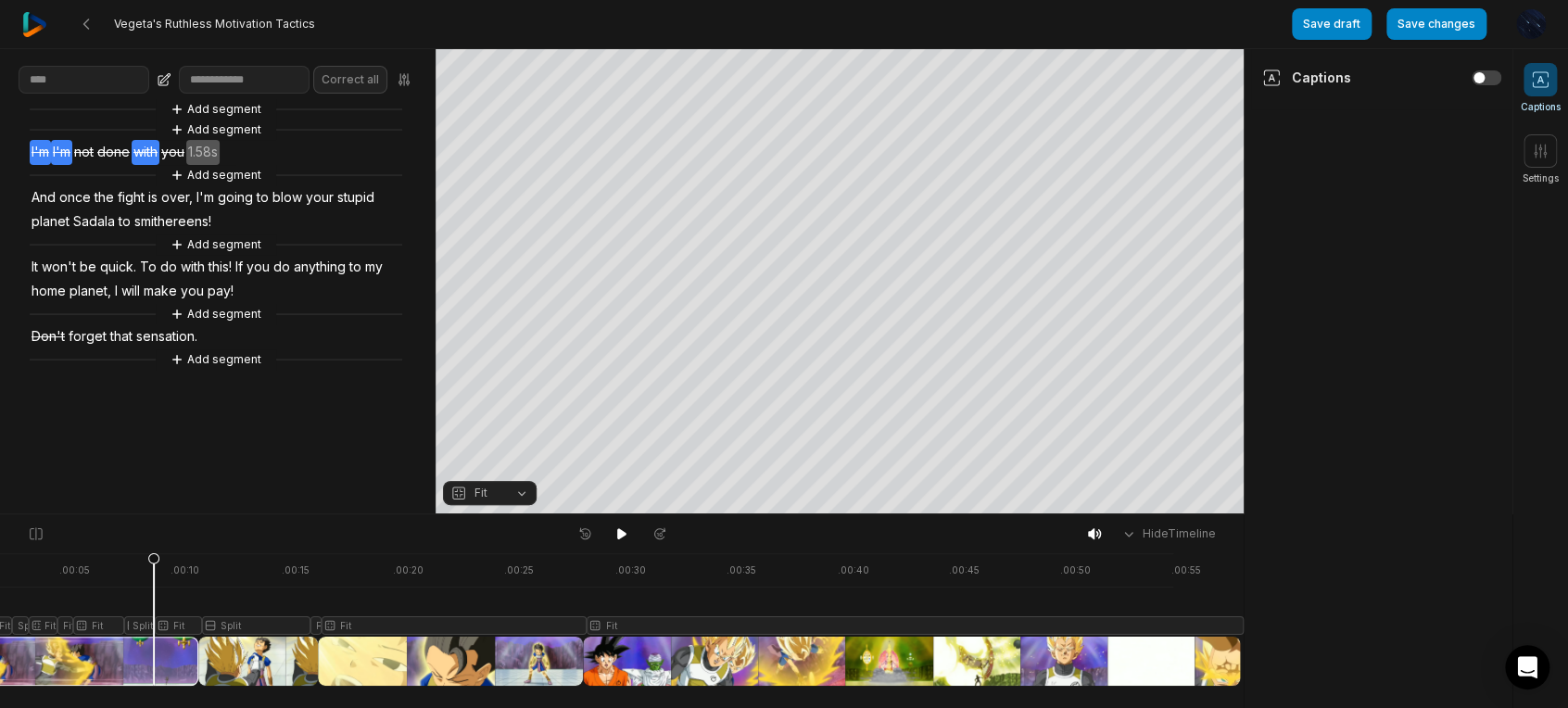 click on "Add segment   Add segment I'm I'm not done with you 1.58s   Add segment And once the fight is over, I'm going to blow your stupid planet Sadala to smithereens!   Add segment It won't be quick. To do with this! If you do anything to my home planet, I will make you pay!   Add segment Don't forget that sensation.   Add segment" at bounding box center (218, 234) 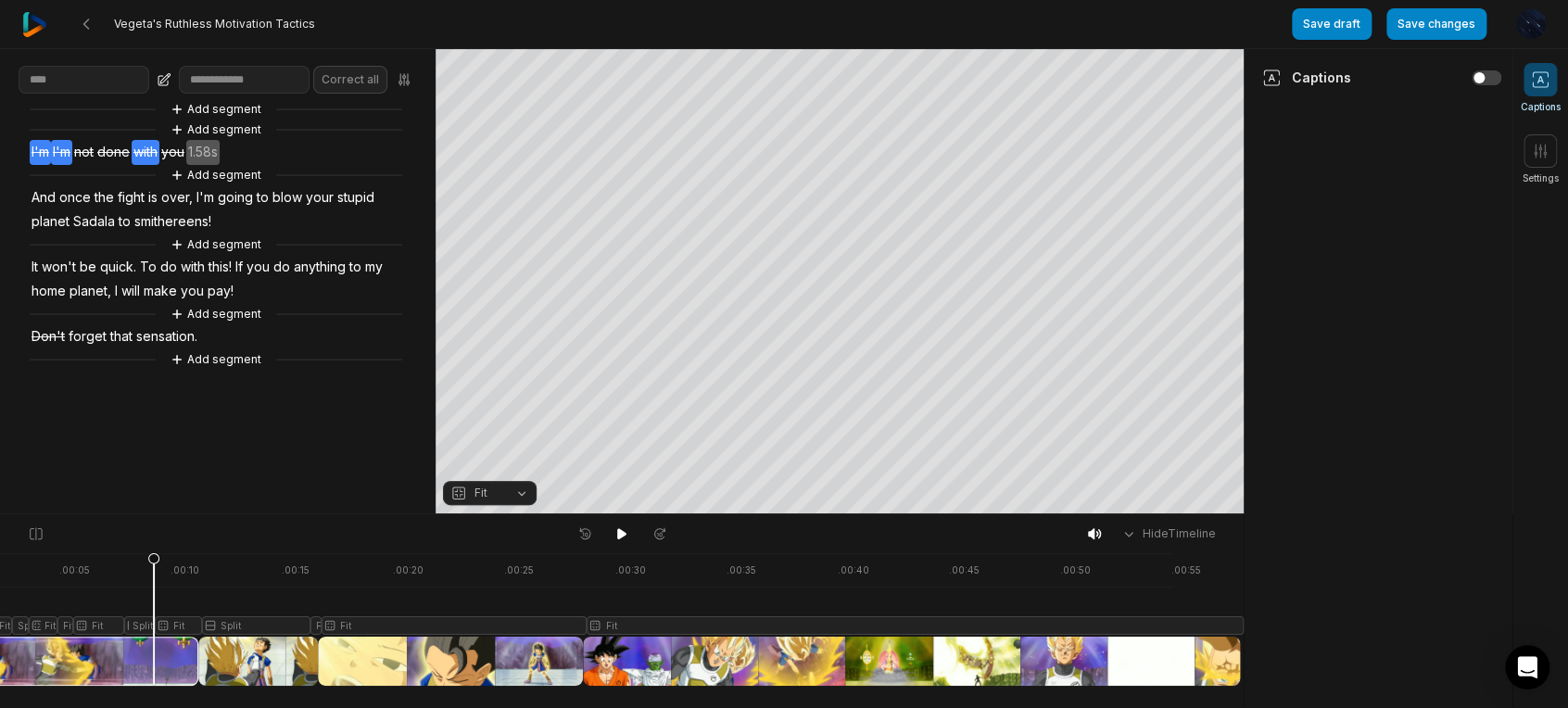 click on "I'm" at bounding box center [40, 152] 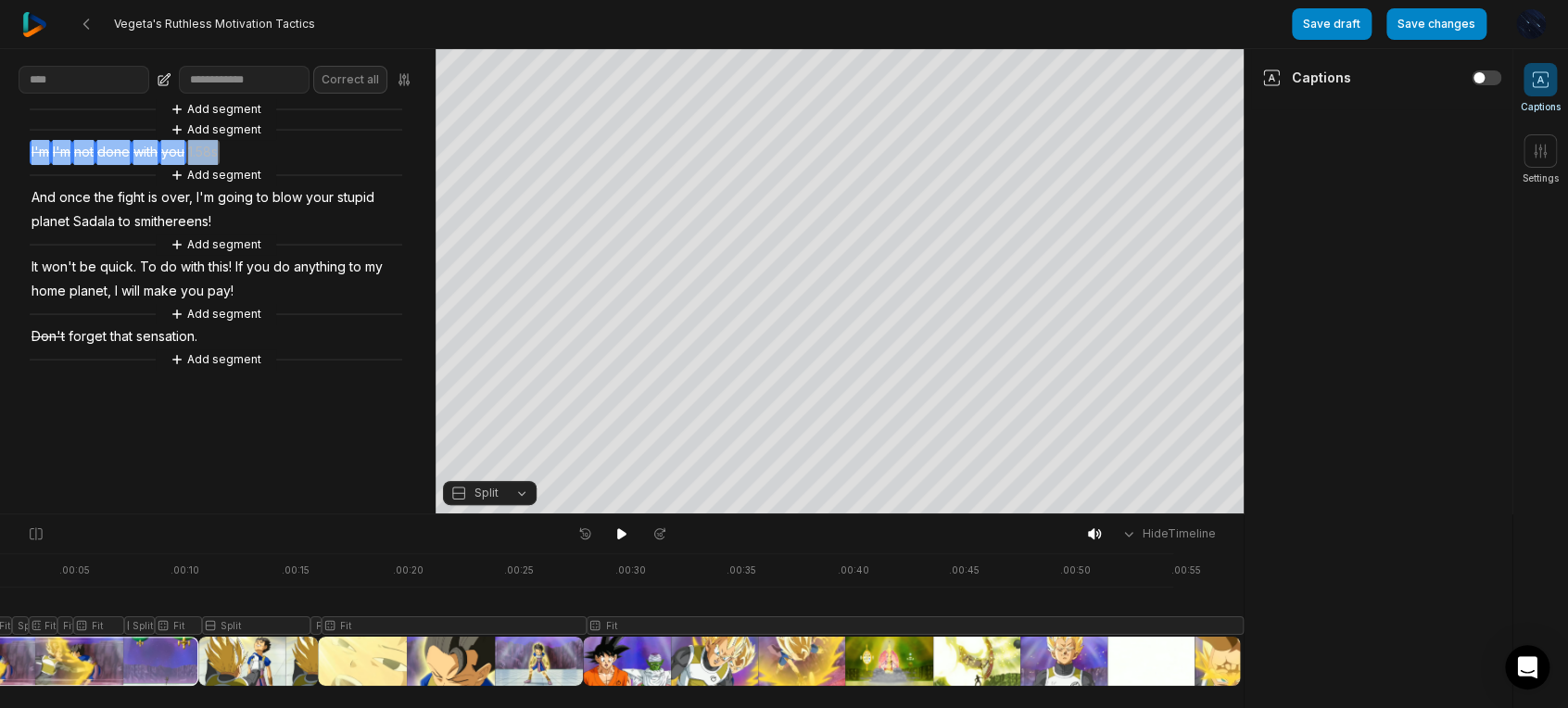 drag, startPoint x: 26, startPoint y: 148, endPoint x: 237, endPoint y: 151, distance: 211.02133 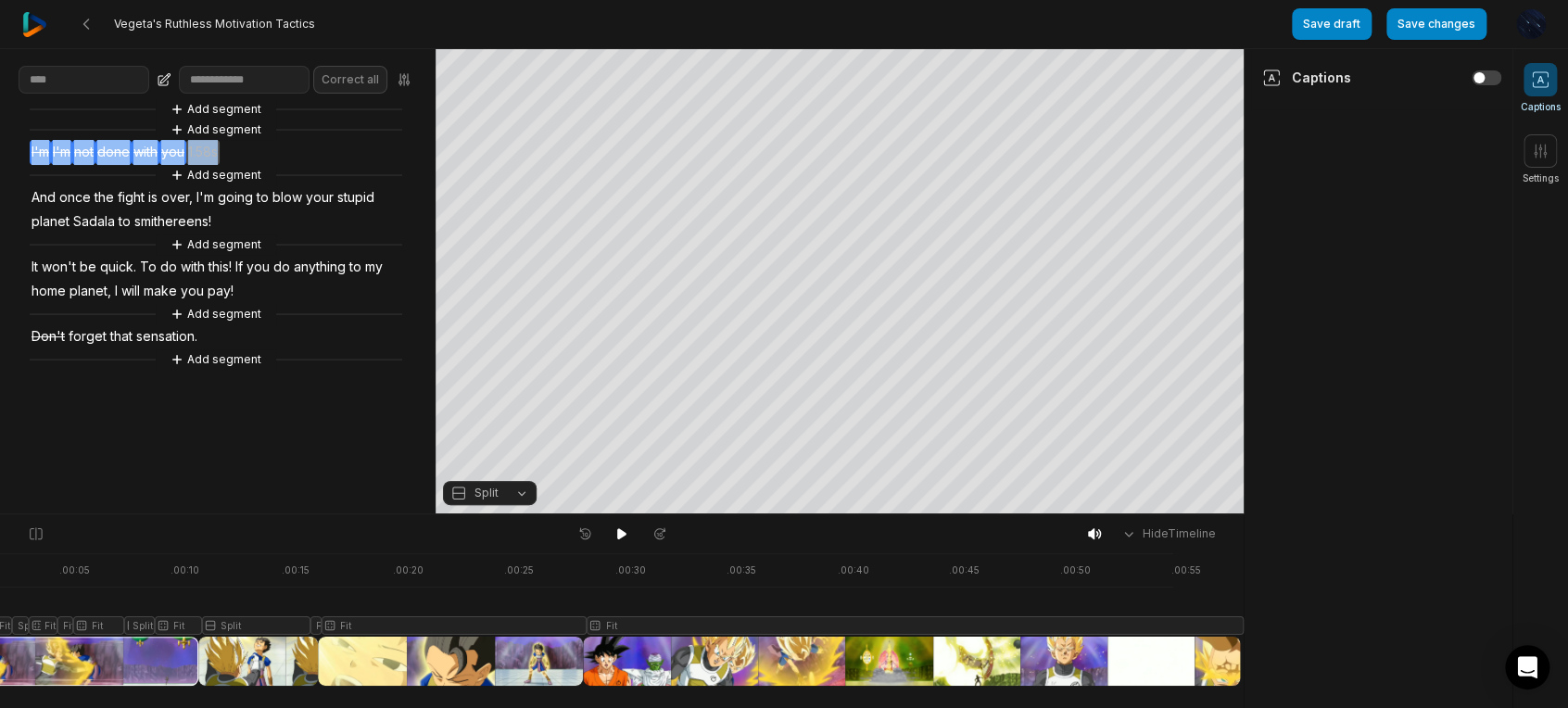 click on "Add segment   Add segment I'm I'm not done with you 1.58s   Add segment And once the fight is over, I'm going to blow your stupid planet Sadala to smithereens!   Add segment It won't be quick. To do with this! If you do anything to my home planet, I will make you pay!   Add segment Don't forget that sensation.   Add segment" at bounding box center (218, 234) 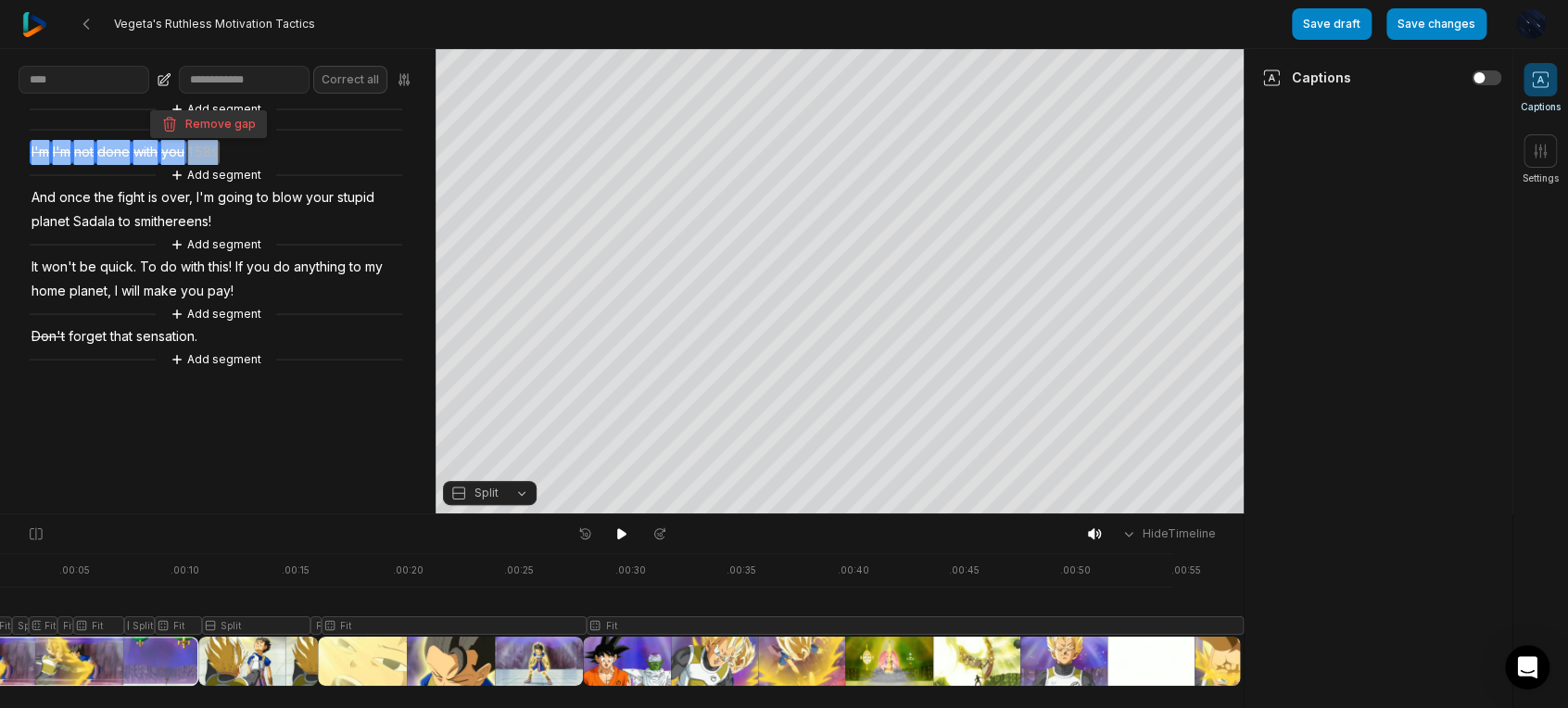 click on "Remove gap" at bounding box center [209, 124] 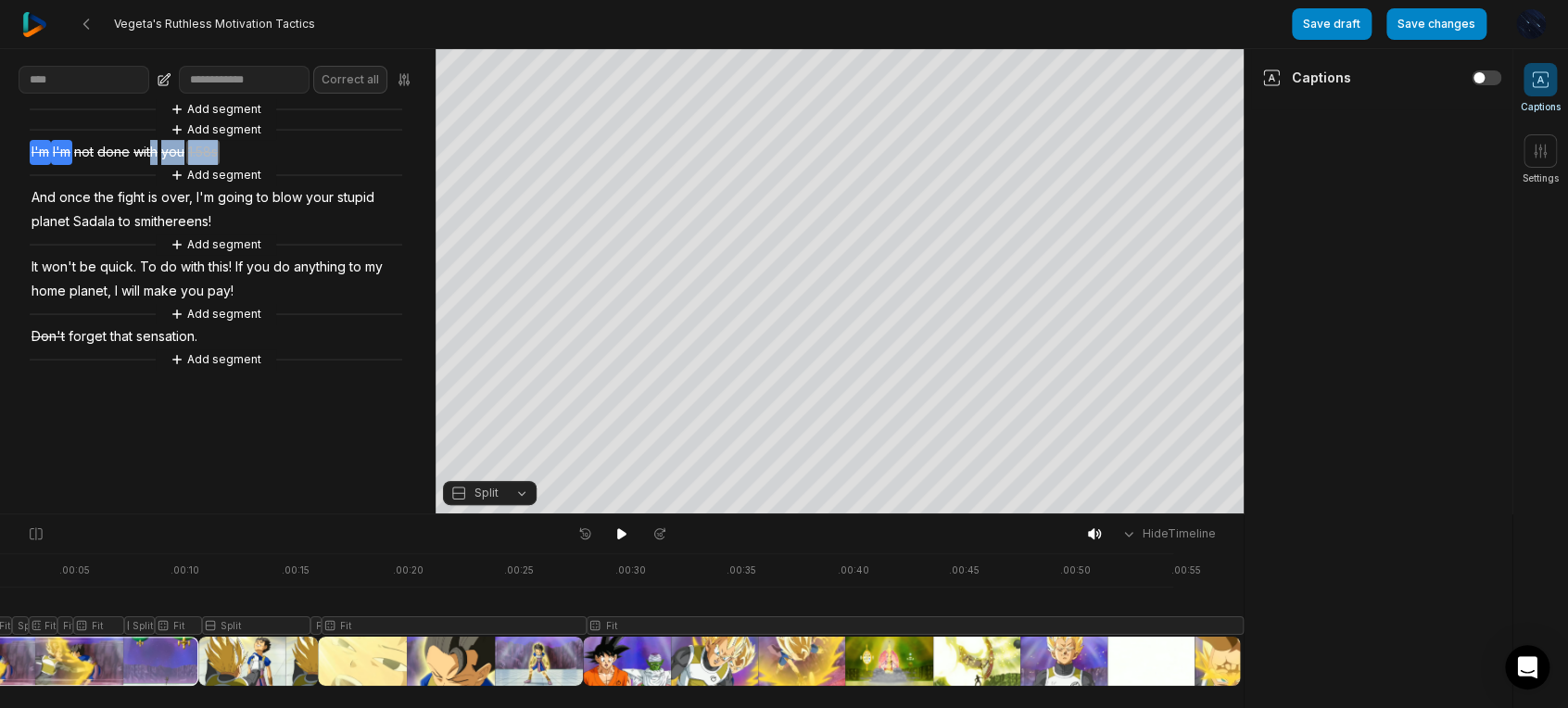 drag, startPoint x: 267, startPoint y: 145, endPoint x: 149, endPoint y: 151, distance: 118.152444 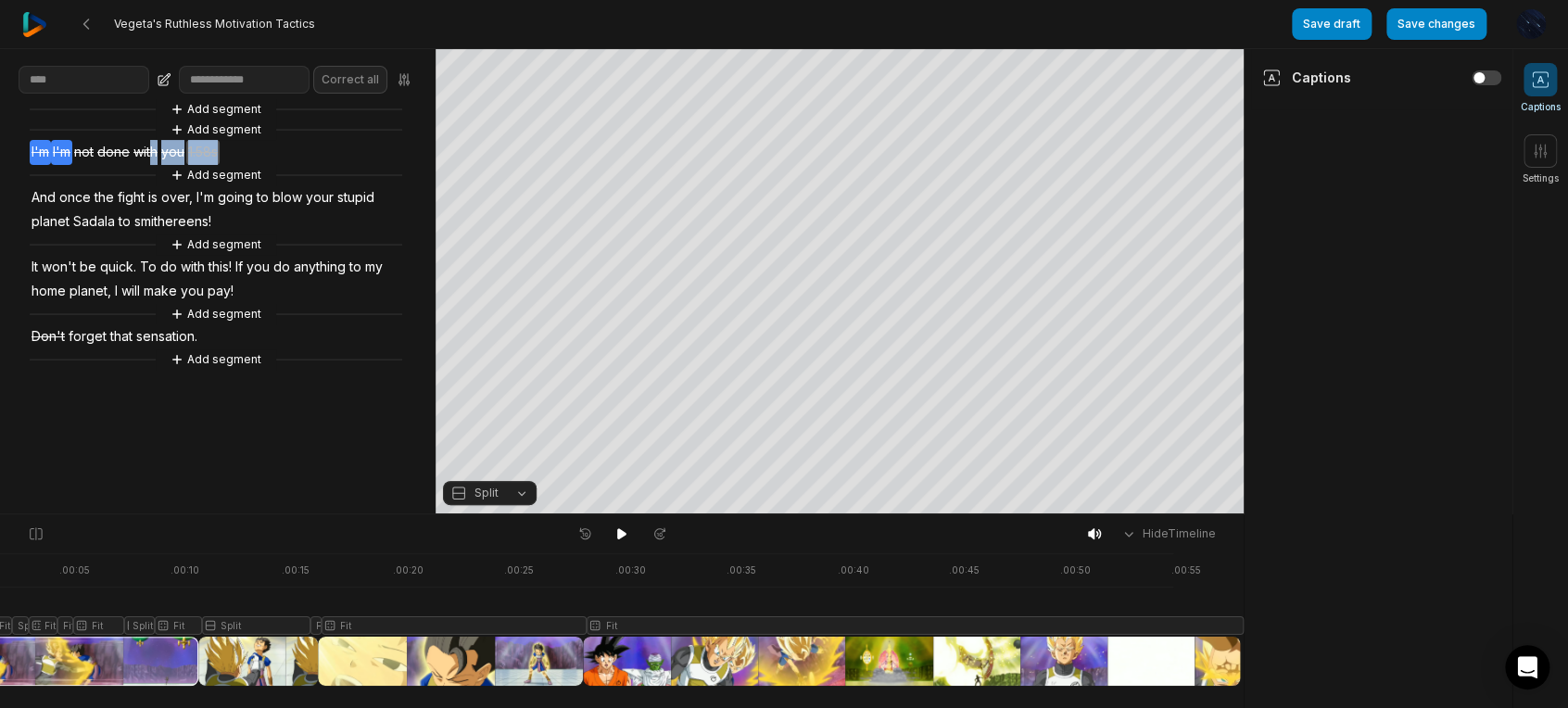 click on "Add segment   Add segment I'm I'm not done with you 1.58s   Add segment And once the fight is over, I'm going to blow your stupid planet Sadala to smithereens!   Add segment It won't be quick. To do with this! If you do anything to my home planet, I will make you pay!   Add segment Don't forget that sensation.   Add segment" at bounding box center (218, 234) 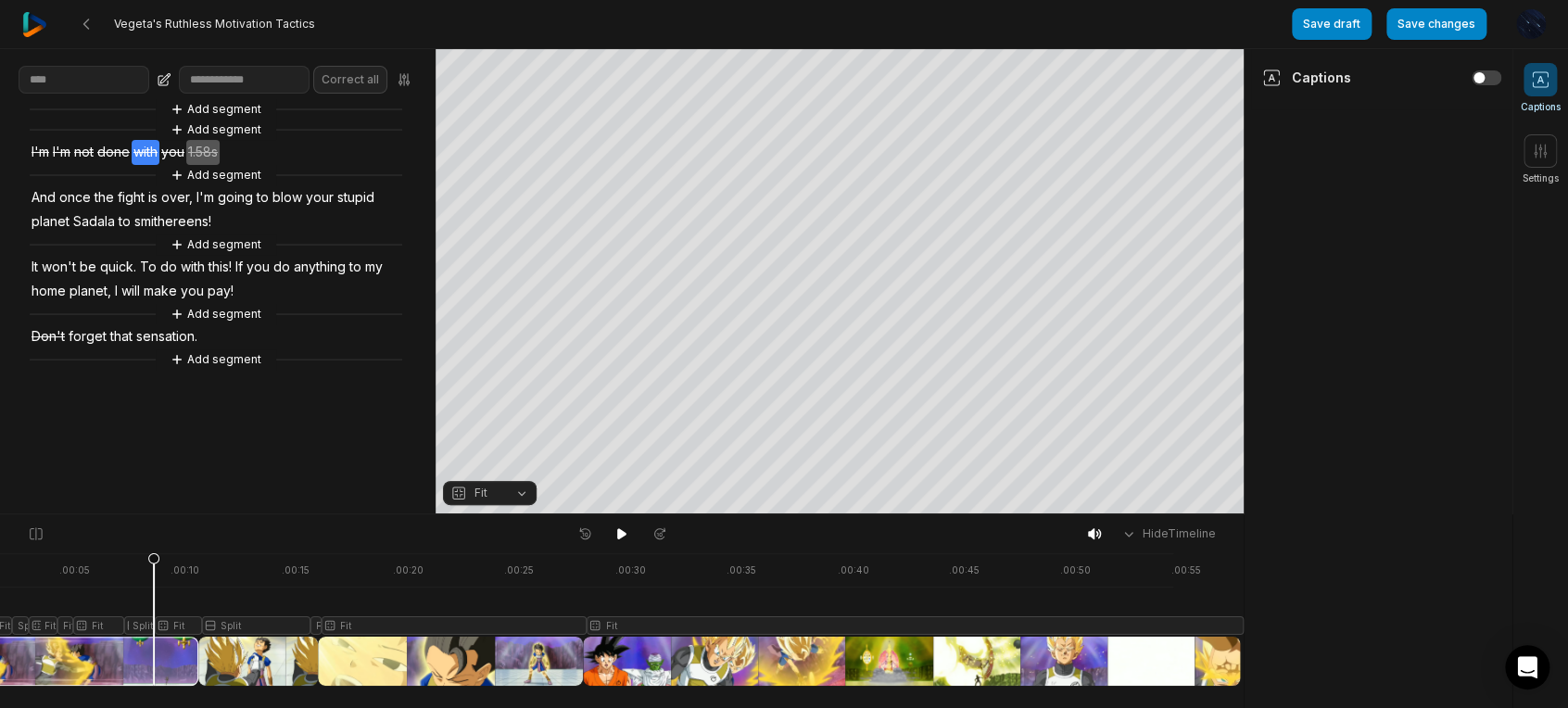 click on "Add segment   Add segment I'm I'm not done with you 1.58s   Add segment And once the fight is over, I'm going to blow your stupid planet Sadala to smithereens!   Add segment It won't be quick. To do with this! If you do anything to my home planet, I will make you pay!   Add segment Don't forget that sensation.   Add segment" at bounding box center [218, 234] 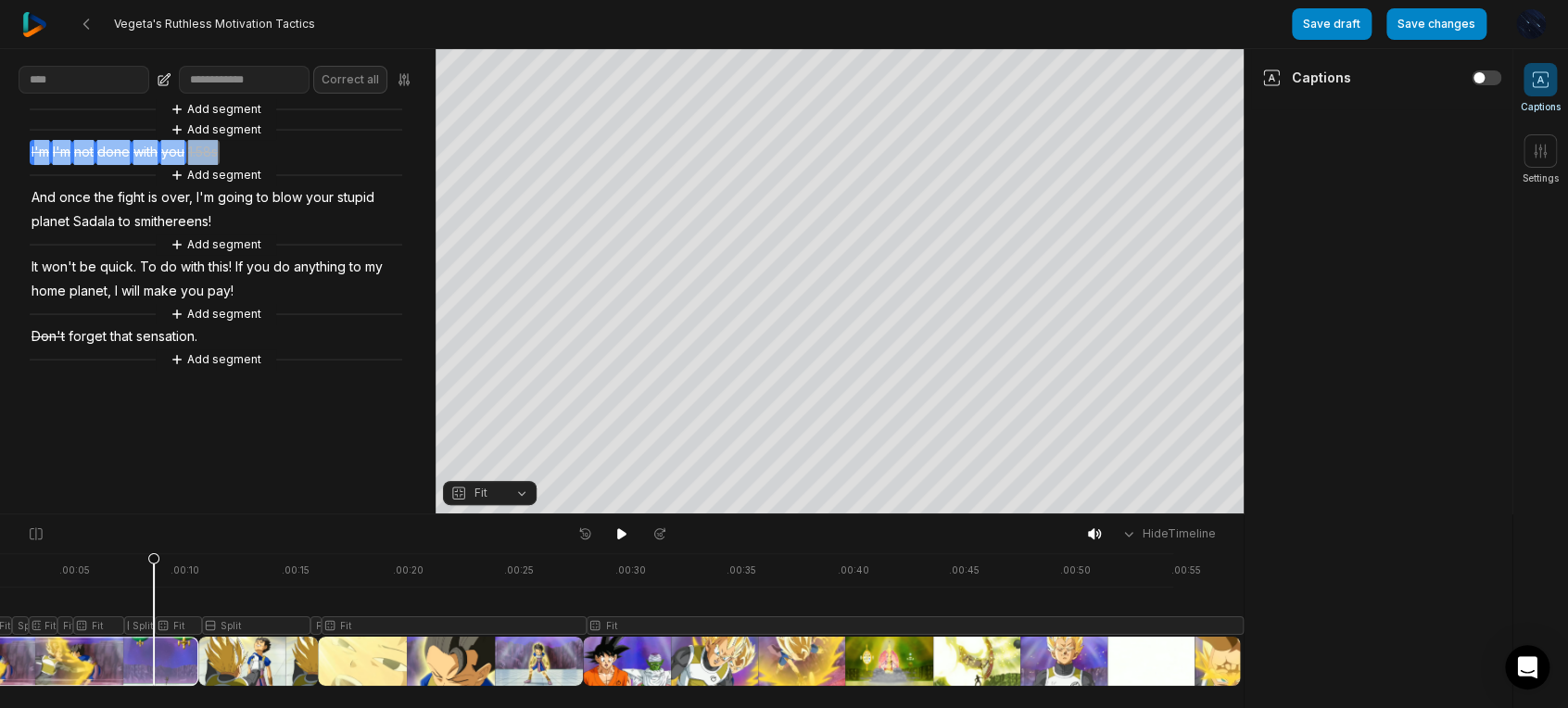drag, startPoint x: 34, startPoint y: 146, endPoint x: 237, endPoint y: 161, distance: 203.5534 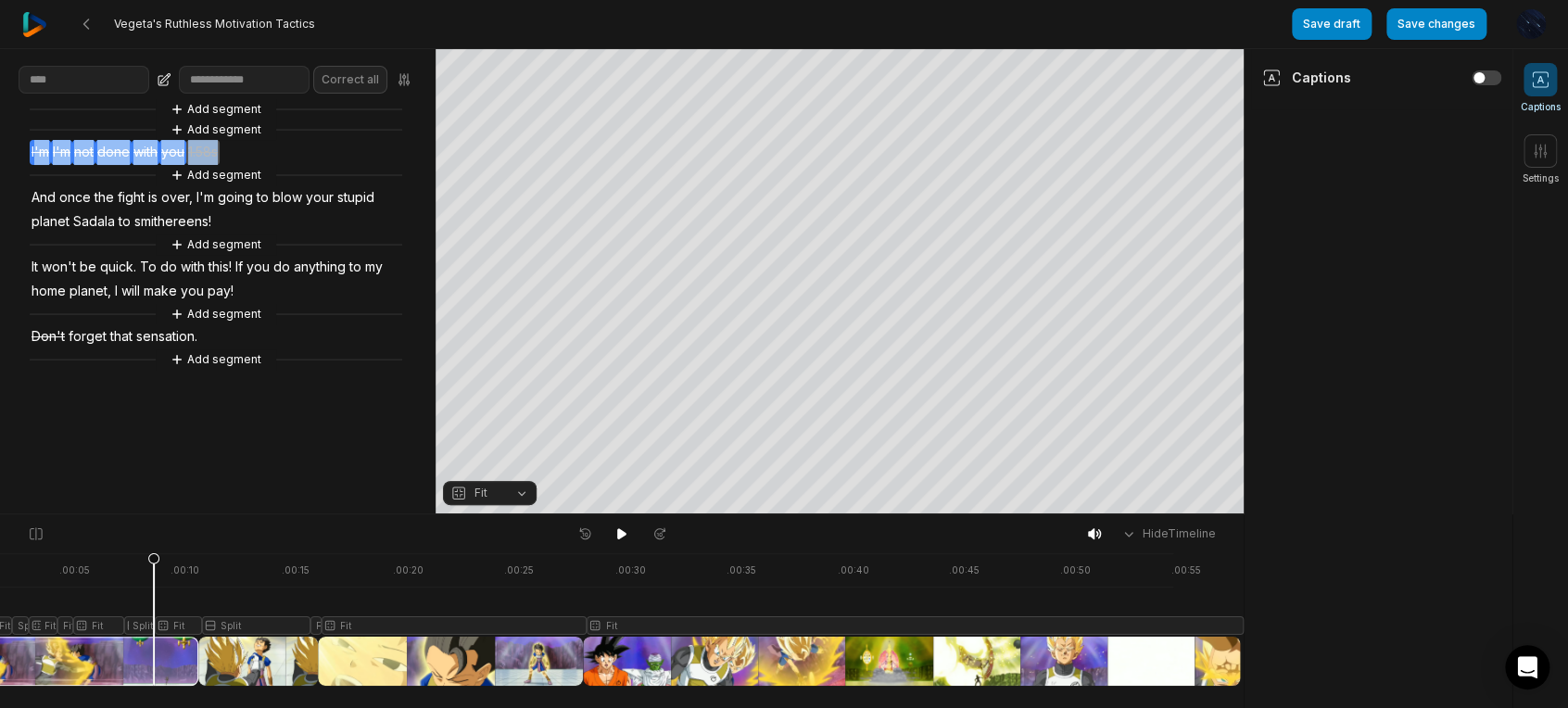 click on "Add segment   Add segment I'm I'm not done with you 1.58s   Add segment And once the fight is over, I'm going to blow your stupid planet Sadala to smithereens!   Add segment It won't be quick. To do with this! If you do anything to my home planet, I will make you pay!   Add segment Don't forget that sensation.   Add segment" at bounding box center [218, 234] 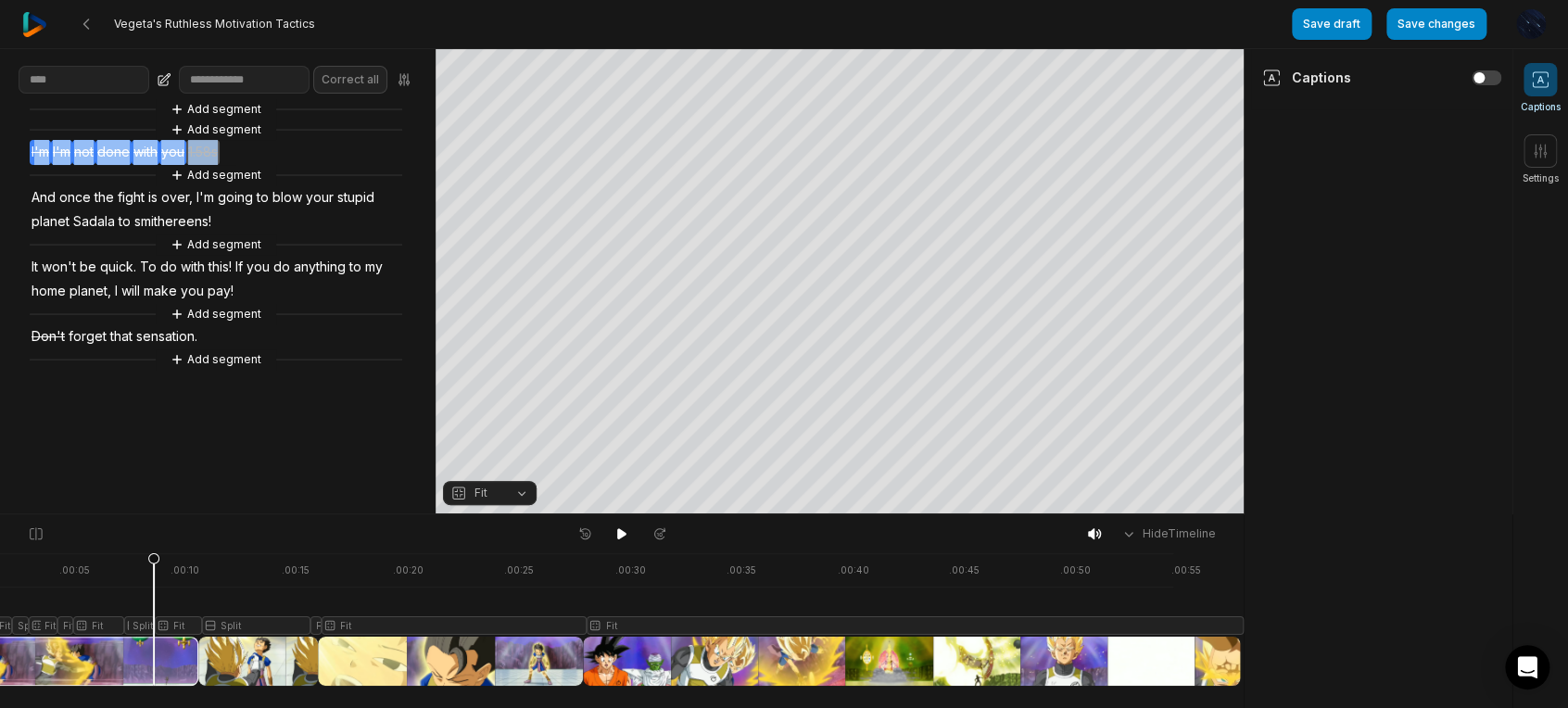 click on "1.58s" at bounding box center (203, 152) 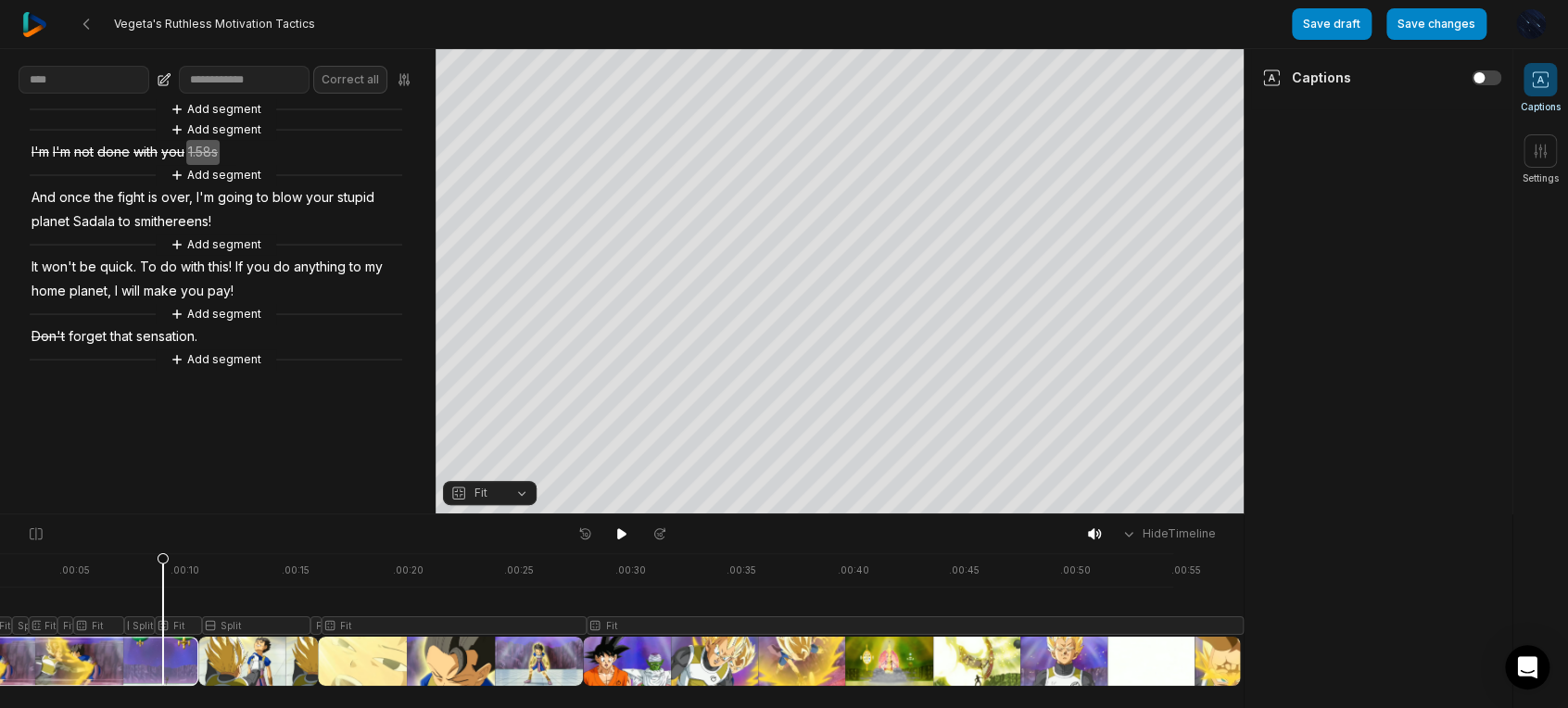 click on "1.58s" at bounding box center [203, 152] 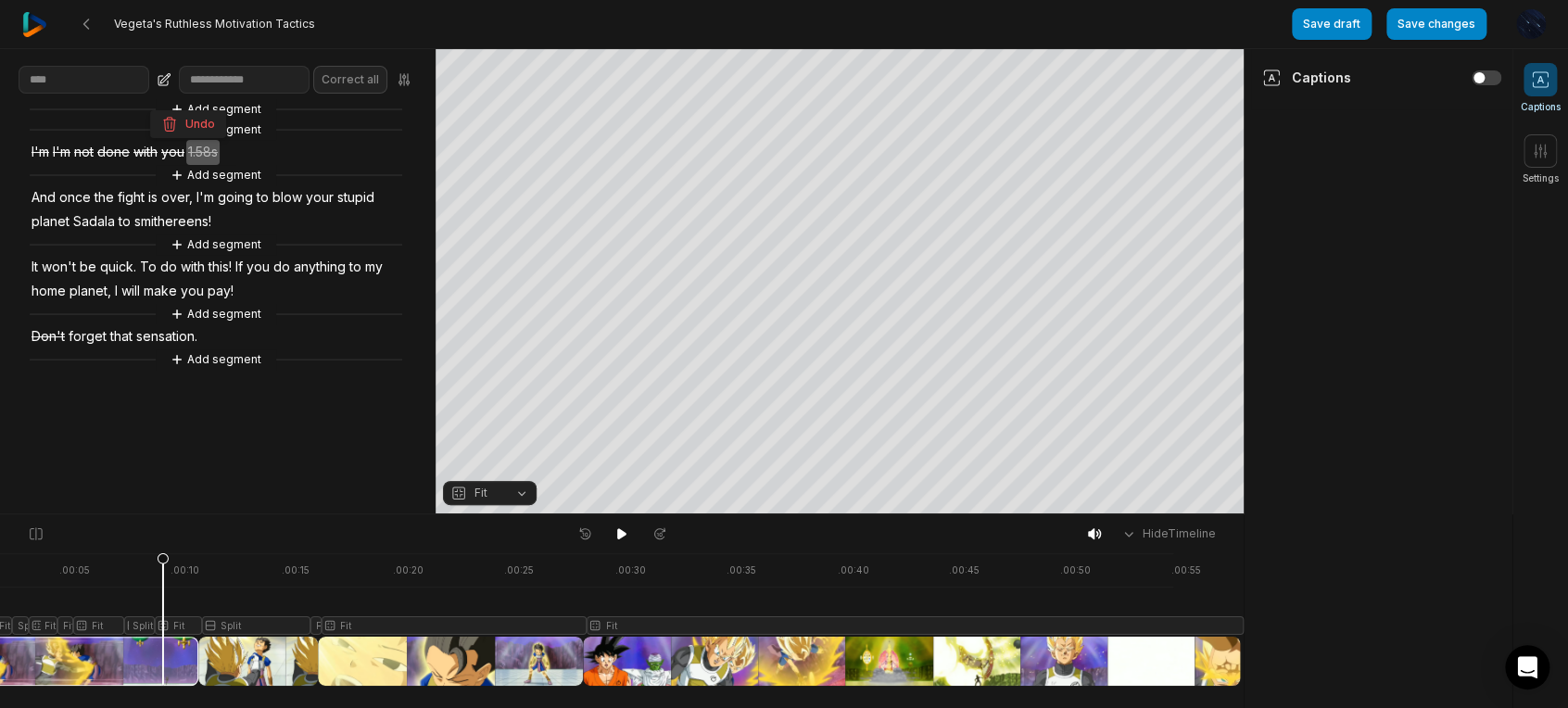 click on "done" at bounding box center [113, 152] 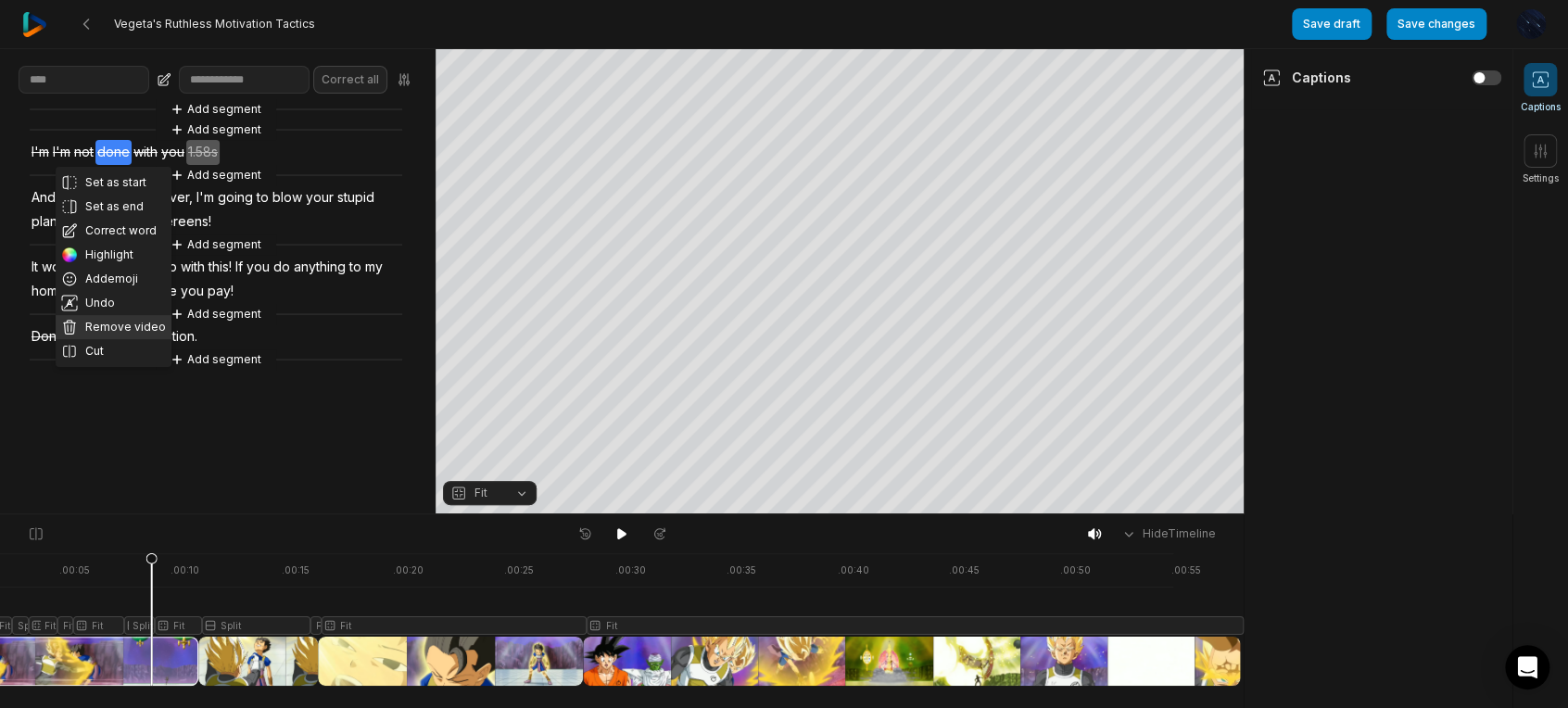 click on "Remove video" at bounding box center [113, 327] 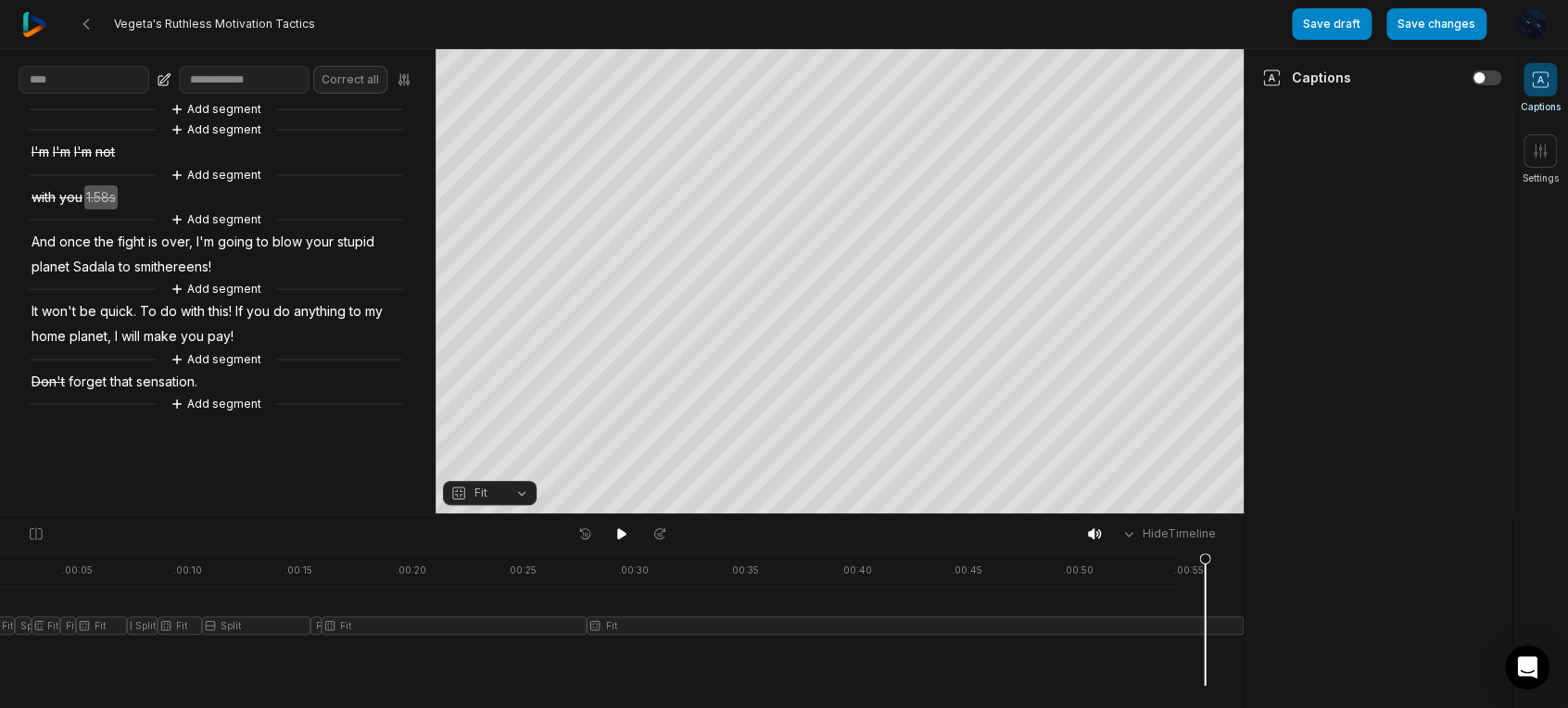scroll, scrollTop: 0, scrollLeft: 68, axis: horizontal 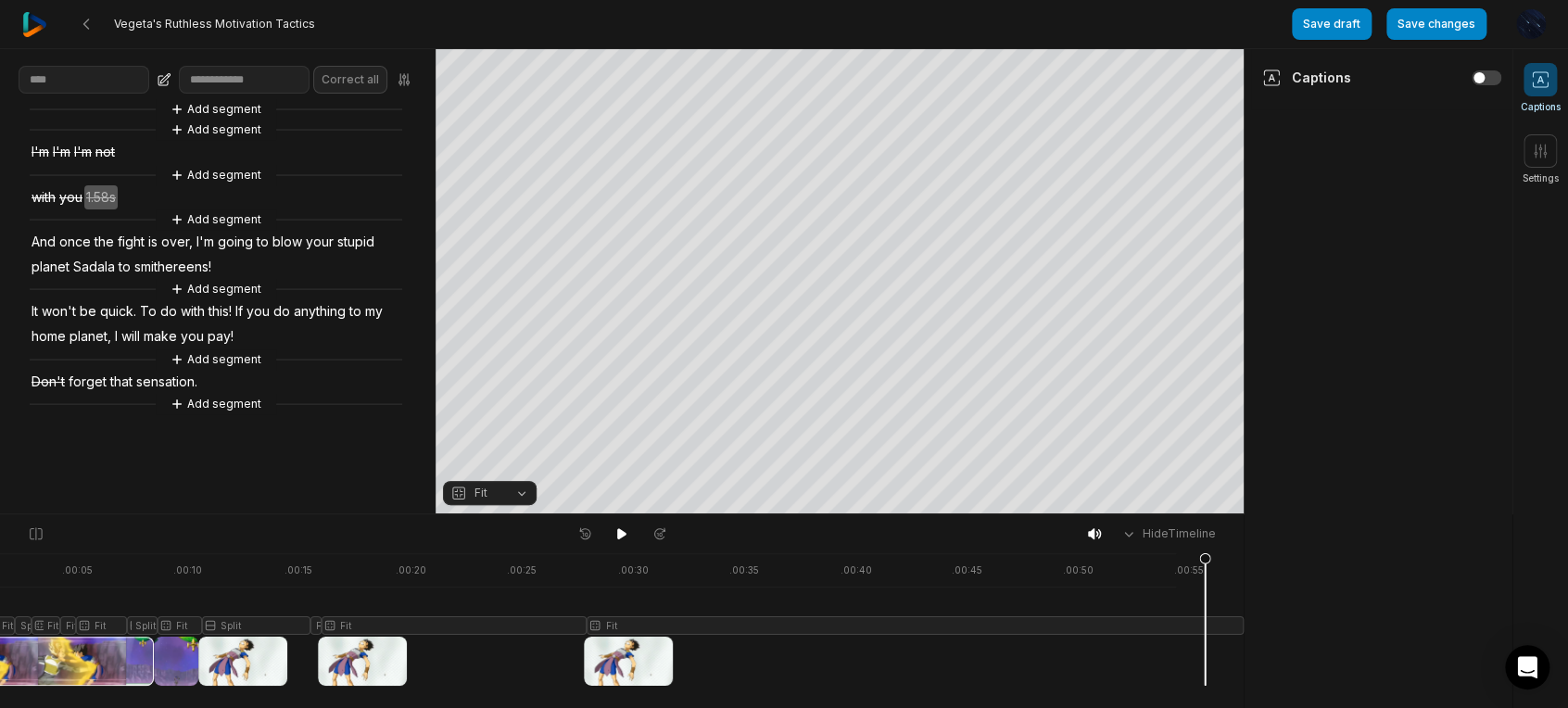 click on "not" at bounding box center [105, 152] 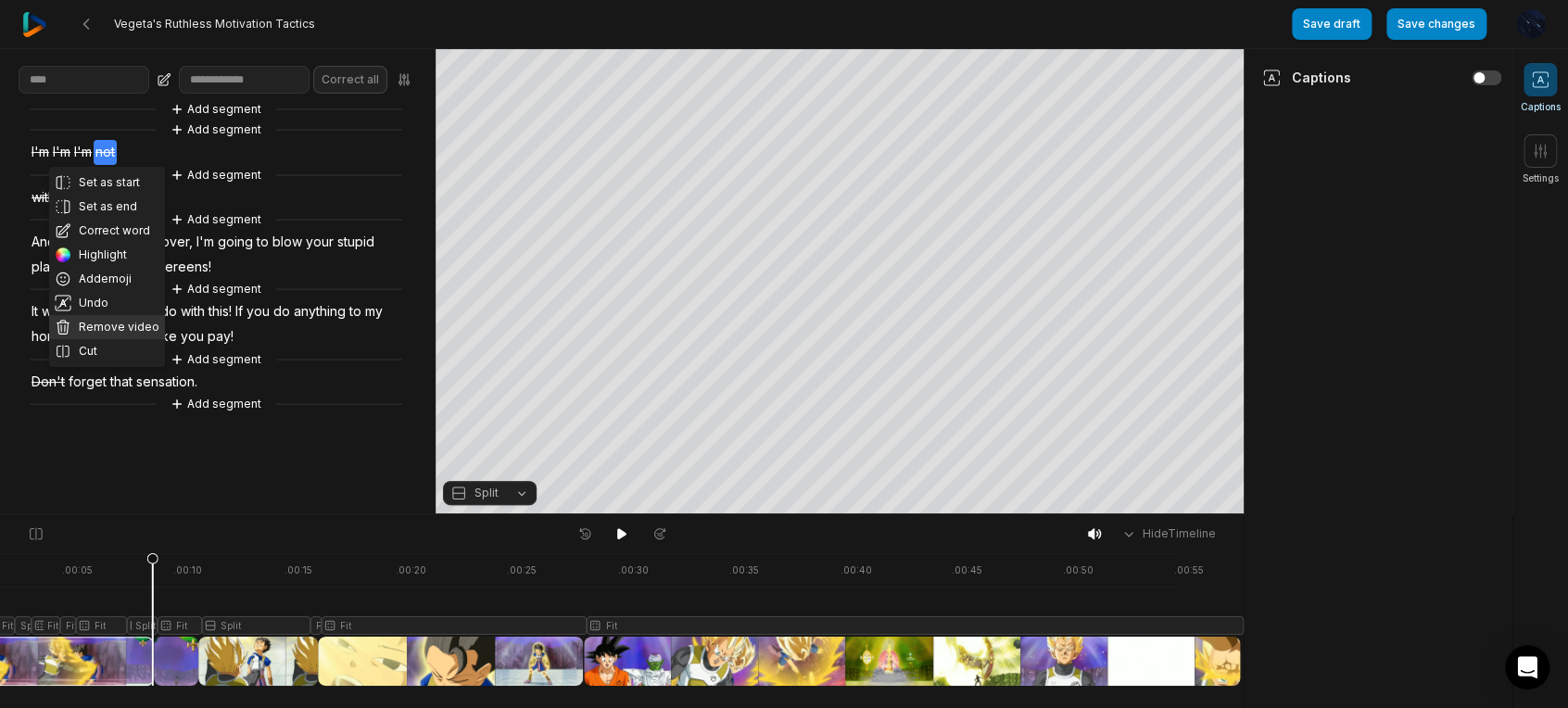 click on "Remove video" at bounding box center [107, 327] 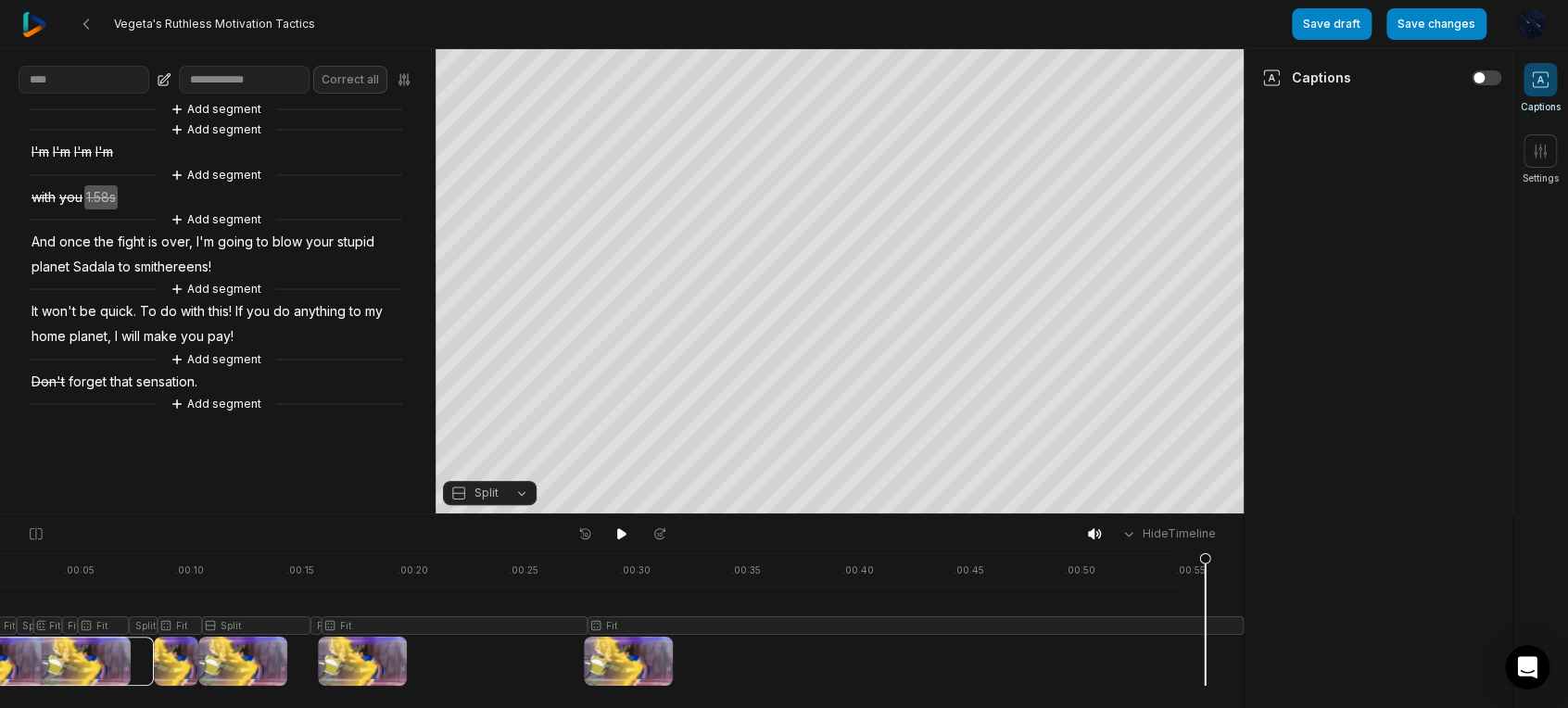 scroll, scrollTop: 0, scrollLeft: 67, axis: horizontal 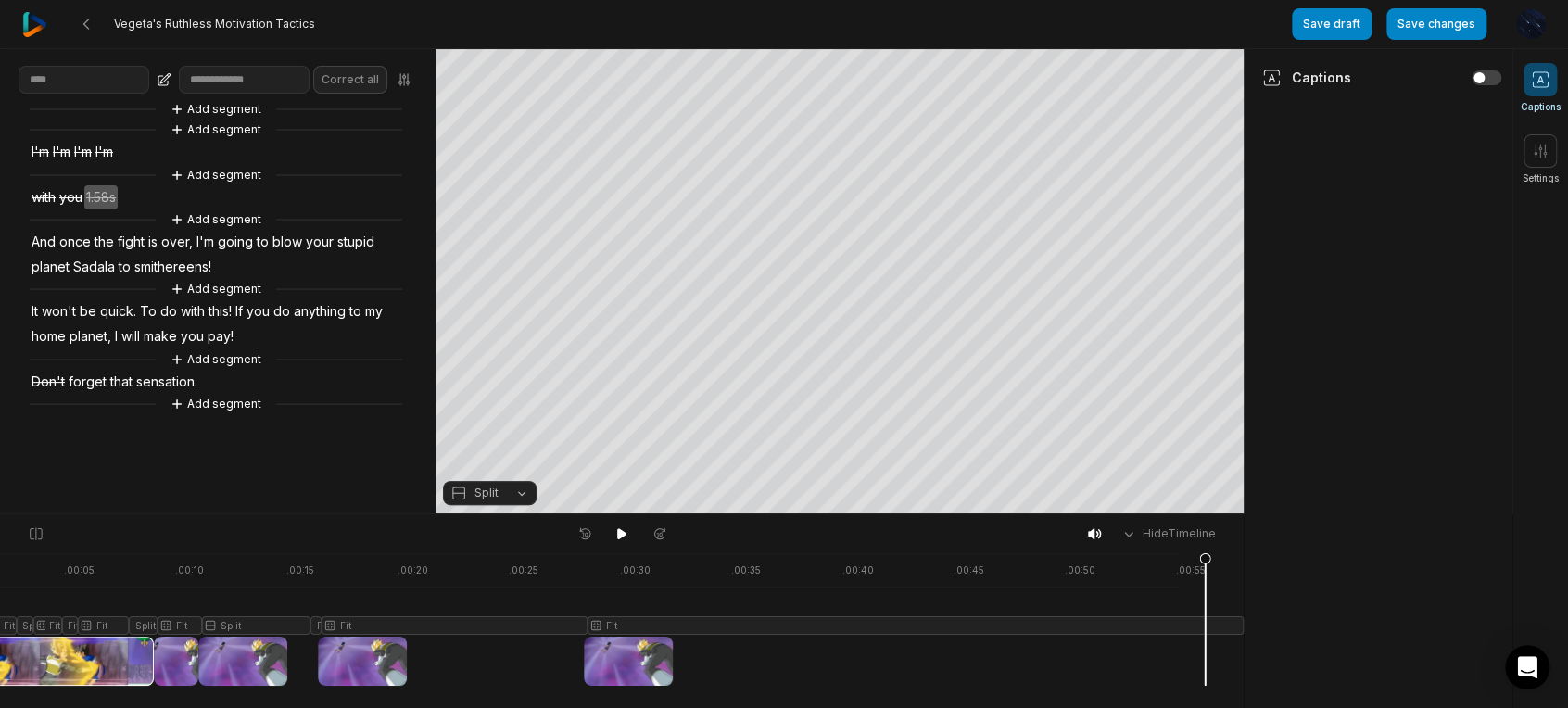 click on "I'm" at bounding box center (40, 152) 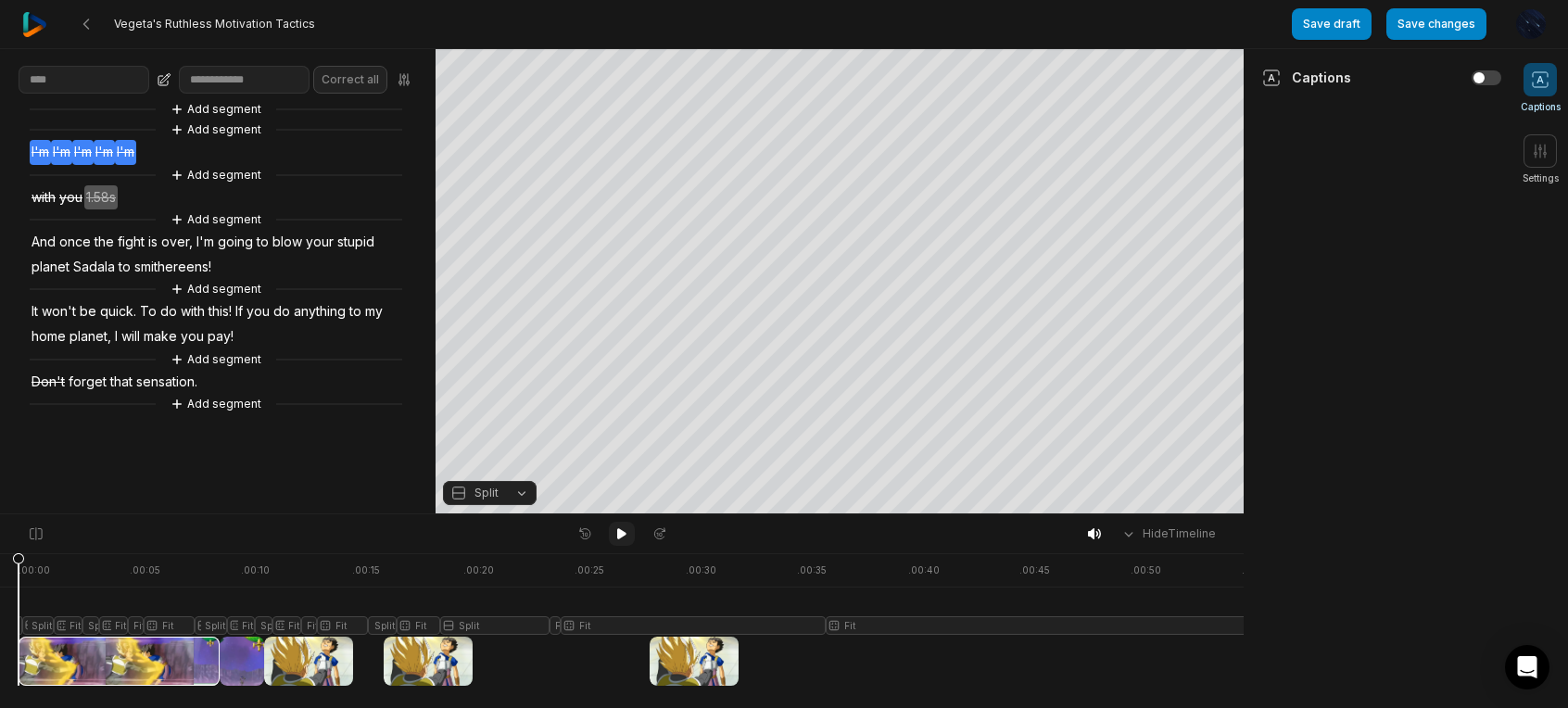 scroll, scrollTop: 0, scrollLeft: 0, axis: both 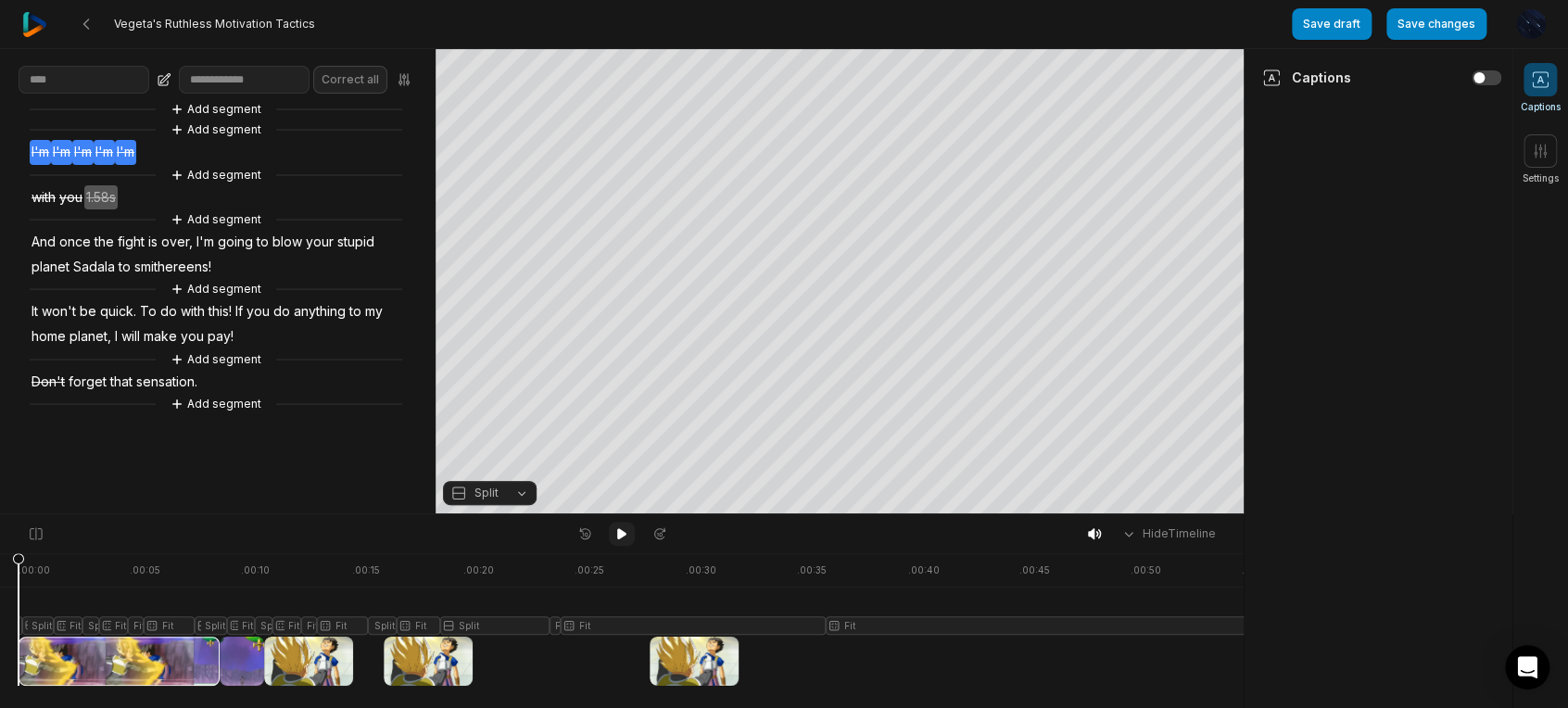 click on "I'm" at bounding box center [40, 152] 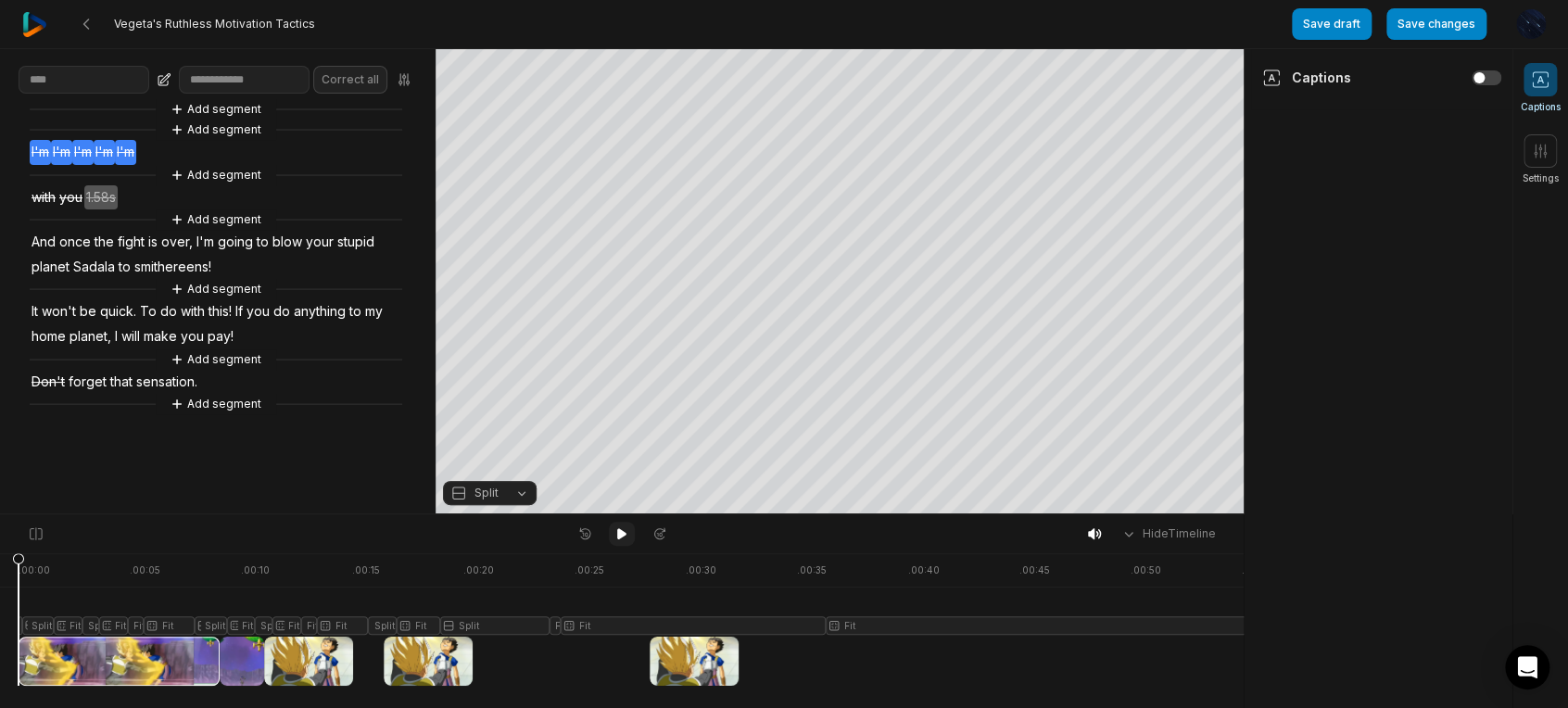 click on "Correct all   Add segment   Add segment I'm I'm I'm I'm I'm   Add segment with you 1.58s   Add segment And once the fight is over, I'm going to blow your stupid planet Sadala to smithereens!   Add segment It won't be quick. To do with this! If you do anything to my home planet, I will make you pay!   Add segment Don't forget that sensation.   Add segment" at bounding box center (218, 281) 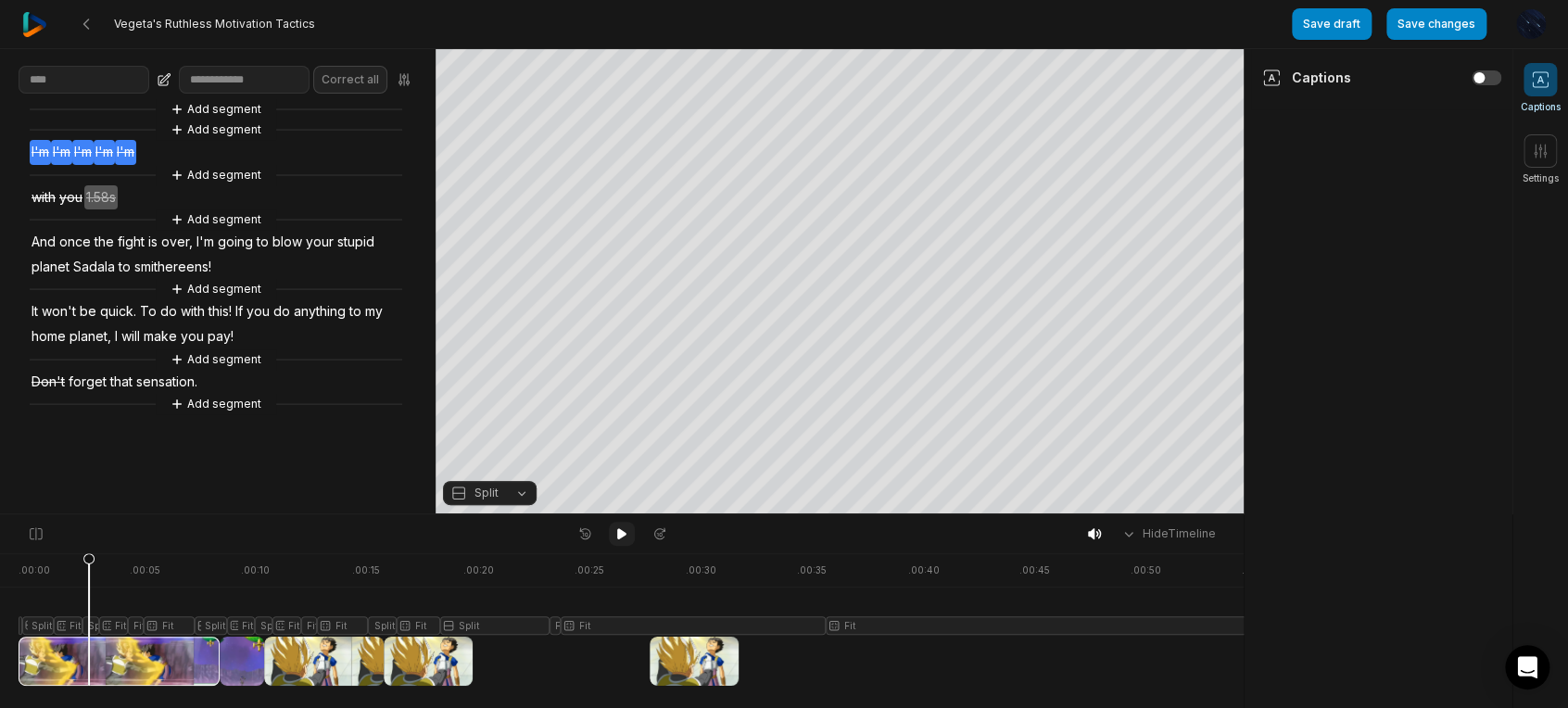 click 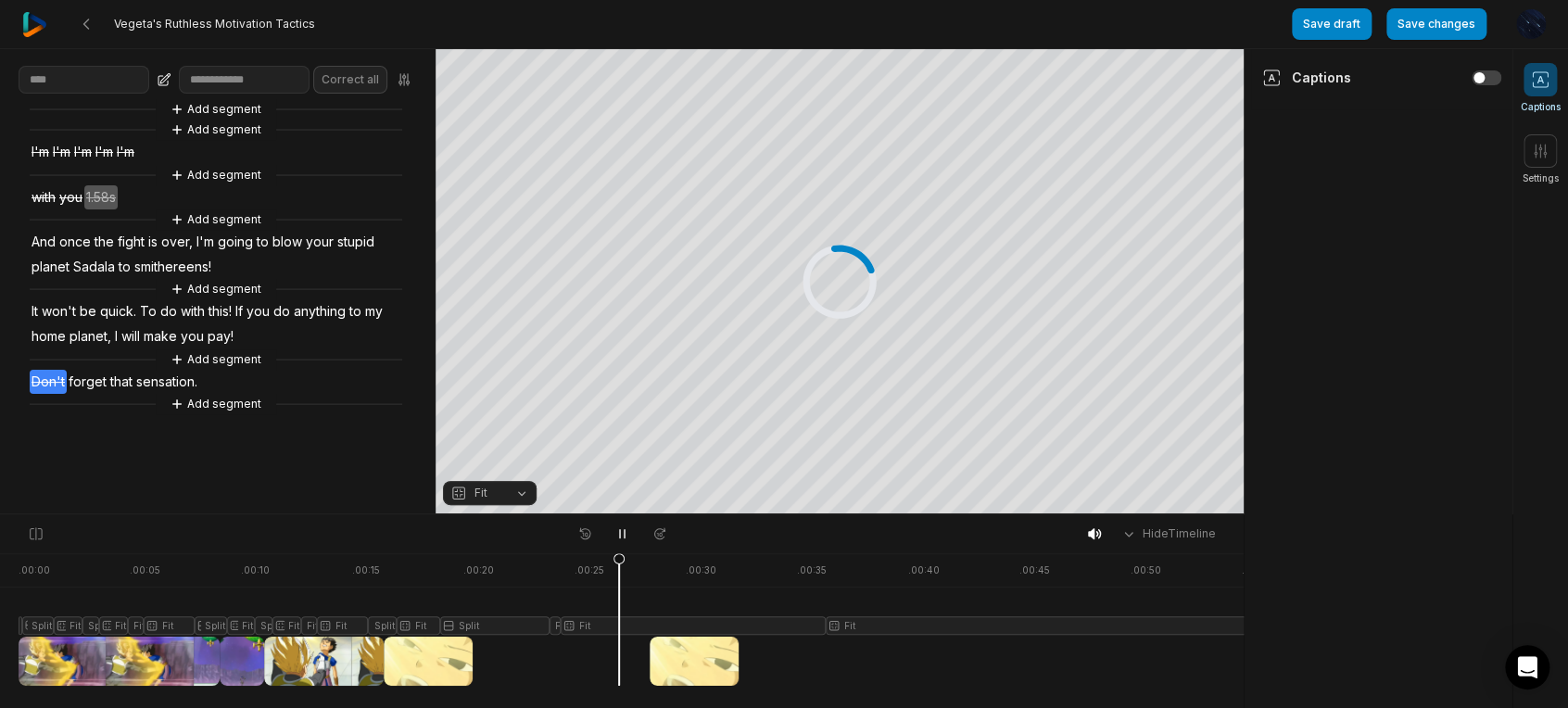 scroll, scrollTop: 0, scrollLeft: 0, axis: both 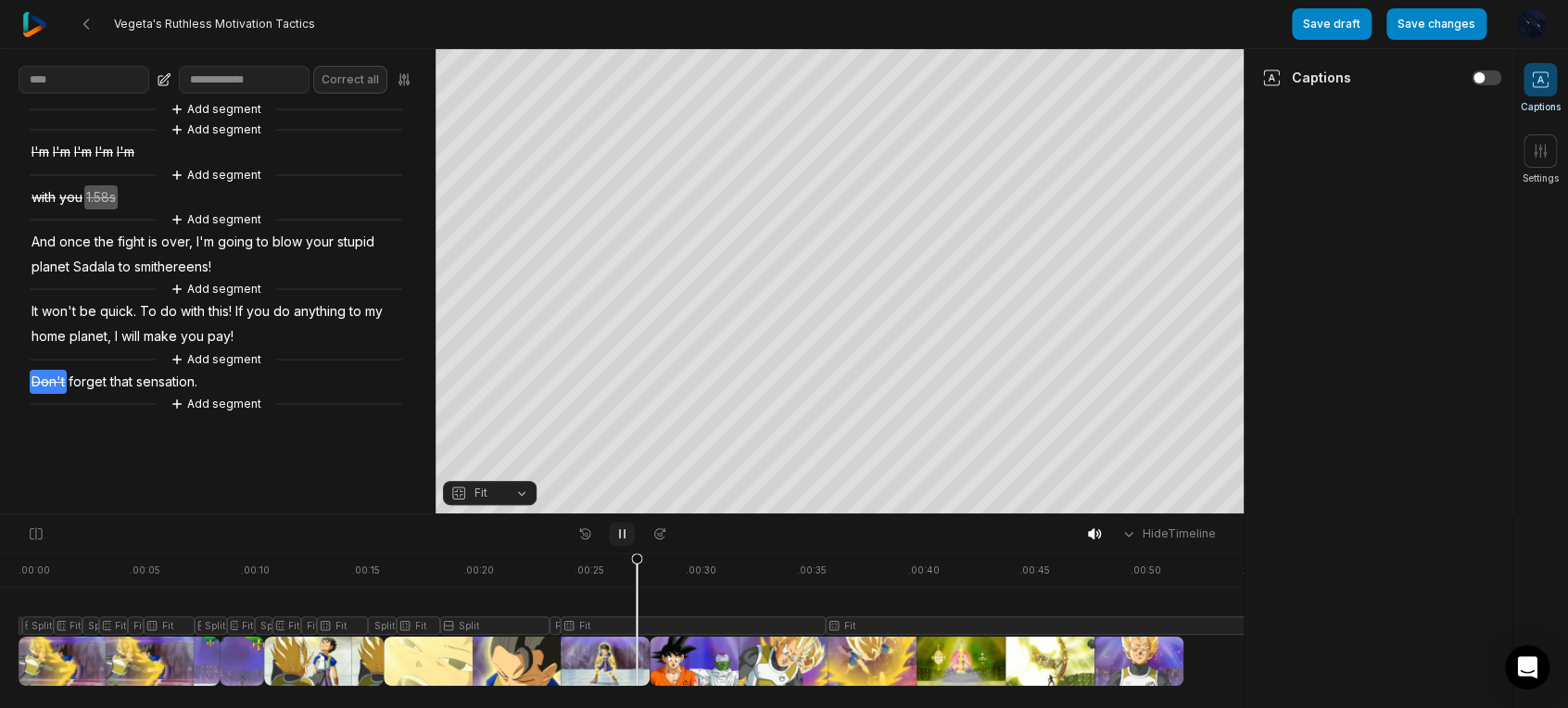 click 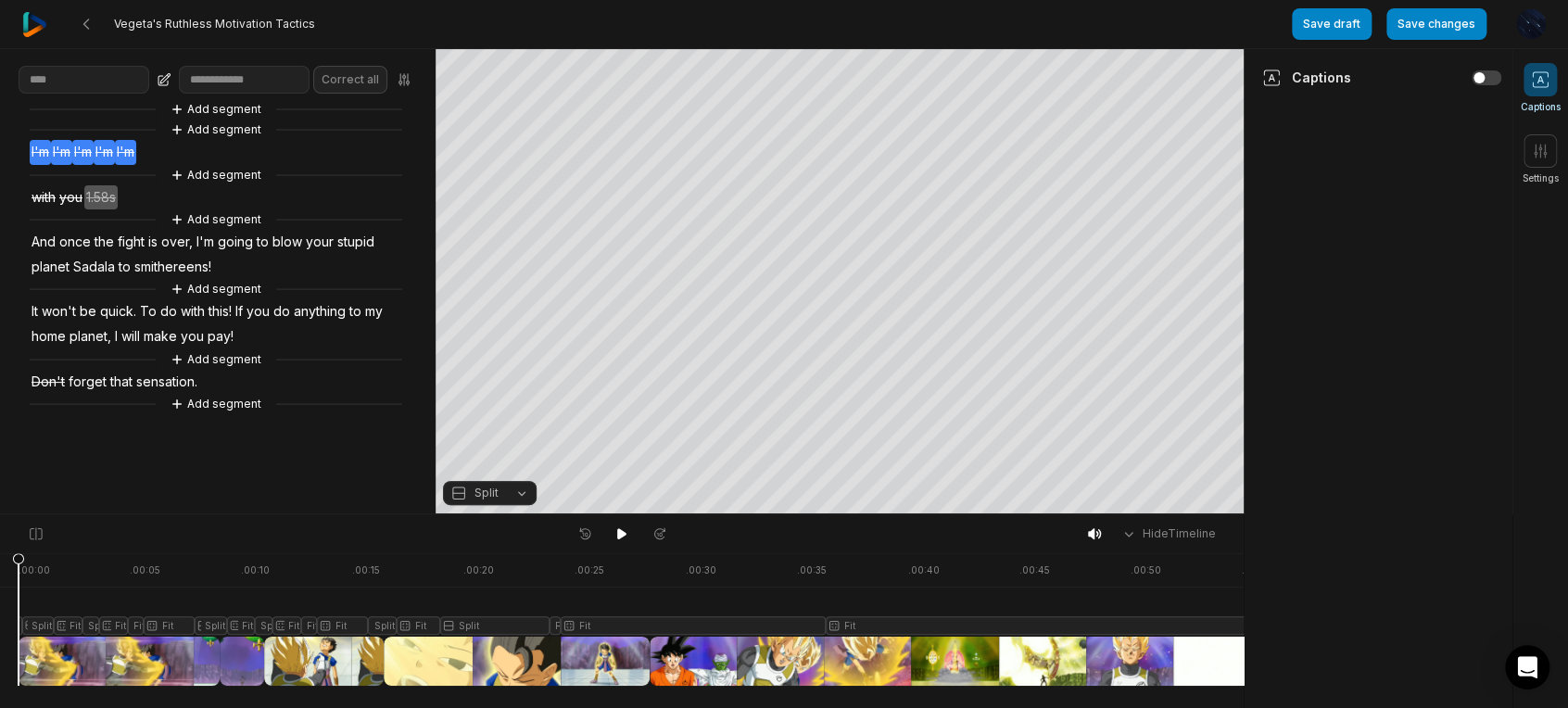drag, startPoint x: 627, startPoint y: 569, endPoint x: -7, endPoint y: 585, distance: 634.20186 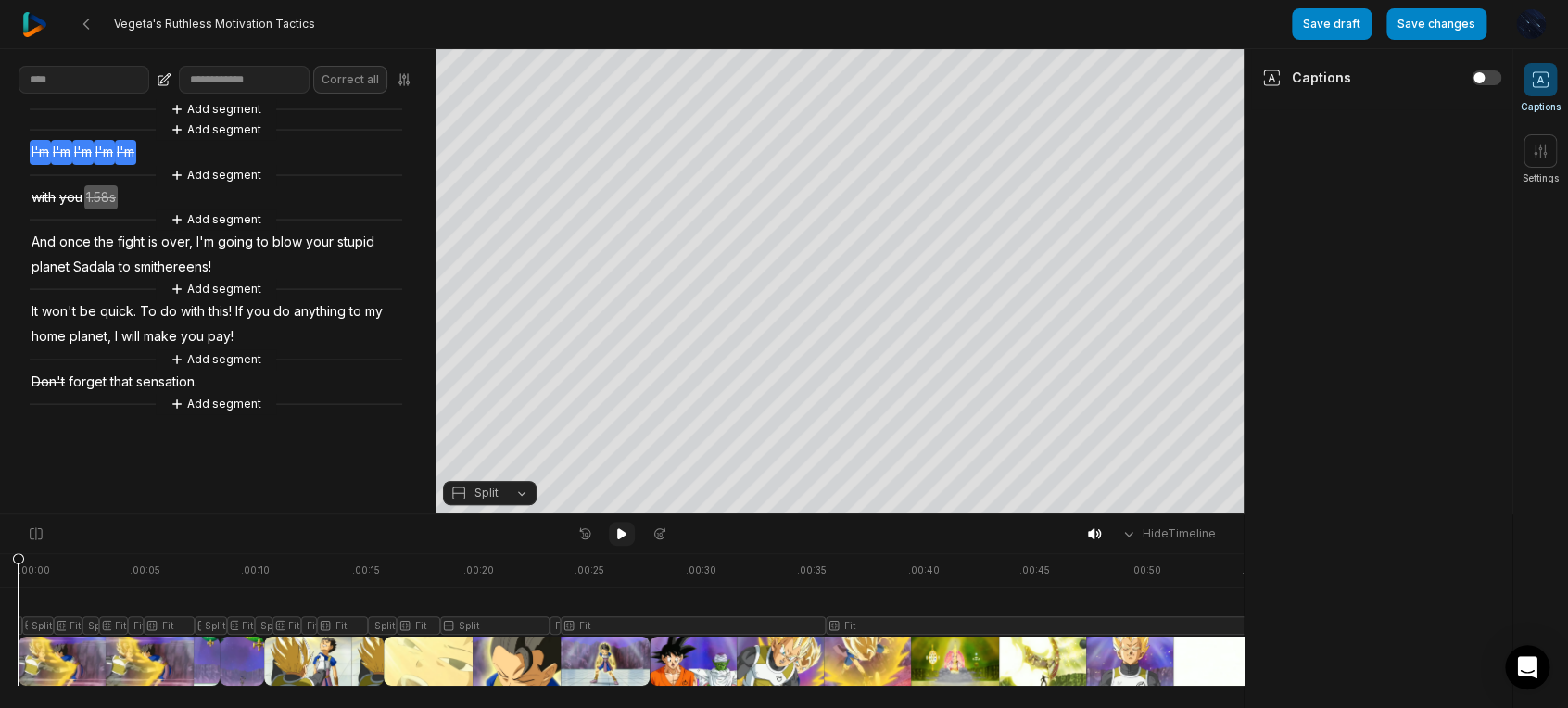 click 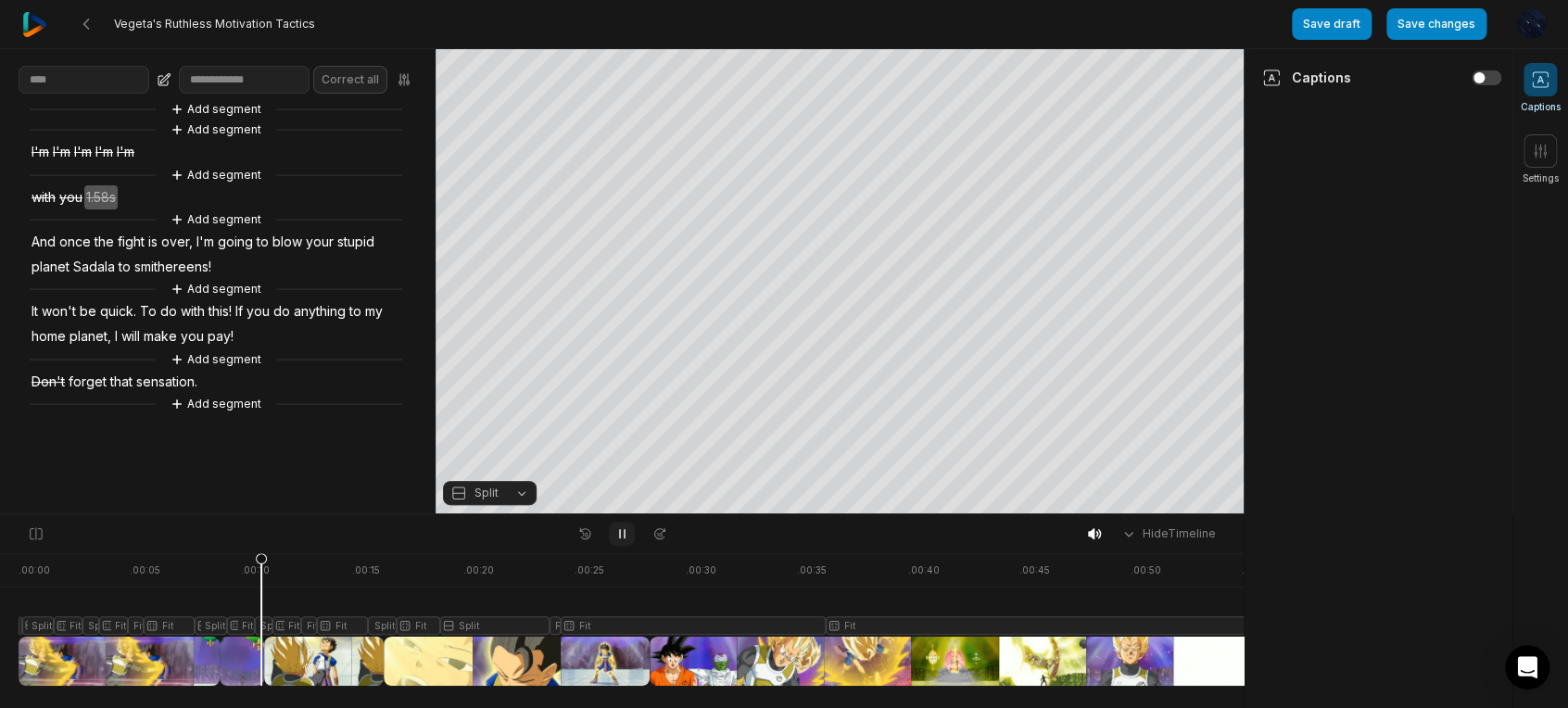 click 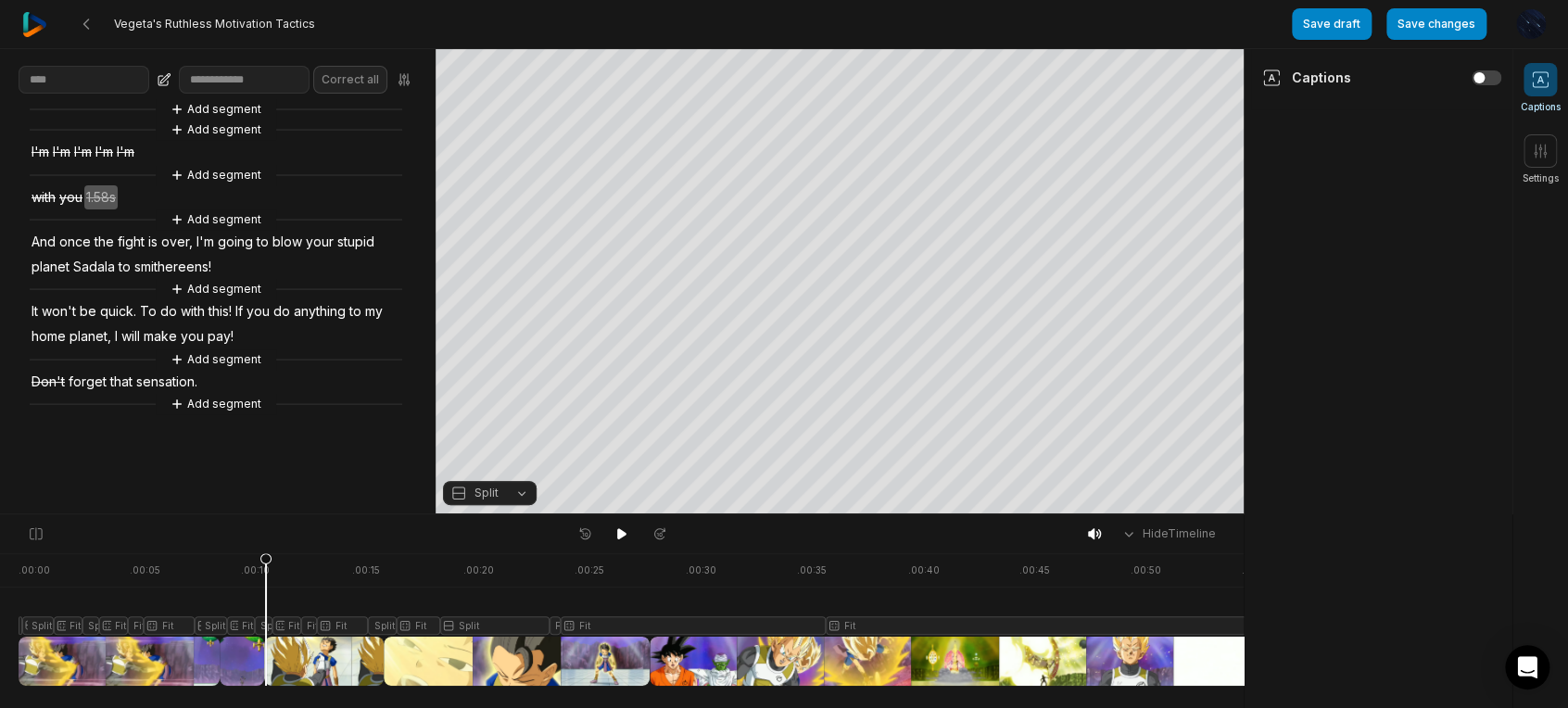 click on "Add segment   Add segment I'm I'm I'm I'm I'm   Add segment with you 1.58s   Add segment And once the fight is over, I'm going to blow your stupid planet Sadala to smithereens!   Add segment It won't be quick. To do with this! If you do anything to my home planet, I will make you pay!   Add segment Don't forget that sensation.   Add segment" at bounding box center (218, 257) 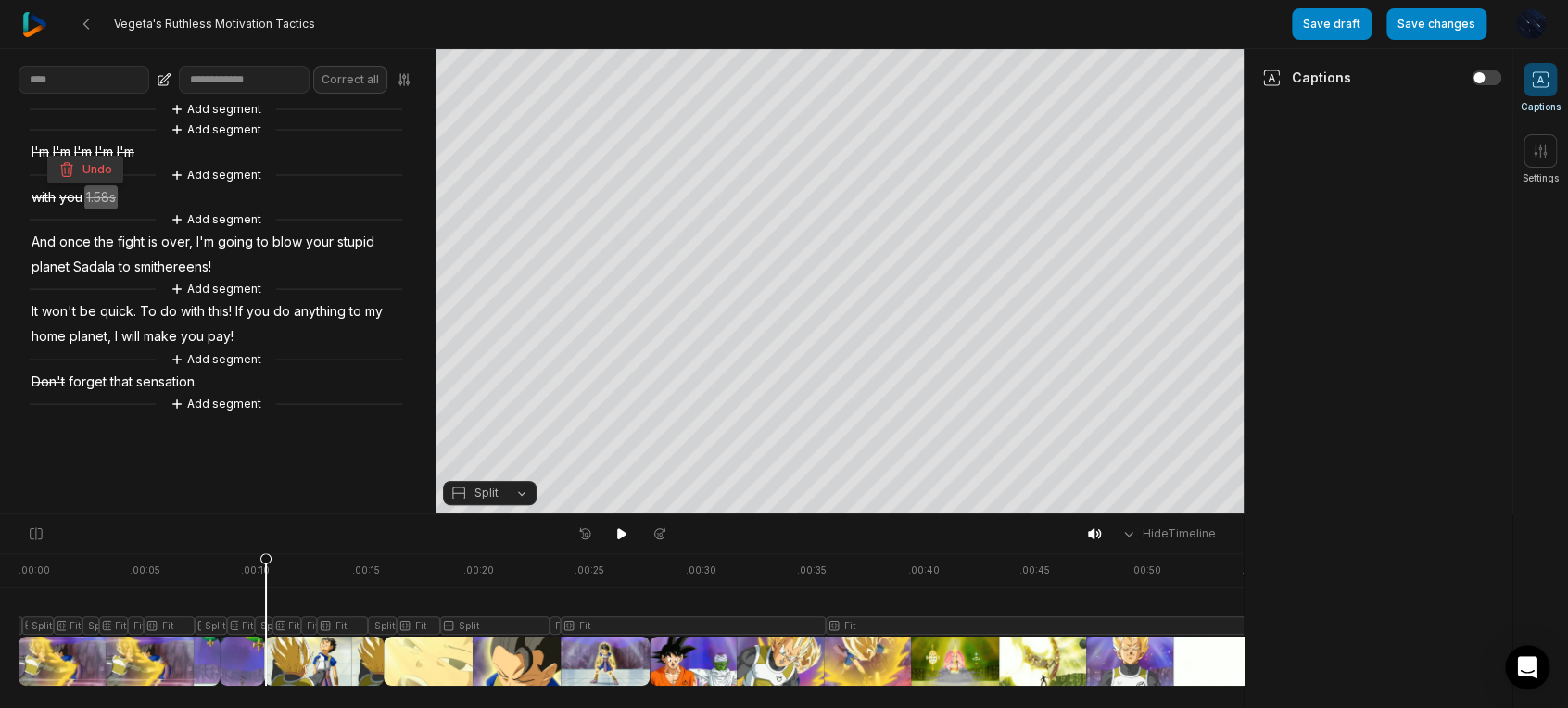 click on "Undo" at bounding box center [85, 170] 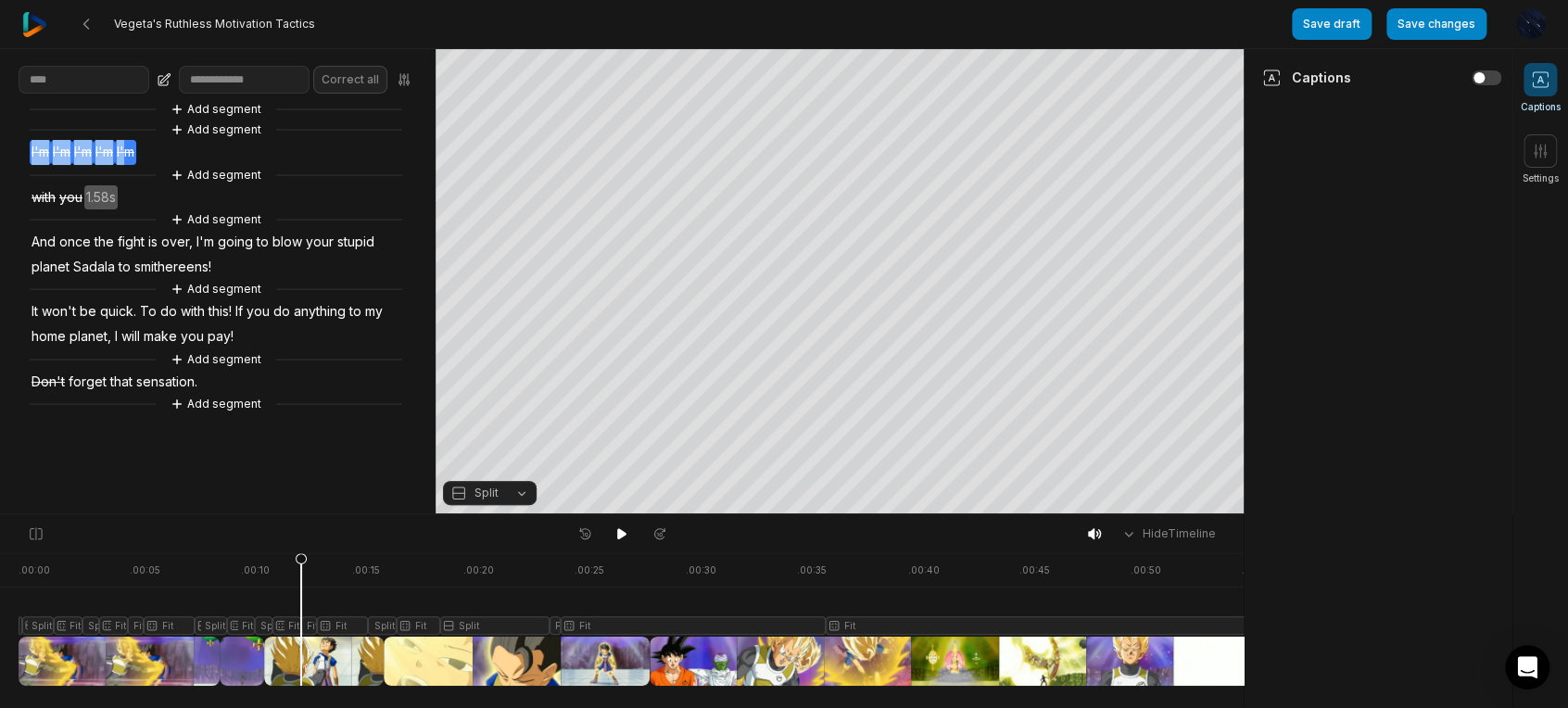 drag, startPoint x: 30, startPoint y: 146, endPoint x: 127, endPoint y: 150, distance: 97.082439 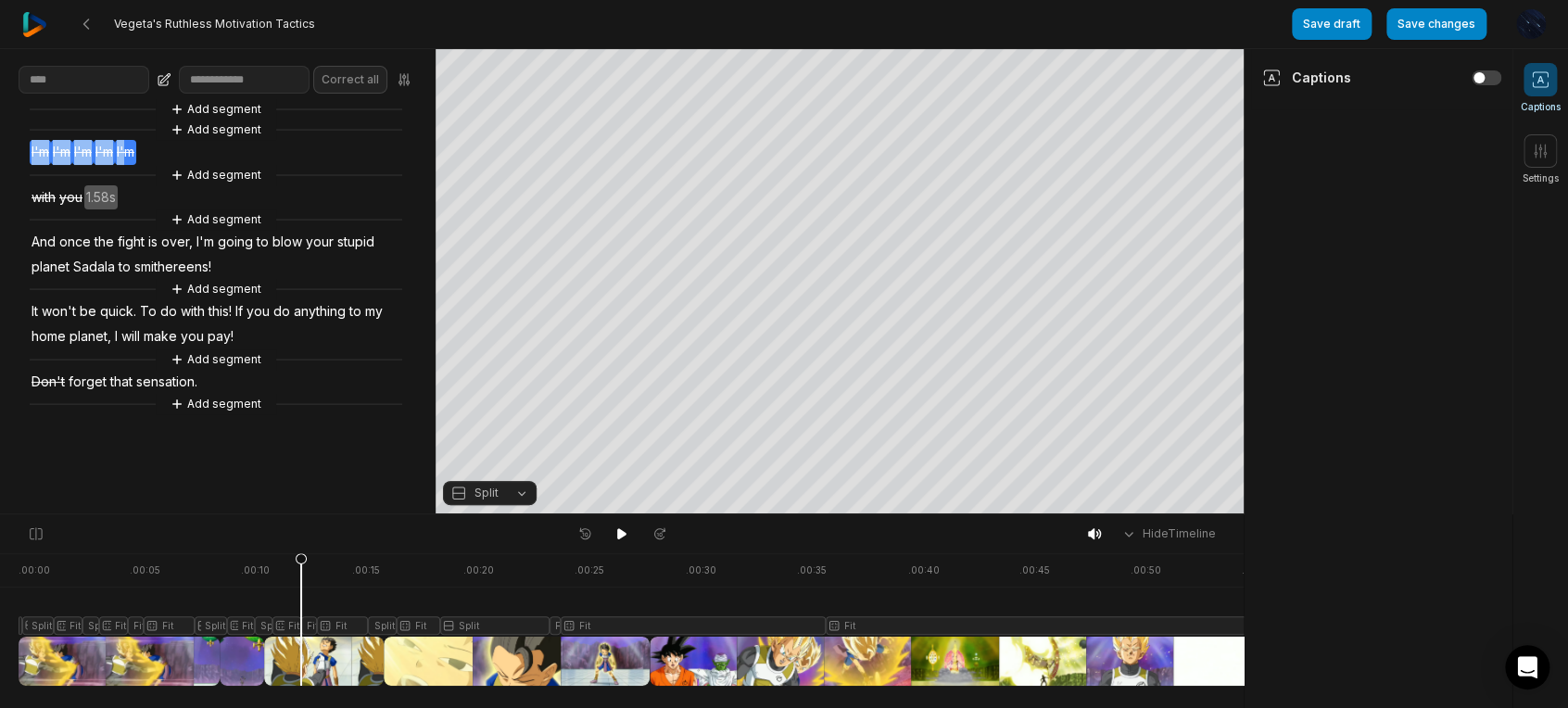 click on "Add segment   Add segment I'm I'm I'm I'm I'm   Add segment with you 1.58s   Add segment And once the fight is over, I'm going to blow your stupid planet Sadala to smithereens!   Add segment It won't be quick. To do with this! If you do anything to my home planet, I will make you pay!   Add segment Don't forget that sensation.   Add segment" at bounding box center (218, 257) 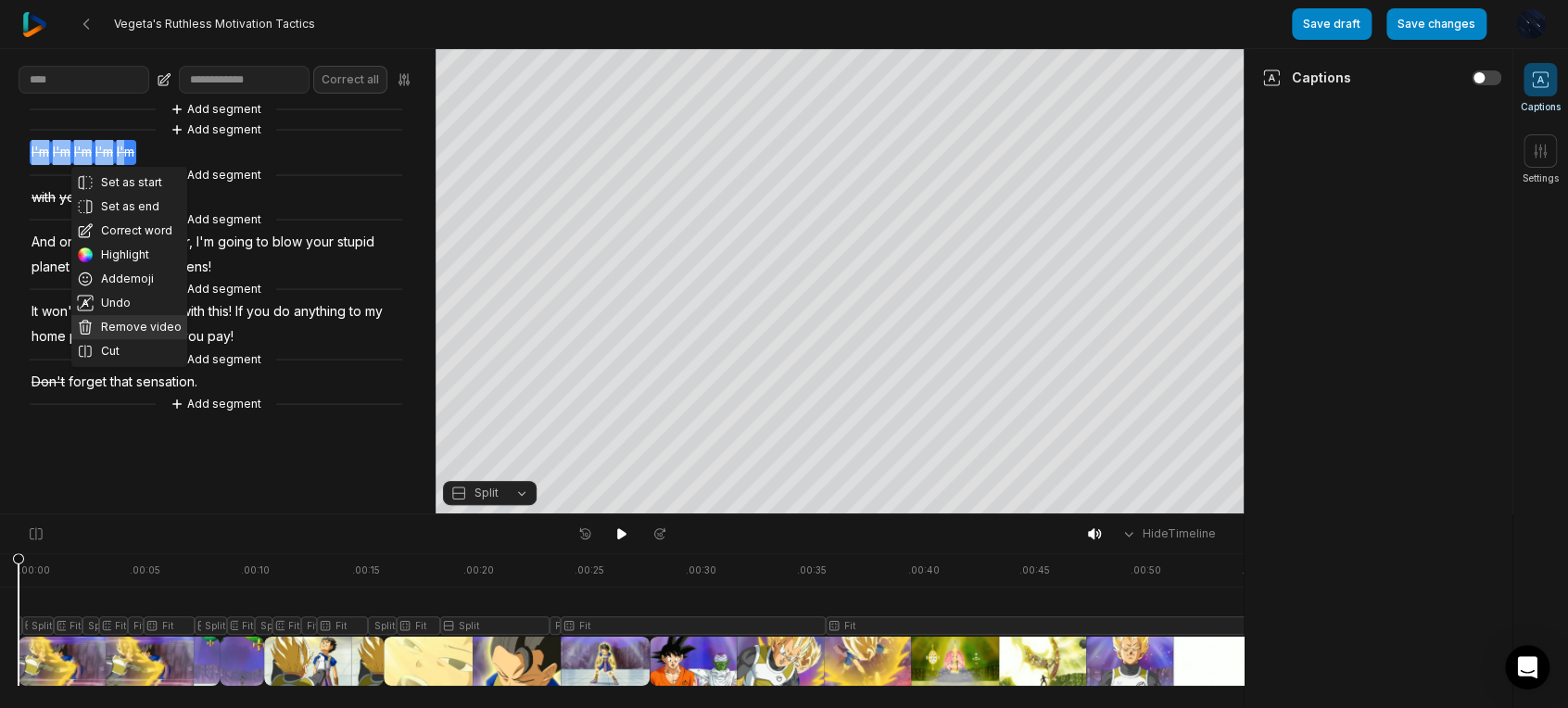 click on "Remove video" at bounding box center [129, 327] 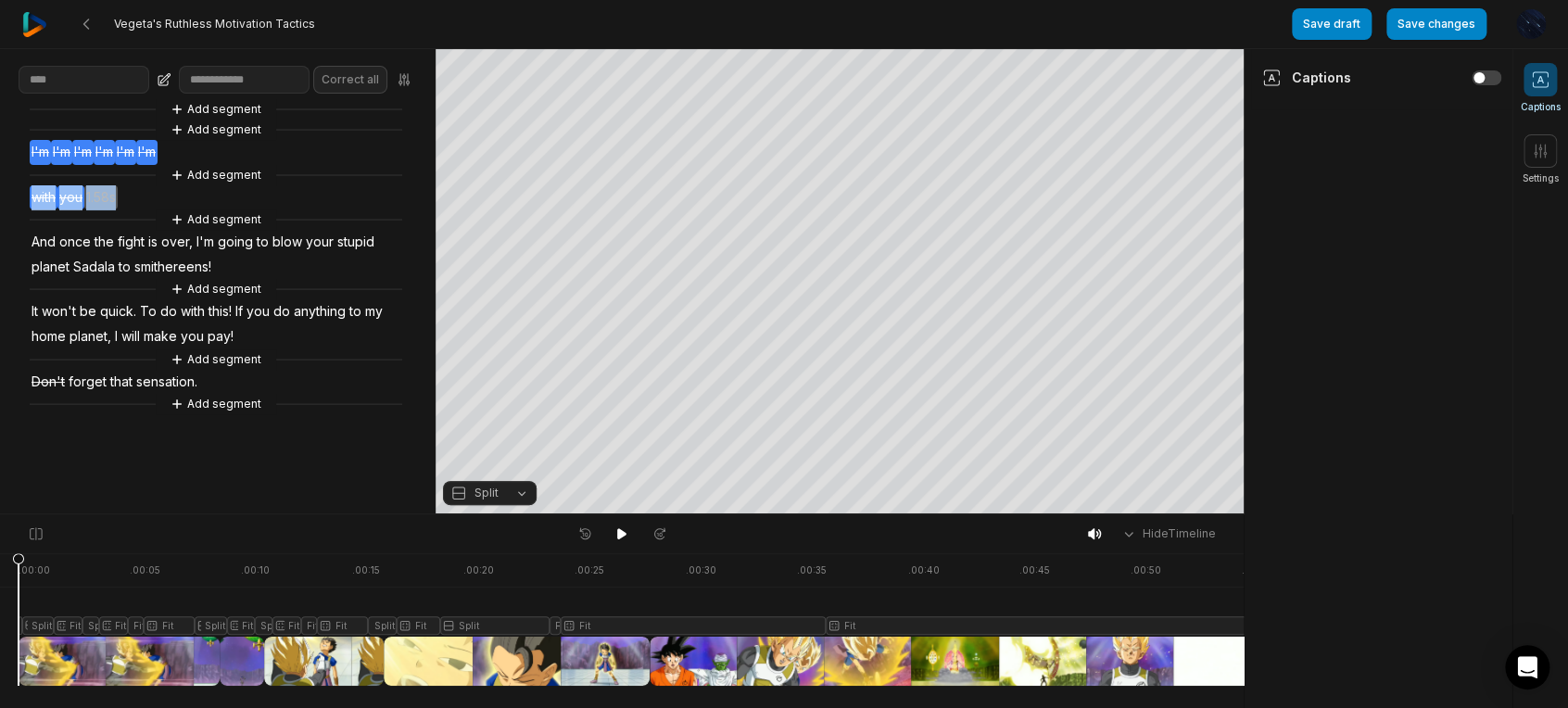 drag, startPoint x: 30, startPoint y: 199, endPoint x: 121, endPoint y: 196, distance: 91.04944 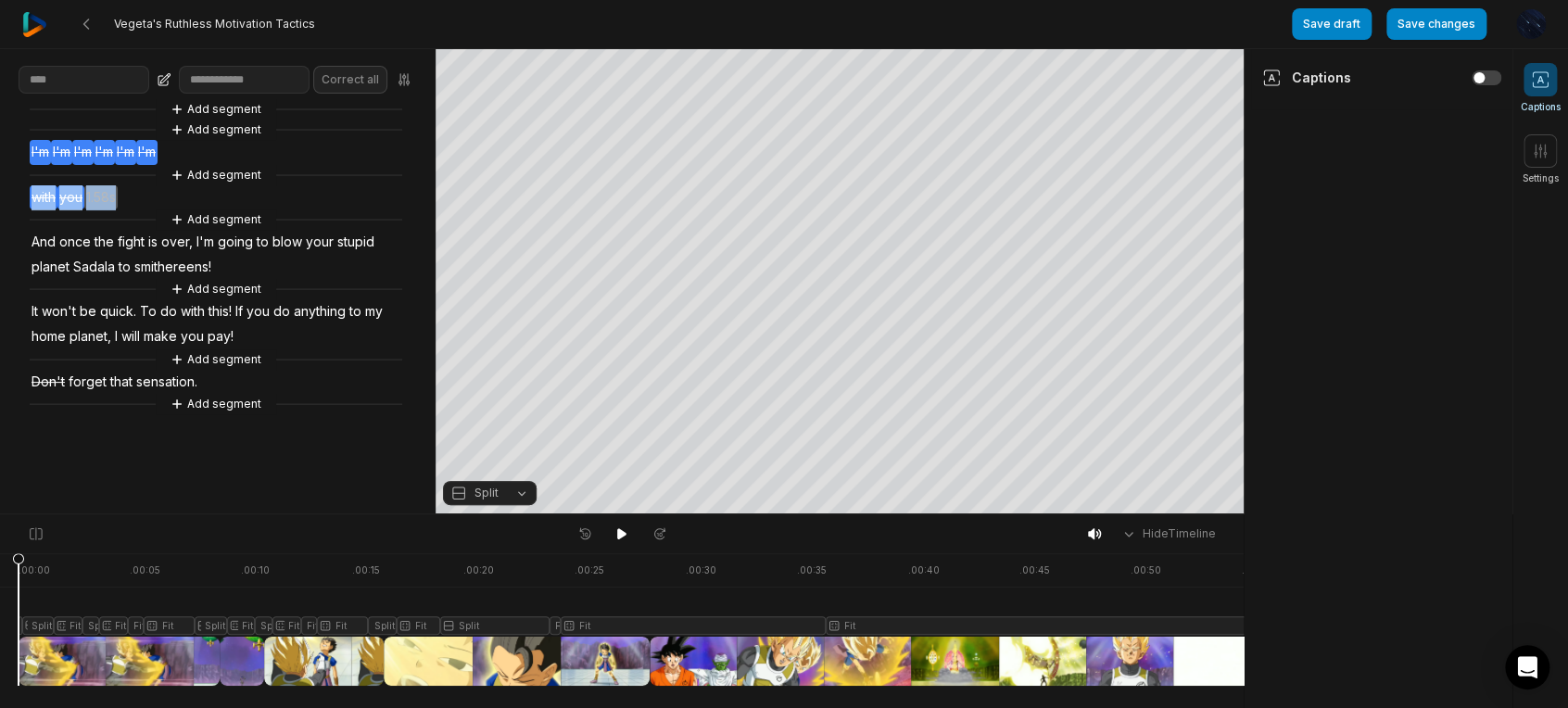 click on "Add segment   Add segment I'm I'm I'm I'm I'm I'm   Add segment with you 1.58s   Add segment And once the fight is over, I'm going to blow your stupid planet Sadala to smithereens!   Add segment It won't be quick. To do with this! If you do anything to my home planet, I will make you pay!   Add segment Don't forget that sensation.   Add segment" at bounding box center (218, 257) 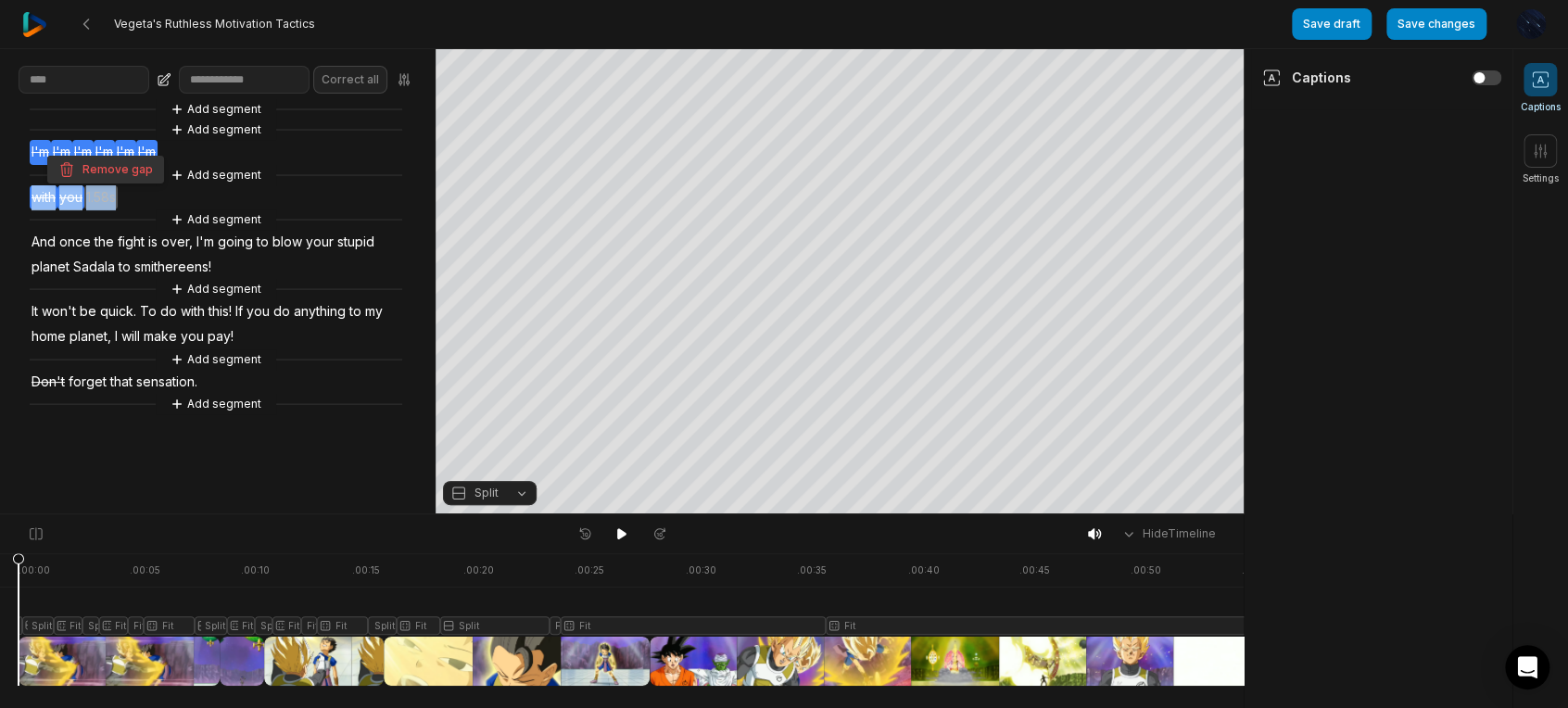 click on "Remove gap" at bounding box center (106, 170) 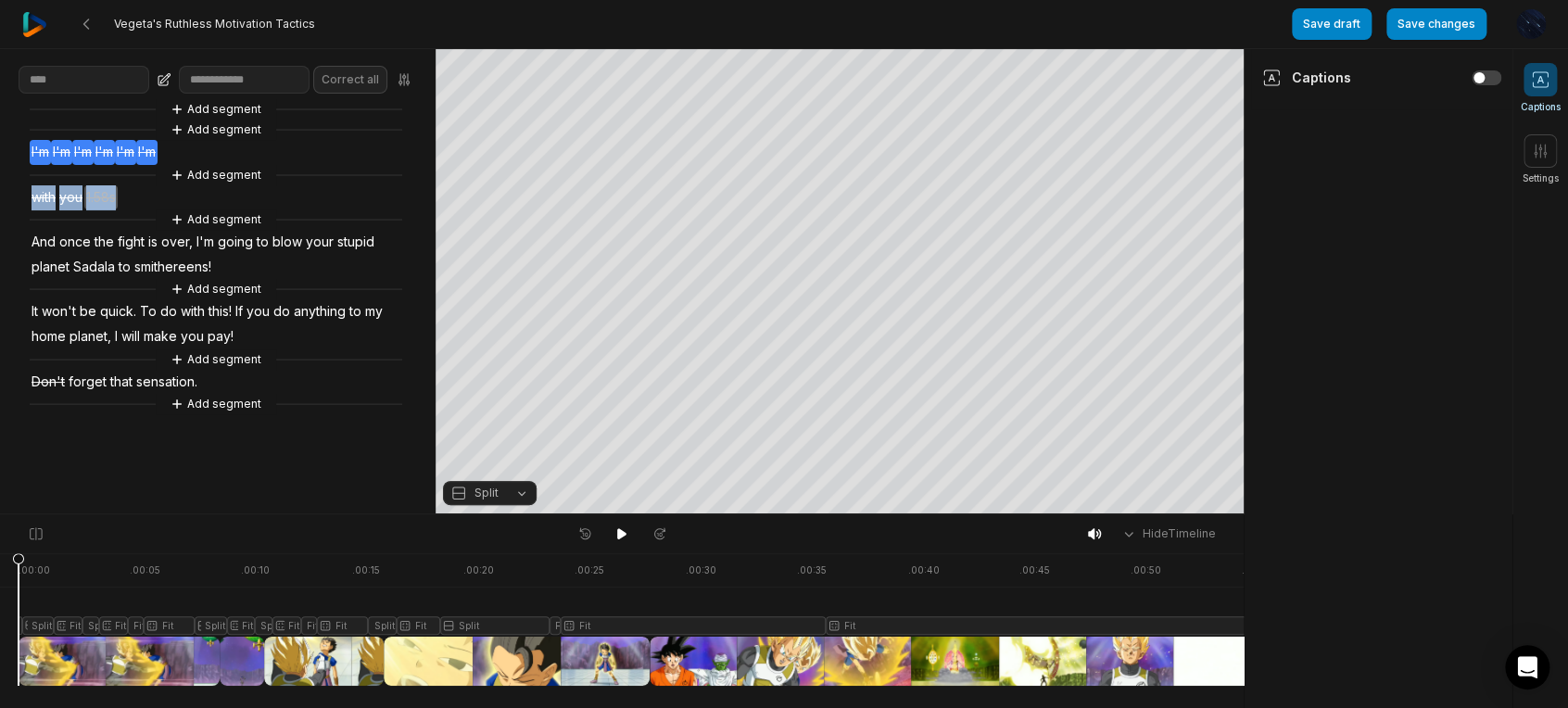 click on "1.58s" at bounding box center (101, 197) 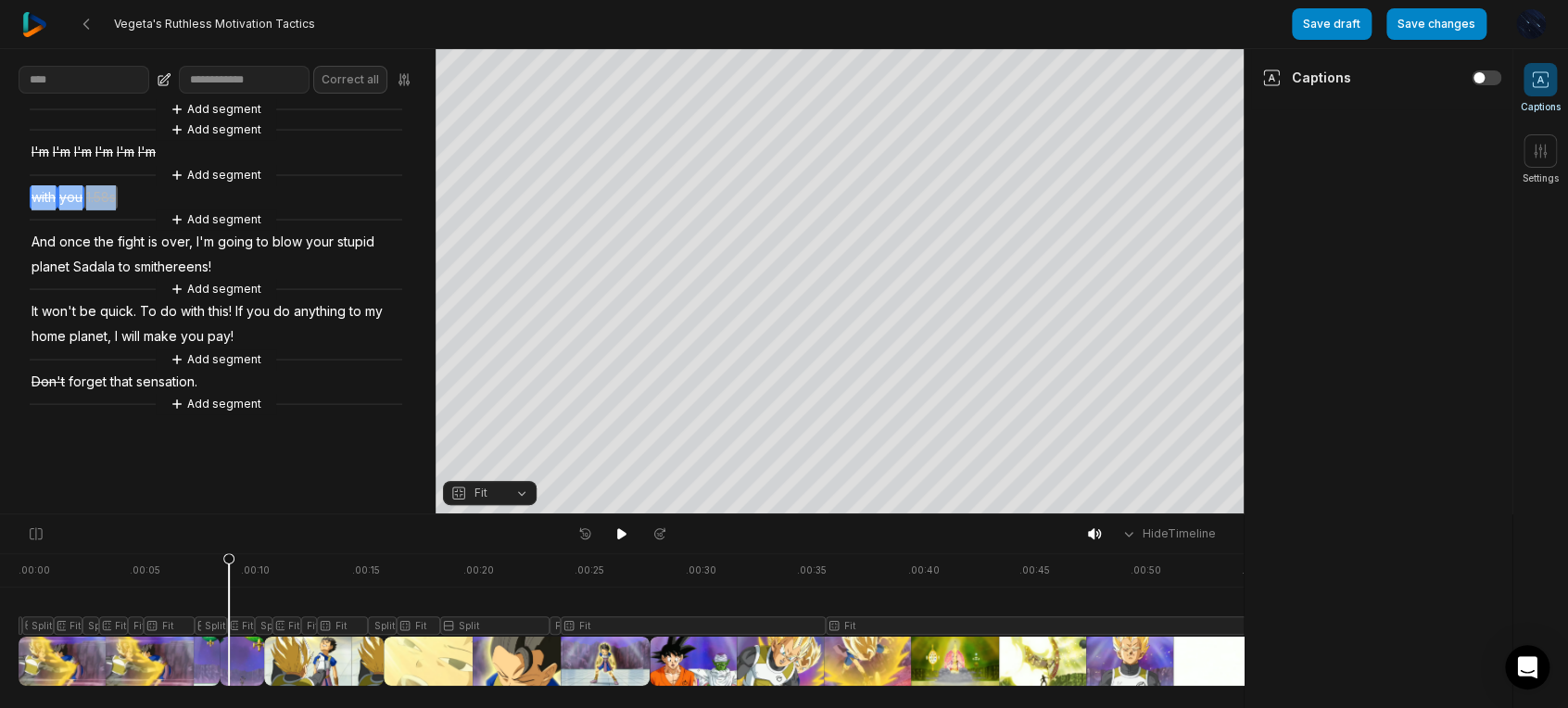 drag, startPoint x: 137, startPoint y: 197, endPoint x: 0, endPoint y: 186, distance: 137.4409 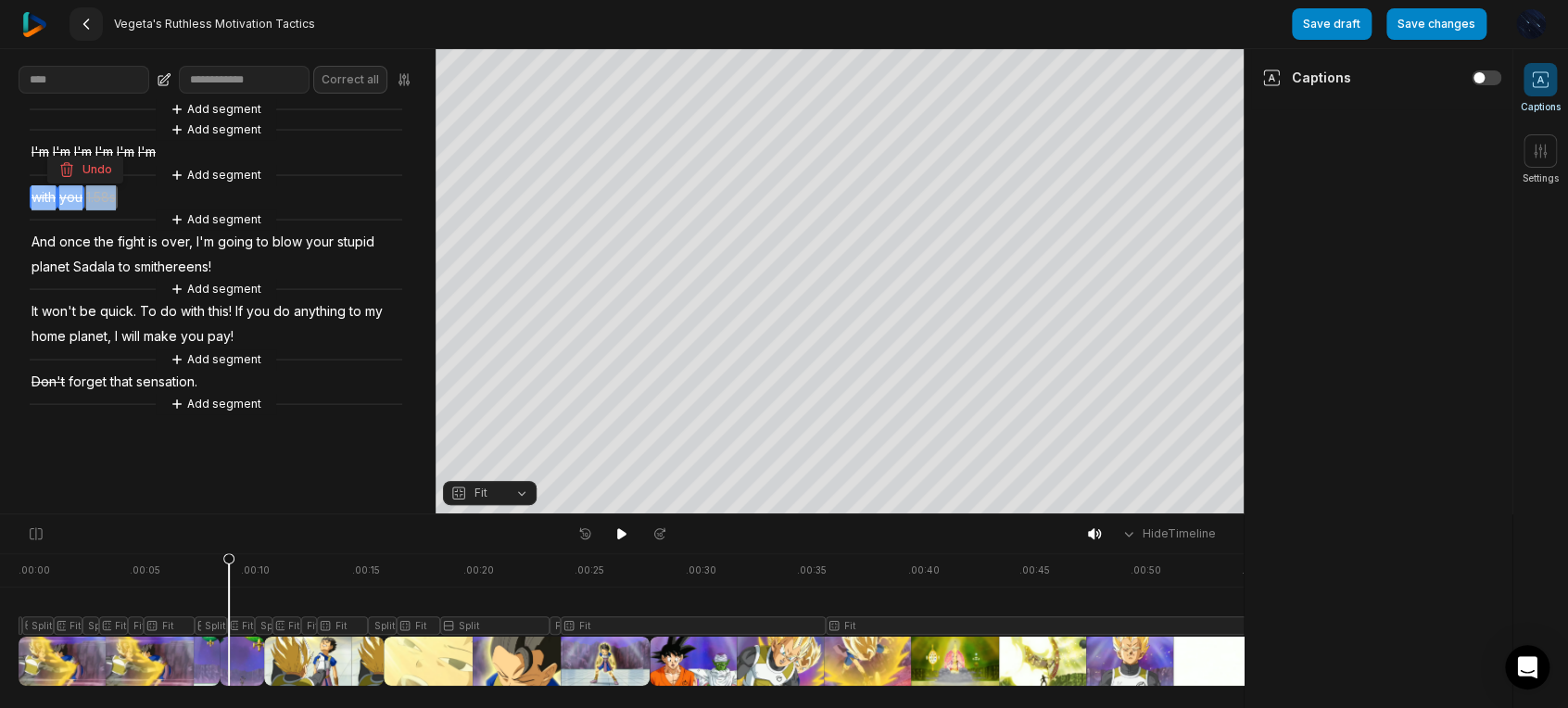 click 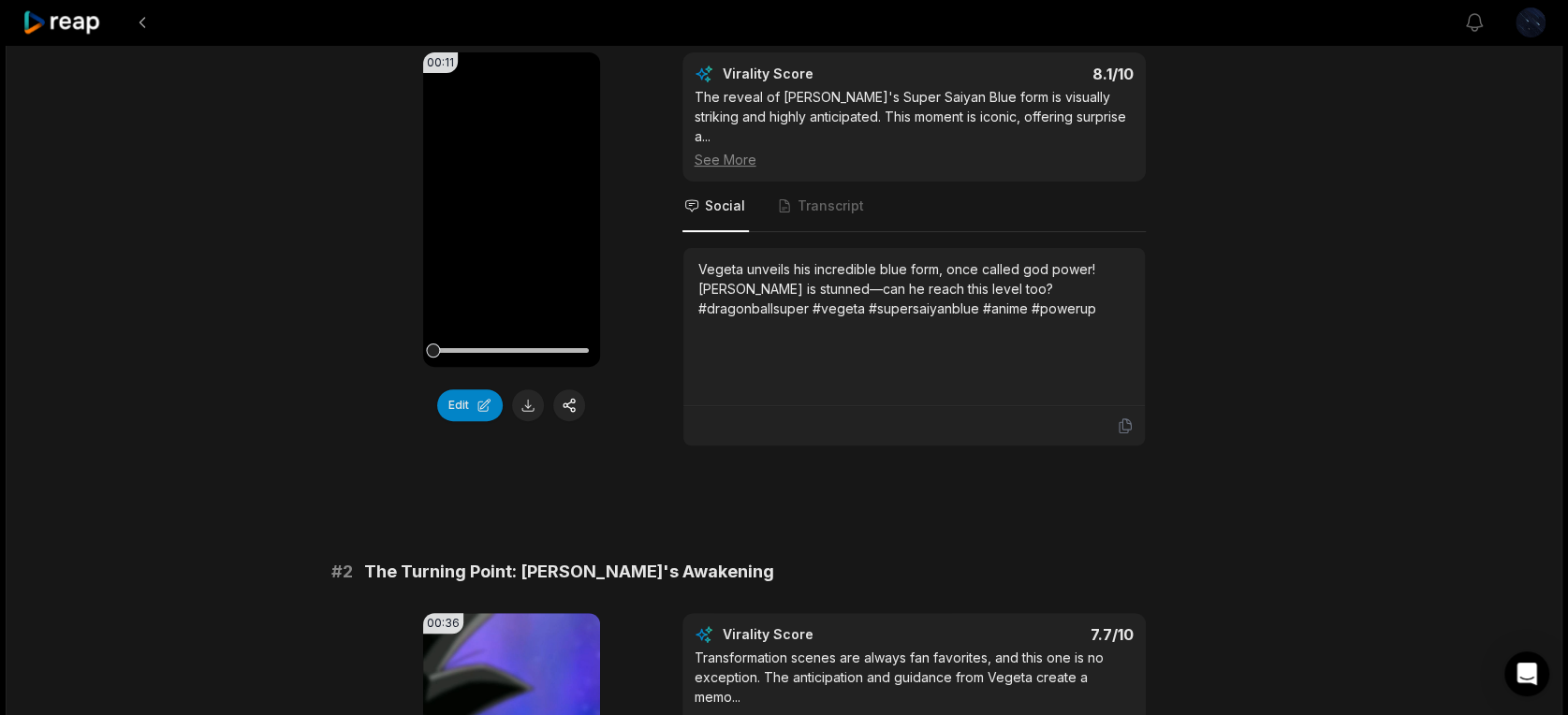 scroll, scrollTop: 346, scrollLeft: 0, axis: vertical 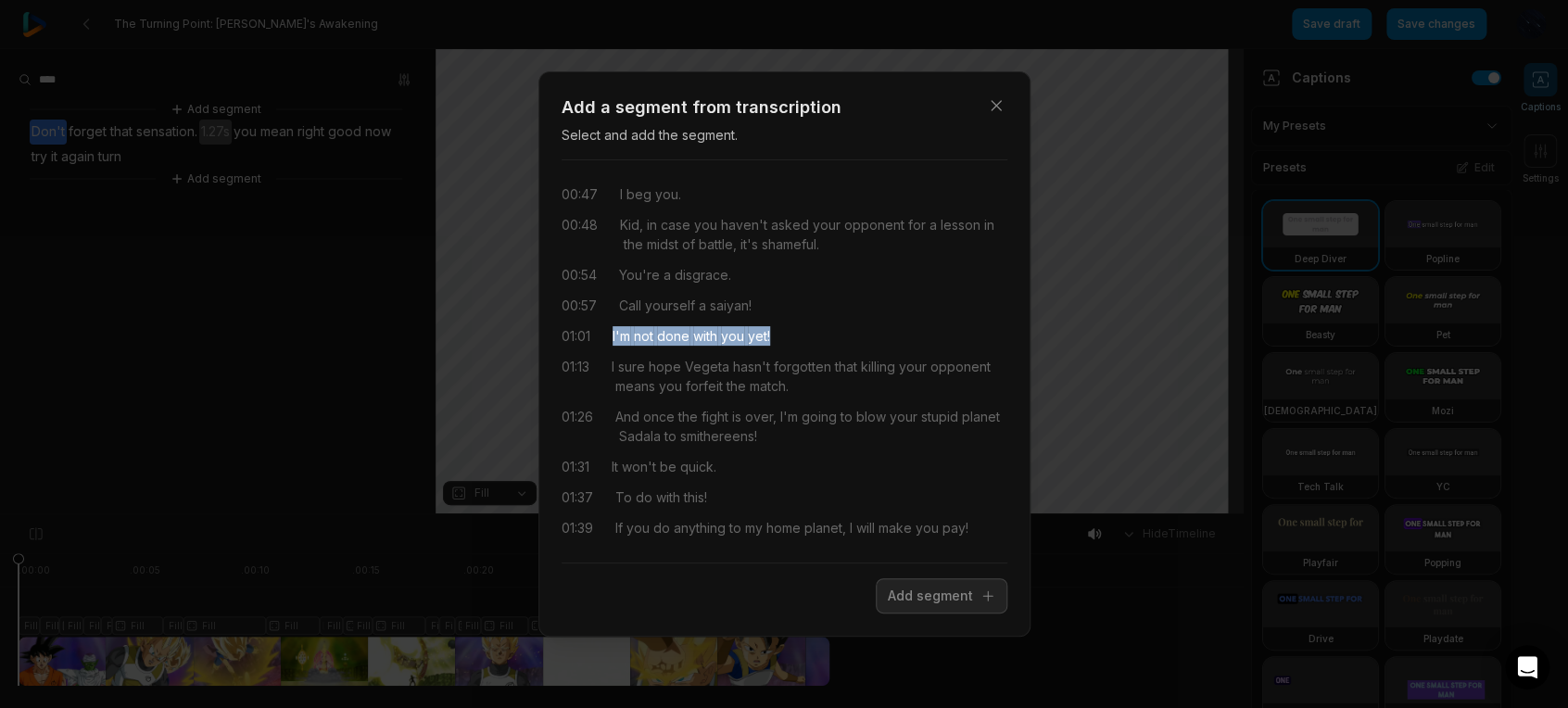 drag, startPoint x: 612, startPoint y: 338, endPoint x: 790, endPoint y: 339, distance: 178.0028 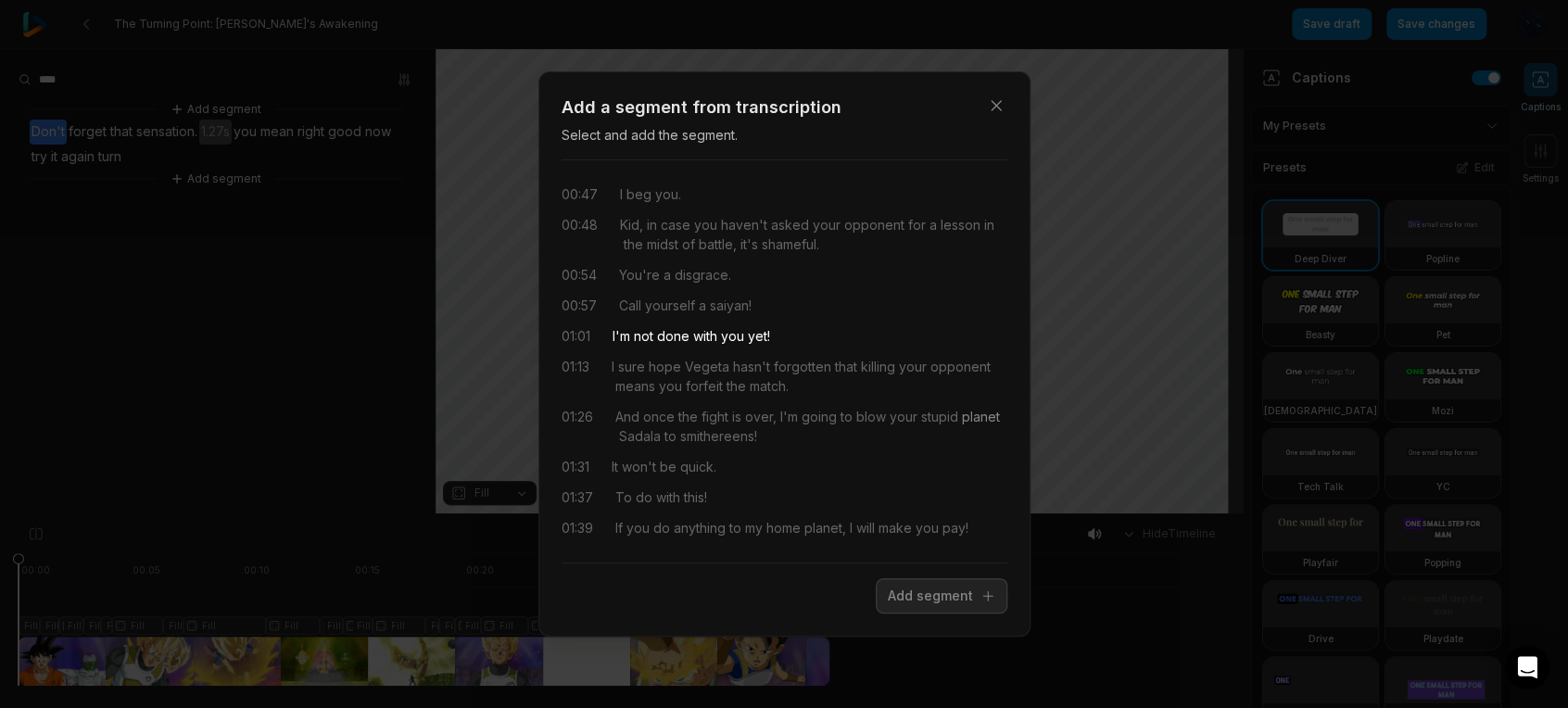 click on "planet" at bounding box center [979, 416] 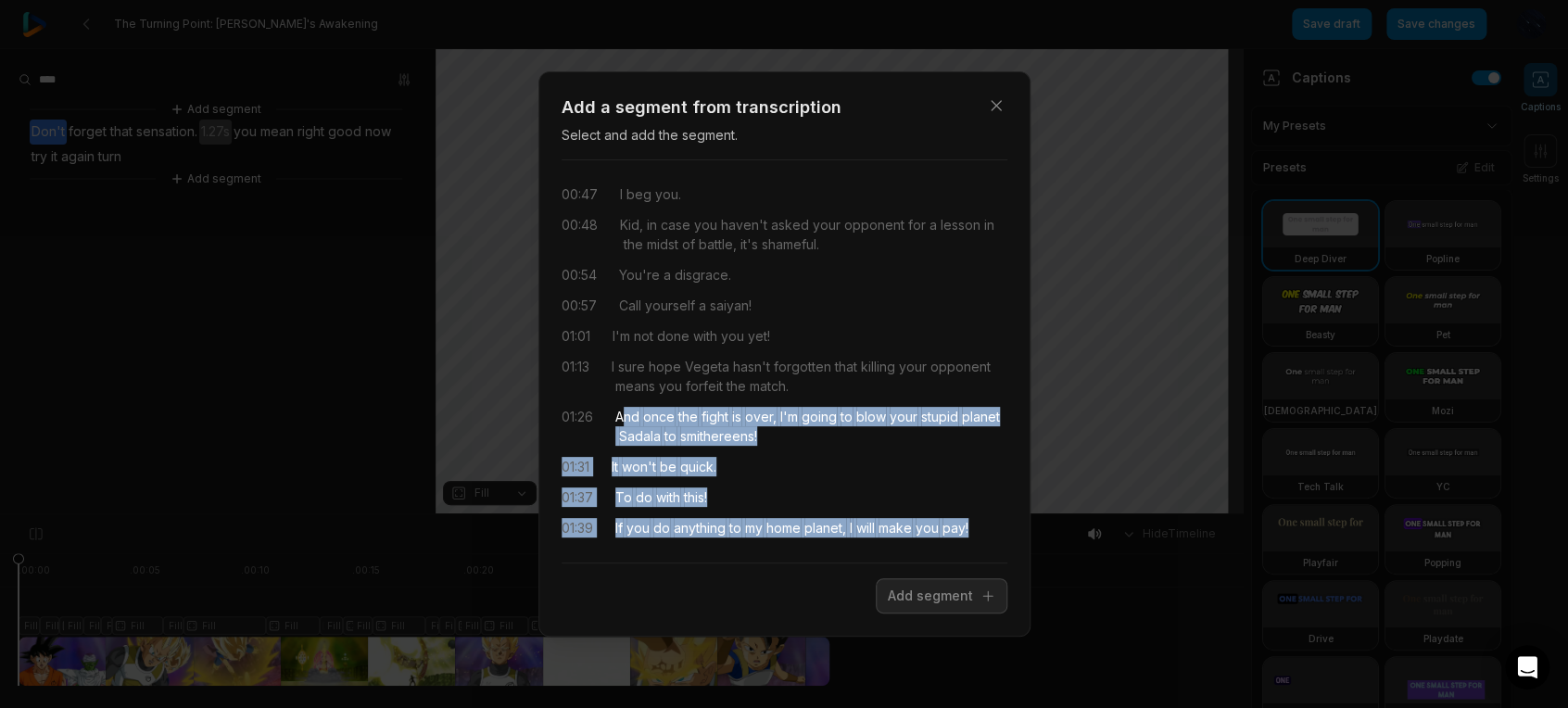 drag, startPoint x: 625, startPoint y: 417, endPoint x: 979, endPoint y: 525, distance: 370.10809 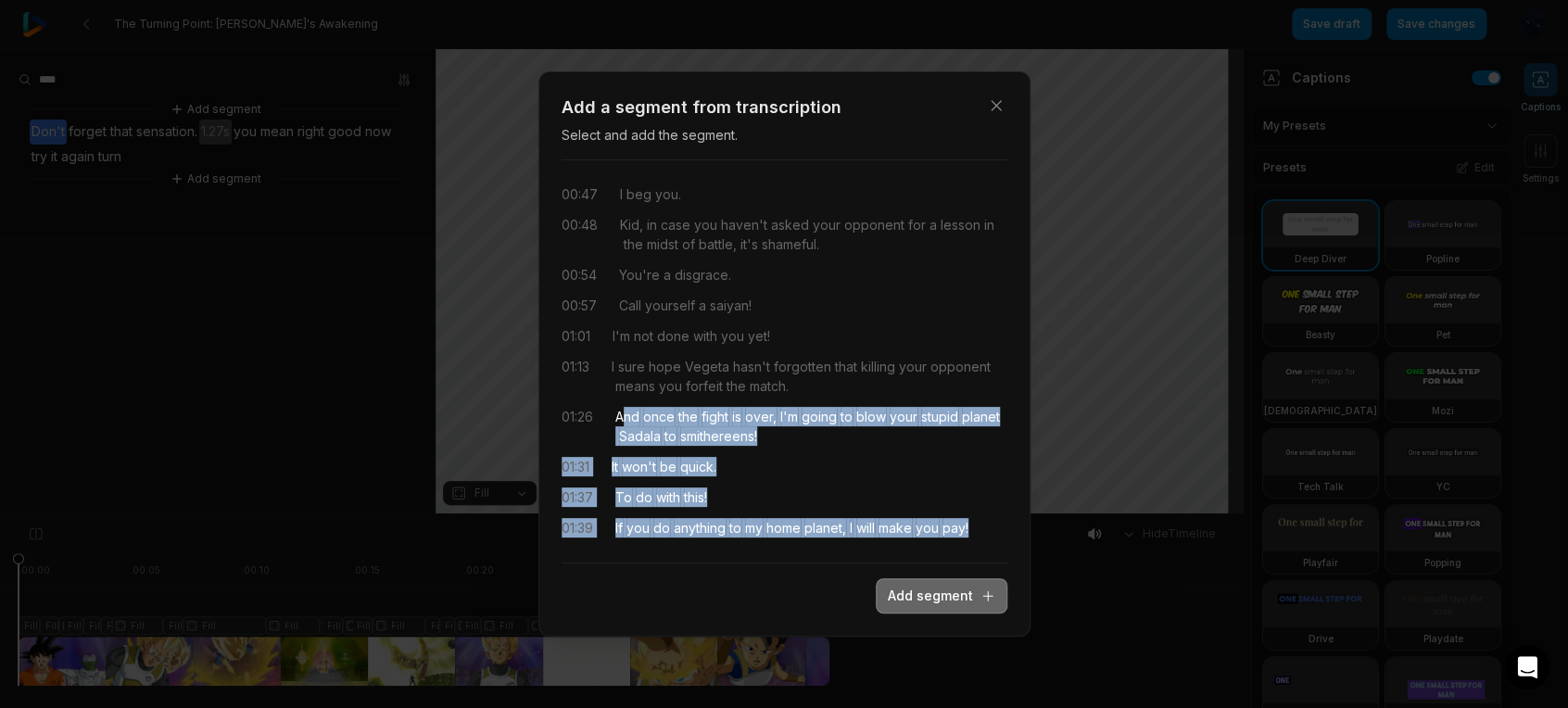 click on "Add segment" at bounding box center (942, 596) 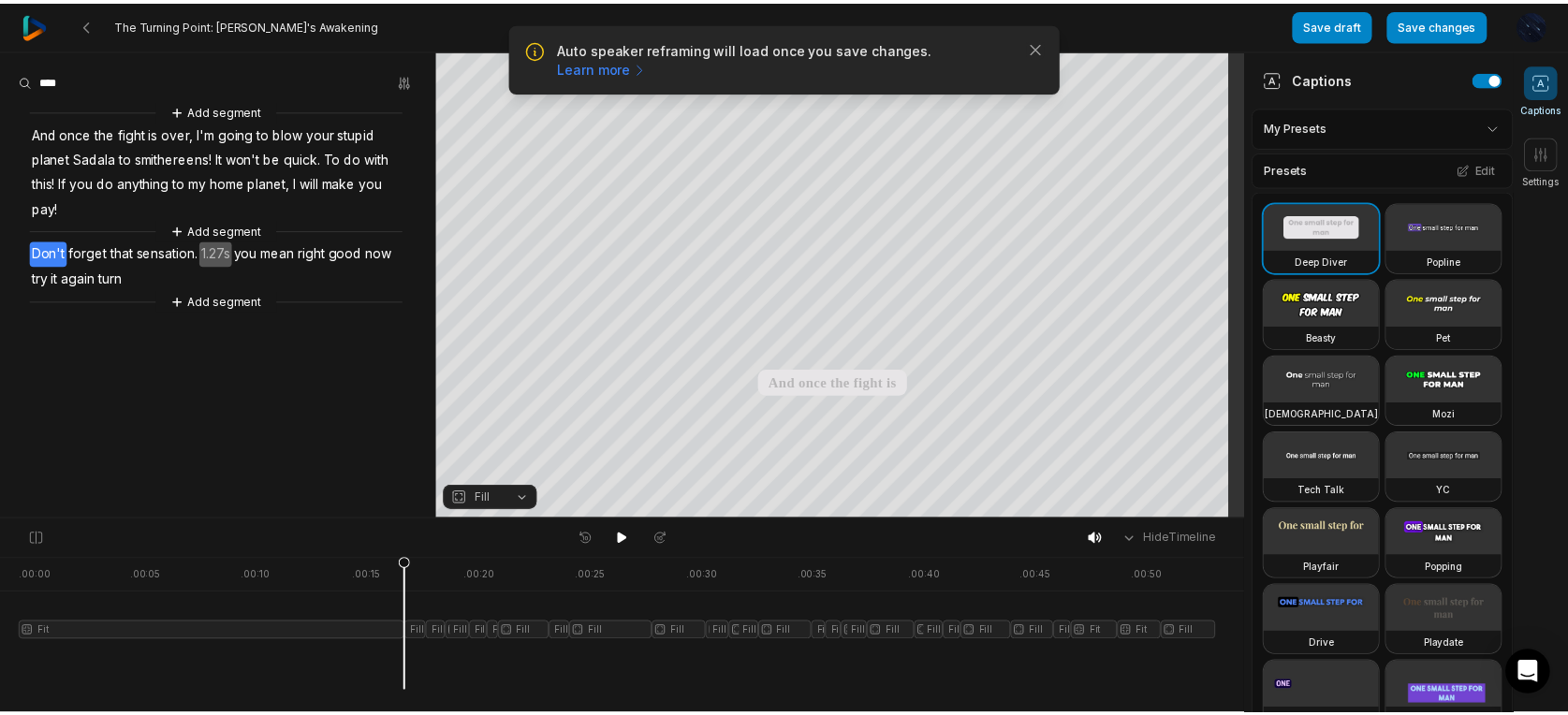 scroll, scrollTop: 0, scrollLeft: 0, axis: both 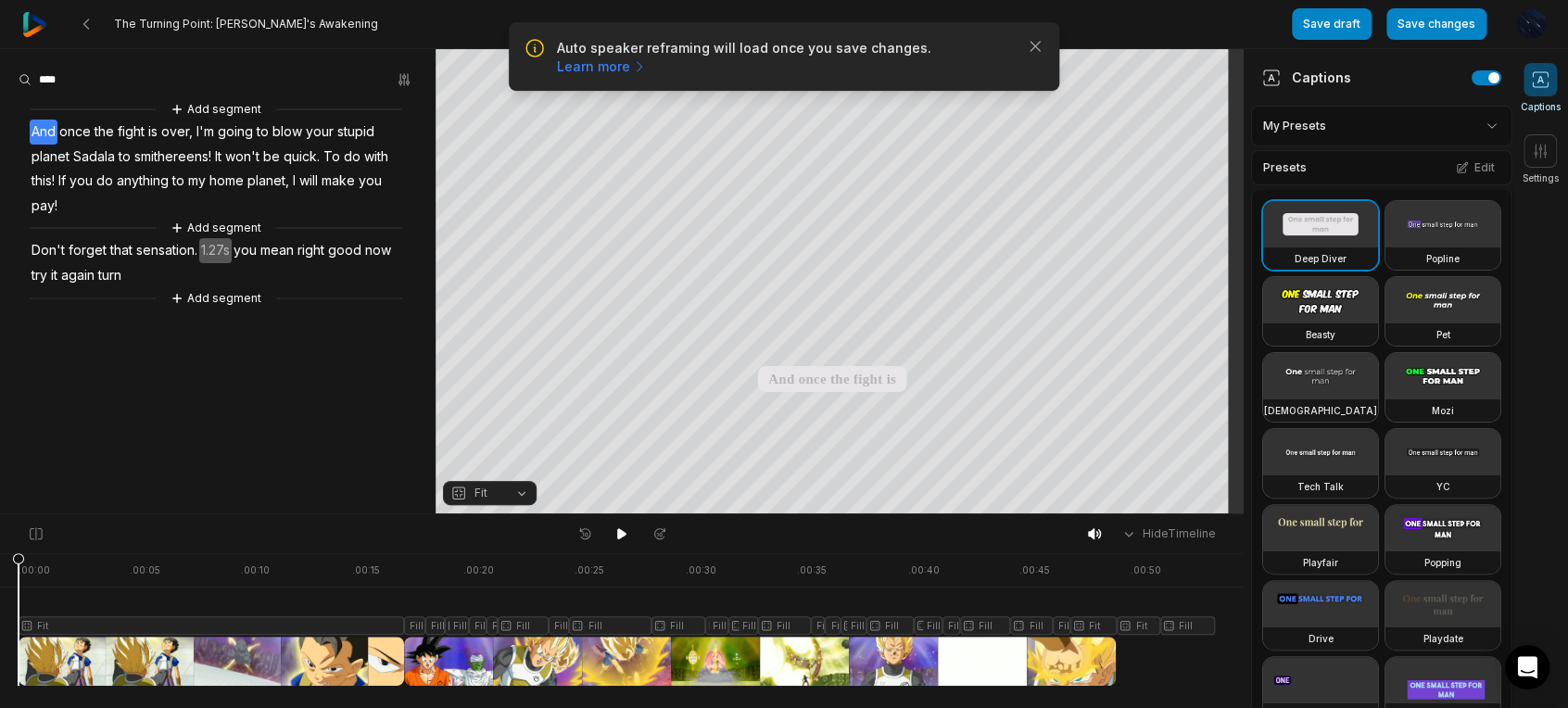 drag, startPoint x: 404, startPoint y: 563, endPoint x: -7, endPoint y: 615, distance: 414.27648 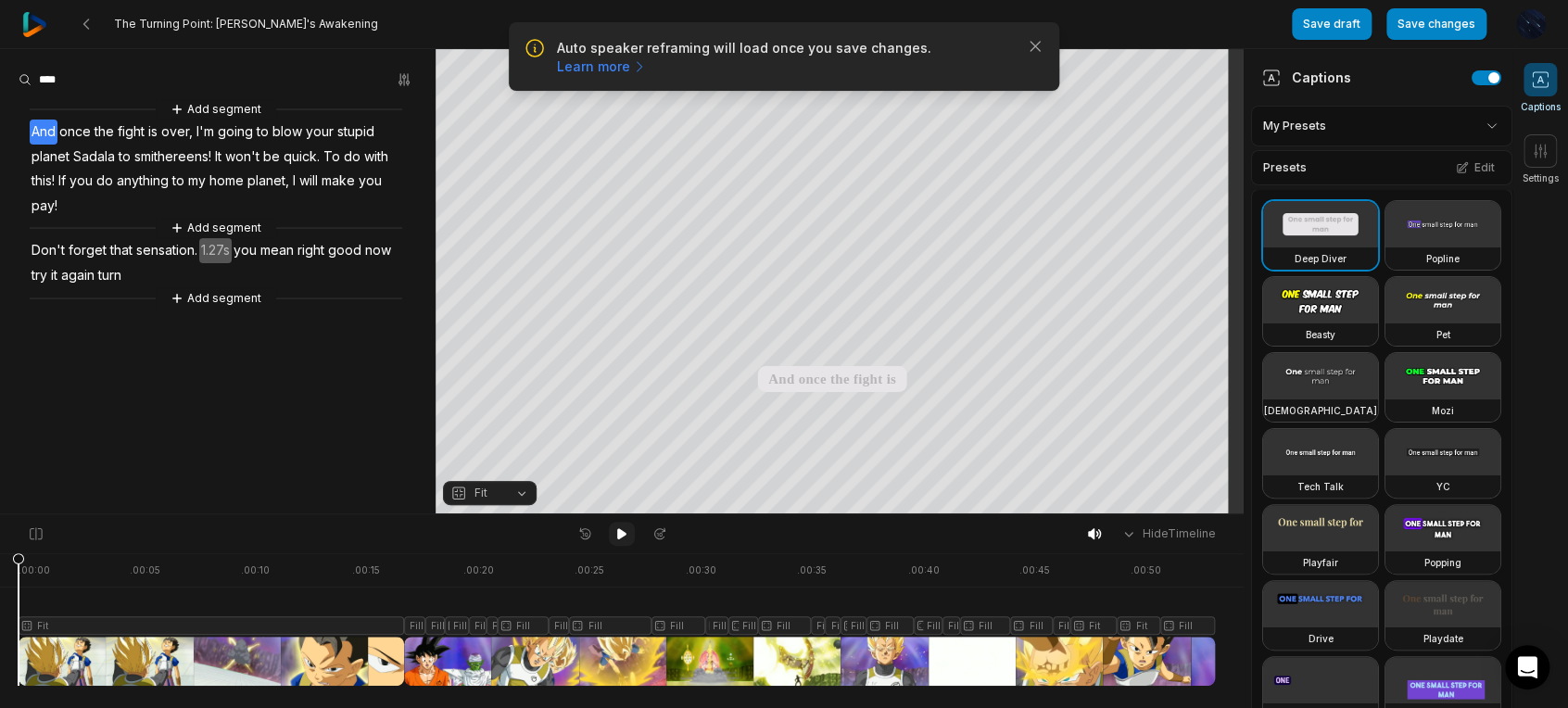 click 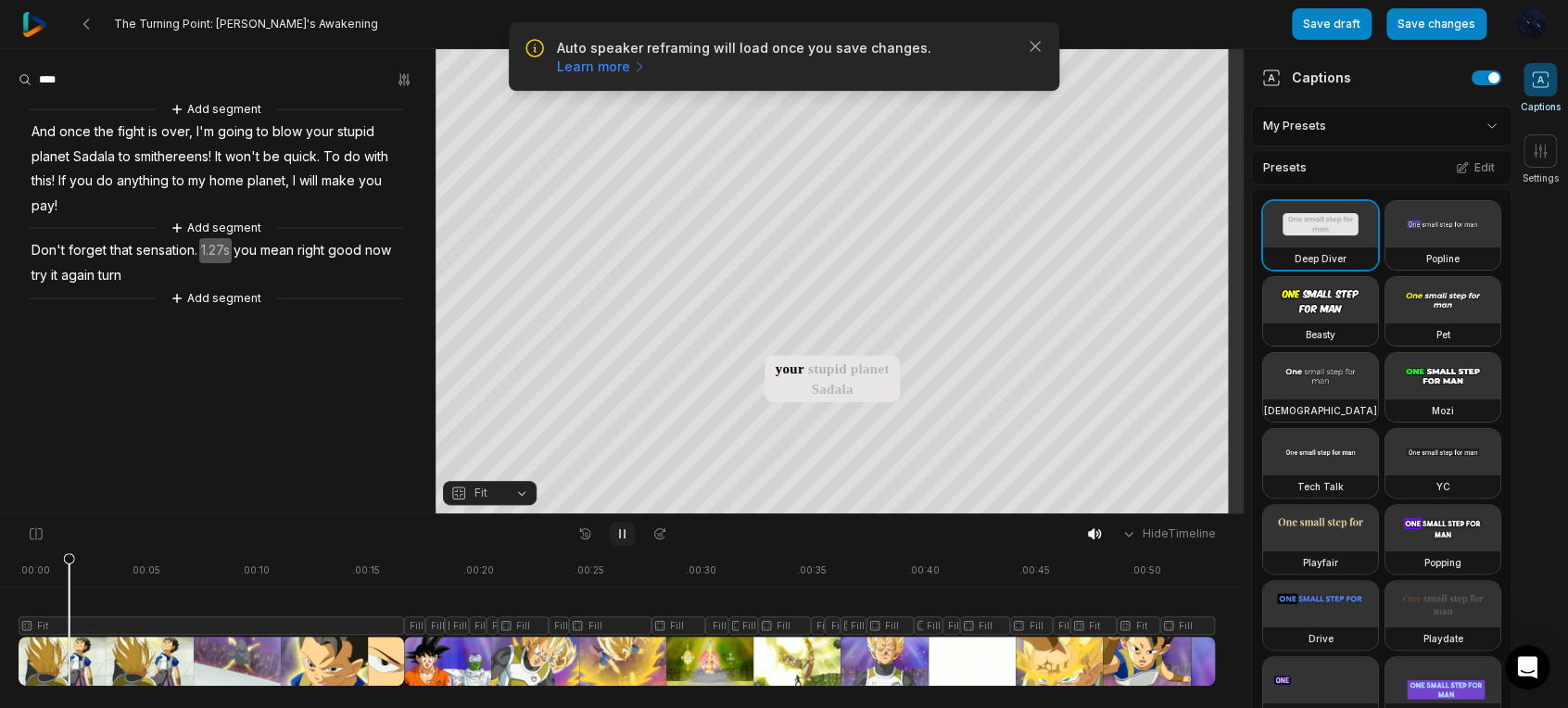 click 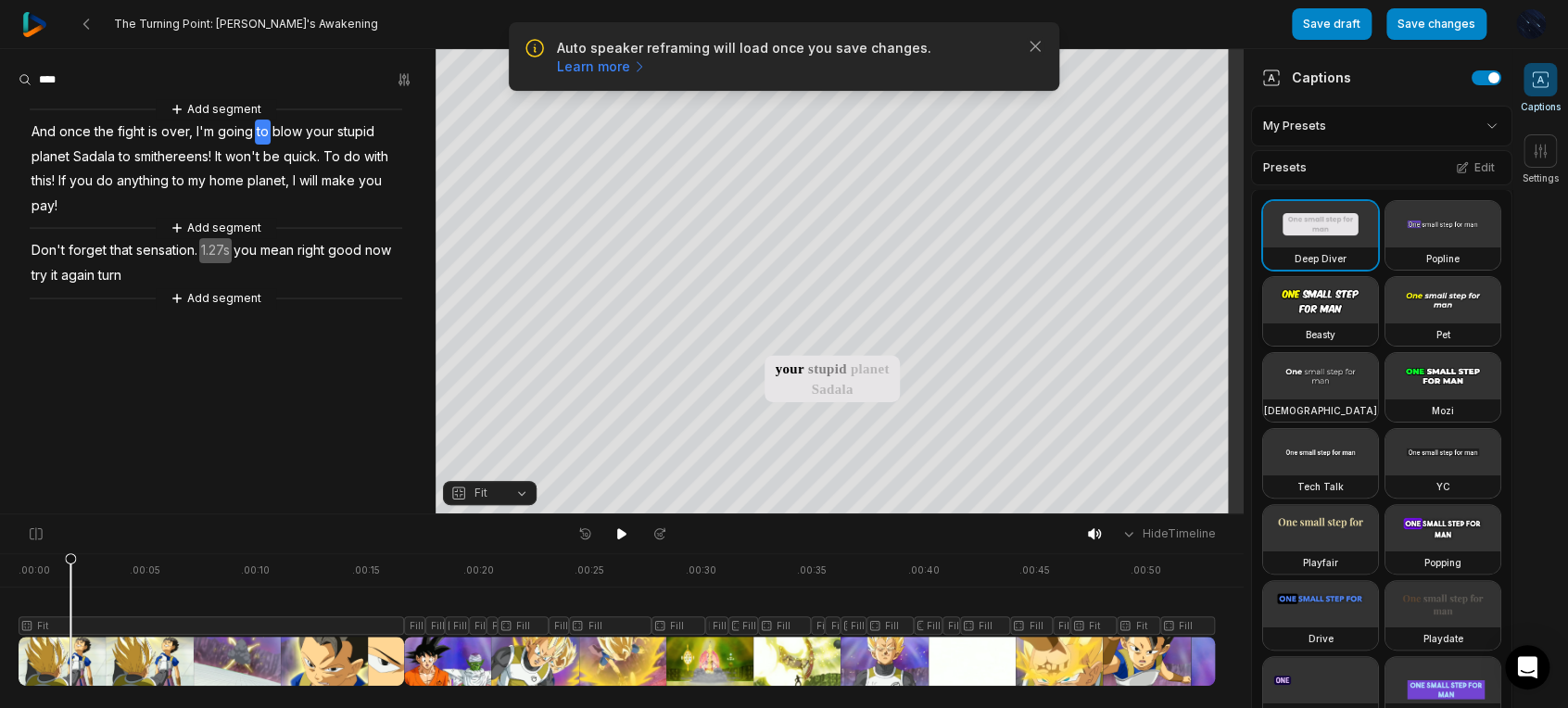 click at bounding box center [1321, 300] 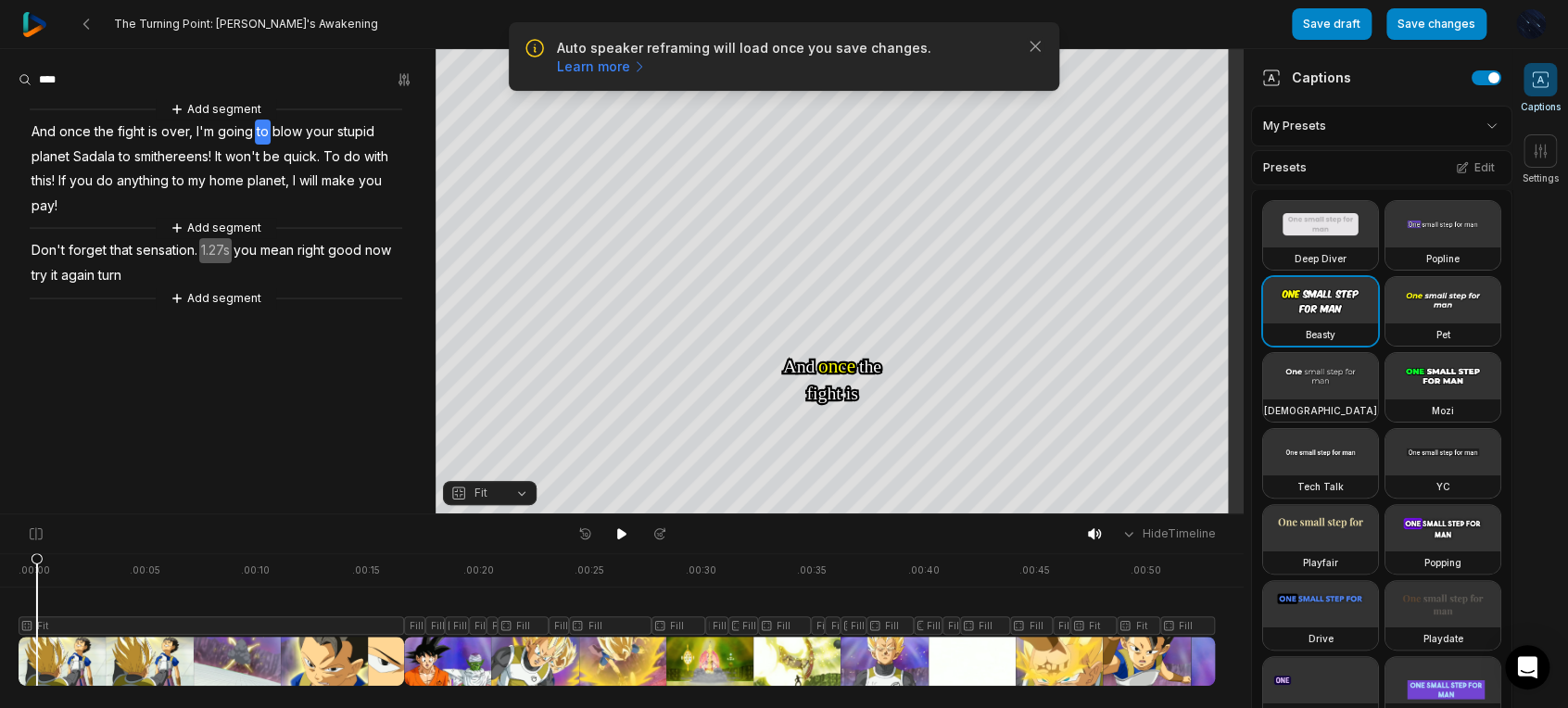 drag, startPoint x: 67, startPoint y: 554, endPoint x: -7, endPoint y: 576, distance: 77.20104 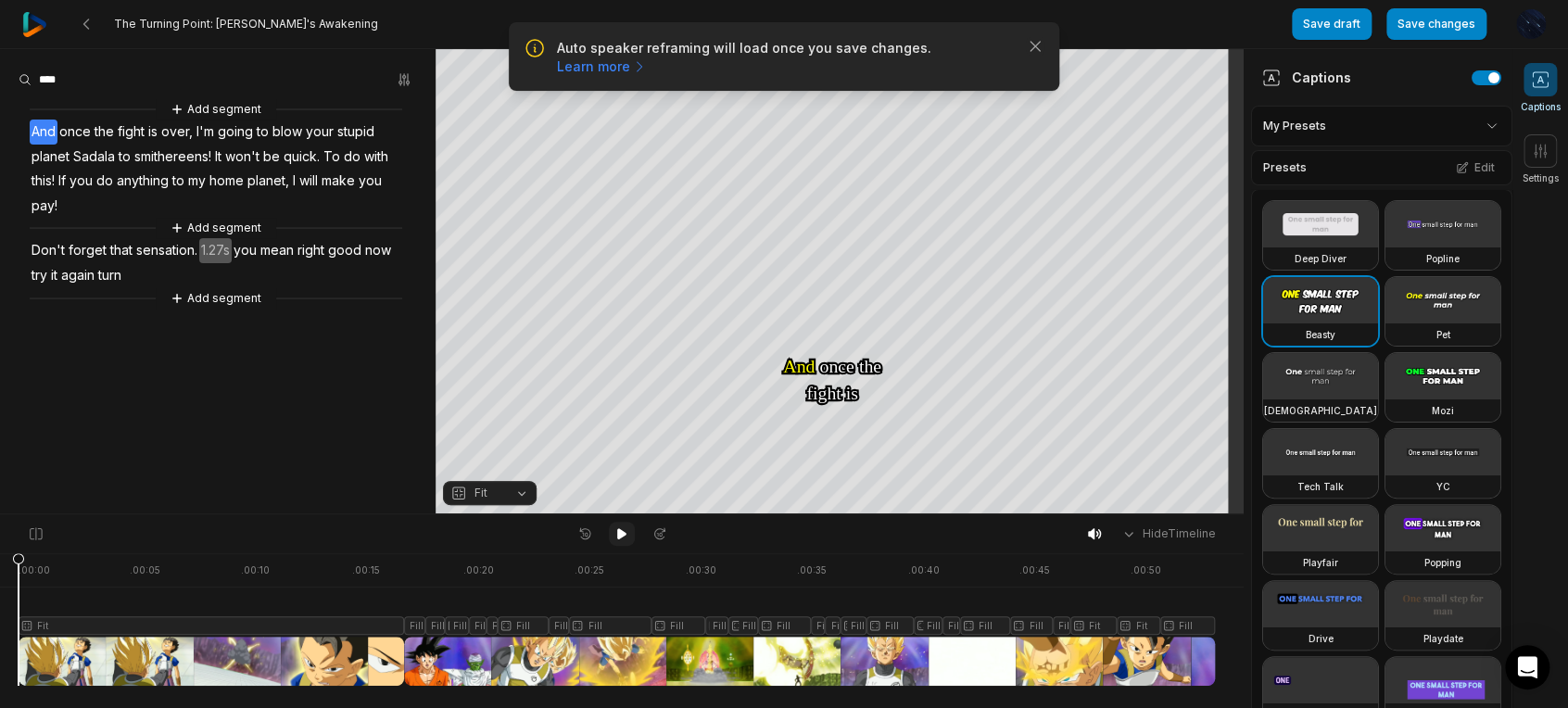 click 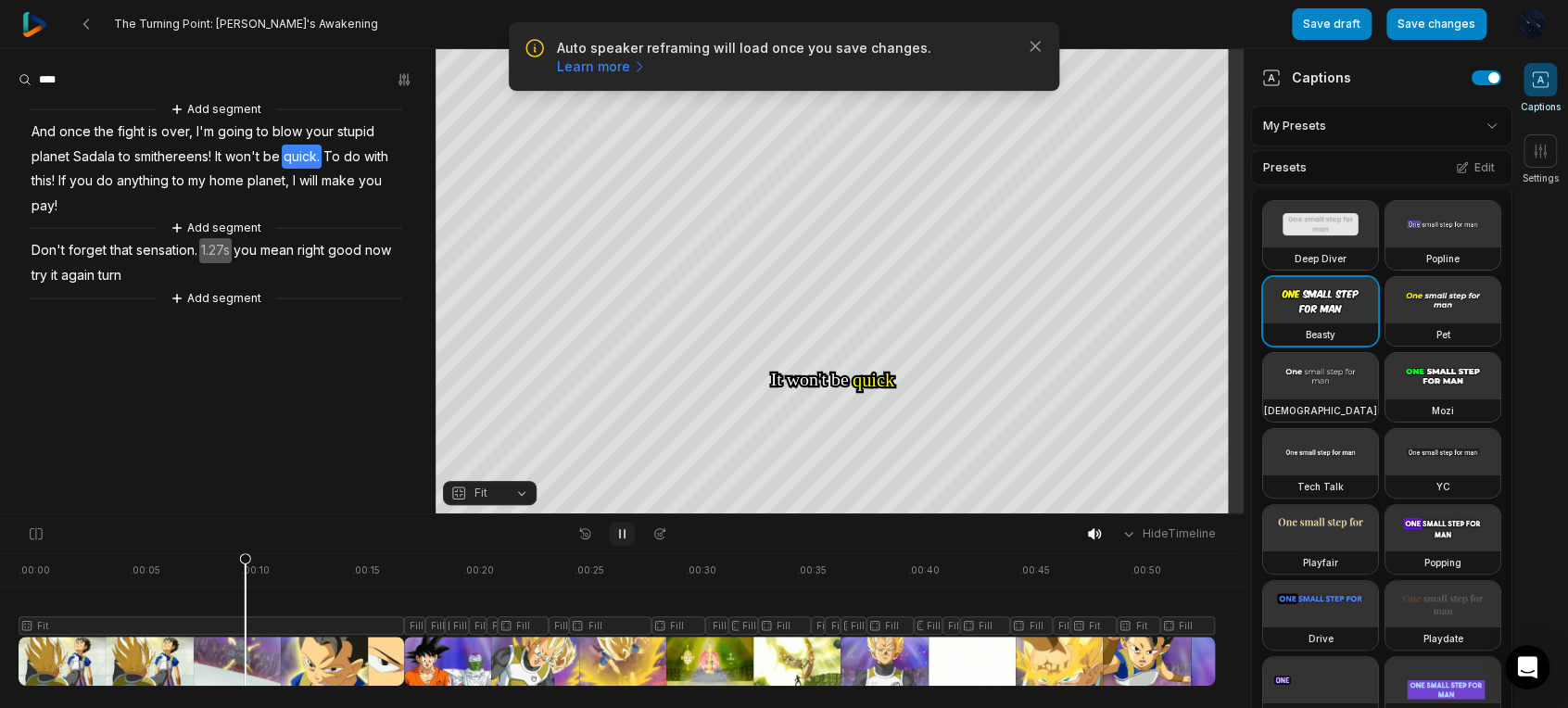 click 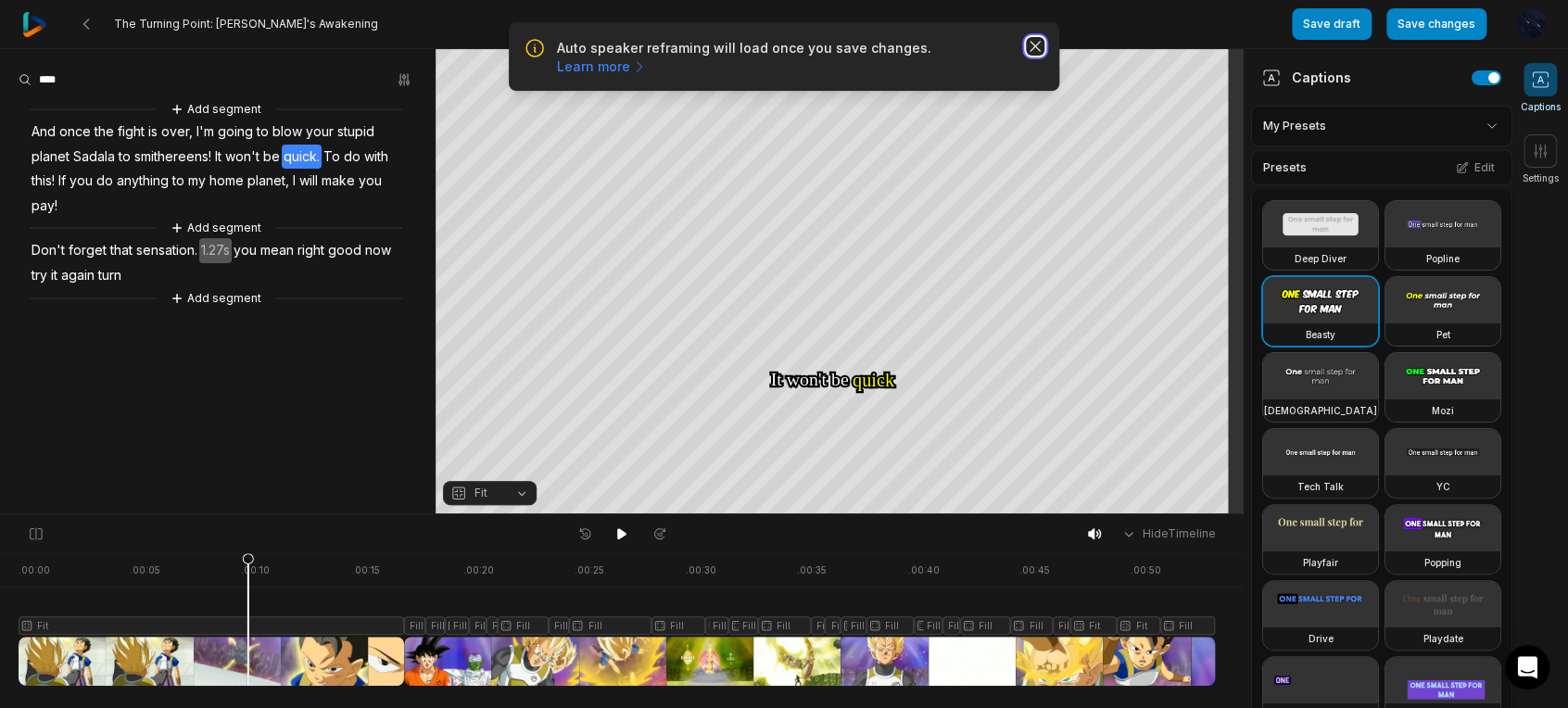 click 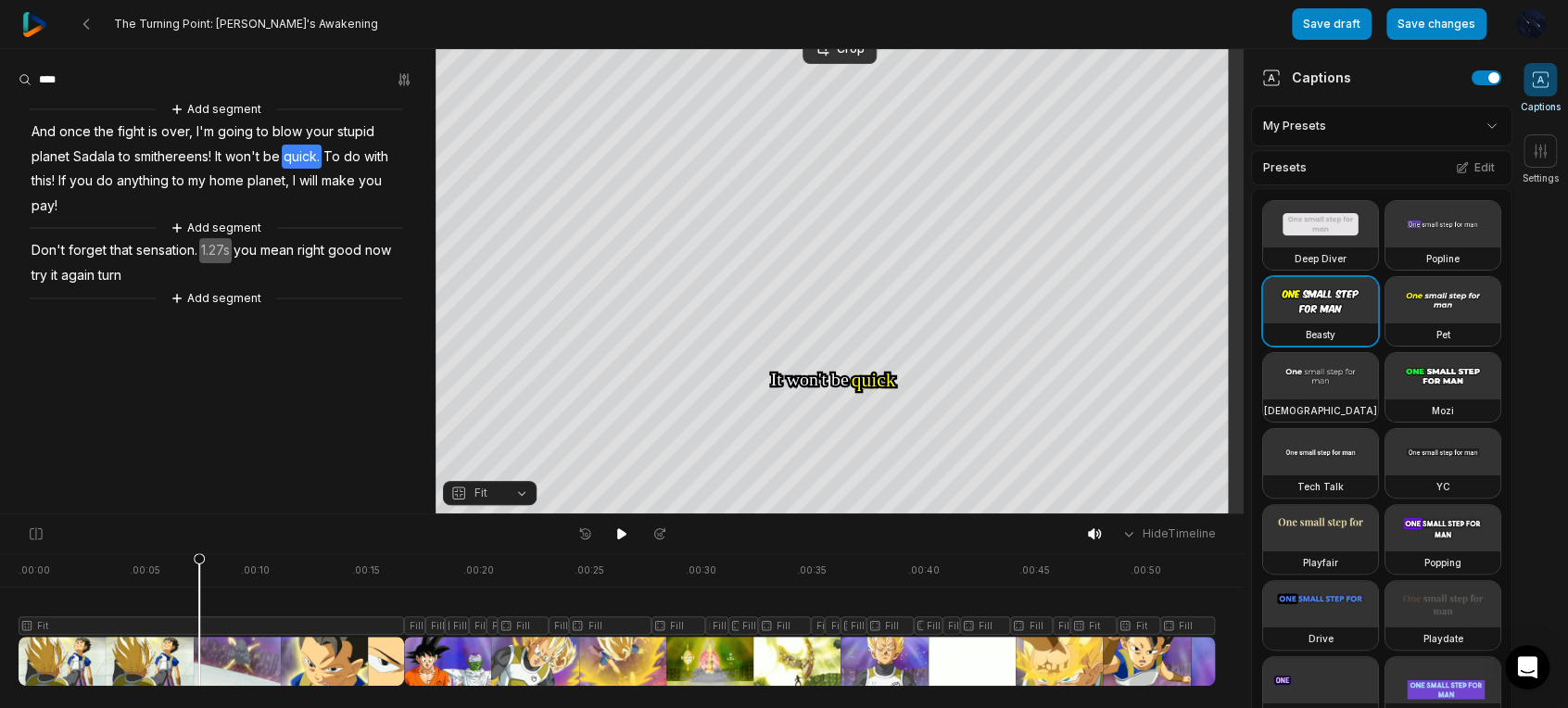 drag, startPoint x: 249, startPoint y: 562, endPoint x: 199, endPoint y: 559, distance: 50.08992 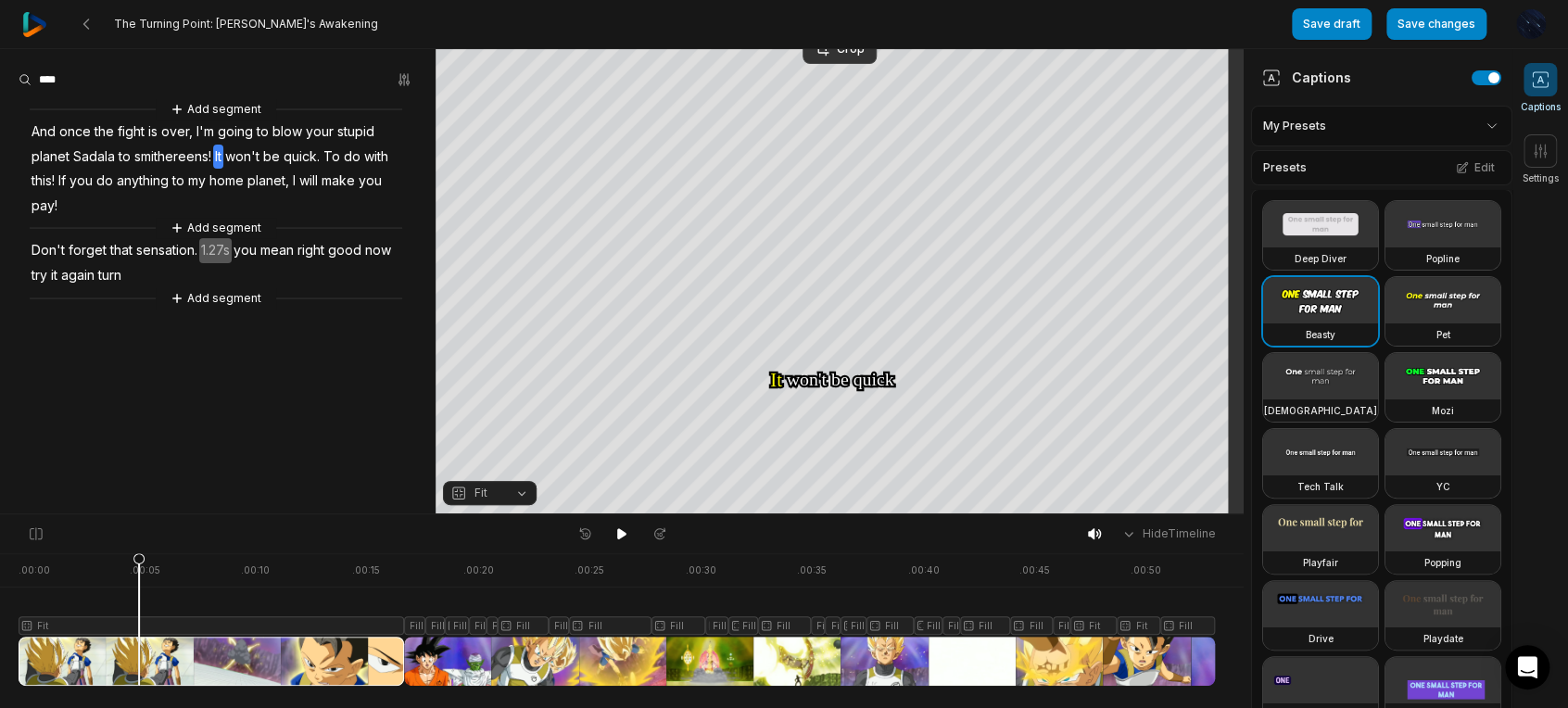 drag, startPoint x: 215, startPoint y: 661, endPoint x: 139, endPoint y: 652, distance: 76.531039 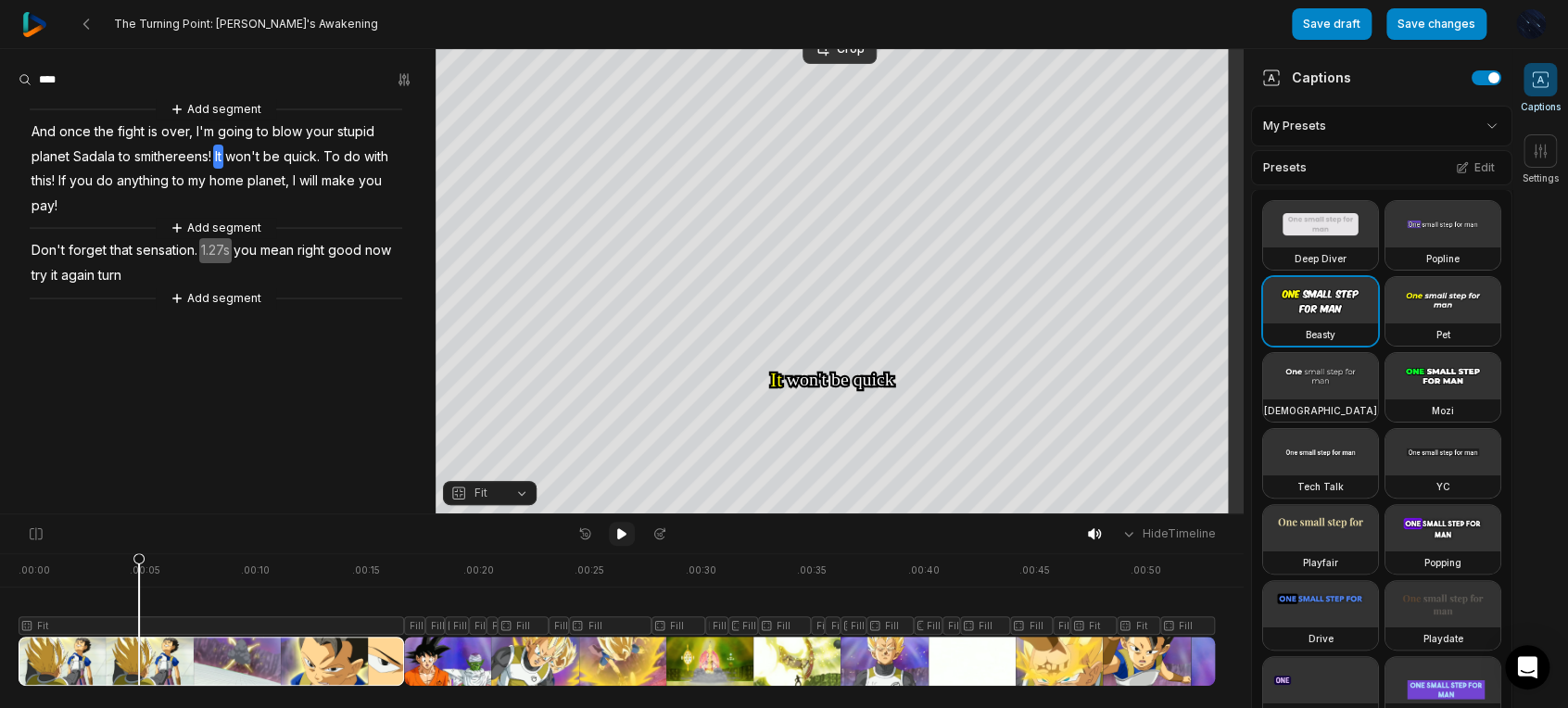 click 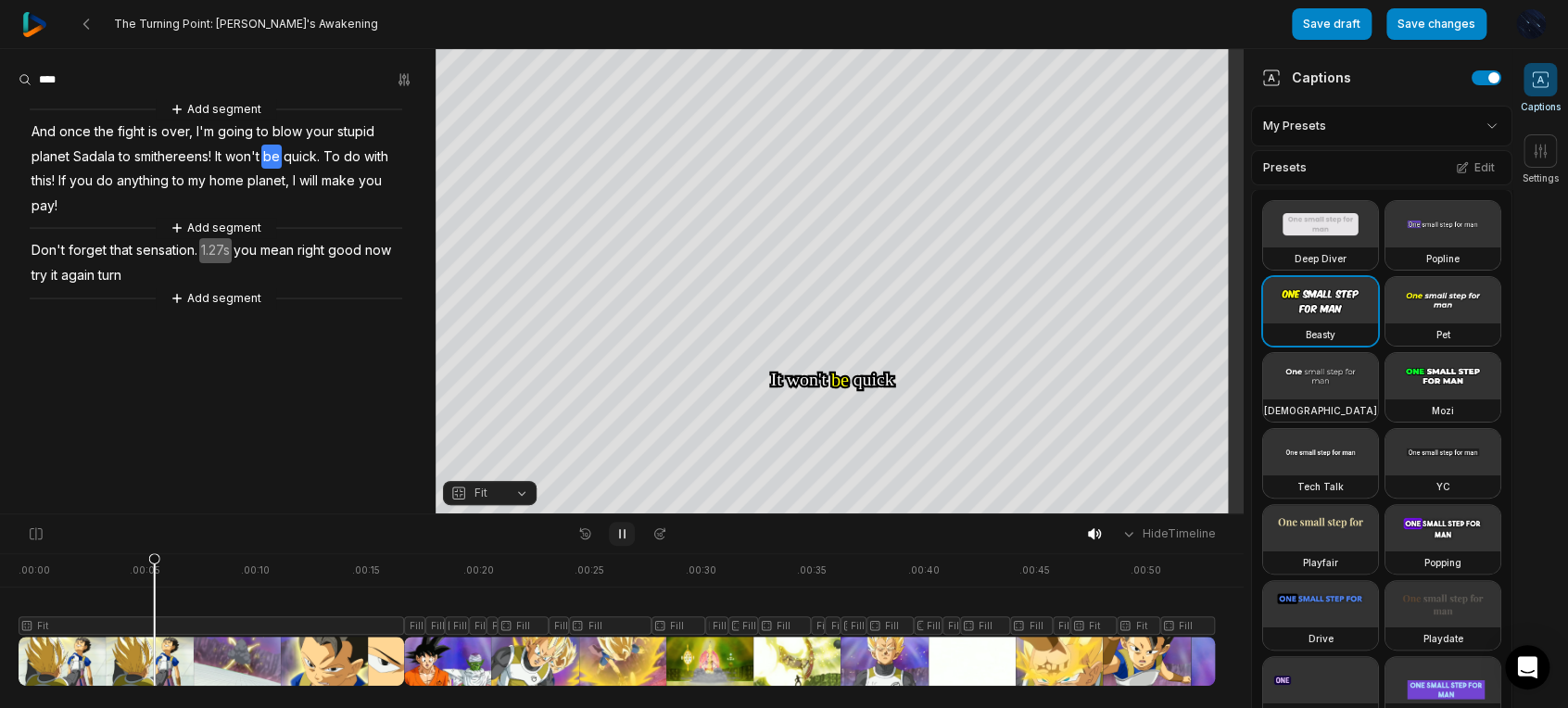 click 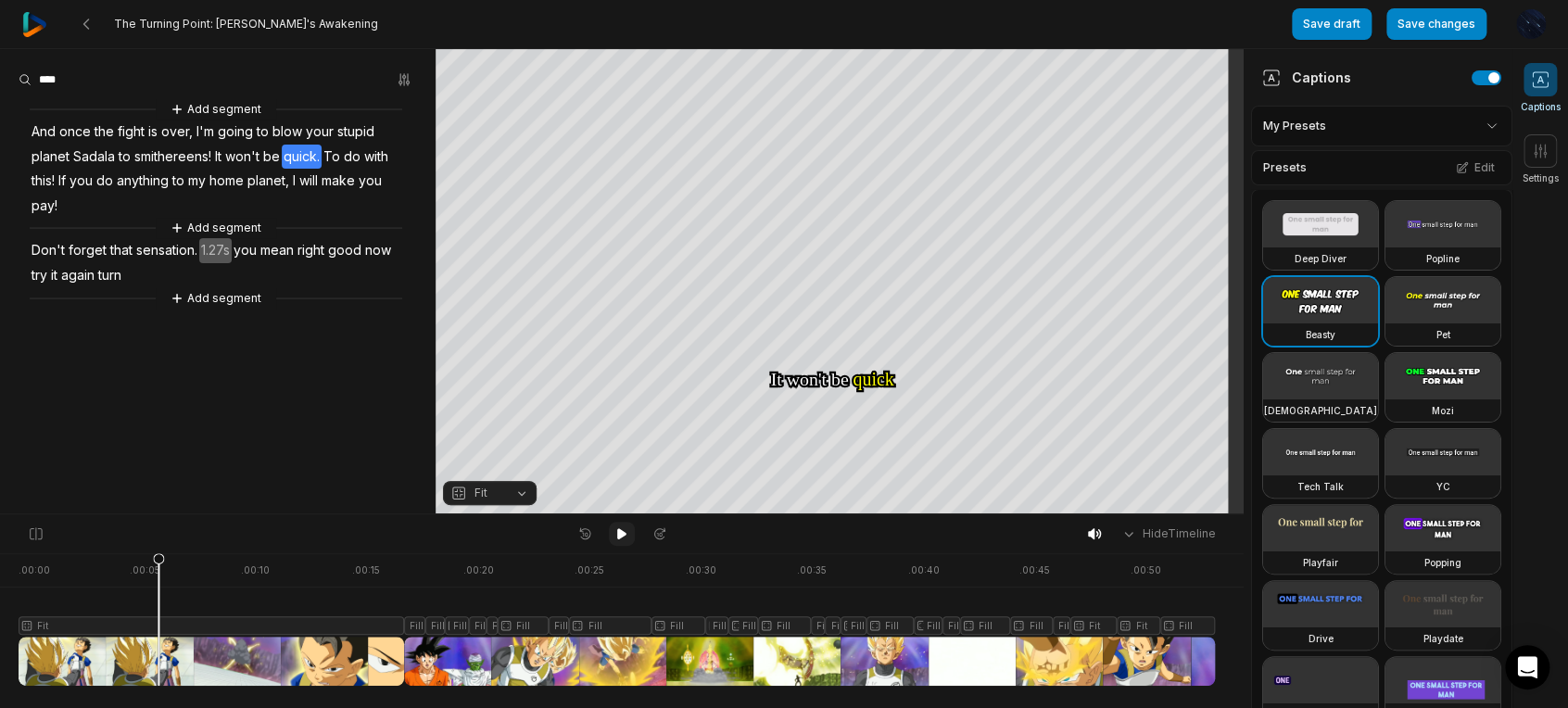click 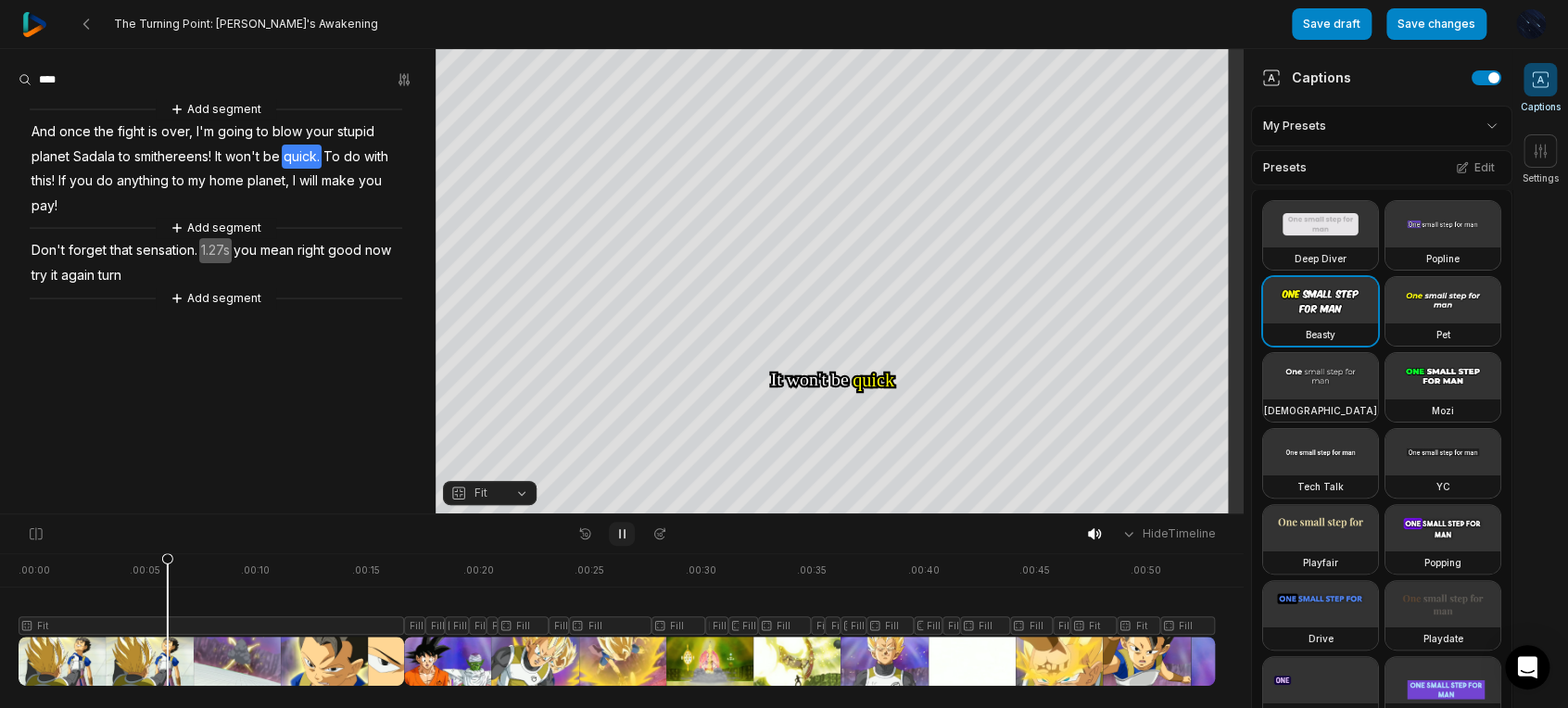 click 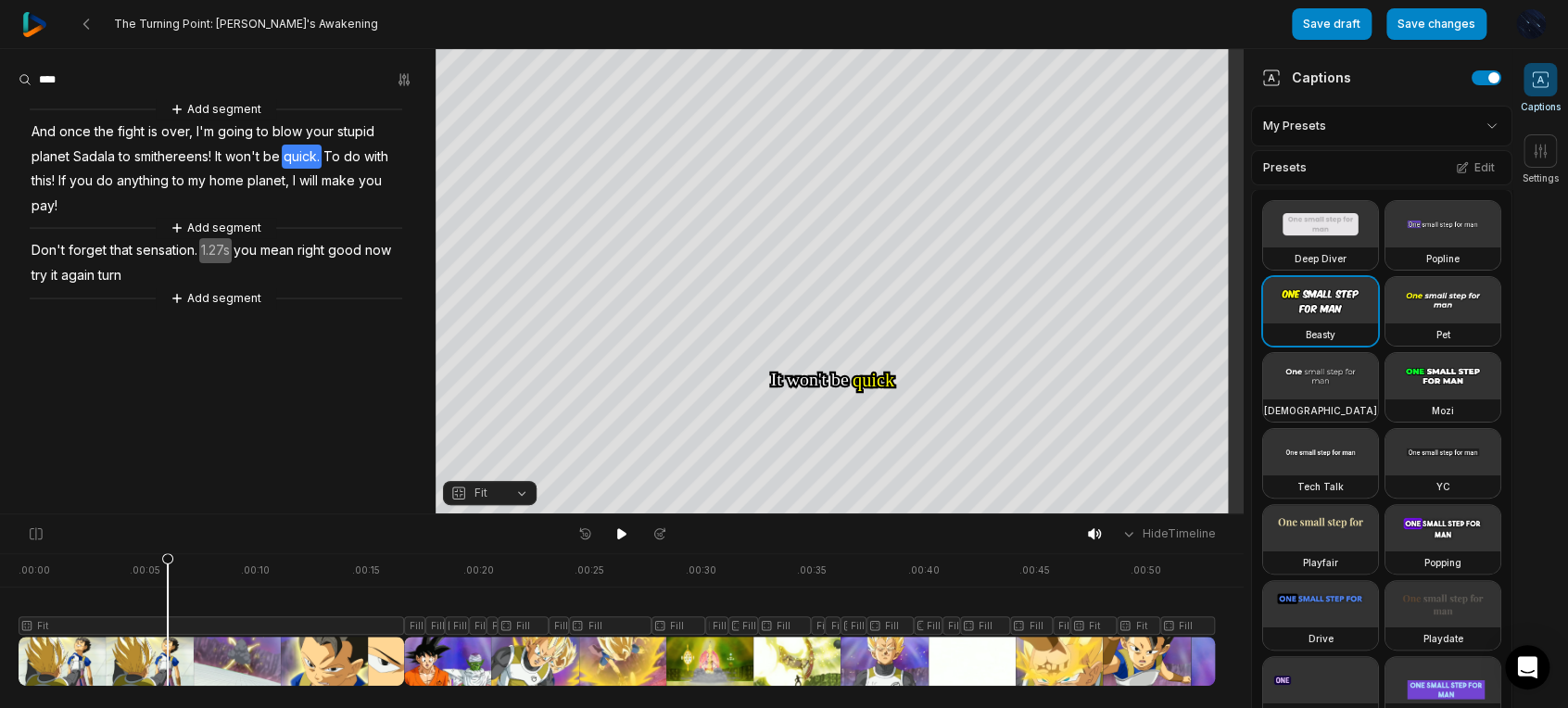 click 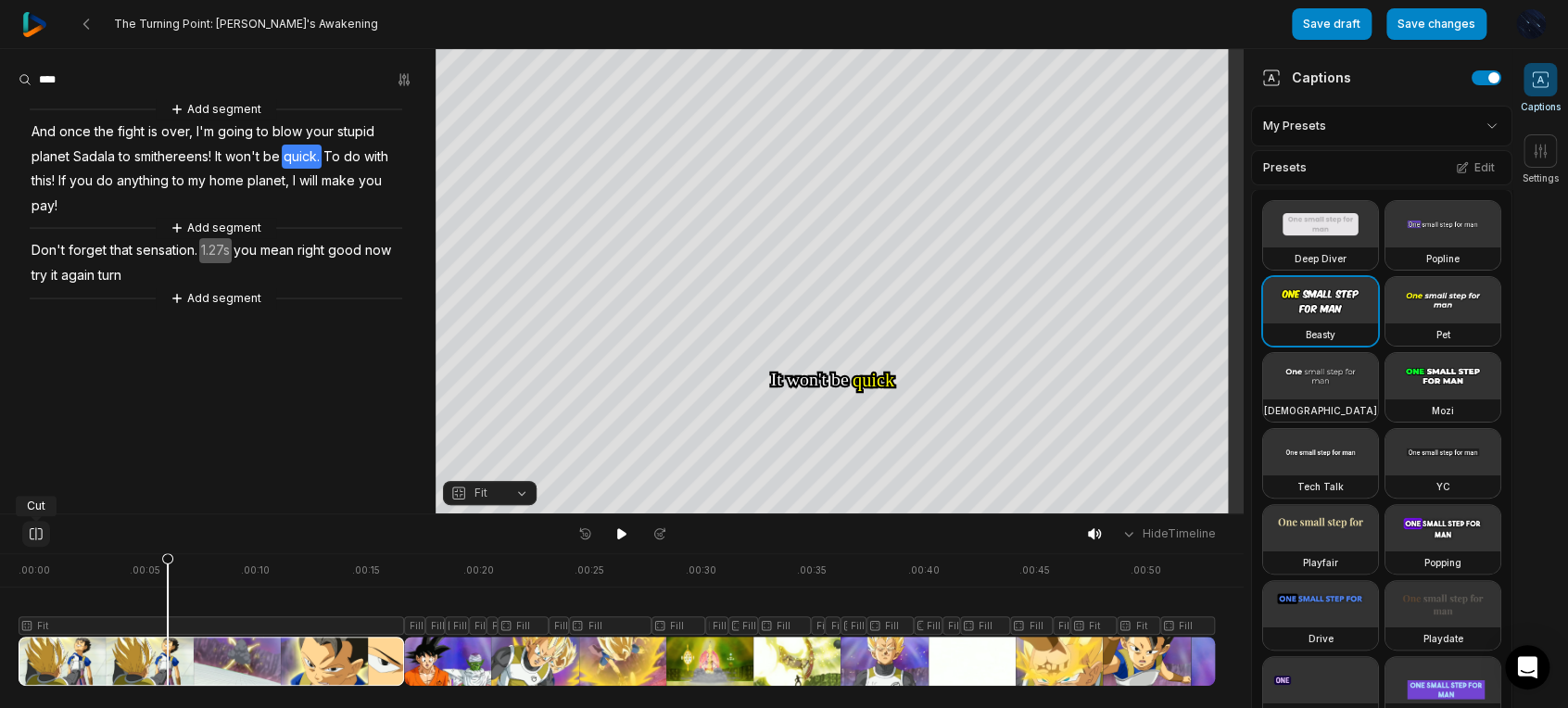 click 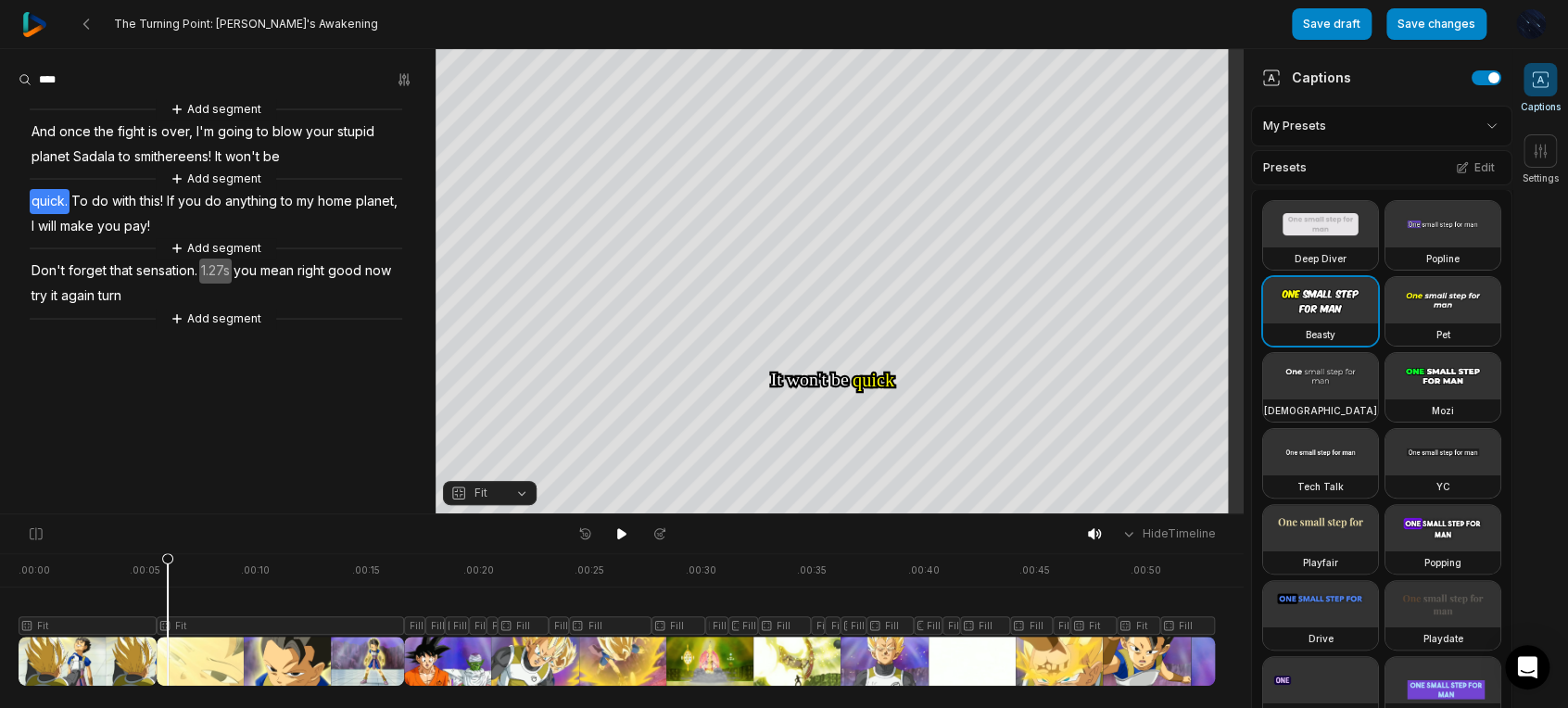 click at bounding box center (616, 619) 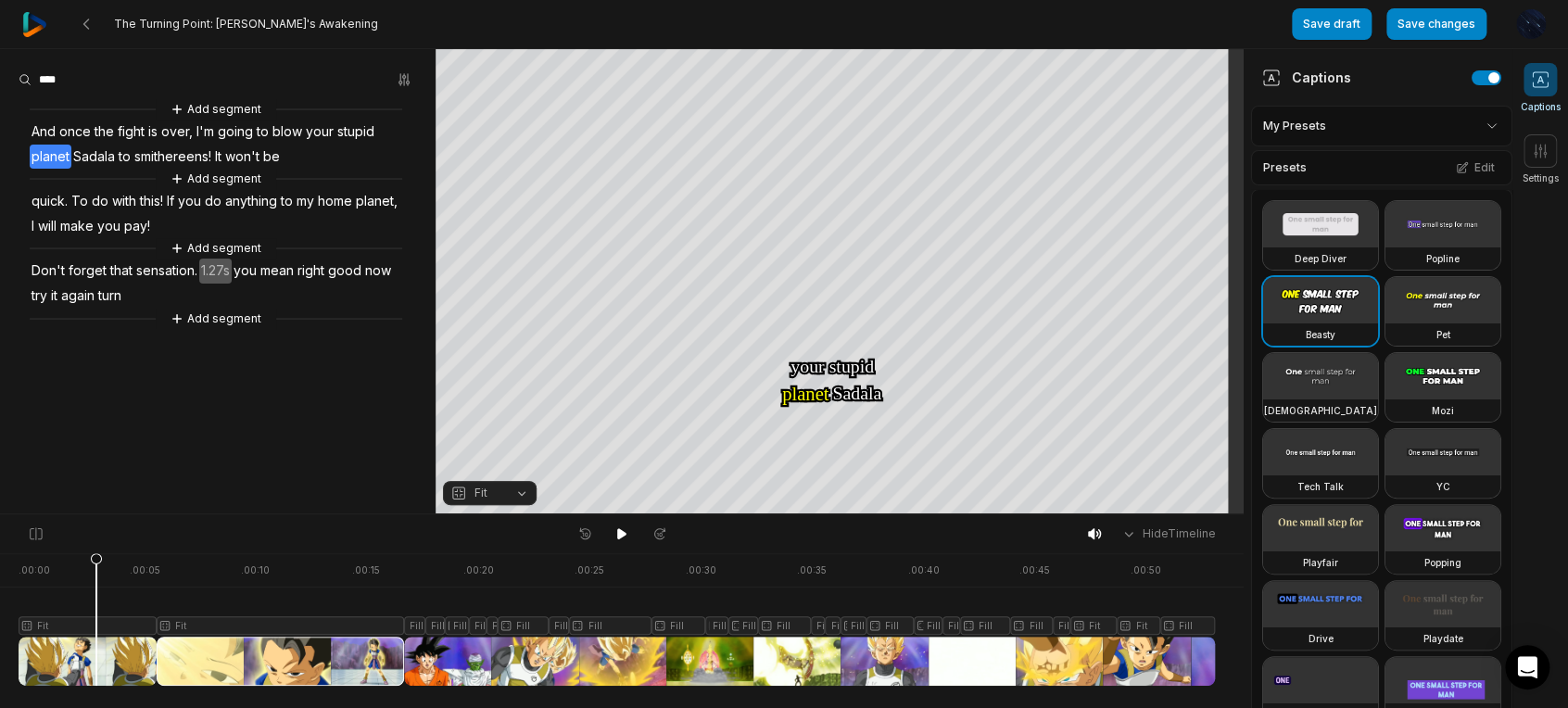 drag, startPoint x: 182, startPoint y: 650, endPoint x: 96, endPoint y: 663, distance: 86.97701 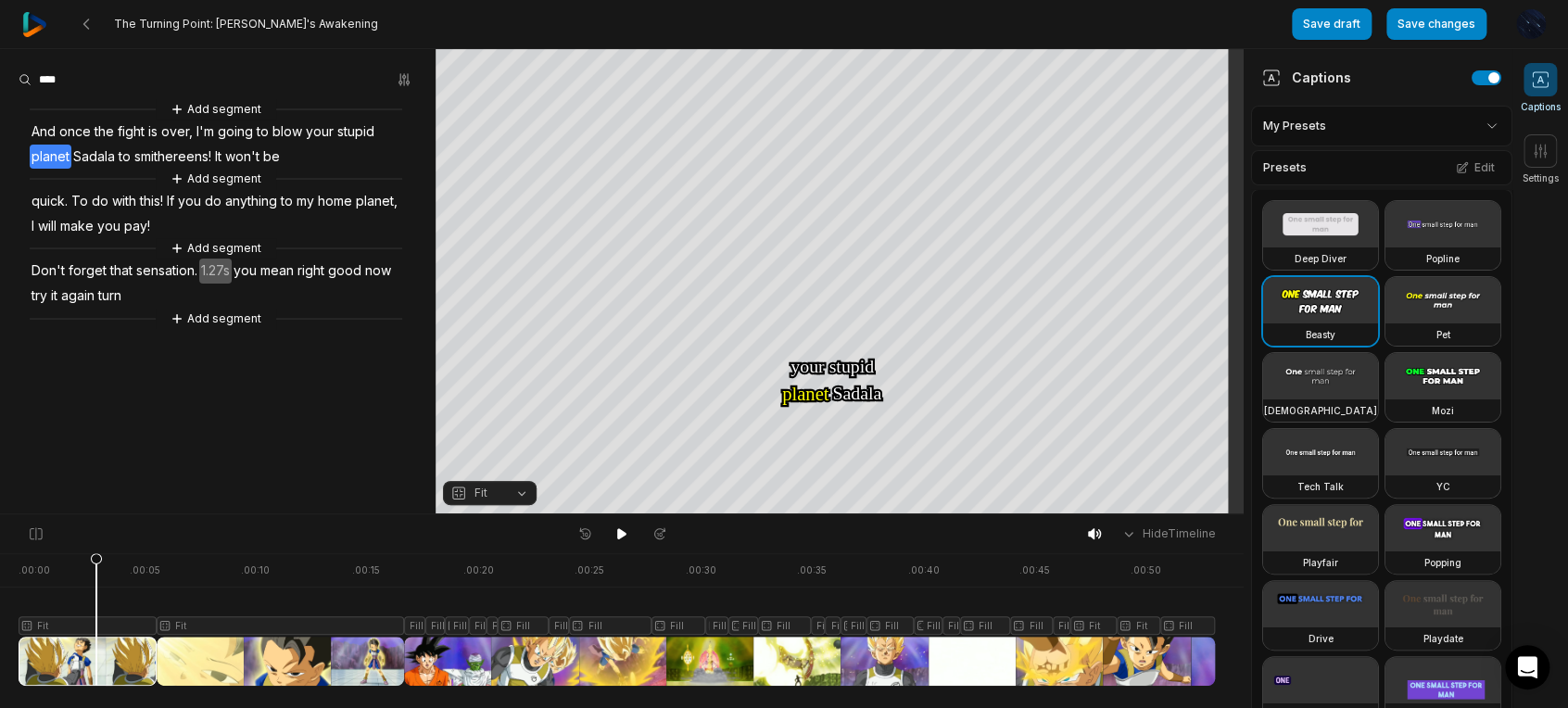 click on "Fit" at bounding box center (489, 493) 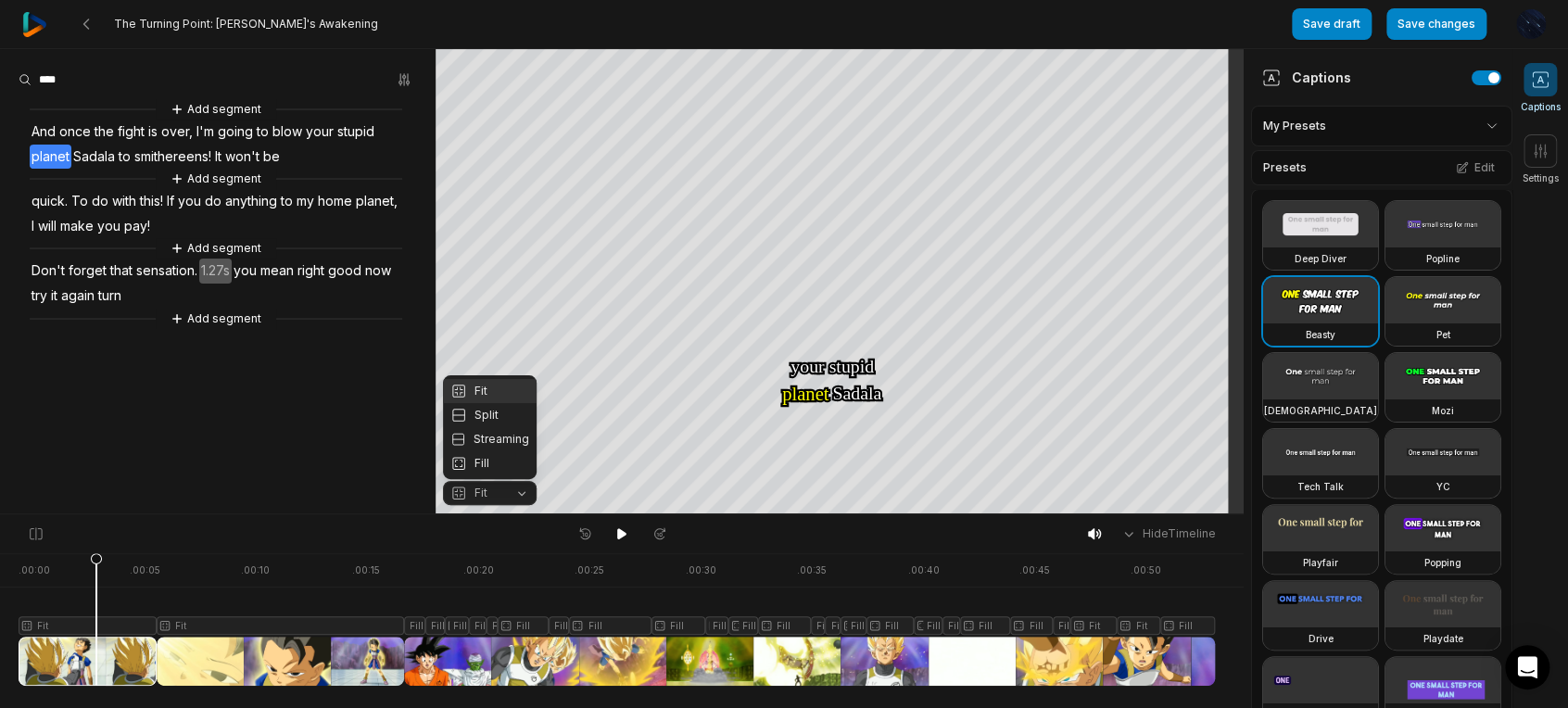 click on "Your browser does not support mp4 format. Your browser does not support mp4 format. And And   once once   the the fight fight   is is over, over,   I'm I'm   going going   to to blow blow your your   stupid stupid planet planet   [PERSON_NAME] [PERSON_NAME] to to   smithereens! smithereens! It It   won't won't   be be   quick quick To To   do do   with with   this! this! If If   you you   do do anything anything   to to my my   home home   planet, planet,   I I will will make make   you you   pay! pay! Don't Don't forget forget   that that sensation sensation you you mean mean   right right   good good now now   try try it it   again again   turn turn Crop Hex ********* * % Fit Fit Split Streaming Fill" at bounding box center [622, 282] 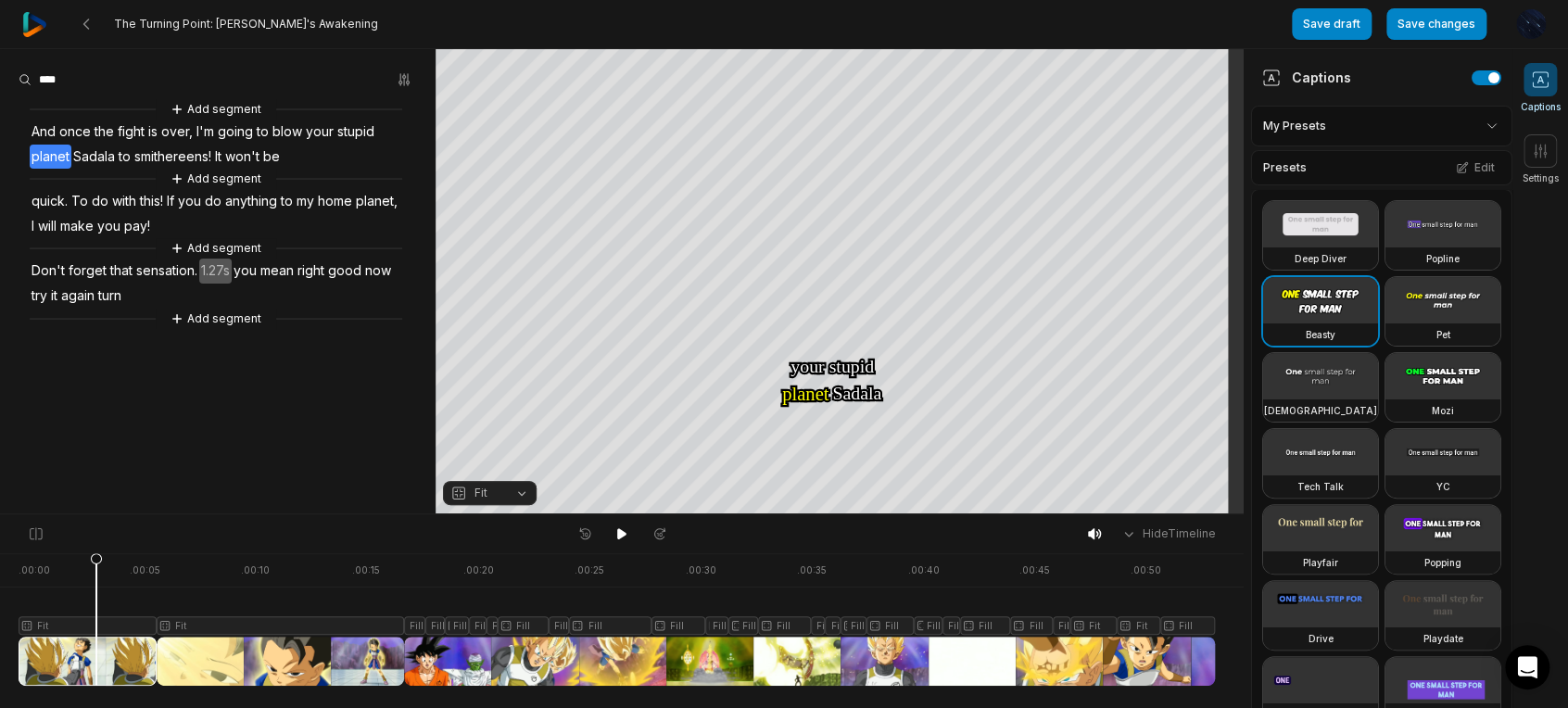 click on "Fit" at bounding box center (489, 493) 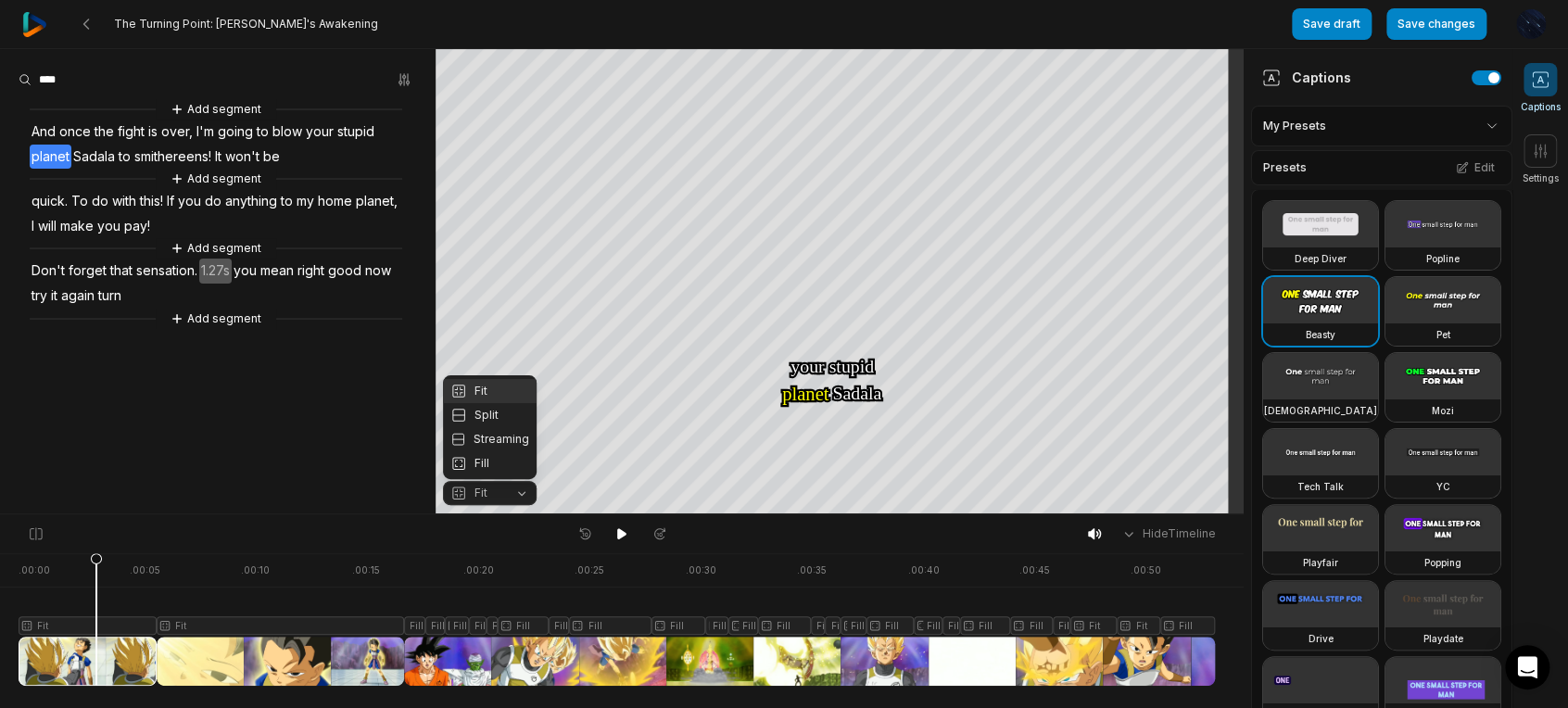 click on "Your browser does not support mp4 format. Your browser does not support mp4 format. And And   once once   the the fight fight   is is over, over,   I'm I'm   going going   to to blow blow your your   stupid stupid planet planet   [PERSON_NAME] [PERSON_NAME] to to   smithereens! smithereens! It It   won't won't   be be   quick quick To To   do do   with with   this! this! If If   you you   do do anything anything   to to my my   home home   planet, planet,   I I will will make make   you you   pay! pay! Don't Don't forget forget   that that sensation sensation you you mean mean   right right   good good now now   try try it it   again again   turn turn Crop Hex ********* * % Fit Fit Split Streaming Fill" at bounding box center [622, 282] 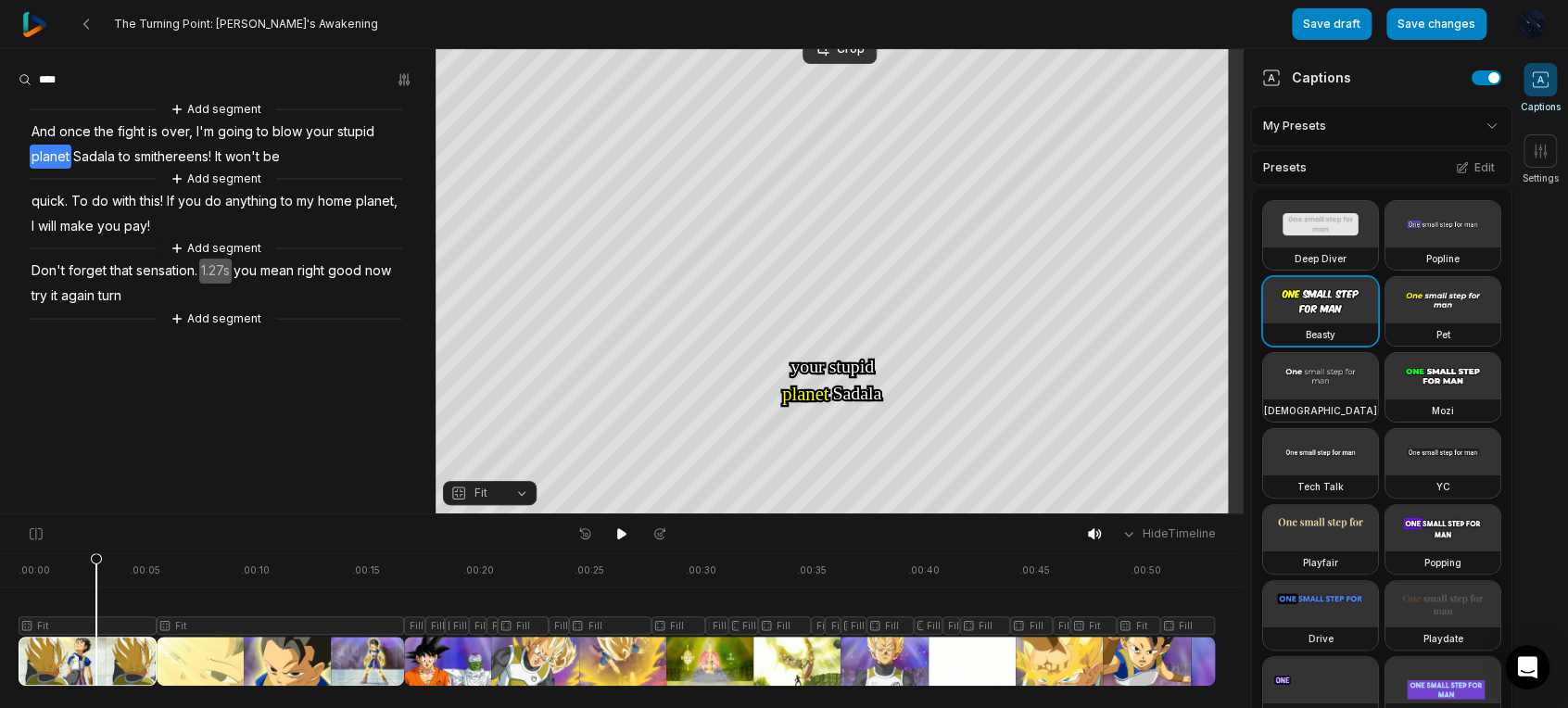 click on "The Turning Point: [PERSON_NAME]'s Awakening" at bounding box center [657, 24] 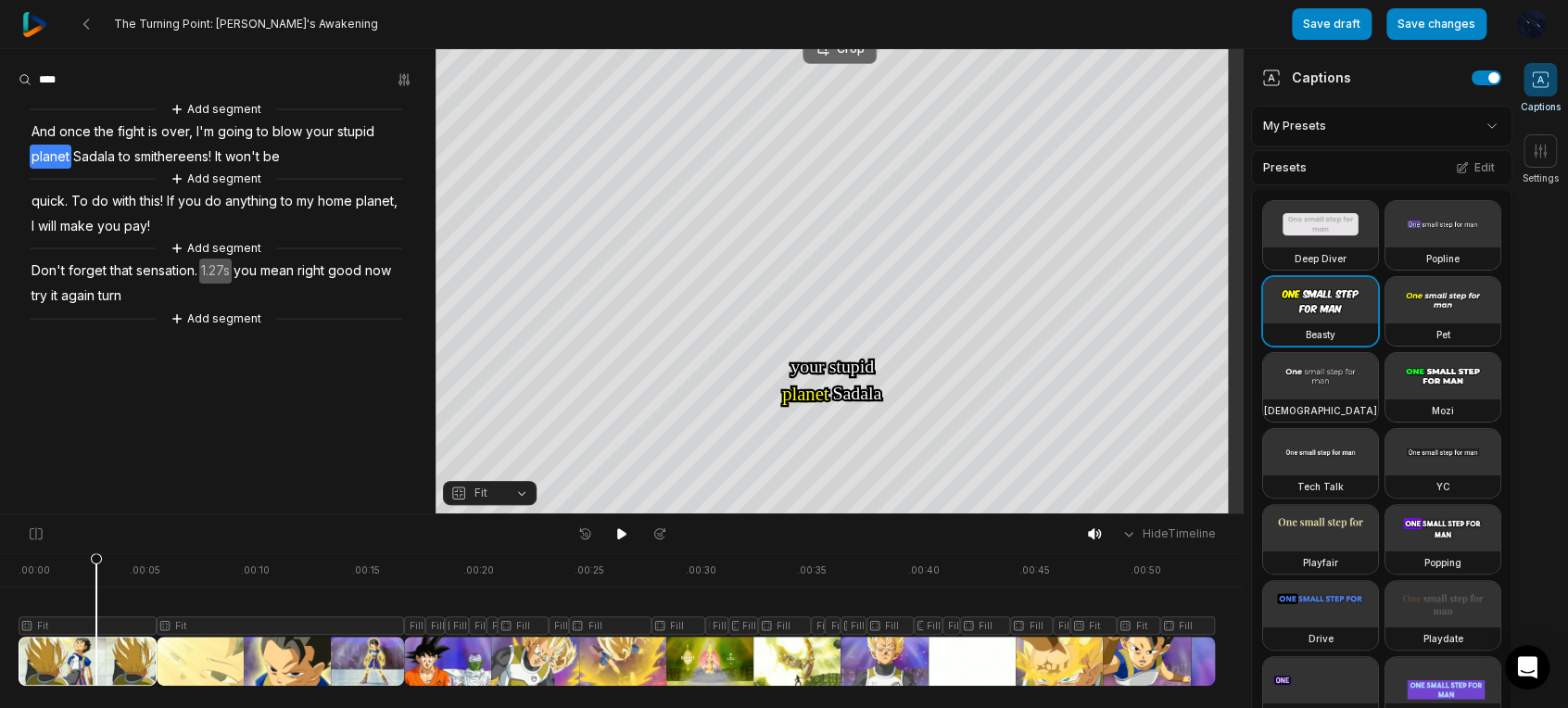 click on "Crop" at bounding box center (840, 49) 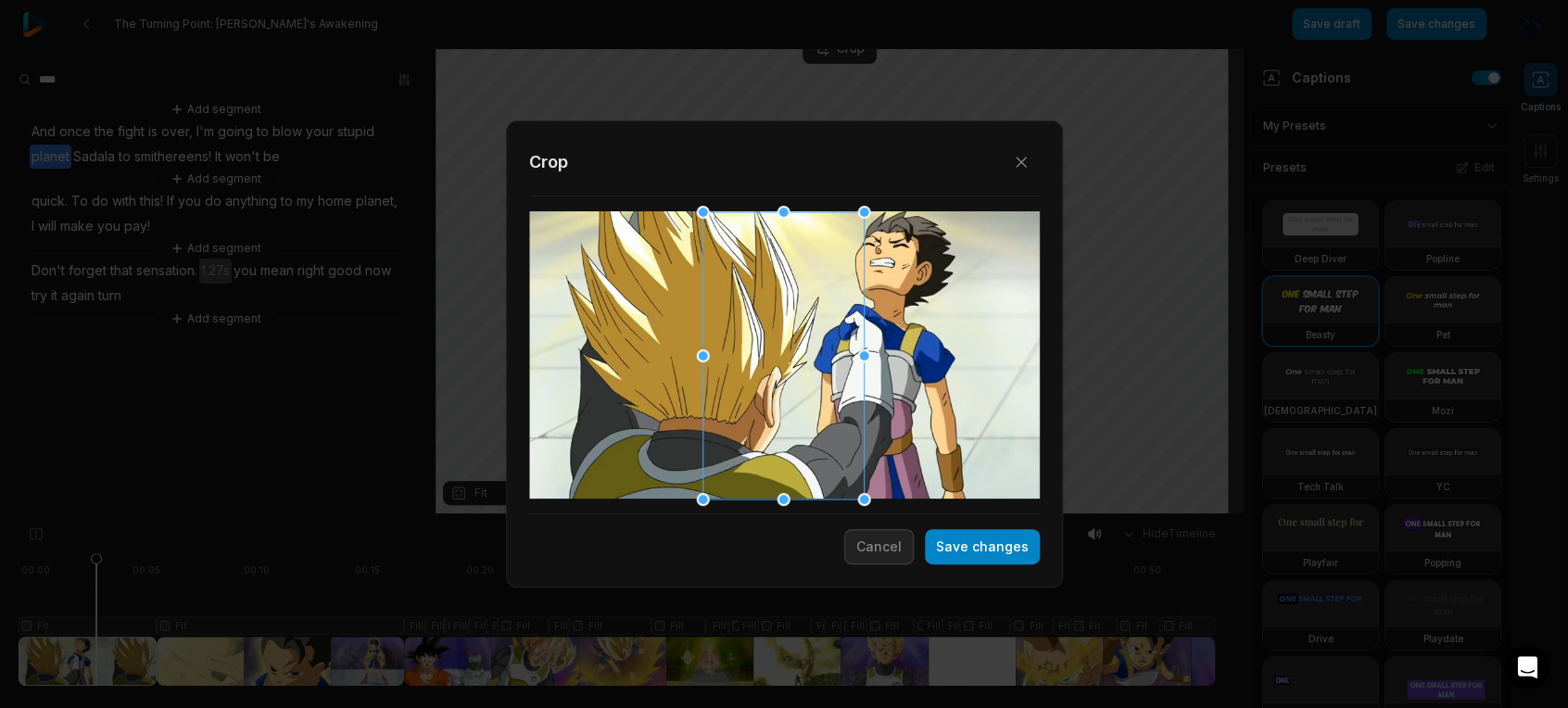 drag, startPoint x: 889, startPoint y: 306, endPoint x: 944, endPoint y: 303, distance: 55.081757 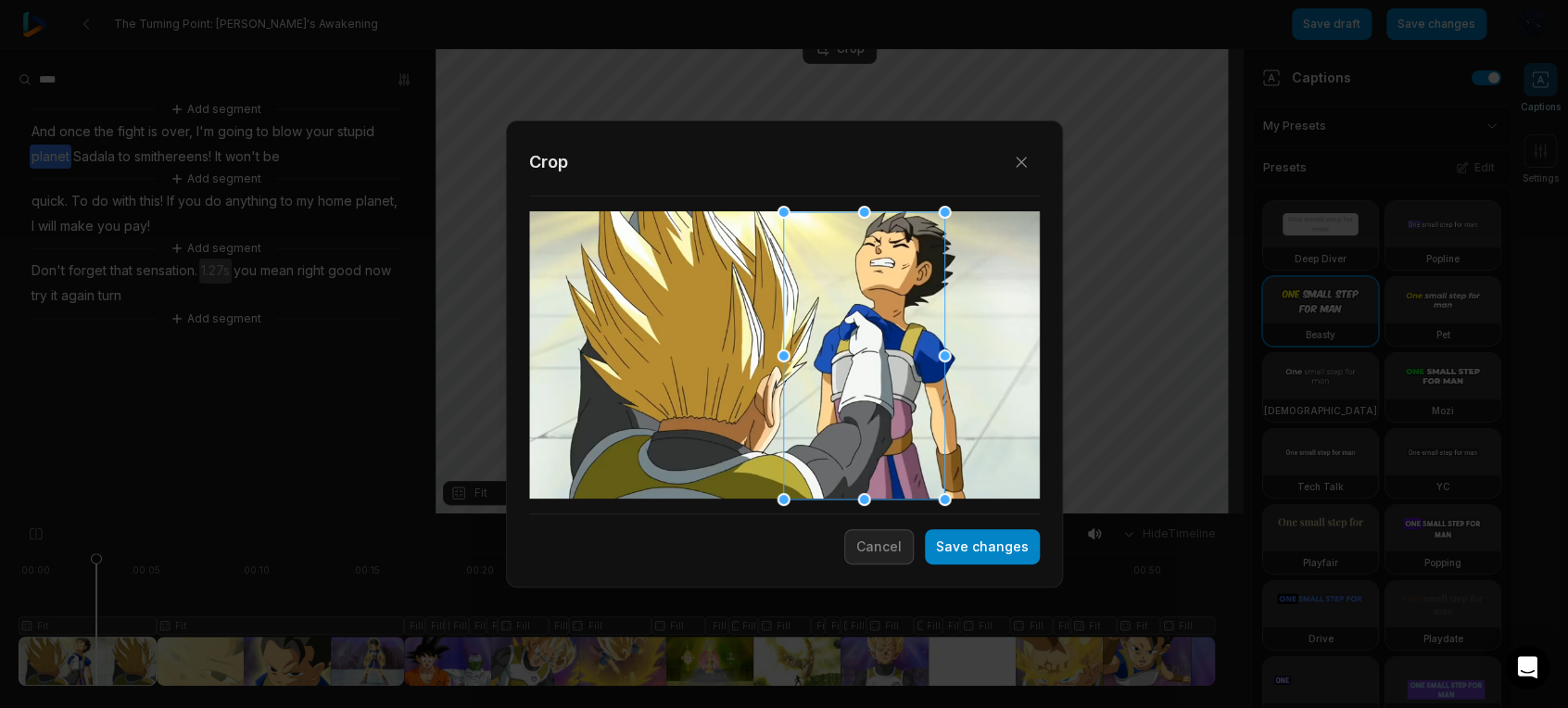 drag, startPoint x: 769, startPoint y: 337, endPoint x: 844, endPoint y: 322, distance: 76.485293 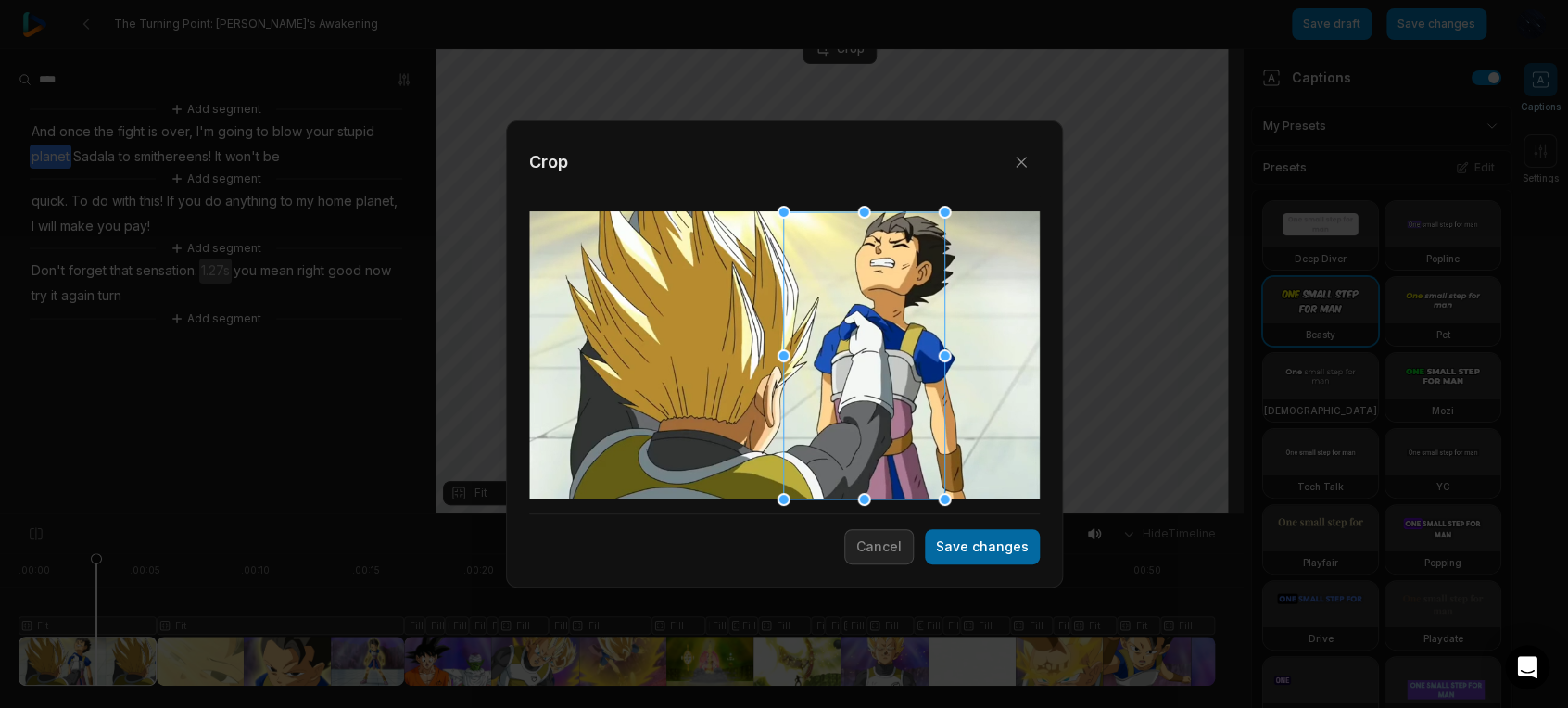 click on "Save changes" at bounding box center (982, 547) 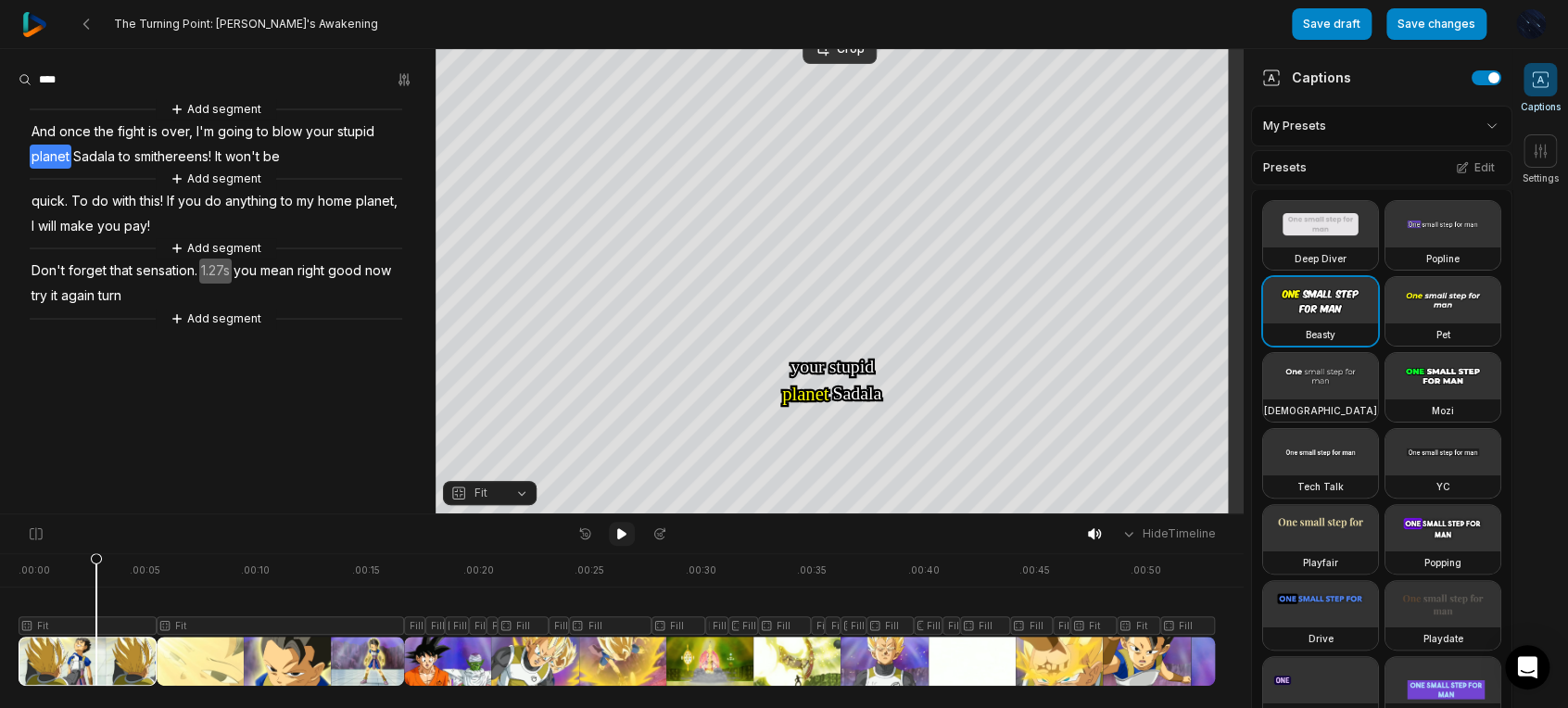 click 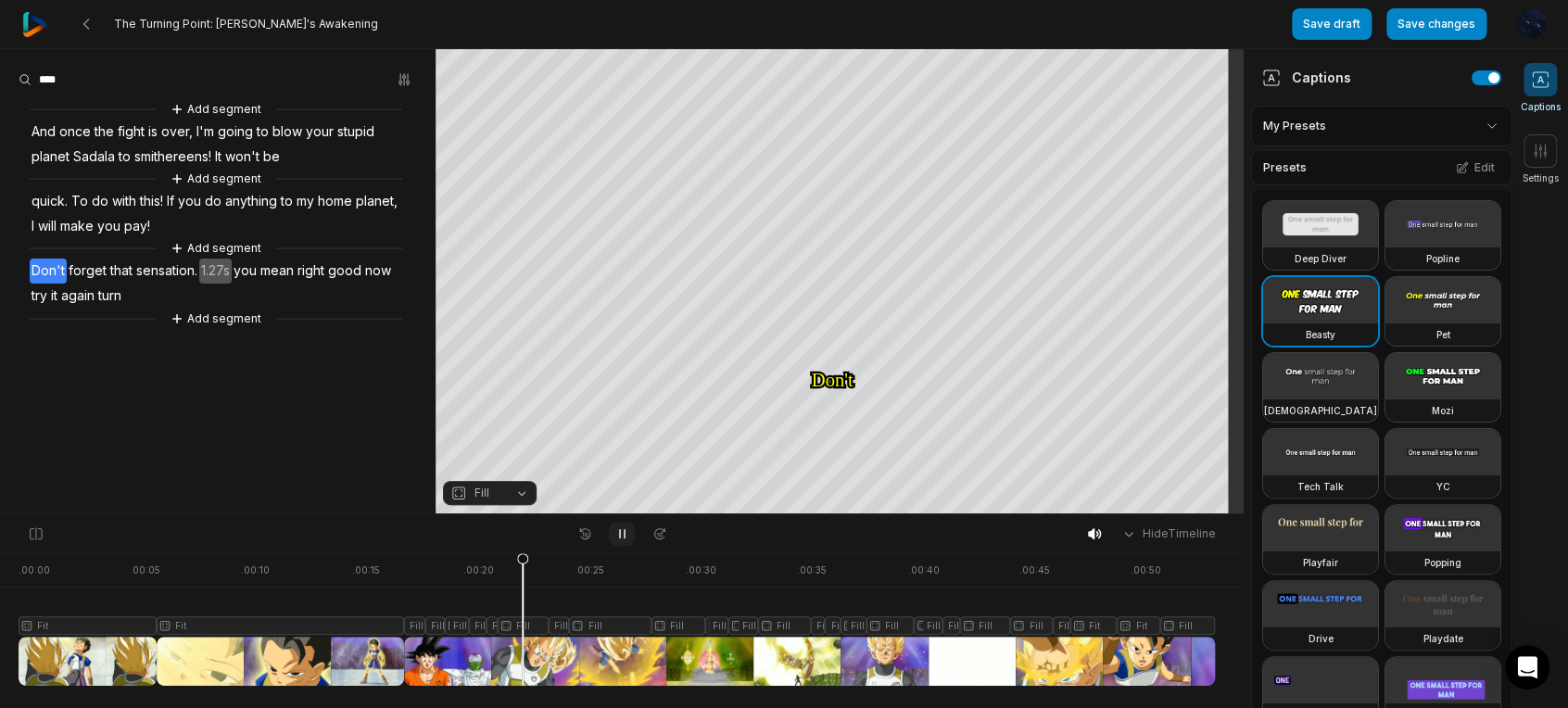 click 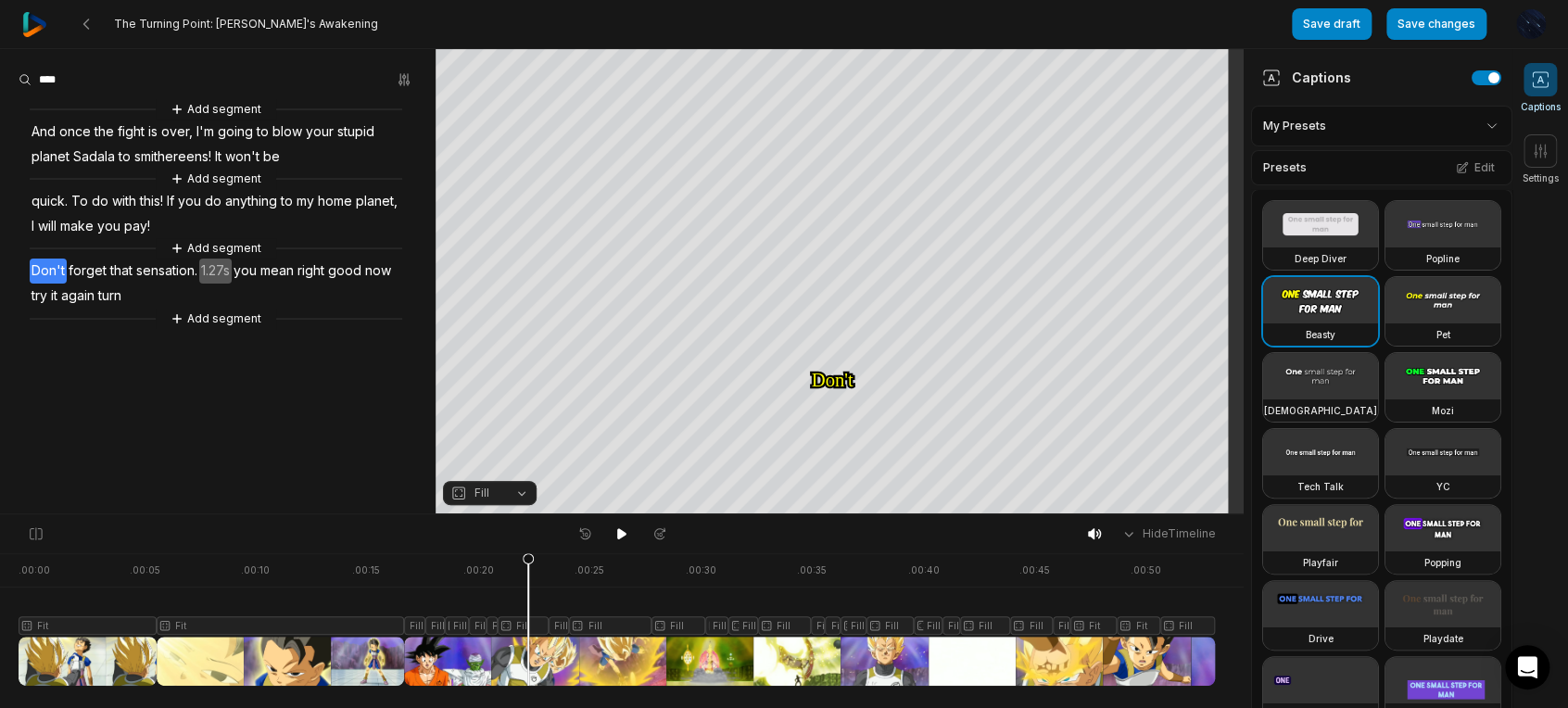 click on "Don't" at bounding box center (48, 271) 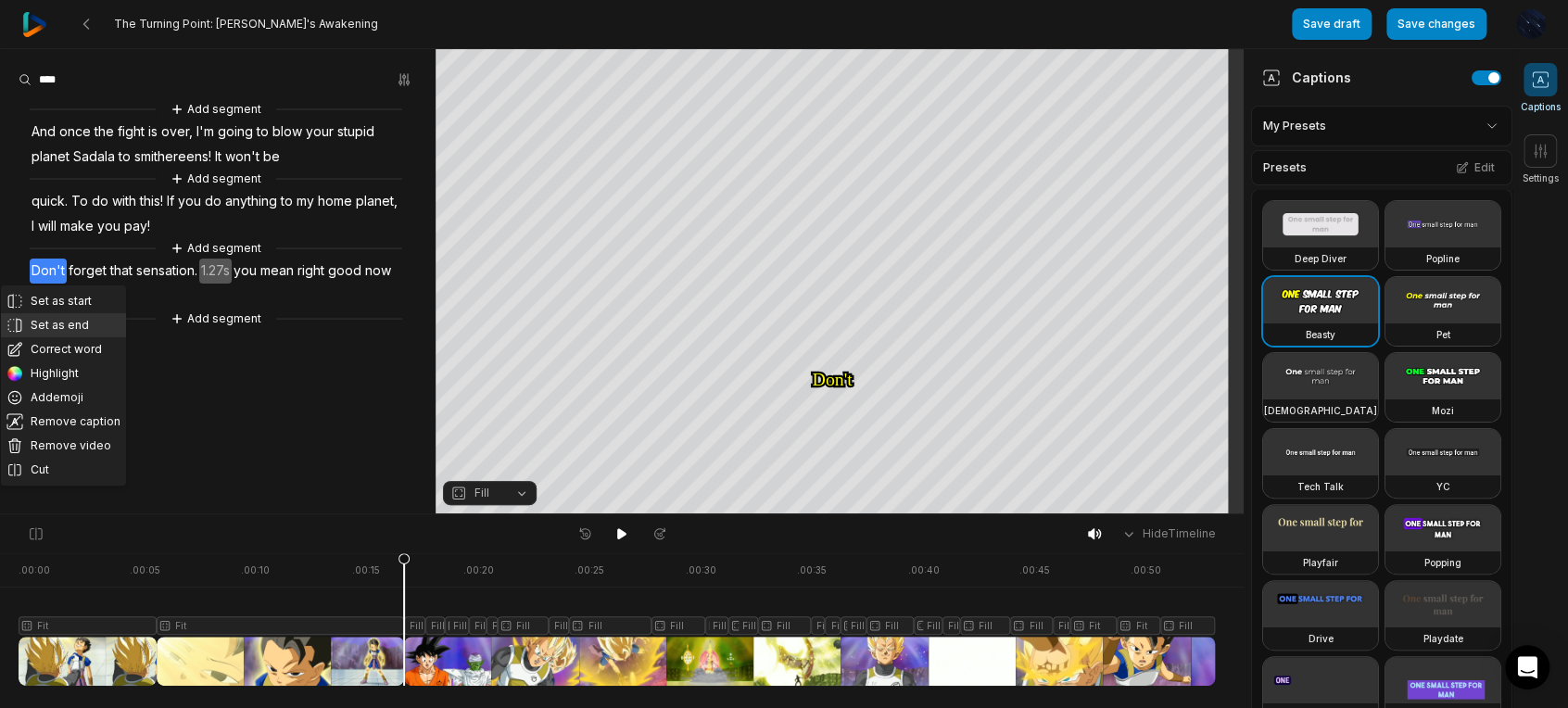 click on "Set as end" at bounding box center [63, 325] 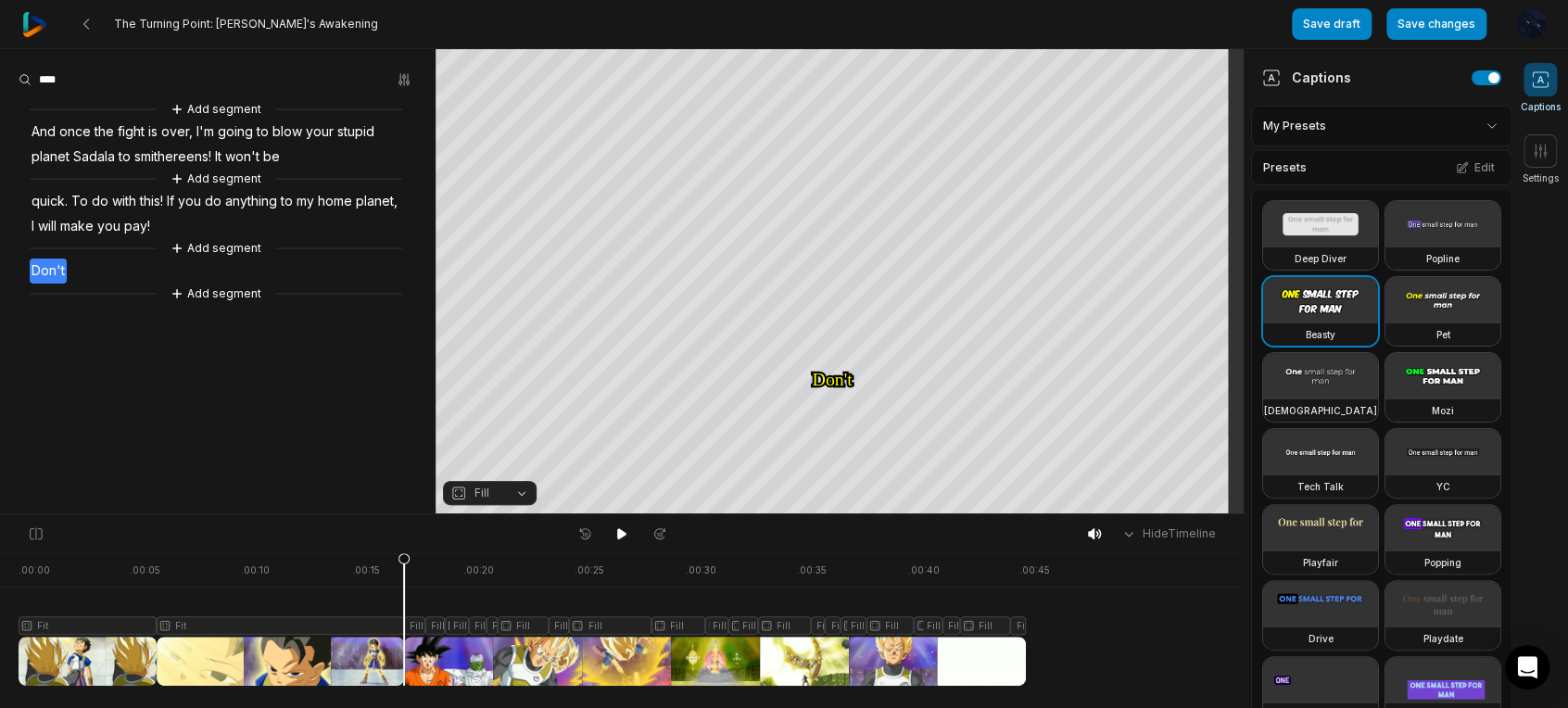 click on "Add segment And once the fight is over, I'm going to blow your stupid planet Sadala to smithereens! It won't be   Add segment quick. To do with this! If you do anything to my home planet, I will make you pay!   Add segment Don't   Add segment" at bounding box center [218, 281] 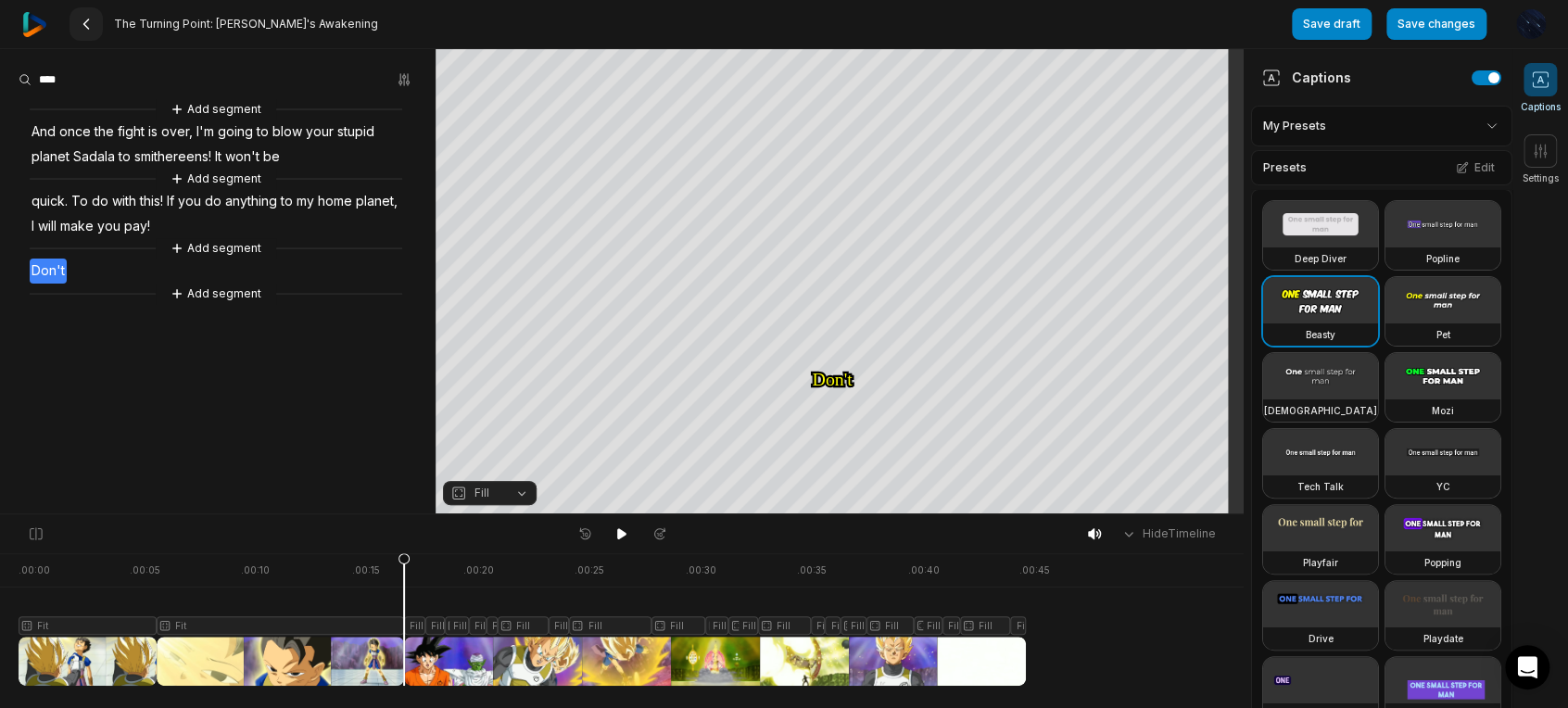 click 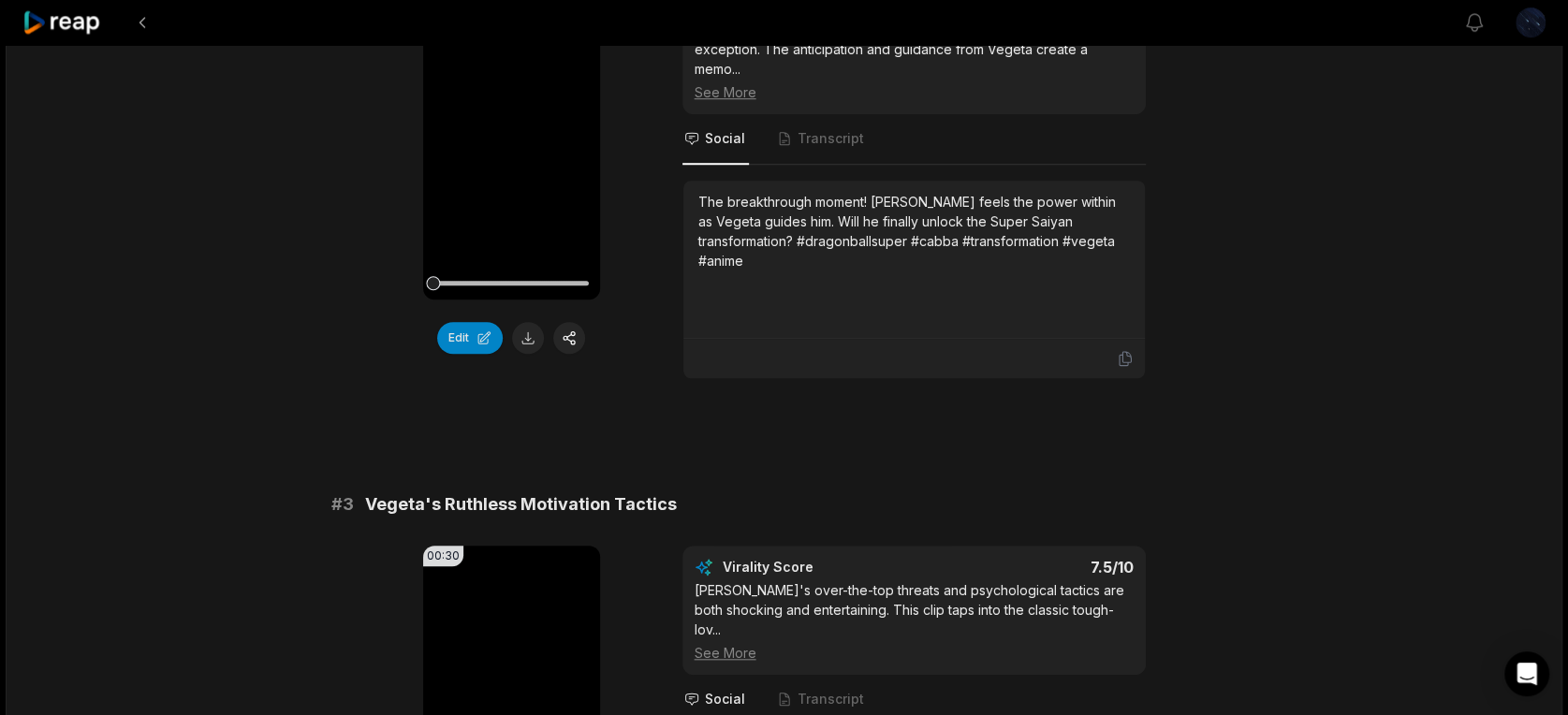 scroll, scrollTop: 867, scrollLeft: 0, axis: vertical 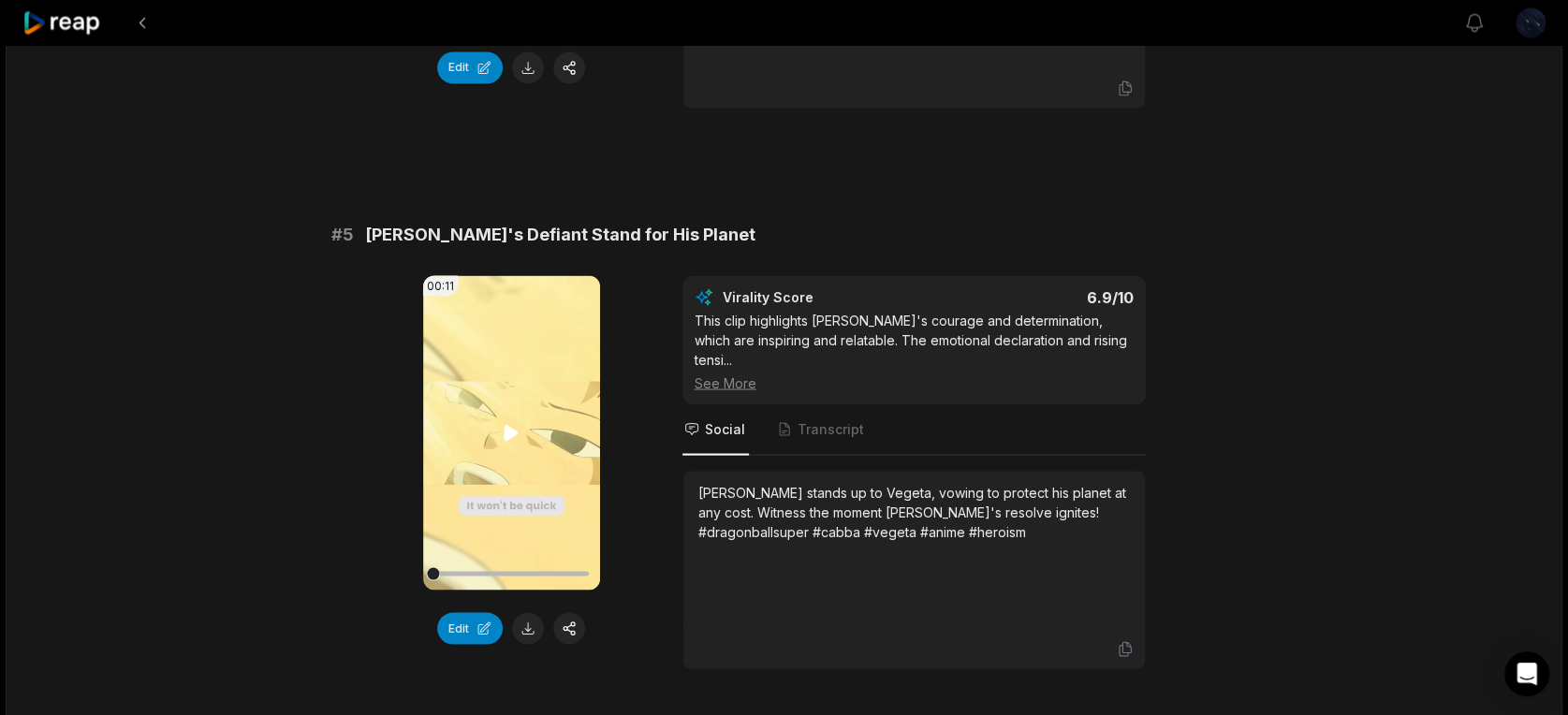 click on "Your browser does not support mp4 format." at bounding box center [511, 432] 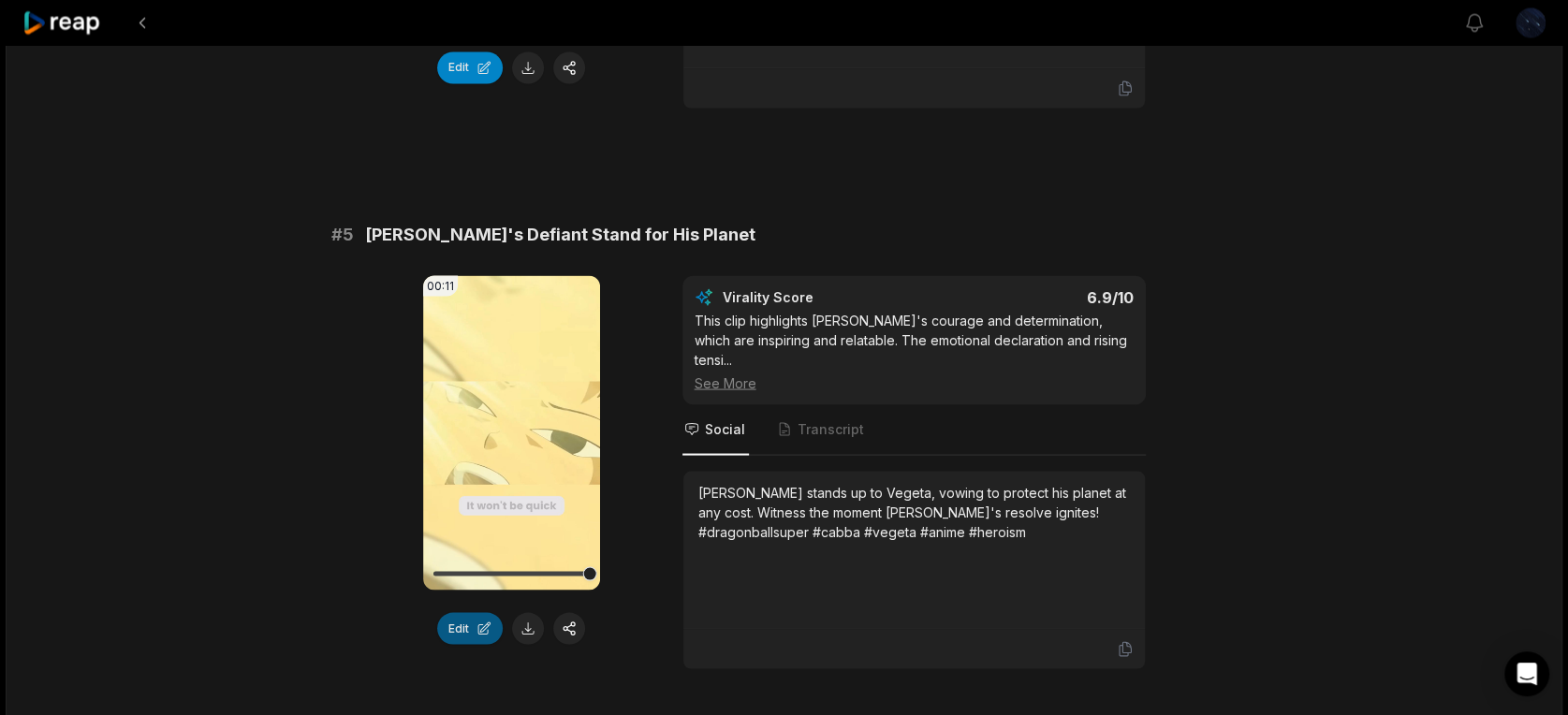 click on "Edit" at bounding box center (470, 628) 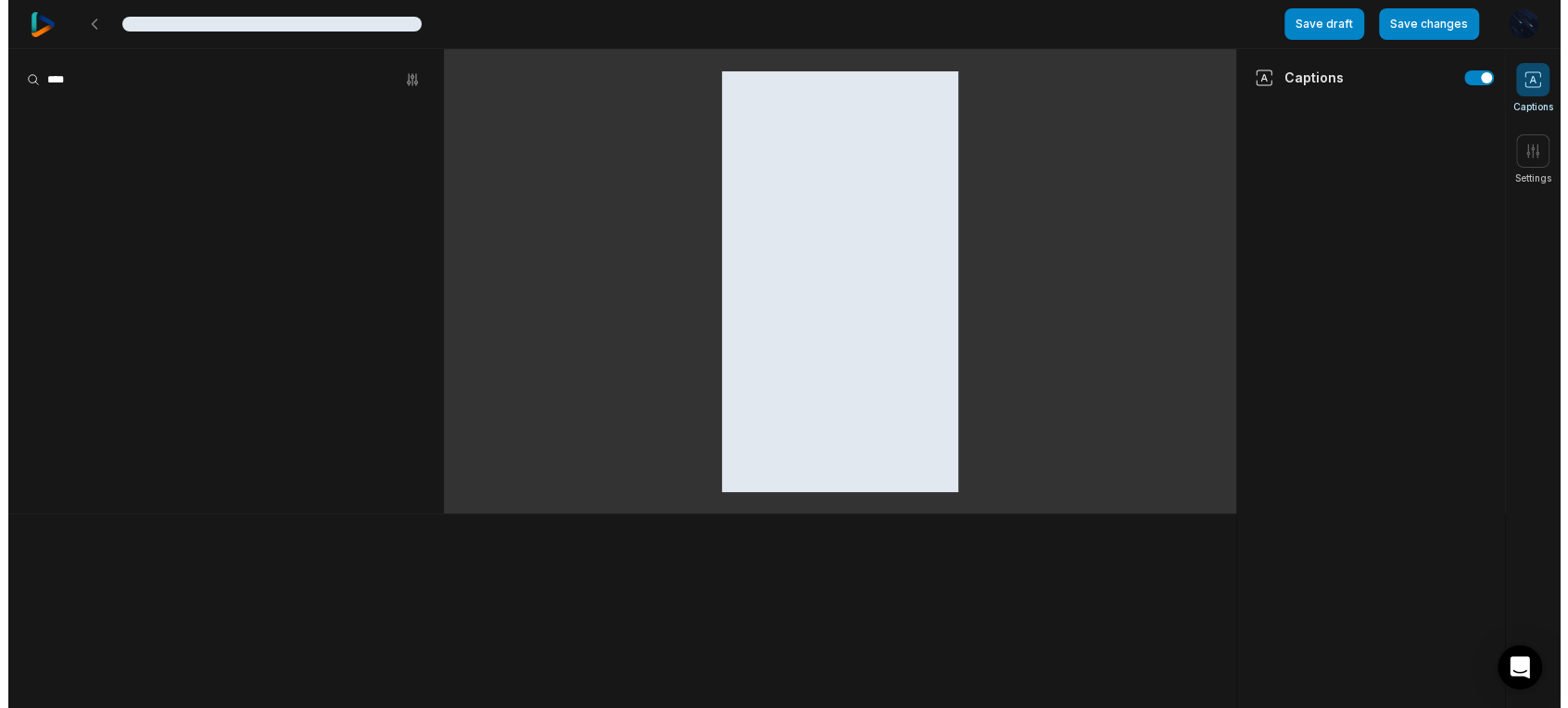 scroll, scrollTop: 0, scrollLeft: 0, axis: both 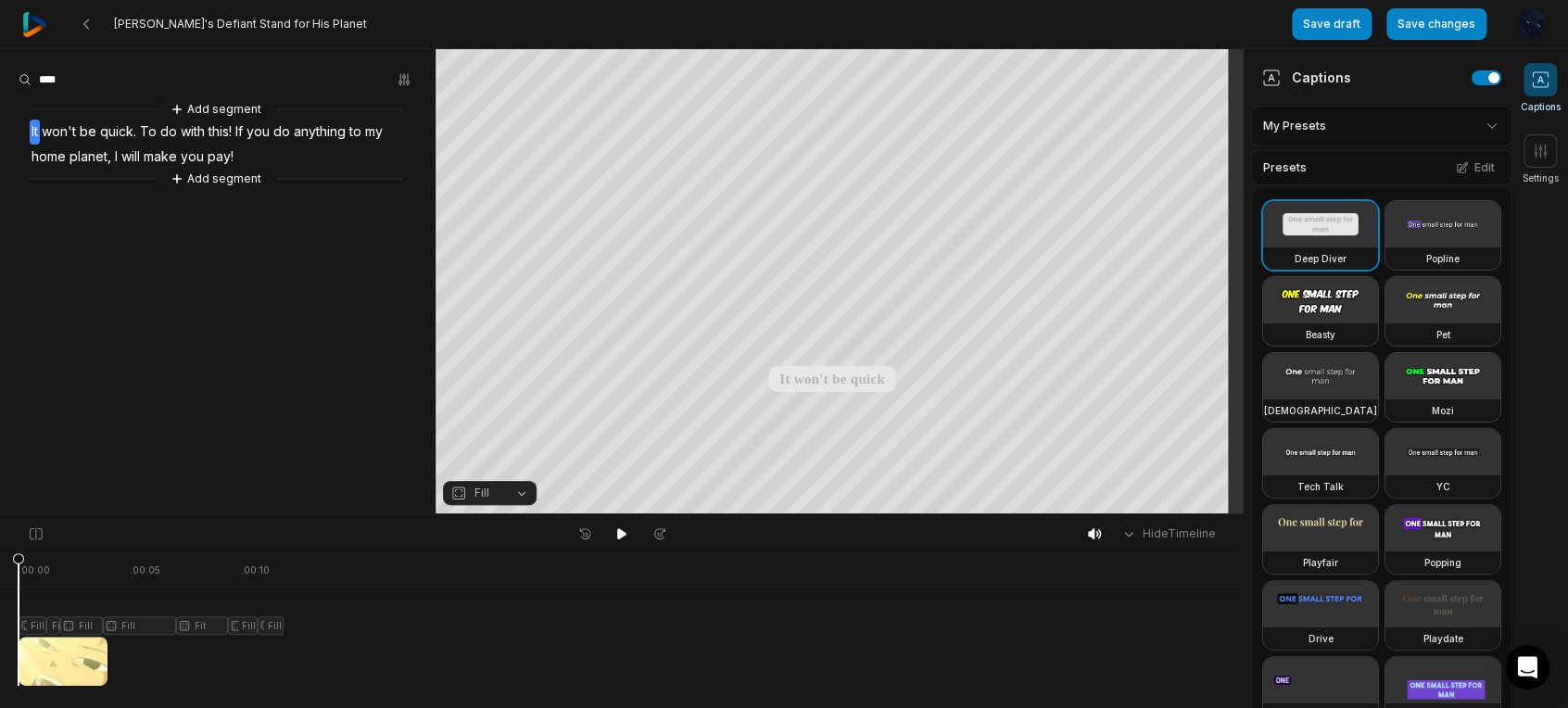 click on "It" at bounding box center (34, 132) 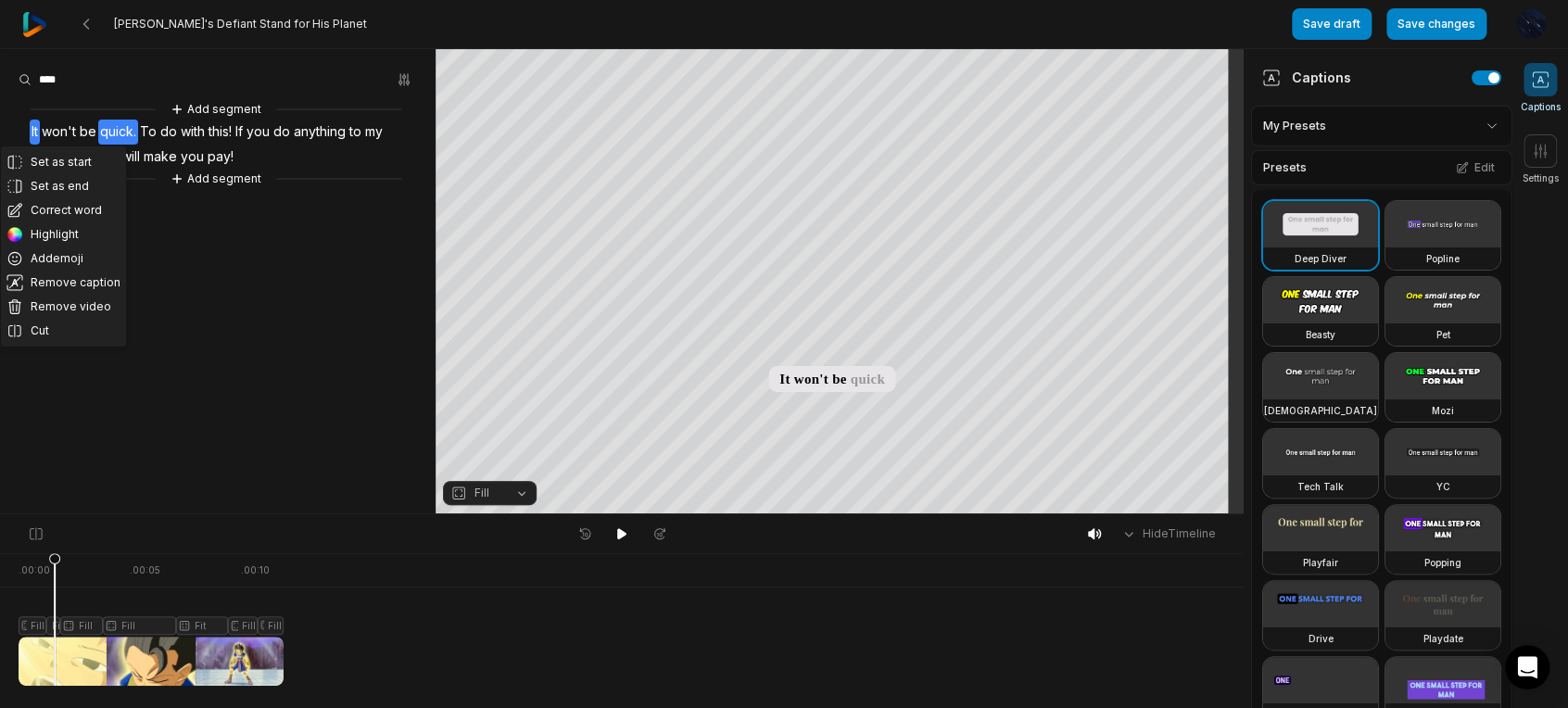 click at bounding box center (151, 619) 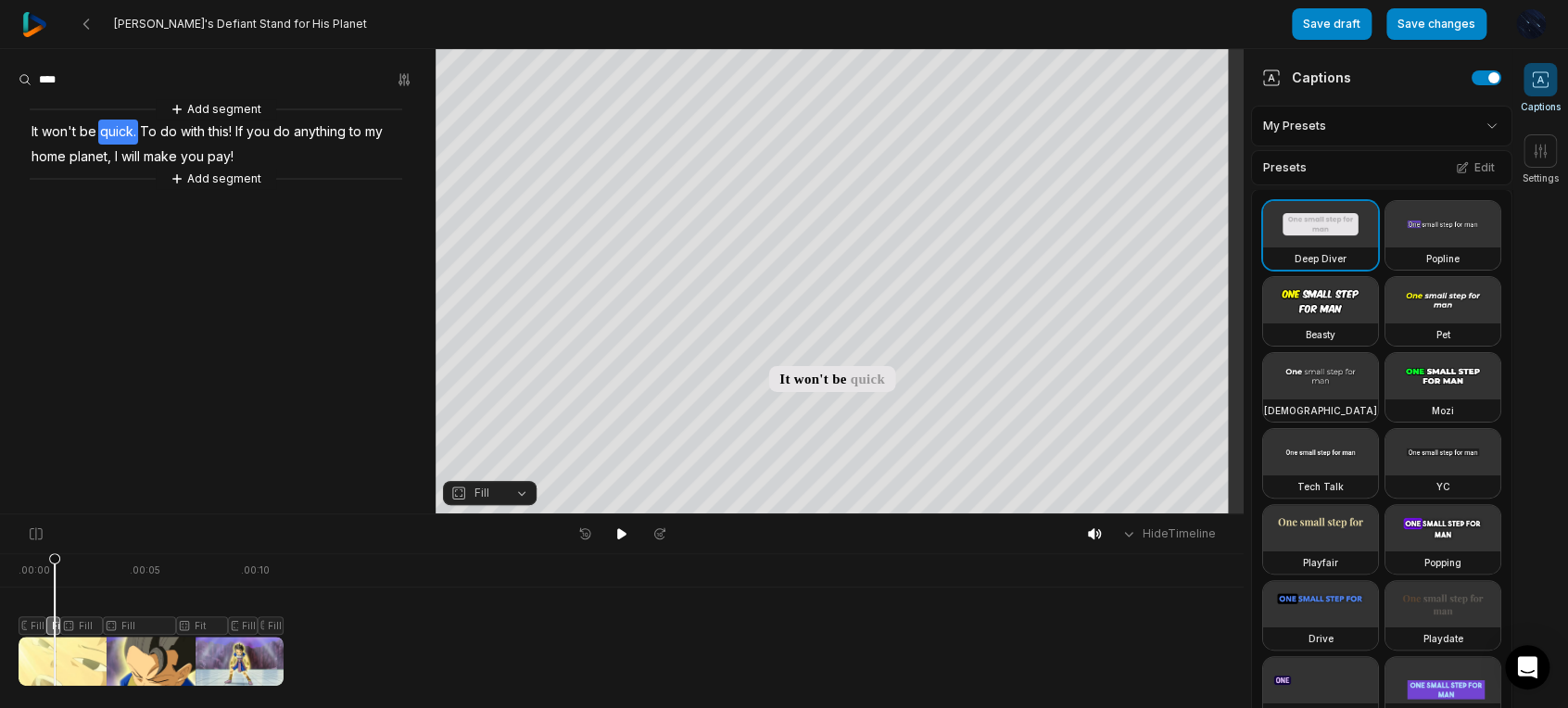 click on "Fill" at bounding box center [474, 493] 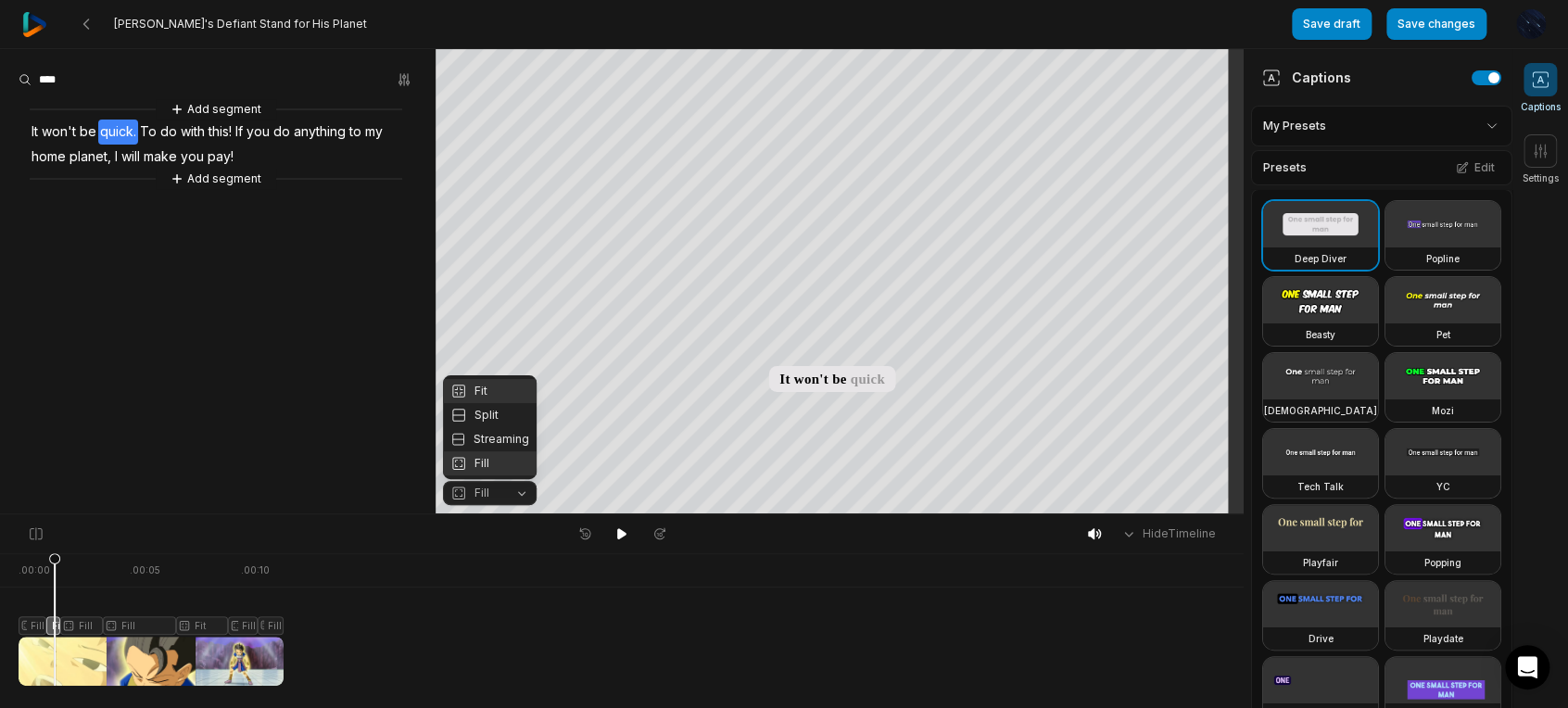 click on "Fit" at bounding box center (489, 391) 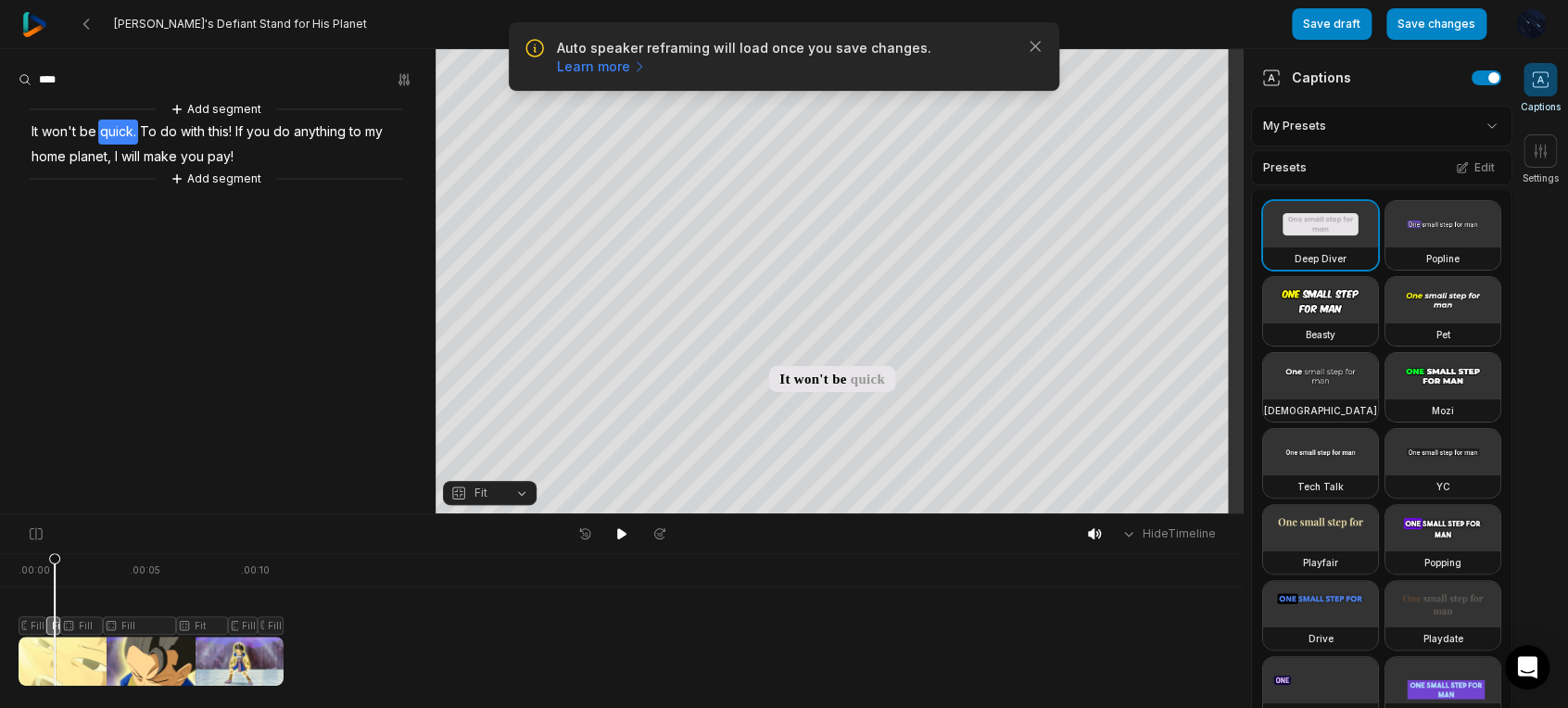 click at bounding box center [151, 619] 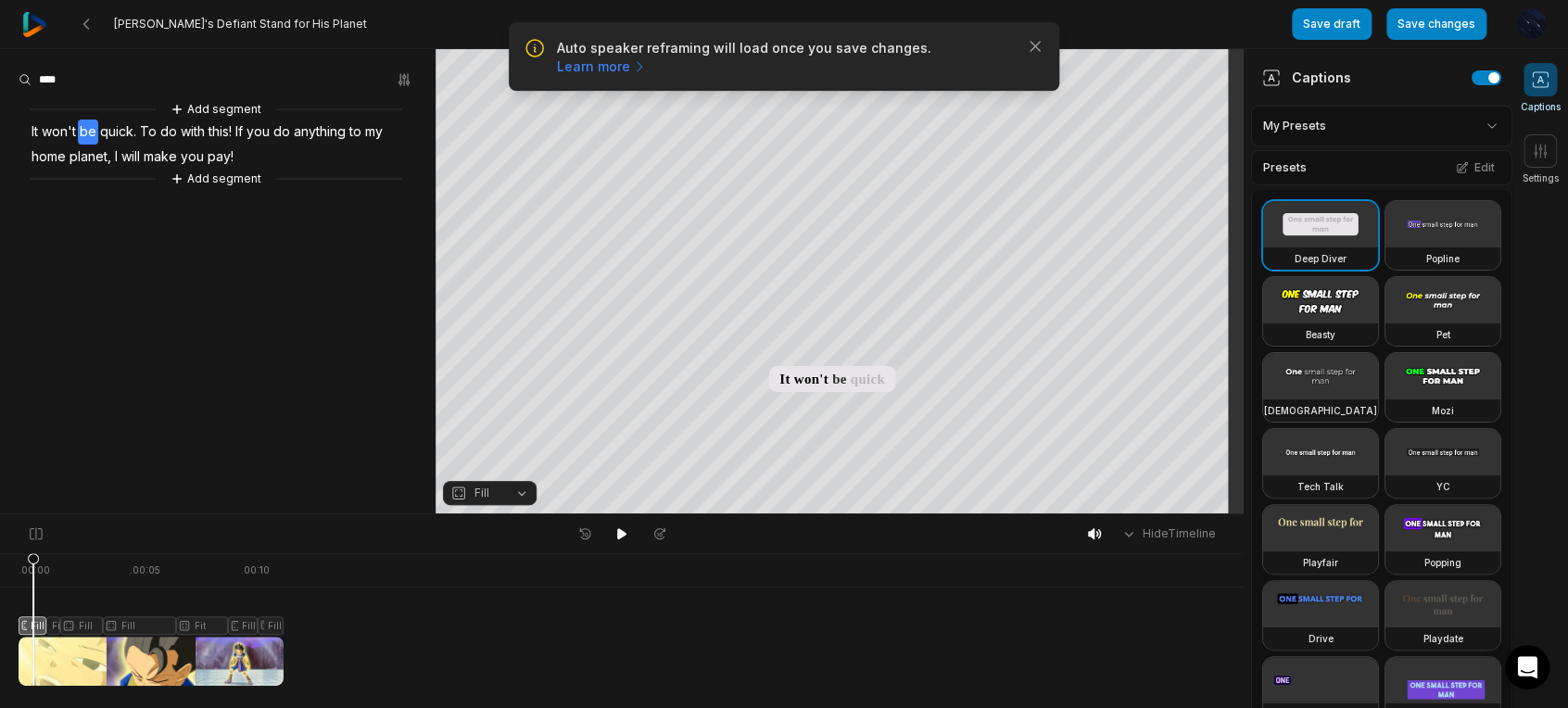 click on "Fill" at bounding box center (474, 493) 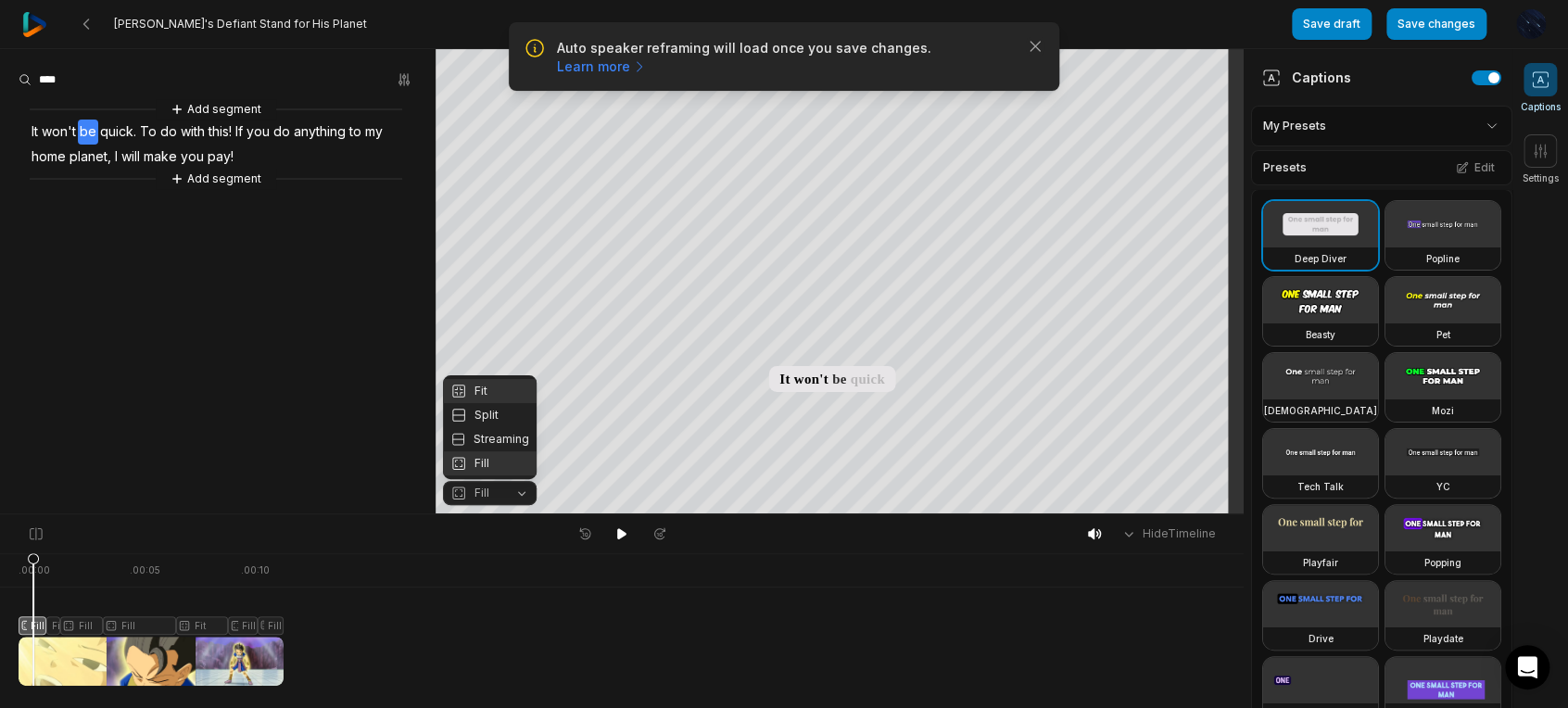 click on "Fit" at bounding box center (489, 391) 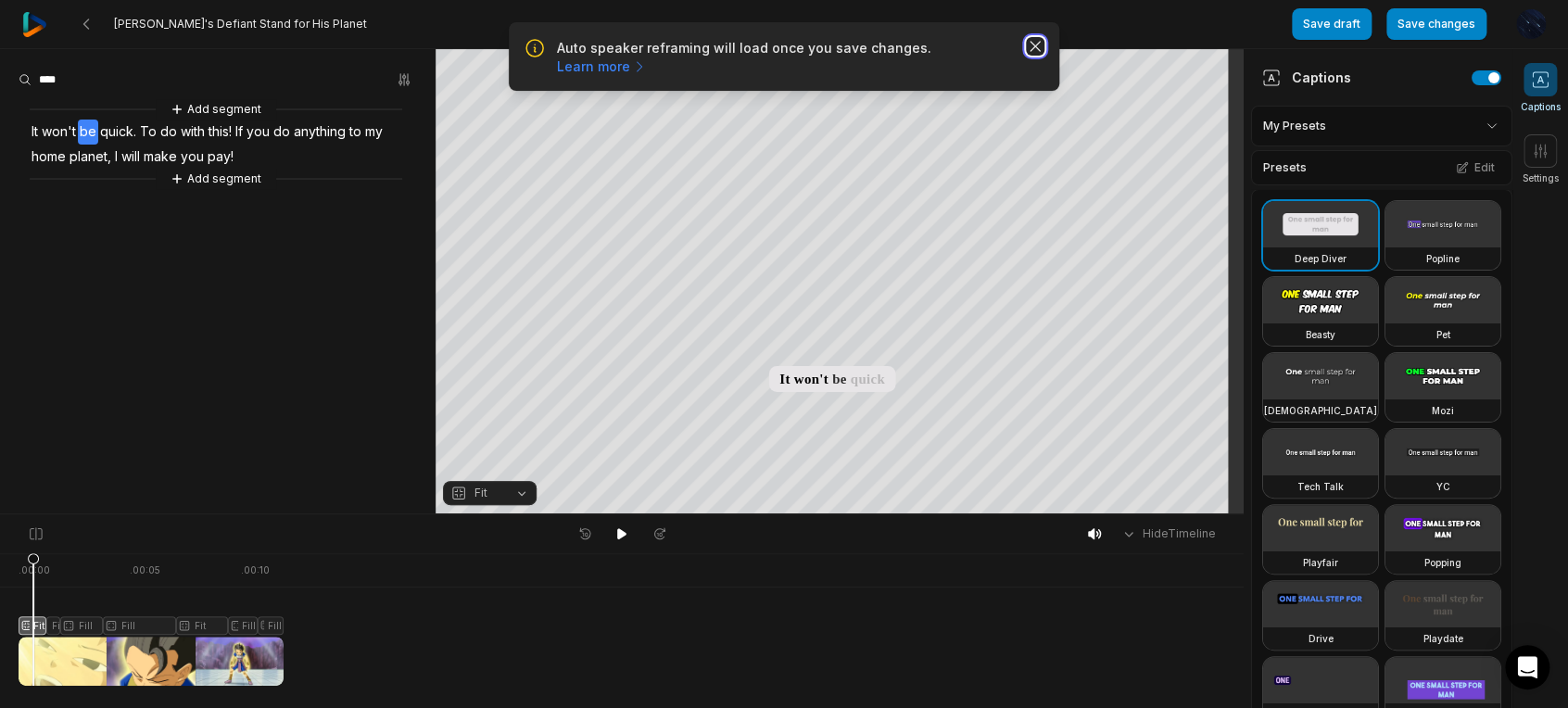 click 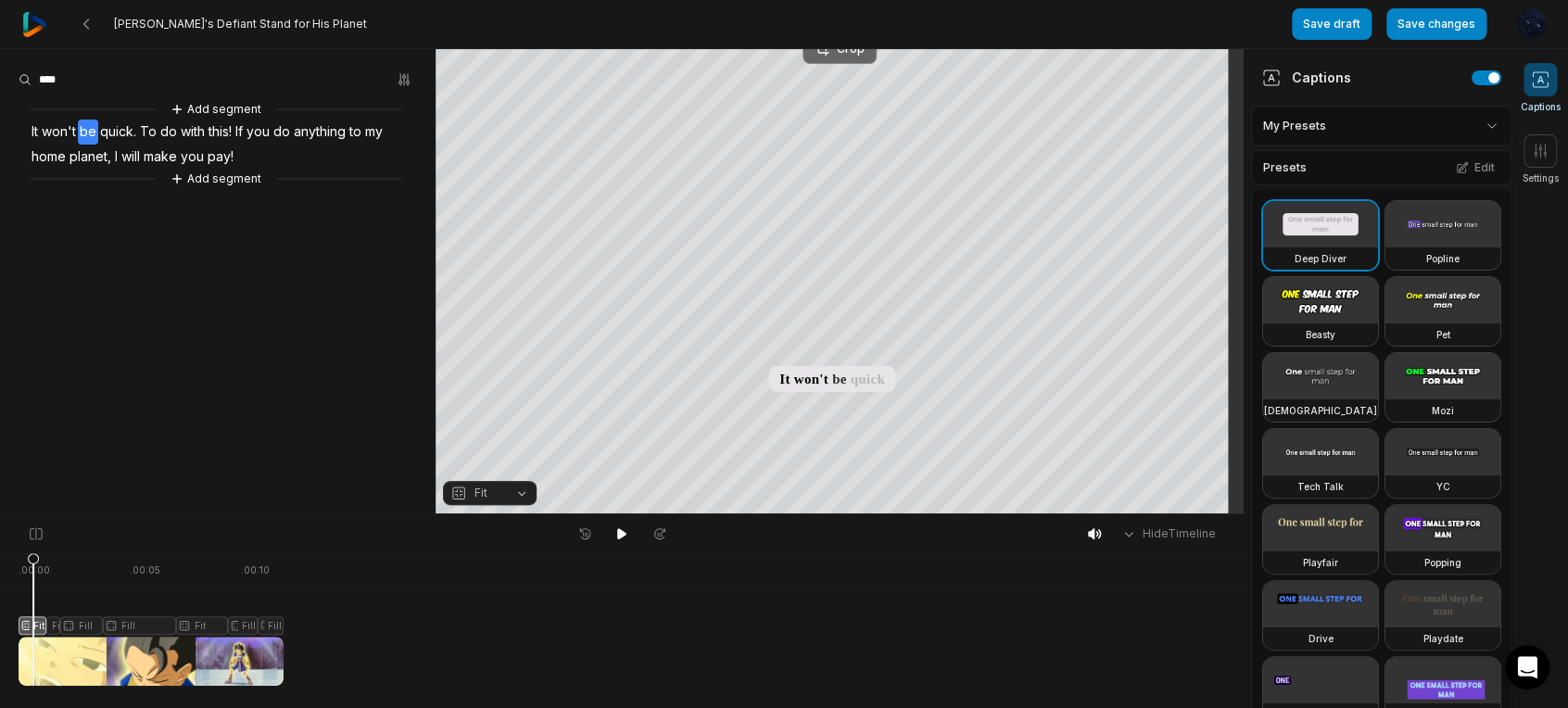 click on "Crop" at bounding box center [840, 49] 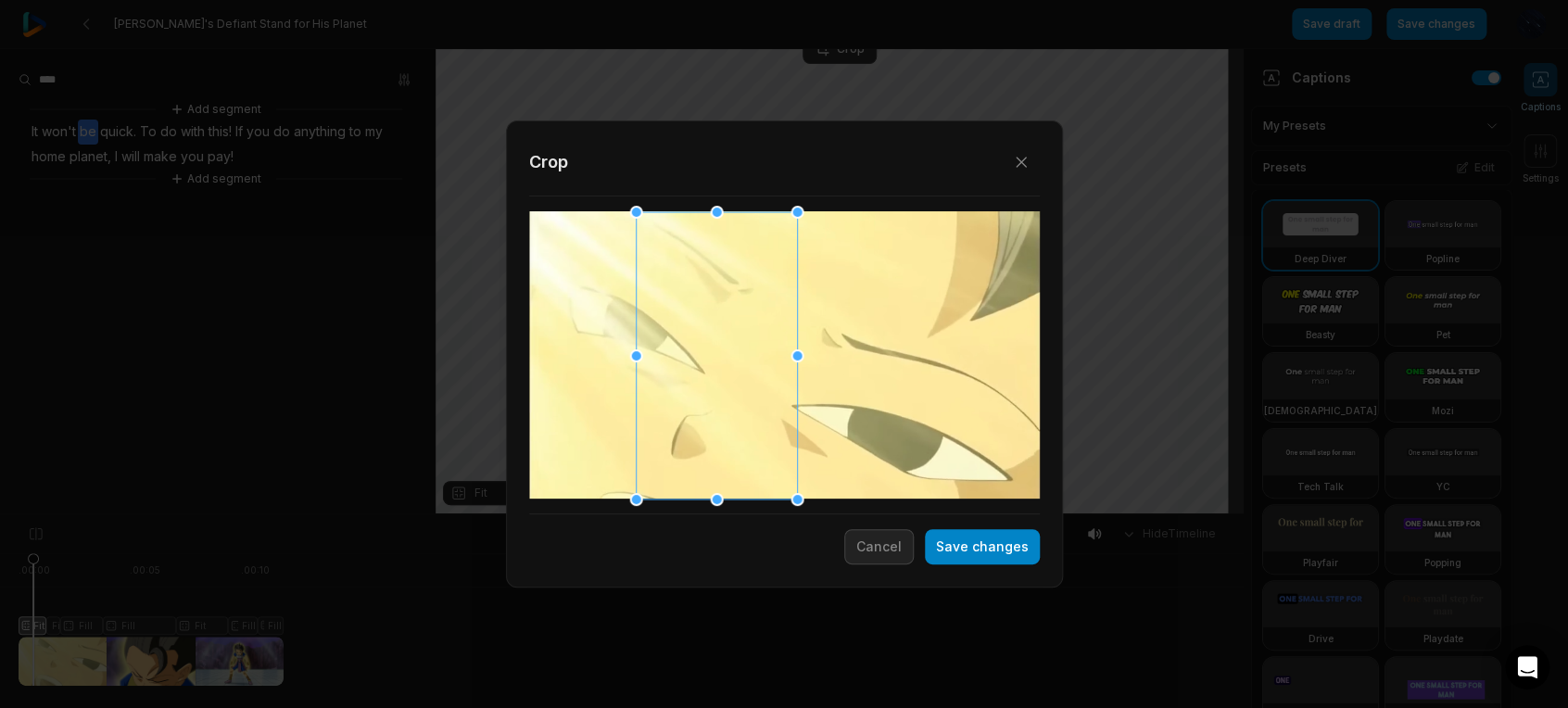 drag, startPoint x: 841, startPoint y: 346, endPoint x: 778, endPoint y: 366, distance: 66.098411 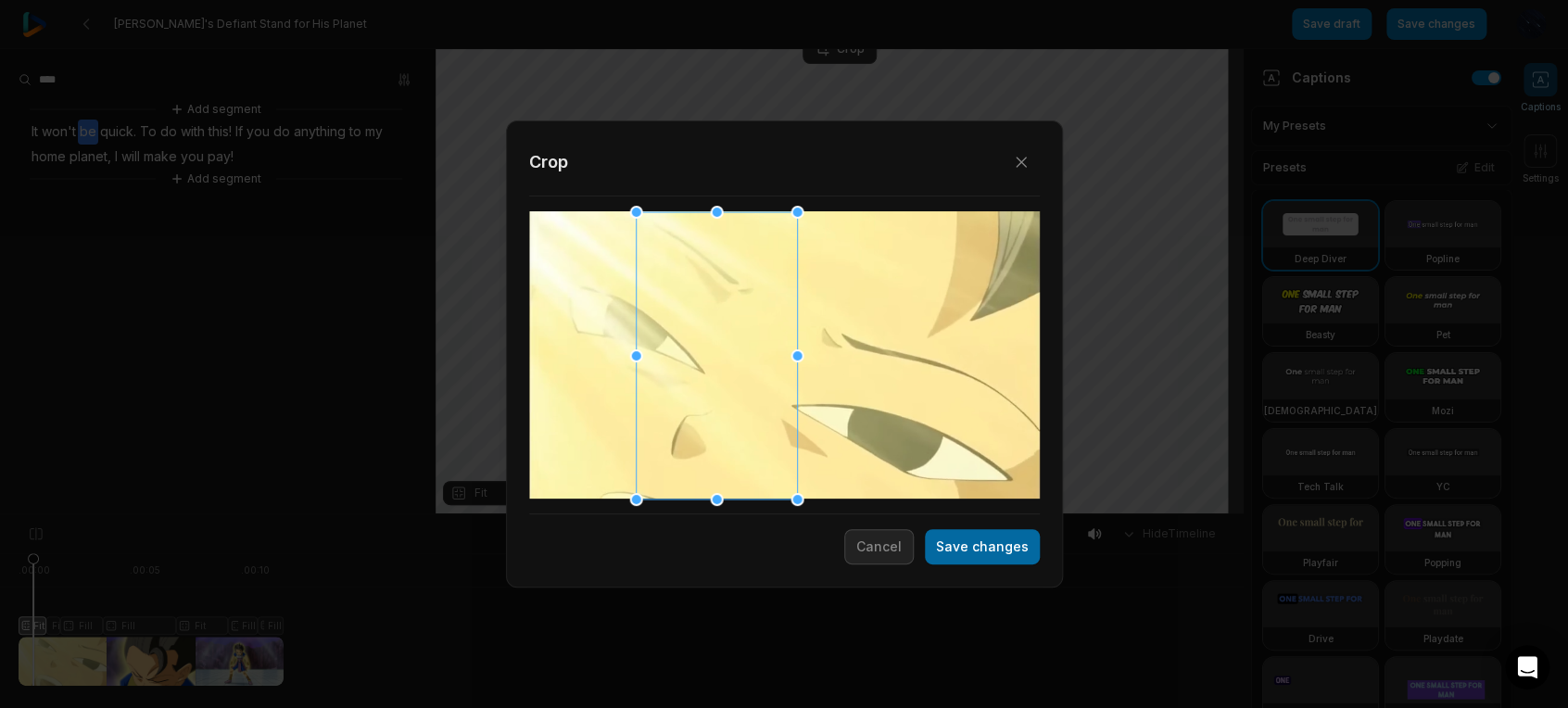 click on "Save changes" at bounding box center (982, 547) 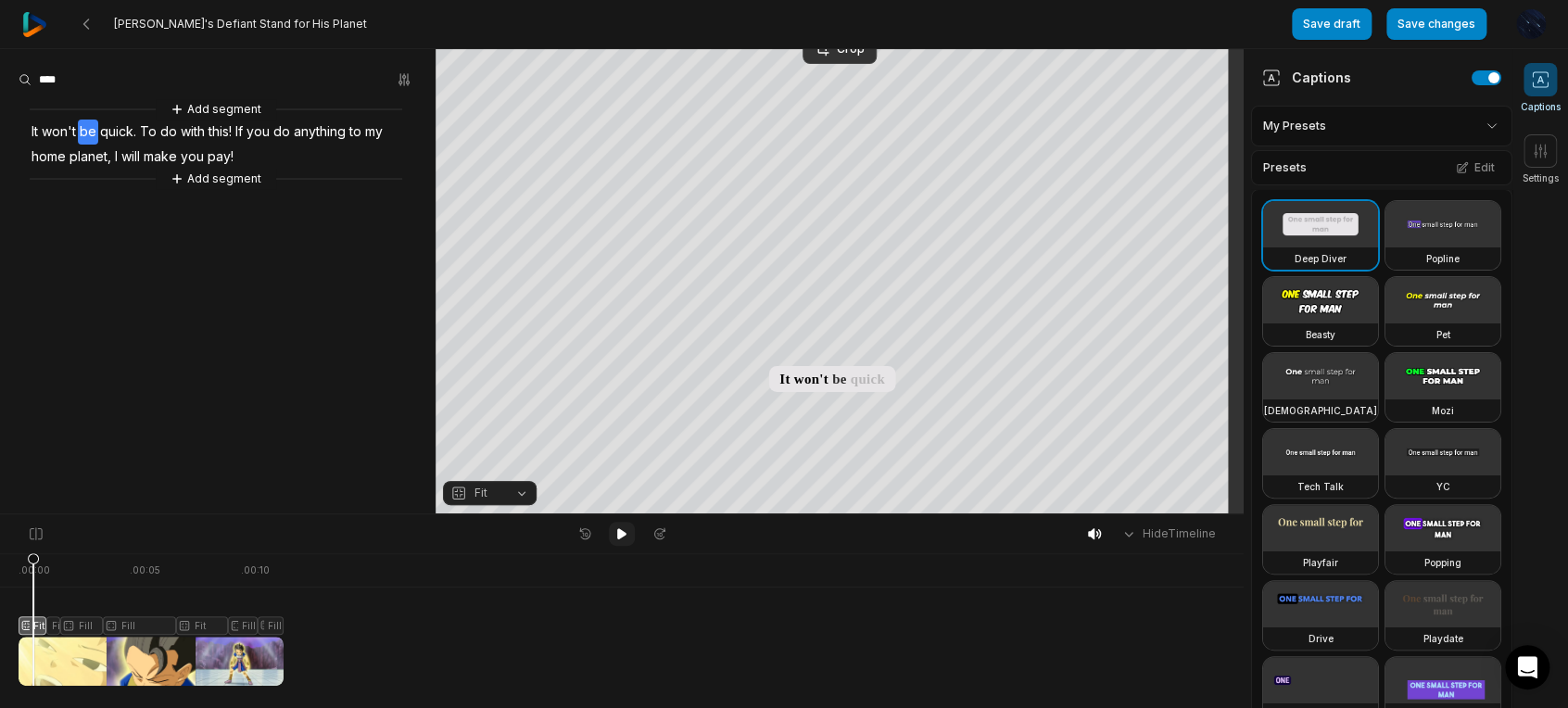 click 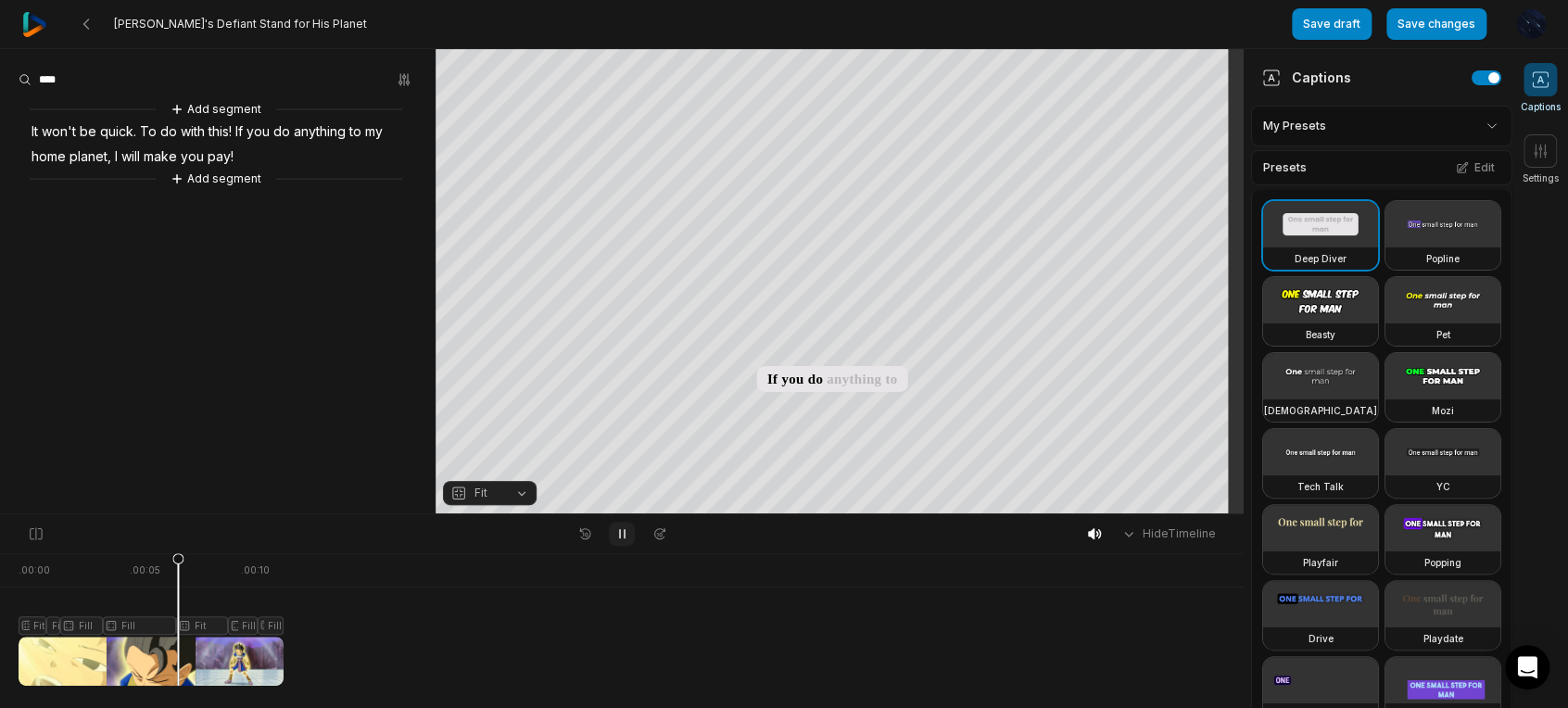 click 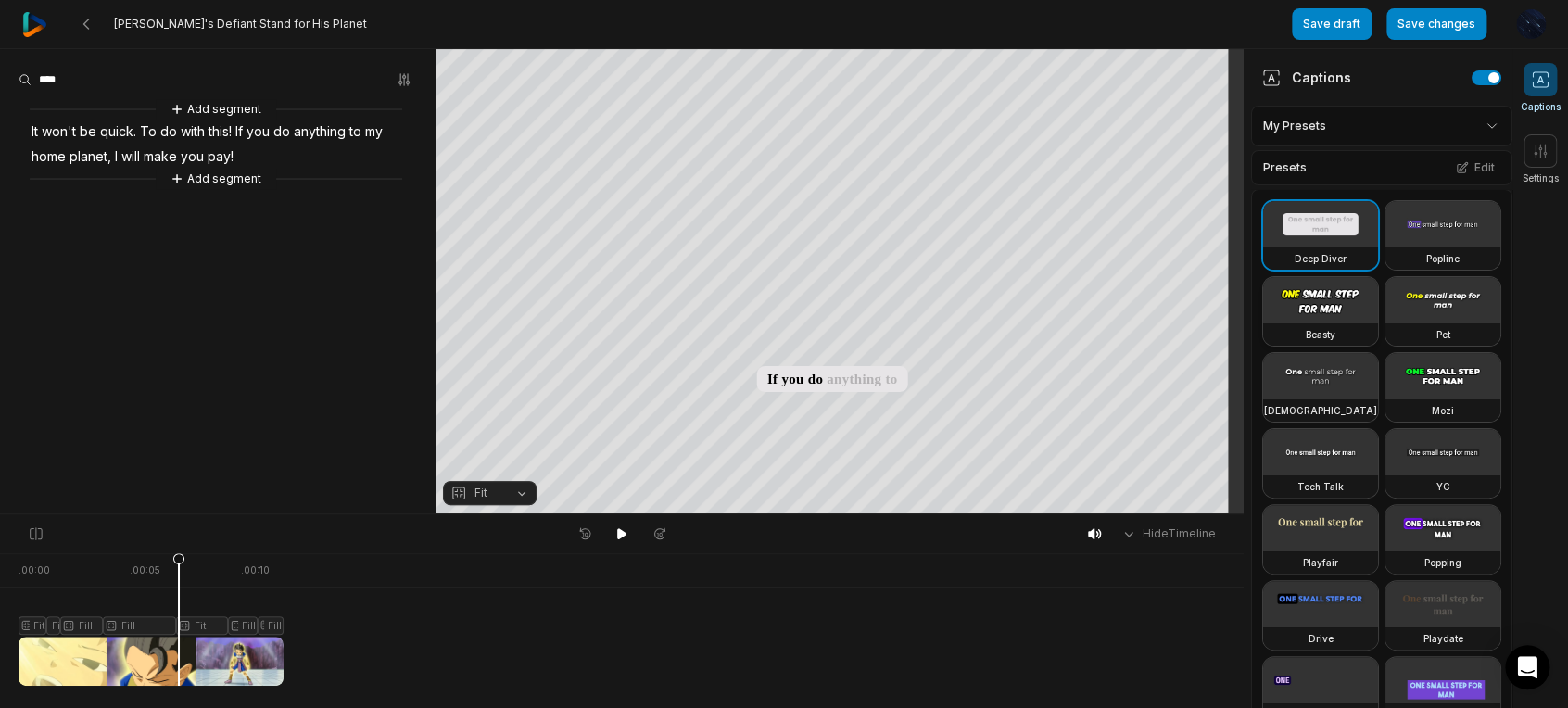 click at bounding box center [1321, 300] 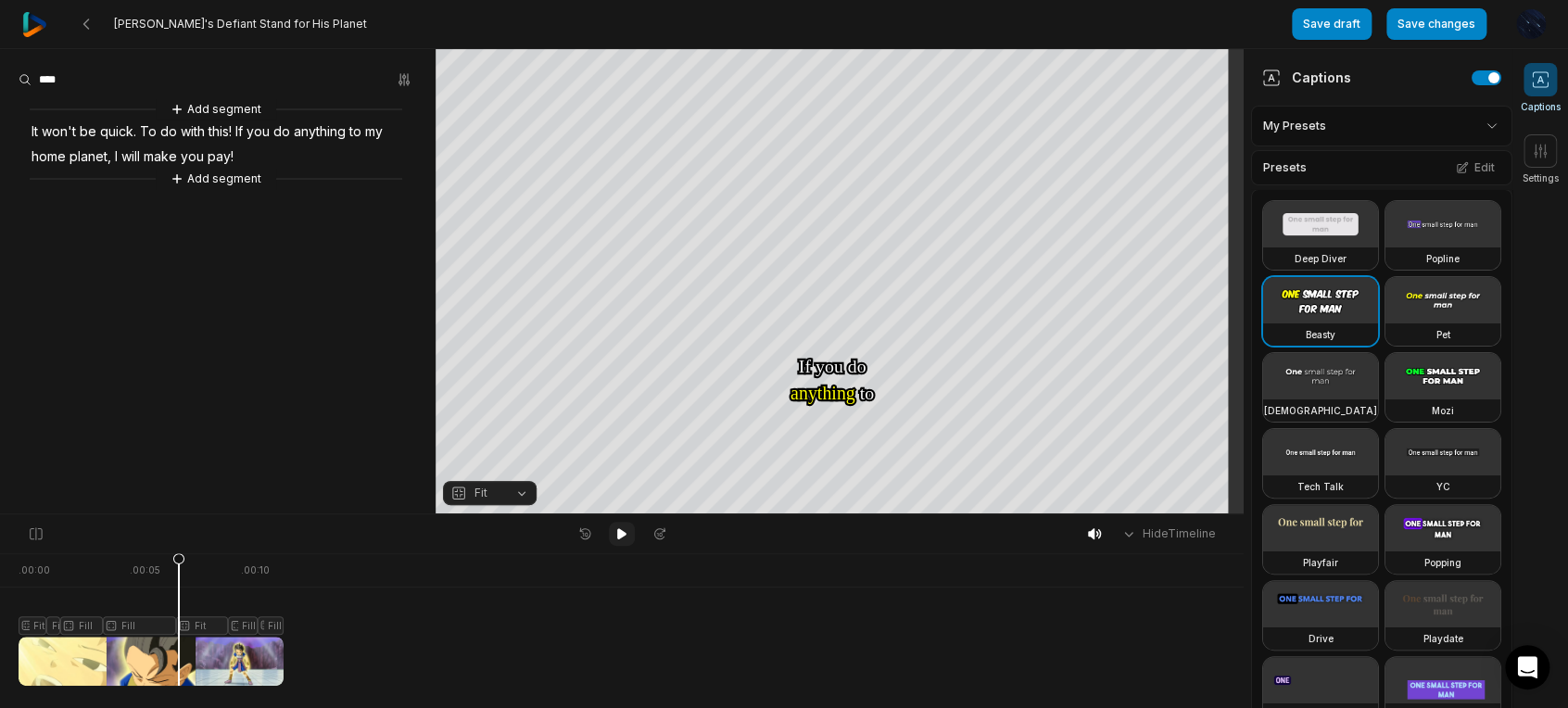 click at bounding box center (622, 534) 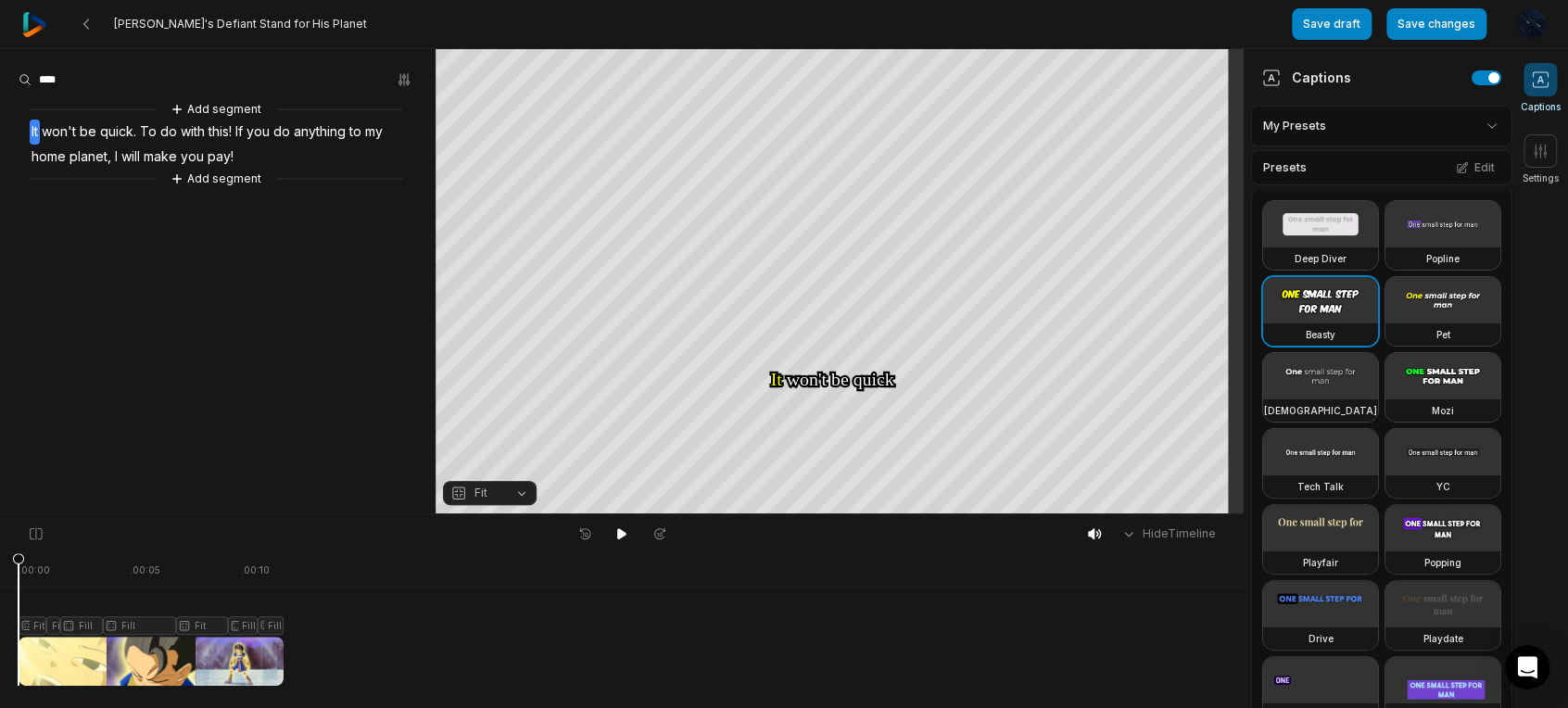 click on "Hide  Timeline" at bounding box center (622, 534) 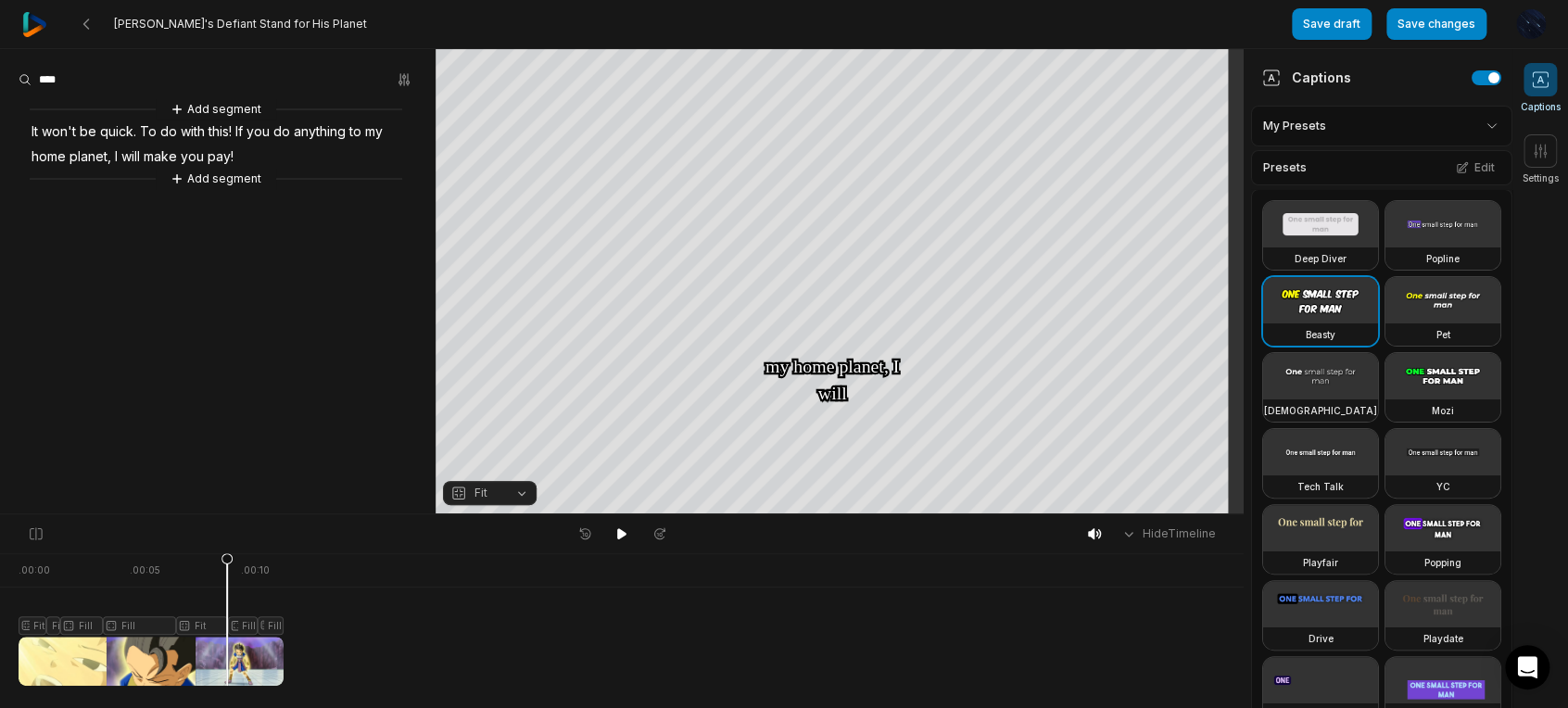 click at bounding box center [151, 619] 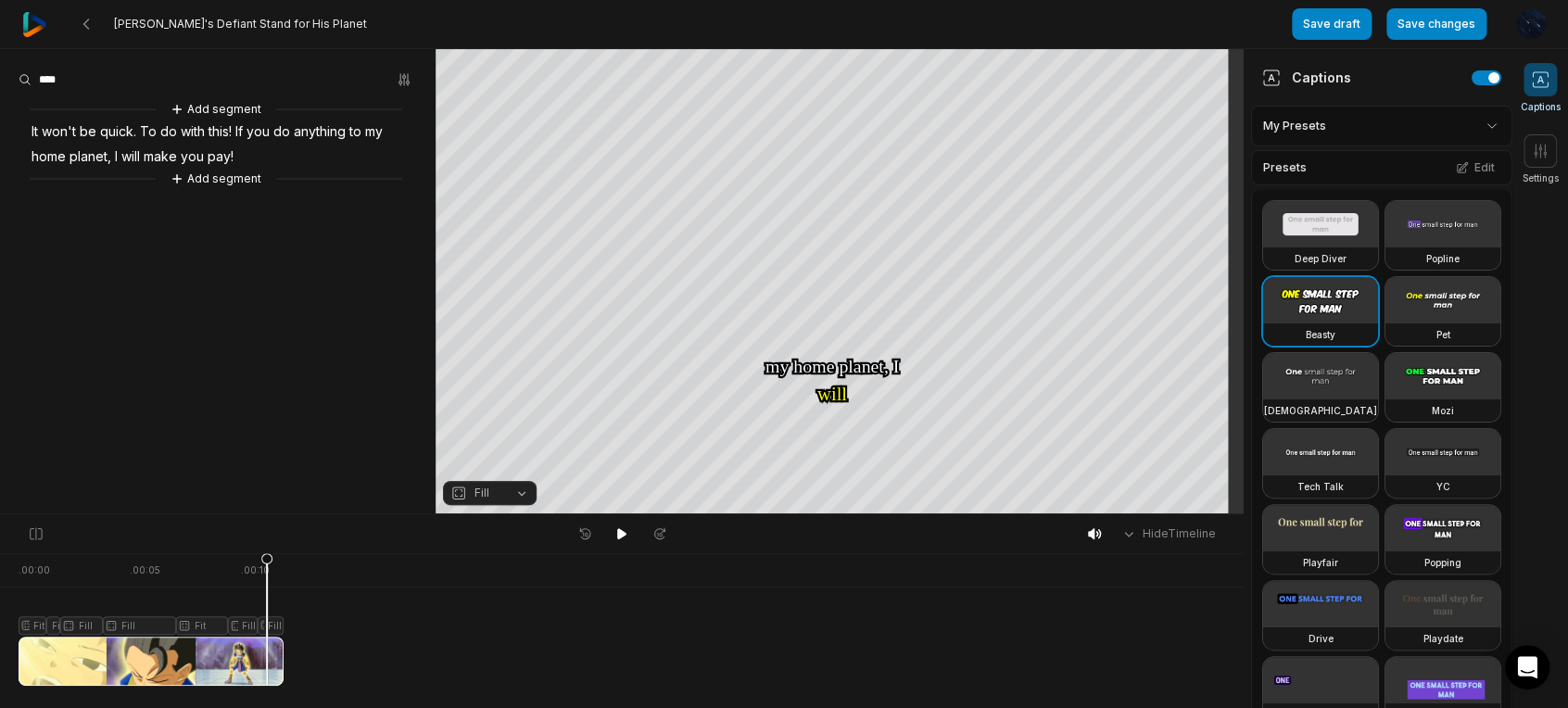 click at bounding box center (151, 619) 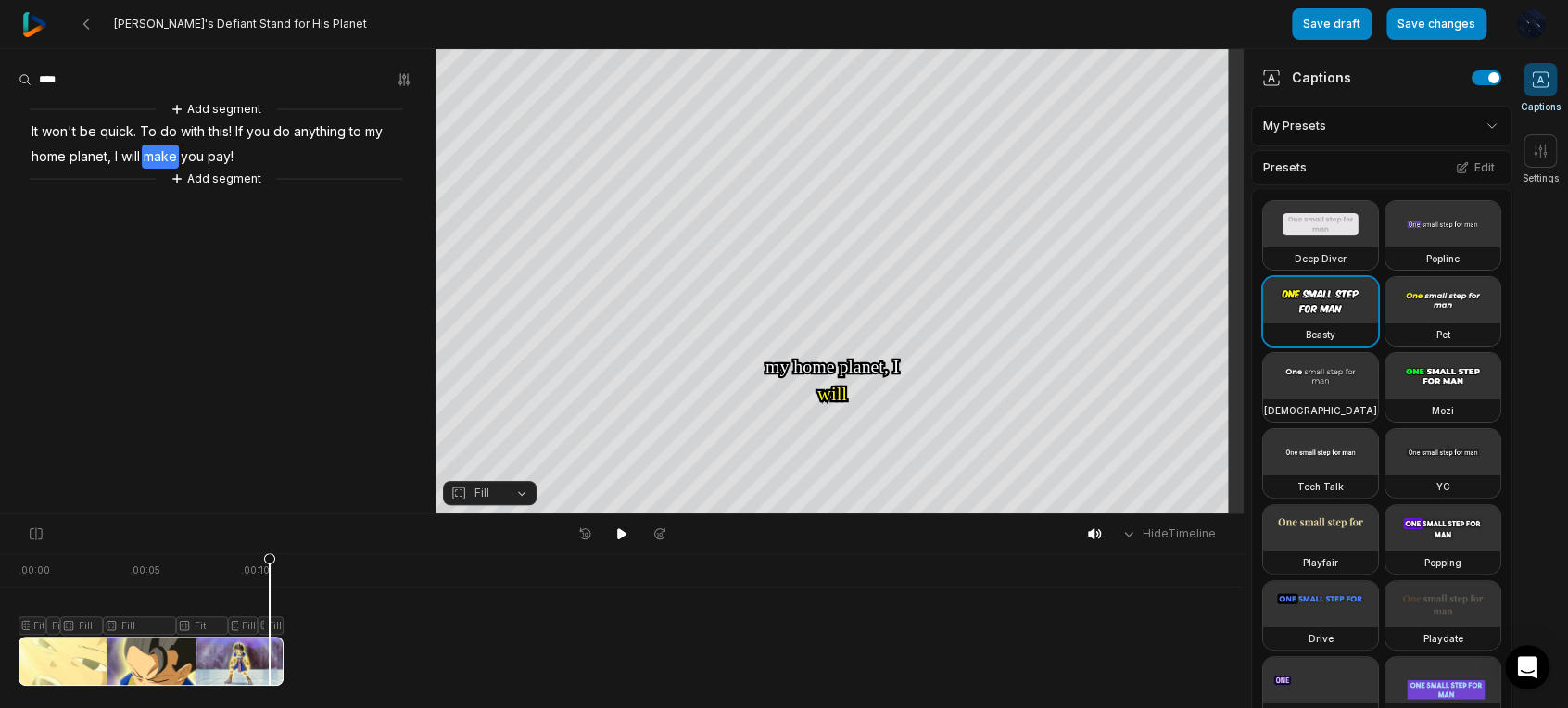click 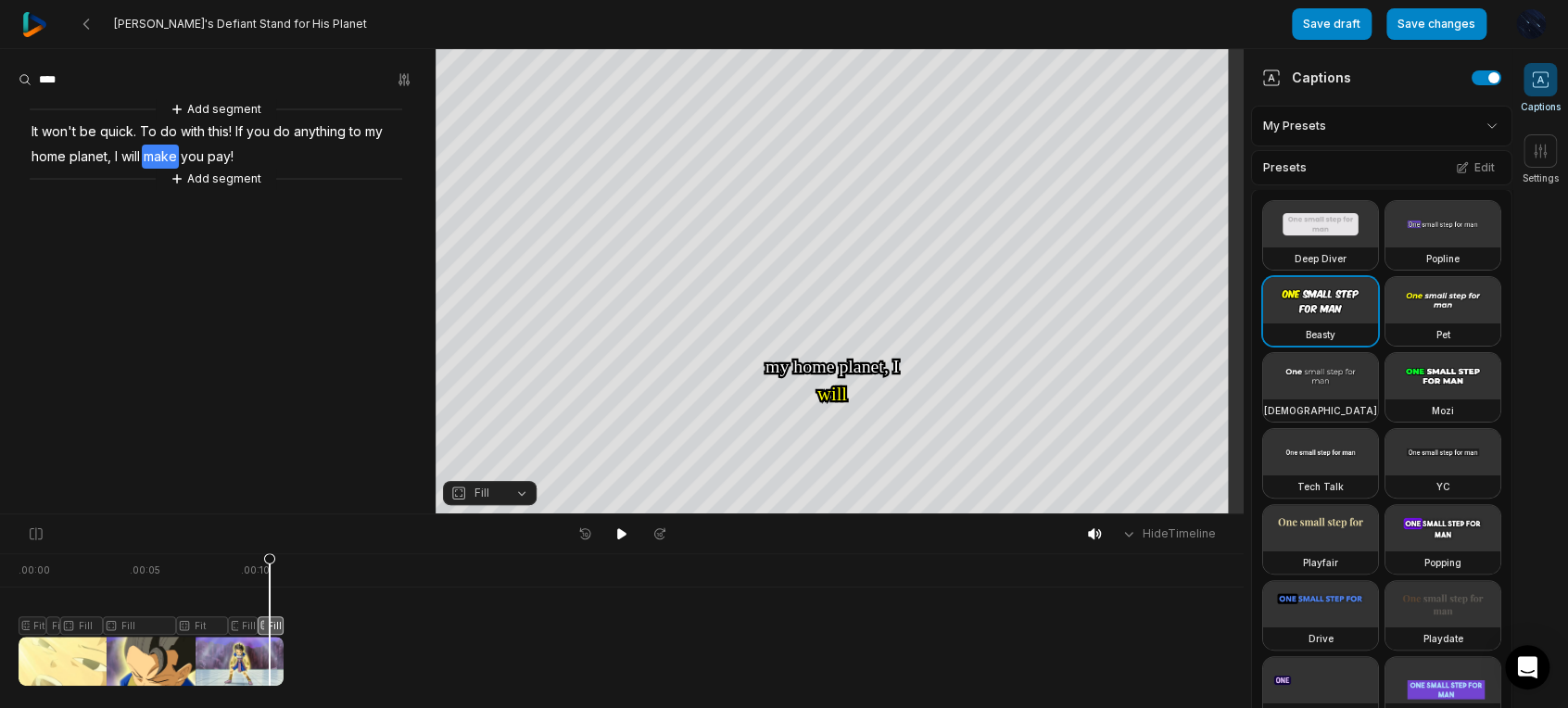 click on "Fill" at bounding box center [482, 493] 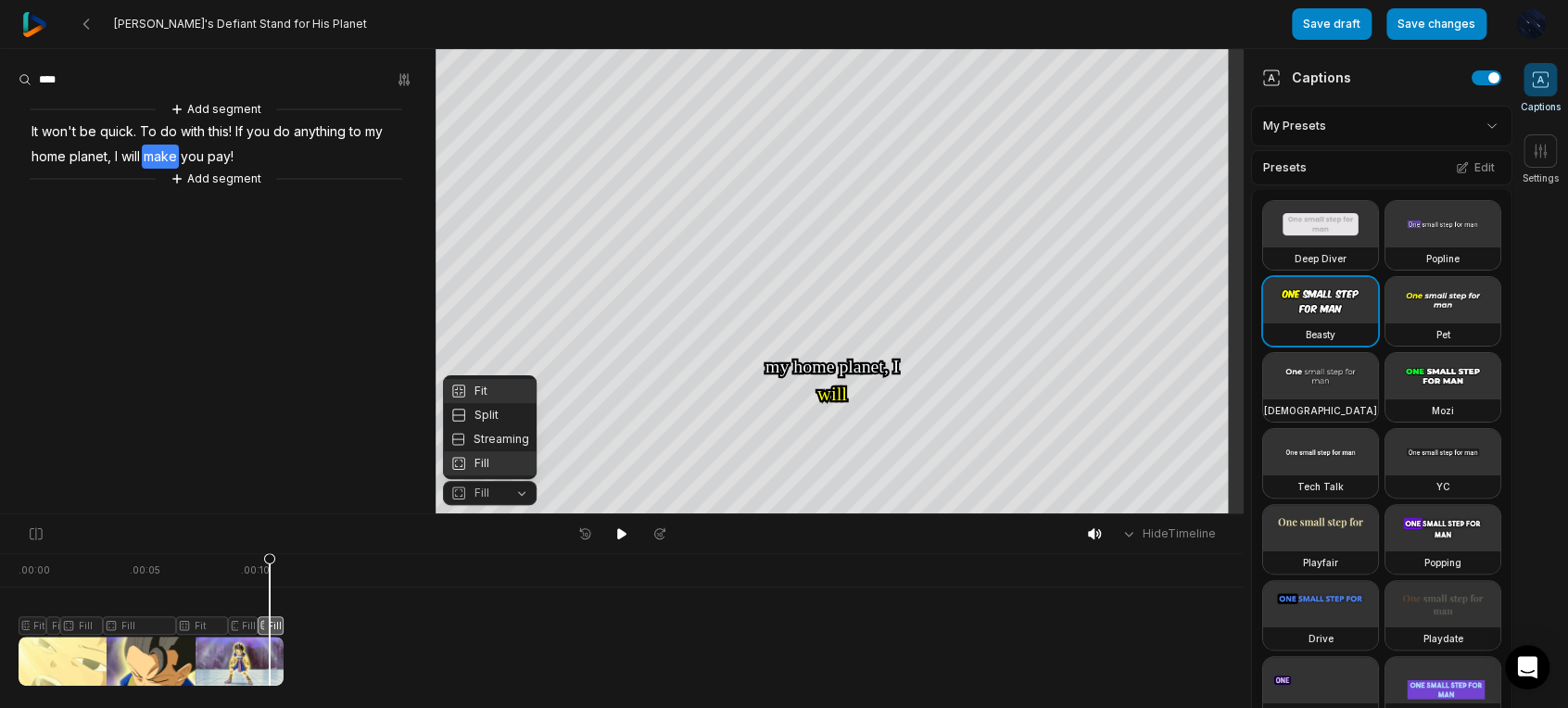 click on "Fit" at bounding box center (489, 391) 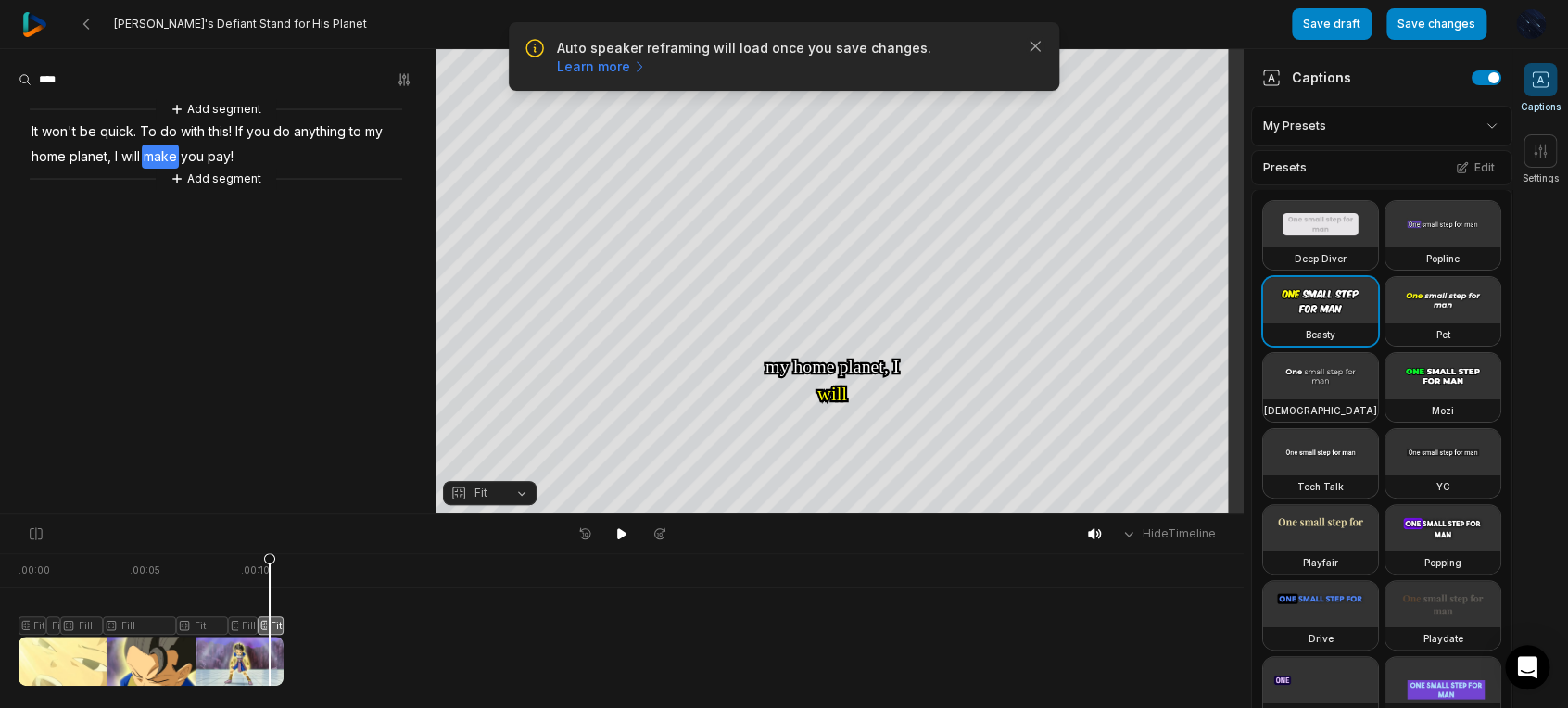 click at bounding box center [151, 619] 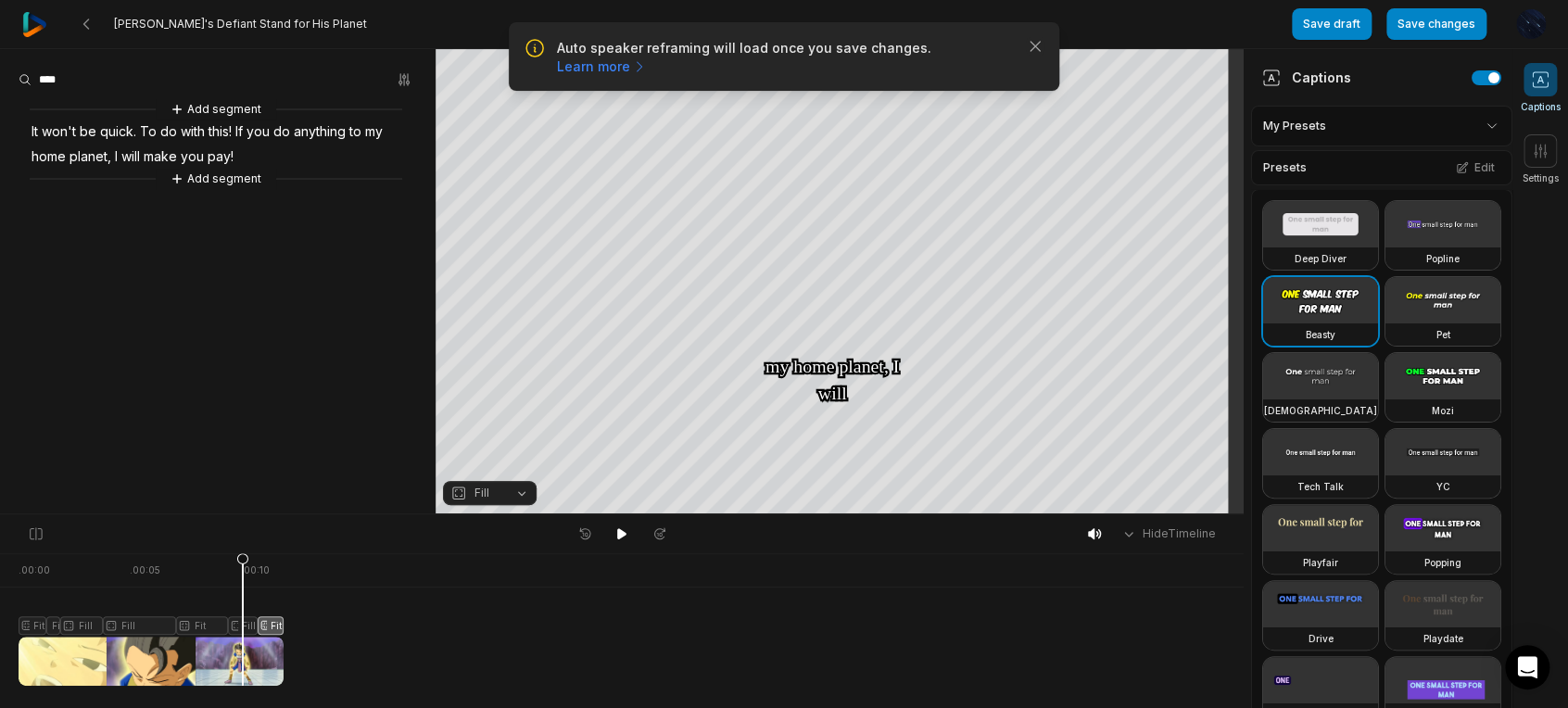 click on "Fill" at bounding box center (482, 493) 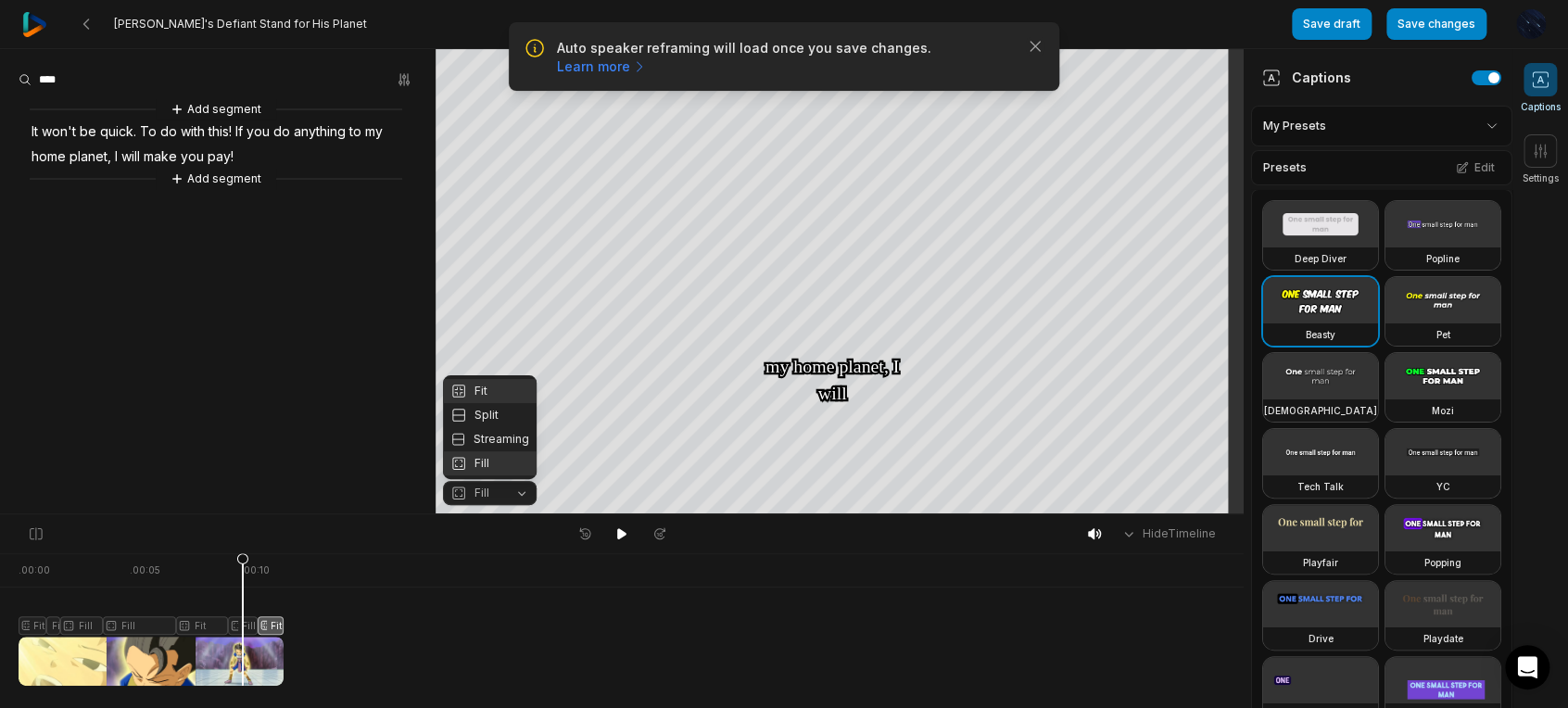 click on "Fit" at bounding box center (489, 391) 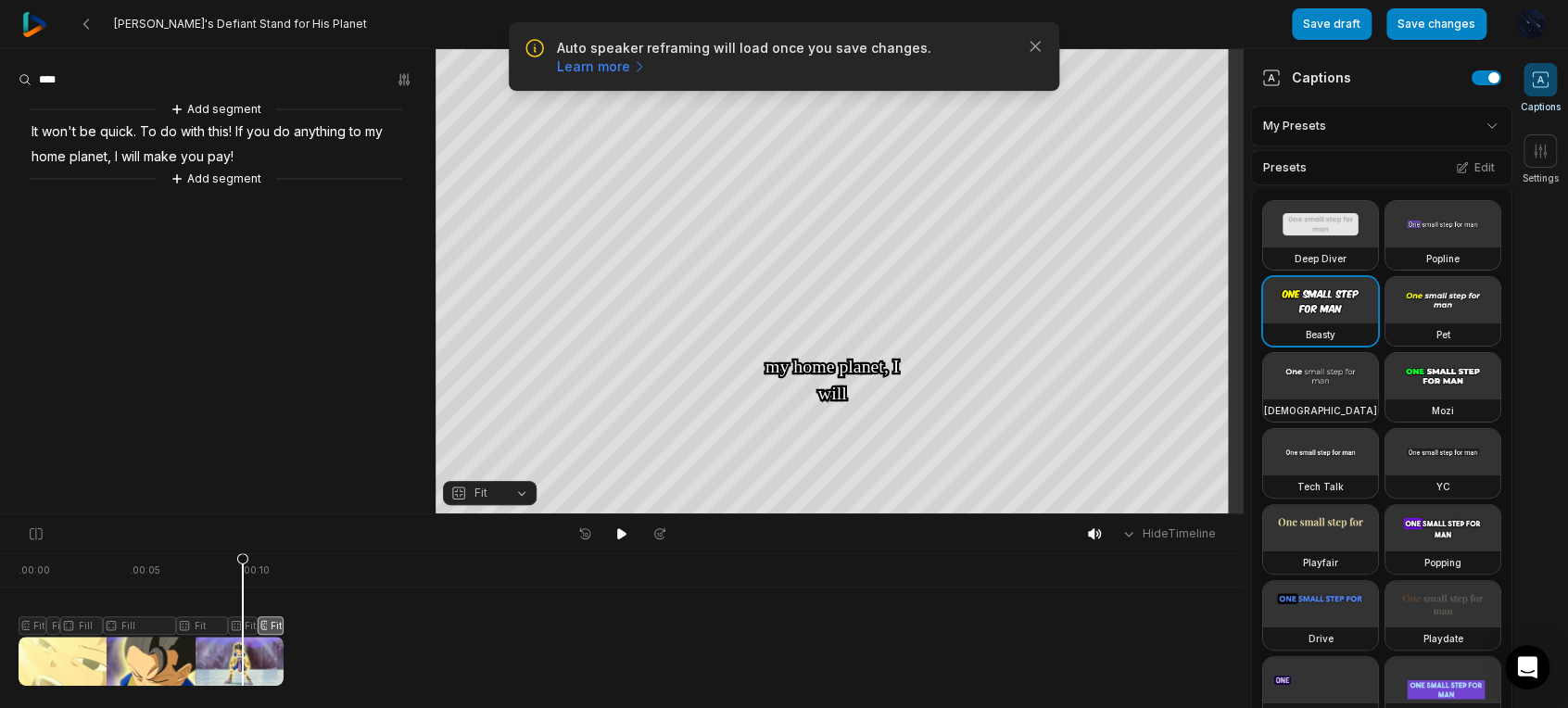 click at bounding box center (151, 619) 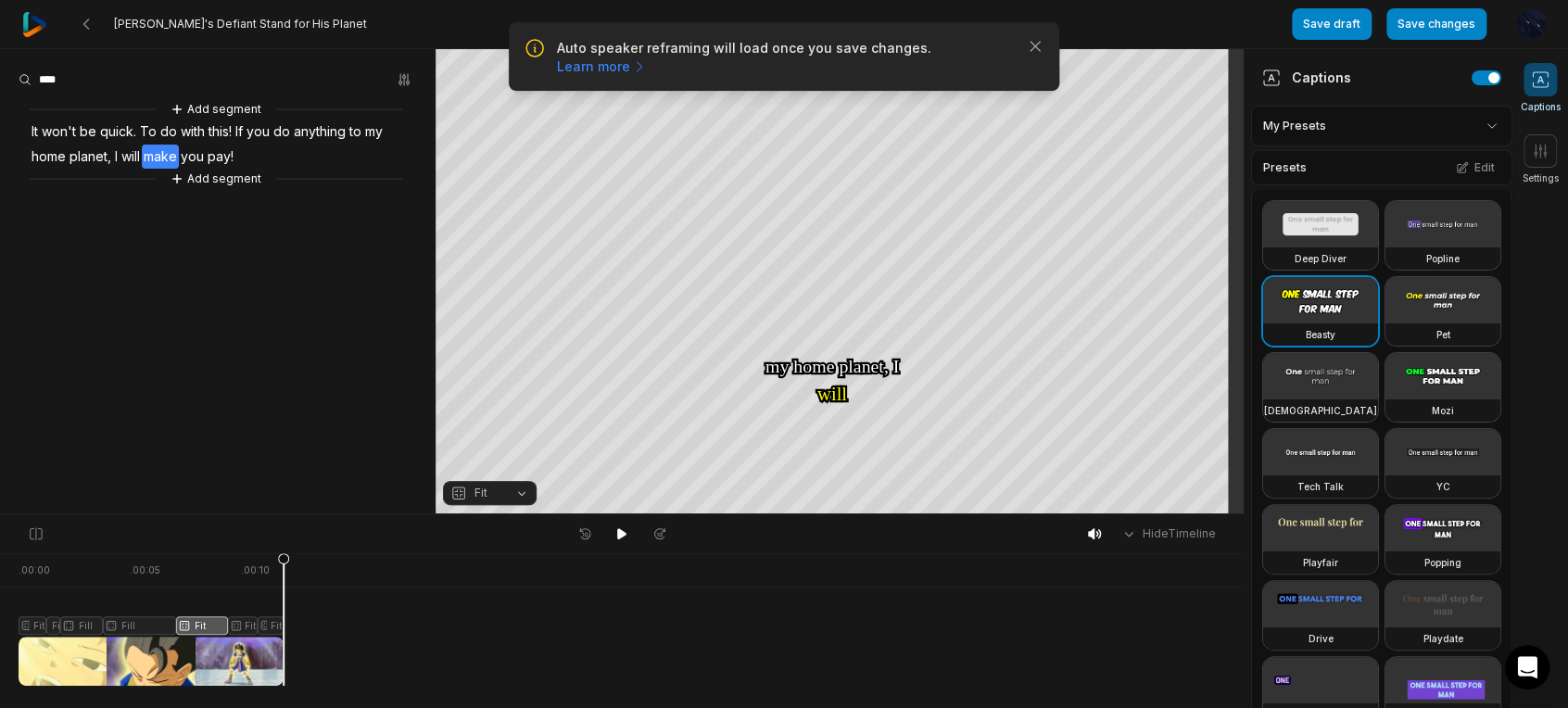 drag, startPoint x: 199, startPoint y: 575, endPoint x: 360, endPoint y: 591, distance: 161.7931 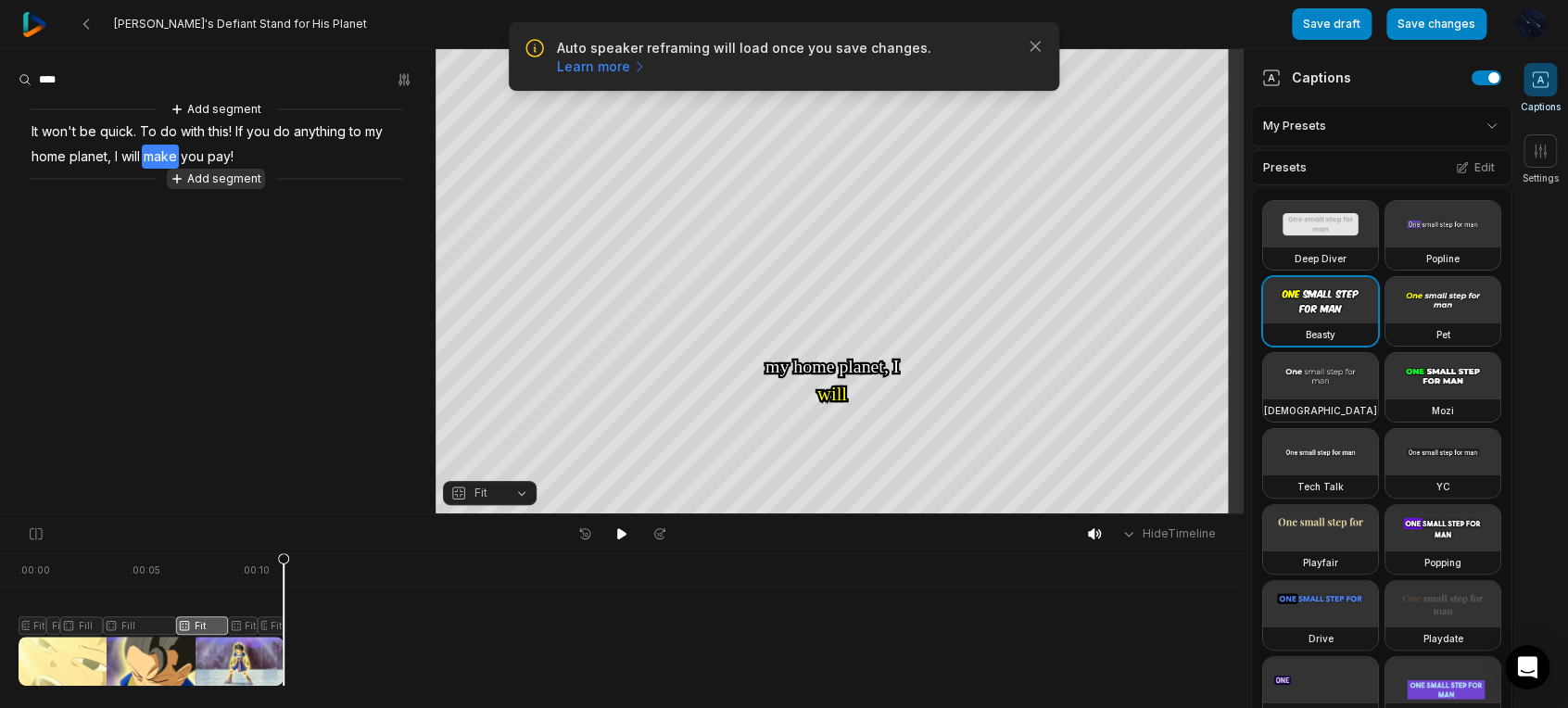 click on "Add segment" at bounding box center (216, 179) 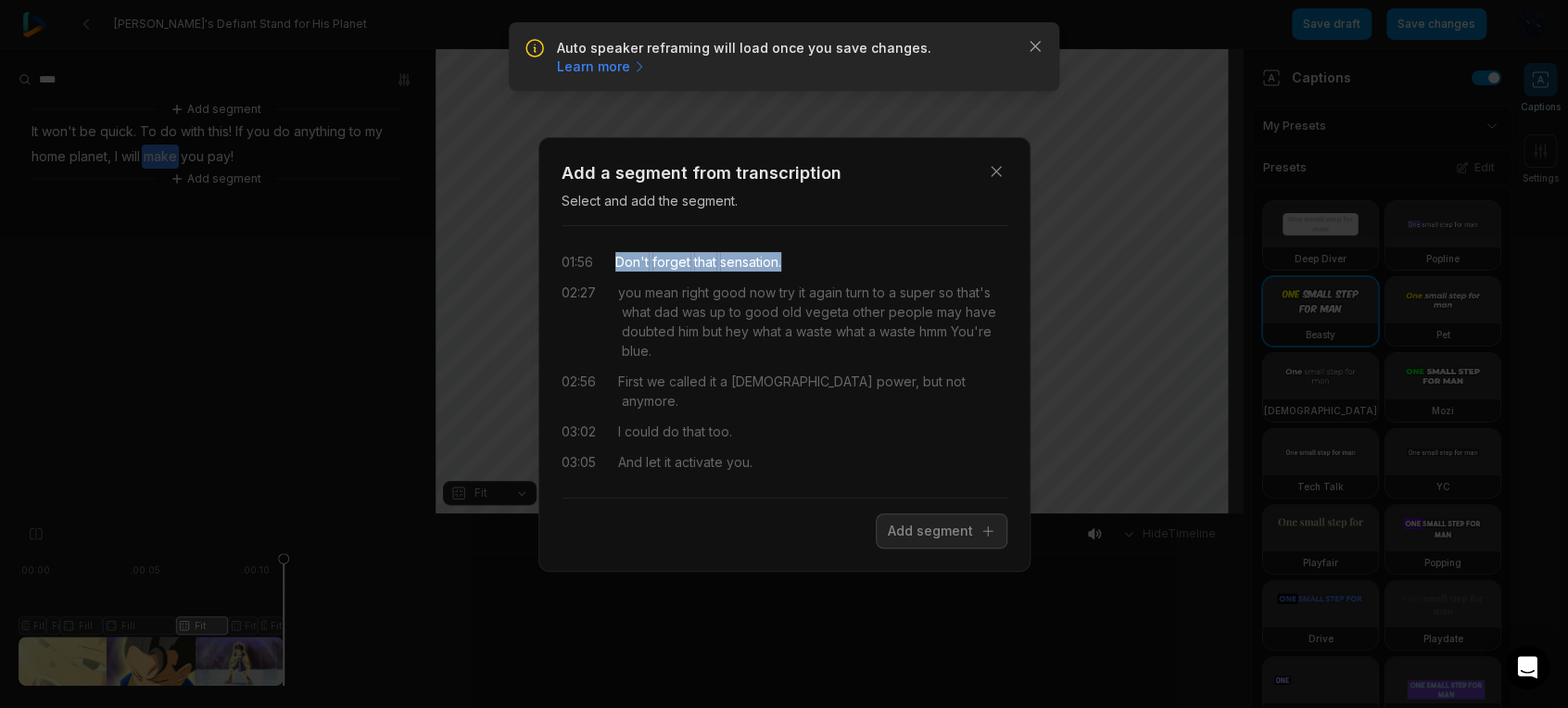 drag, startPoint x: 613, startPoint y: 272, endPoint x: 813, endPoint y: 261, distance: 200.30227 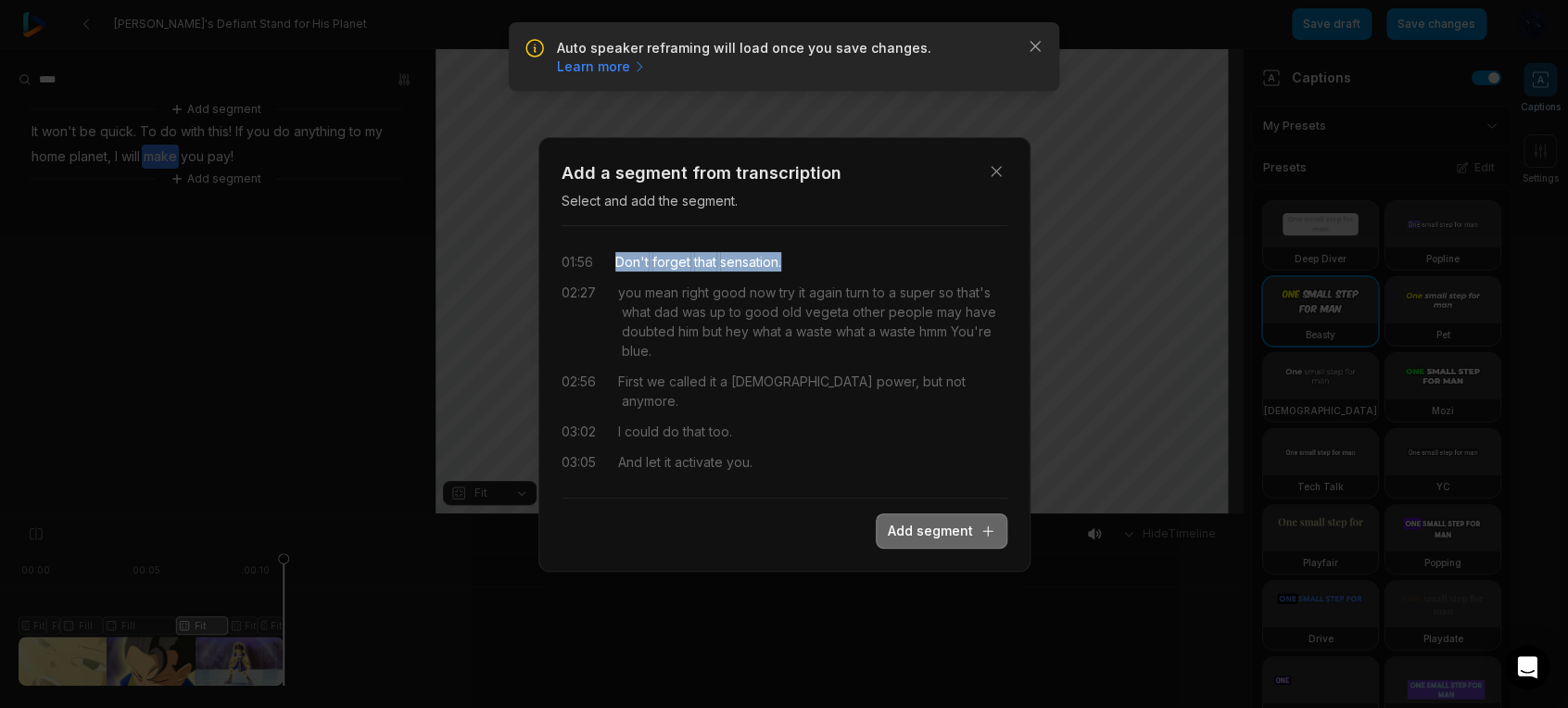 click on "Add segment" at bounding box center (942, 531) 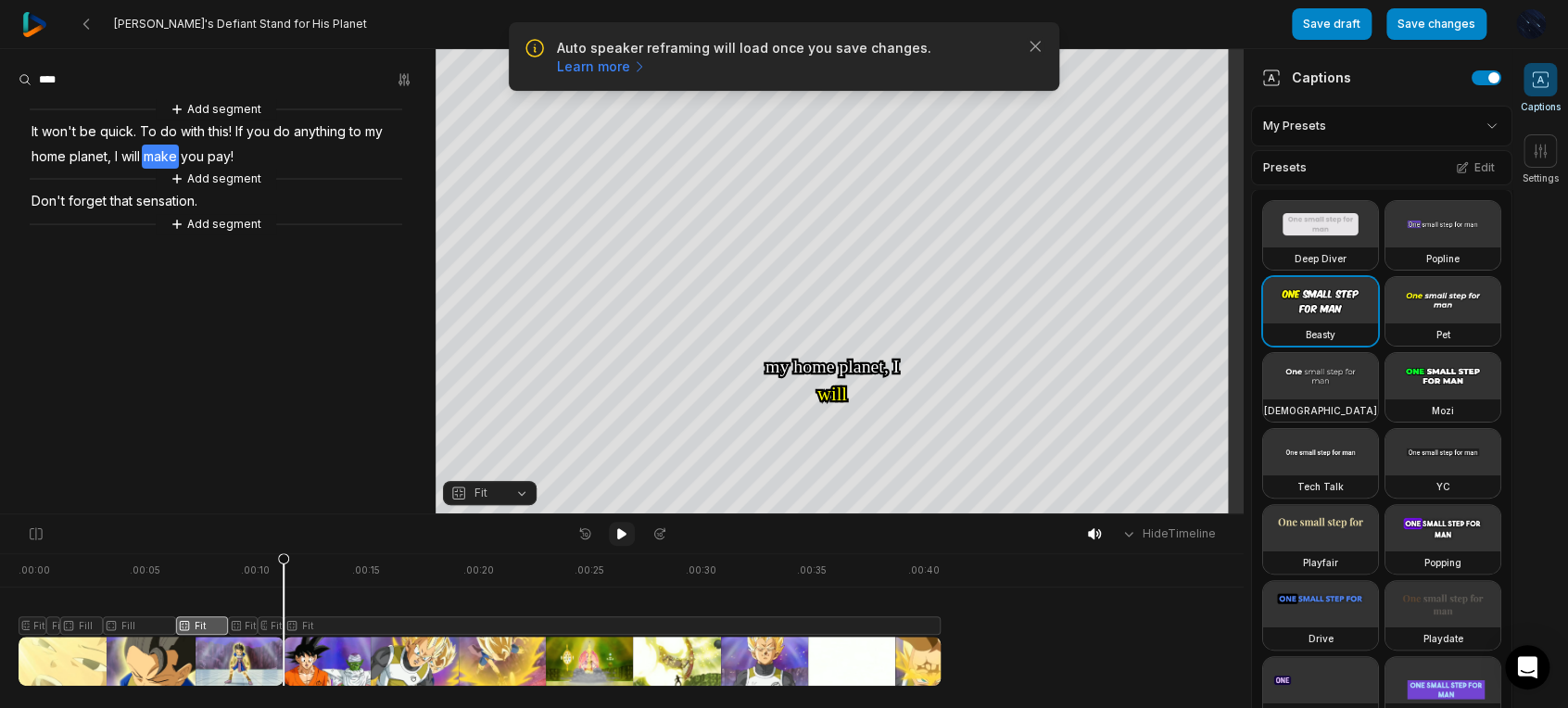 click 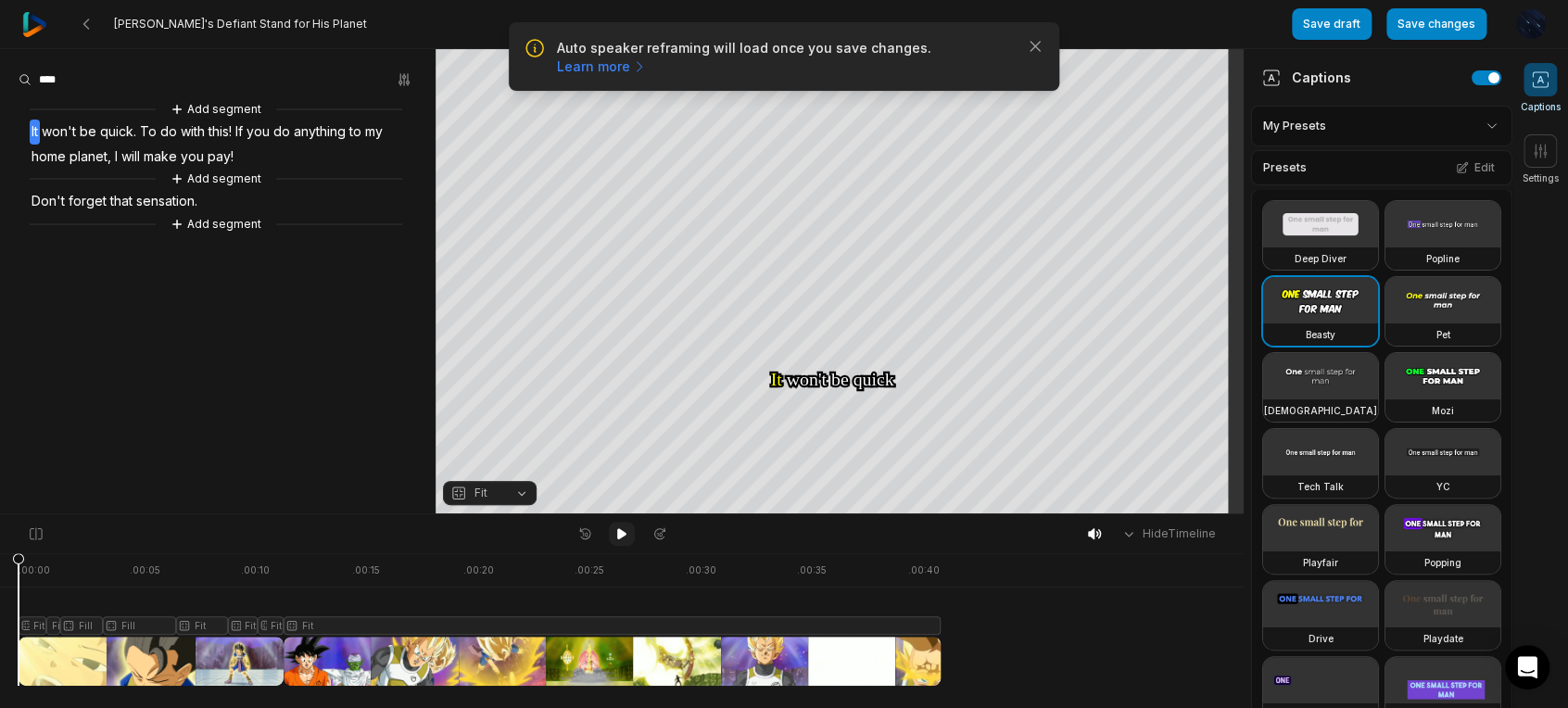 click 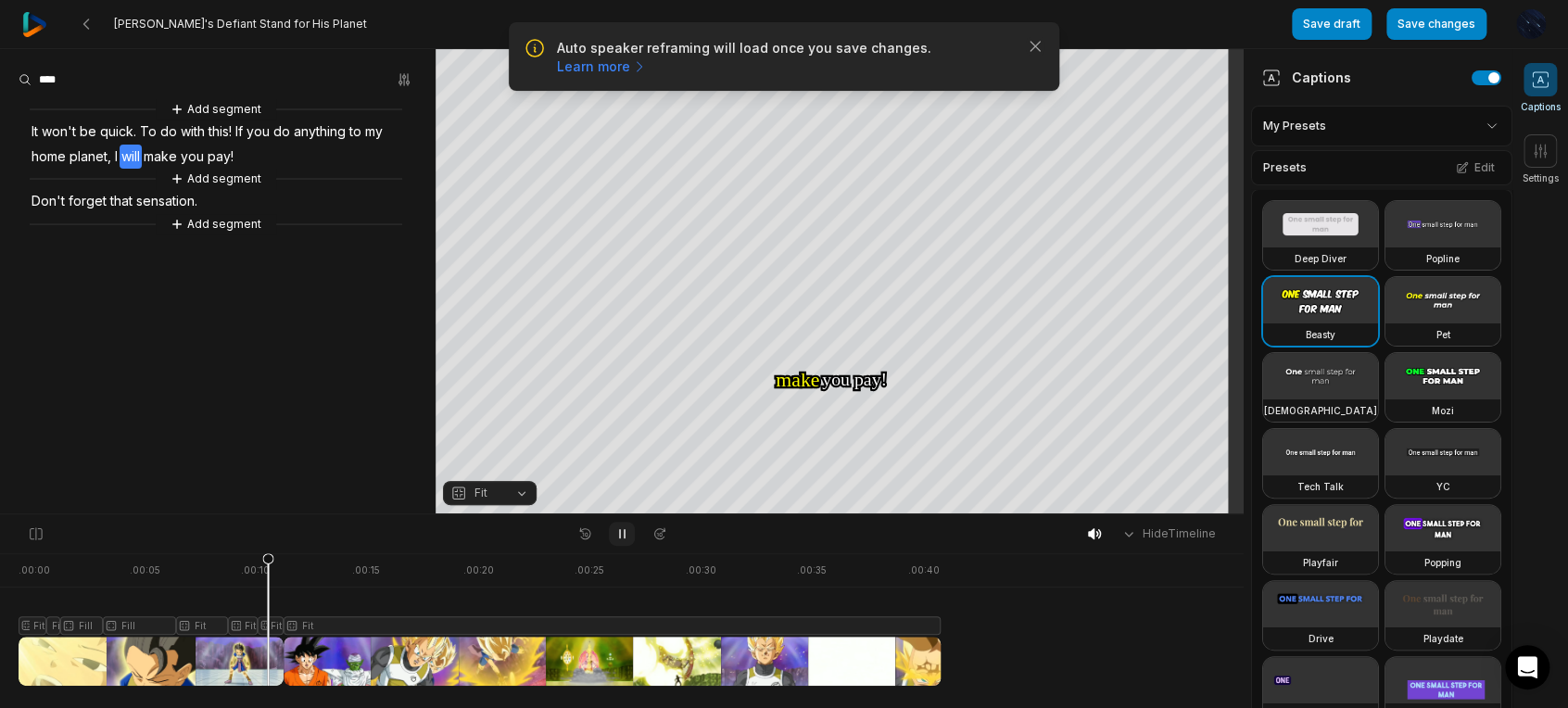 click 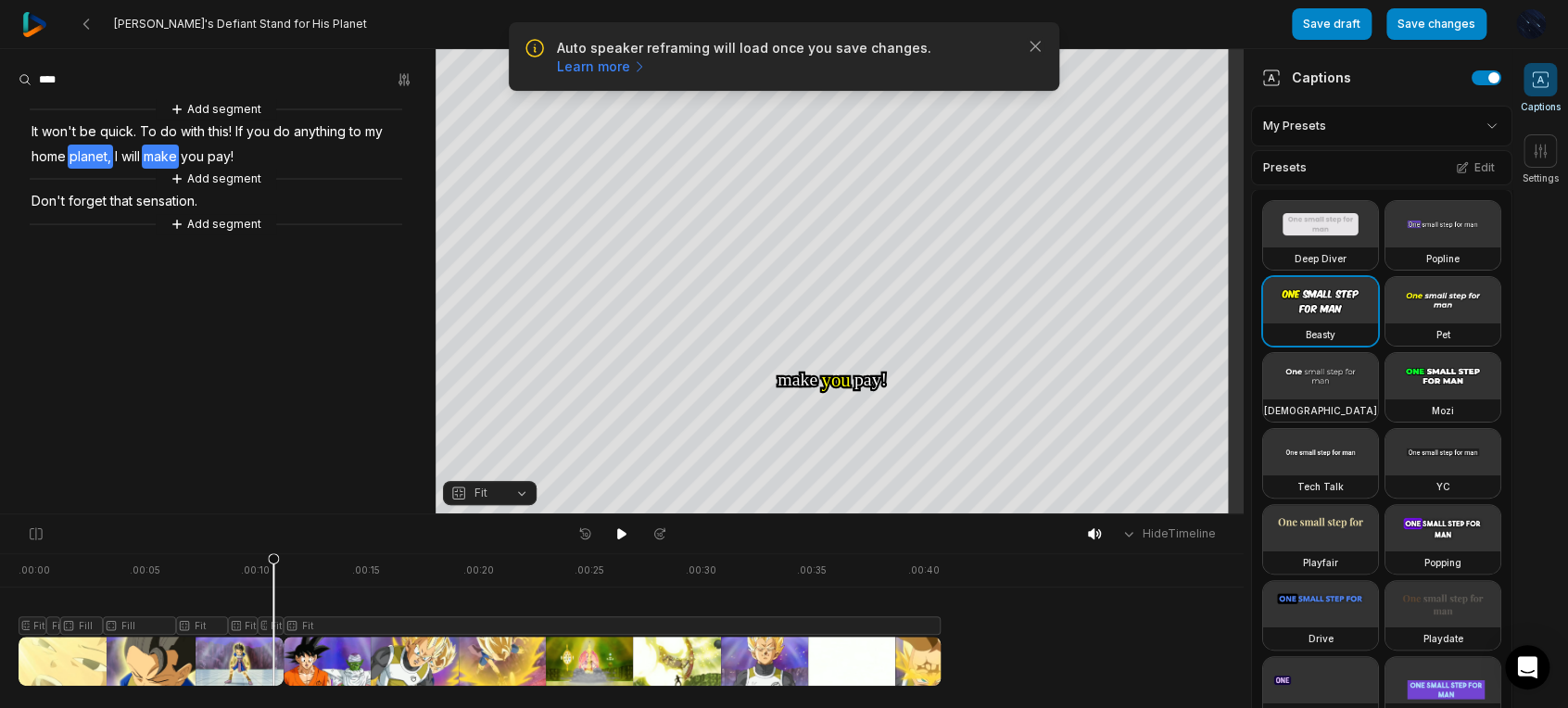 click on "planet," at bounding box center (90, 157) 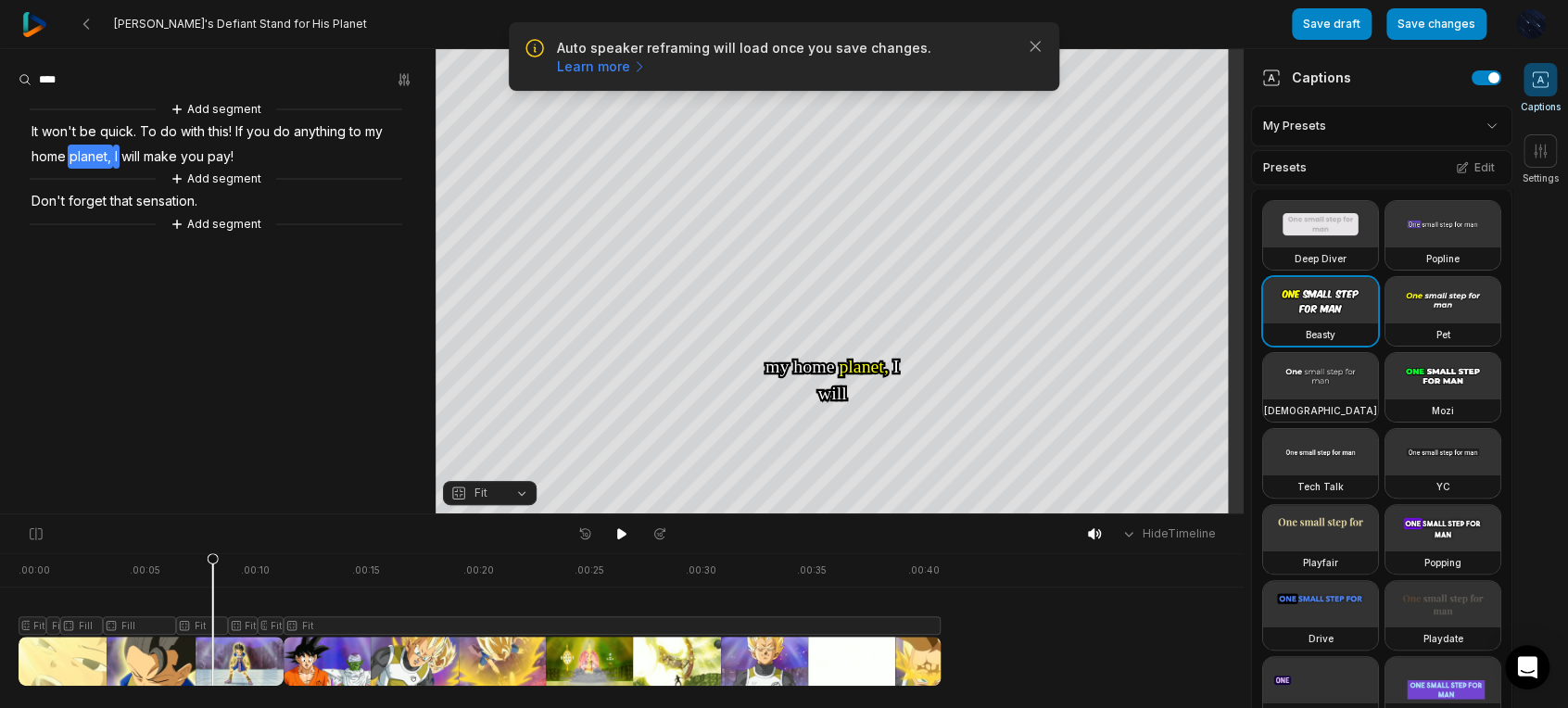 click on "I" at bounding box center (116, 157) 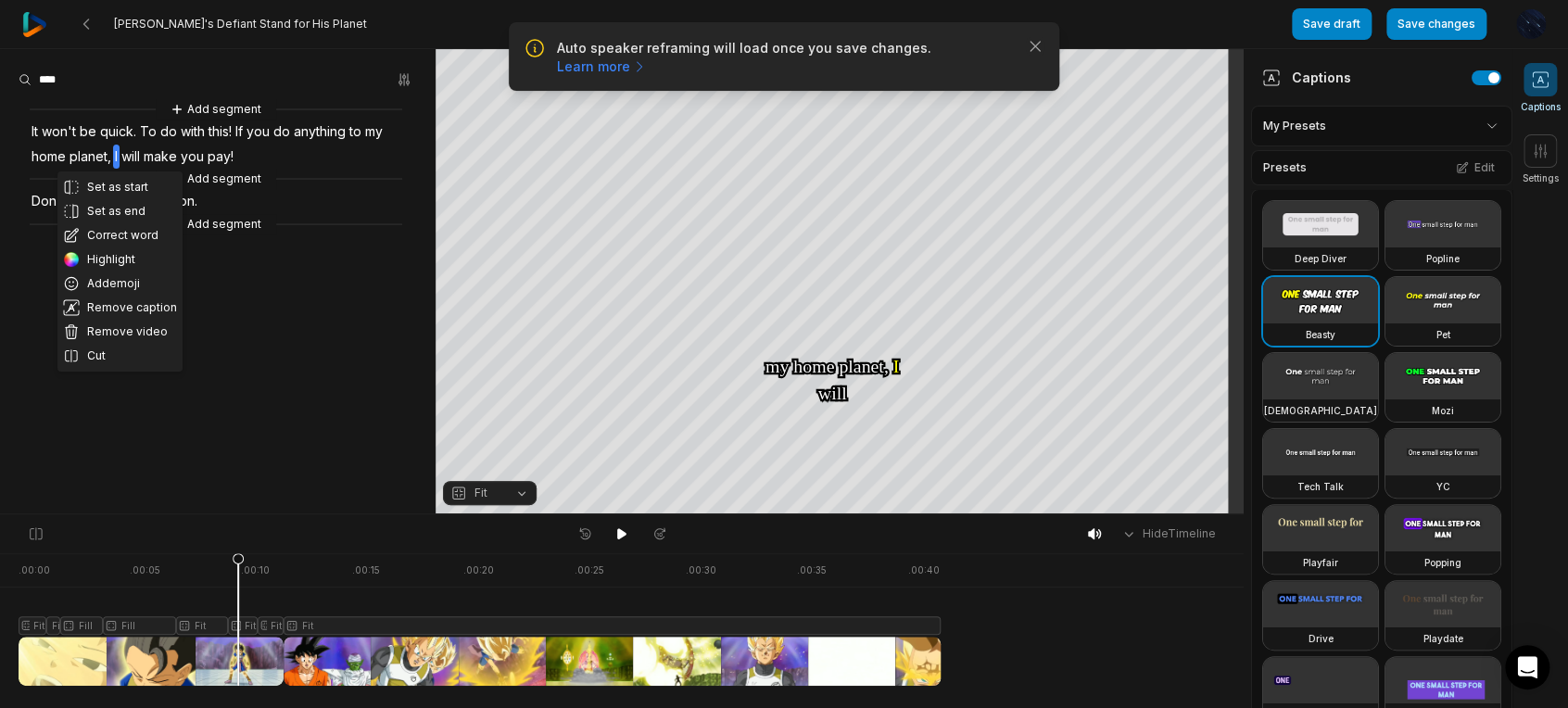 click on "Fit" at bounding box center (481, 493) 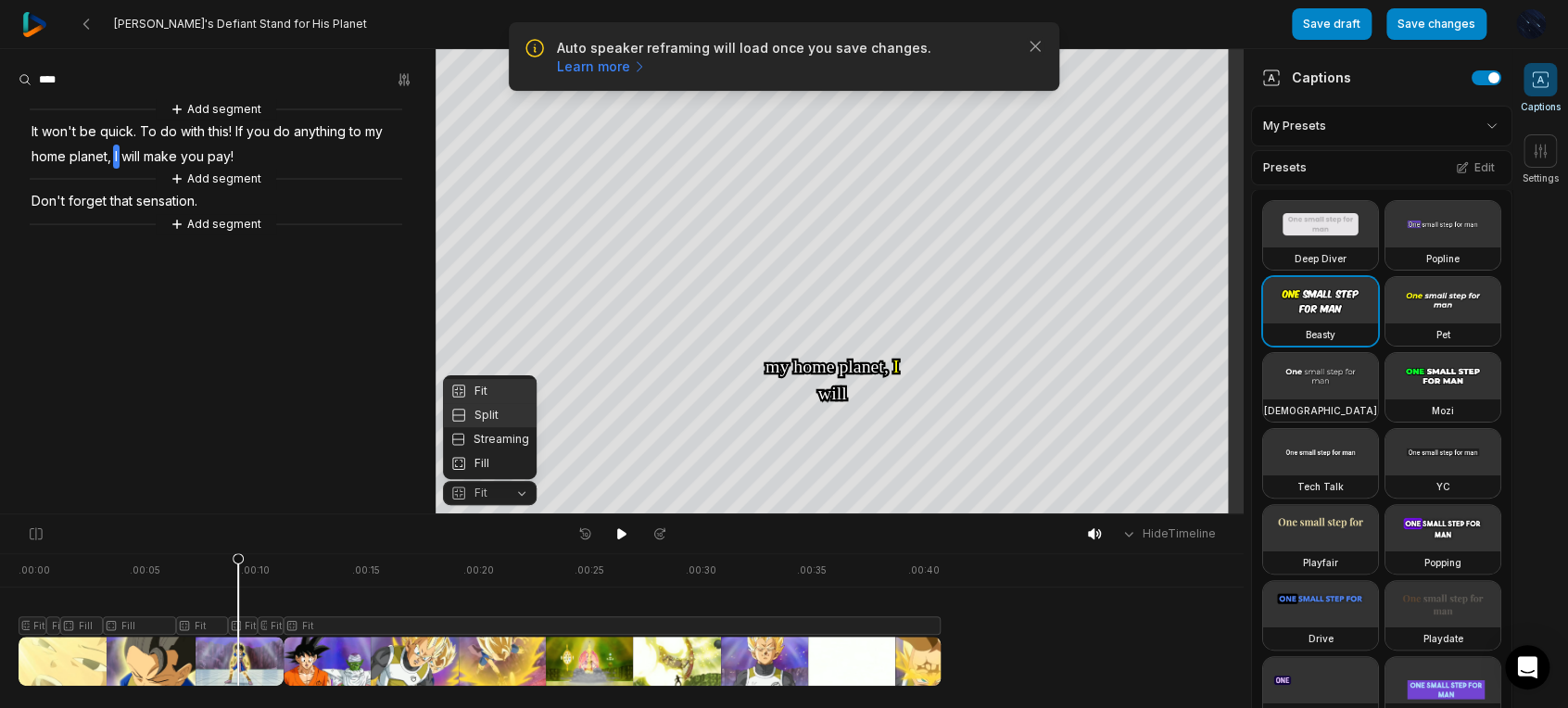 click on "Split" at bounding box center (489, 415) 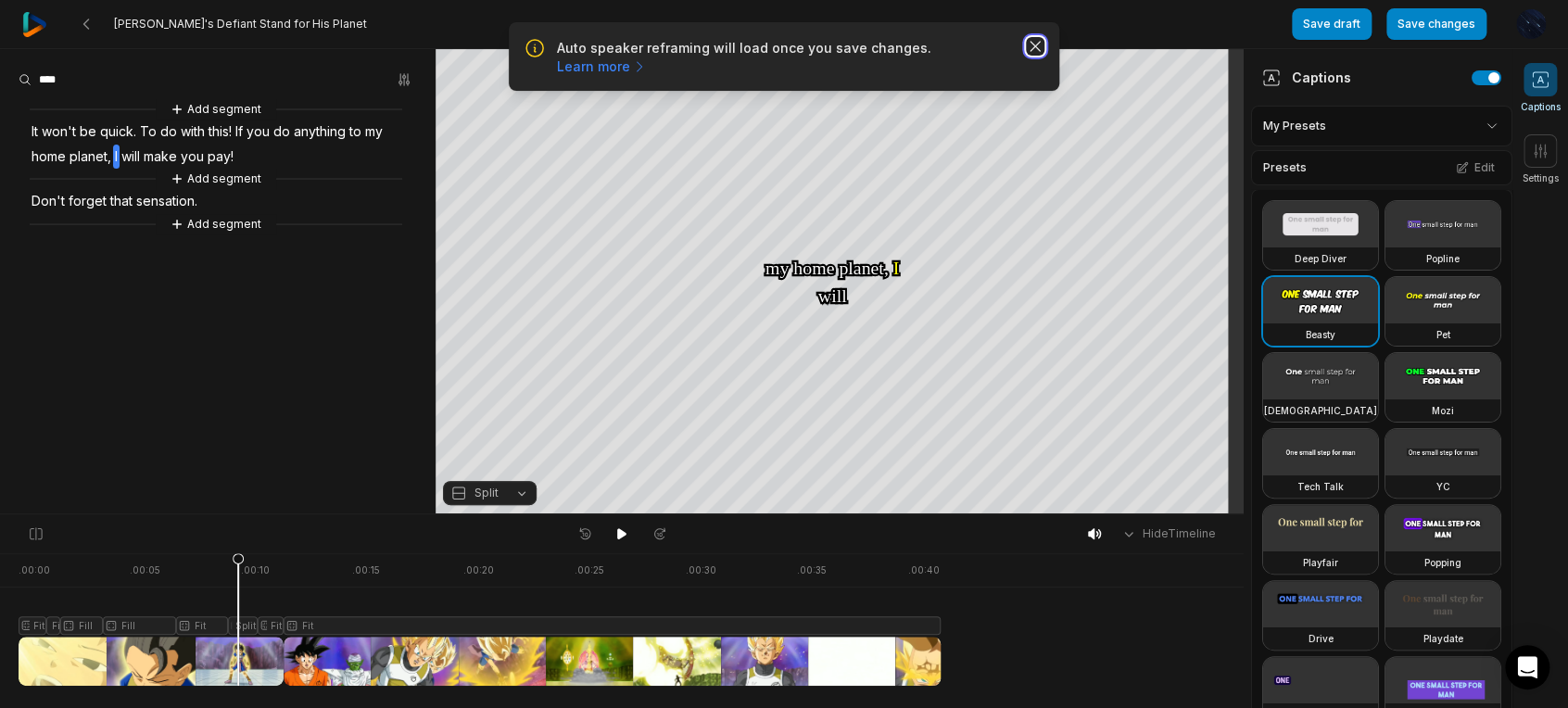 click 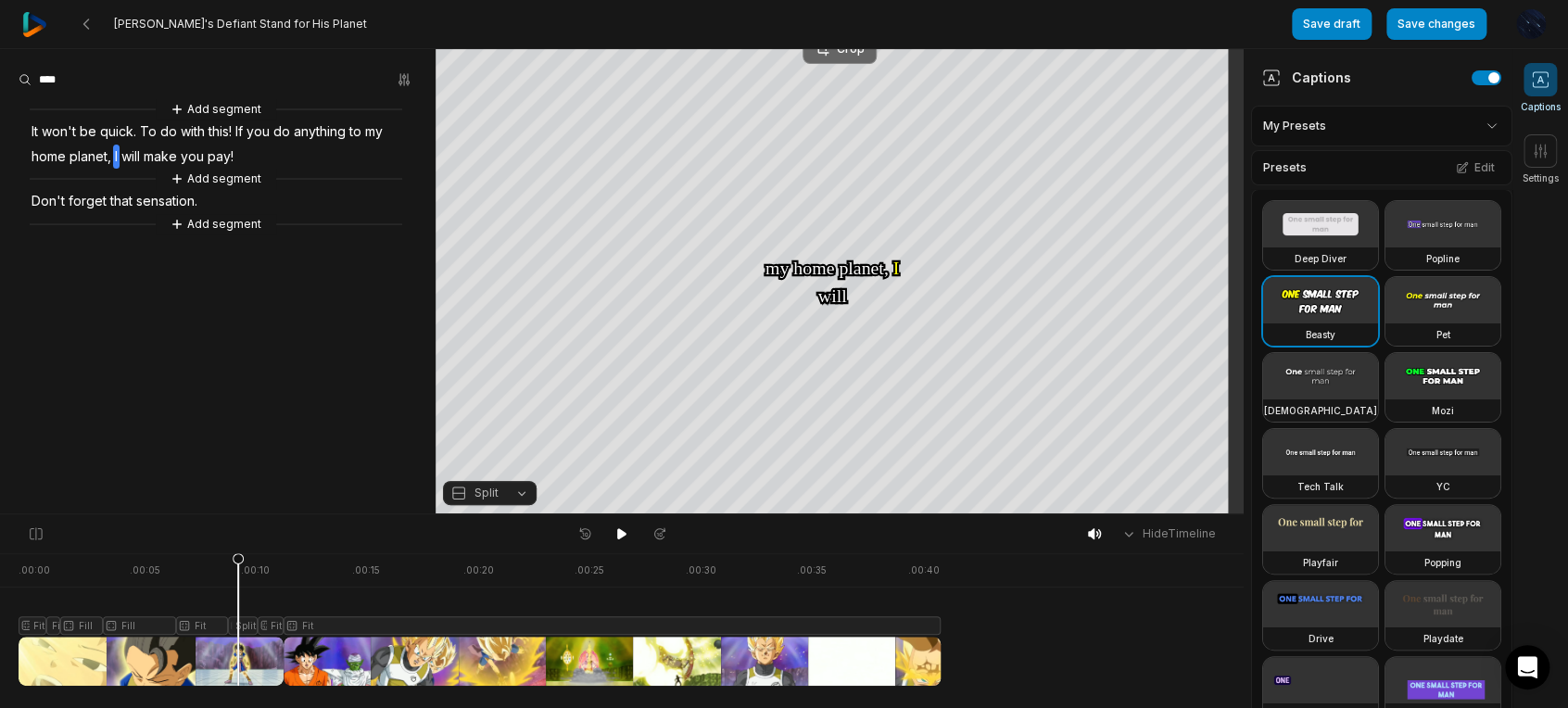 click on "Crop" at bounding box center [840, 49] 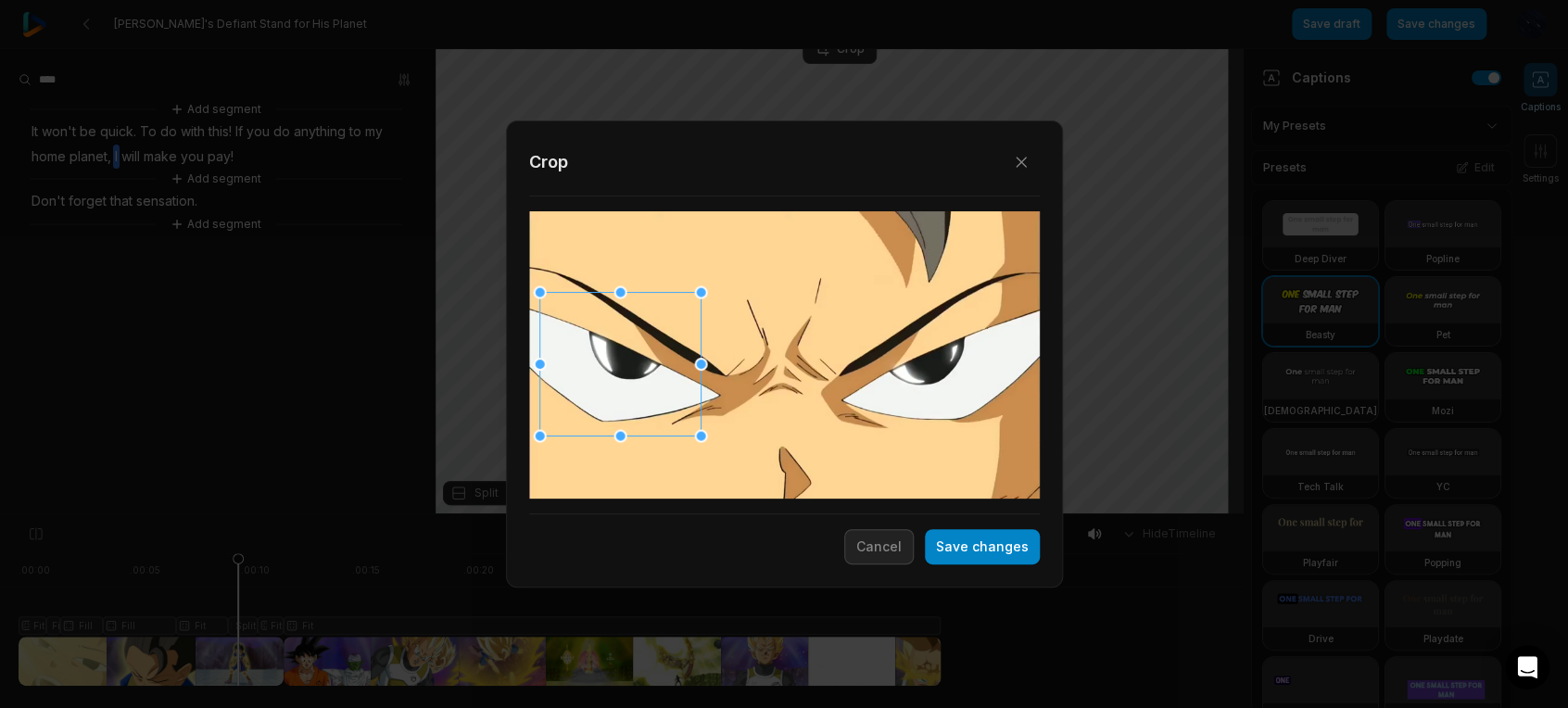 drag, startPoint x: 654, startPoint y: 360, endPoint x: 550, endPoint y: 376, distance: 105.22357 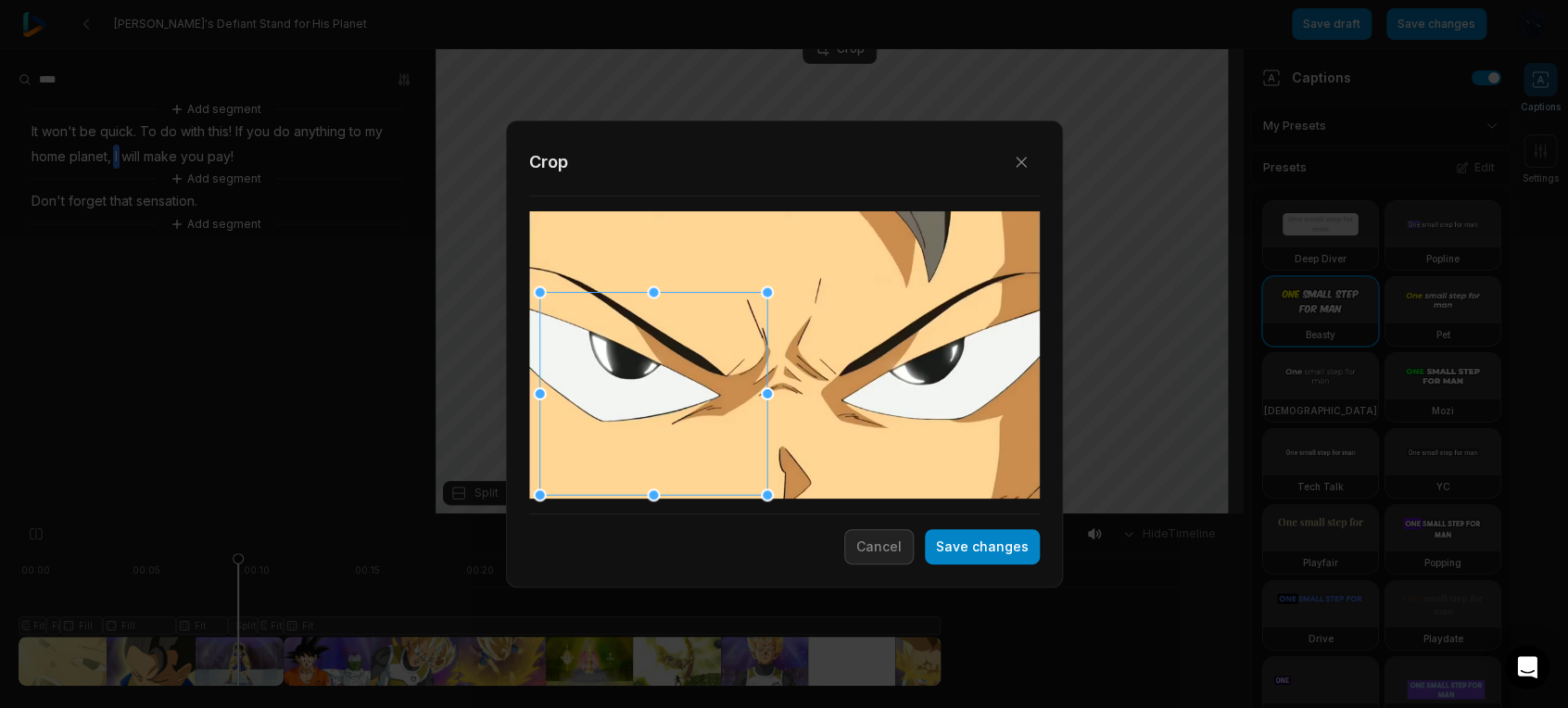 drag, startPoint x: 702, startPoint y: 436, endPoint x: 1033, endPoint y: 463, distance: 332.0994 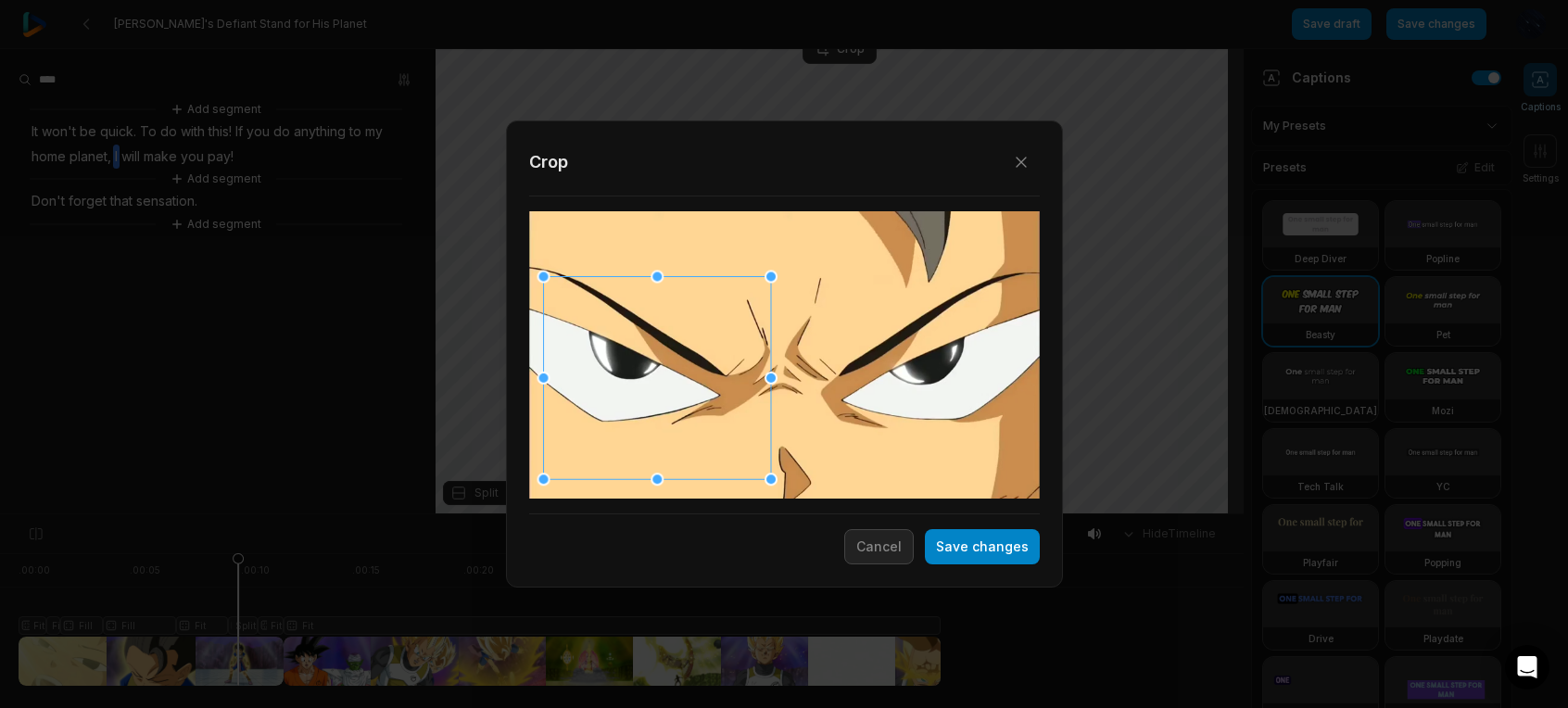scroll, scrollTop: 0, scrollLeft: 0, axis: both 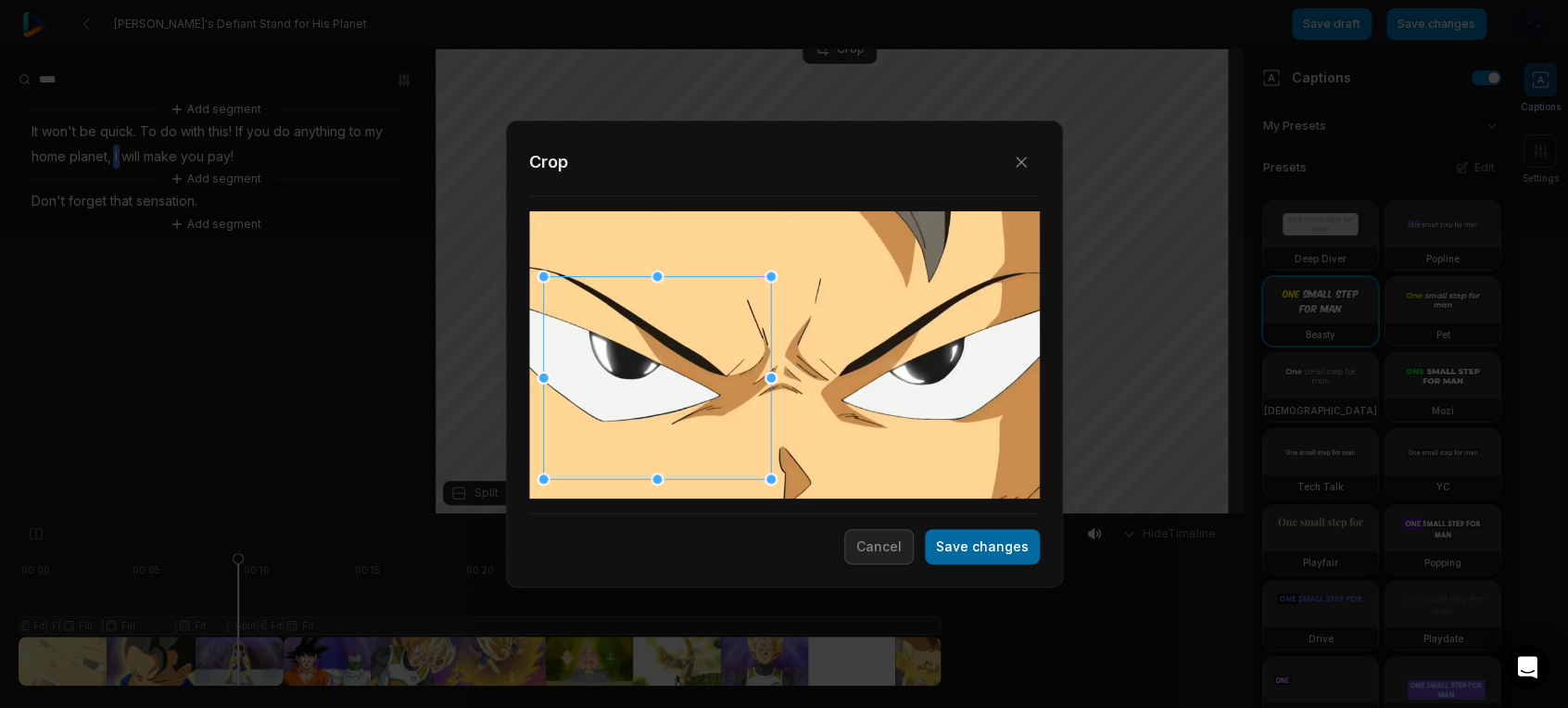 click on "Save changes" at bounding box center (982, 547) 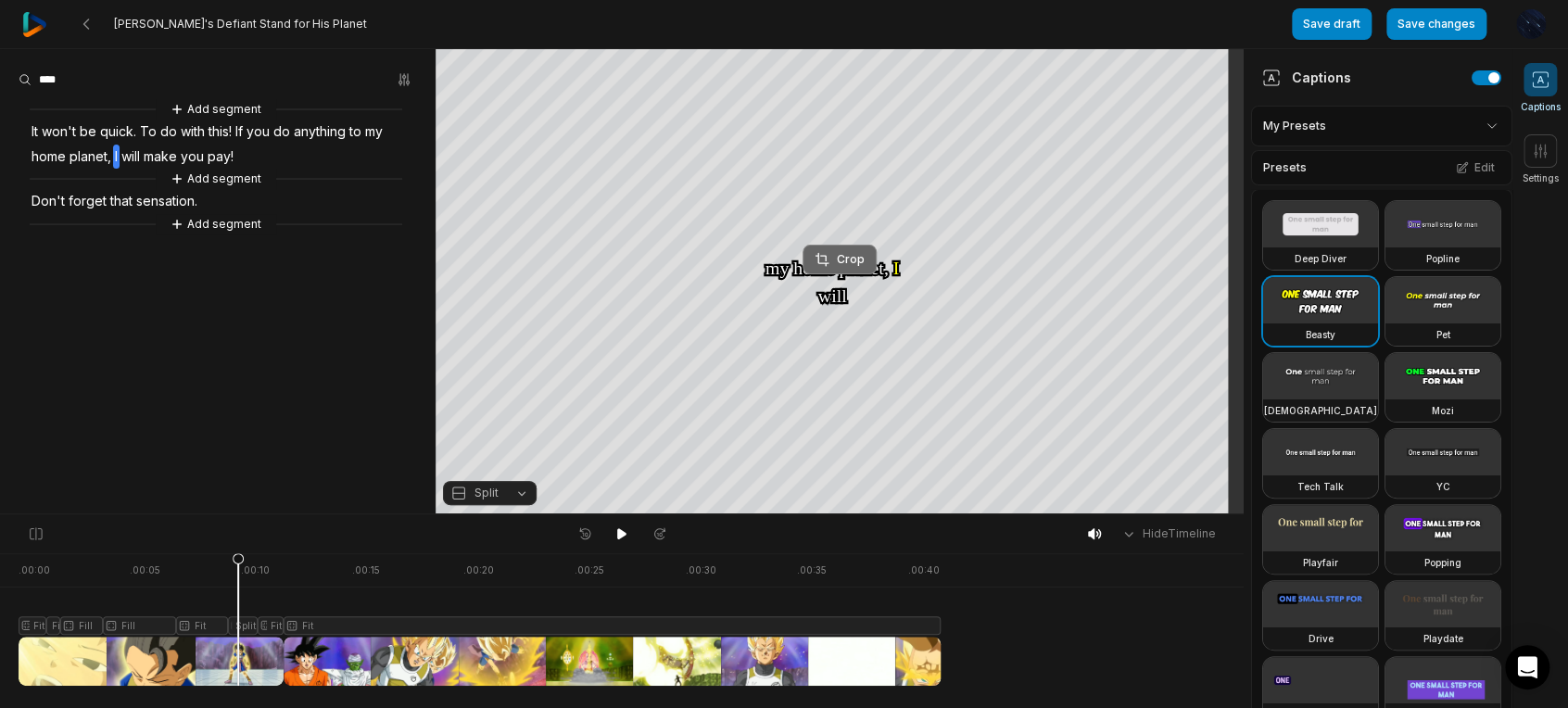 click on "Crop" at bounding box center (840, 259) 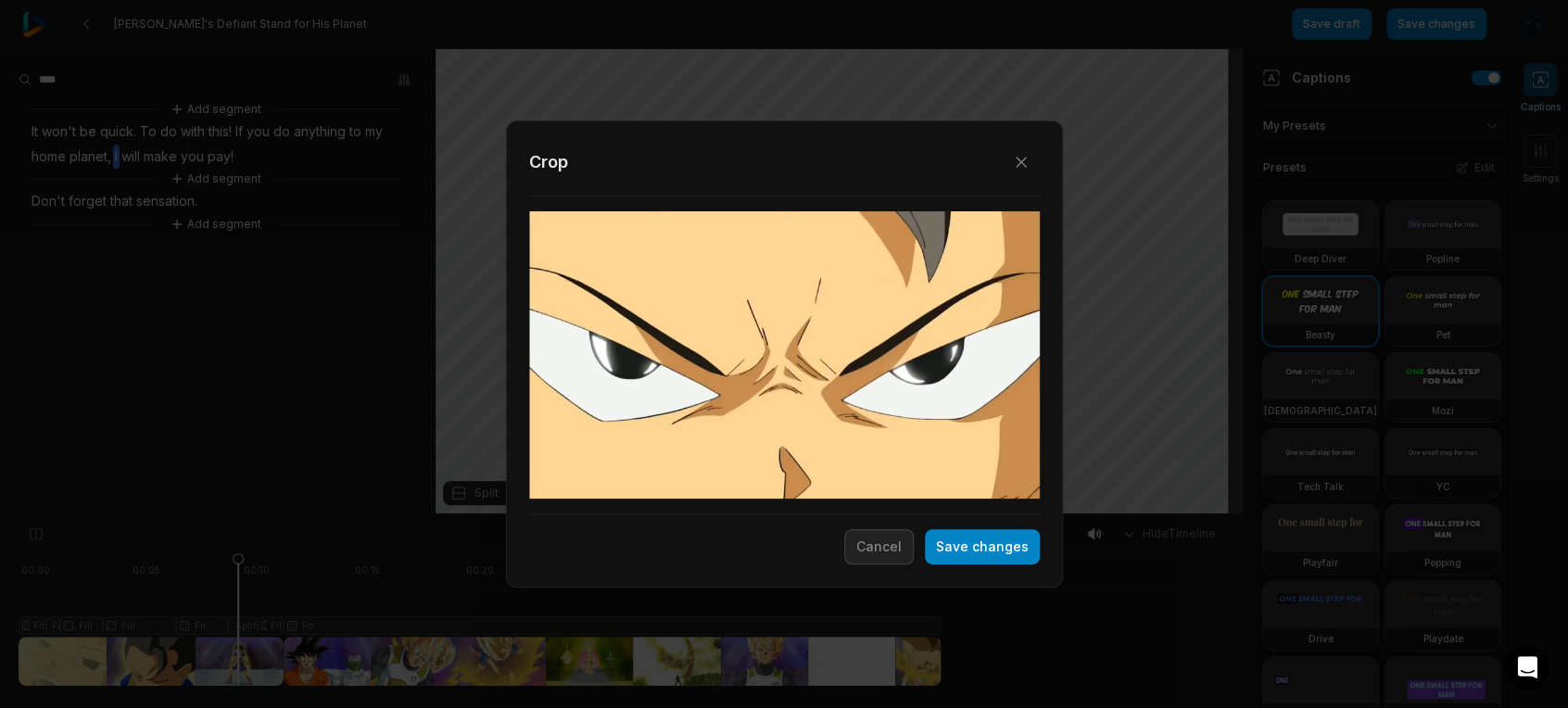 click at bounding box center (784, 355) 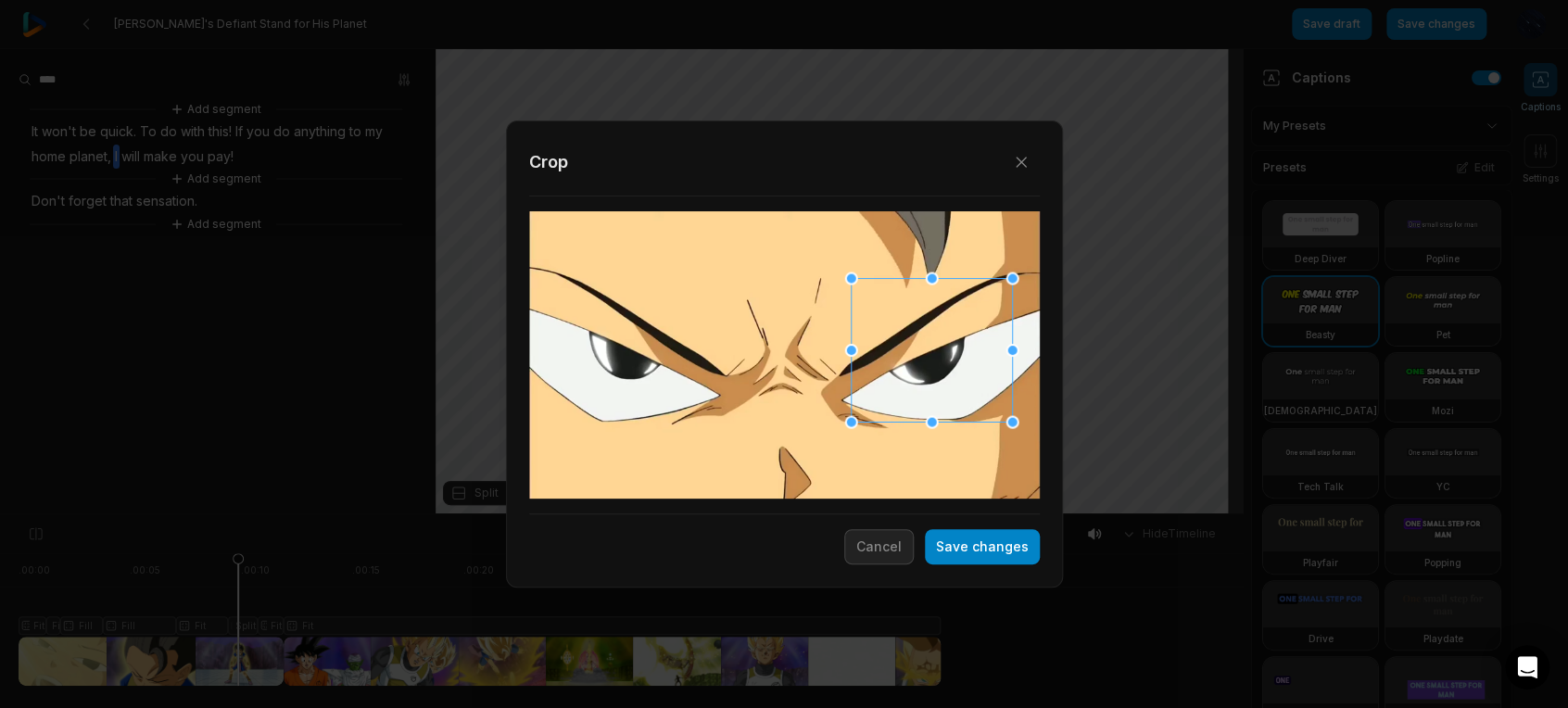 drag, startPoint x: 812, startPoint y: 366, endPoint x: 934, endPoint y: 343, distance: 124.1491 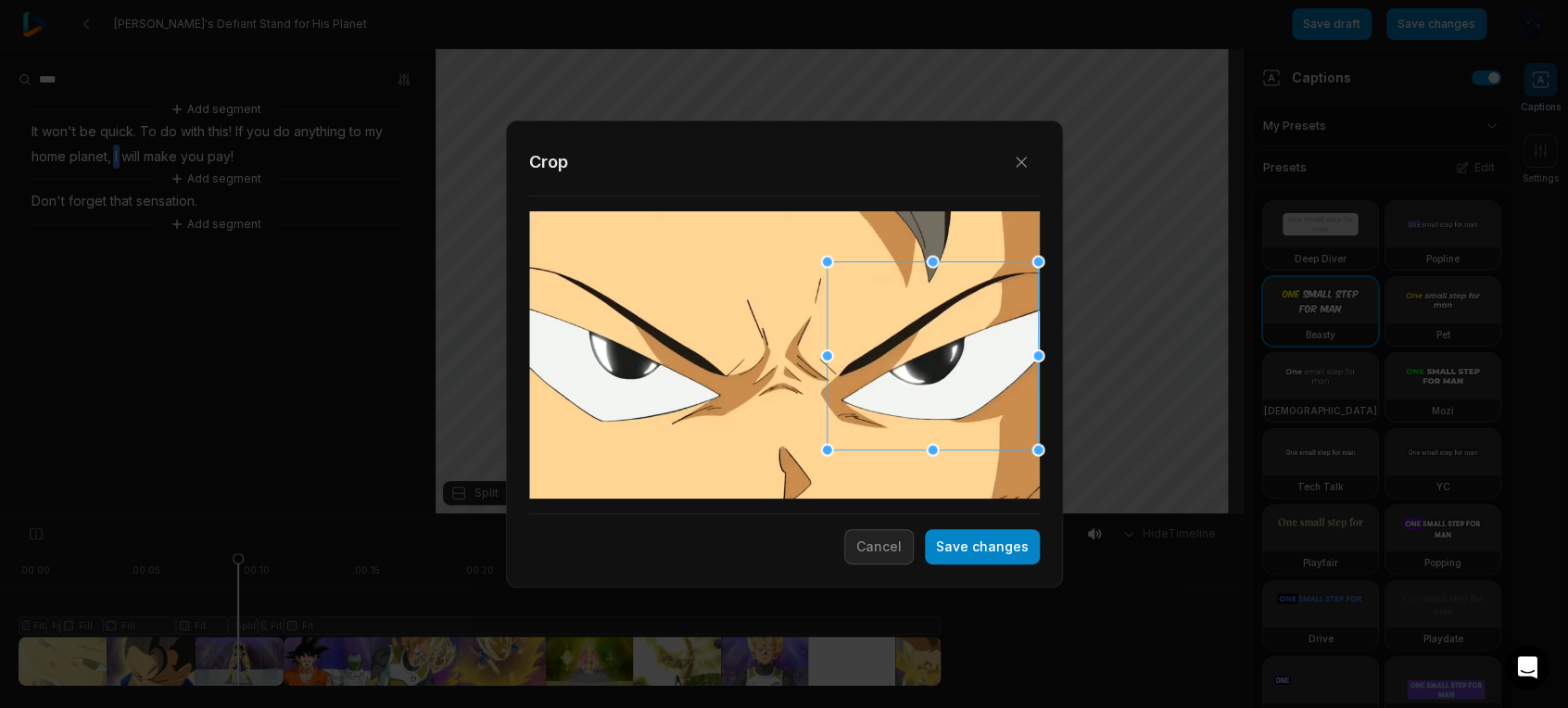 drag, startPoint x: 988, startPoint y: 407, endPoint x: 1040, endPoint y: 448, distance: 66.21933 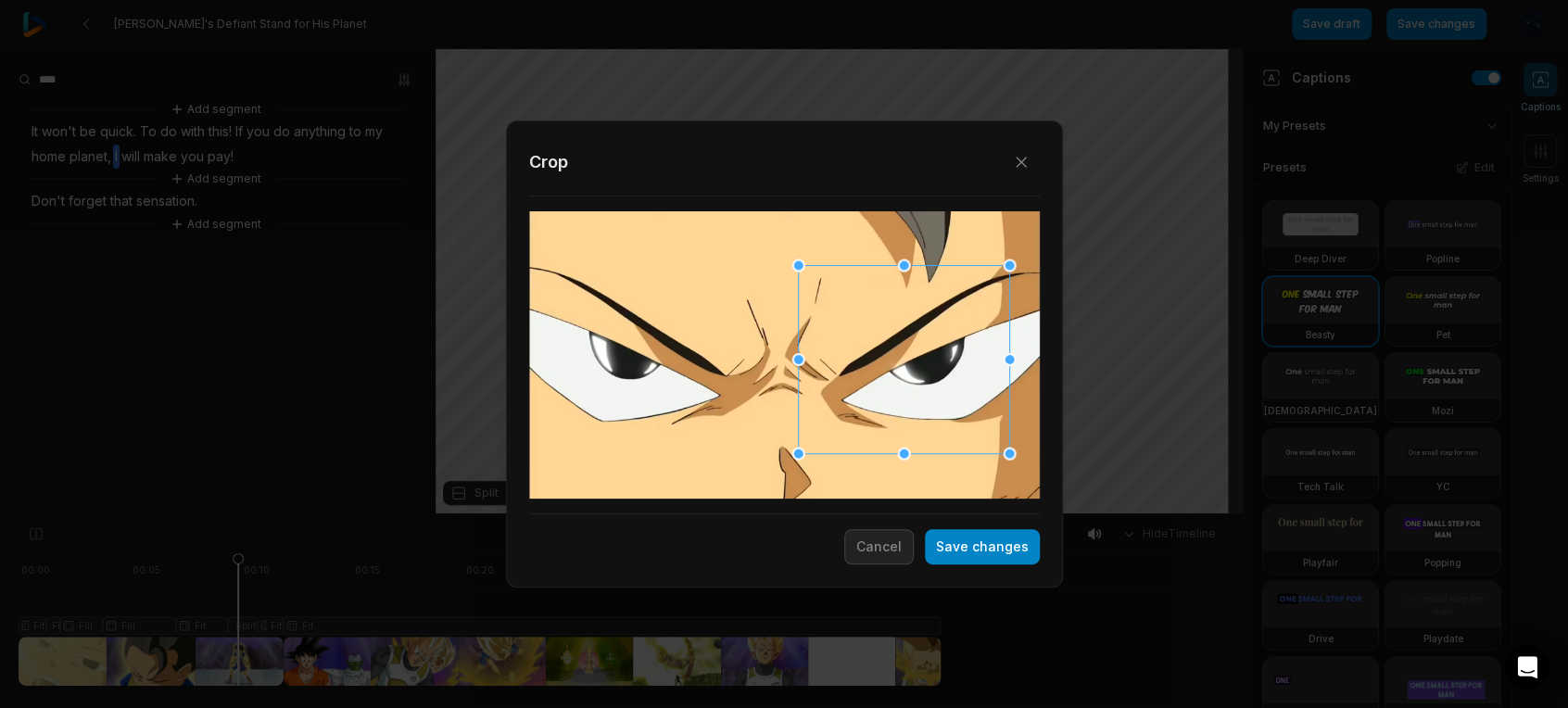 drag, startPoint x: 1001, startPoint y: 416, endPoint x: 976, endPoint y: 419, distance: 25.179357 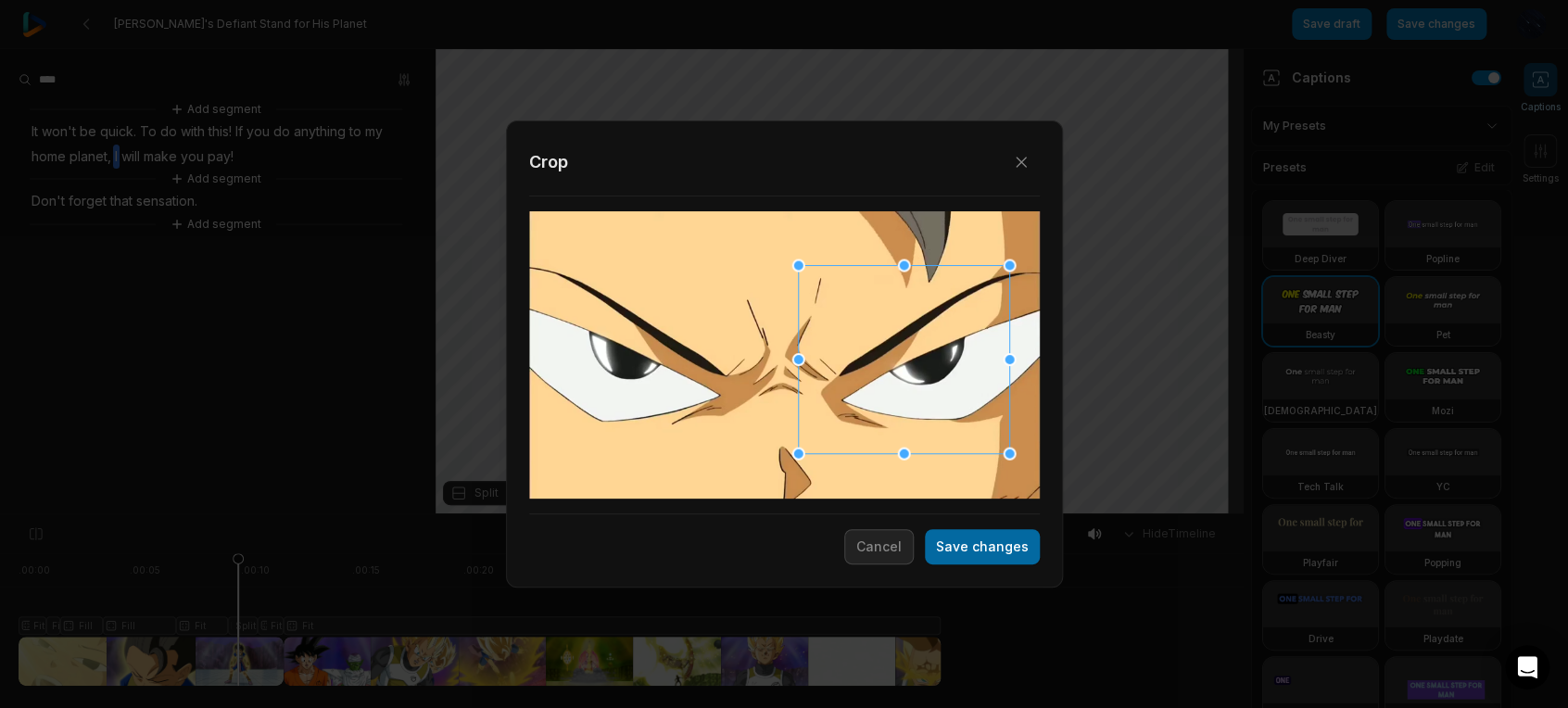click on "Save changes" at bounding box center (982, 547) 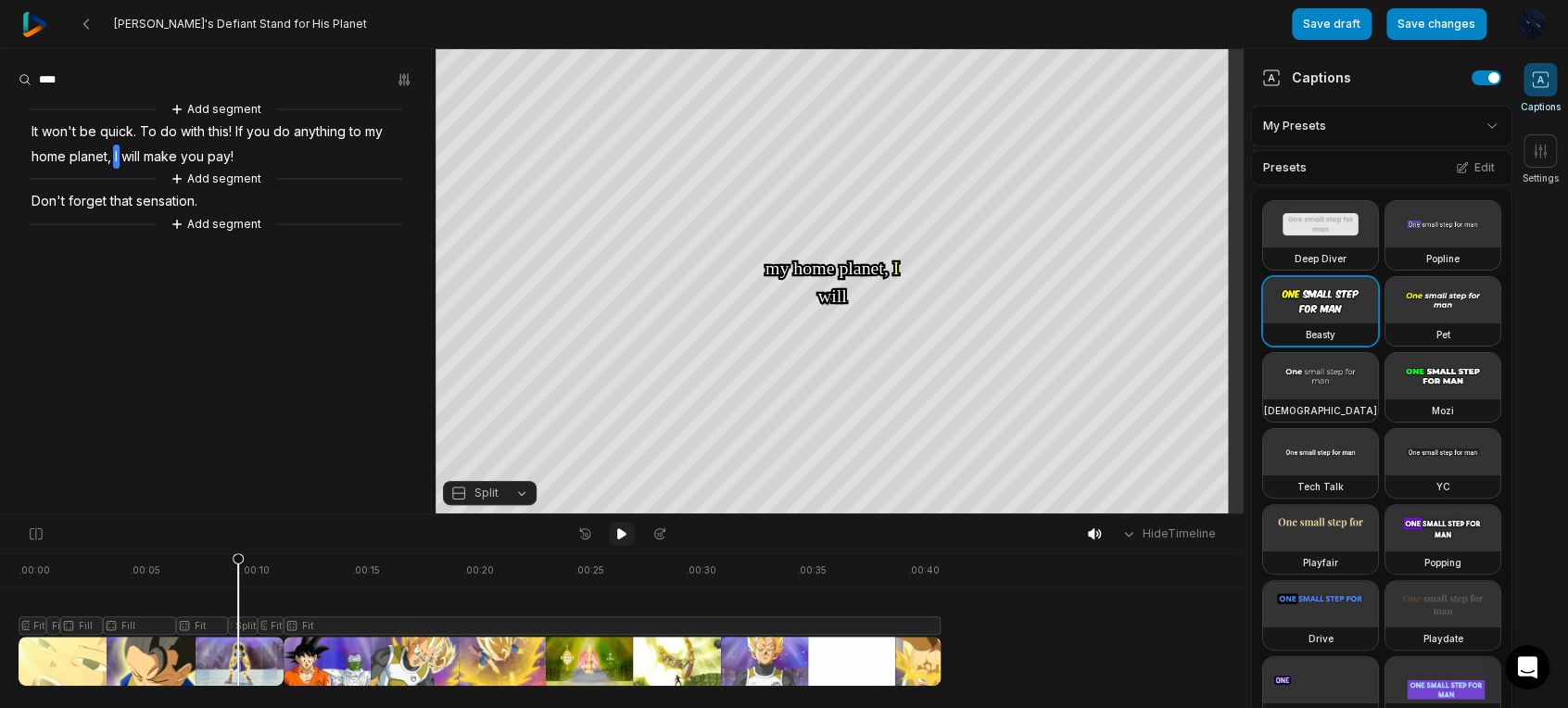 click 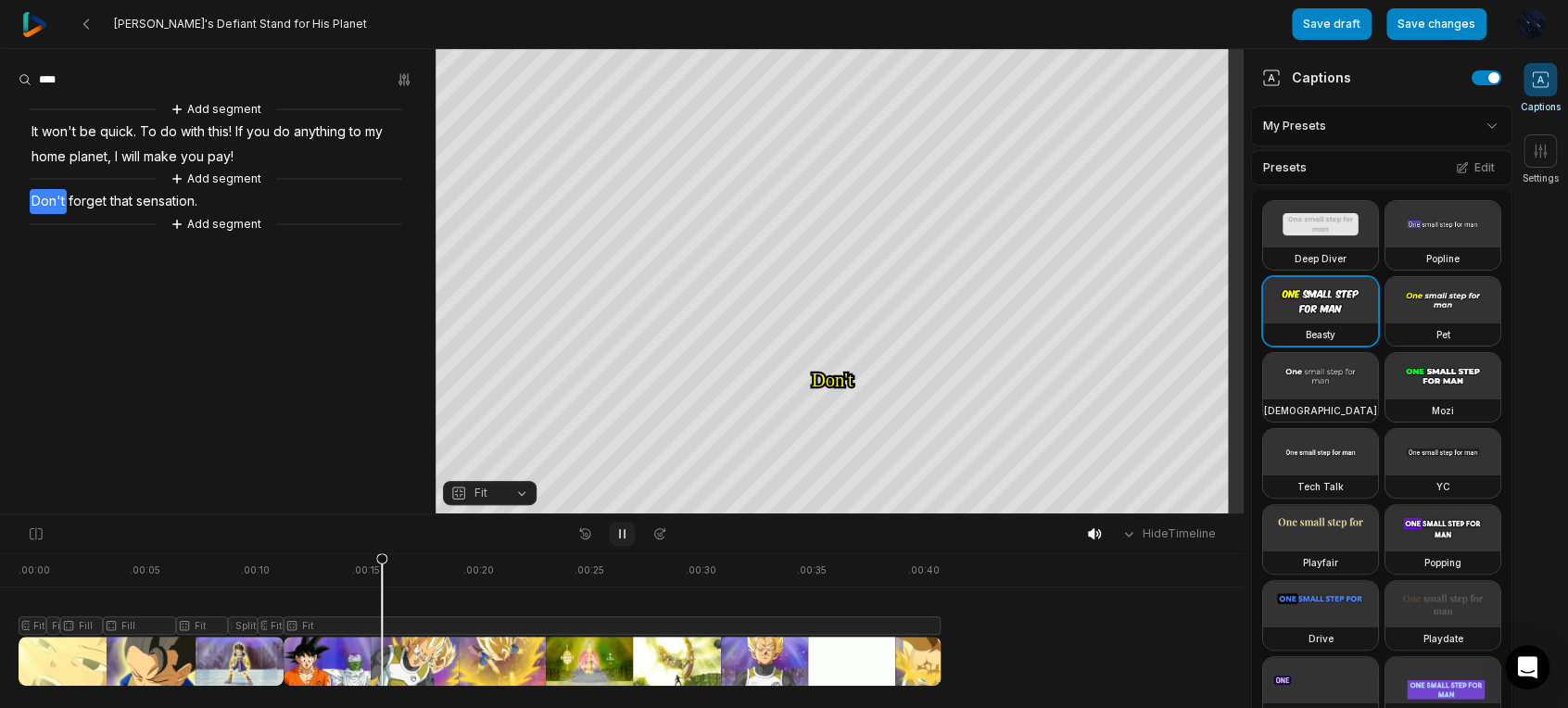 click 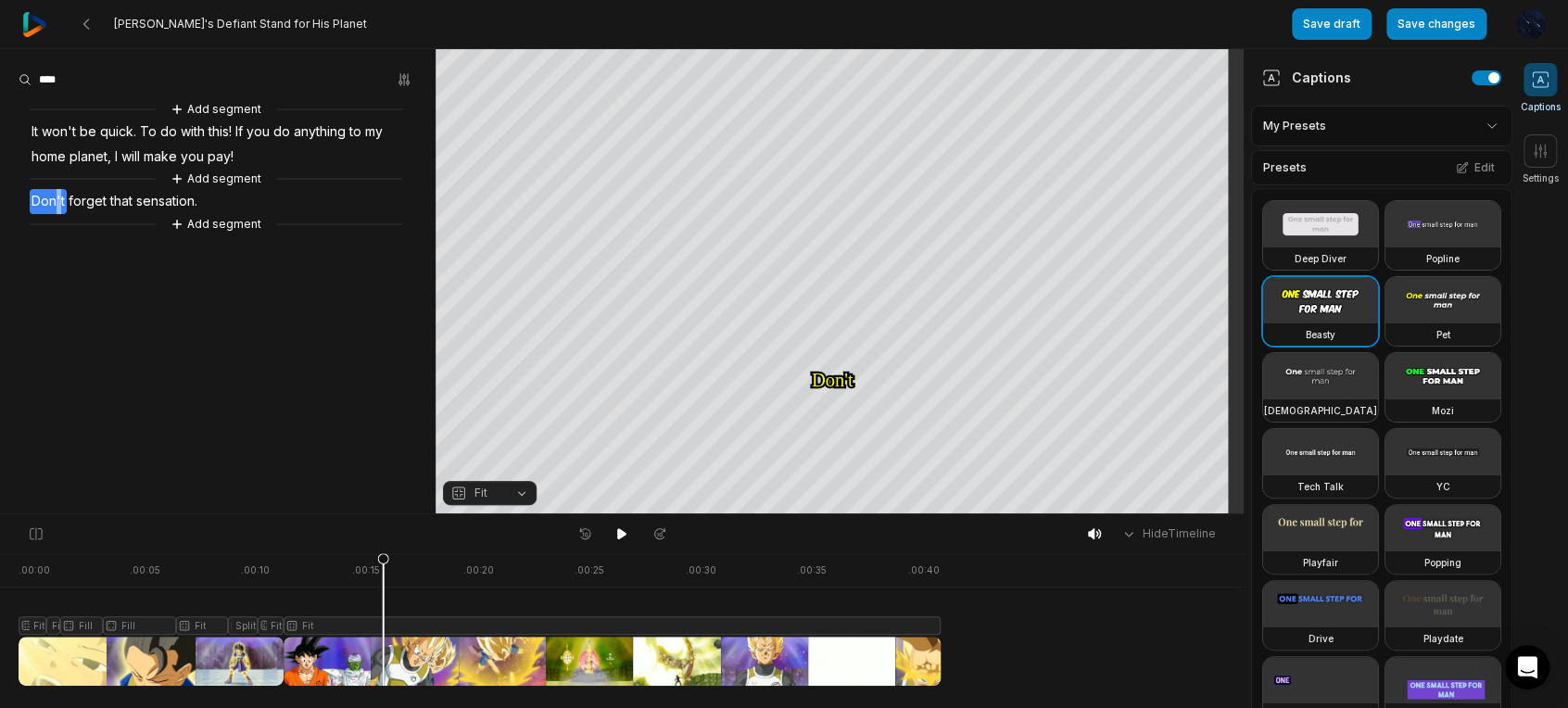 click on "Don't" at bounding box center (48, 201) 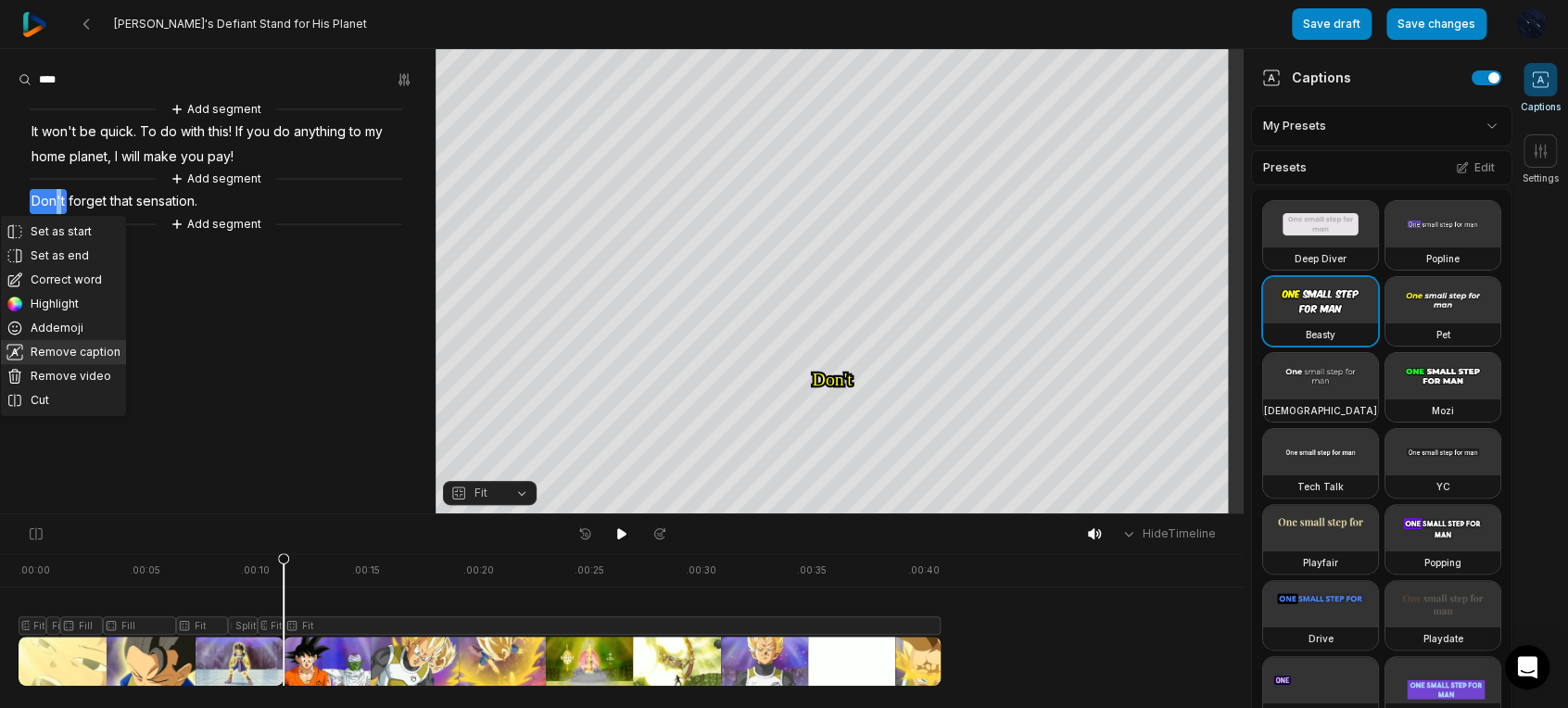 click on "Remove caption" at bounding box center [63, 352] 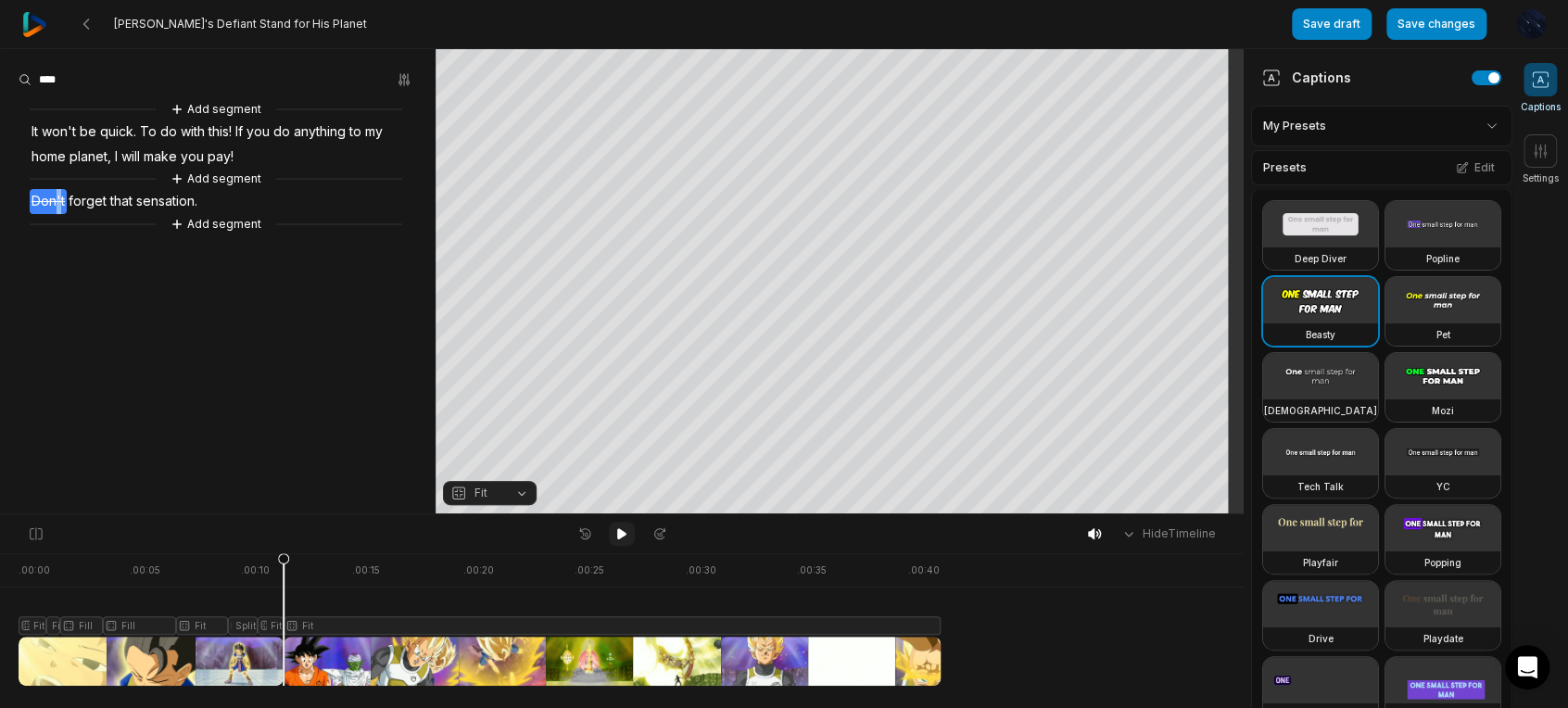 click 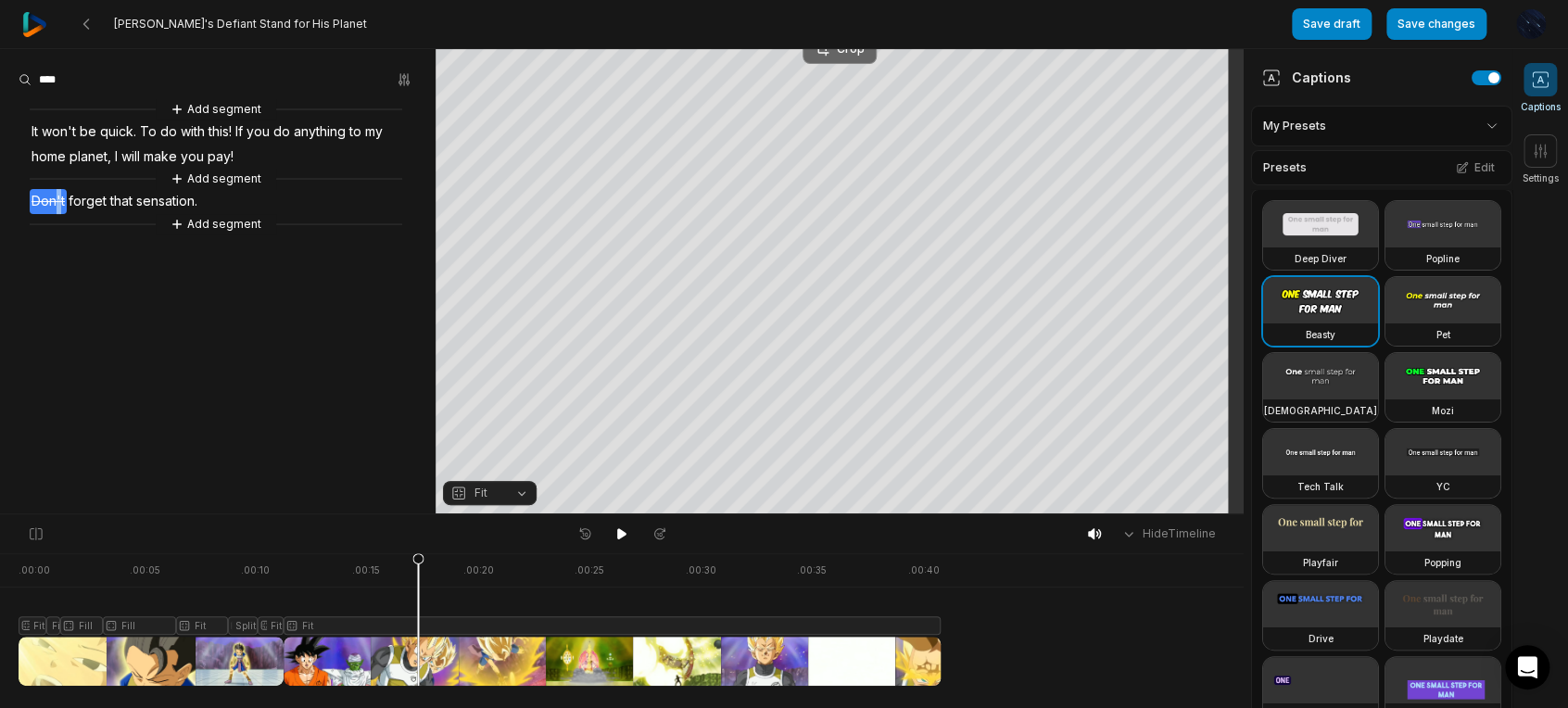 click on "Crop" at bounding box center [840, 49] 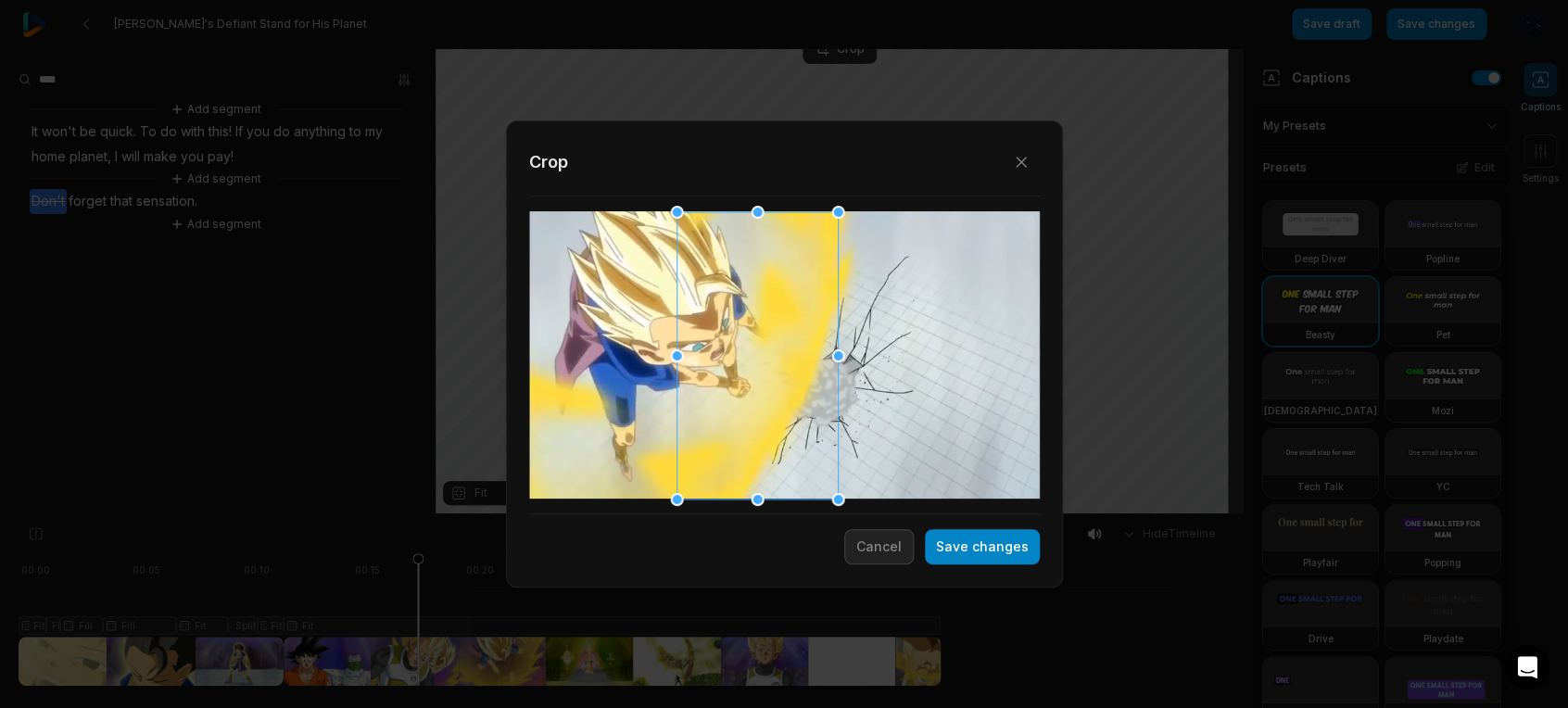 drag, startPoint x: 781, startPoint y: 345, endPoint x: 755, endPoint y: 345, distance: 26 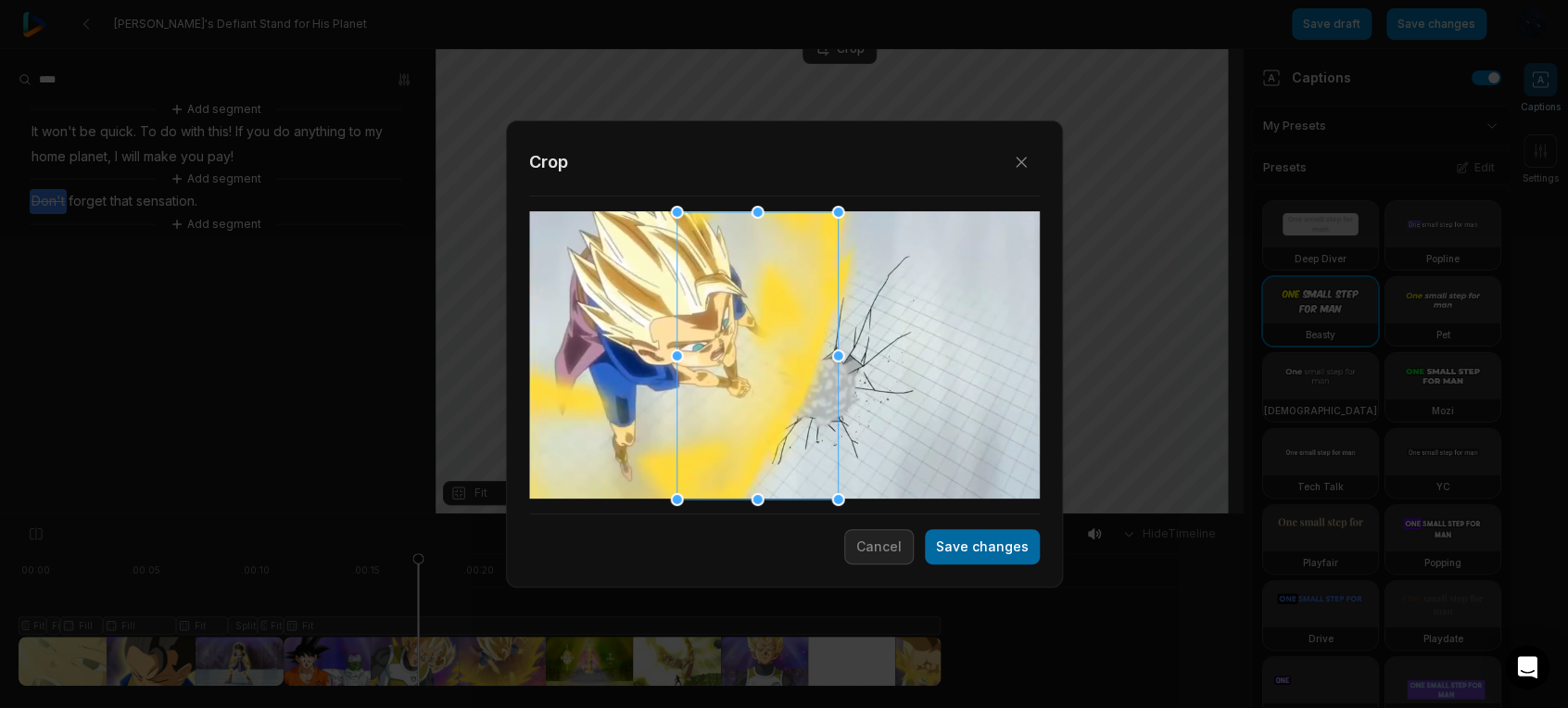 click on "Save changes" at bounding box center (982, 547) 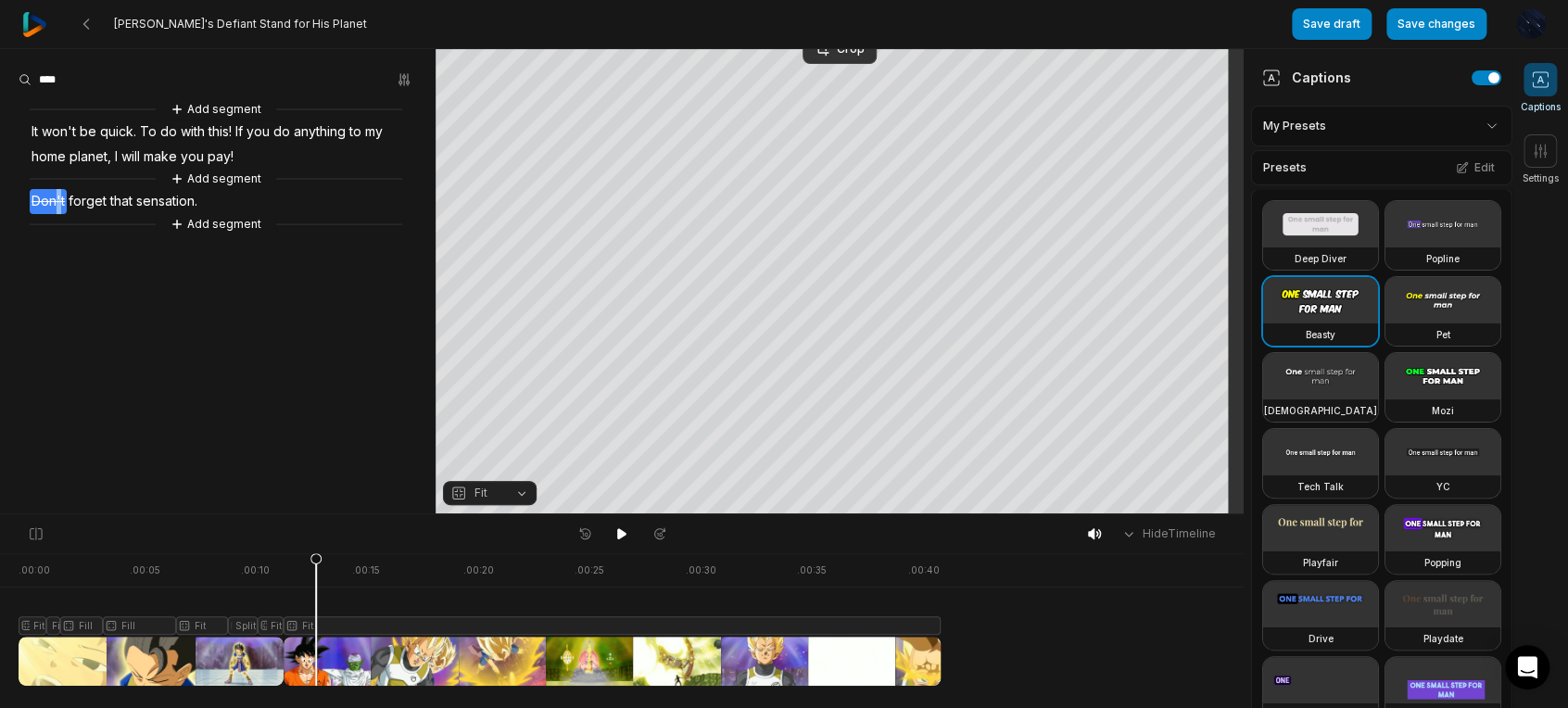 drag, startPoint x: 414, startPoint y: 589, endPoint x: 308, endPoint y: 577, distance: 106.67708 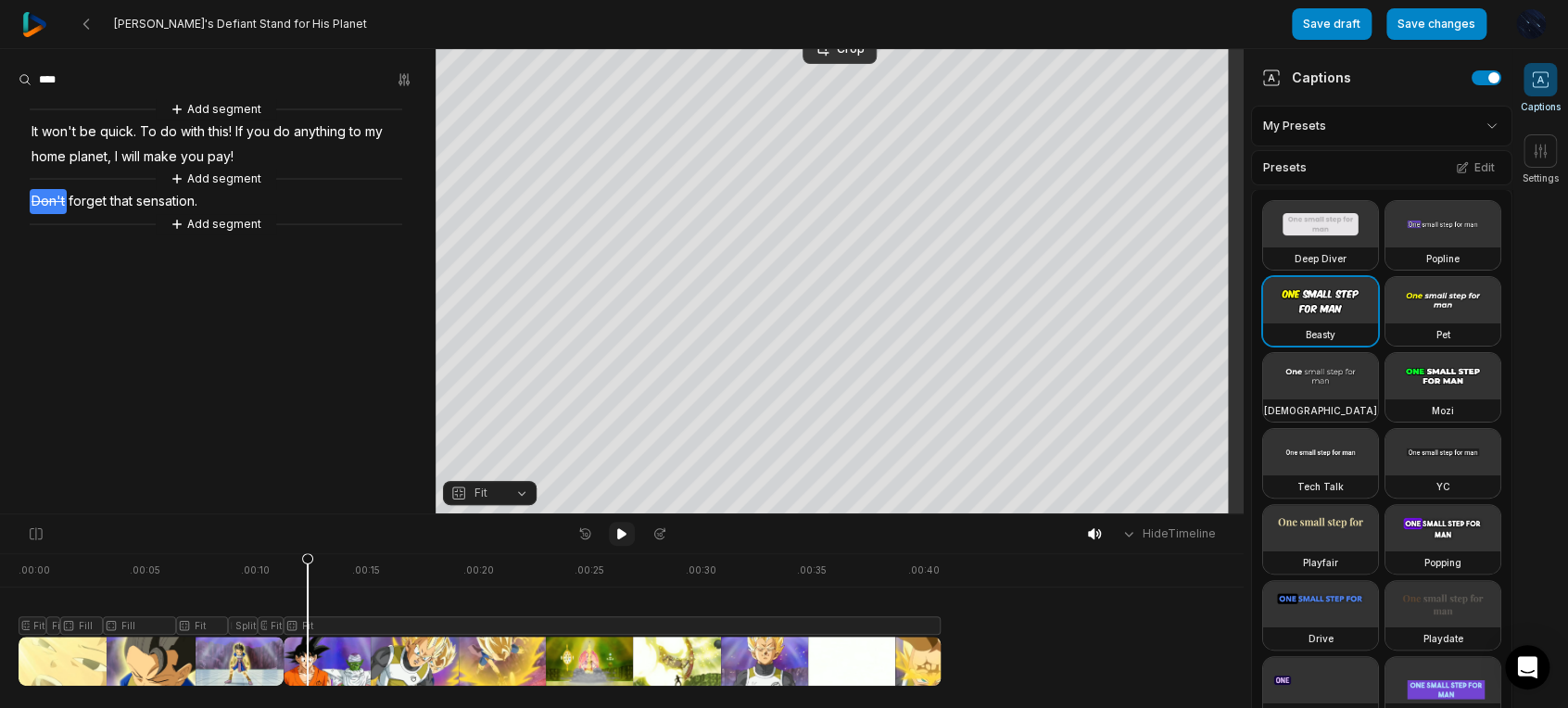 click at bounding box center [622, 534] 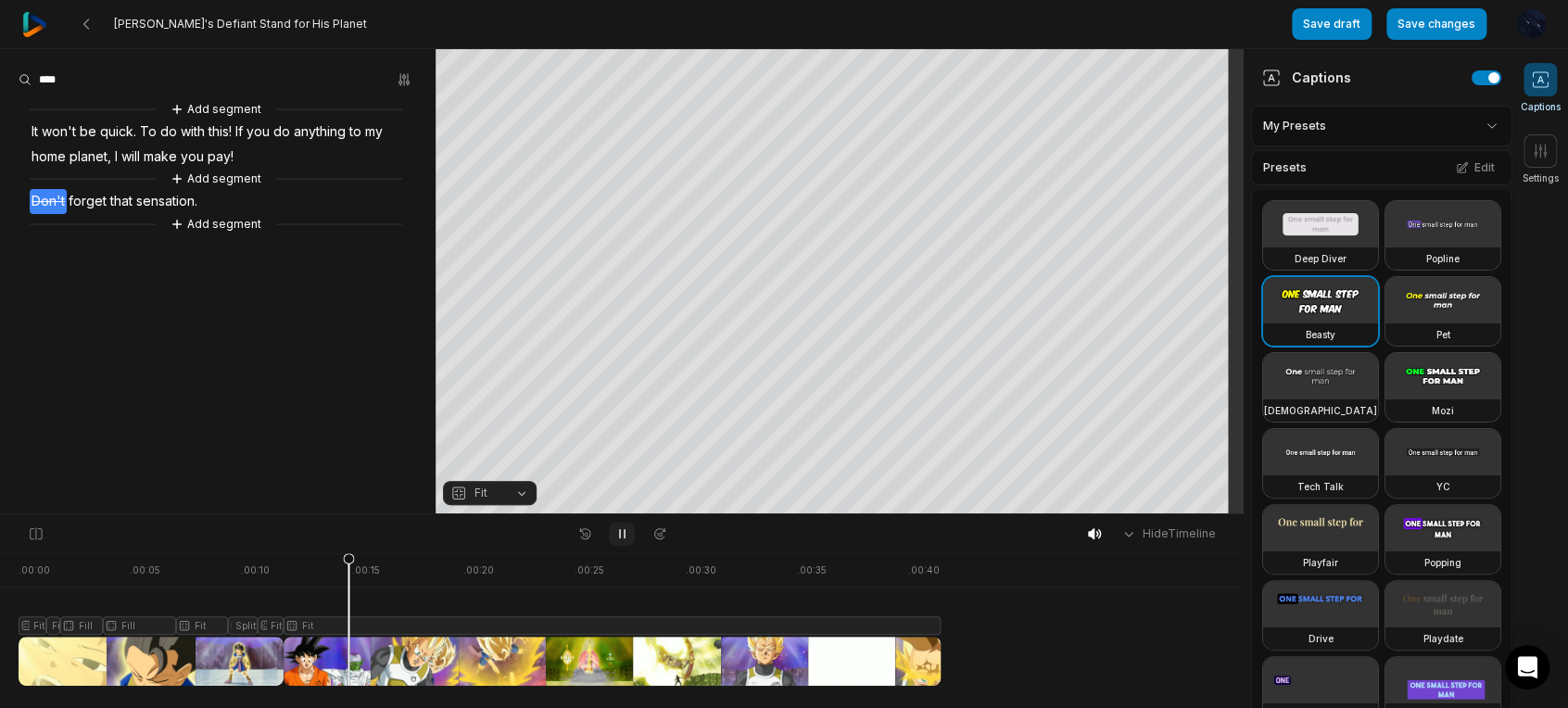 click 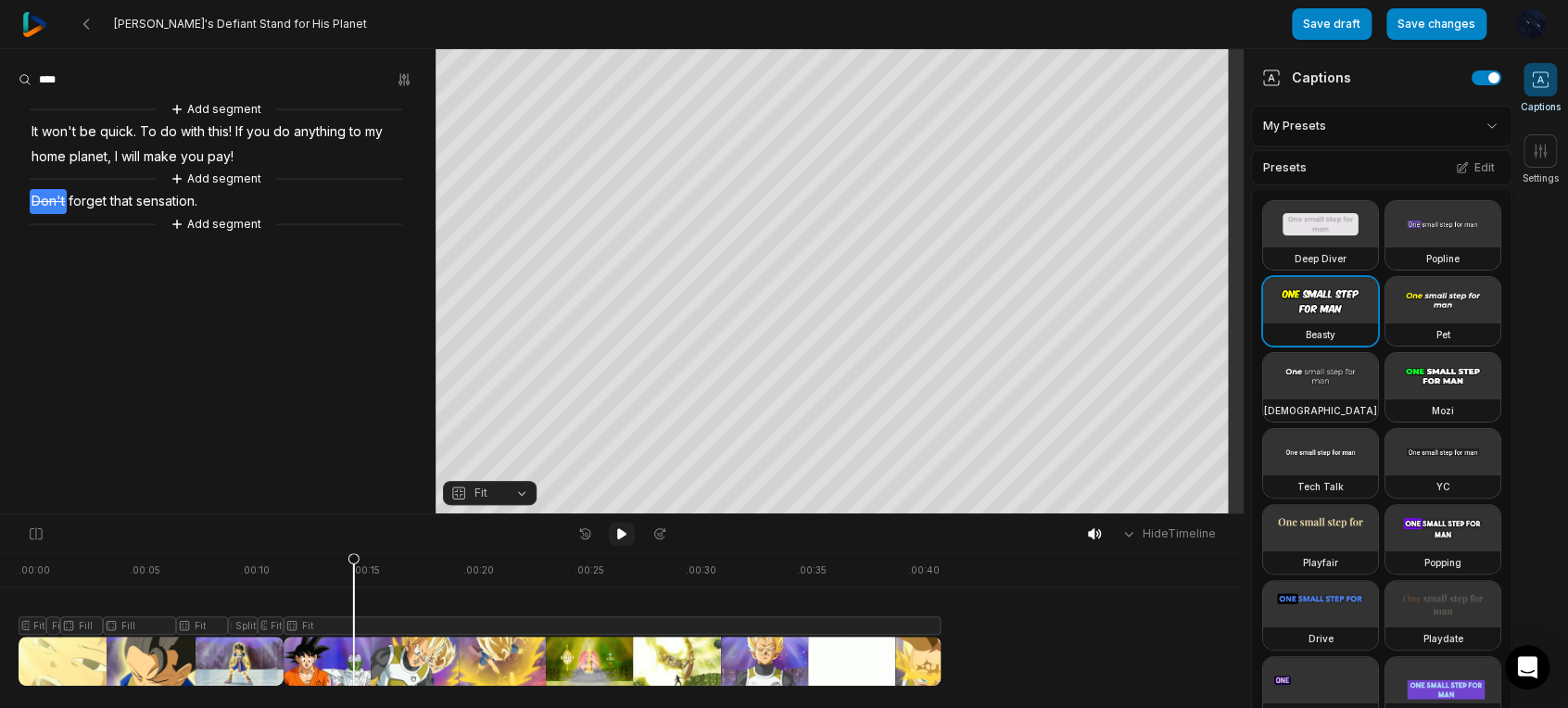 click 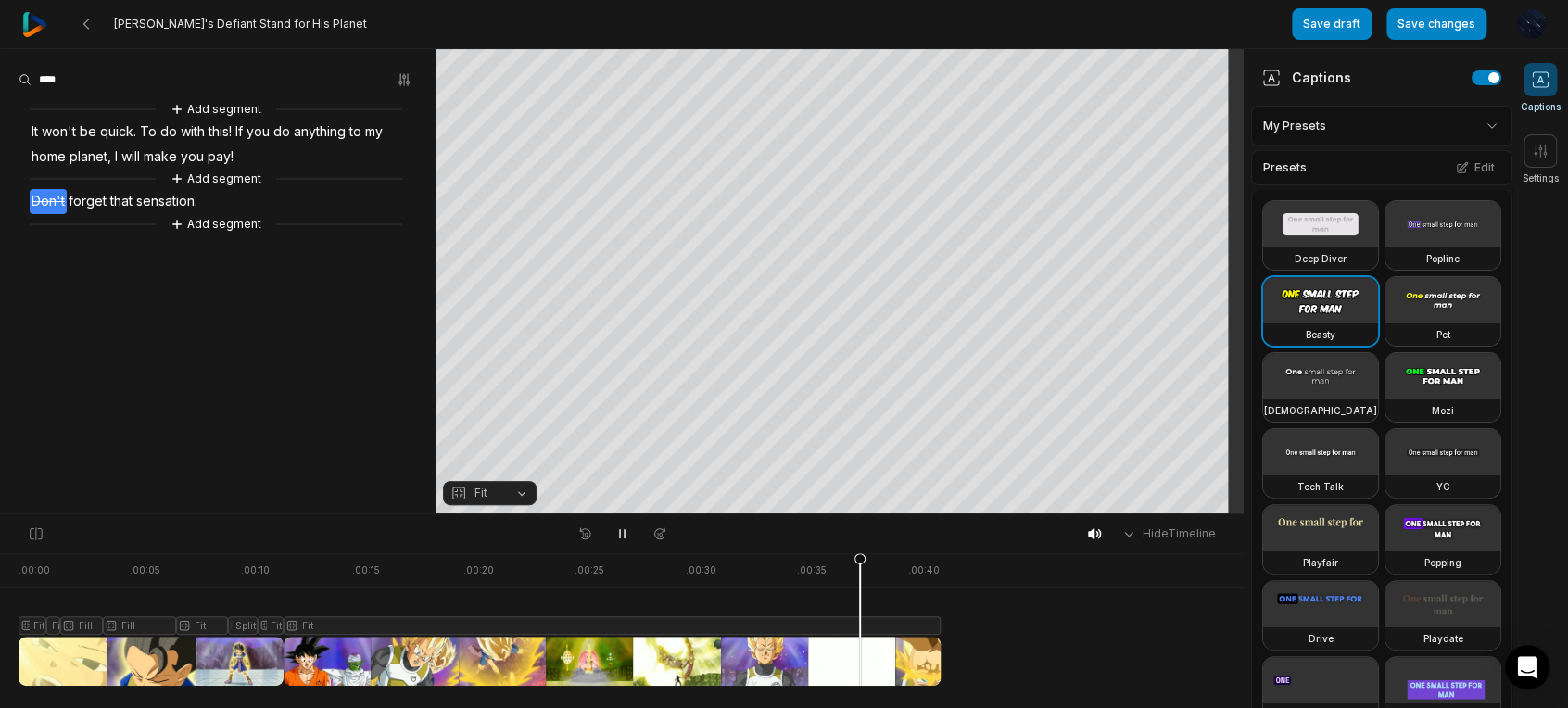 click at bounding box center [479, 619] 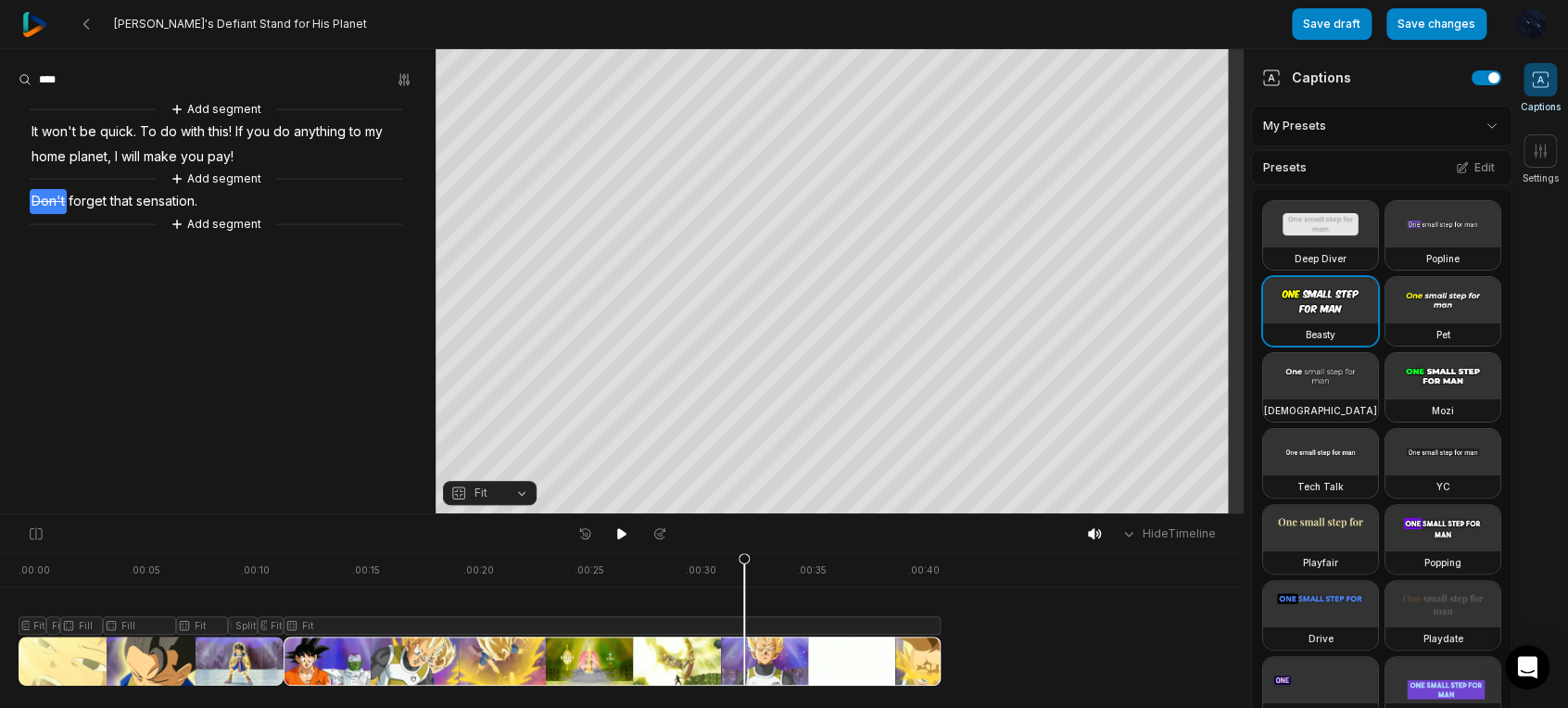 drag, startPoint x: 685, startPoint y: 656, endPoint x: 744, endPoint y: 667, distance: 60.01666 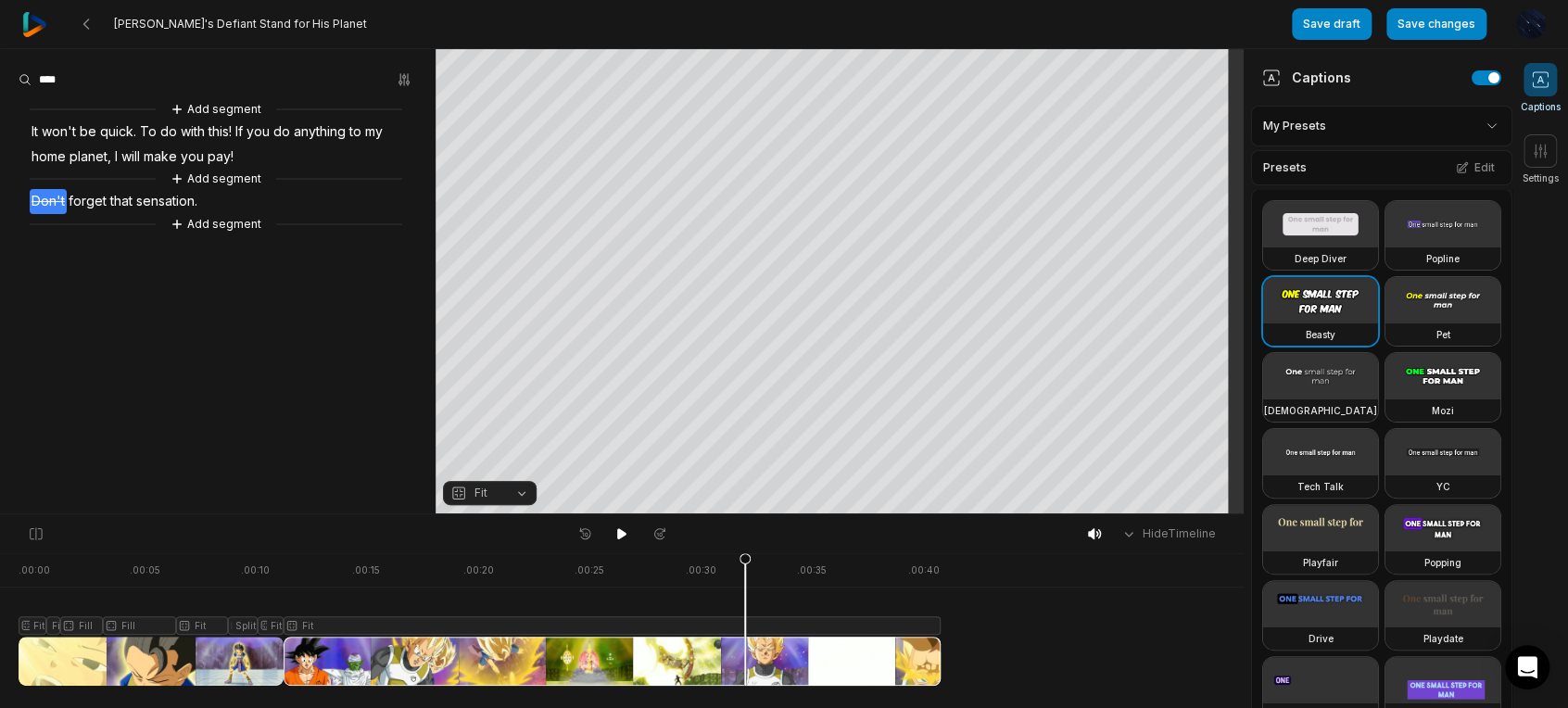 click 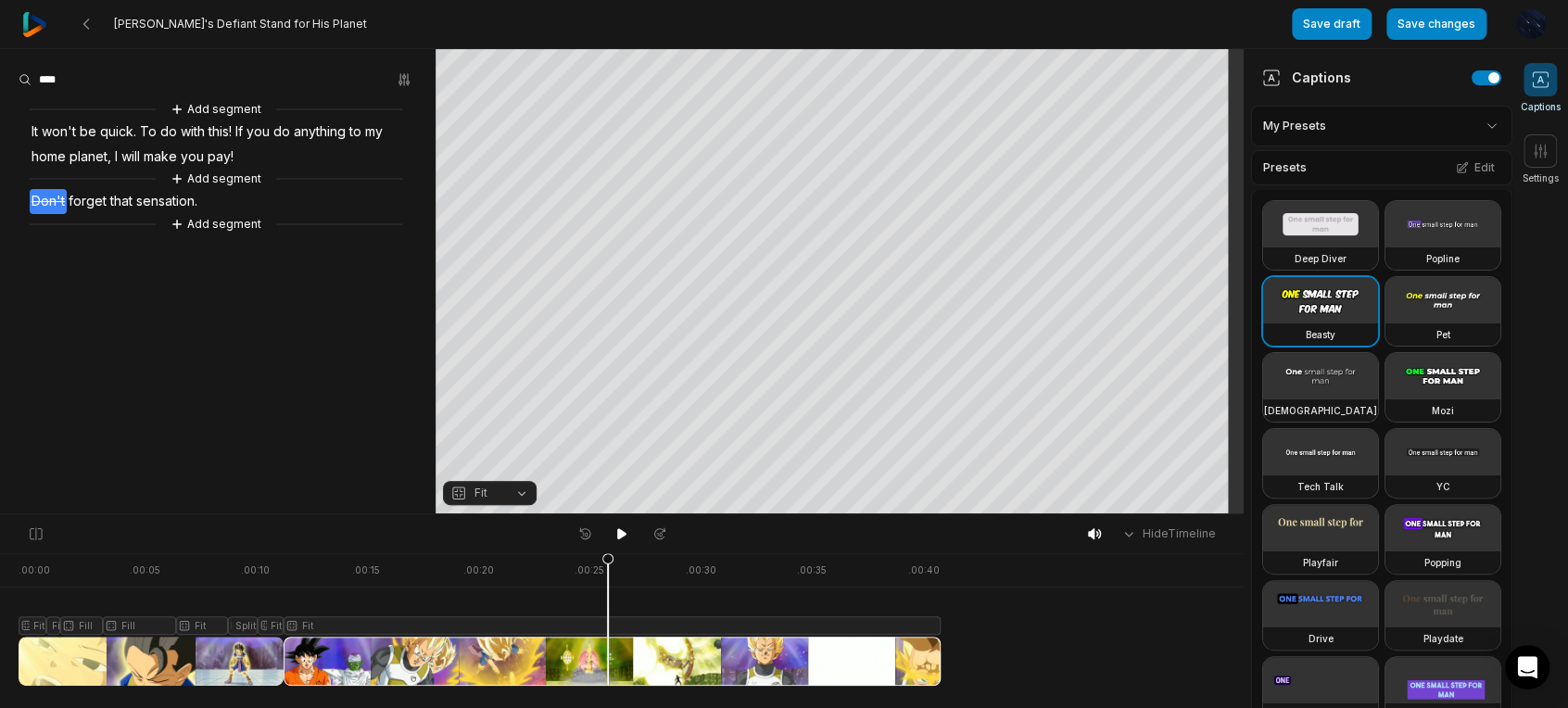 click at bounding box center (479, 619) 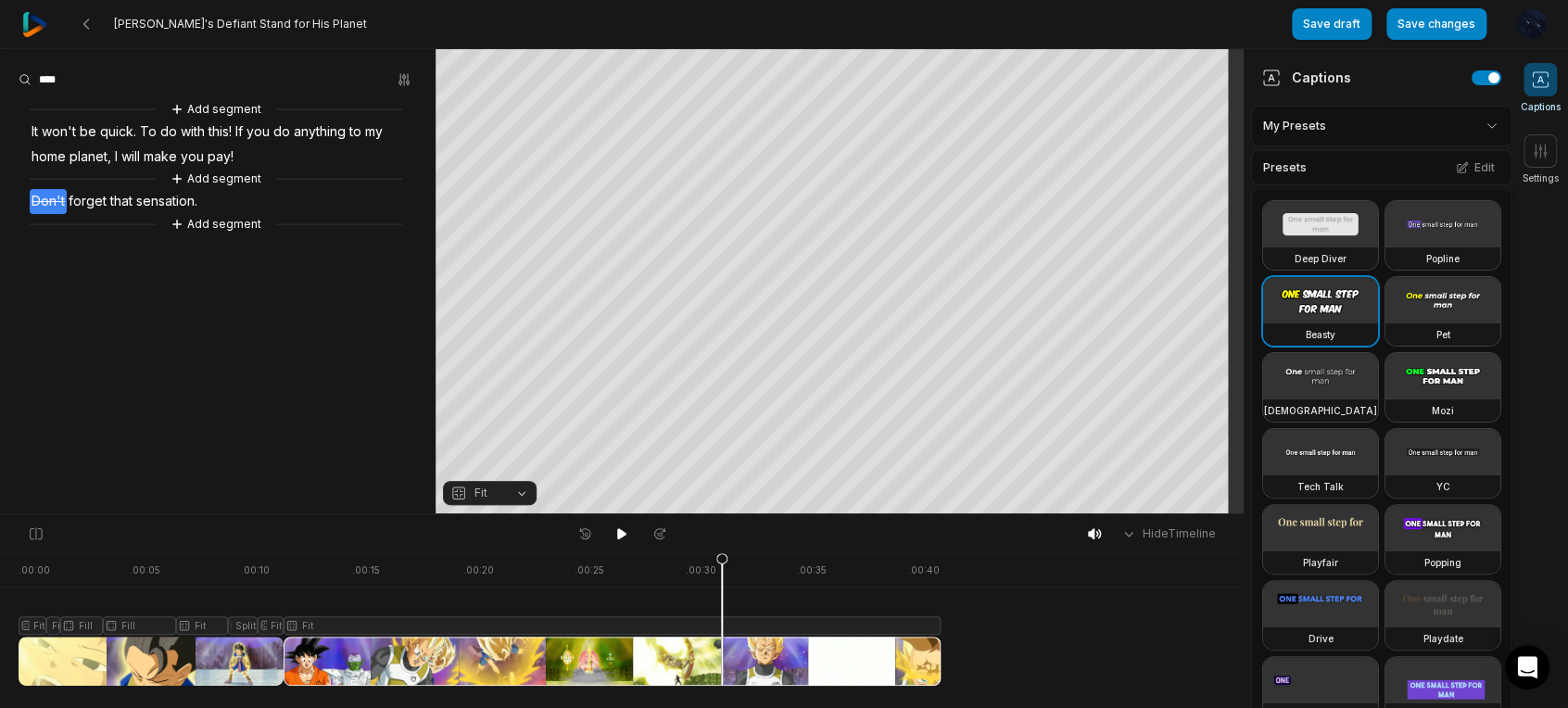 click at bounding box center (479, 619) 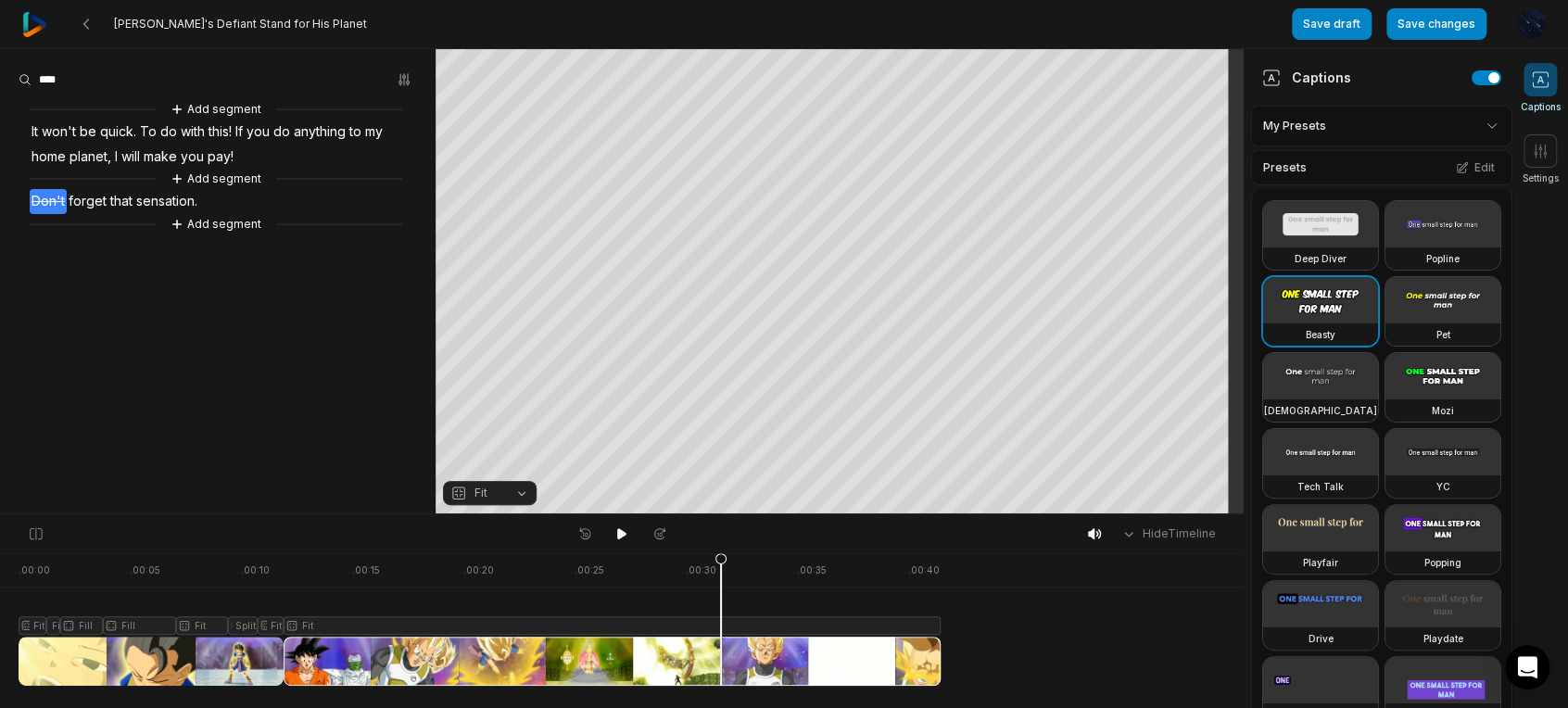 click 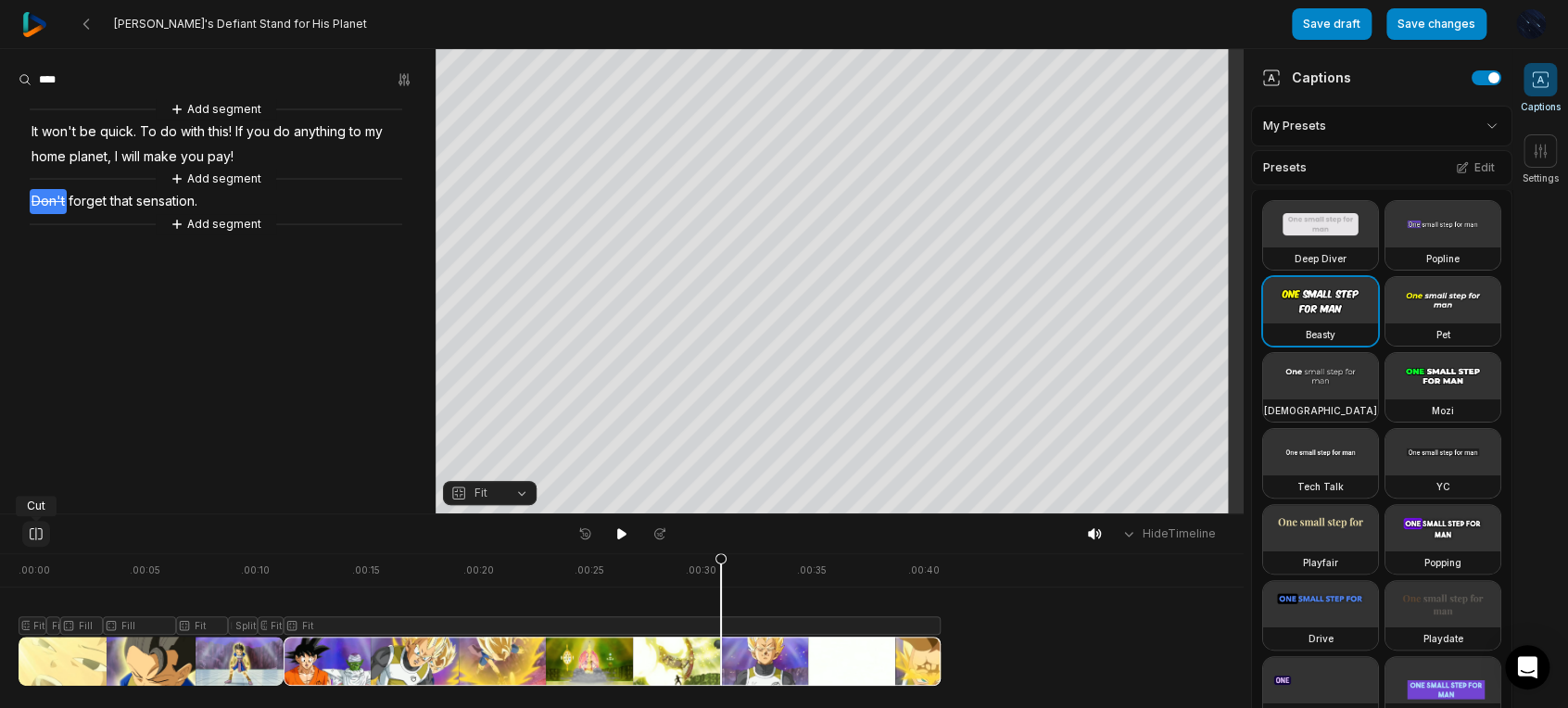 click 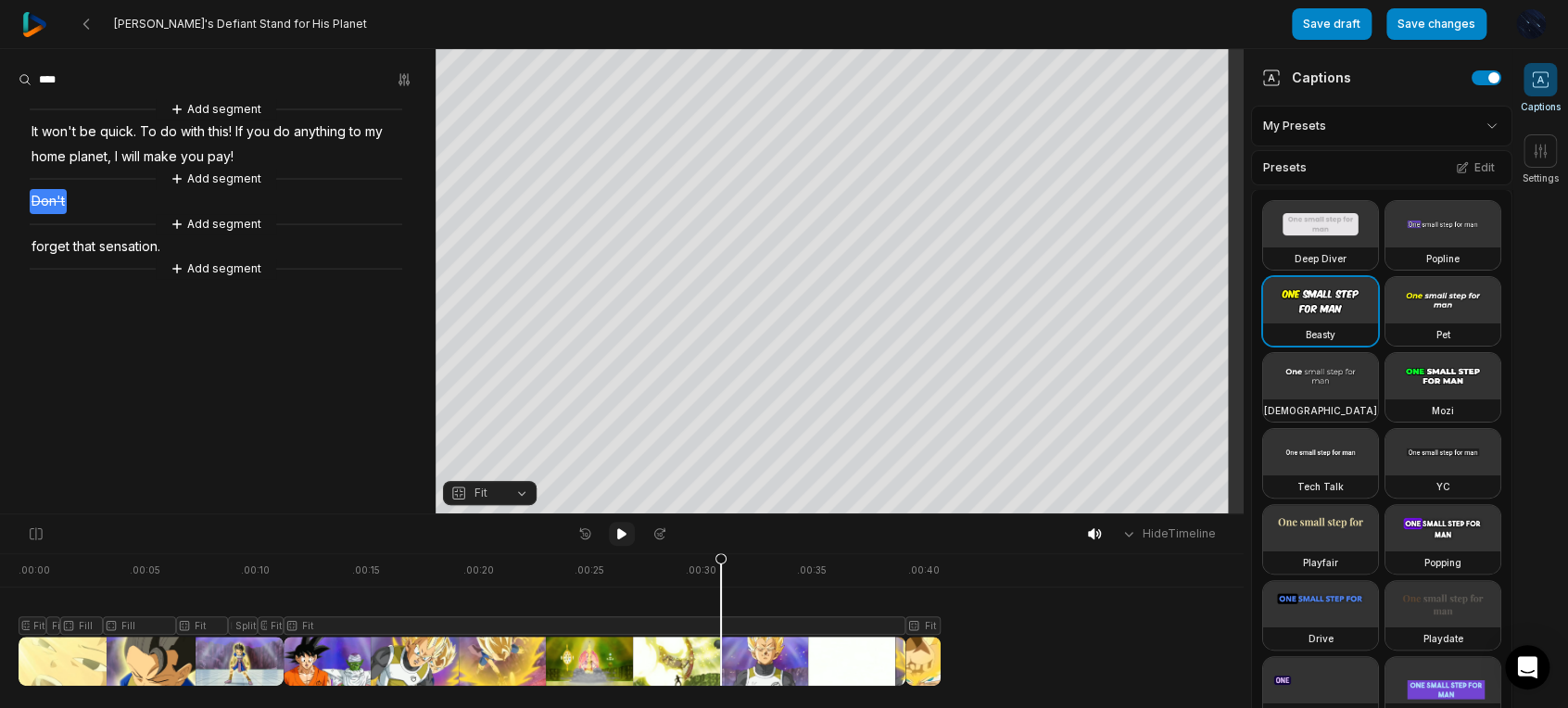 click 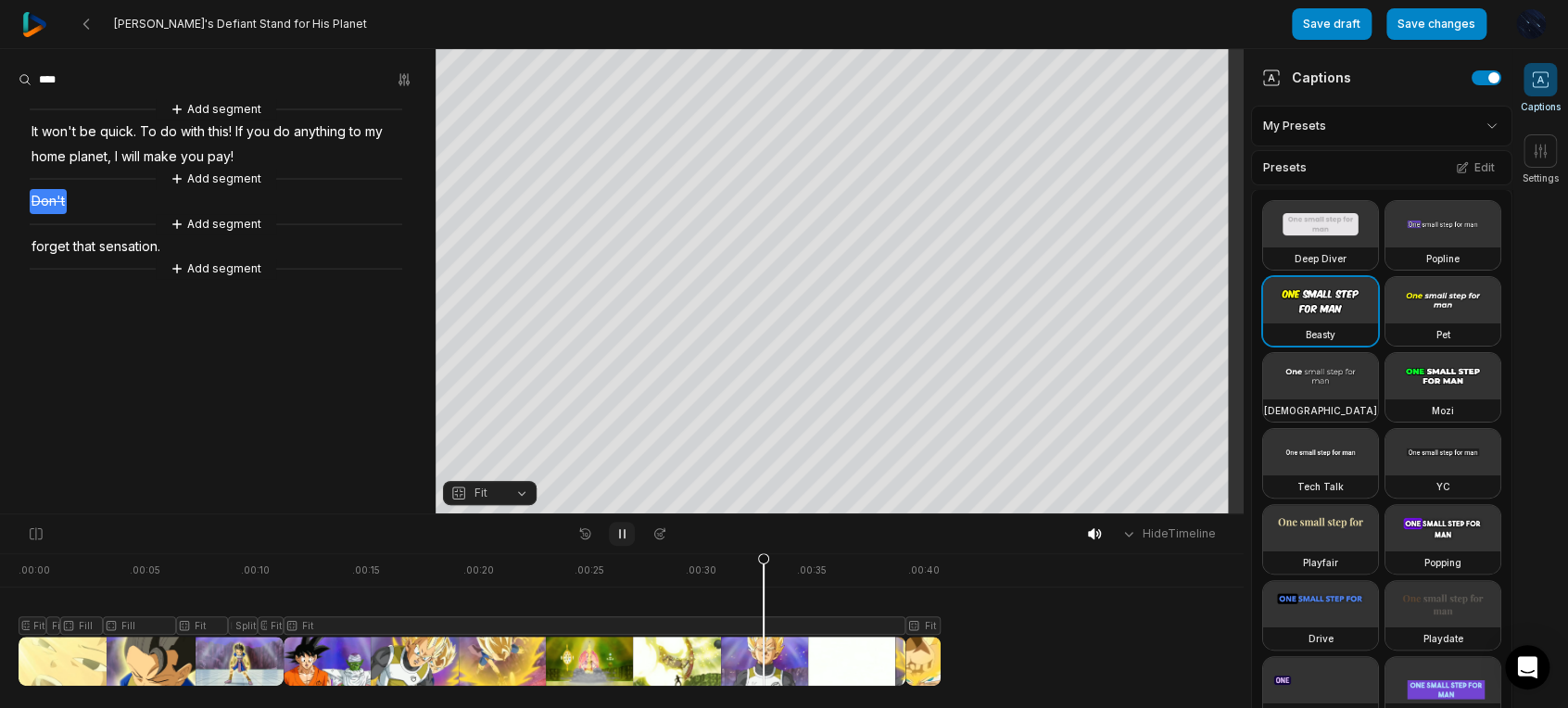 click at bounding box center (622, 534) 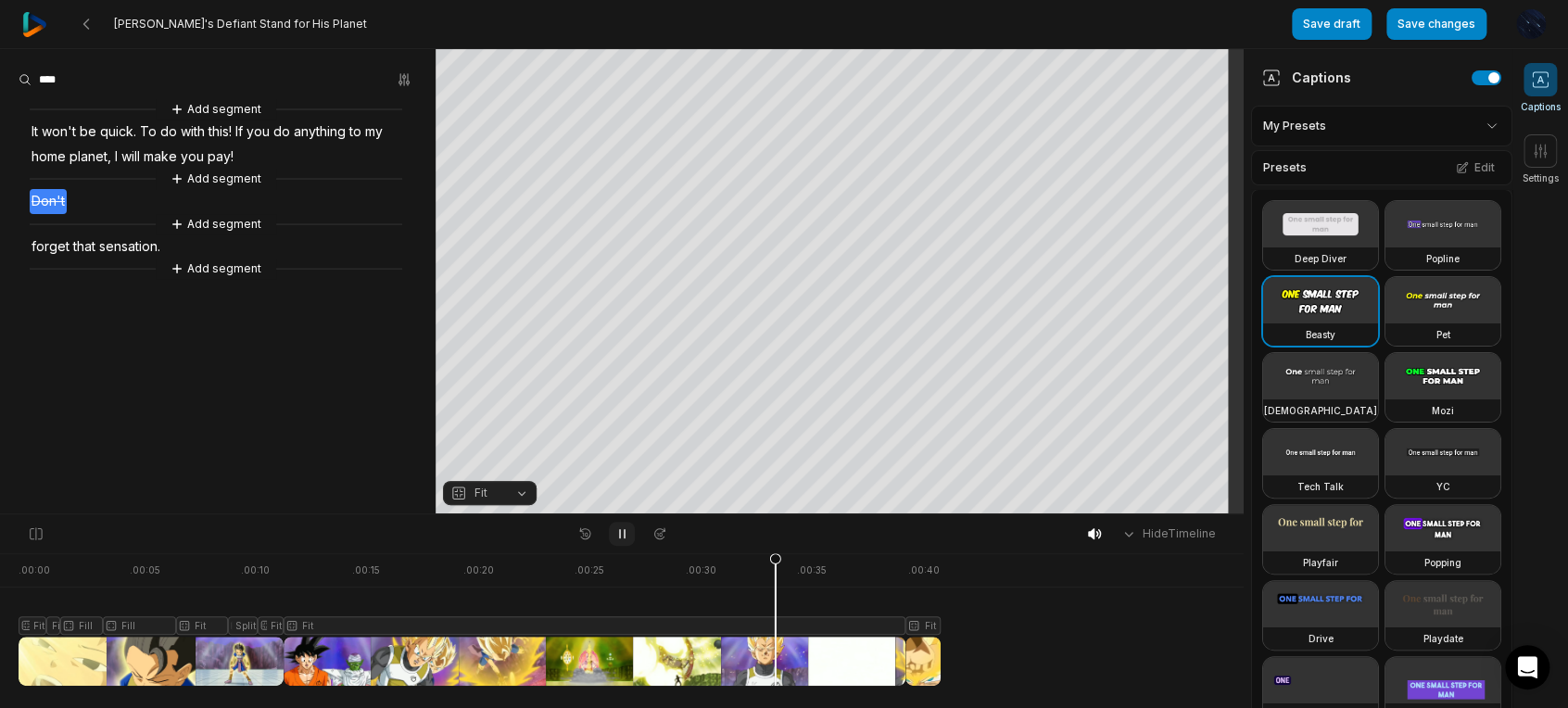 click at bounding box center (622, 534) 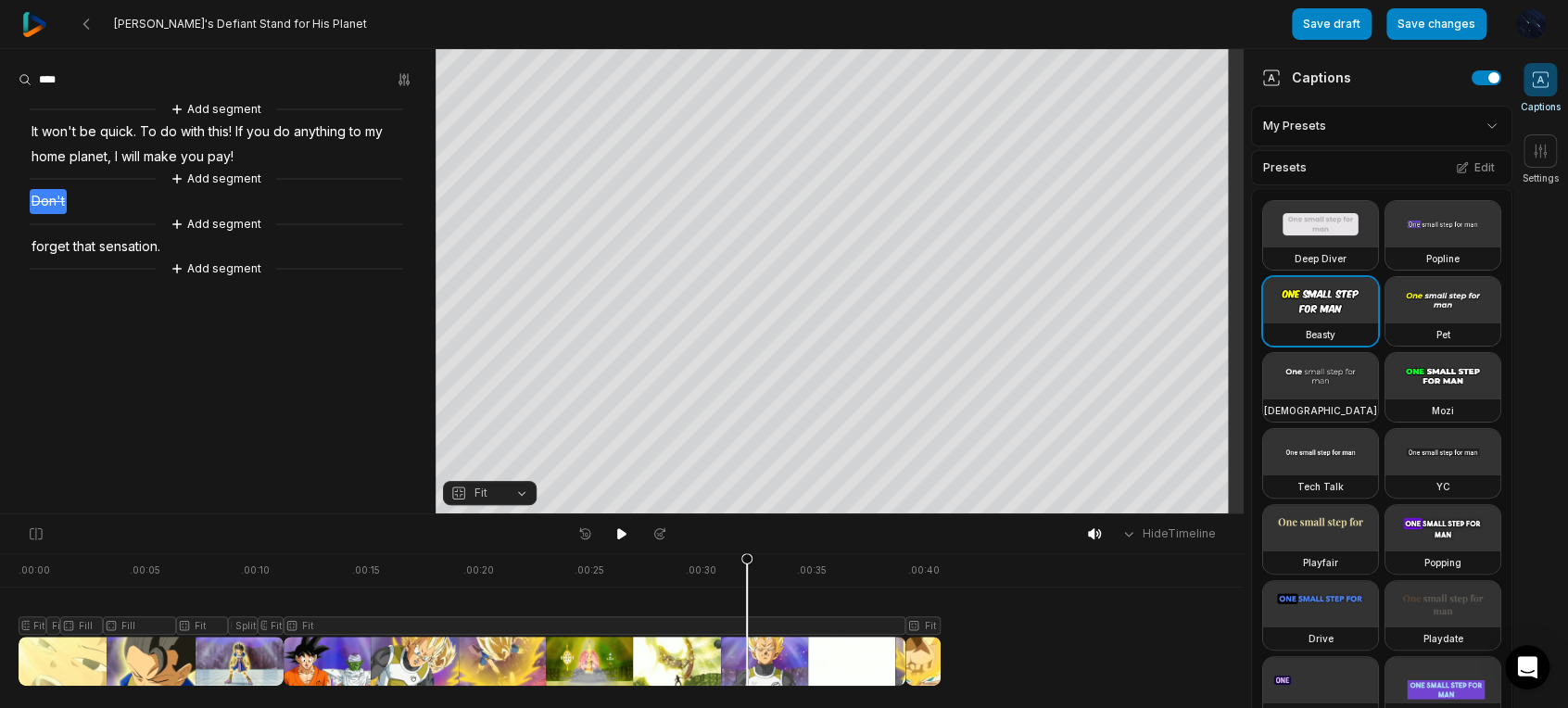 drag, startPoint x: 772, startPoint y: 663, endPoint x: 747, endPoint y: 661, distance: 25.079872 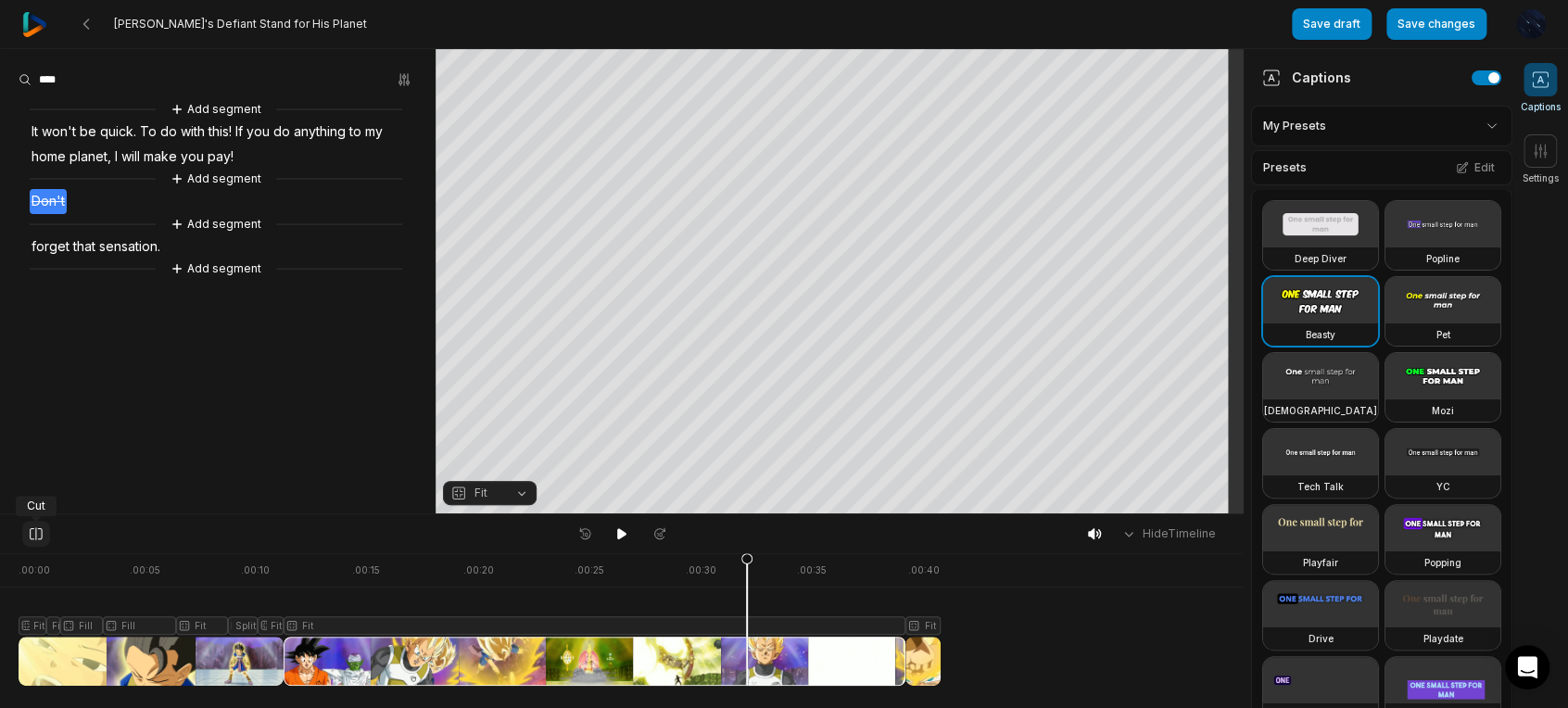 click 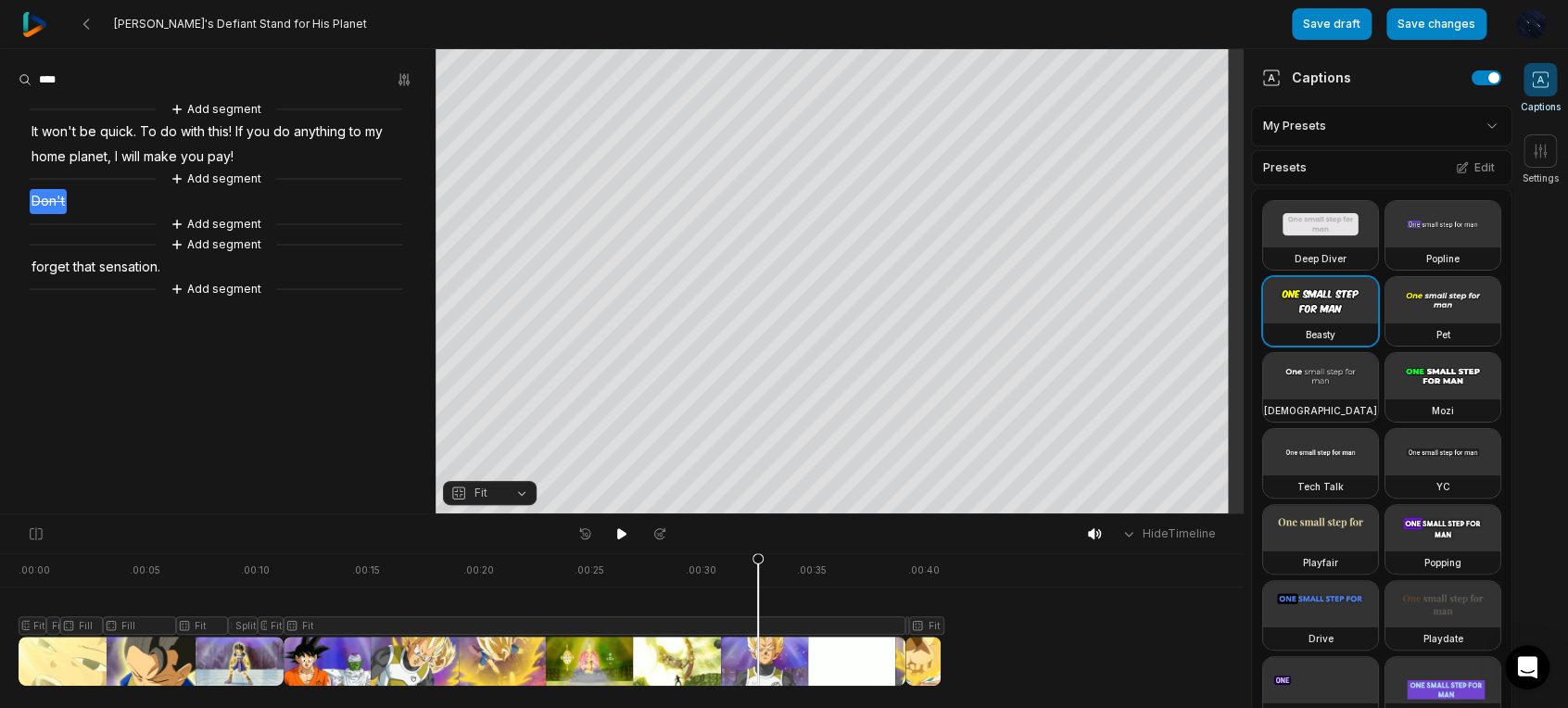 drag, startPoint x: 741, startPoint y: 670, endPoint x: 758, endPoint y: 670, distance: 17 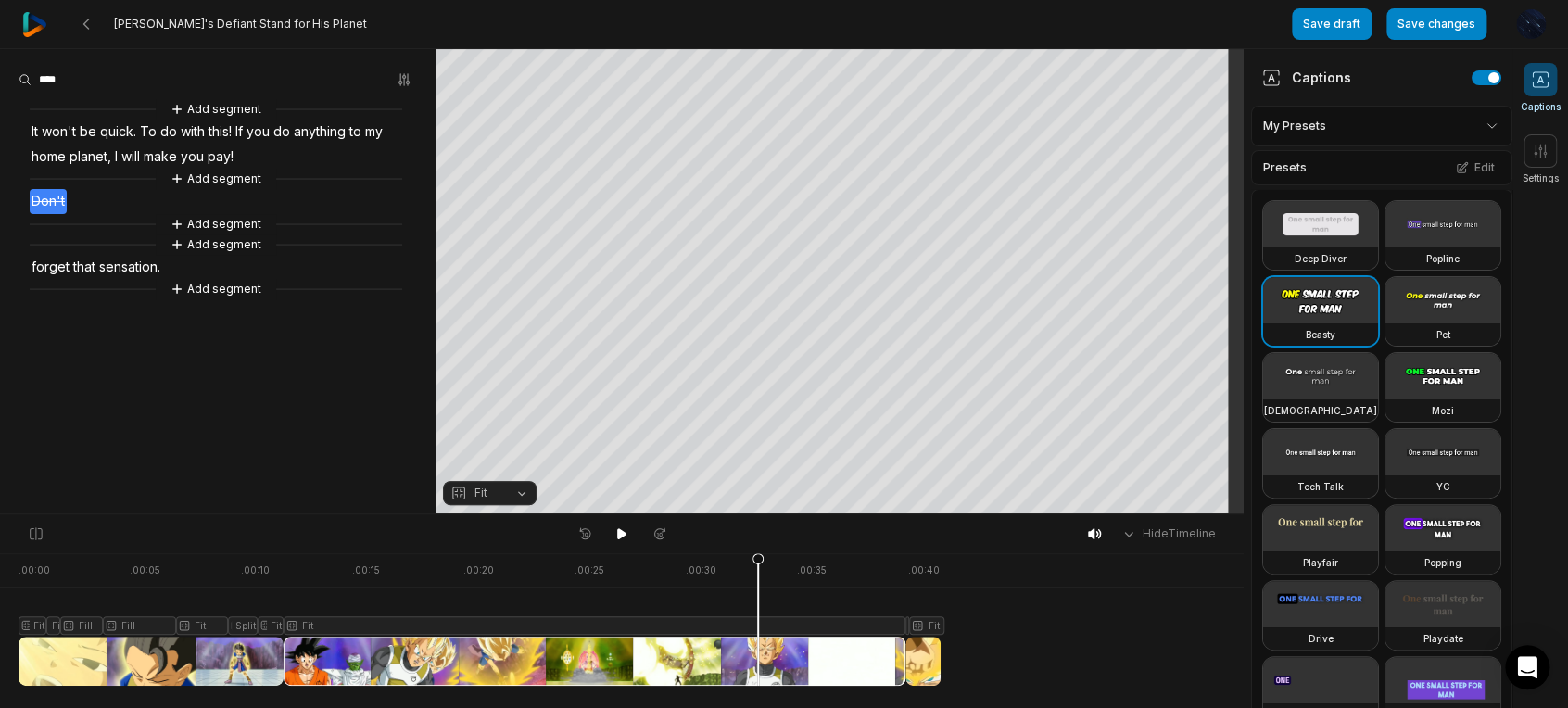 drag, startPoint x: 793, startPoint y: 664, endPoint x: 771, endPoint y: 672, distance: 23.4094 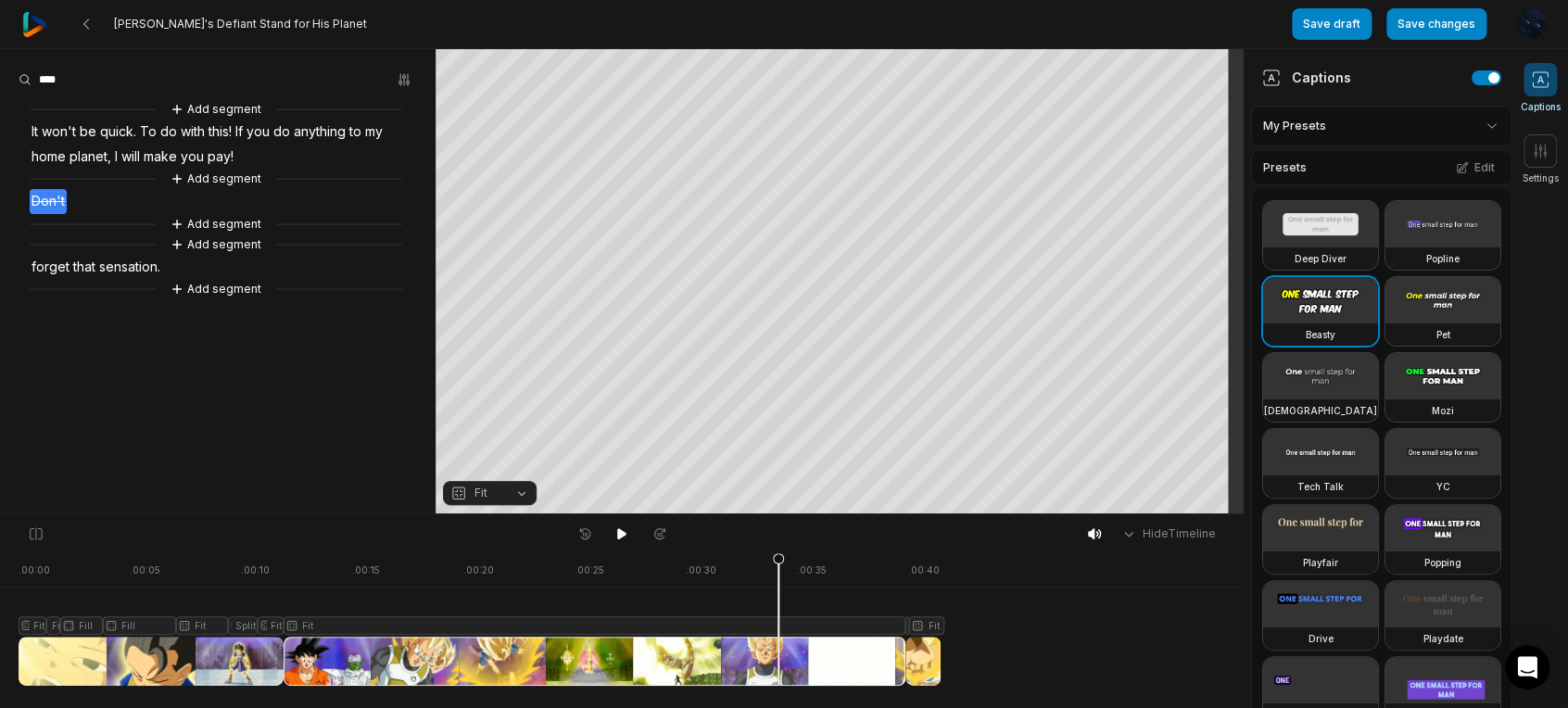 click at bounding box center [479, 619] 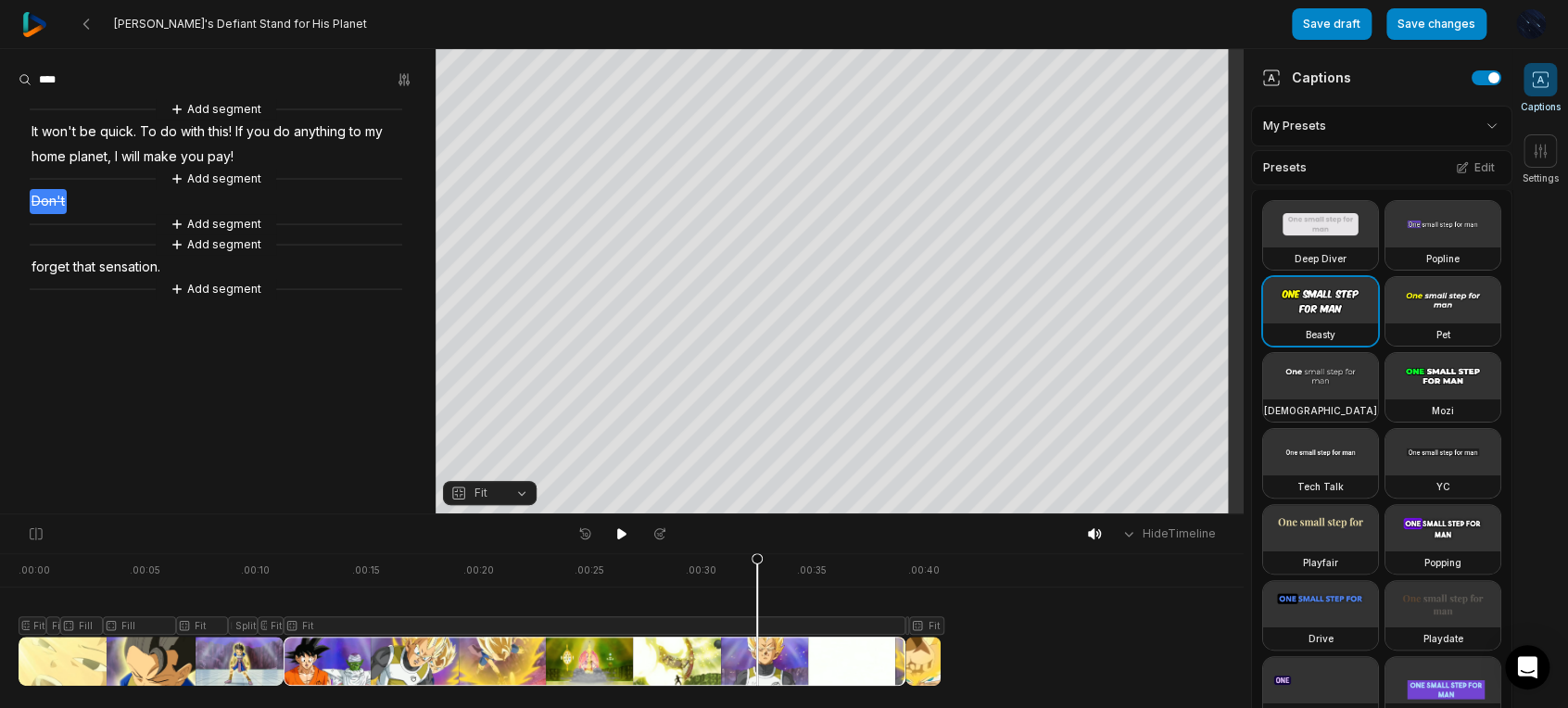 click 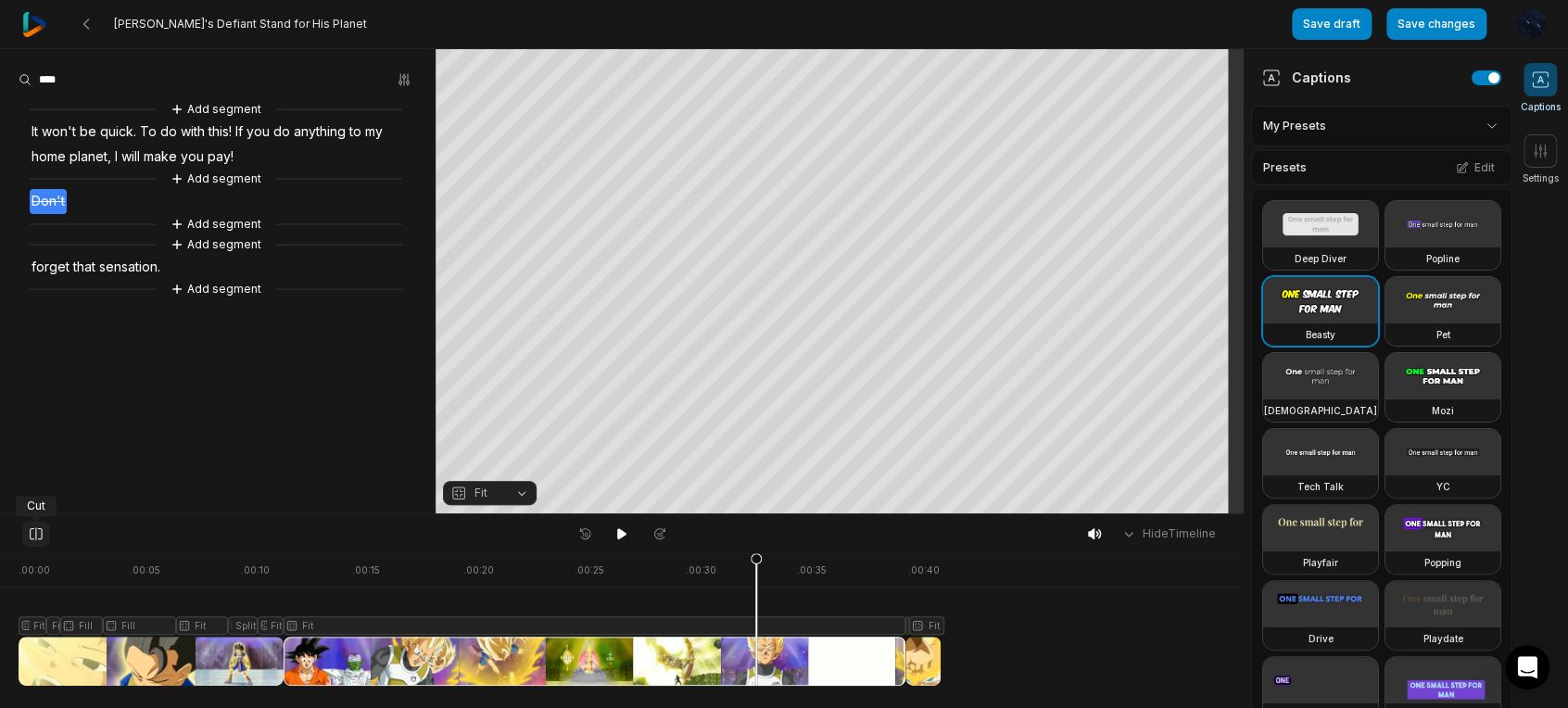 click 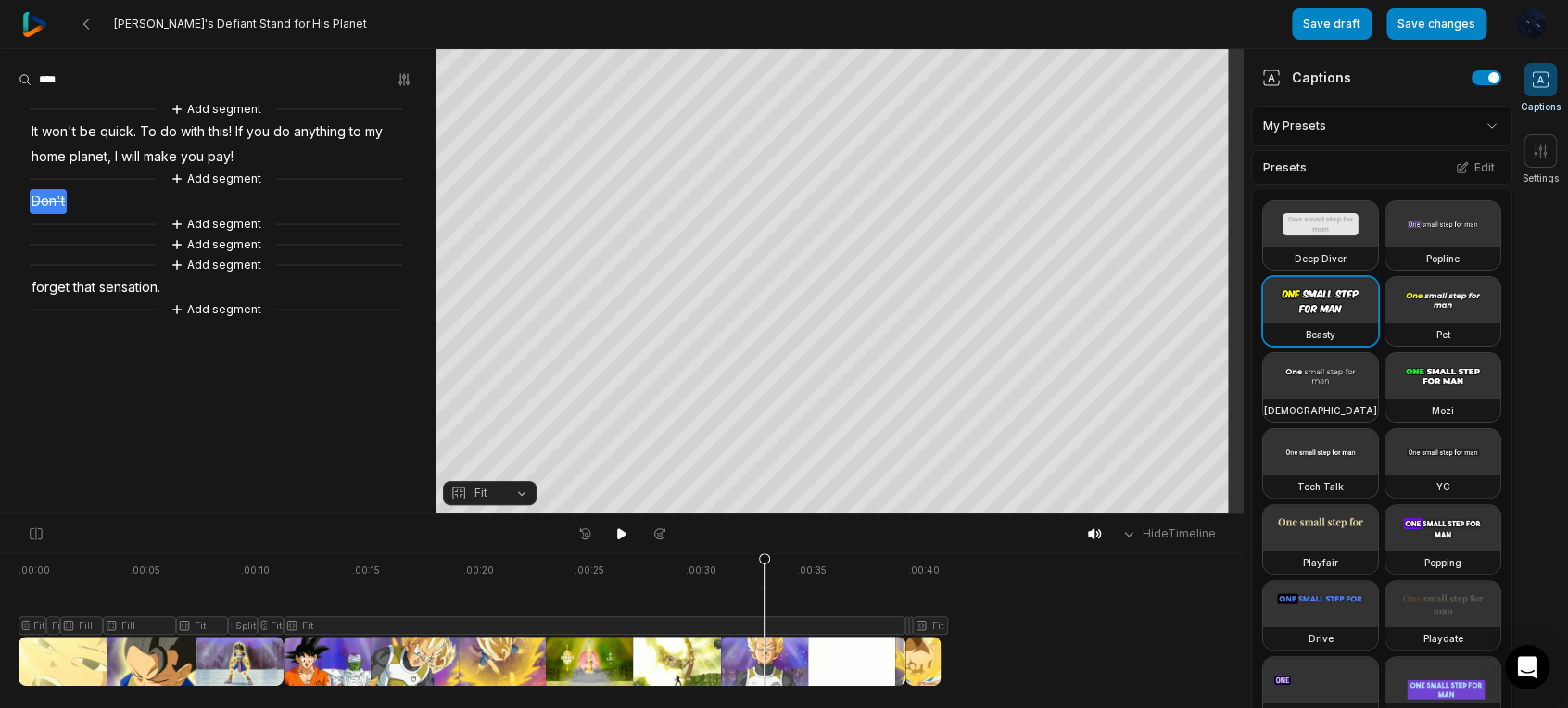 click at bounding box center (479, 619) 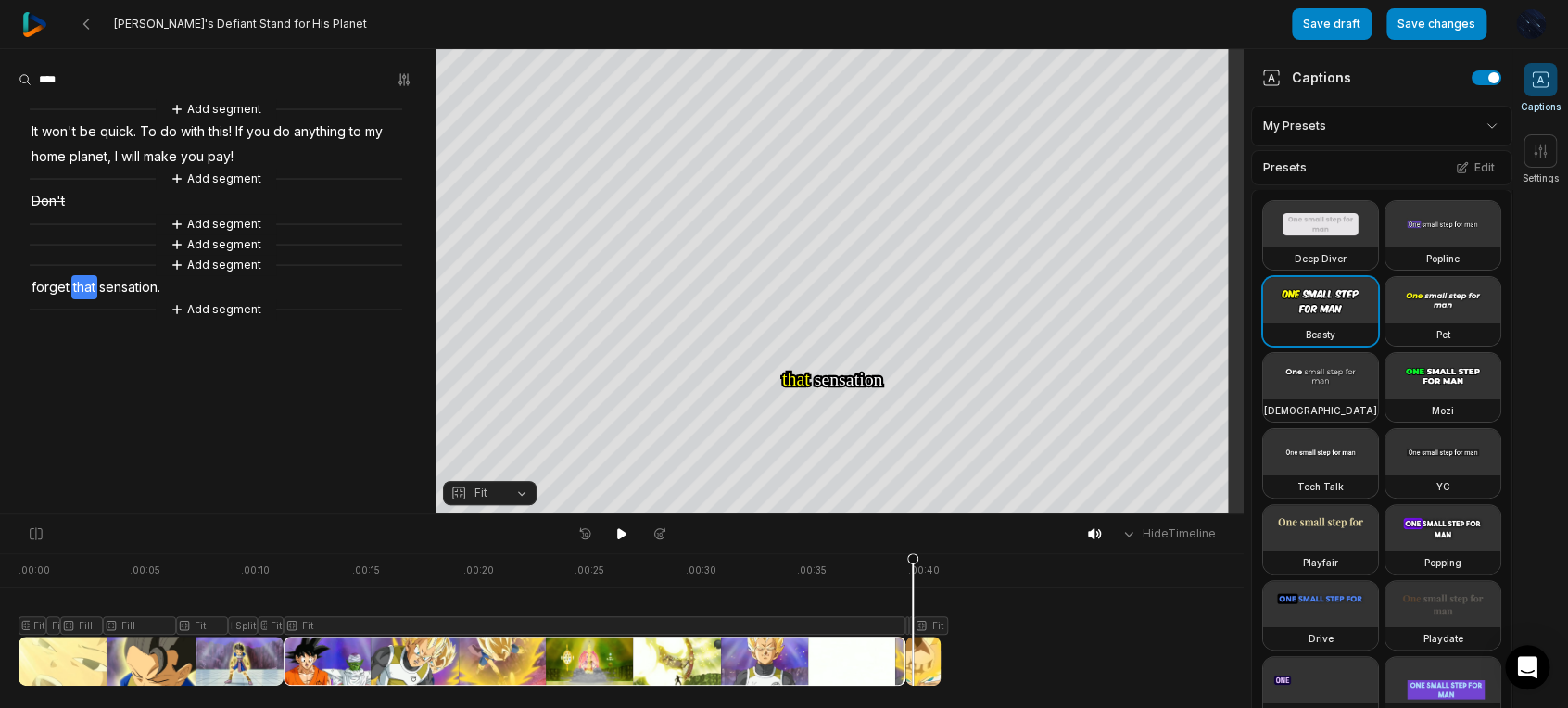 click at bounding box center [479, 619] 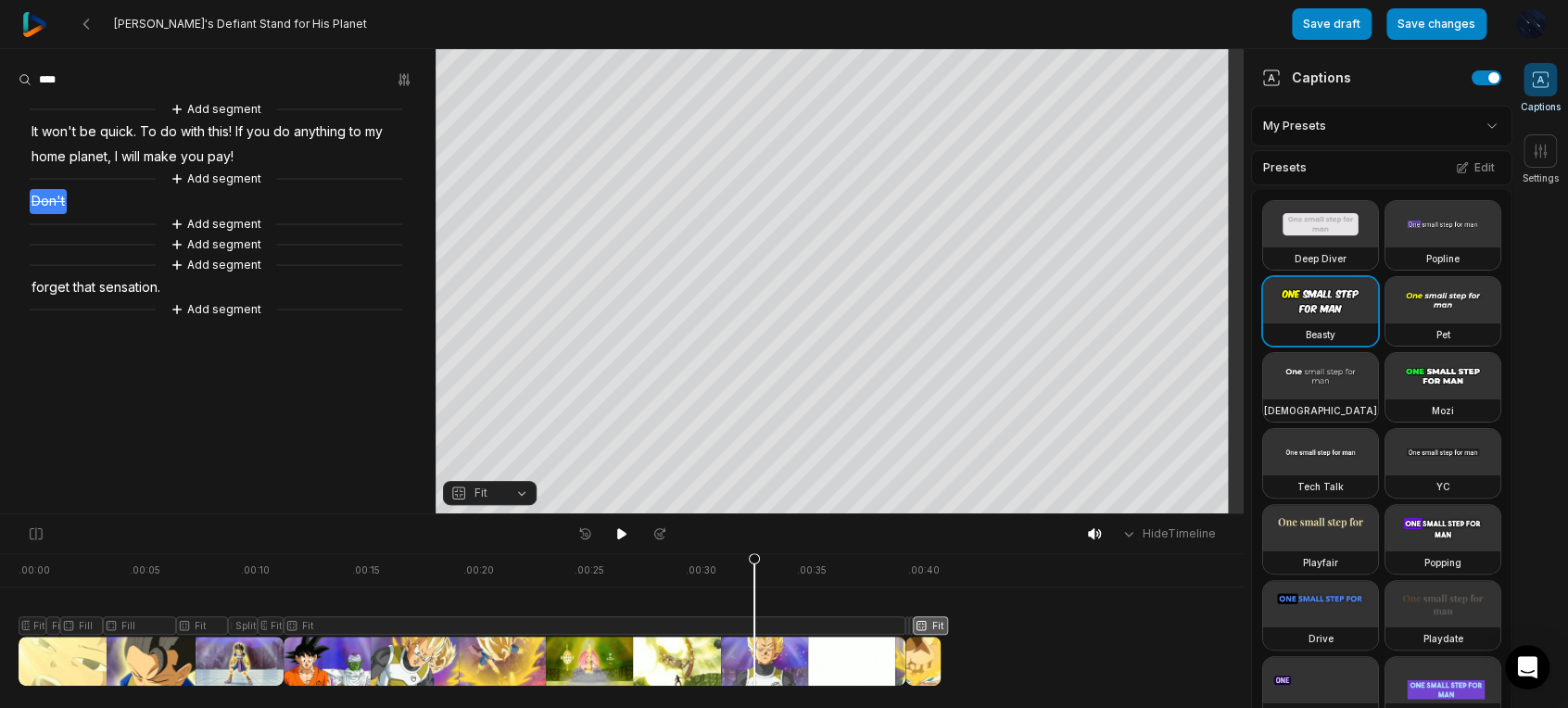drag, startPoint x: 907, startPoint y: 632, endPoint x: 754, endPoint y: 684, distance: 161.59517 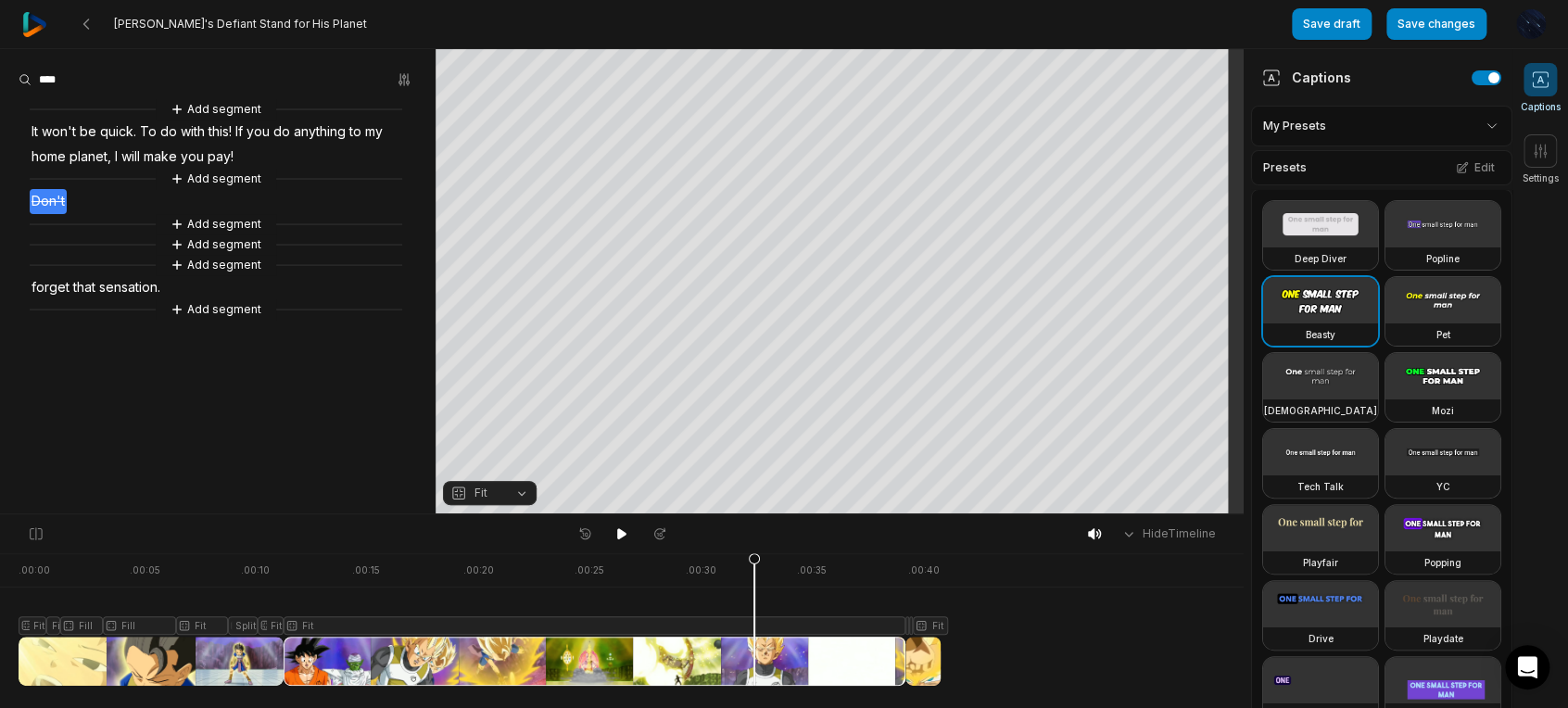 click on "Add segment" at bounding box center (216, 245) 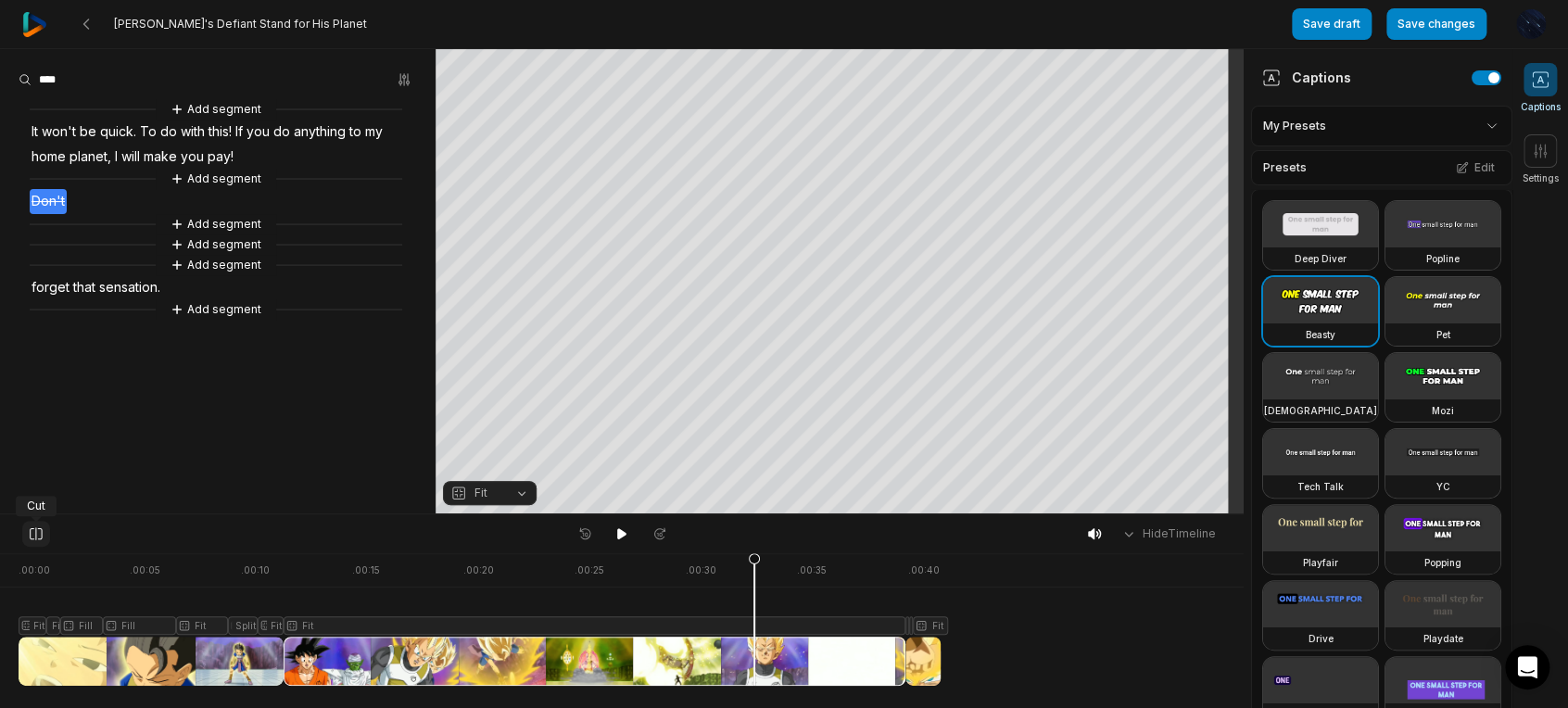 click 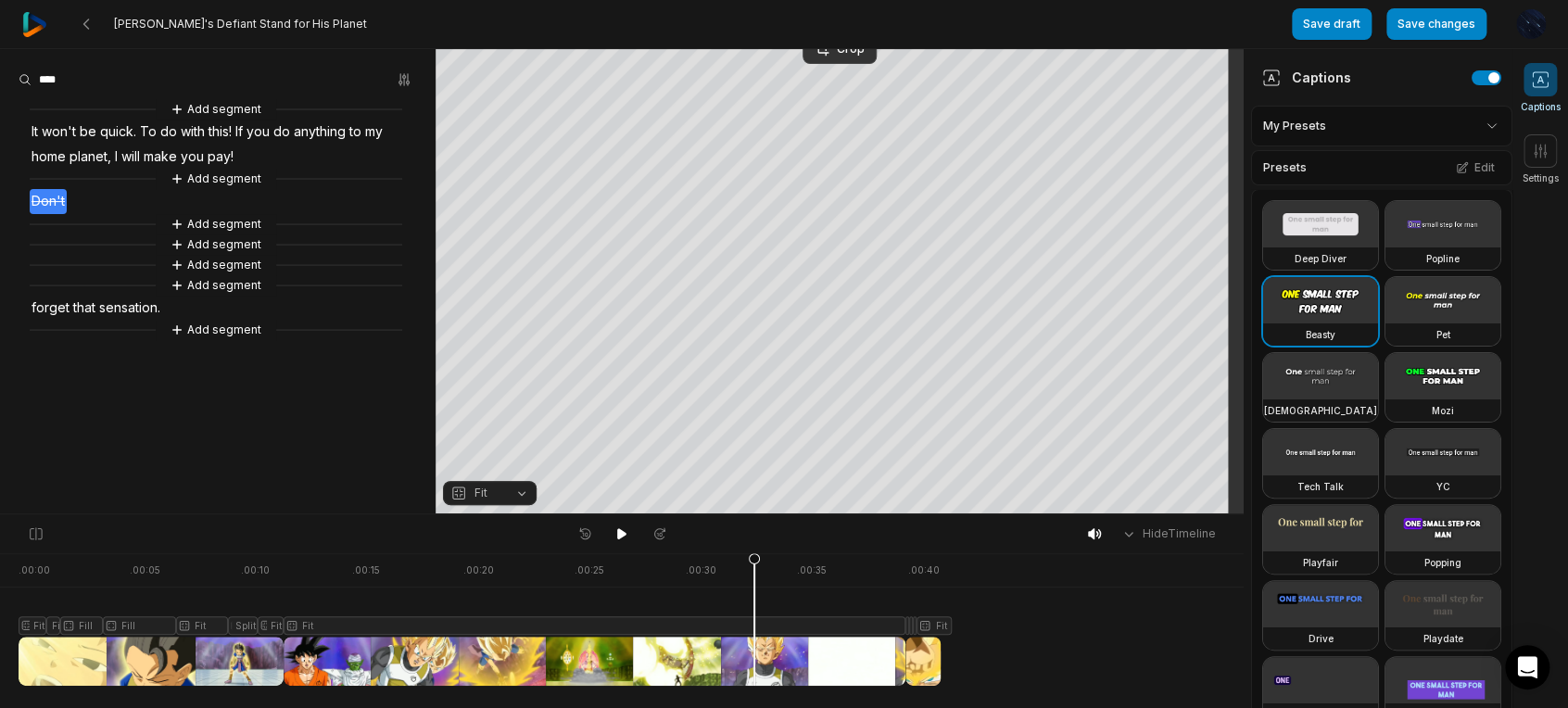 click on "Crop" at bounding box center [840, 49] 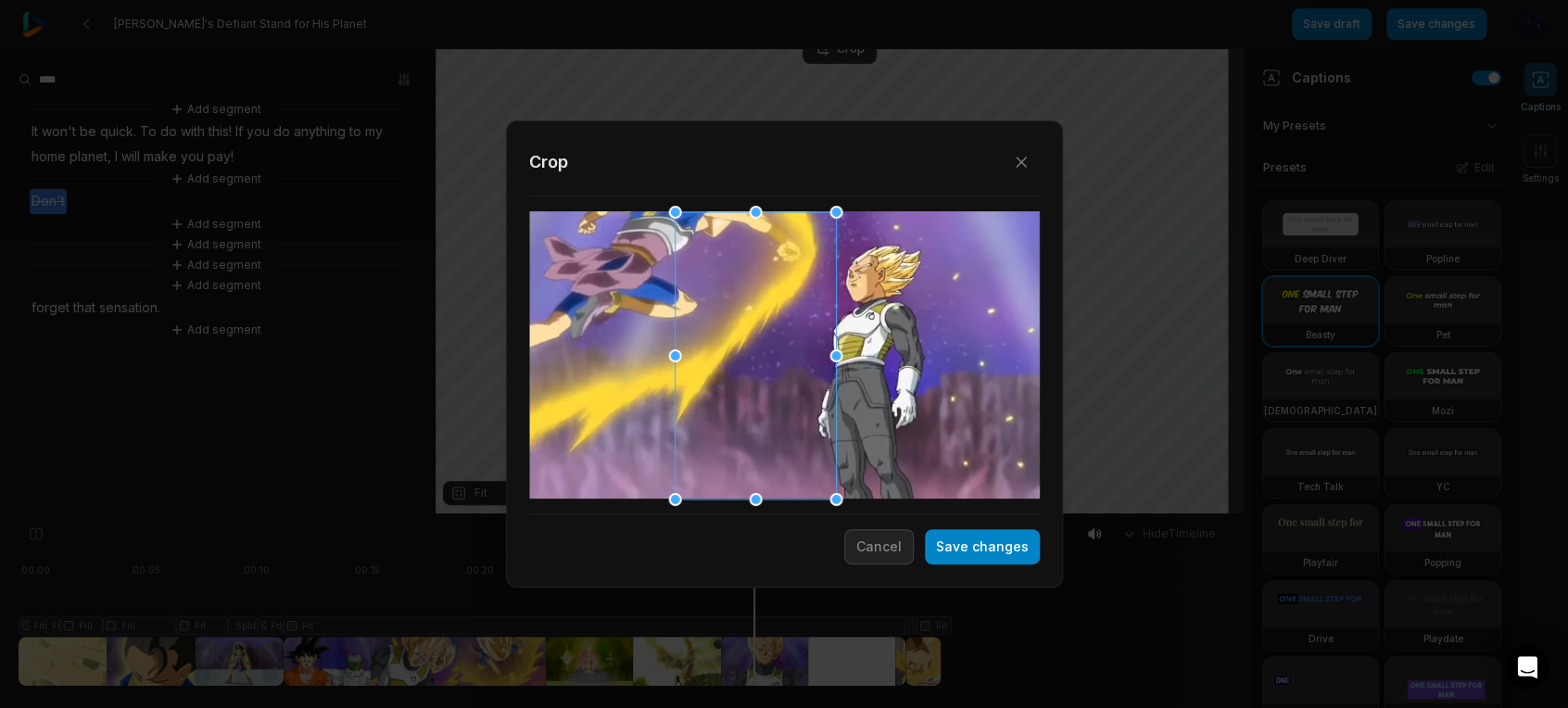 click at bounding box center [756, 355] 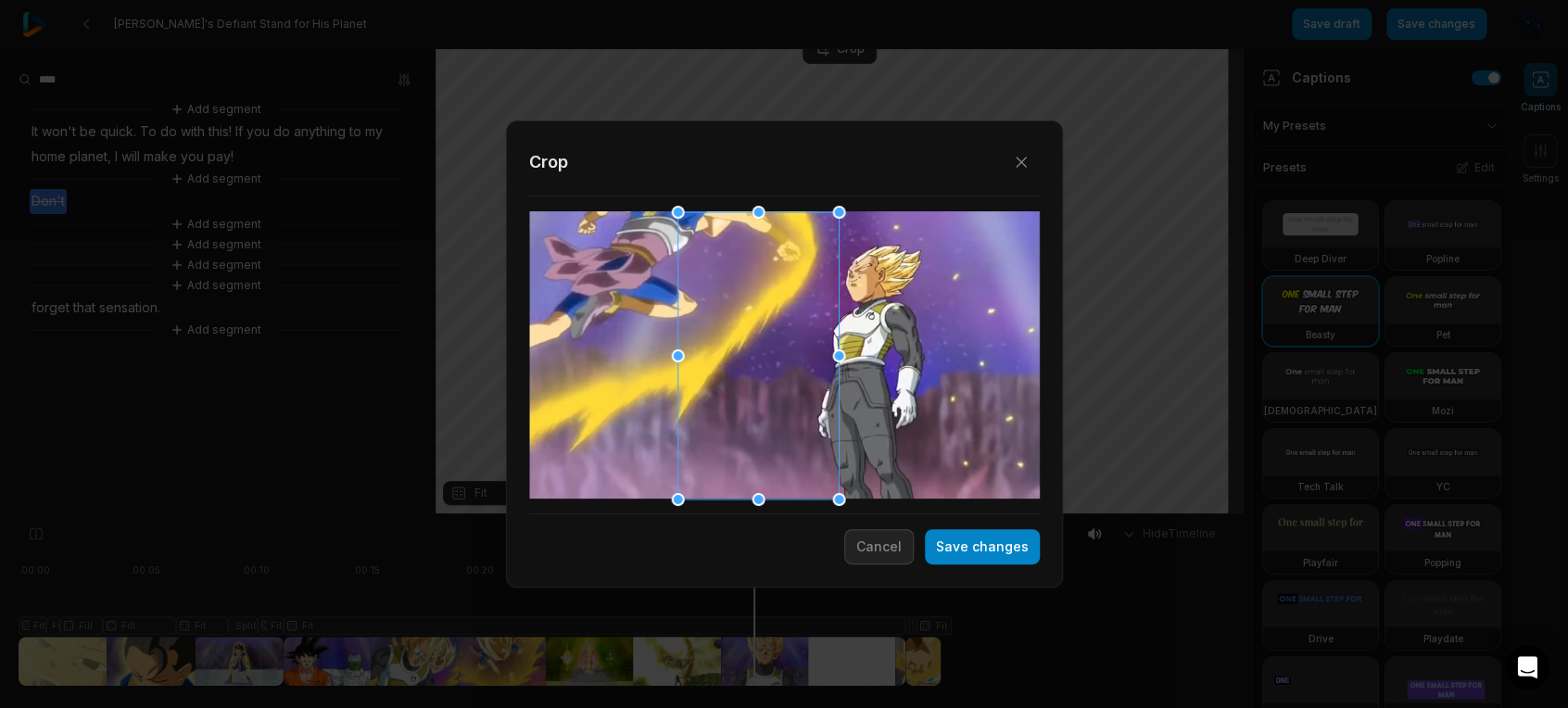 click at bounding box center [759, 355] 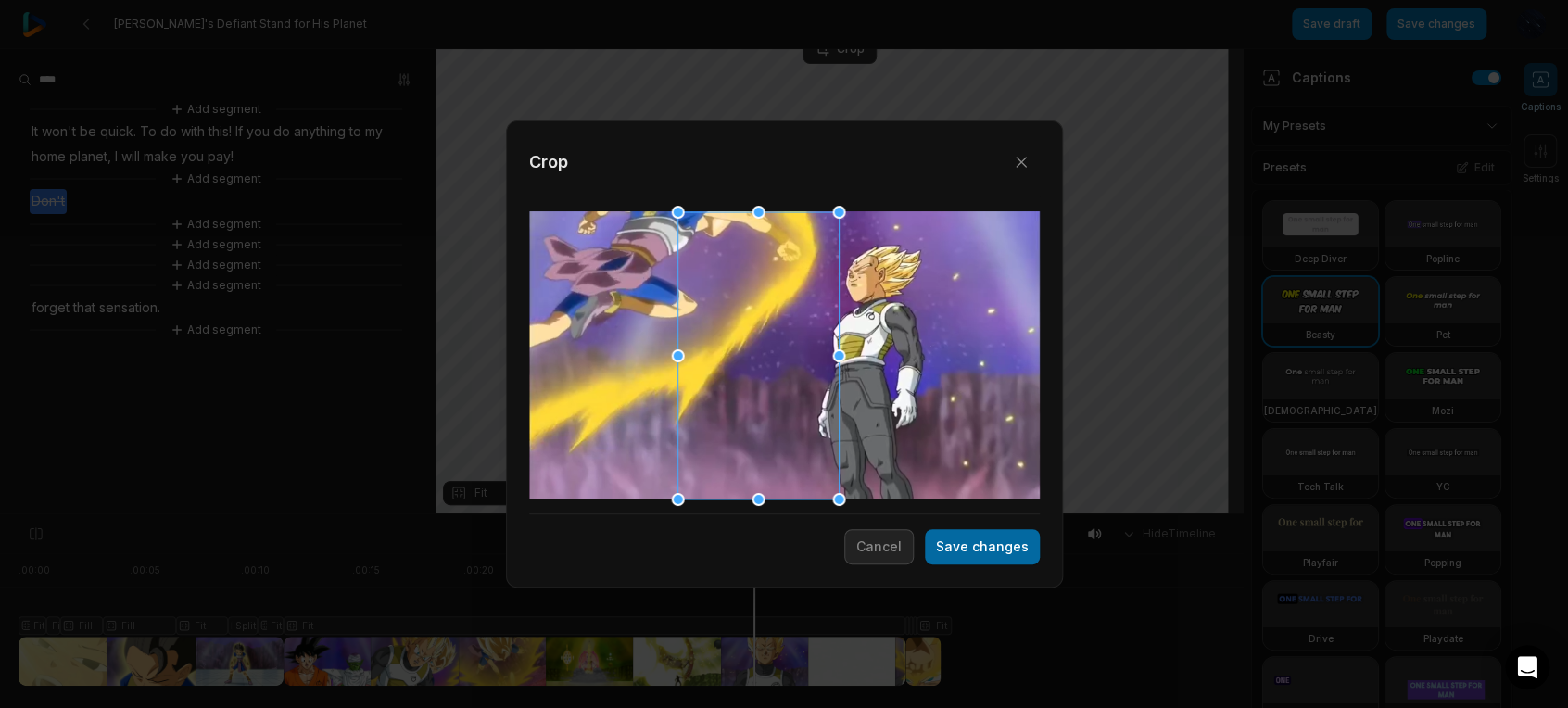 click on "Save changes" at bounding box center (982, 547) 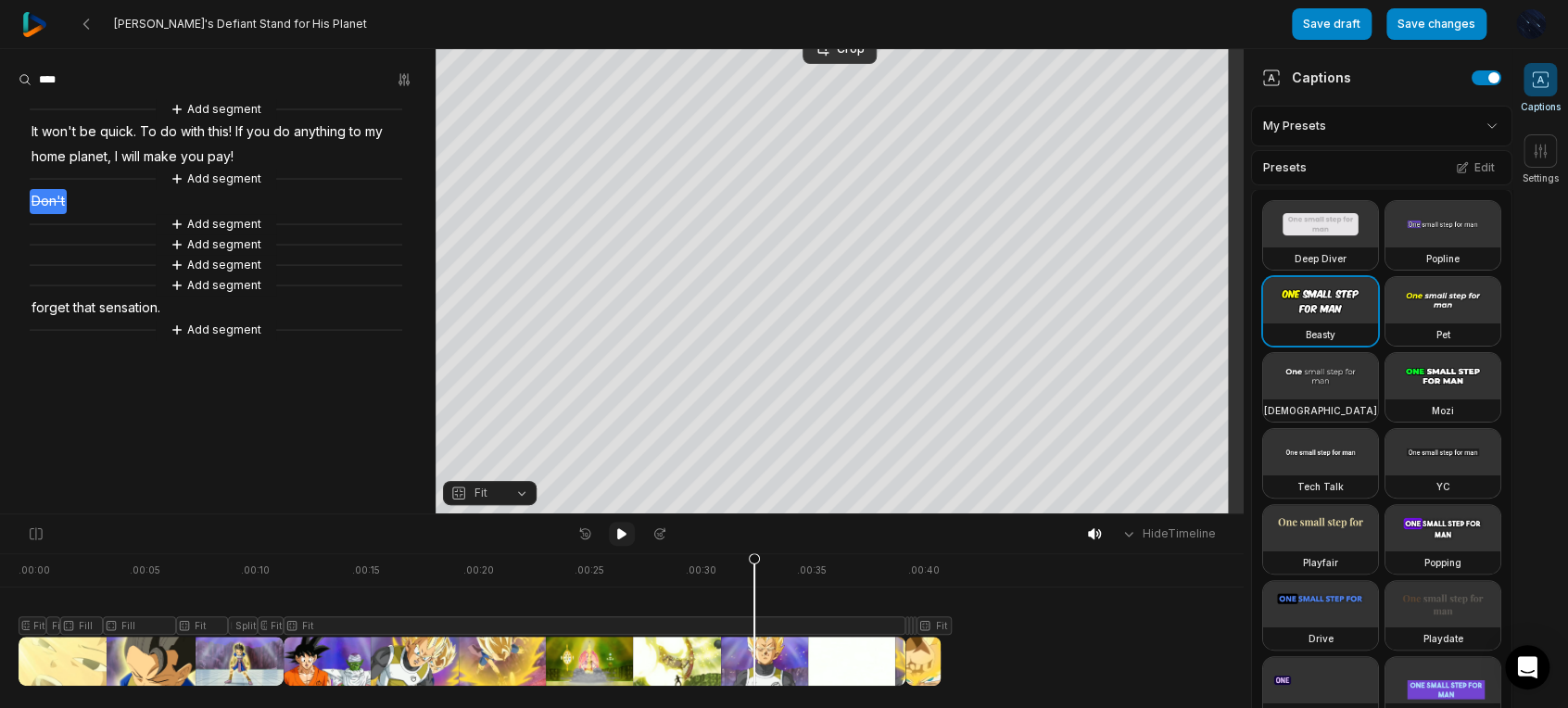click 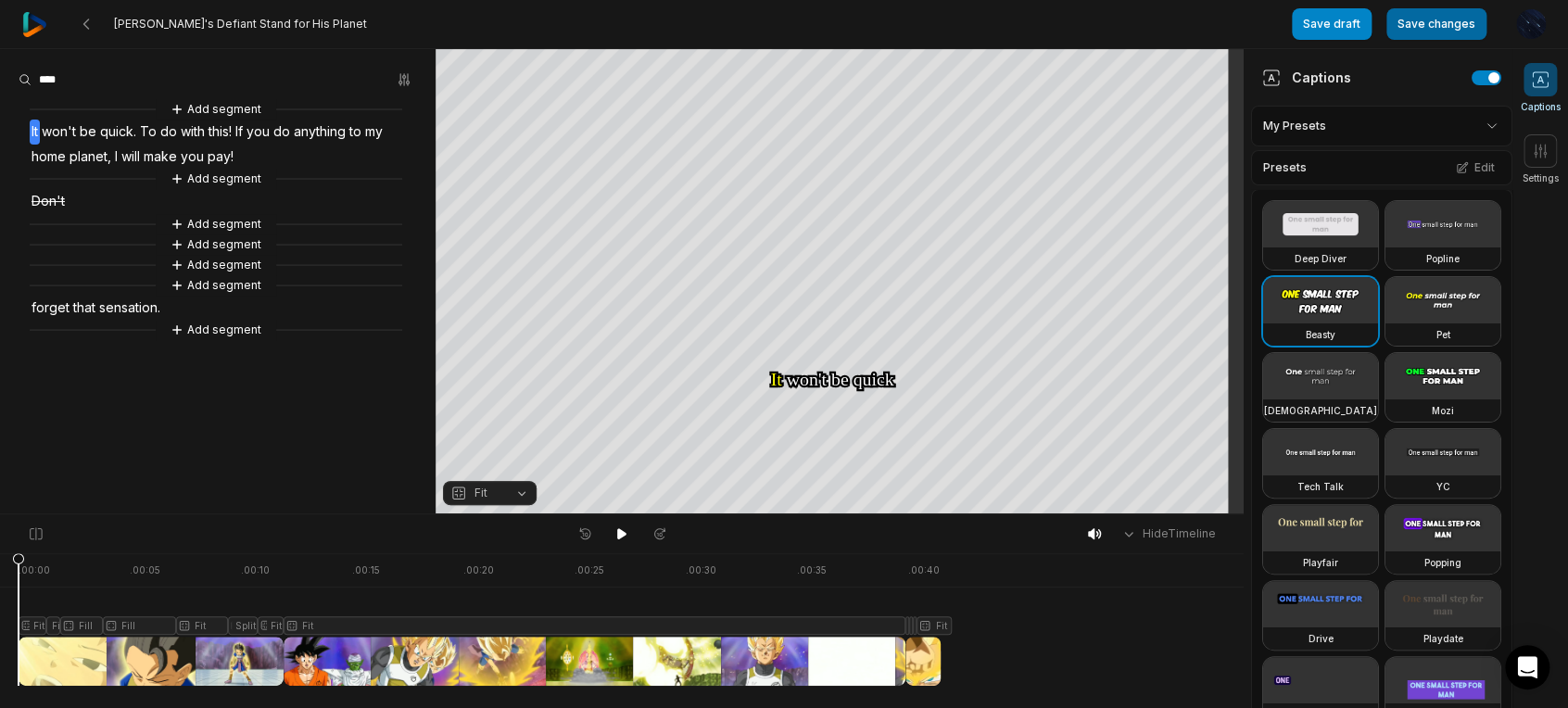click on "Save changes" at bounding box center [1436, 24] 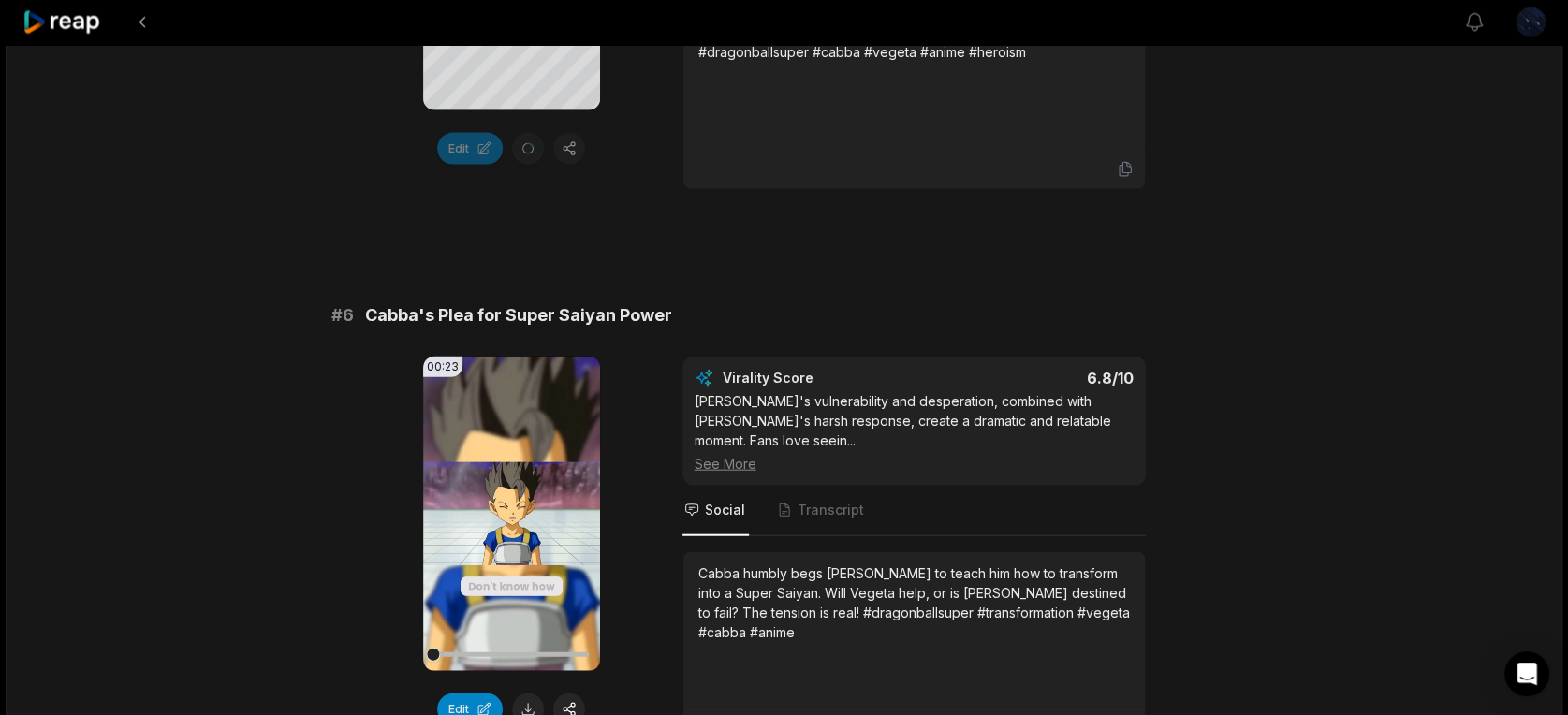 scroll, scrollTop: 2805, scrollLeft: 0, axis: vertical 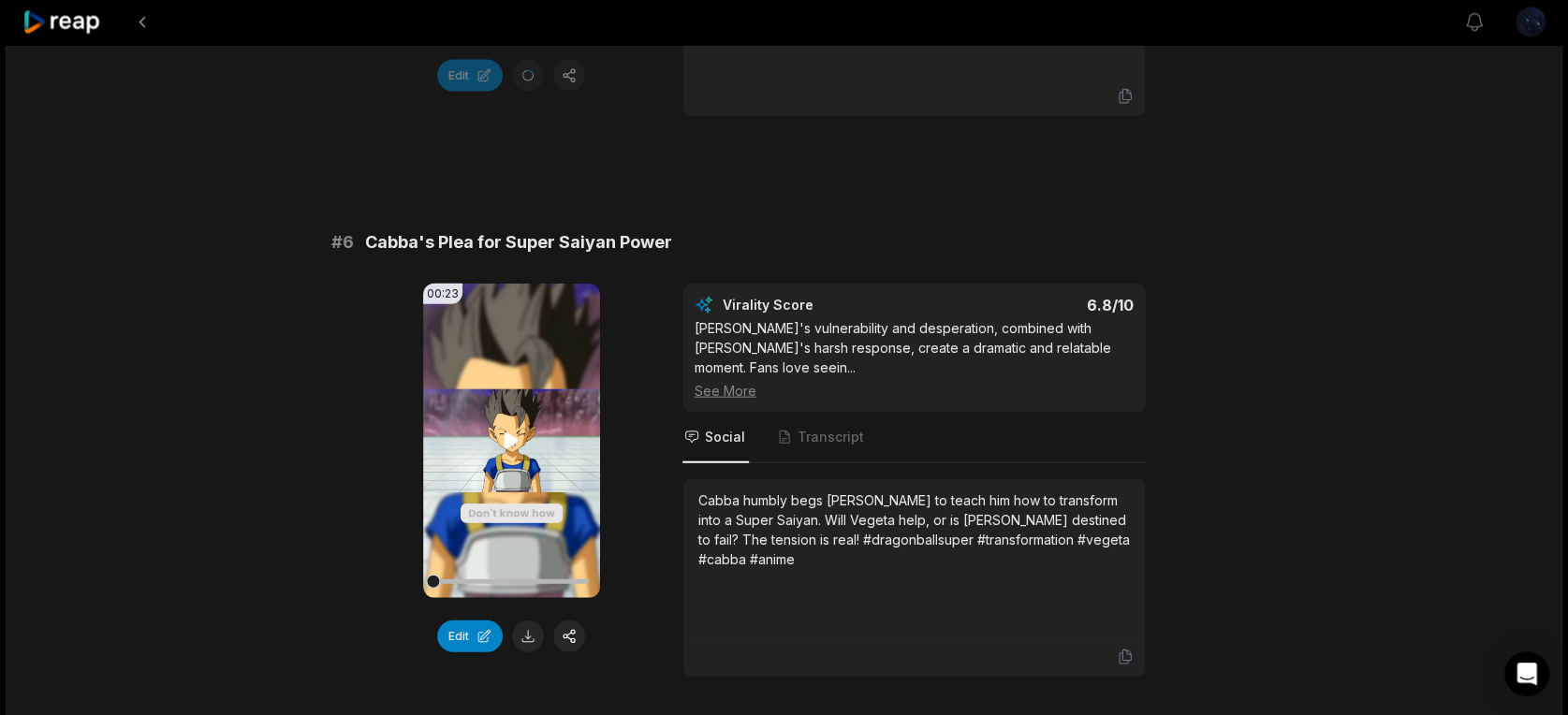 click on "Your browser does not support mp4 format." at bounding box center [511, 441] 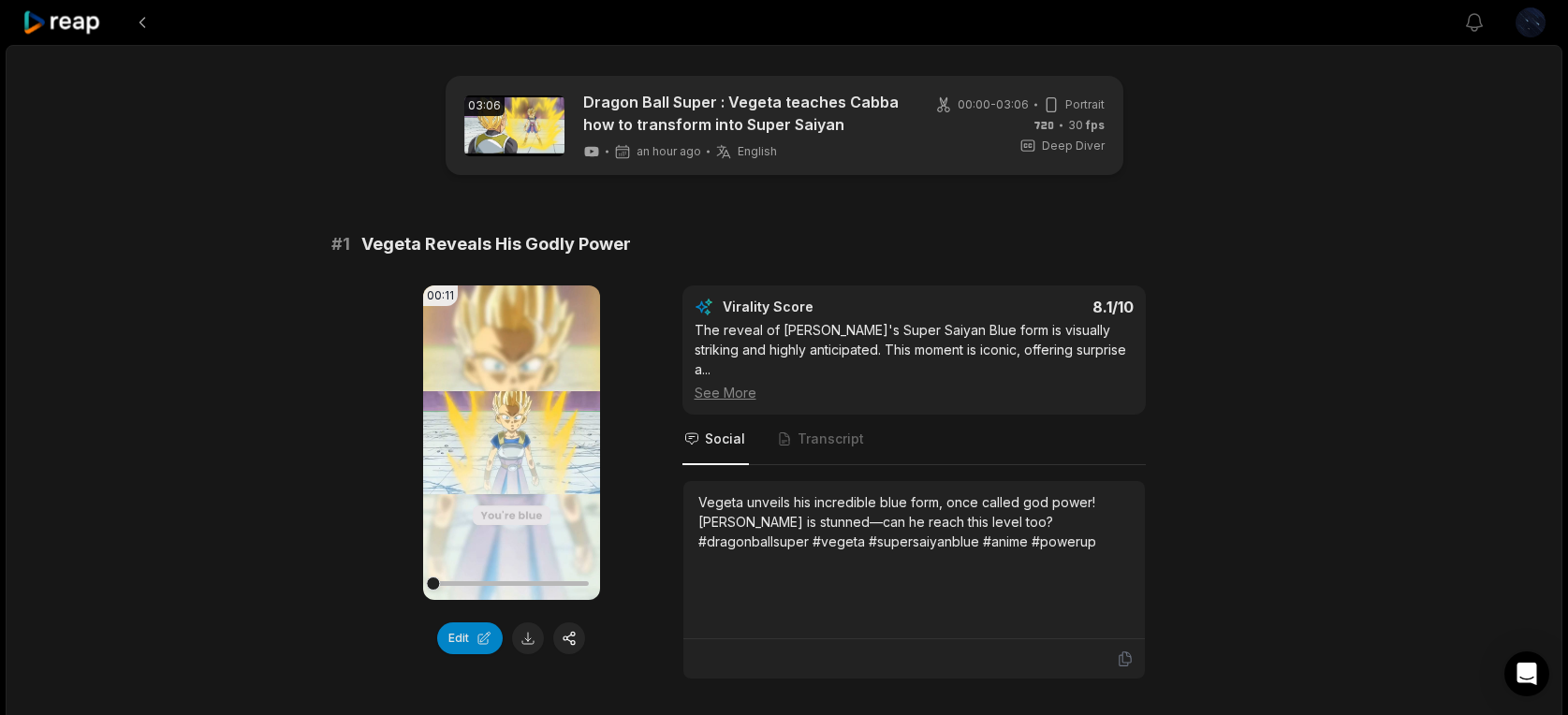scroll, scrollTop: 2805, scrollLeft: 0, axis: vertical 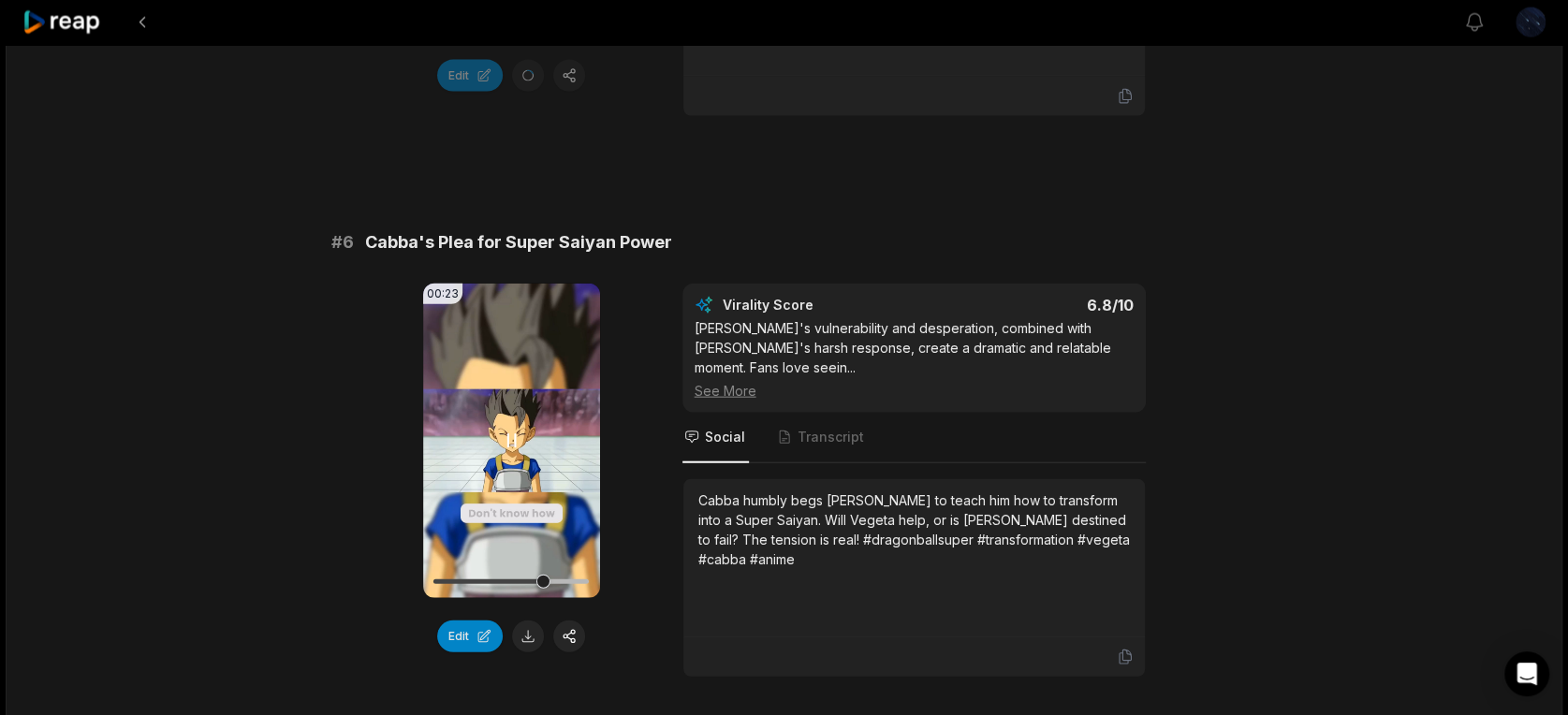 click 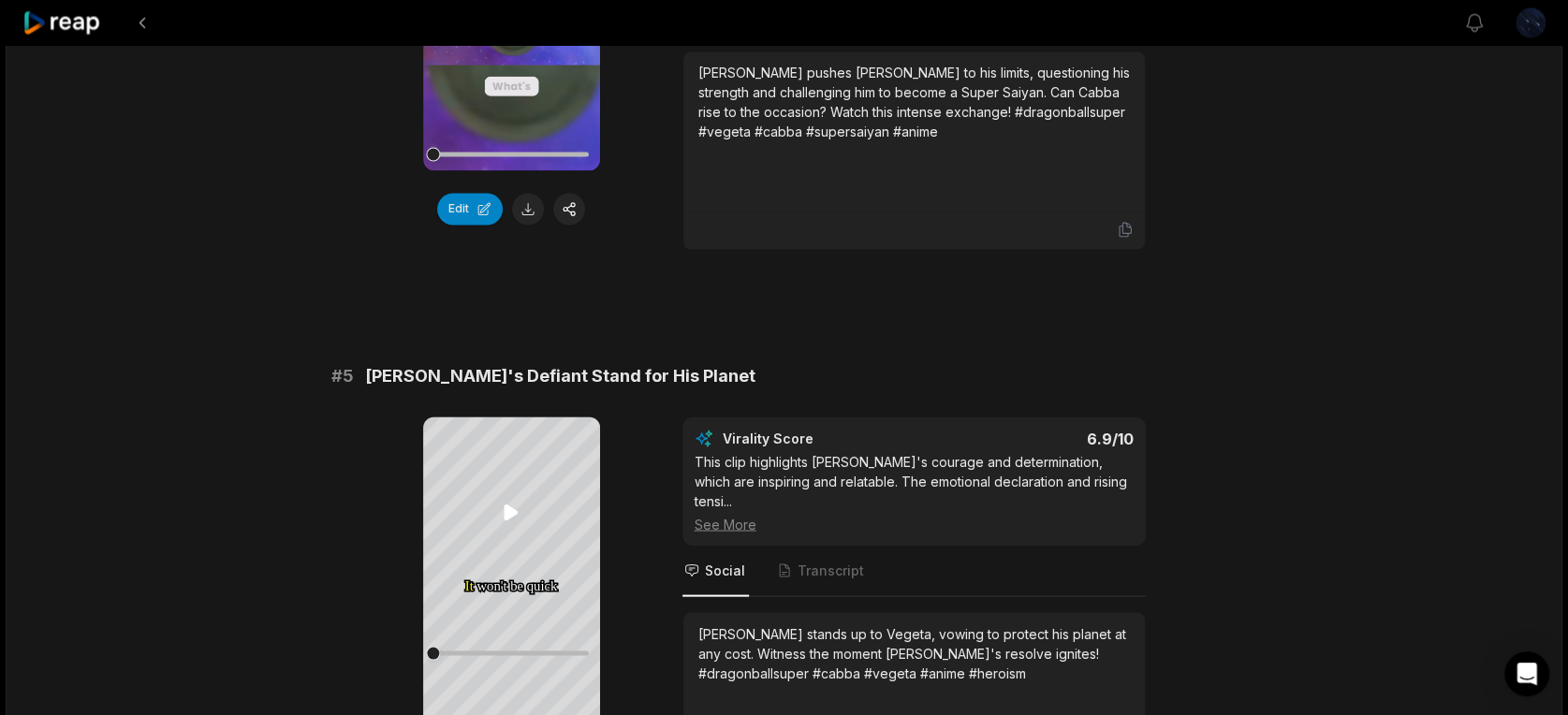 scroll, scrollTop: 2284, scrollLeft: 0, axis: vertical 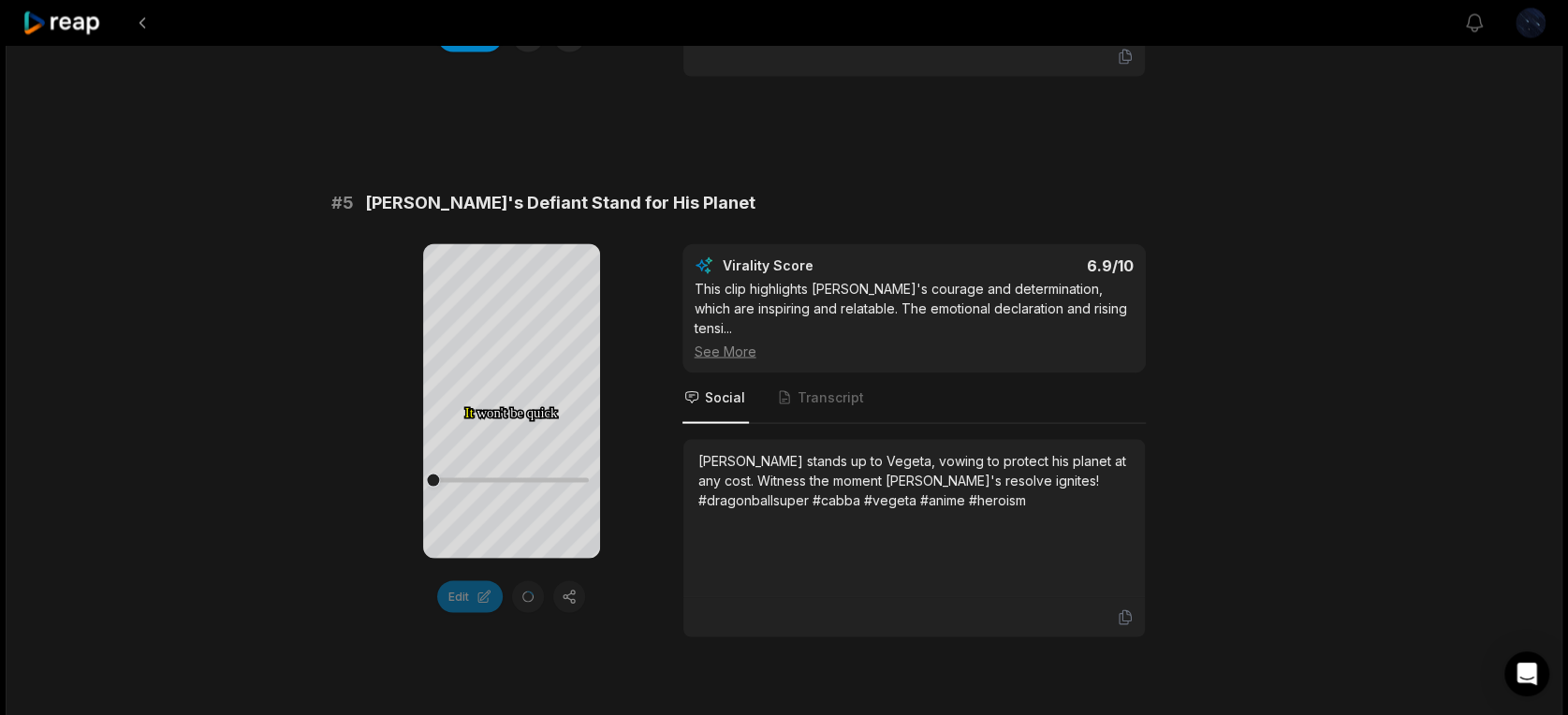 click 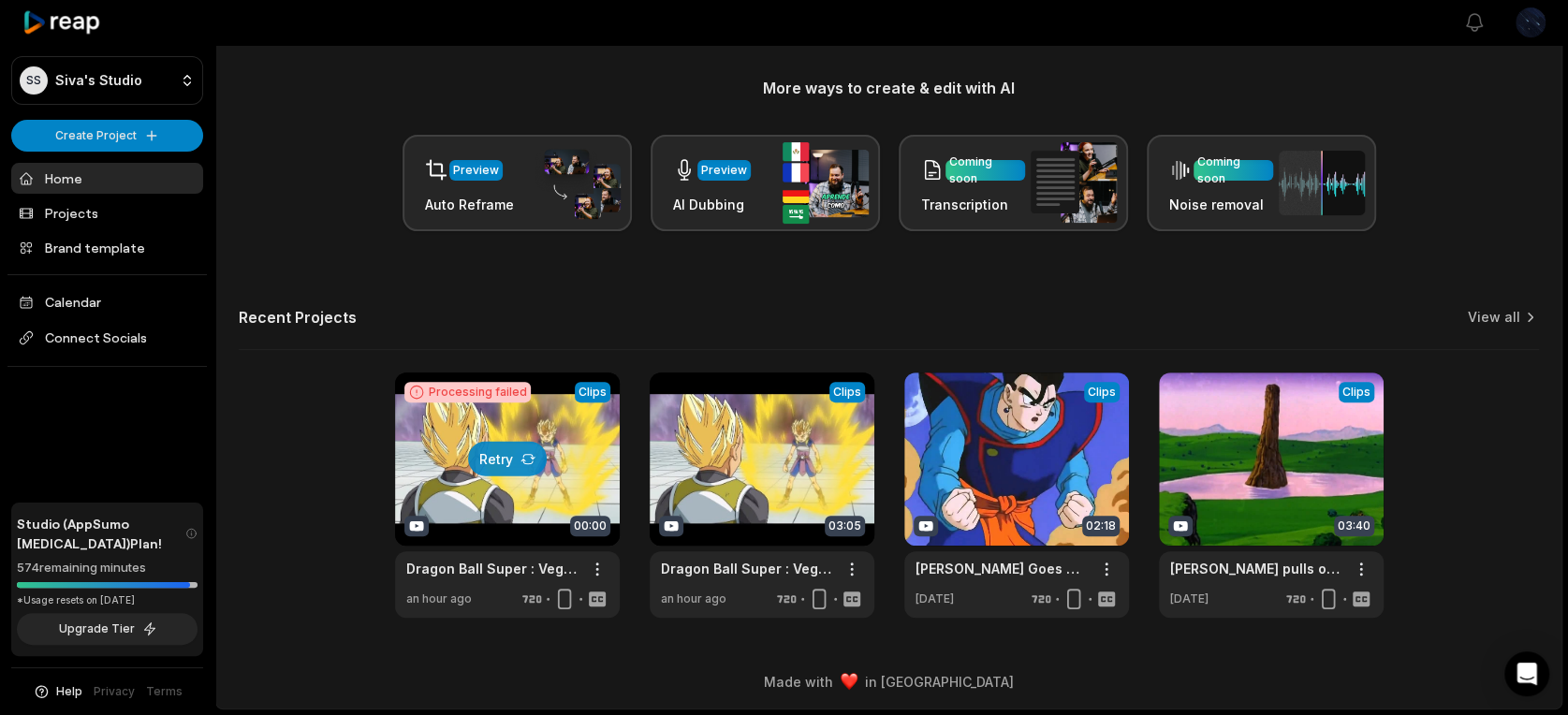 scroll, scrollTop: 0, scrollLeft: 0, axis: both 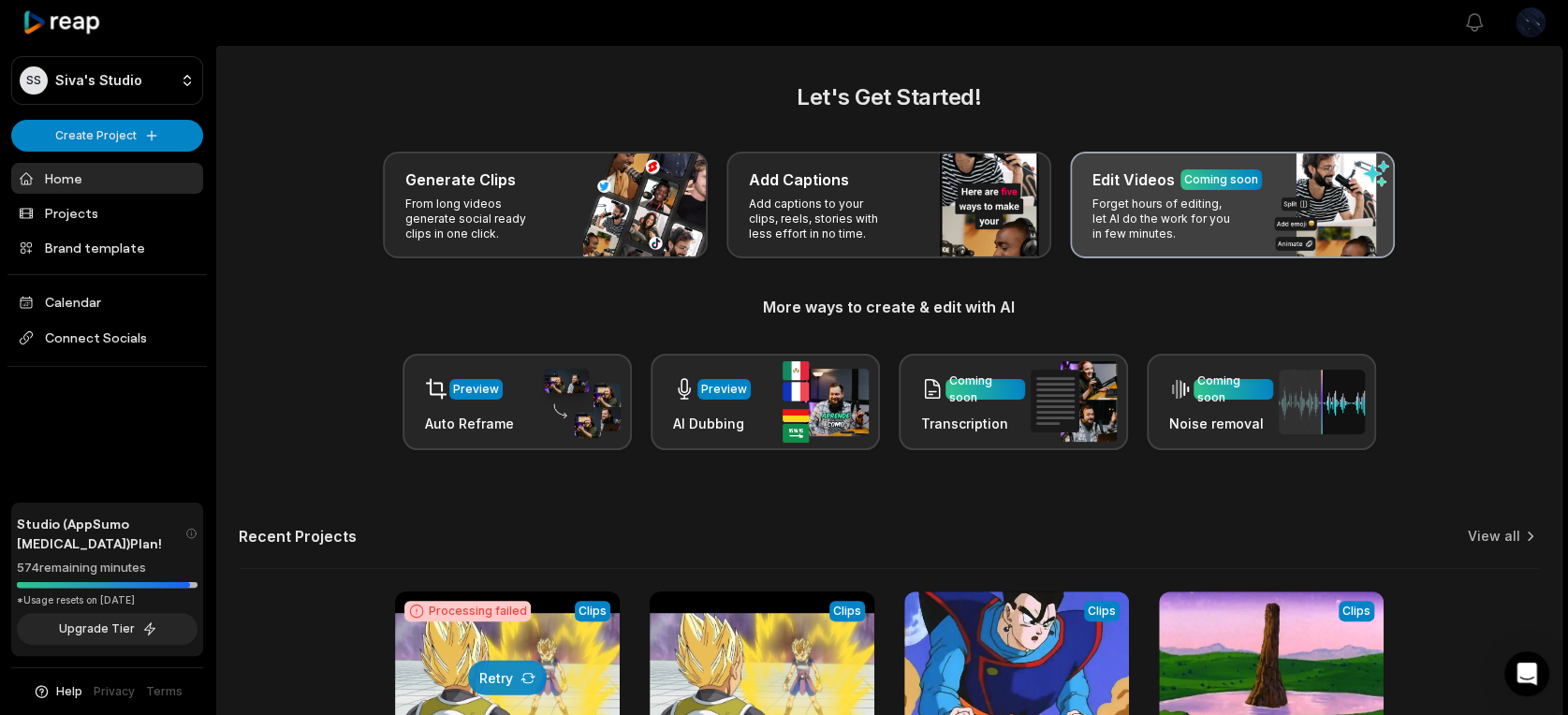 click on "Forget hours of editing, let AI do the work for you in few minutes." at bounding box center [1165, 219] 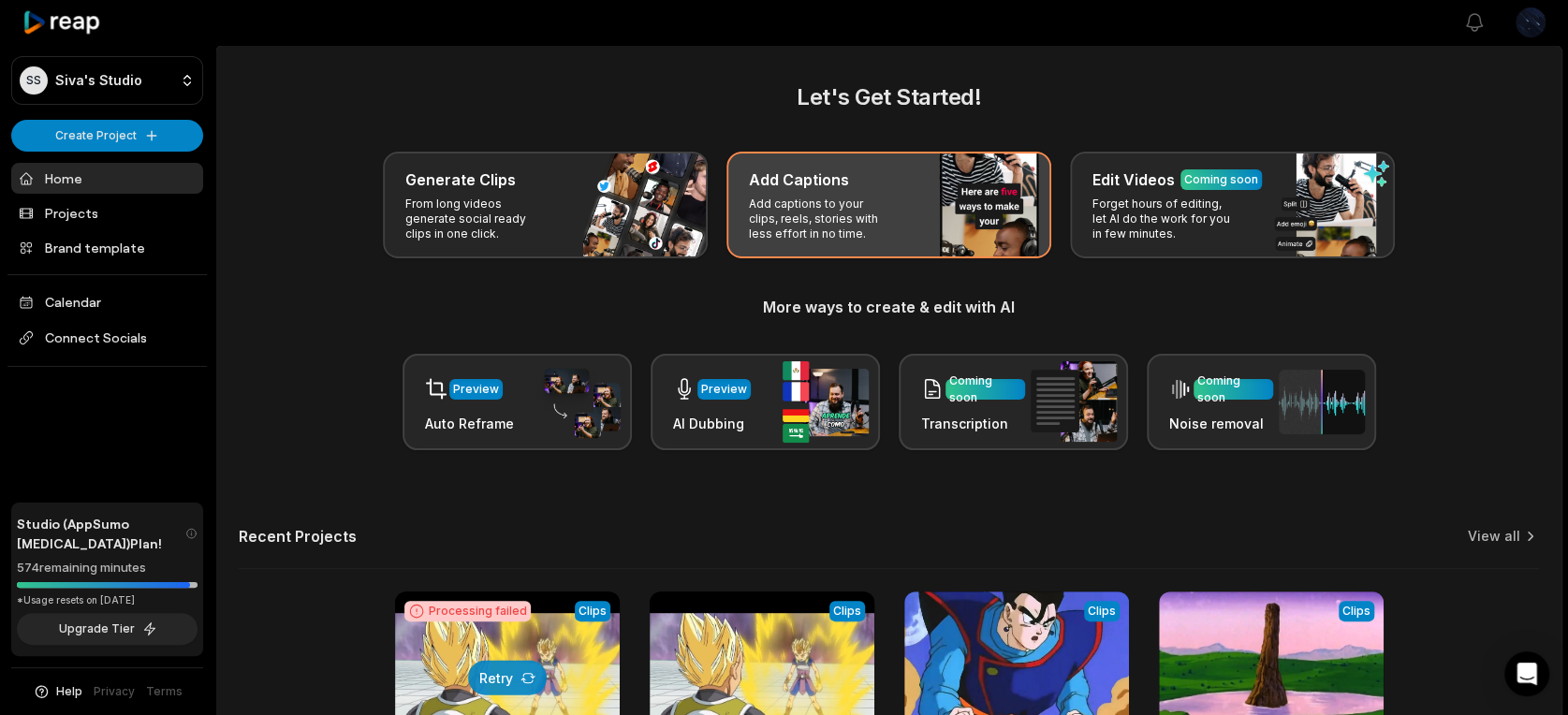 click on "Add captions to your clips, reels, stories with less effort in no time." at bounding box center (821, 219) 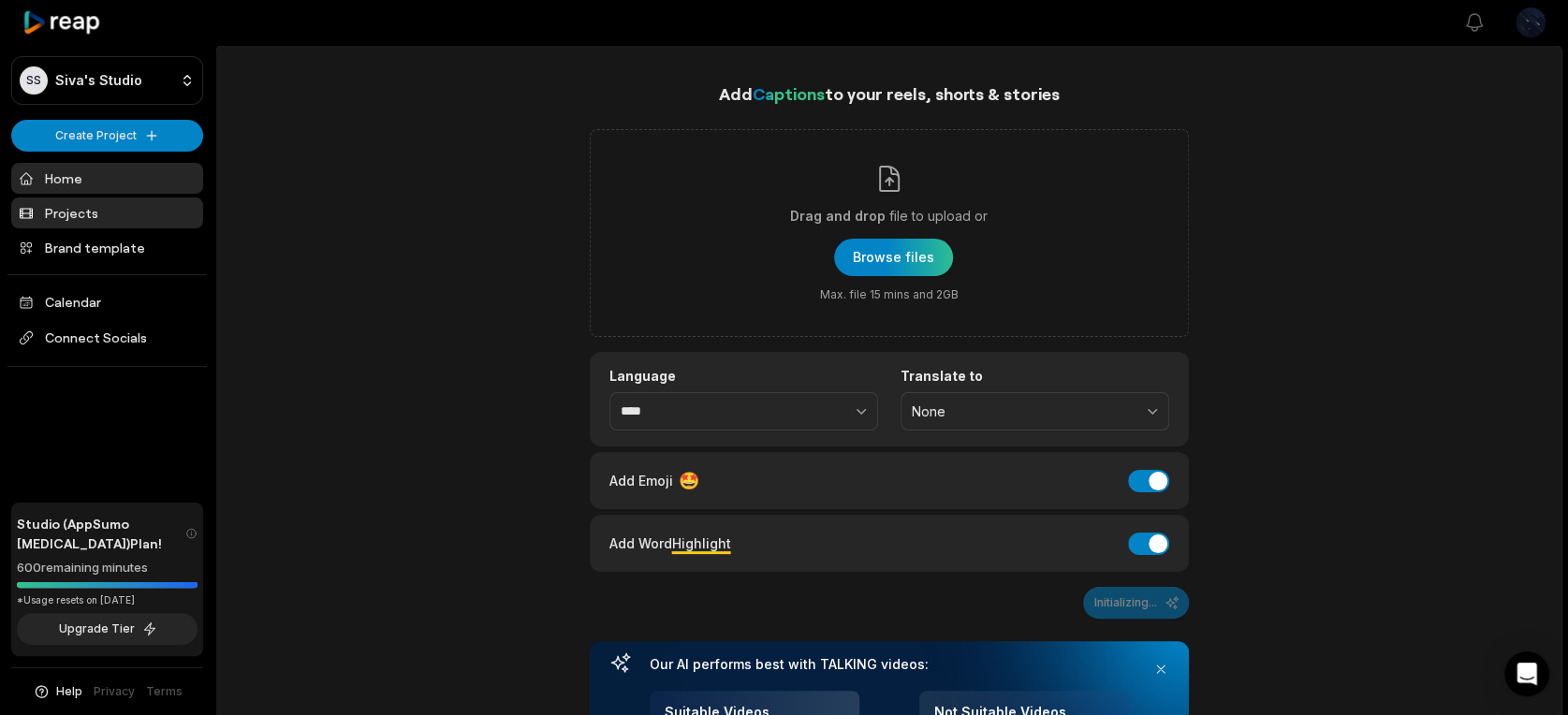 click on "Projects" at bounding box center [107, 212] 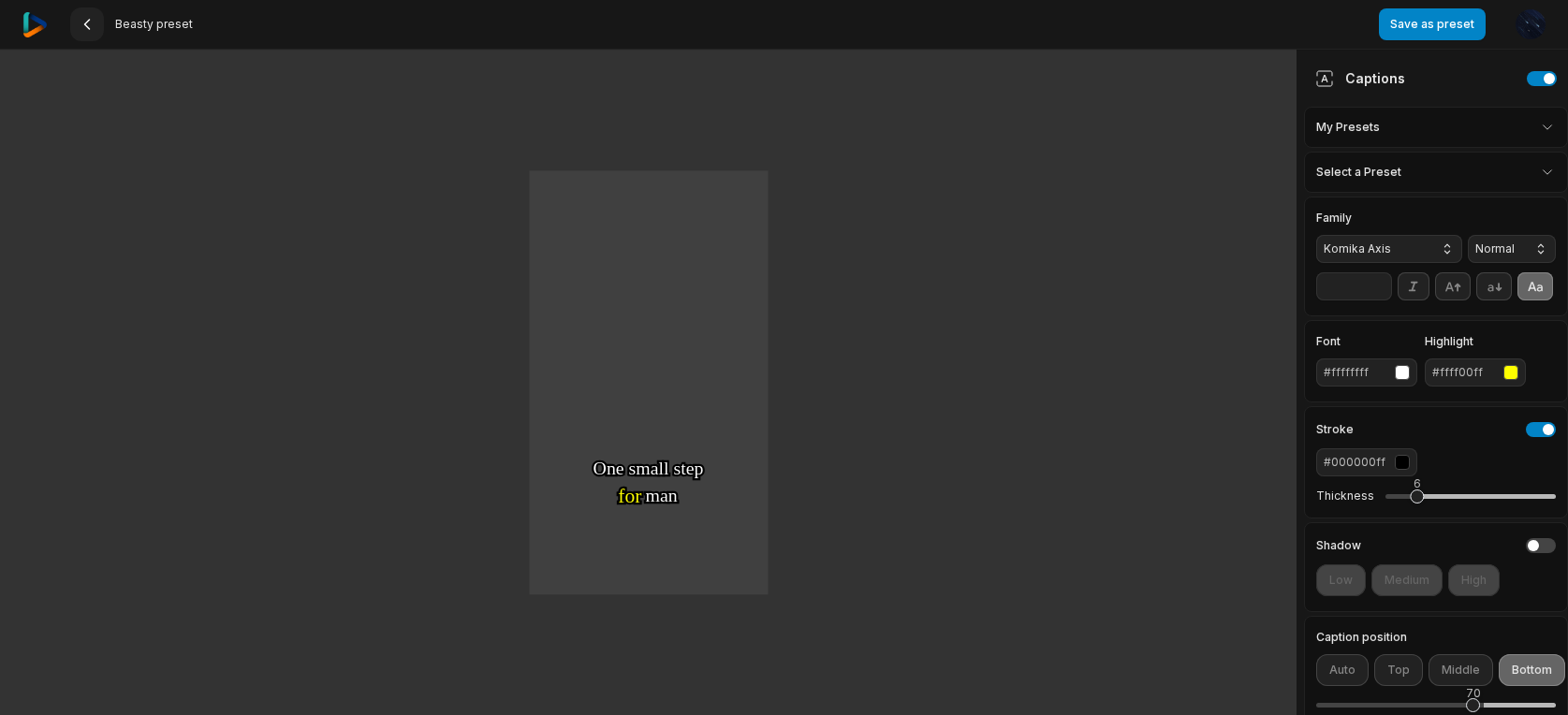 scroll, scrollTop: 0, scrollLeft: 0, axis: both 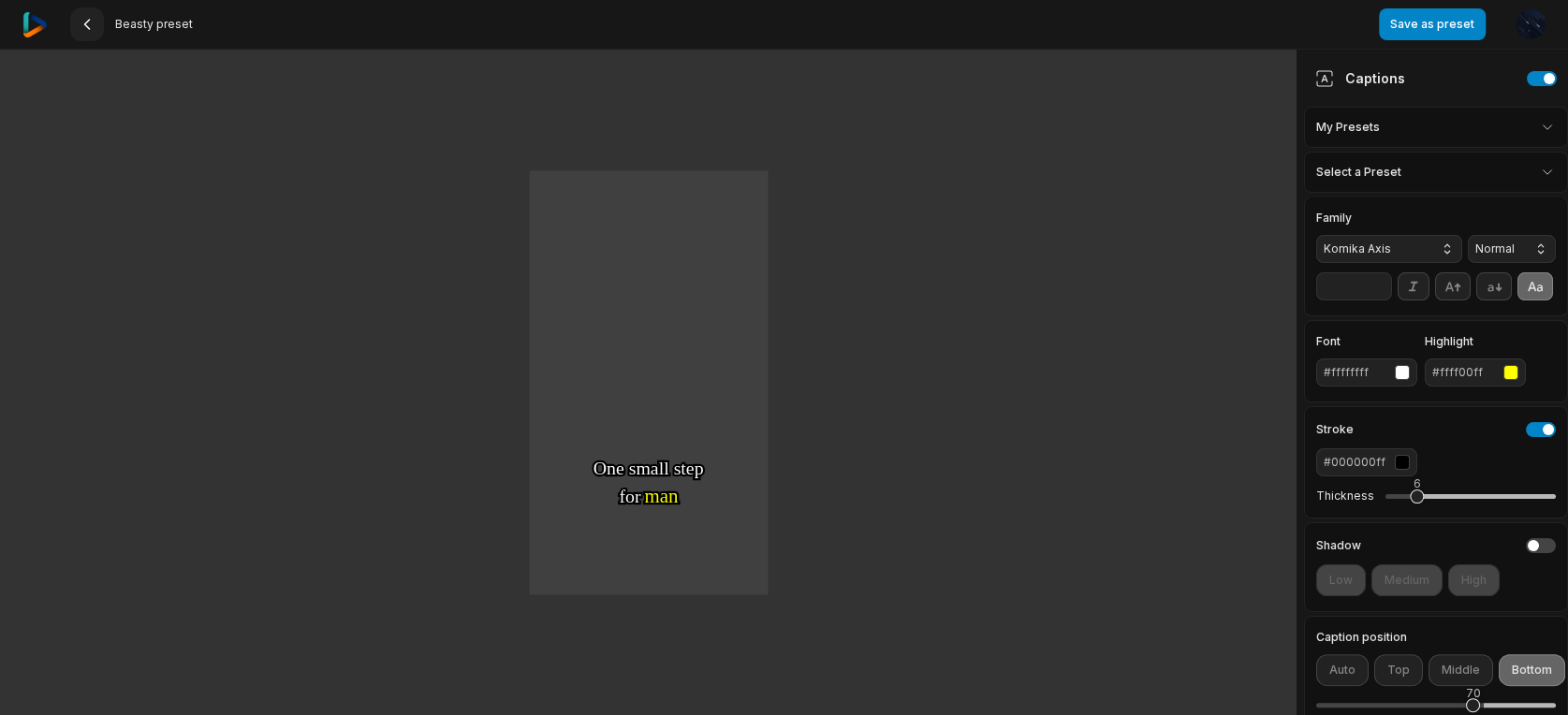 click 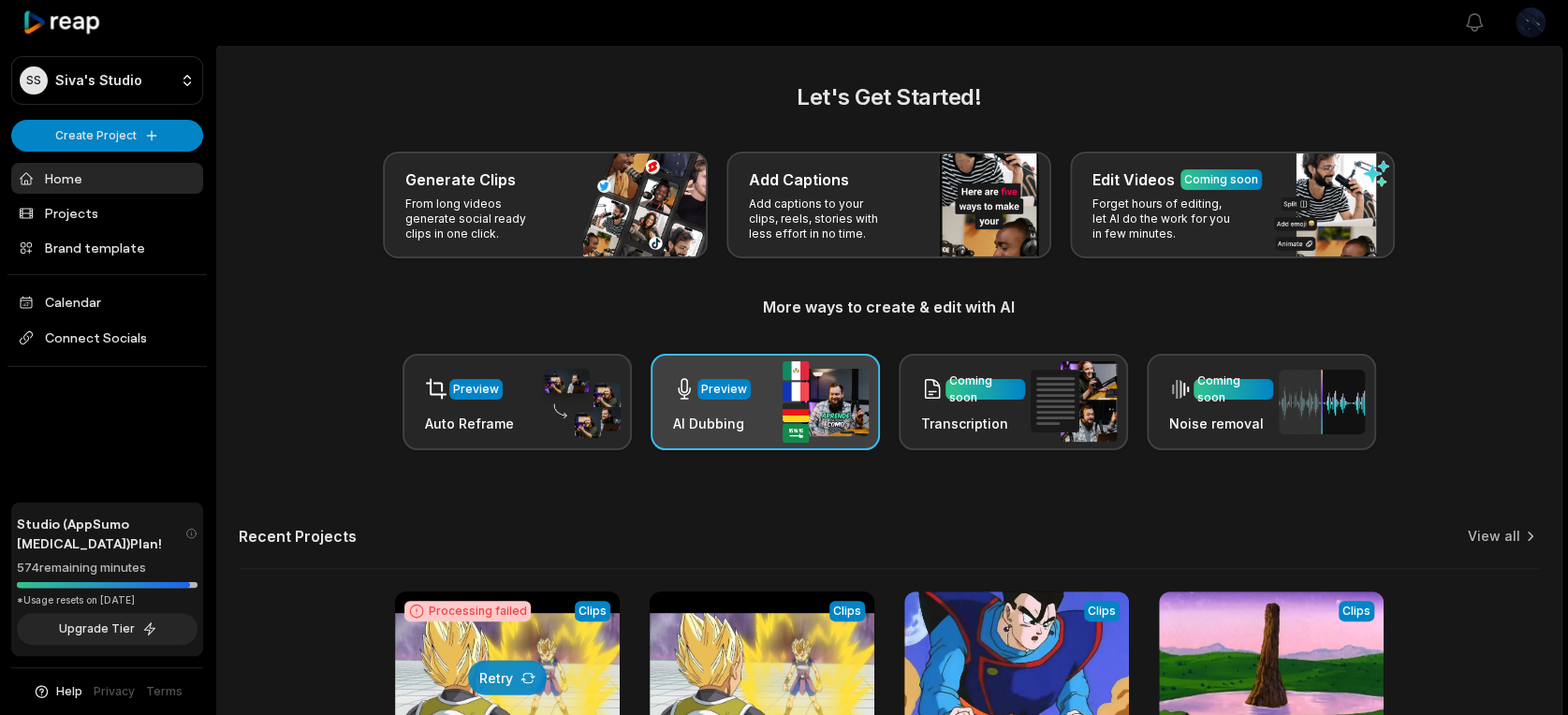 scroll, scrollTop: 0, scrollLeft: 0, axis: both 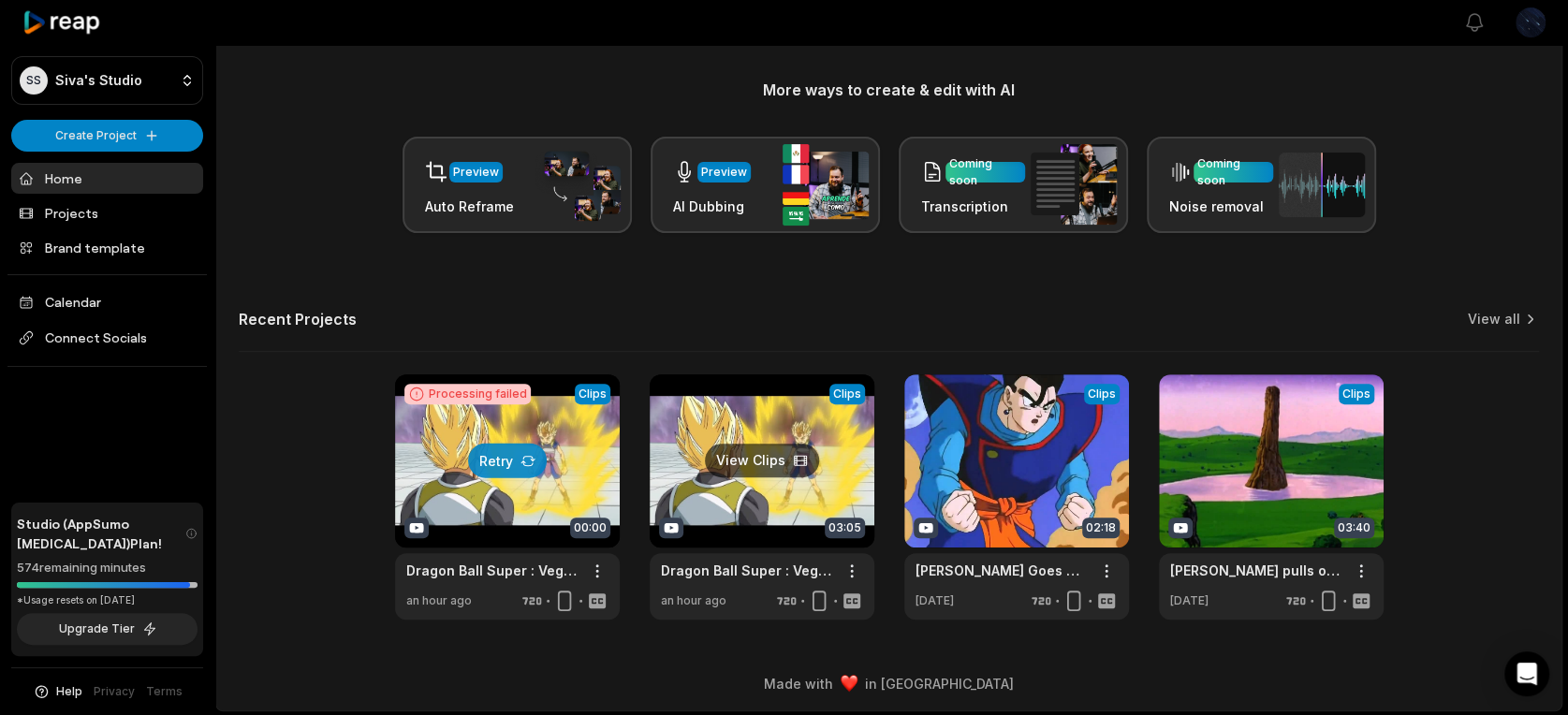 click at bounding box center [762, 497] 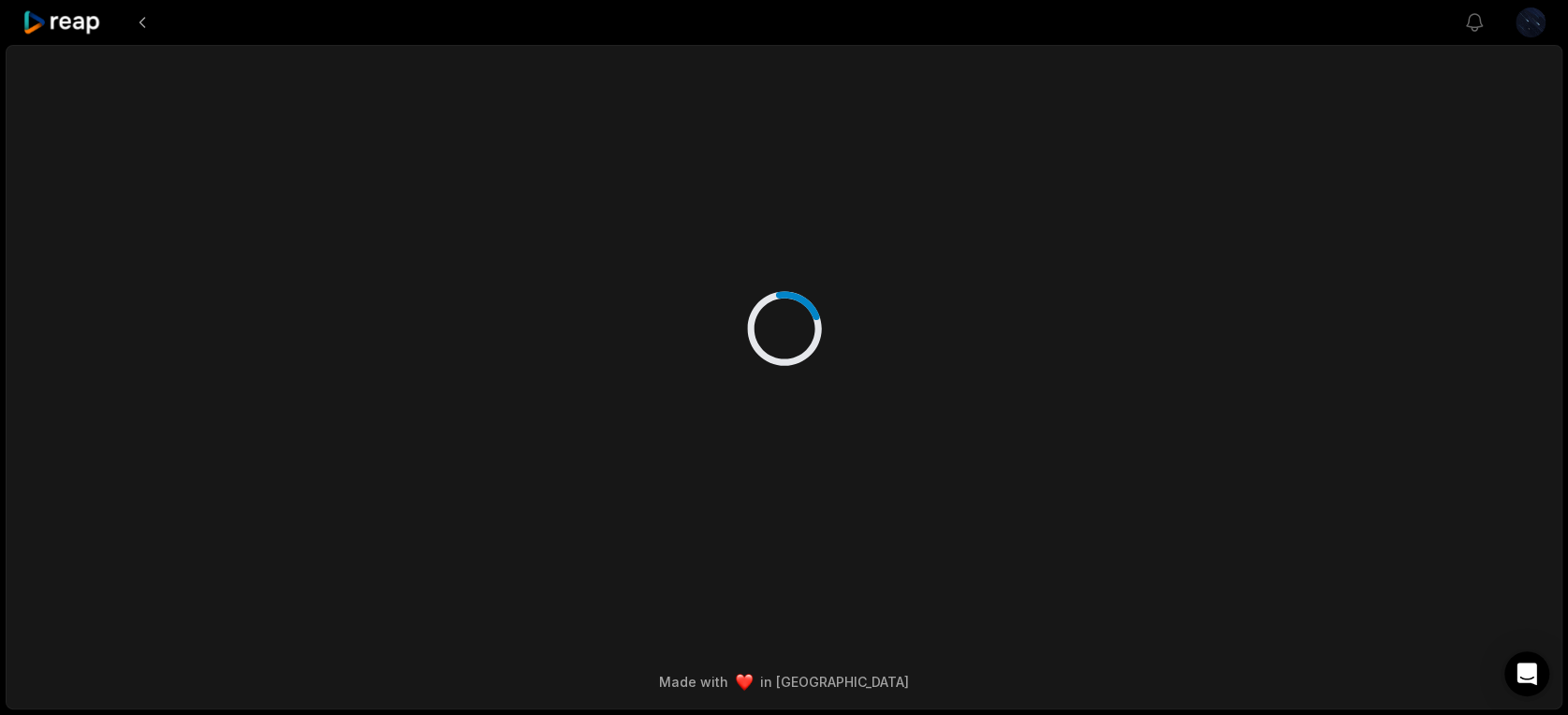 scroll, scrollTop: 0, scrollLeft: 0, axis: both 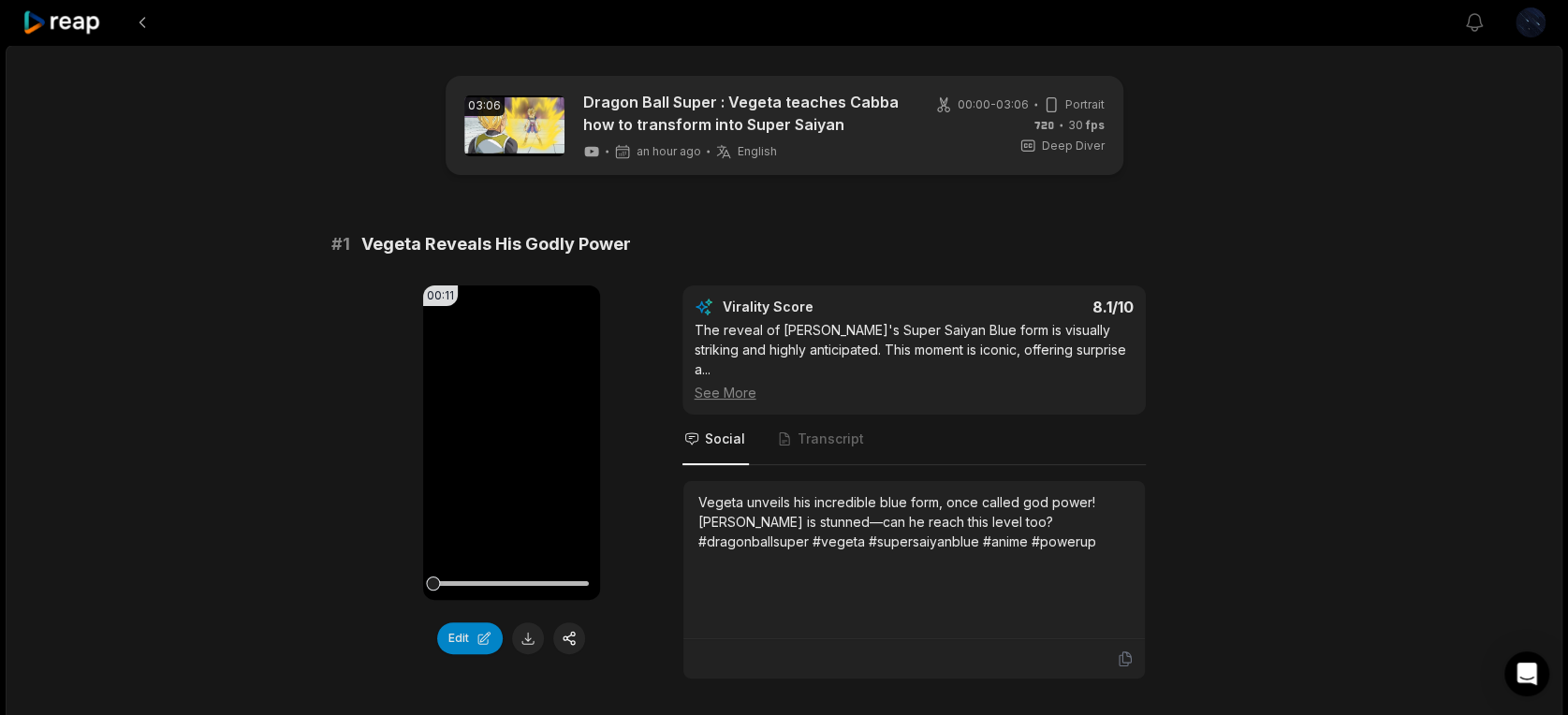 click on "Deep Diver" at bounding box center (1073, 146) 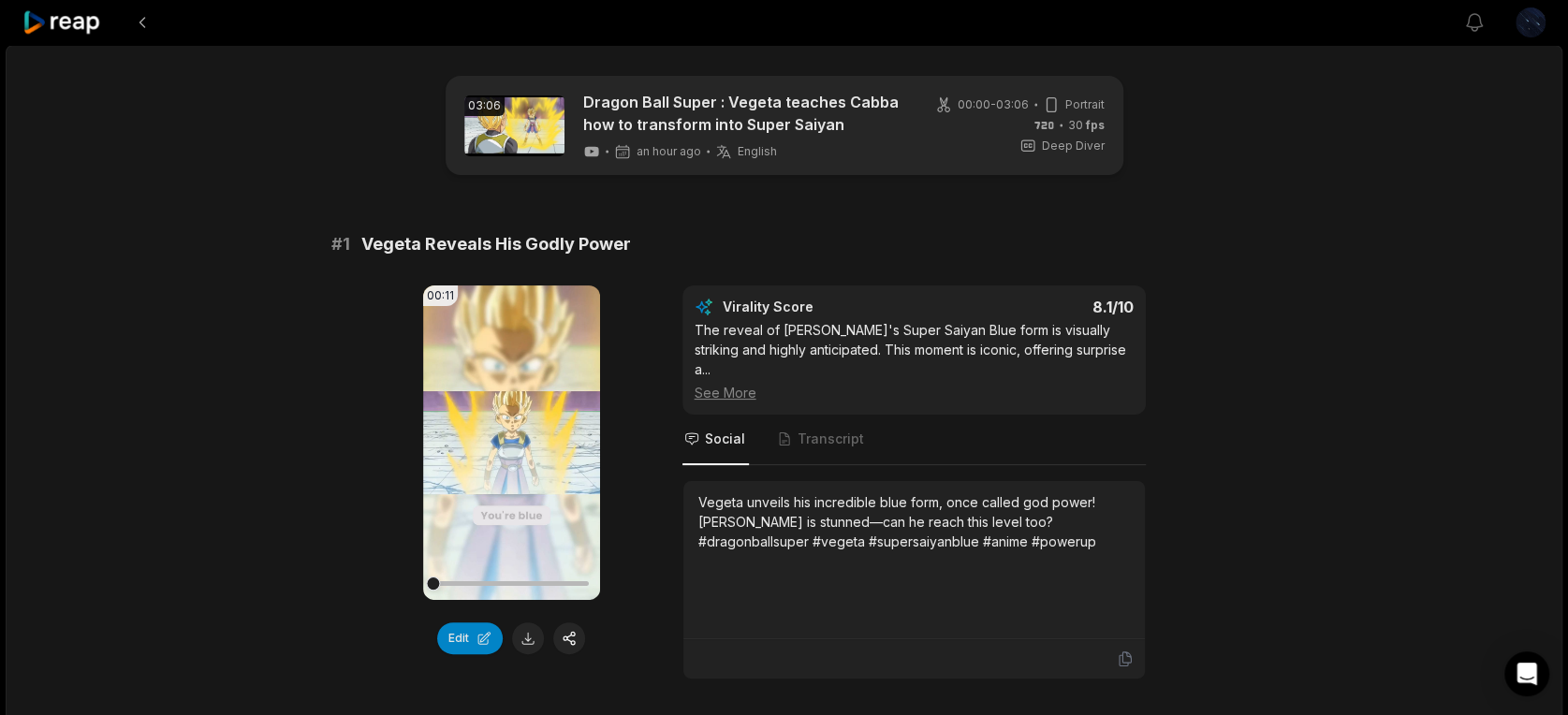 drag, startPoint x: 1048, startPoint y: 145, endPoint x: 1101, endPoint y: 135, distance: 53.935146 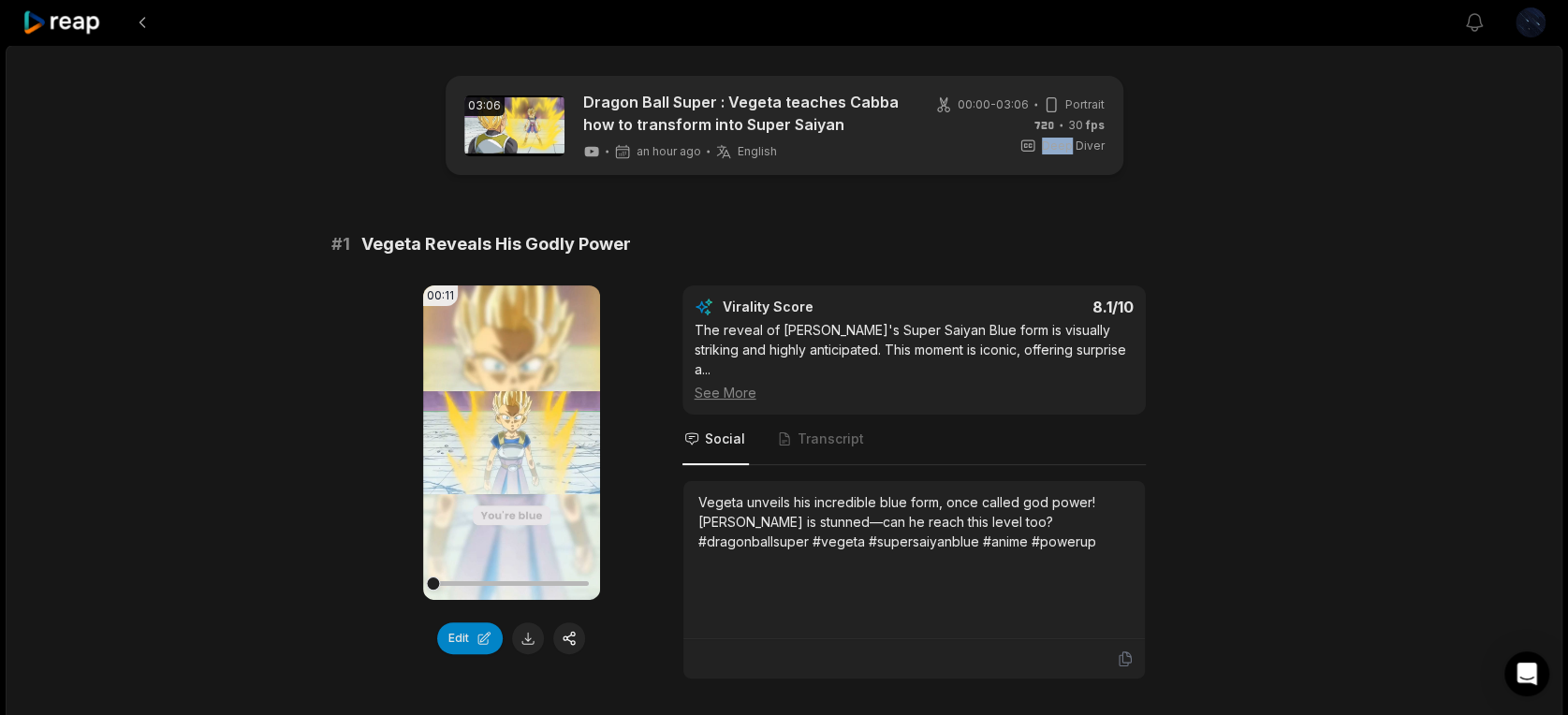 click on "03:06 Dragon Ball Super : Vegeta teaches Cabba how to transform into Super Saiyan an hour ago English en 00:00  -  03:06 Portrait 30   fps Deep Diver" at bounding box center [784, 125] 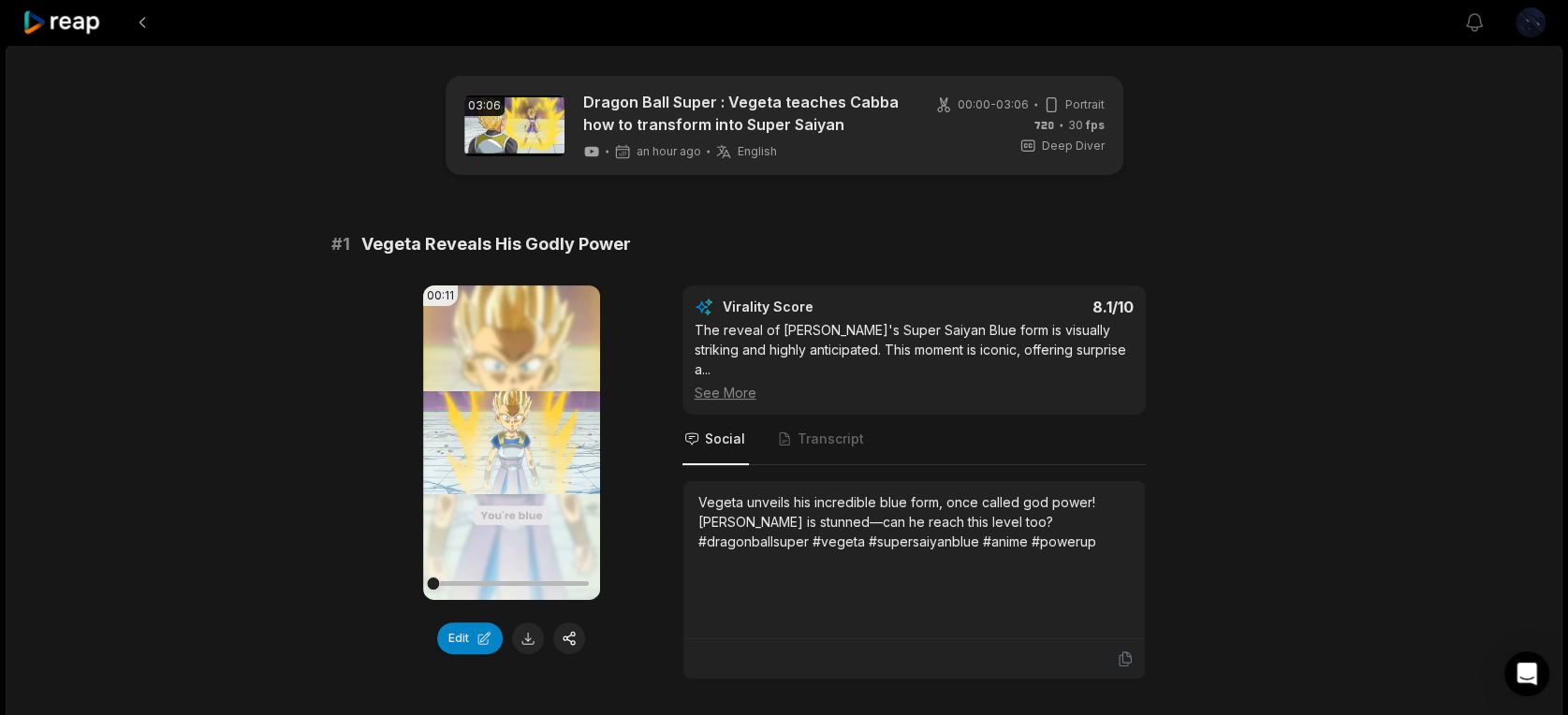 click 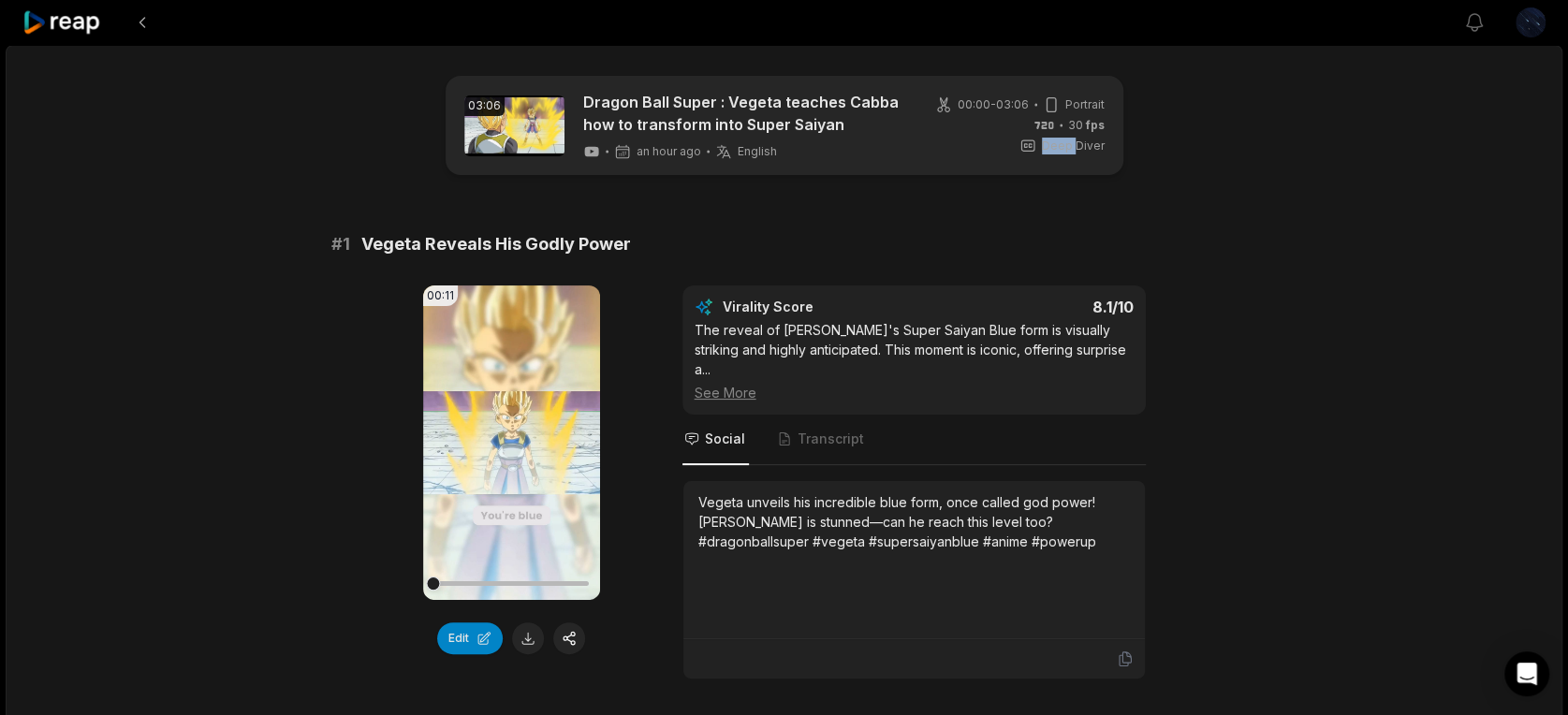 click 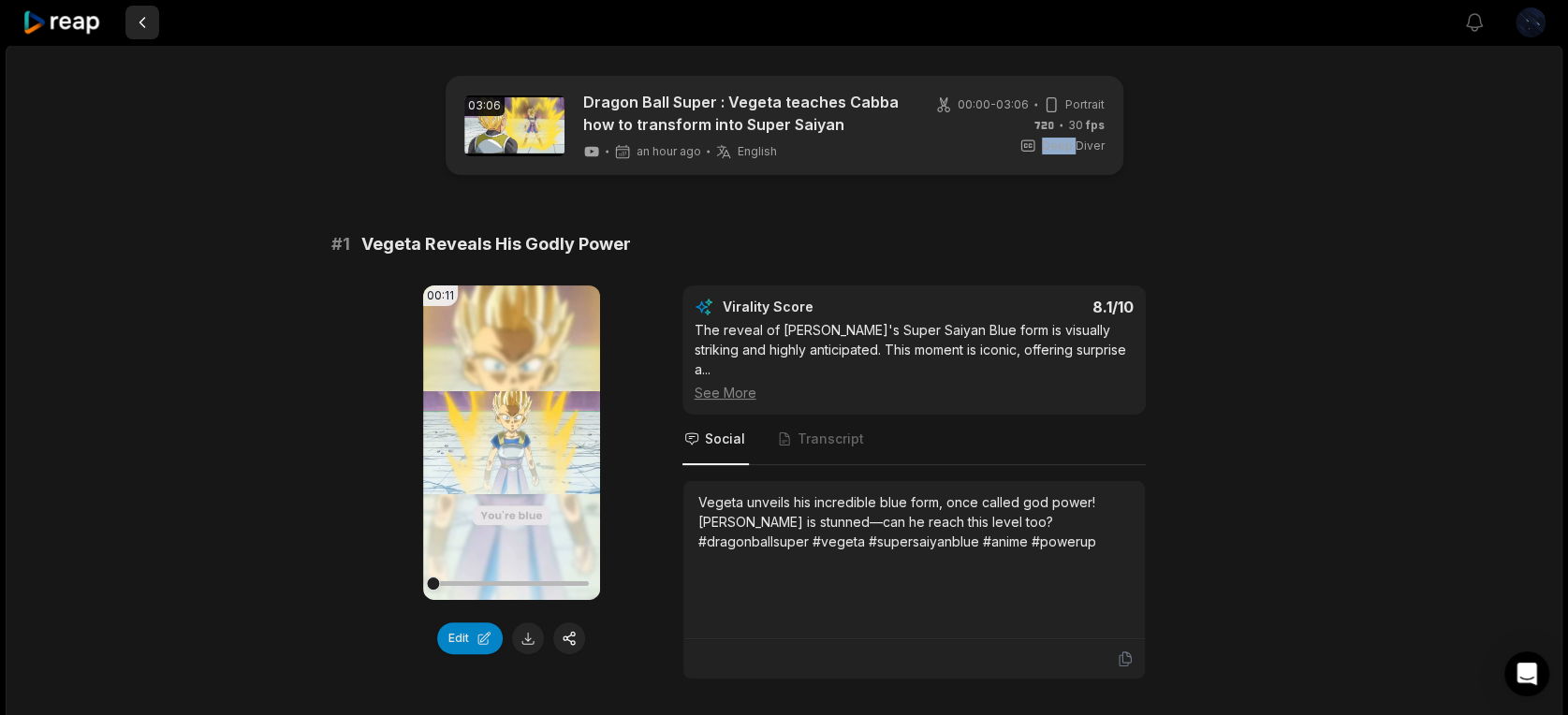 click at bounding box center [142, 22] 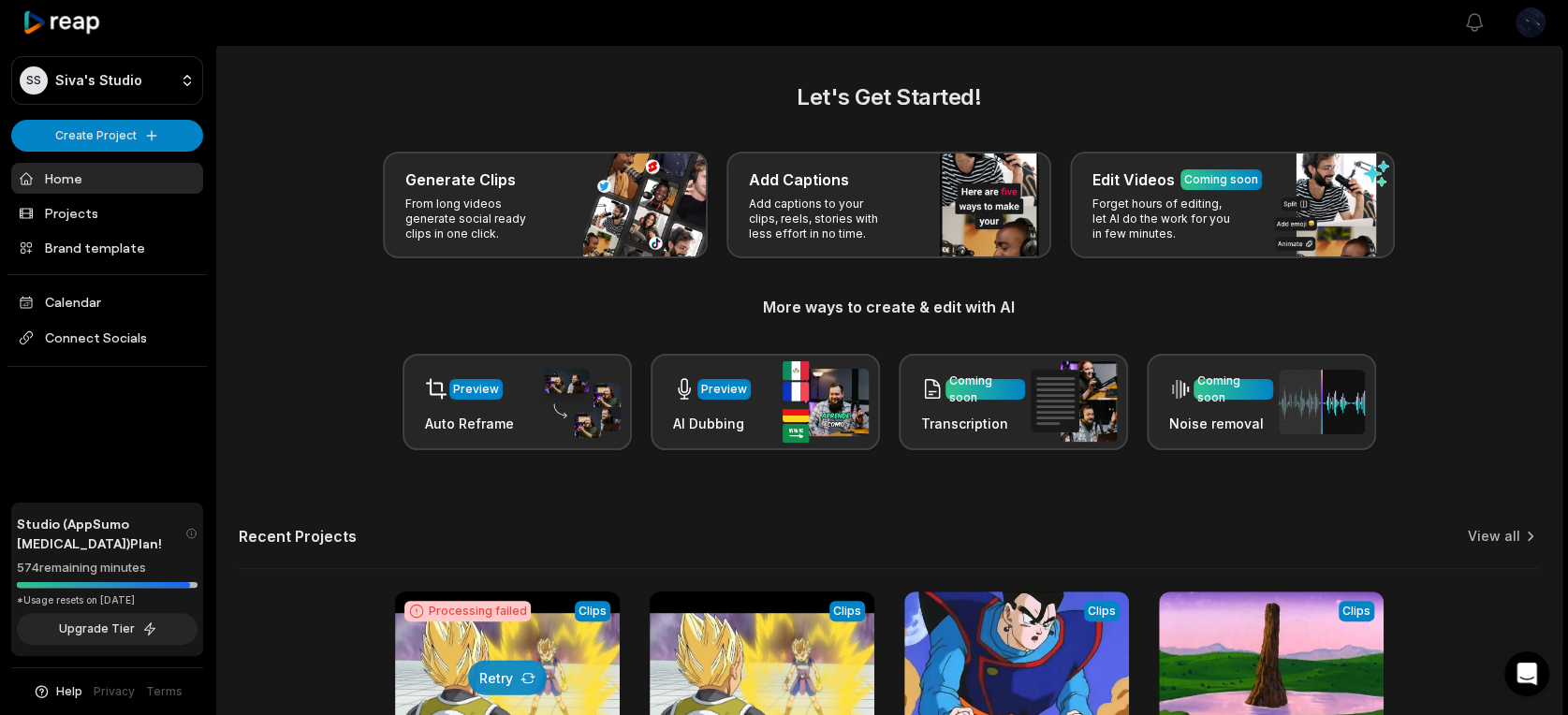 scroll, scrollTop: 217, scrollLeft: 0, axis: vertical 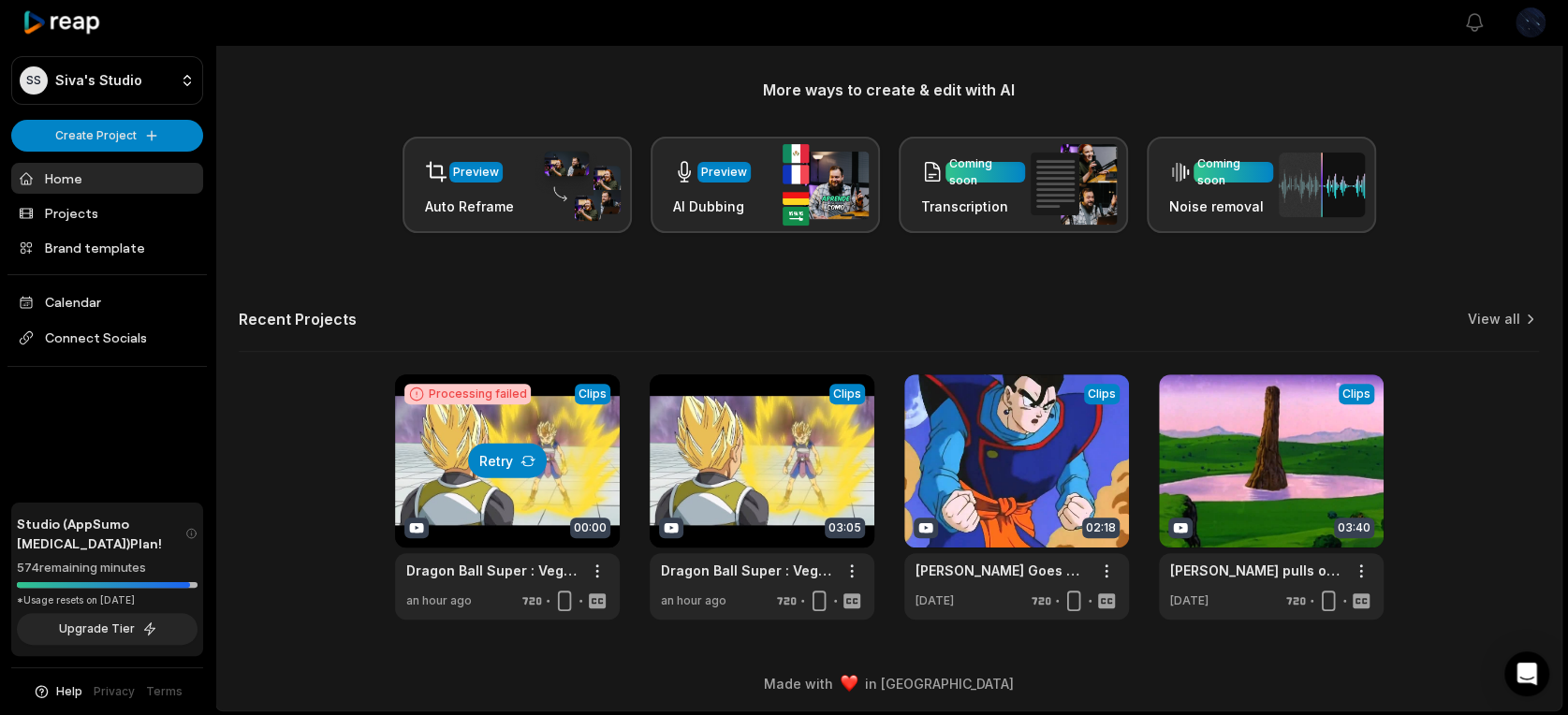 click on "Retry" at bounding box center [507, 460] 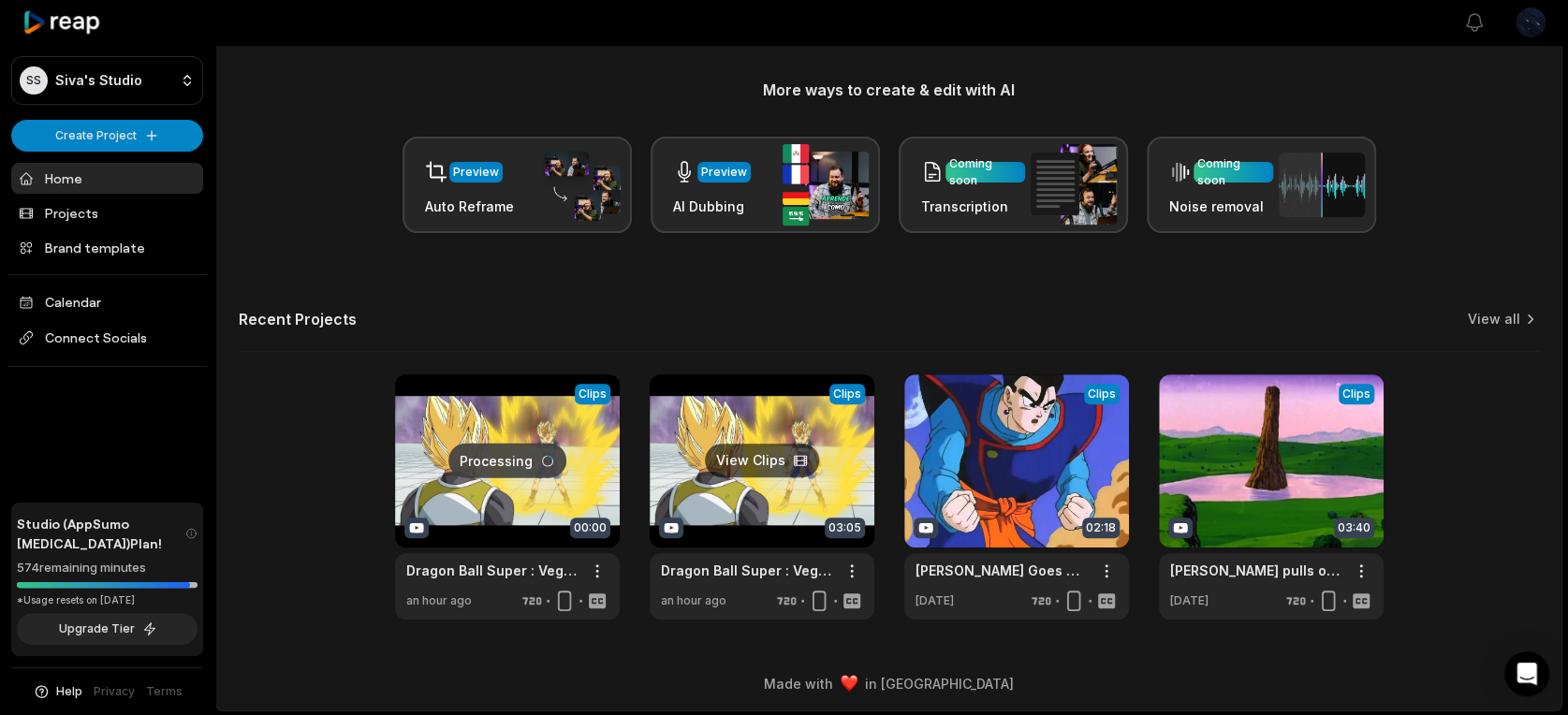 click at bounding box center [762, 497] 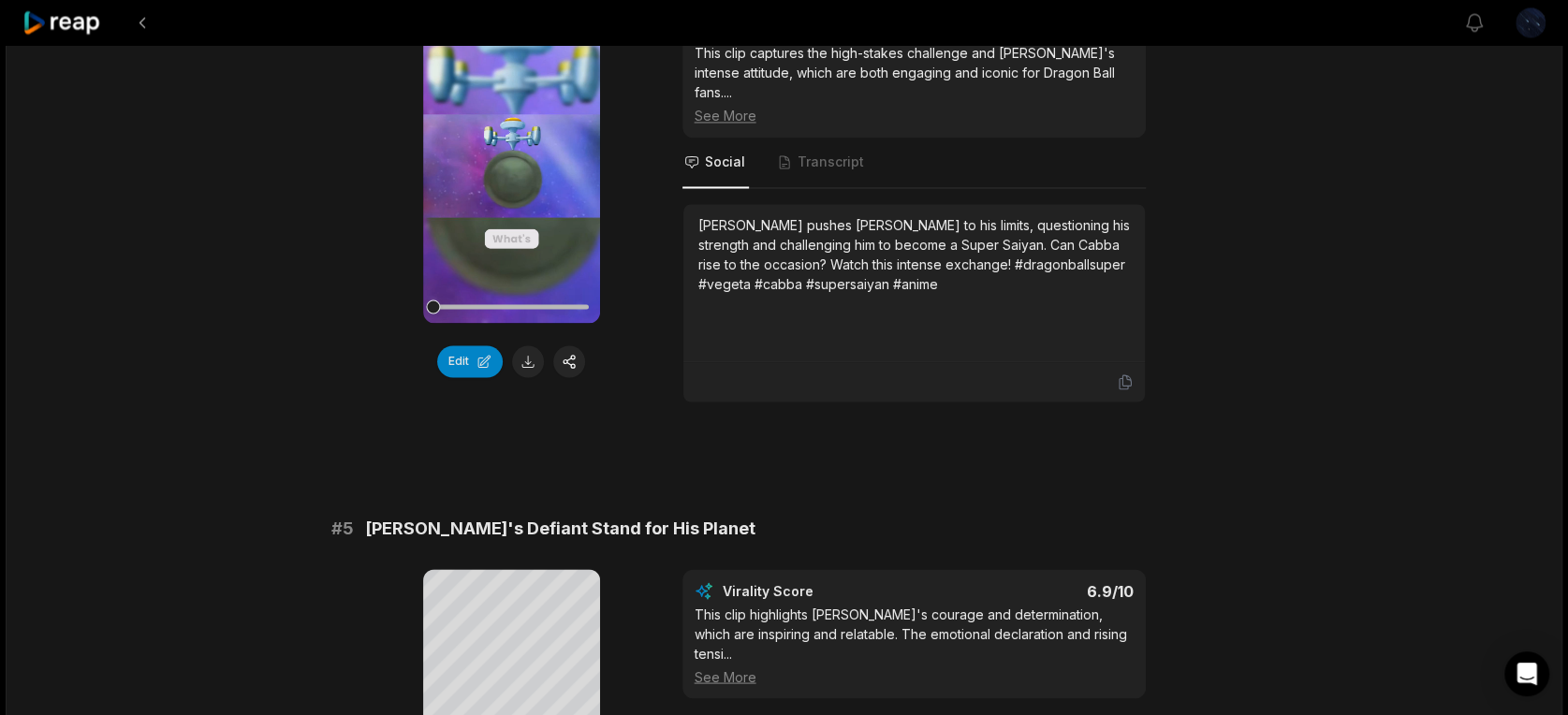 scroll, scrollTop: 2253, scrollLeft: 0, axis: vertical 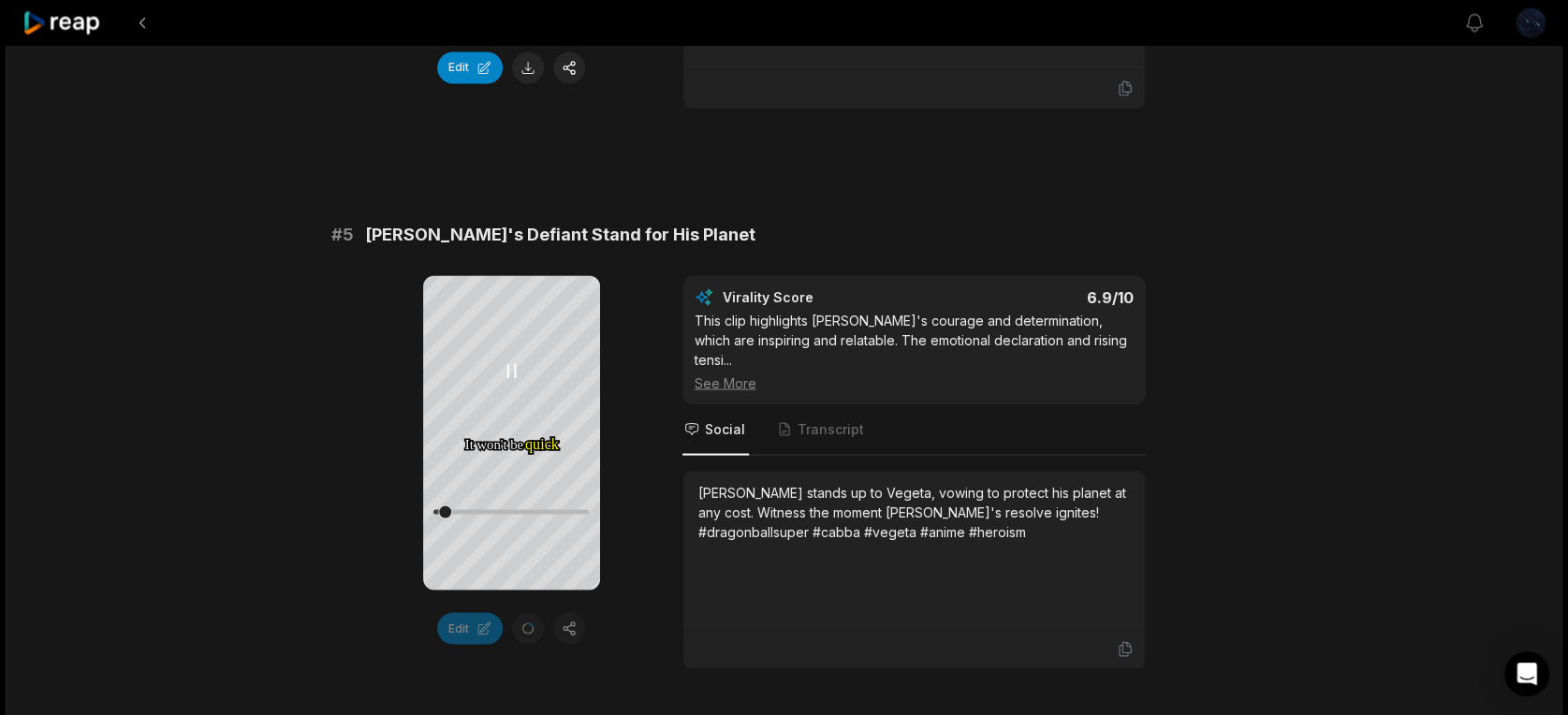click 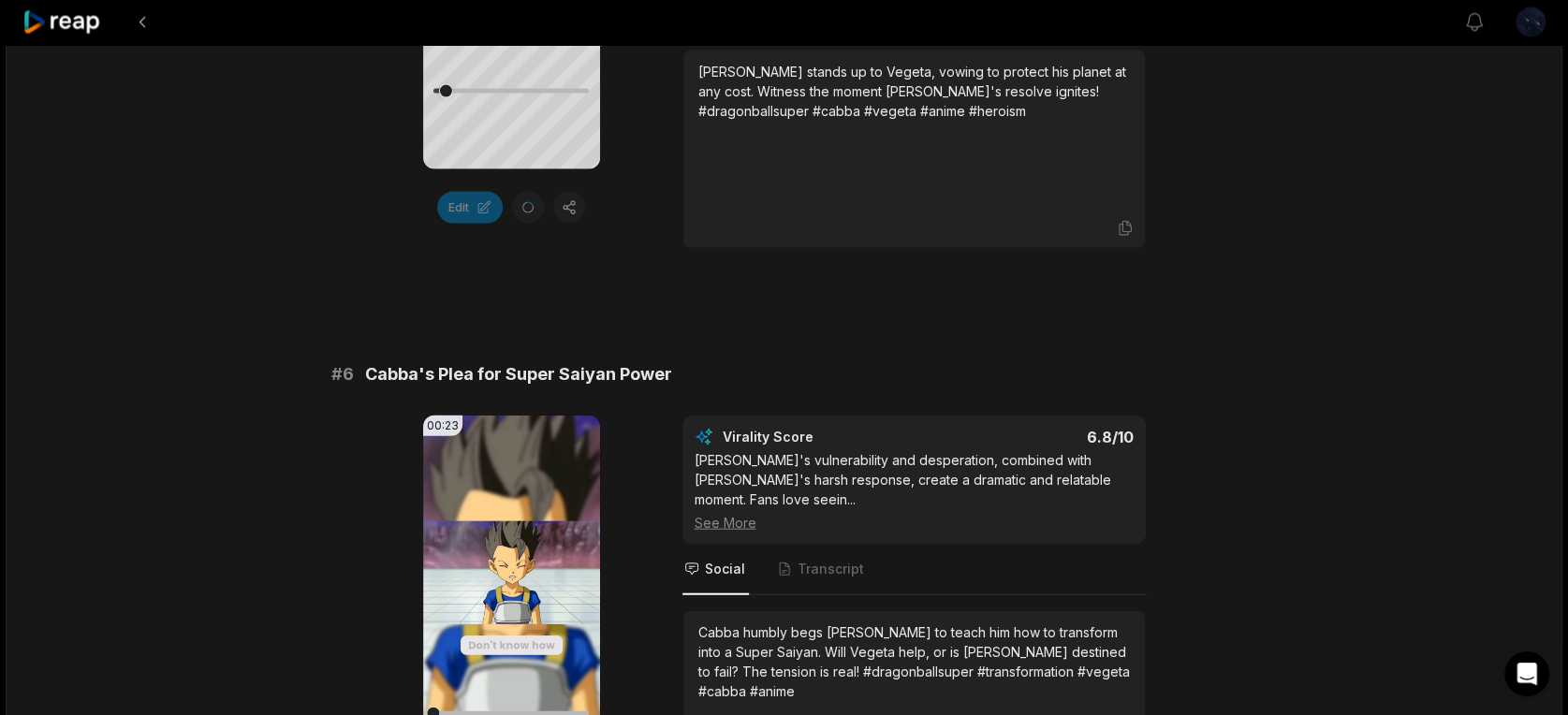 scroll, scrollTop: 2805, scrollLeft: 0, axis: vertical 